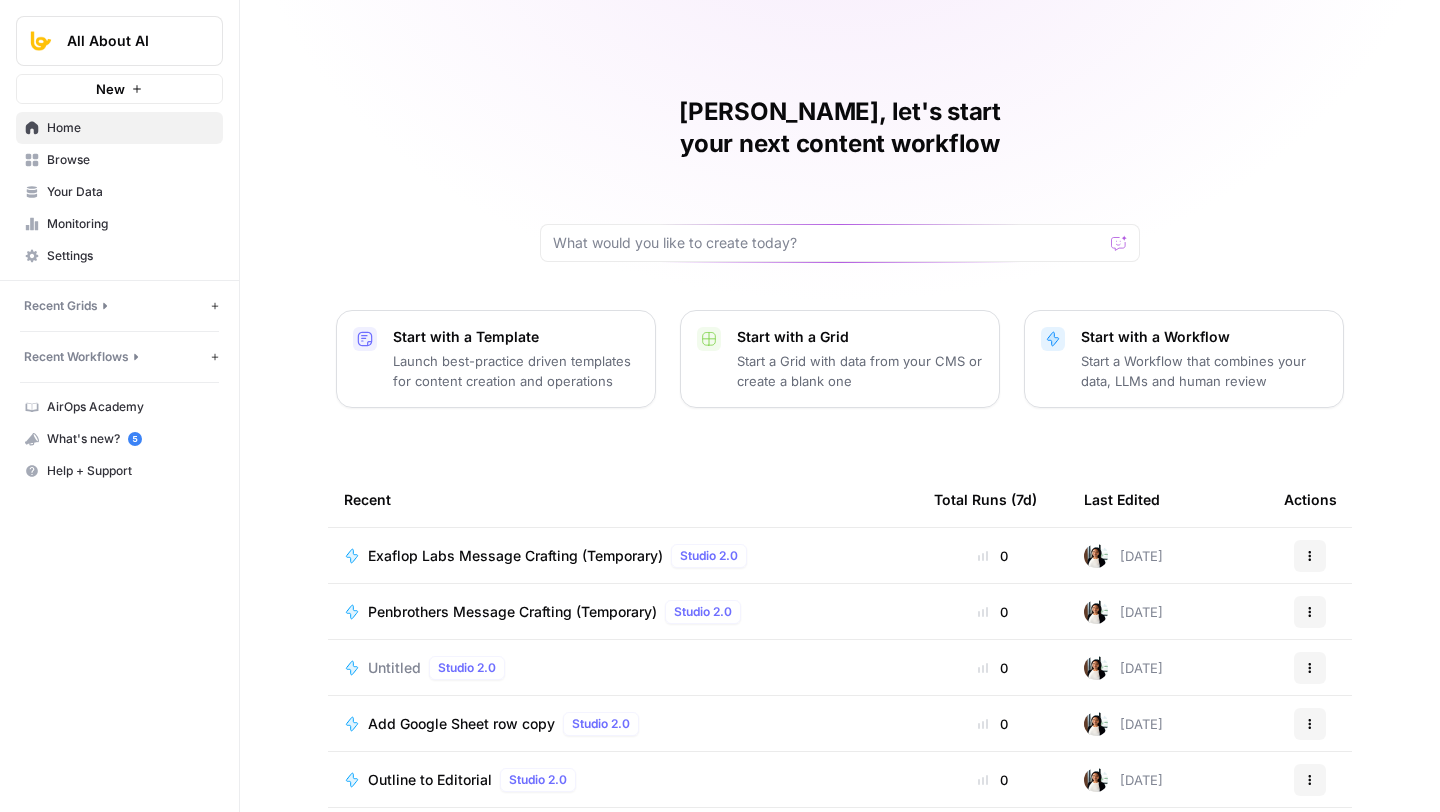 scroll, scrollTop: 0, scrollLeft: 0, axis: both 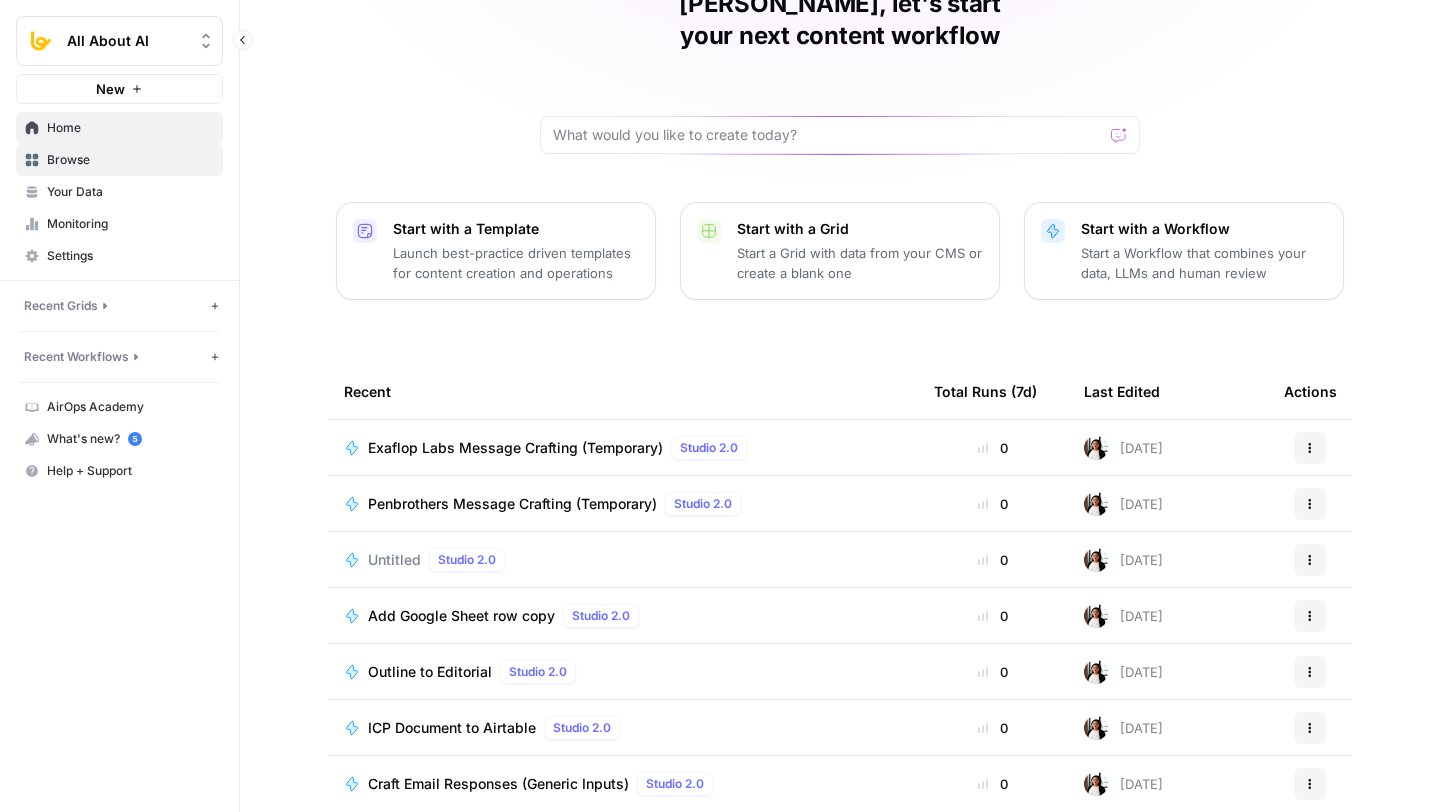 click on "Browse" at bounding box center (130, 160) 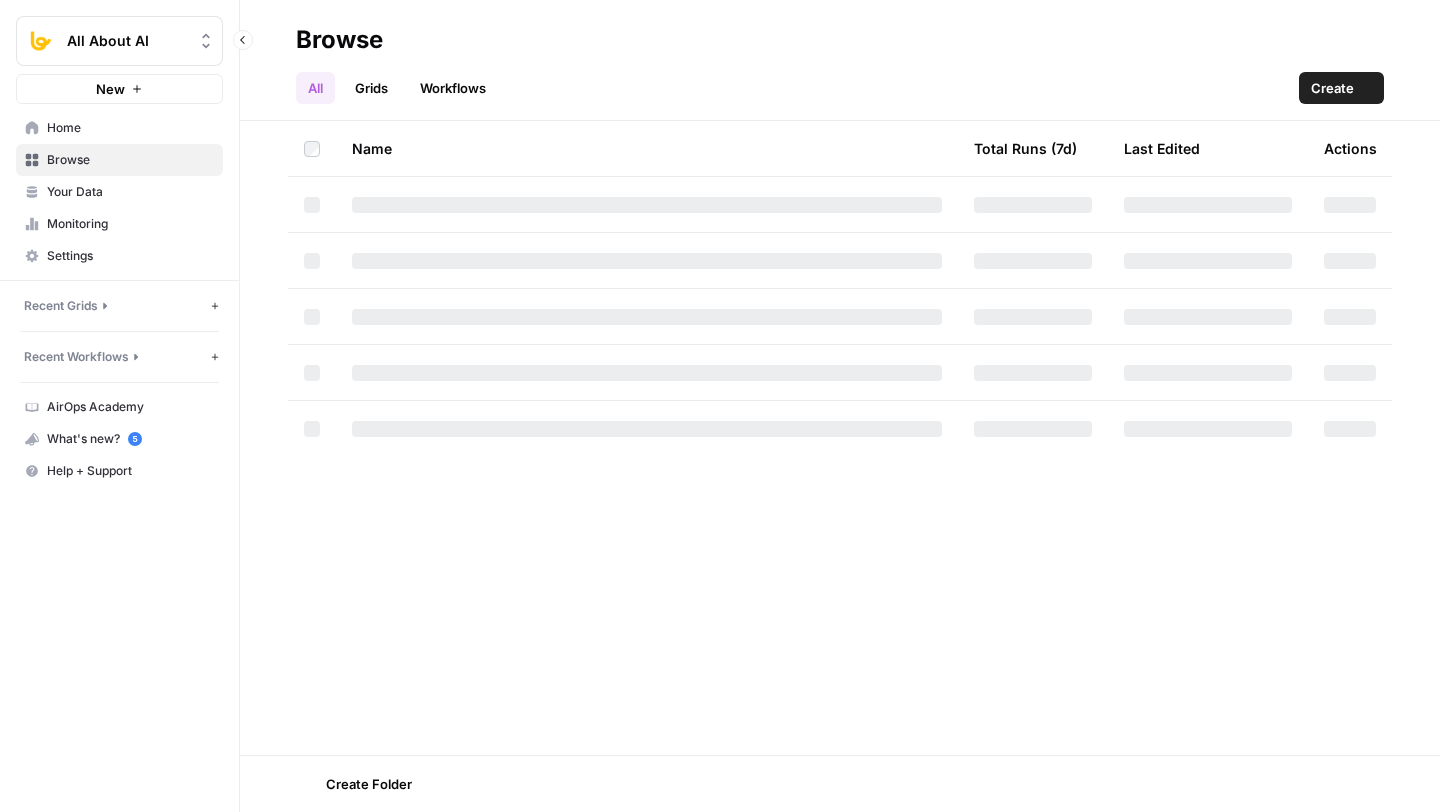 scroll, scrollTop: 0, scrollLeft: 0, axis: both 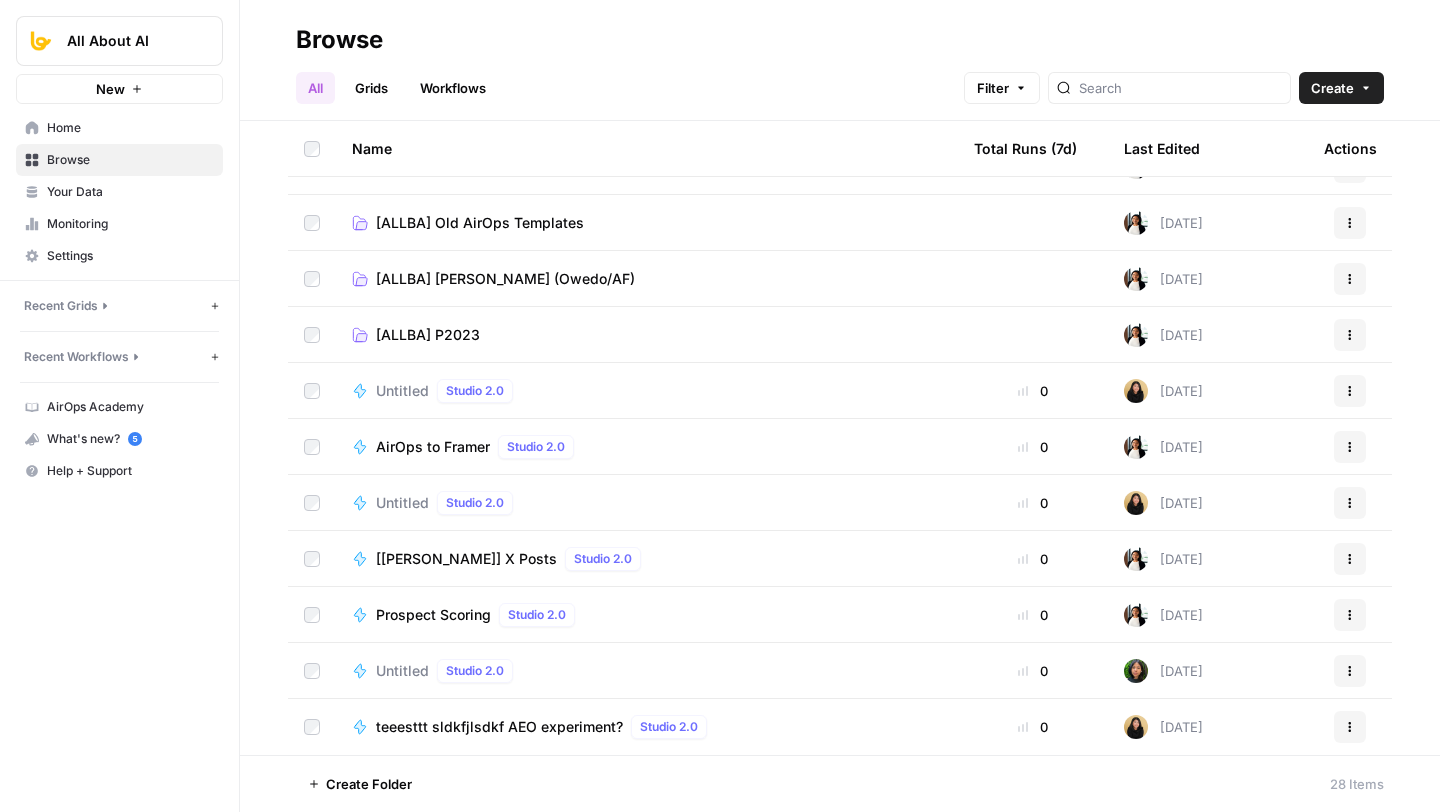 click on "Prospect Scoring Studio 2.0" at bounding box center (647, 615) 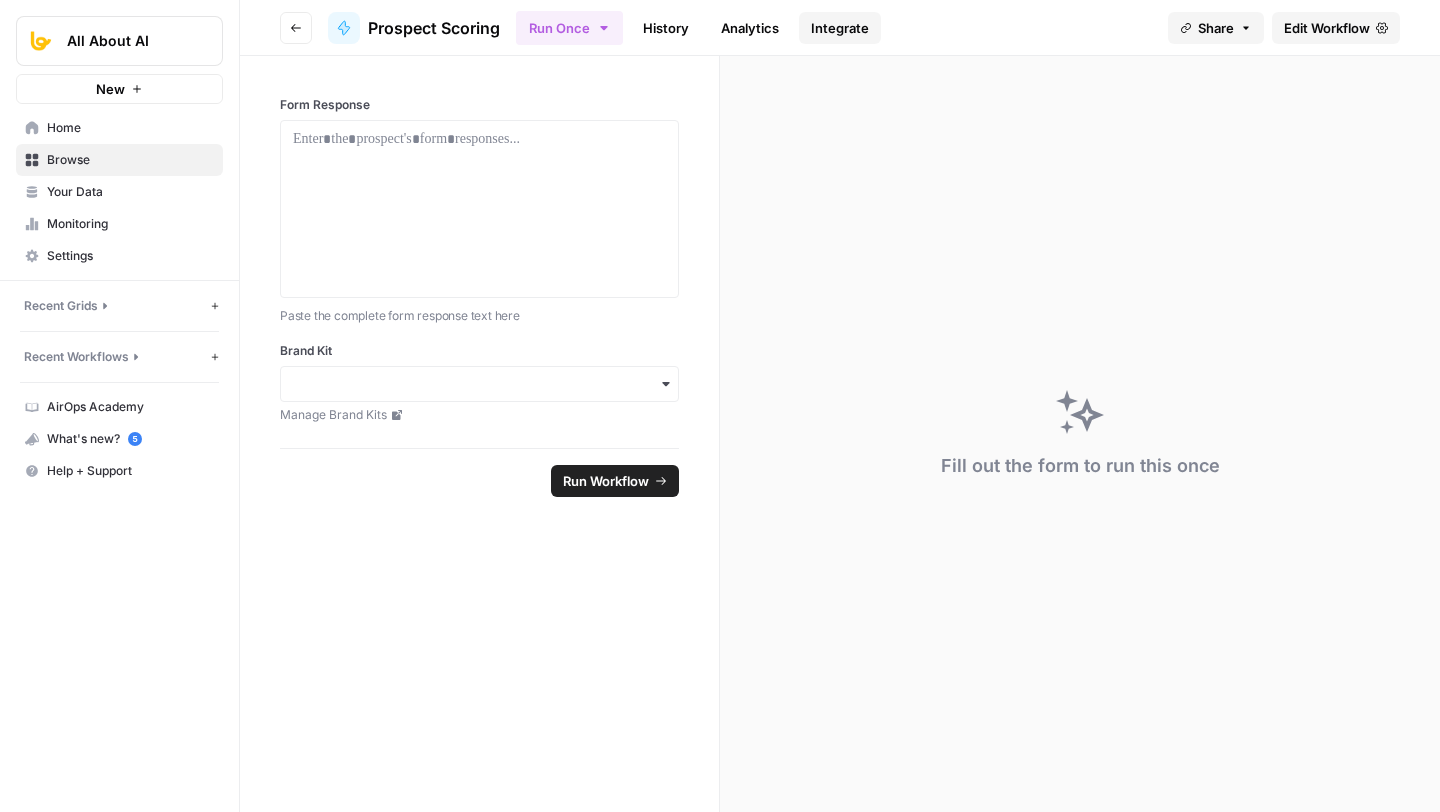 click on "Integrate" at bounding box center (840, 28) 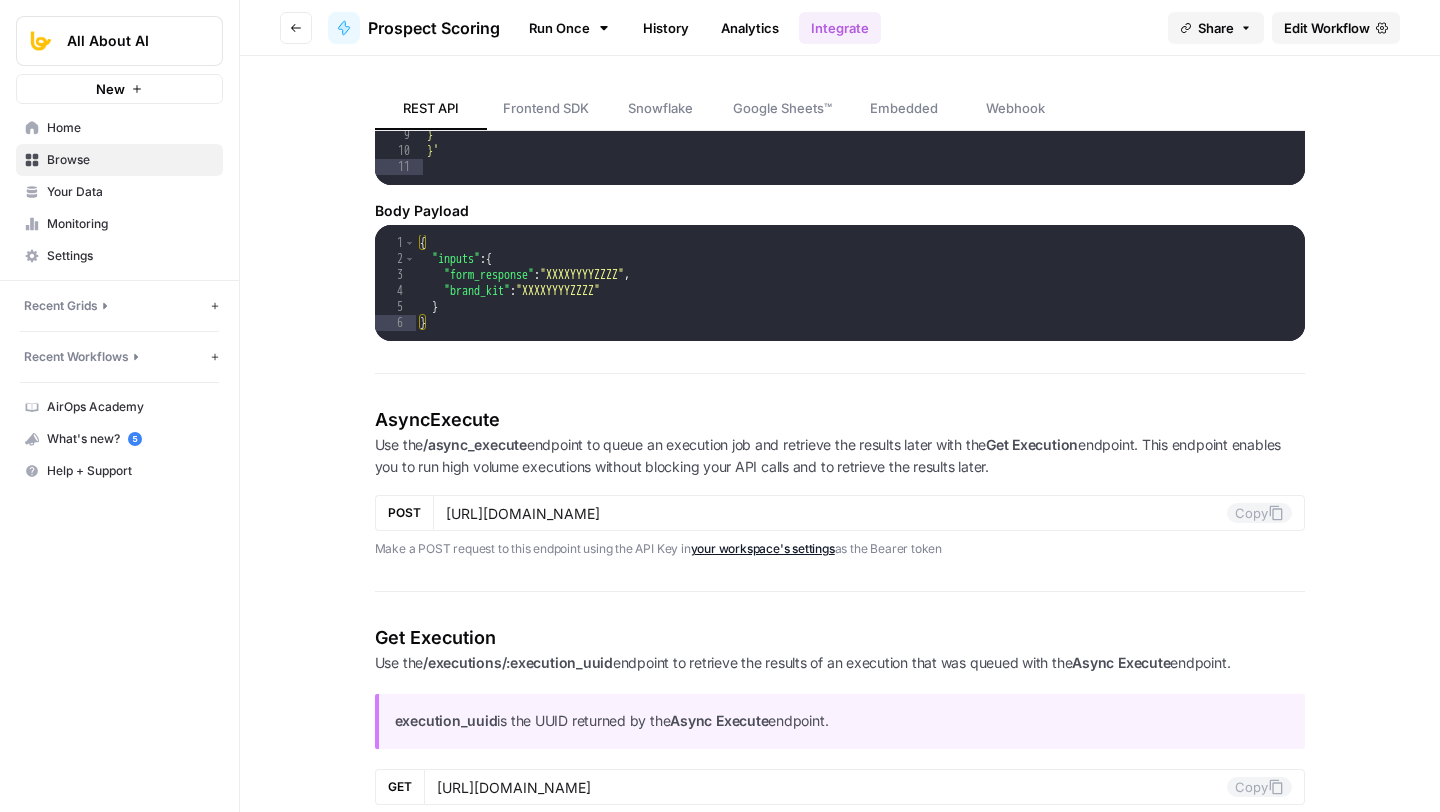scroll, scrollTop: 986, scrollLeft: 0, axis: vertical 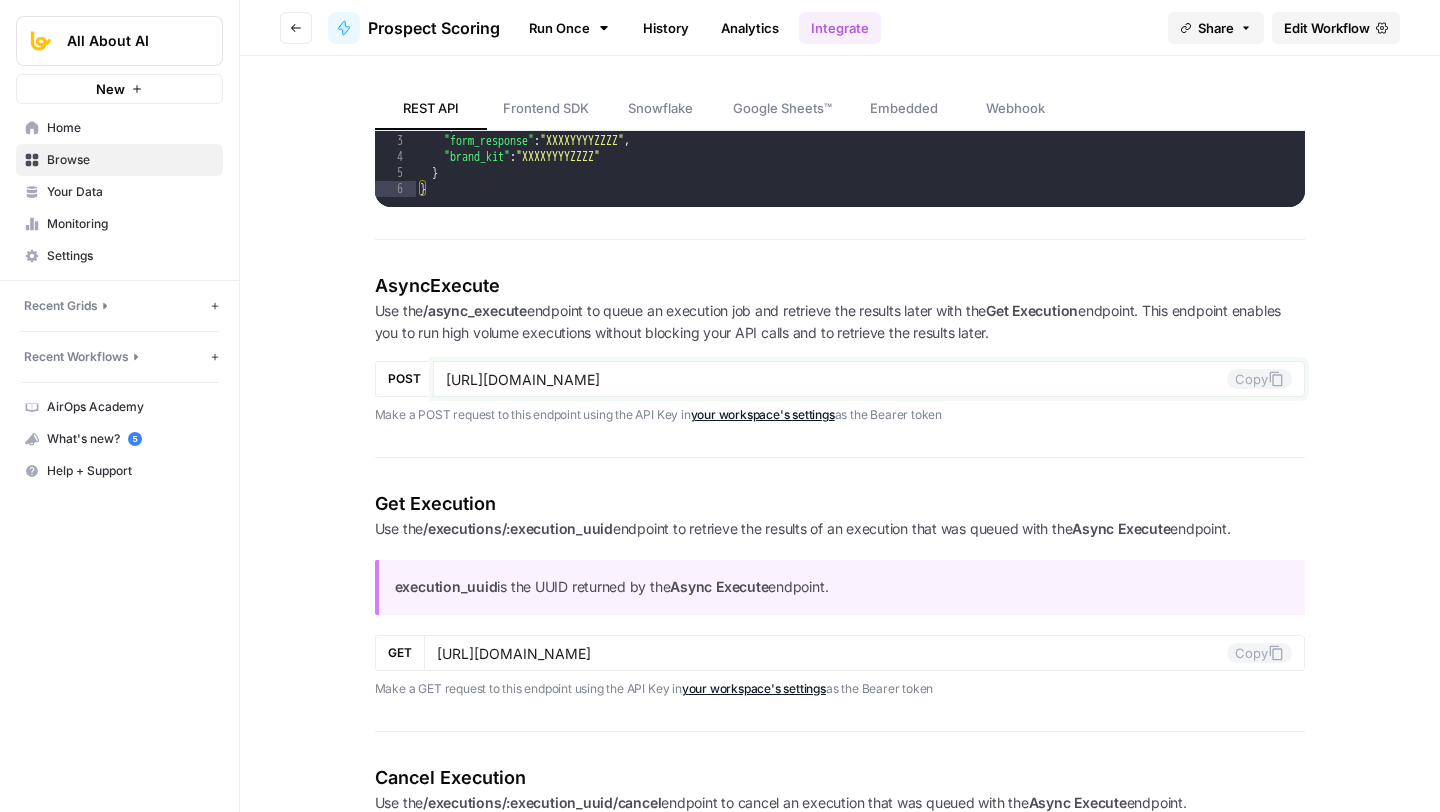 click 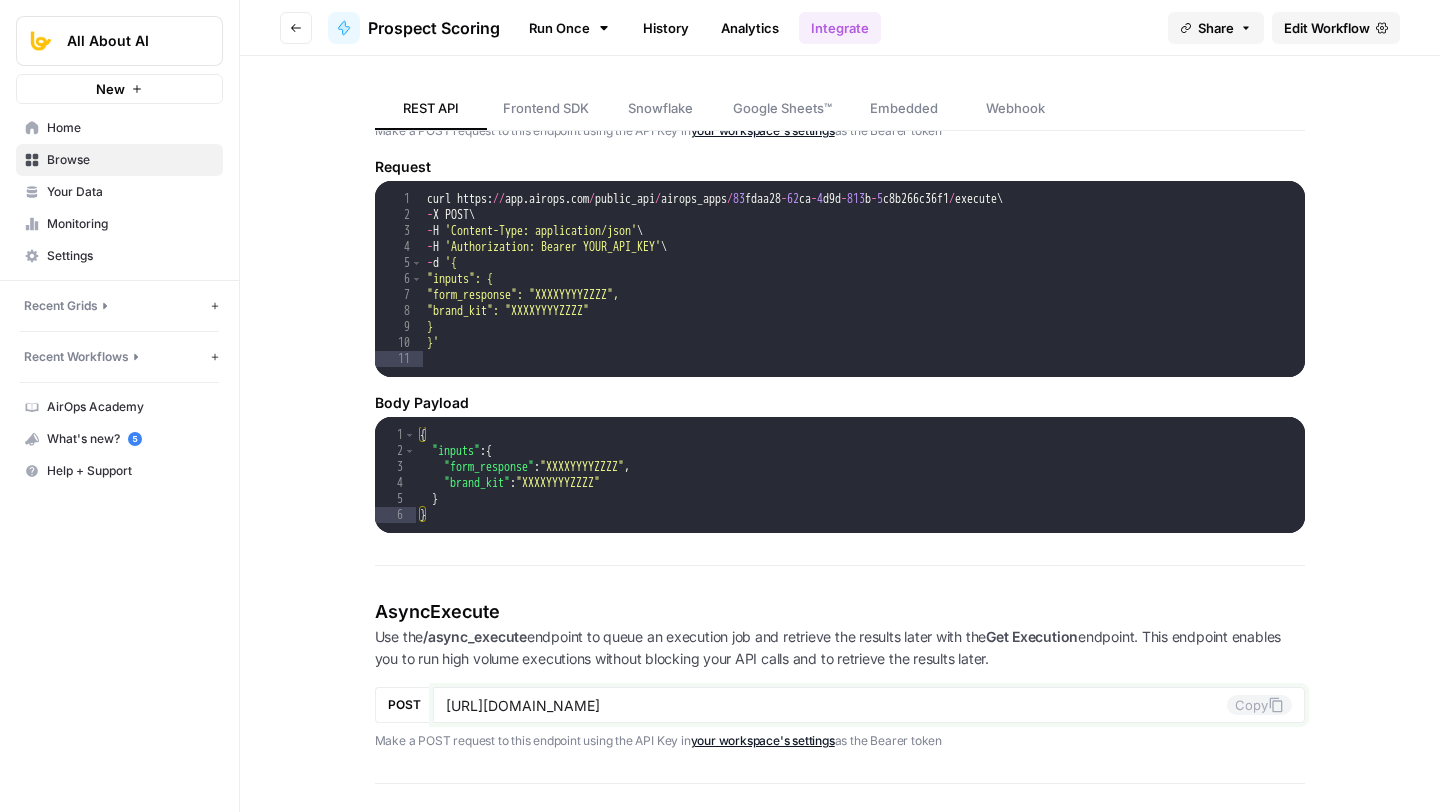 scroll, scrollTop: 530, scrollLeft: 0, axis: vertical 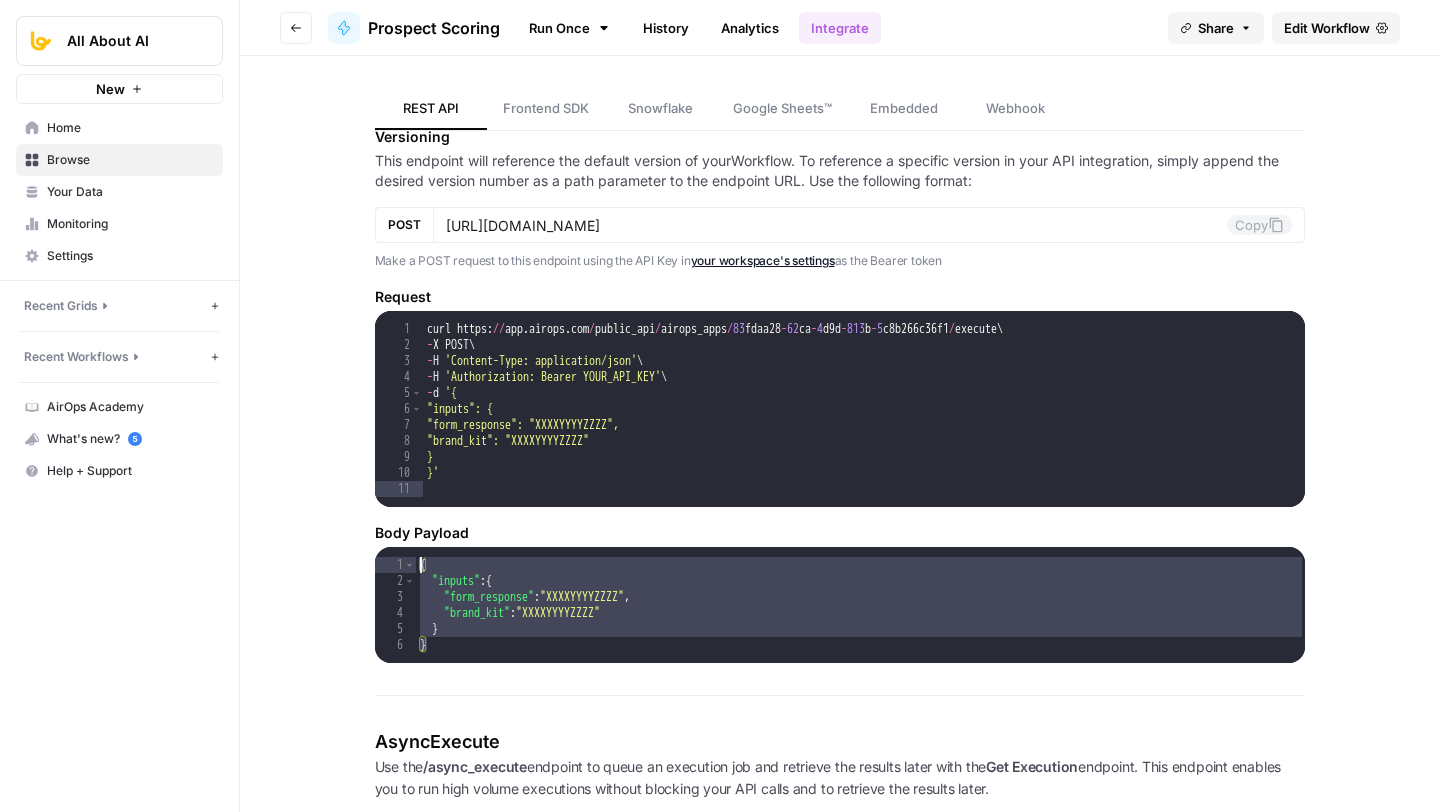 drag, startPoint x: 437, startPoint y: 644, endPoint x: 410, endPoint y: 554, distance: 93.96276 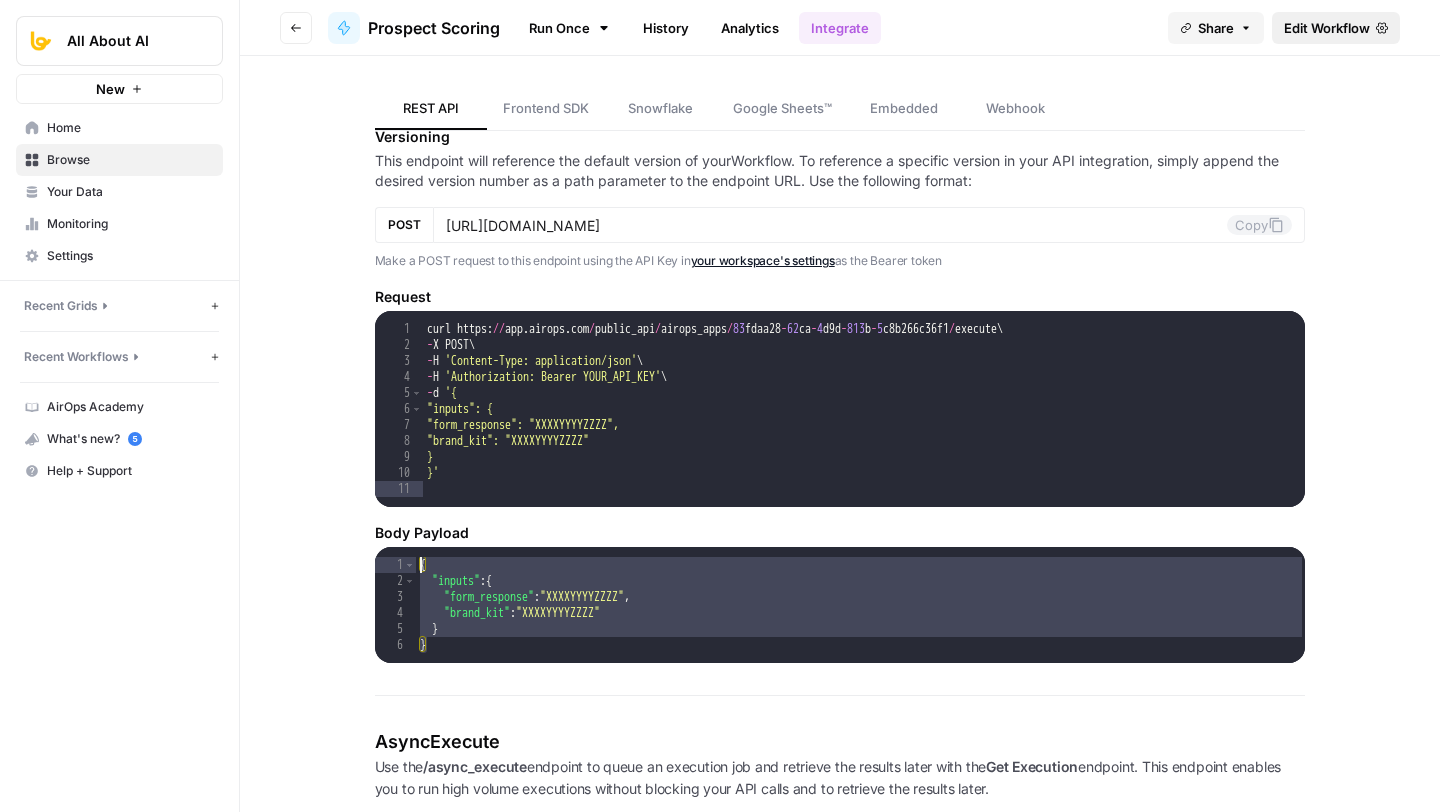 click on "Edit Workflow" at bounding box center [1327, 28] 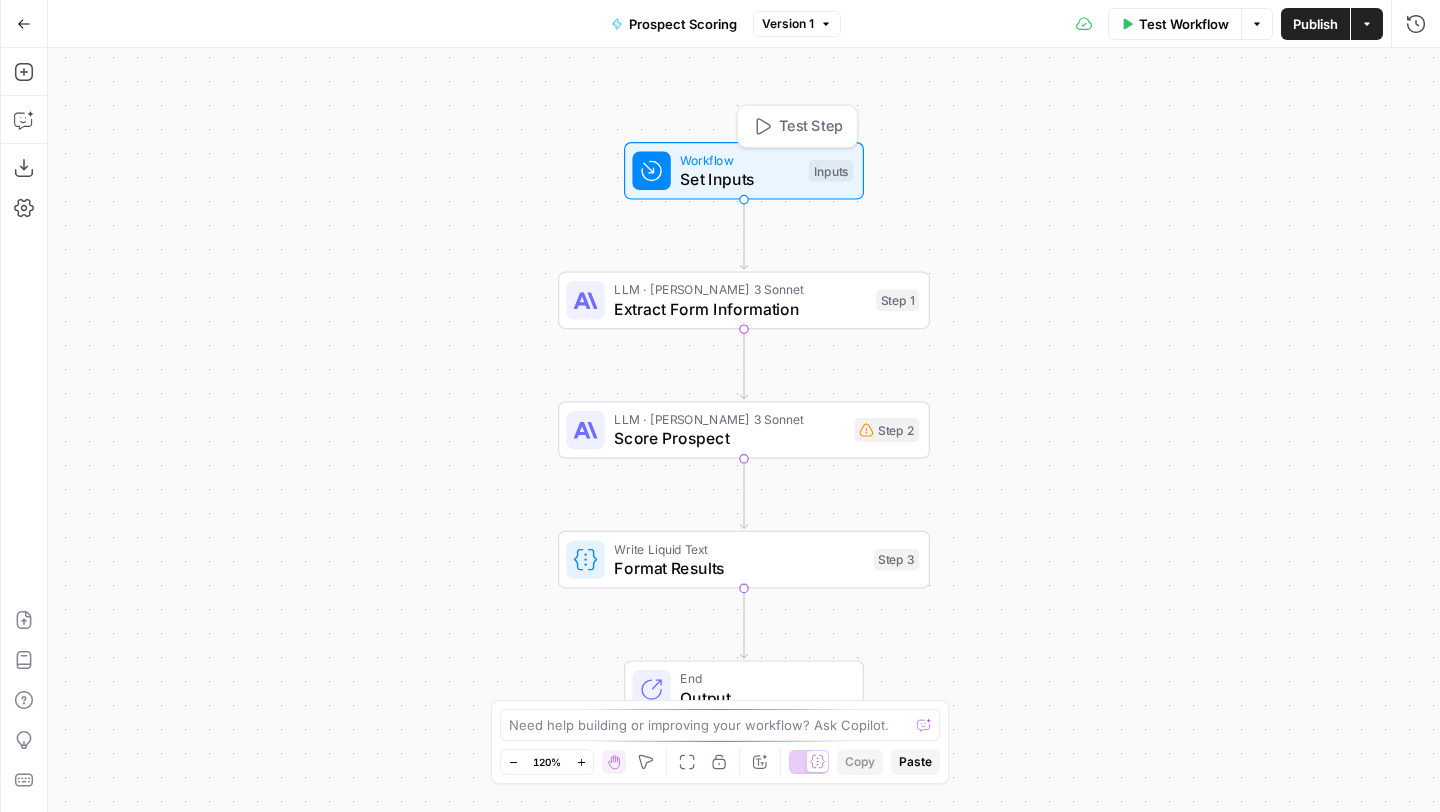 click on "Set Inputs" at bounding box center (739, 179) 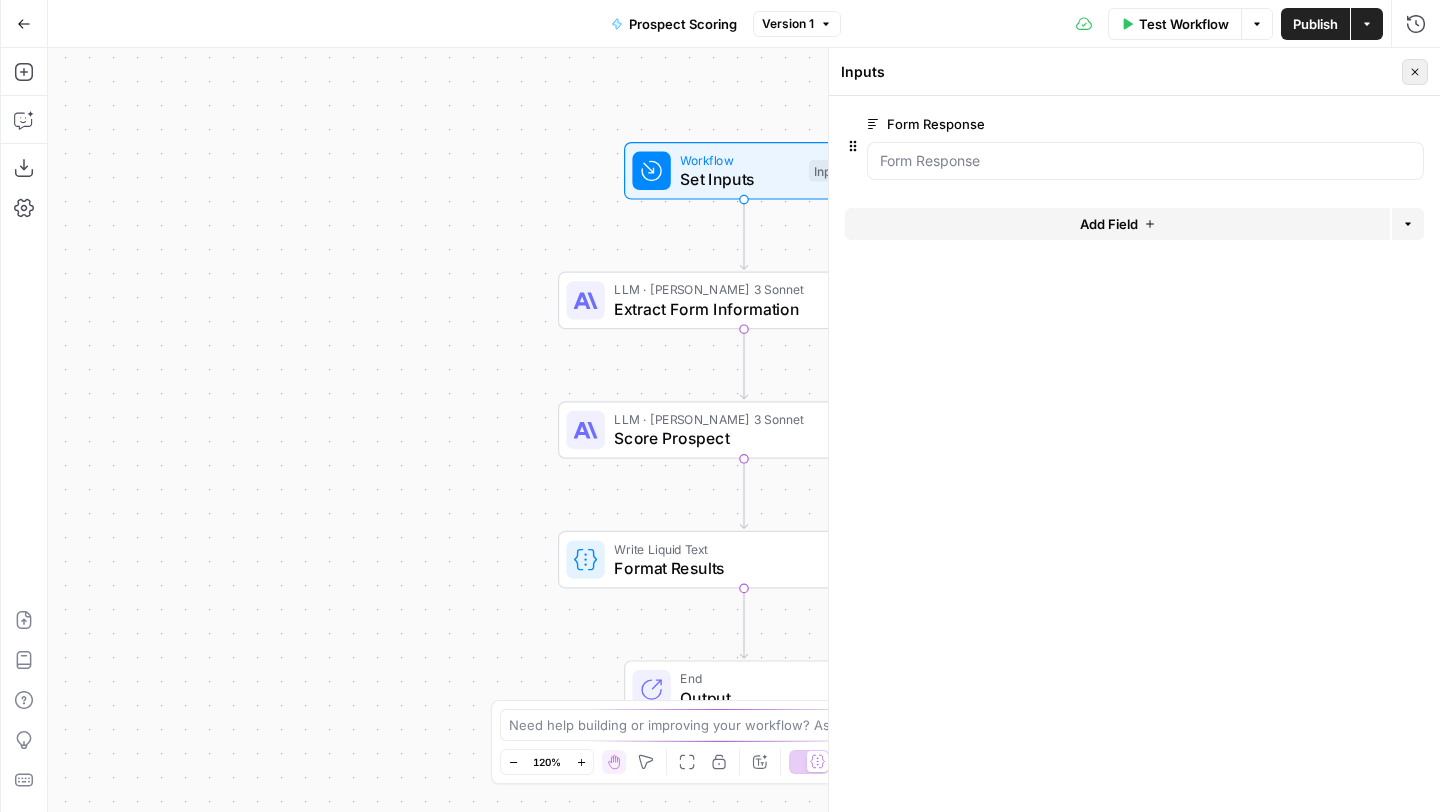 click 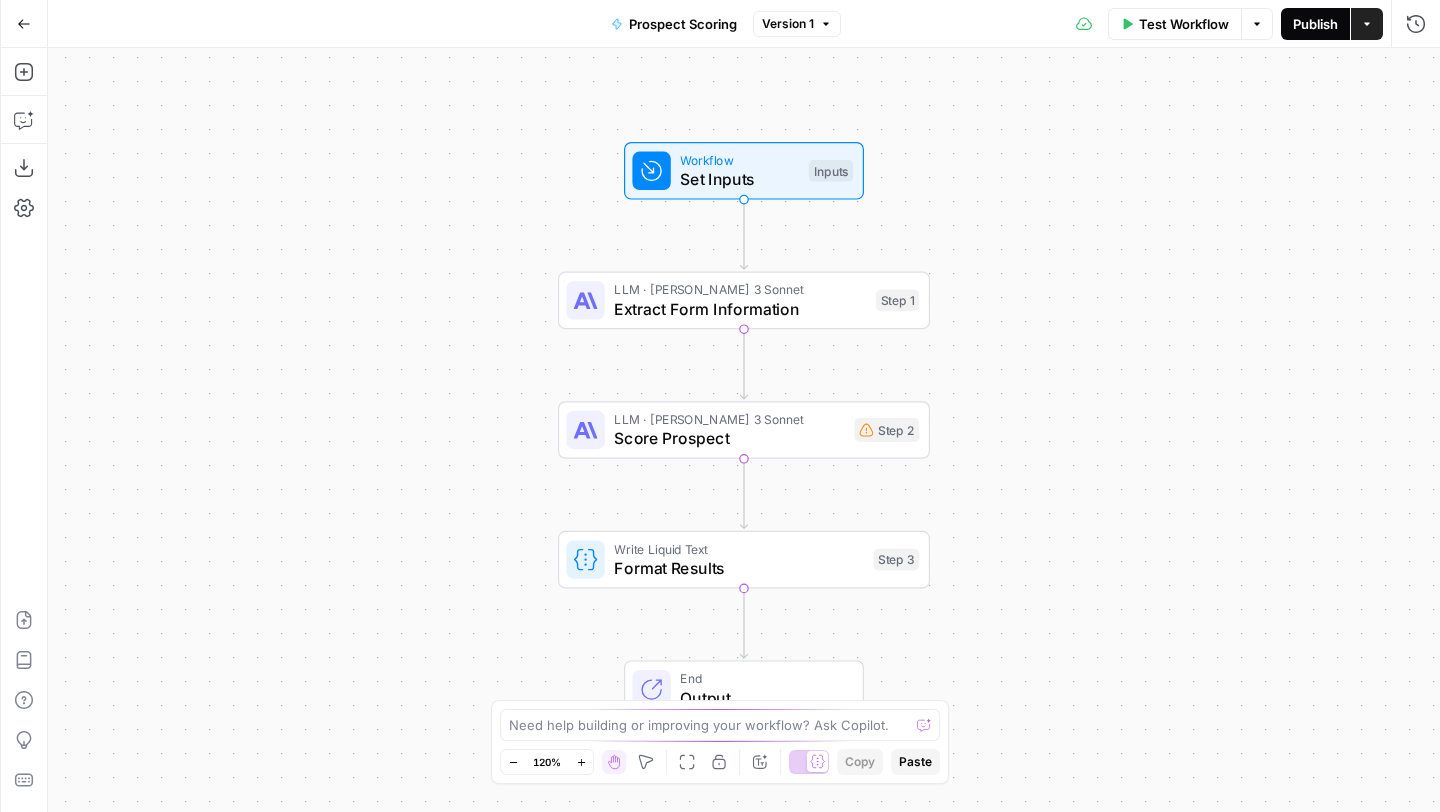 click on "Publish" at bounding box center (1315, 24) 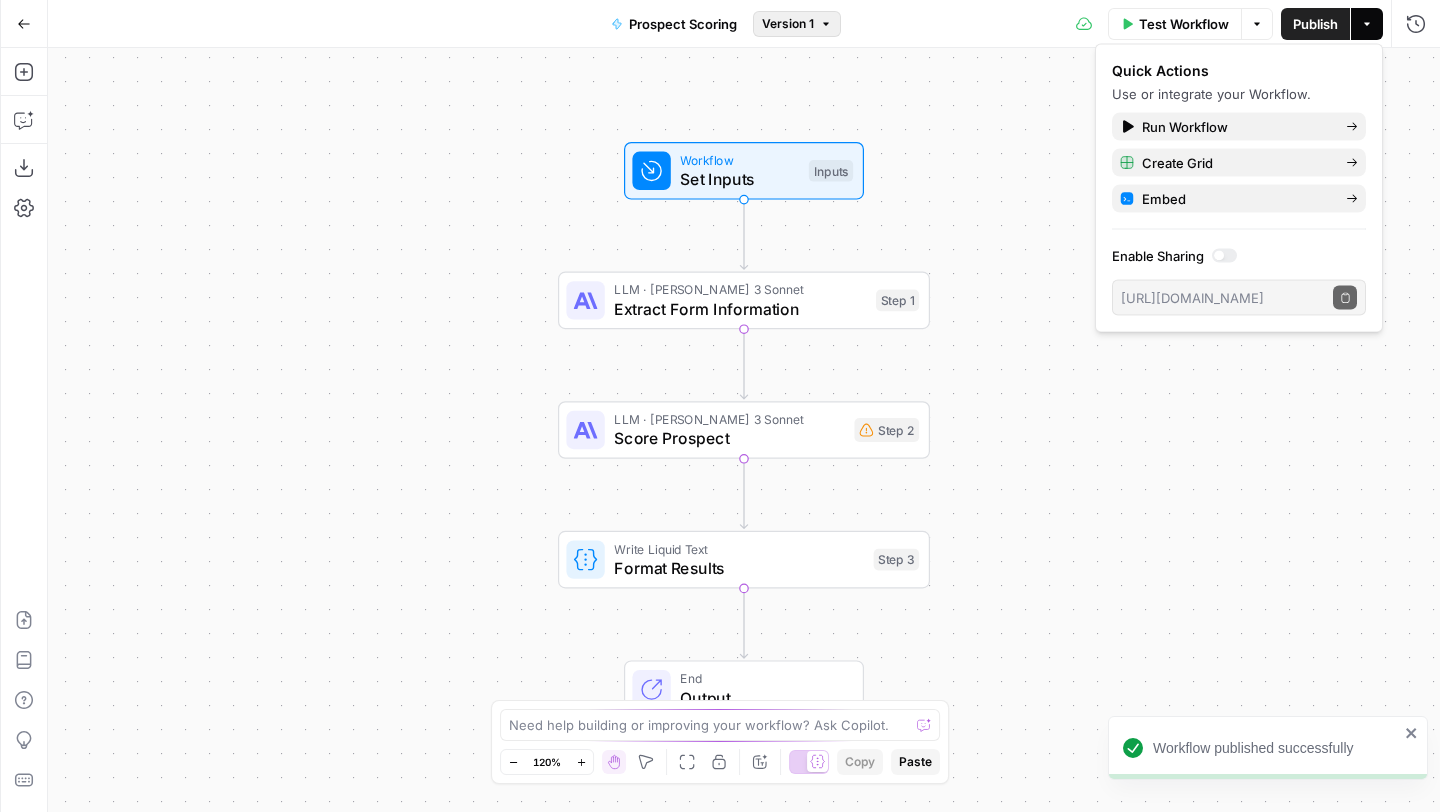 click on "Version 1" at bounding box center [788, 24] 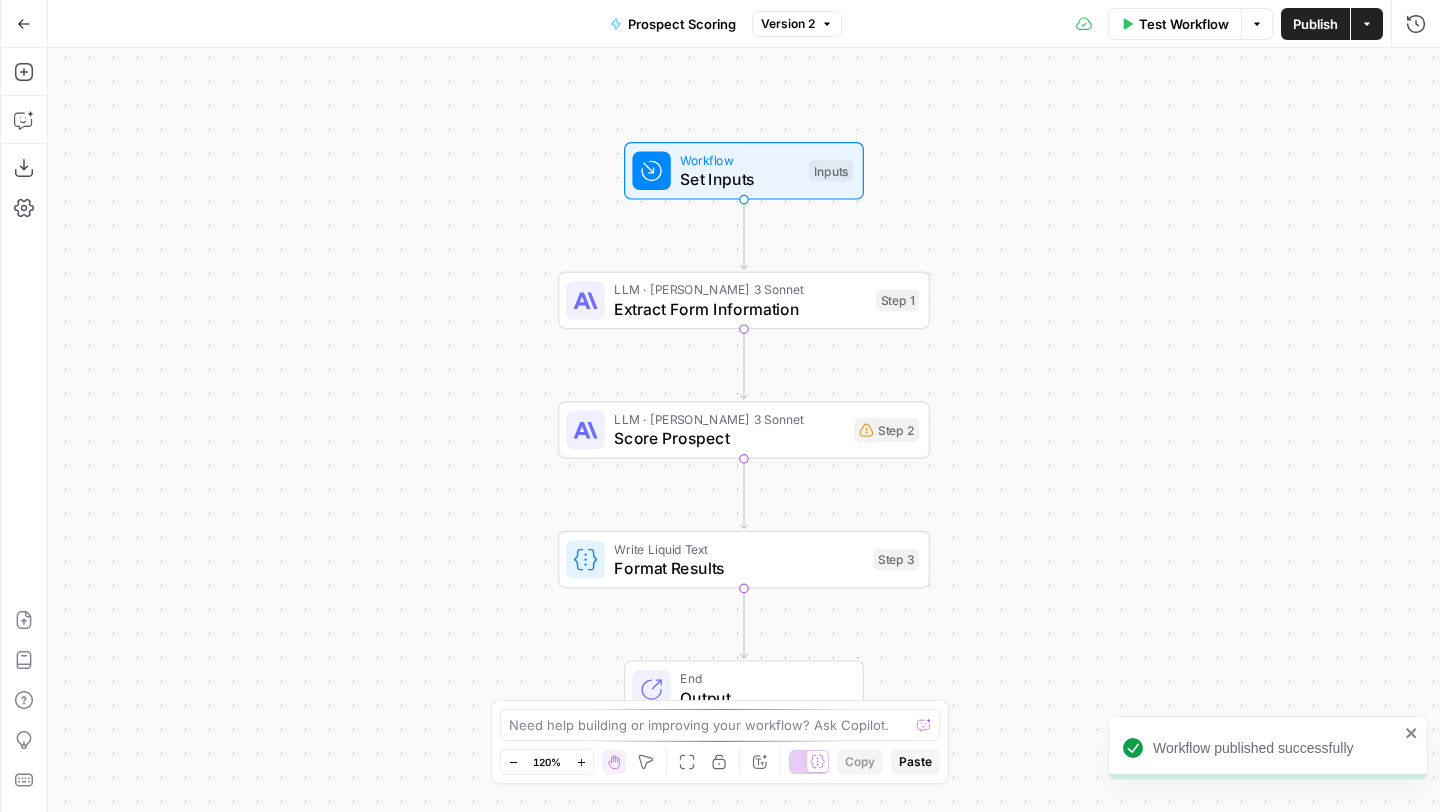 click on "Version 2" at bounding box center (788, 24) 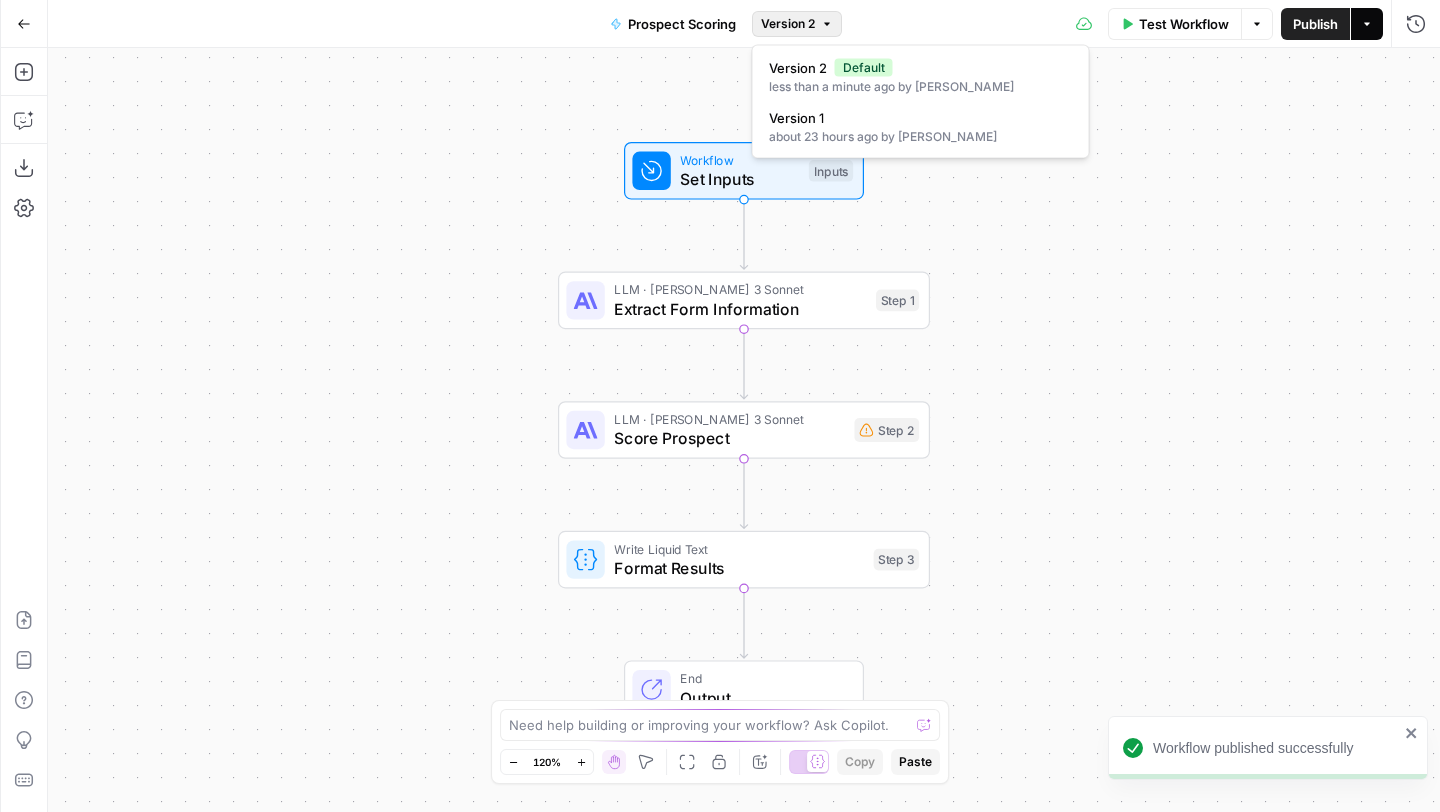 click on "Actions" at bounding box center (1367, 24) 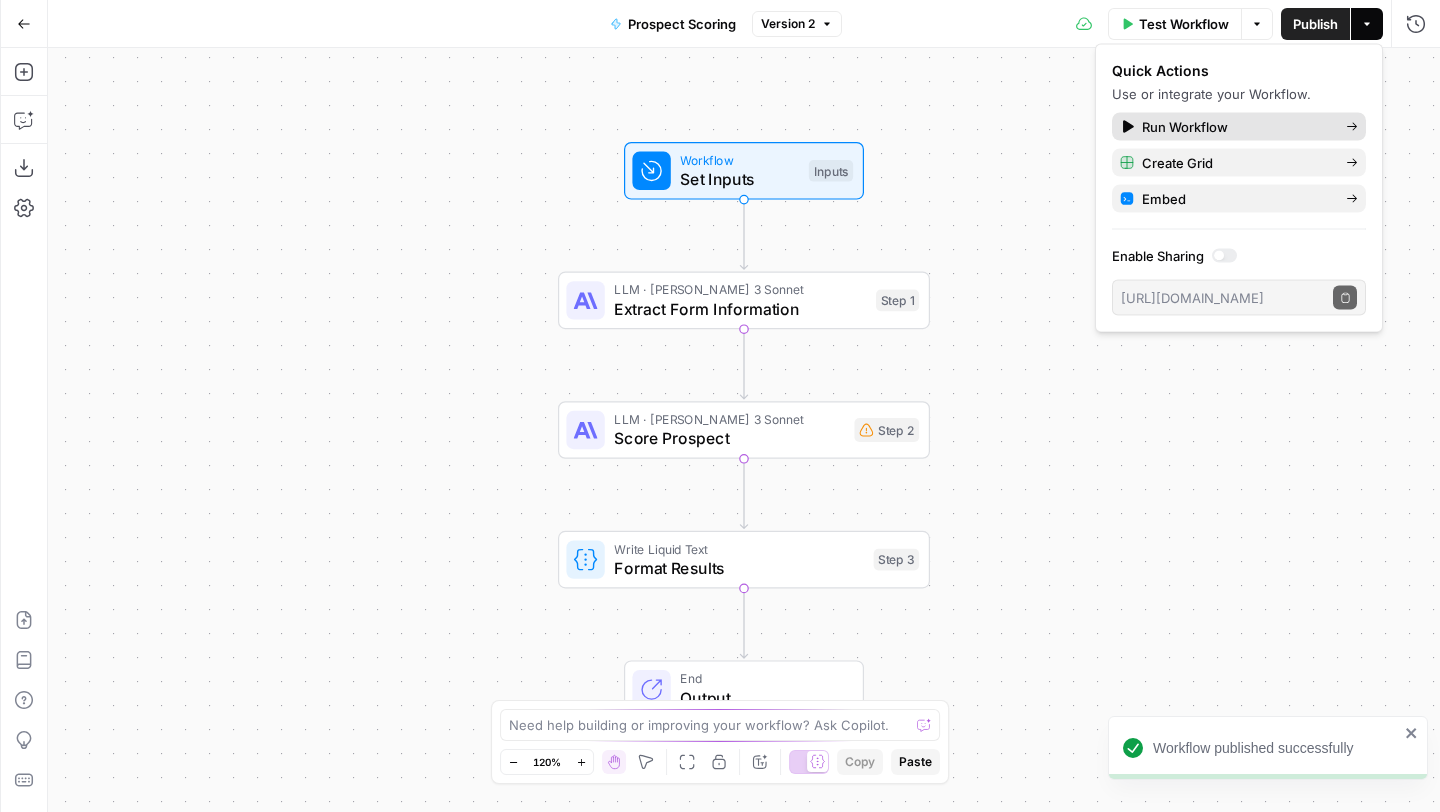 click on "Run Workflow" at bounding box center [1185, 127] 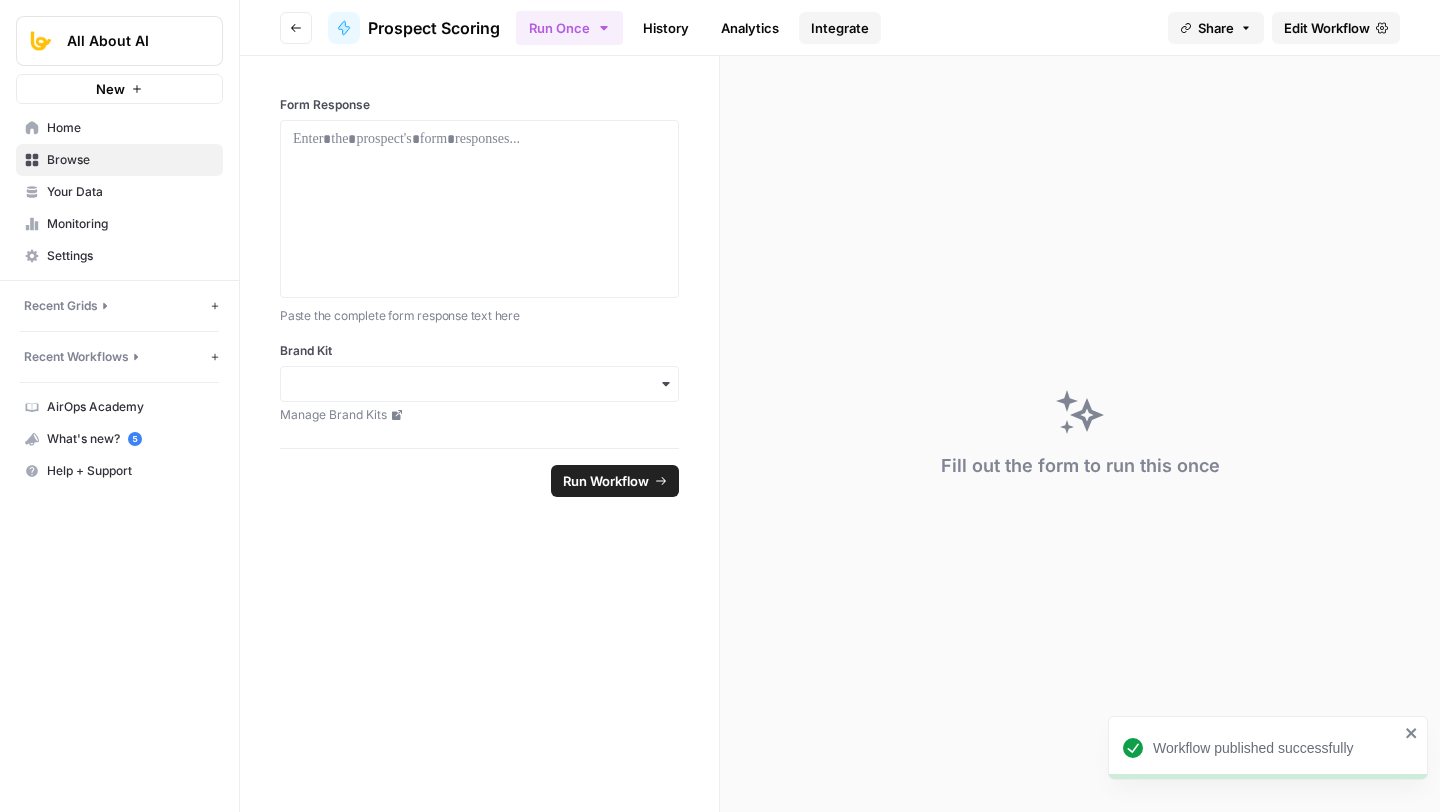click on "Integrate" at bounding box center [840, 28] 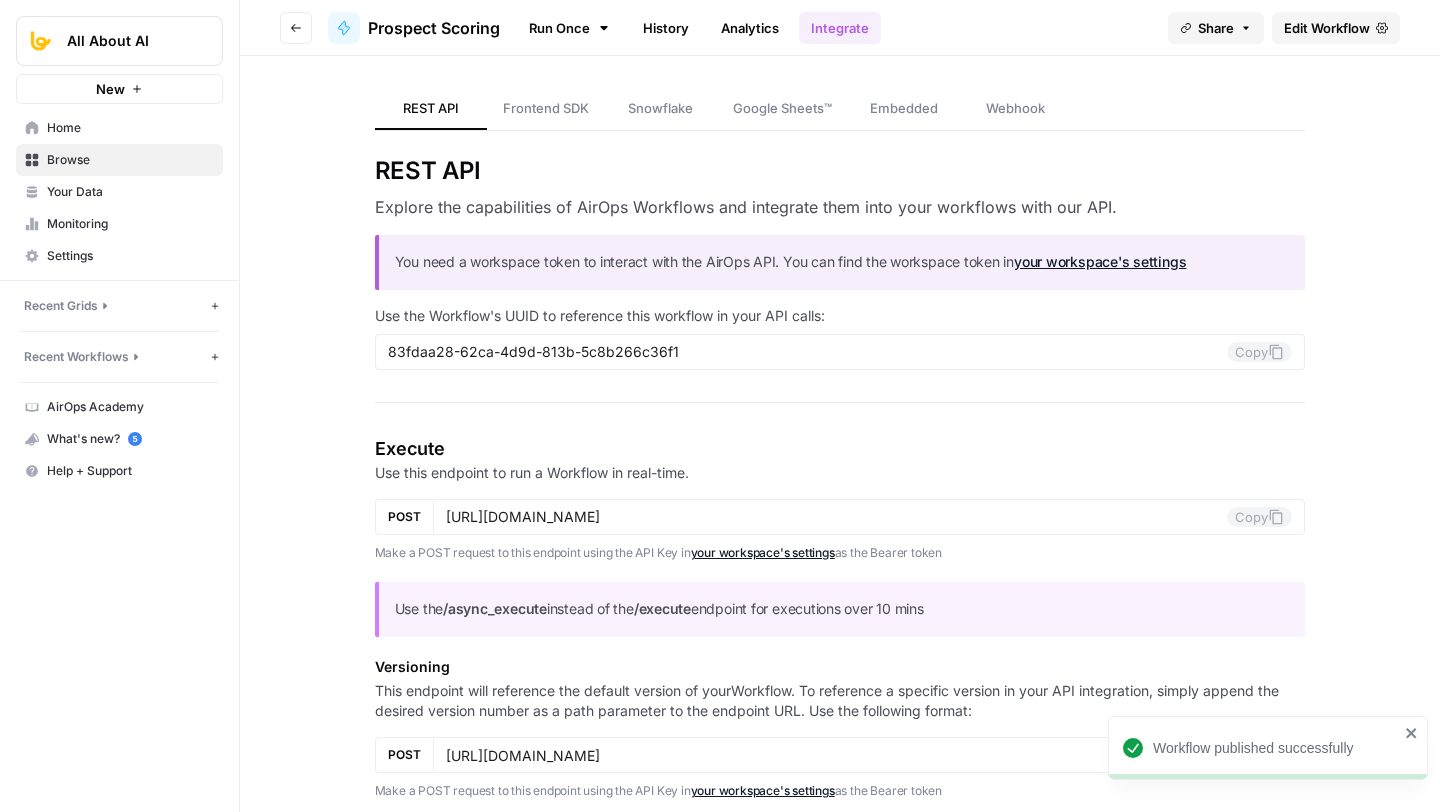 type on "https://api.airops.com/public_api/airops_apps/83fdaa28-62ca-4d9d-813b-5c8b266c36f1/execute/v2" 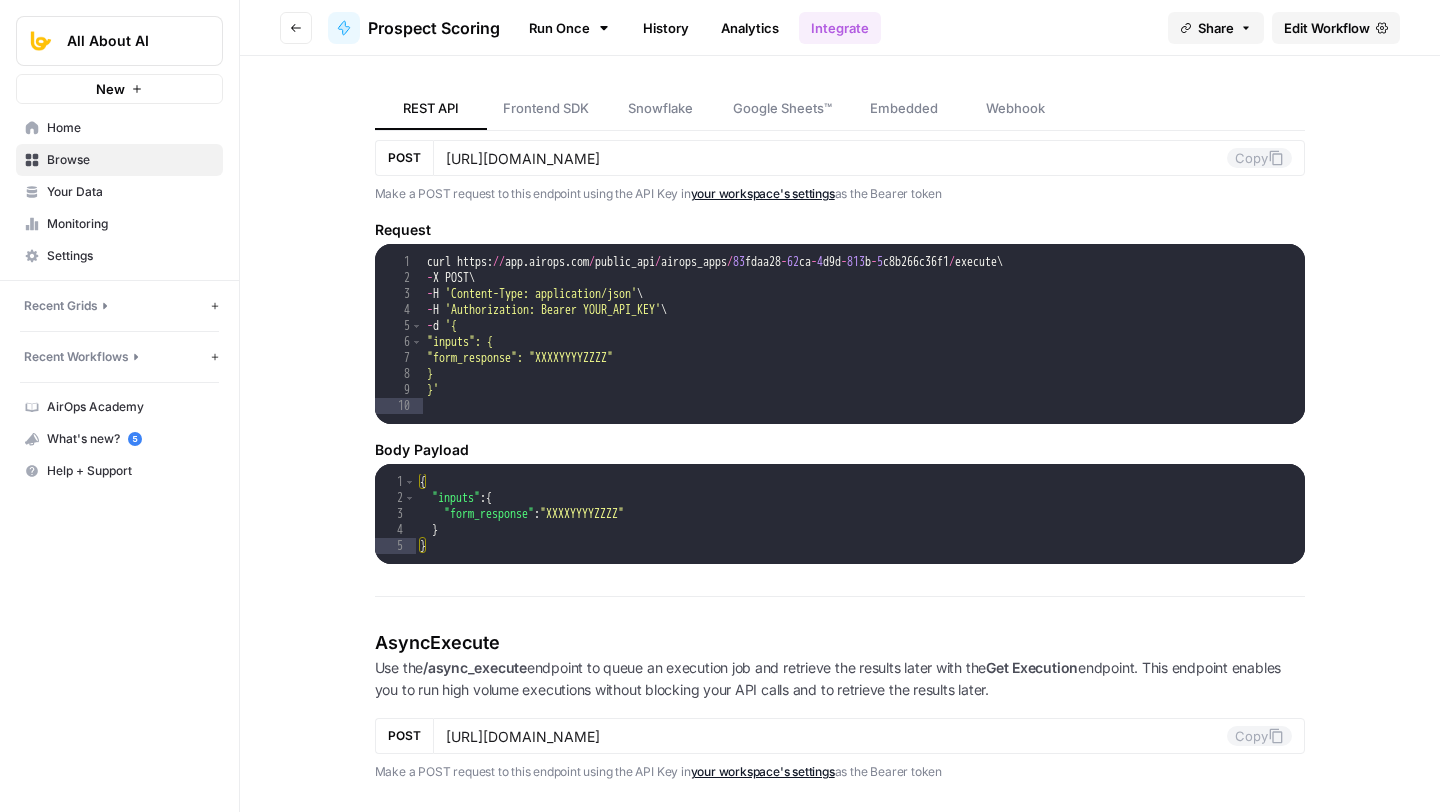 scroll, scrollTop: 557, scrollLeft: 0, axis: vertical 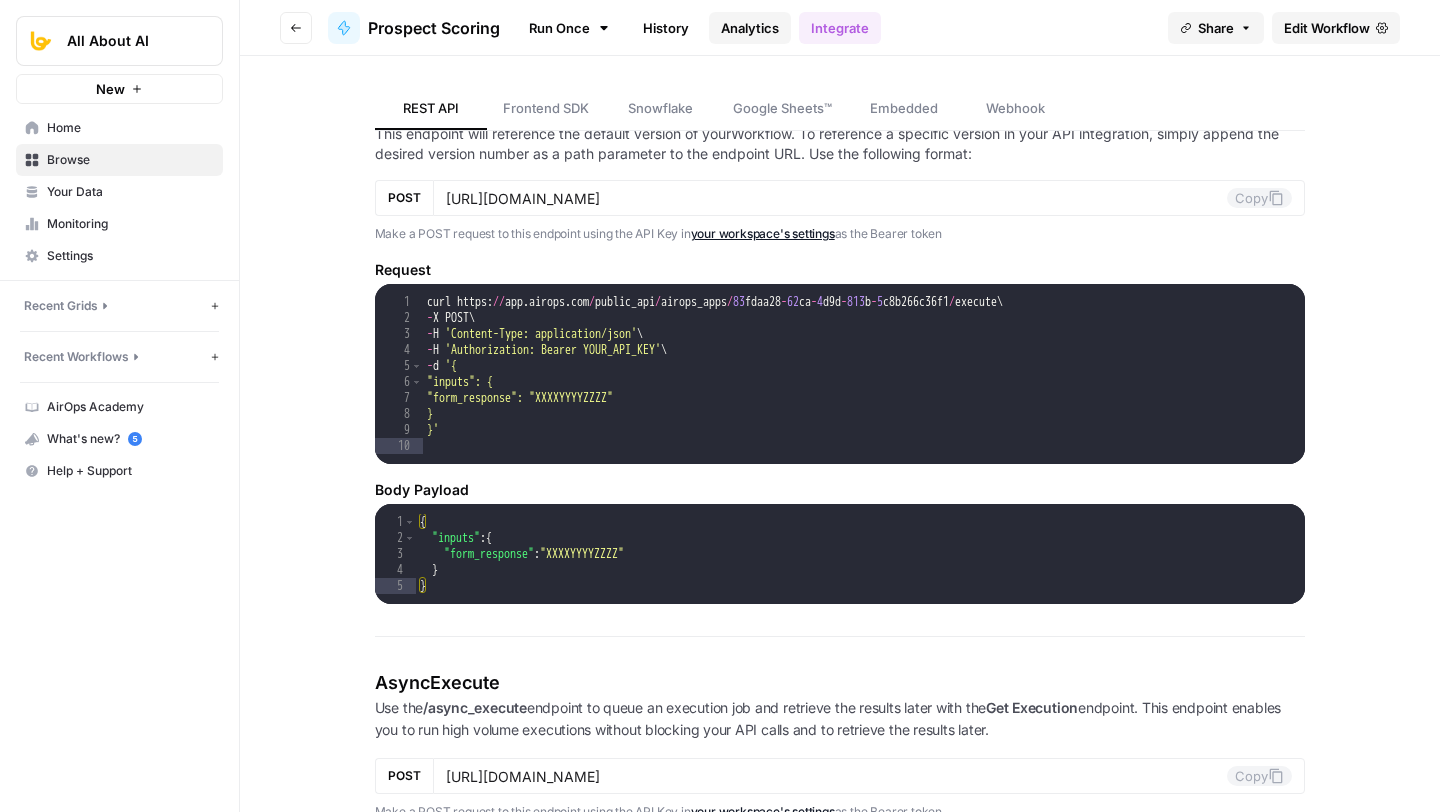 click on "Analytics" at bounding box center [750, 28] 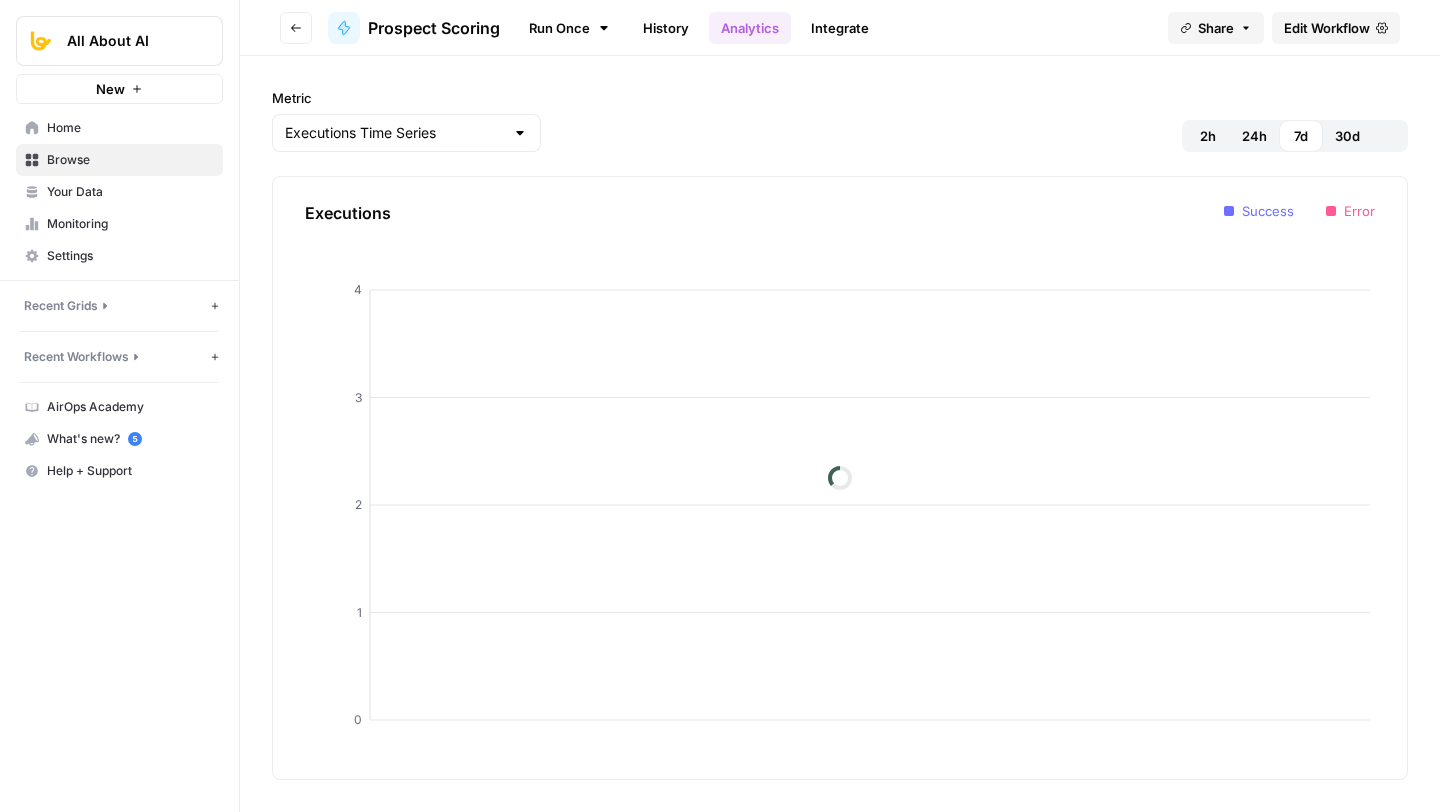 scroll, scrollTop: 0, scrollLeft: 0, axis: both 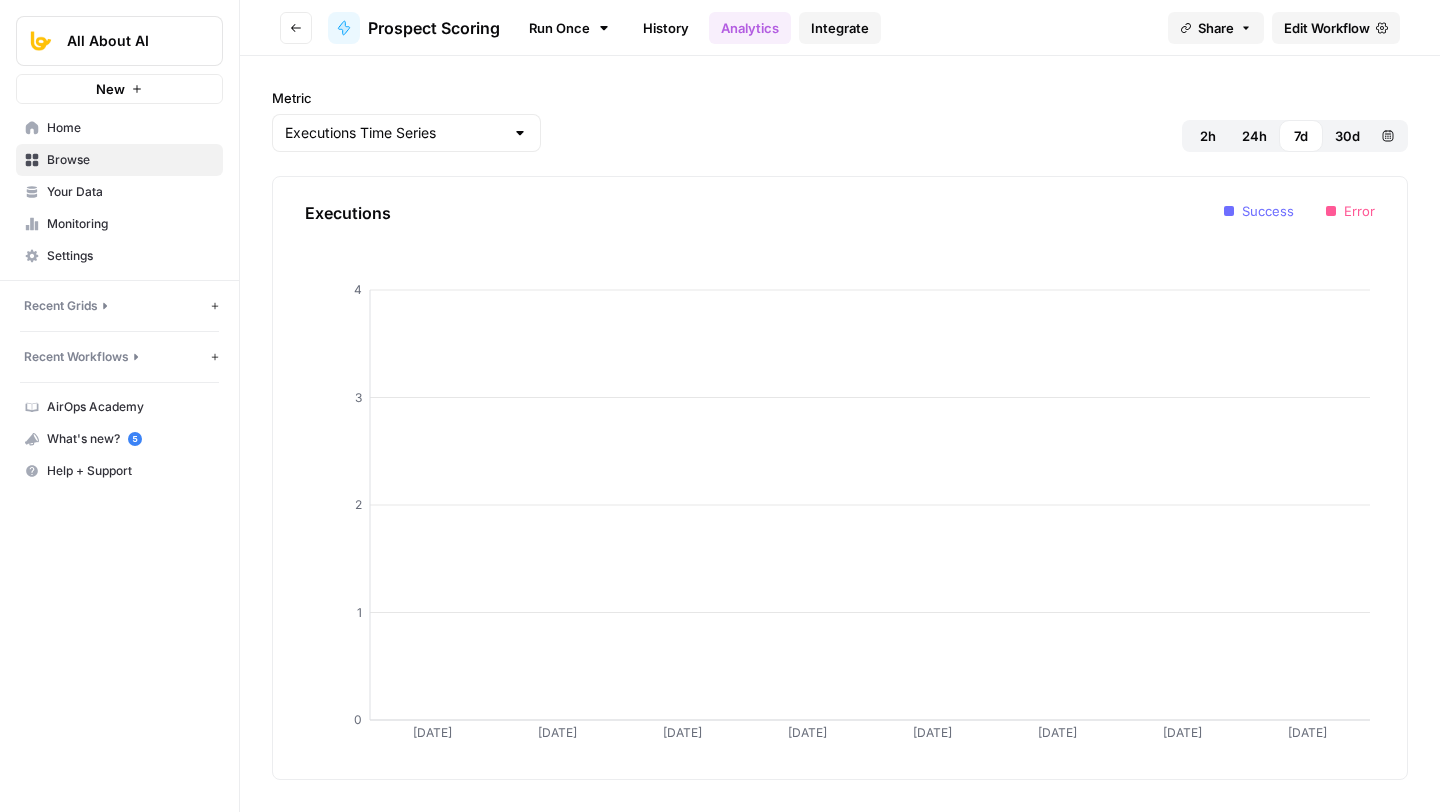 click on "Integrate" at bounding box center (840, 28) 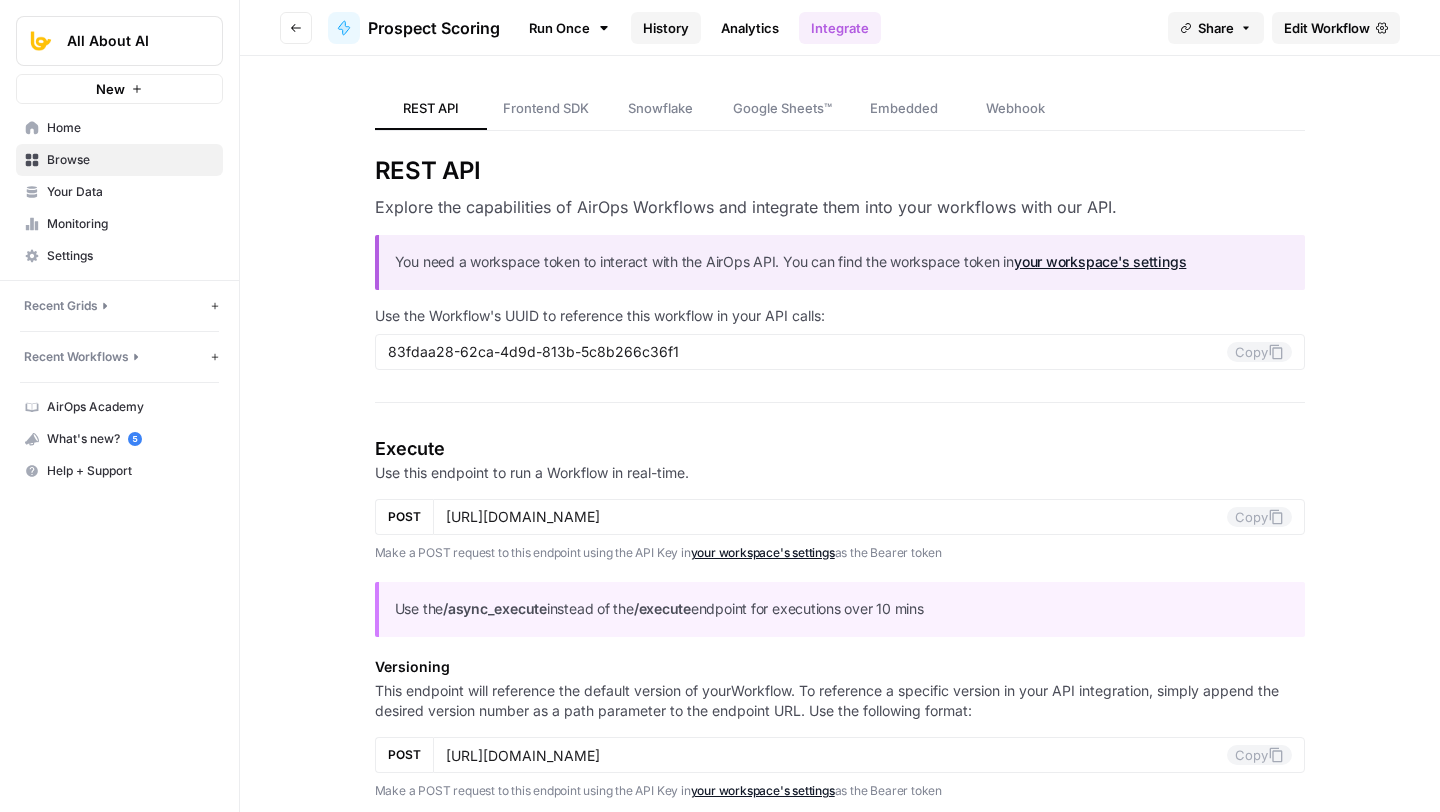 click on "History" at bounding box center (666, 28) 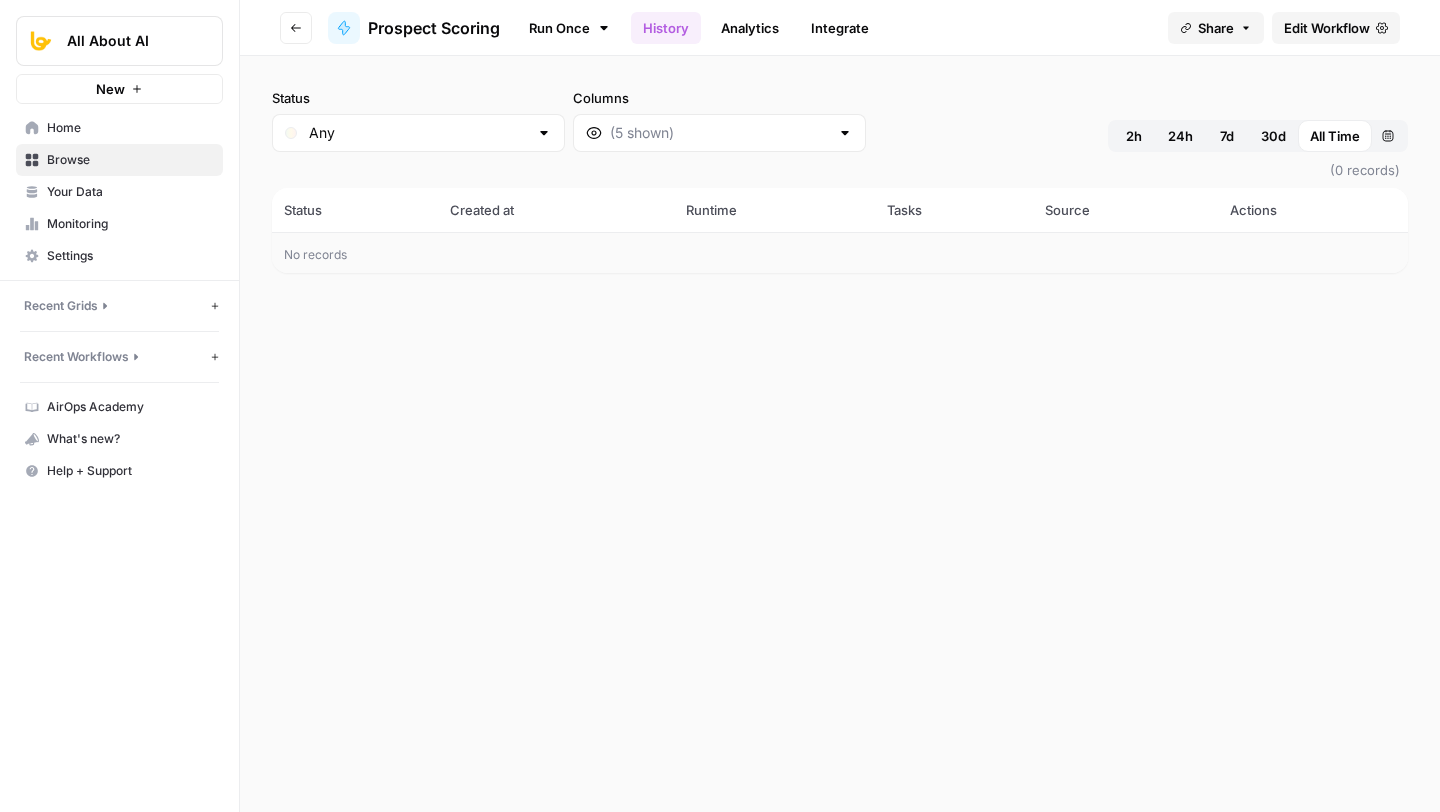 scroll, scrollTop: 0, scrollLeft: 0, axis: both 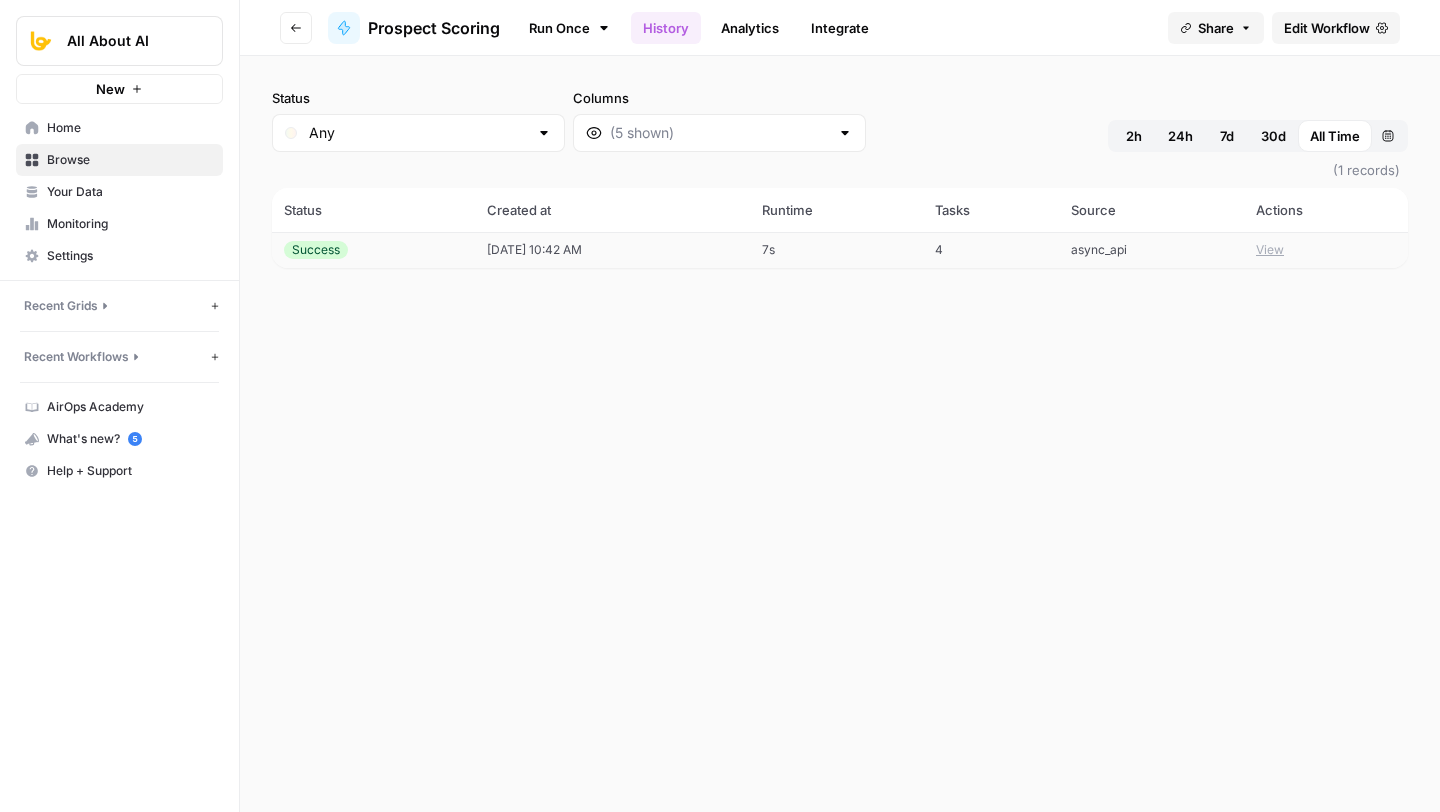 click on "View" at bounding box center [1270, 250] 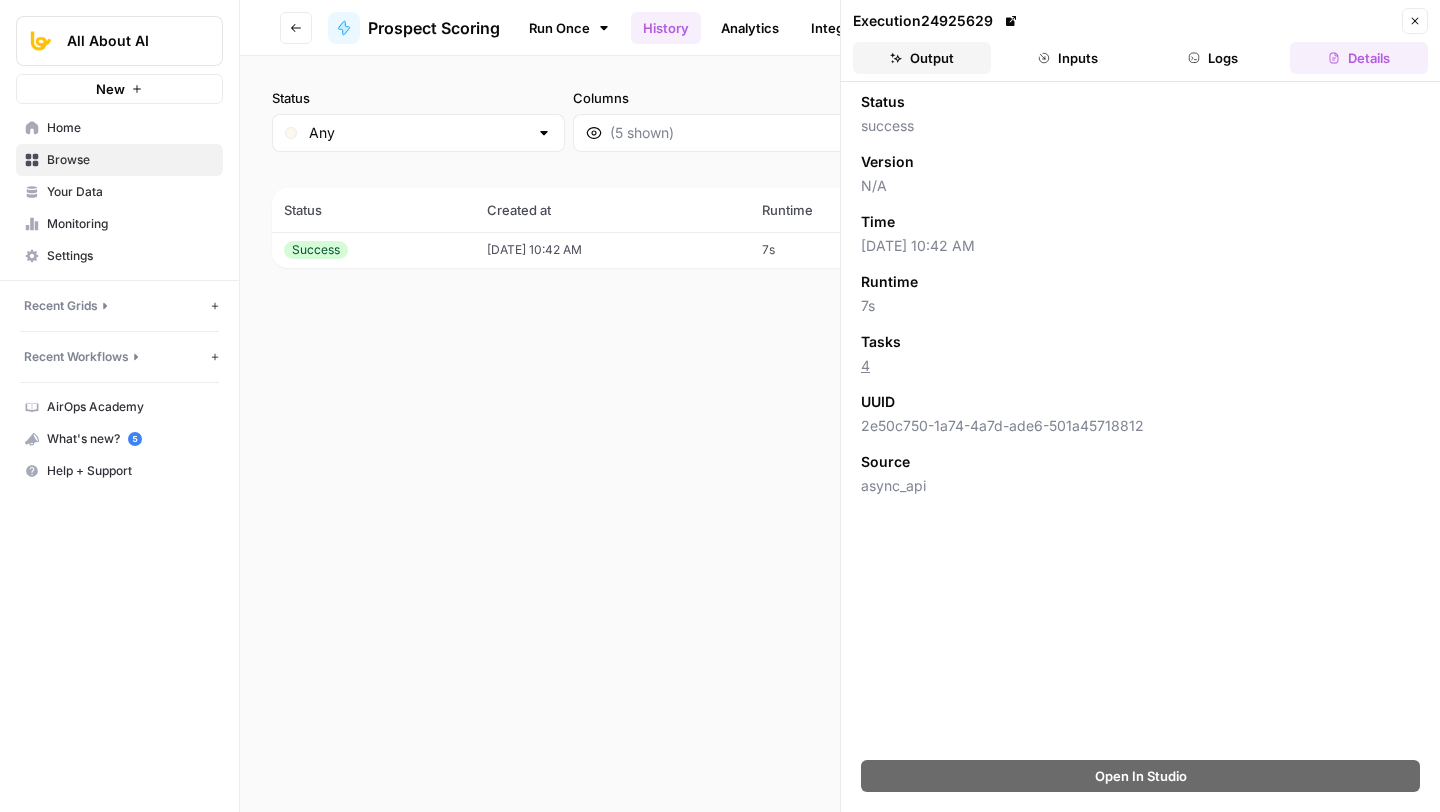 click on "Output" at bounding box center (922, 58) 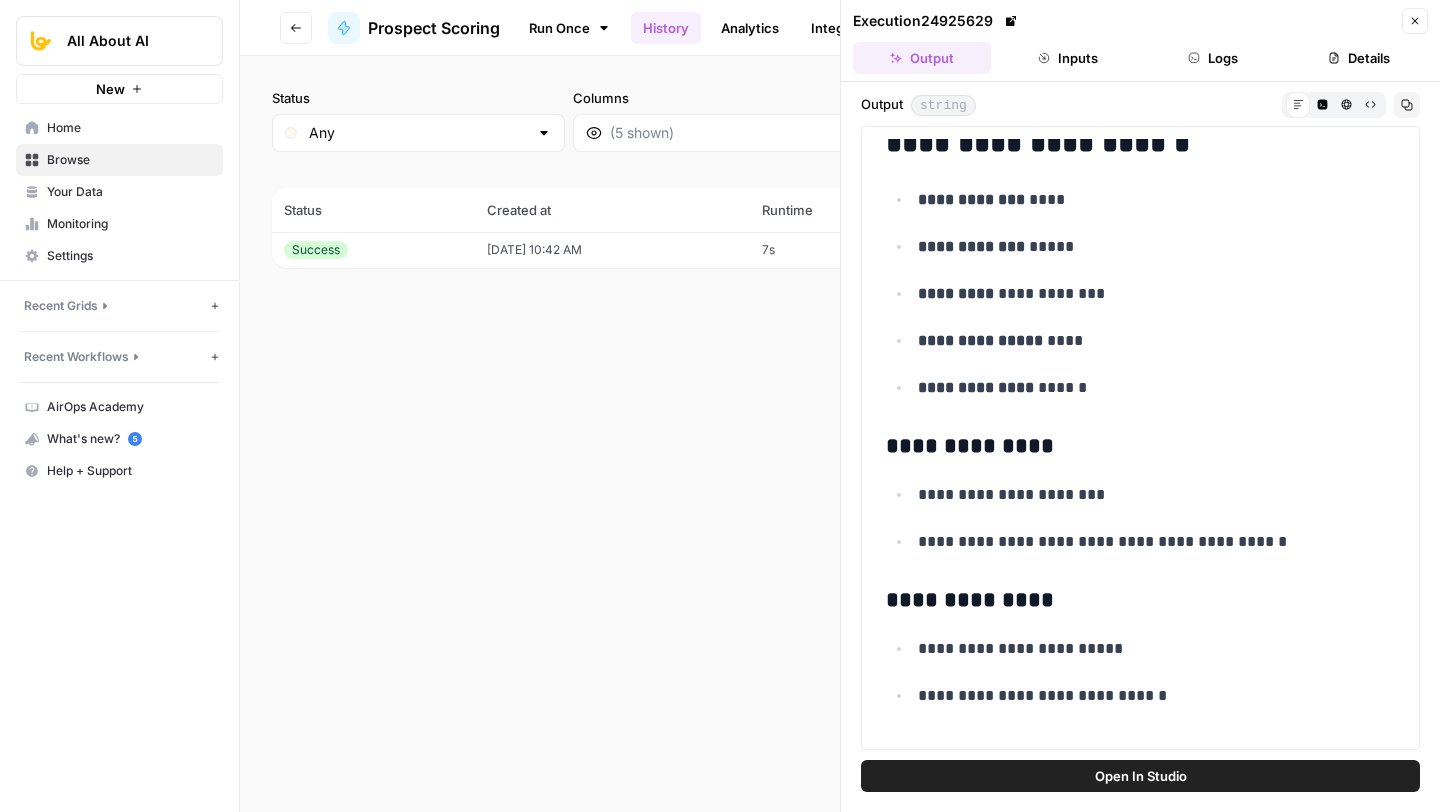 scroll, scrollTop: 0, scrollLeft: 0, axis: both 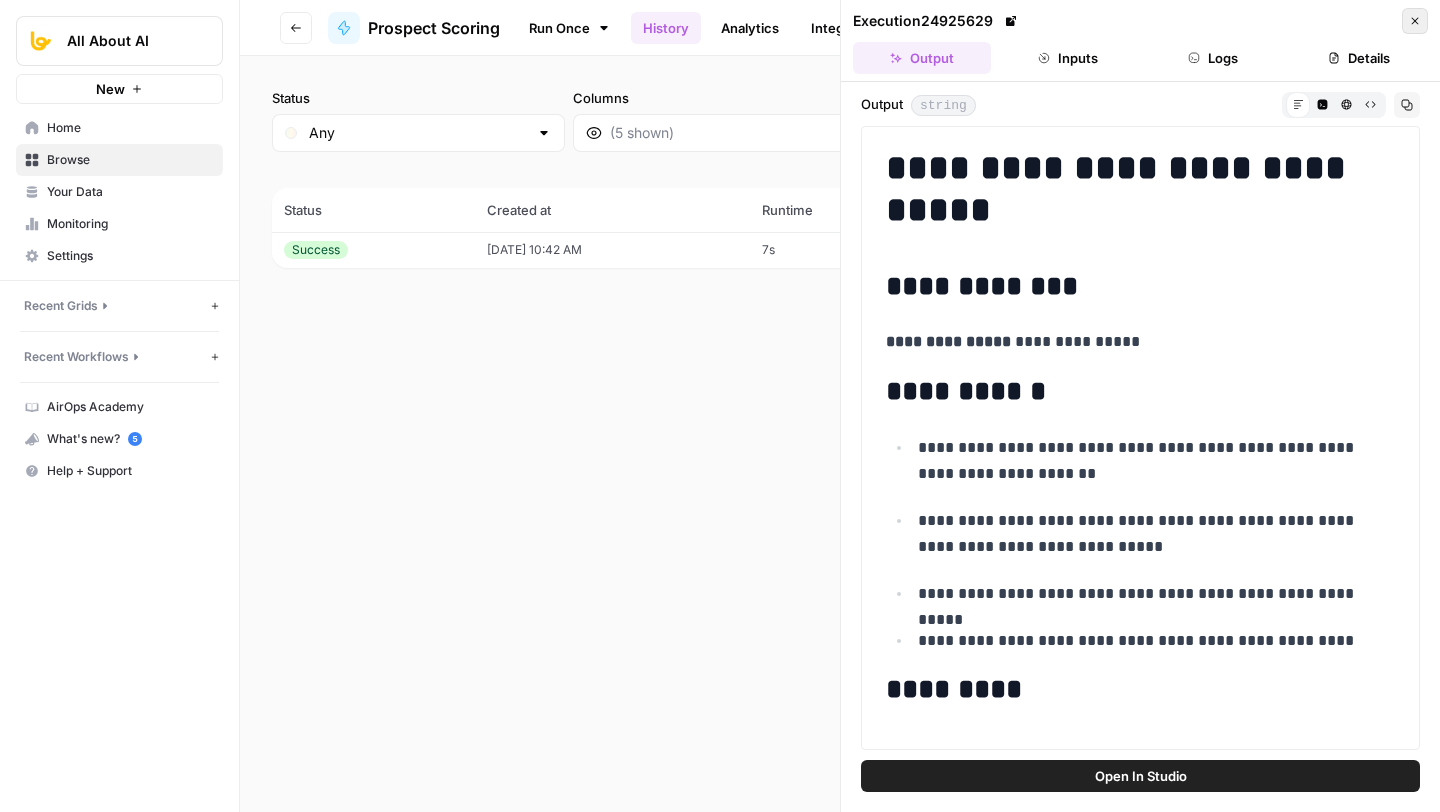 click on "Close" at bounding box center (1415, 21) 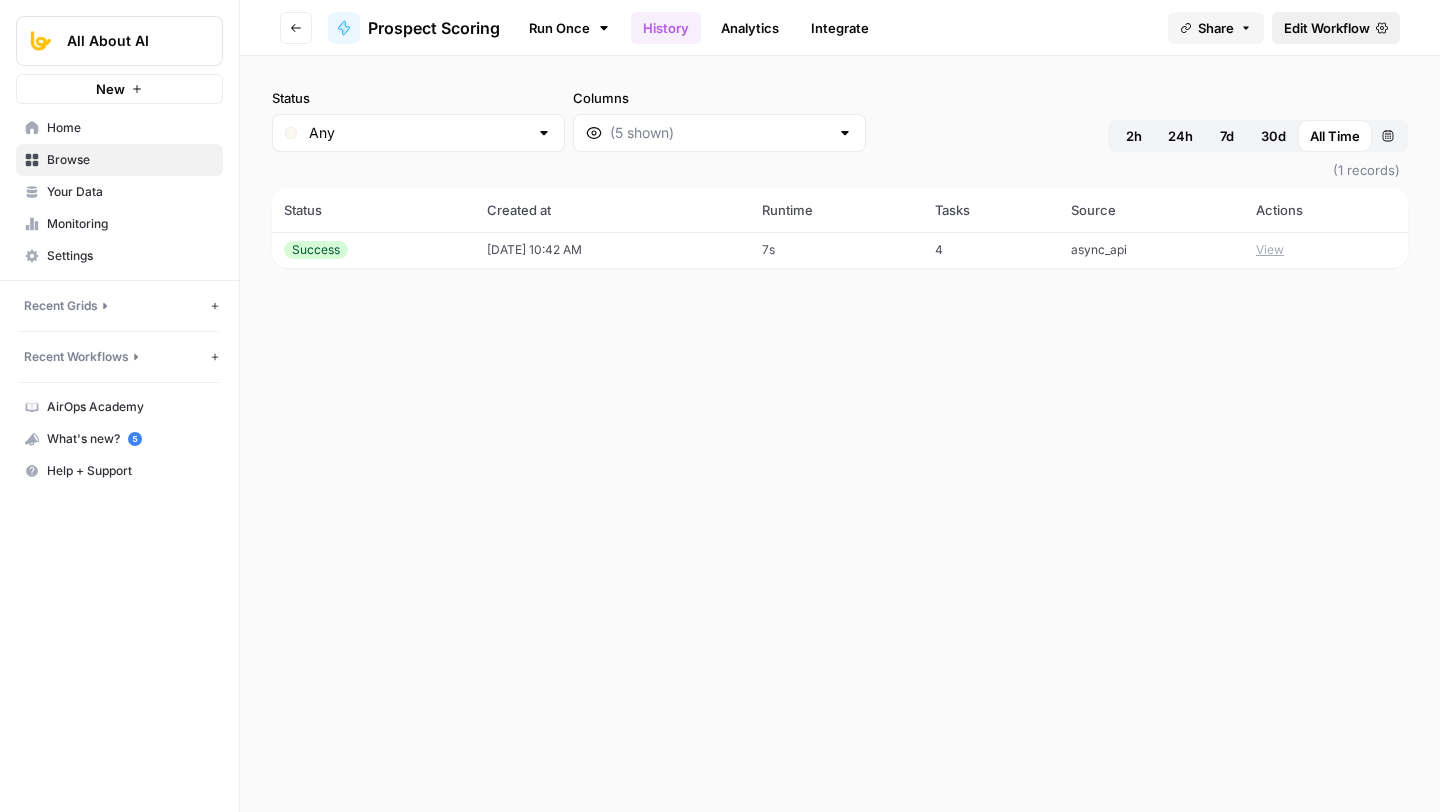 click on "Edit Workflow" at bounding box center (1327, 28) 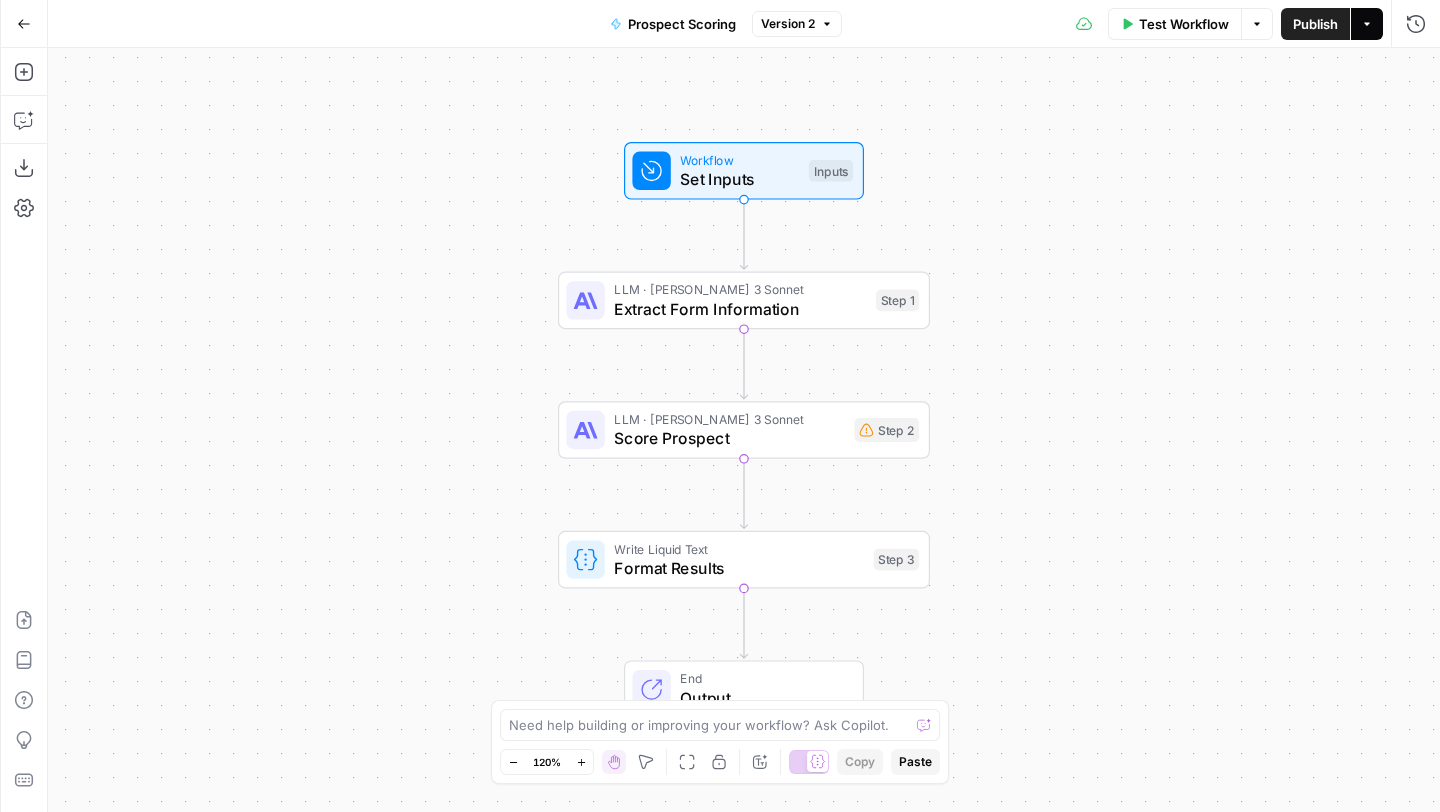click 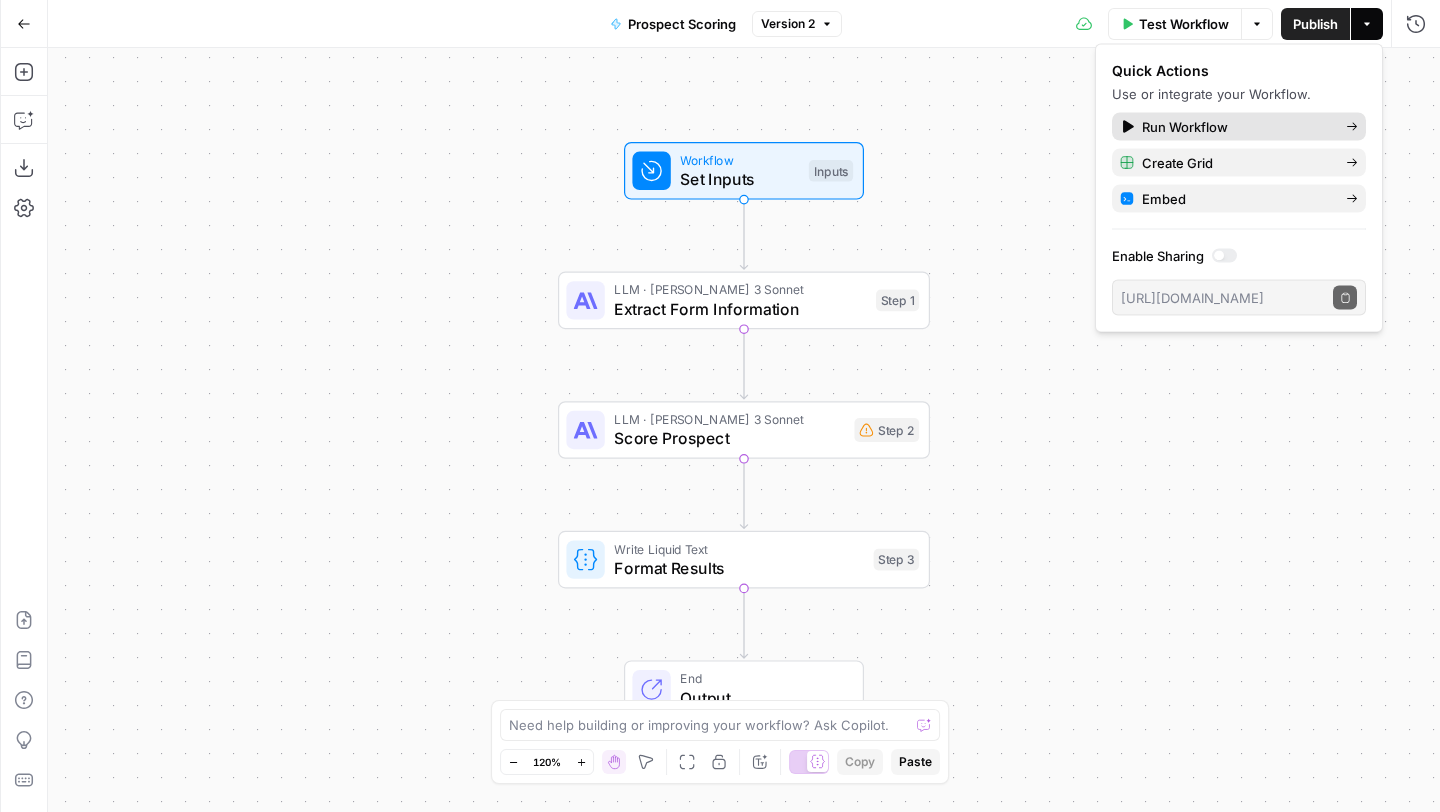 click on "Run Workflow" at bounding box center (1239, 127) 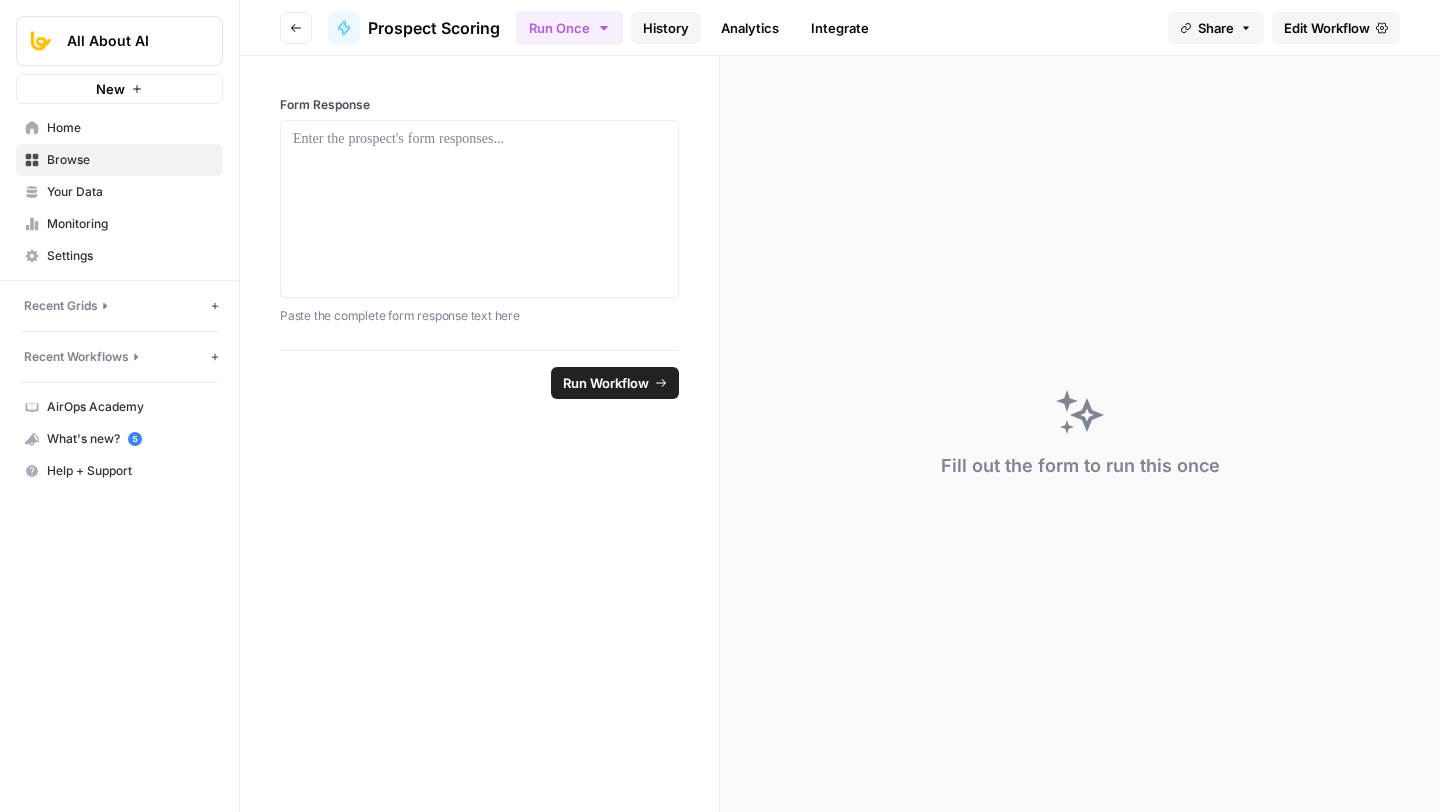 click on "History" at bounding box center (666, 28) 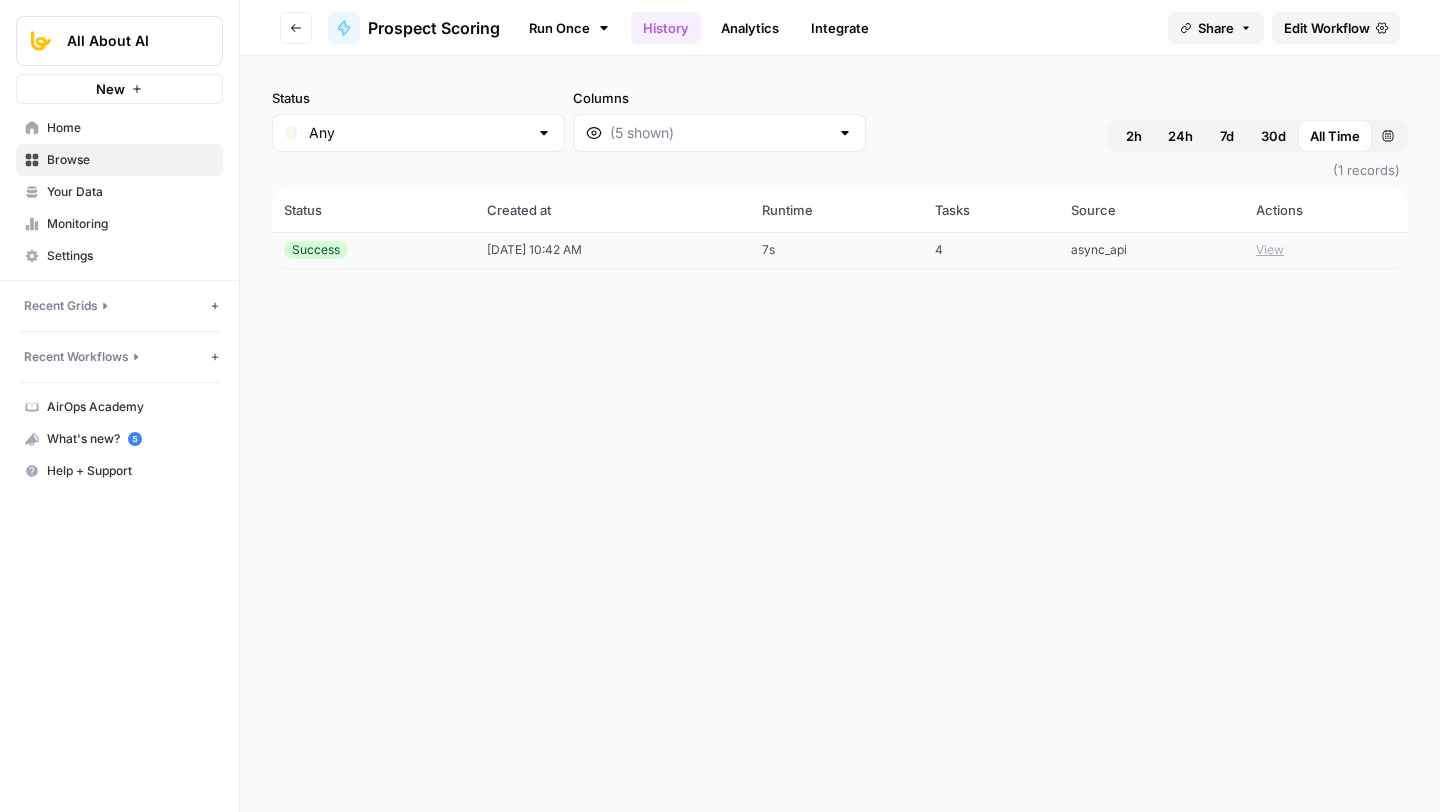 click on "View" at bounding box center [1270, 250] 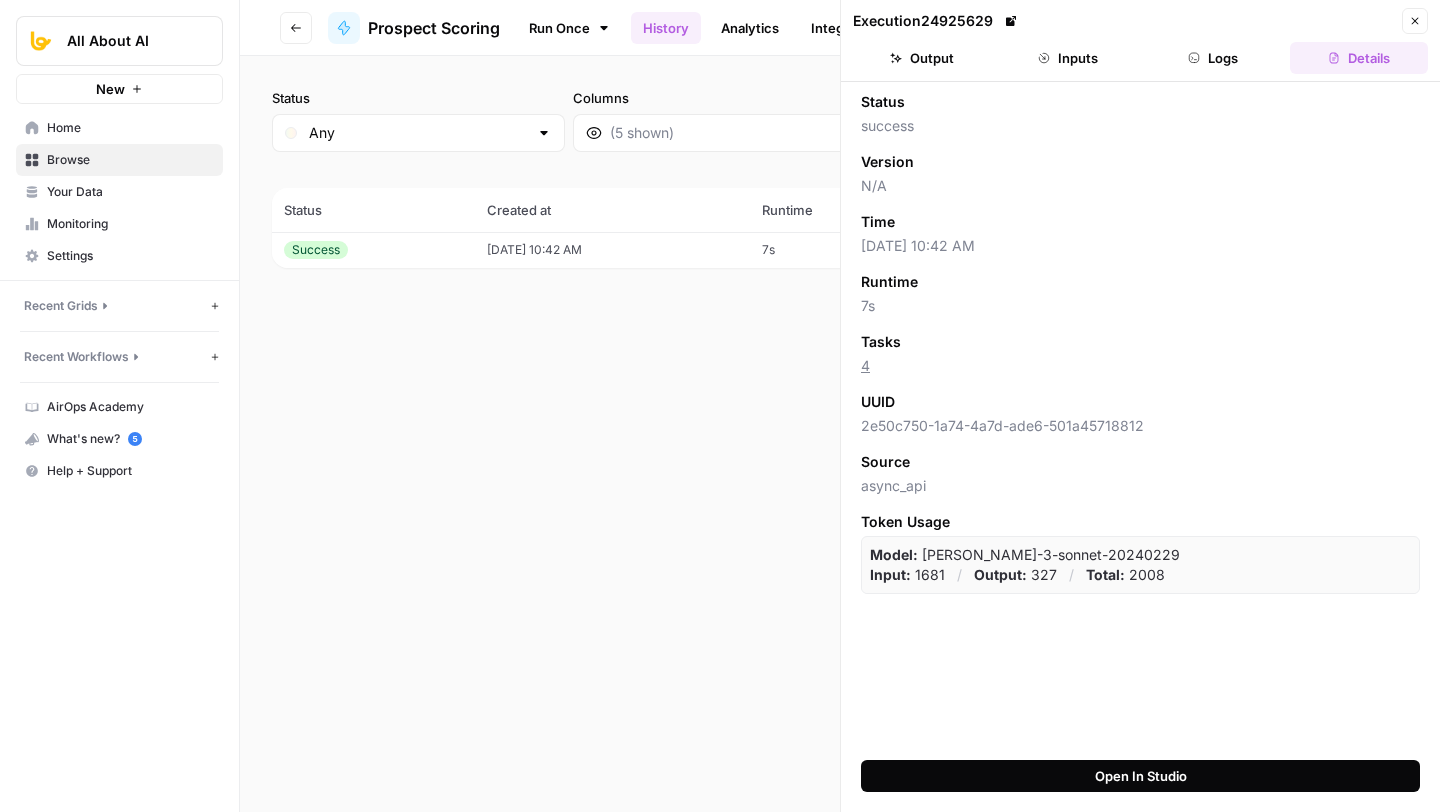 click on "Open In Studio" at bounding box center (1140, 776) 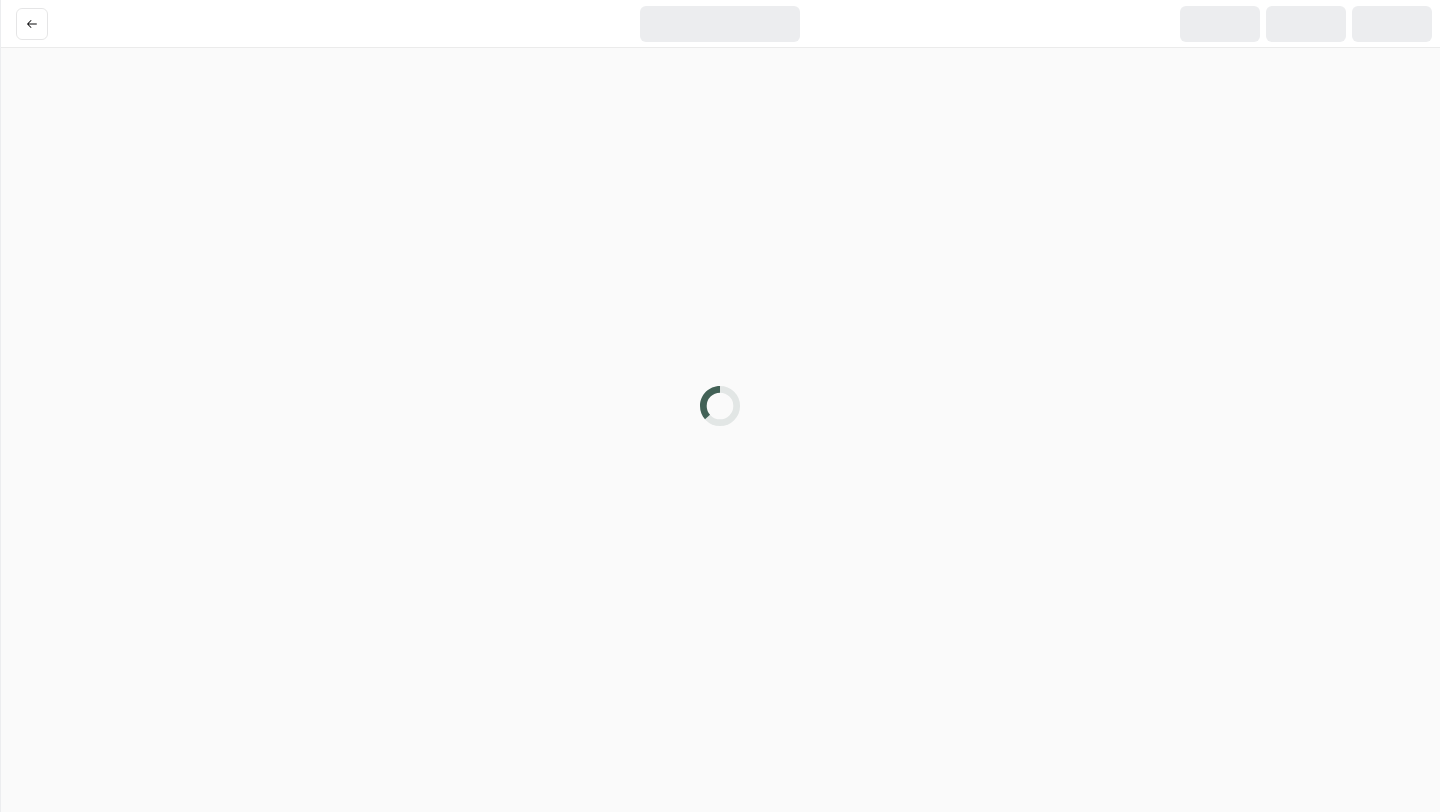 scroll, scrollTop: 0, scrollLeft: 0, axis: both 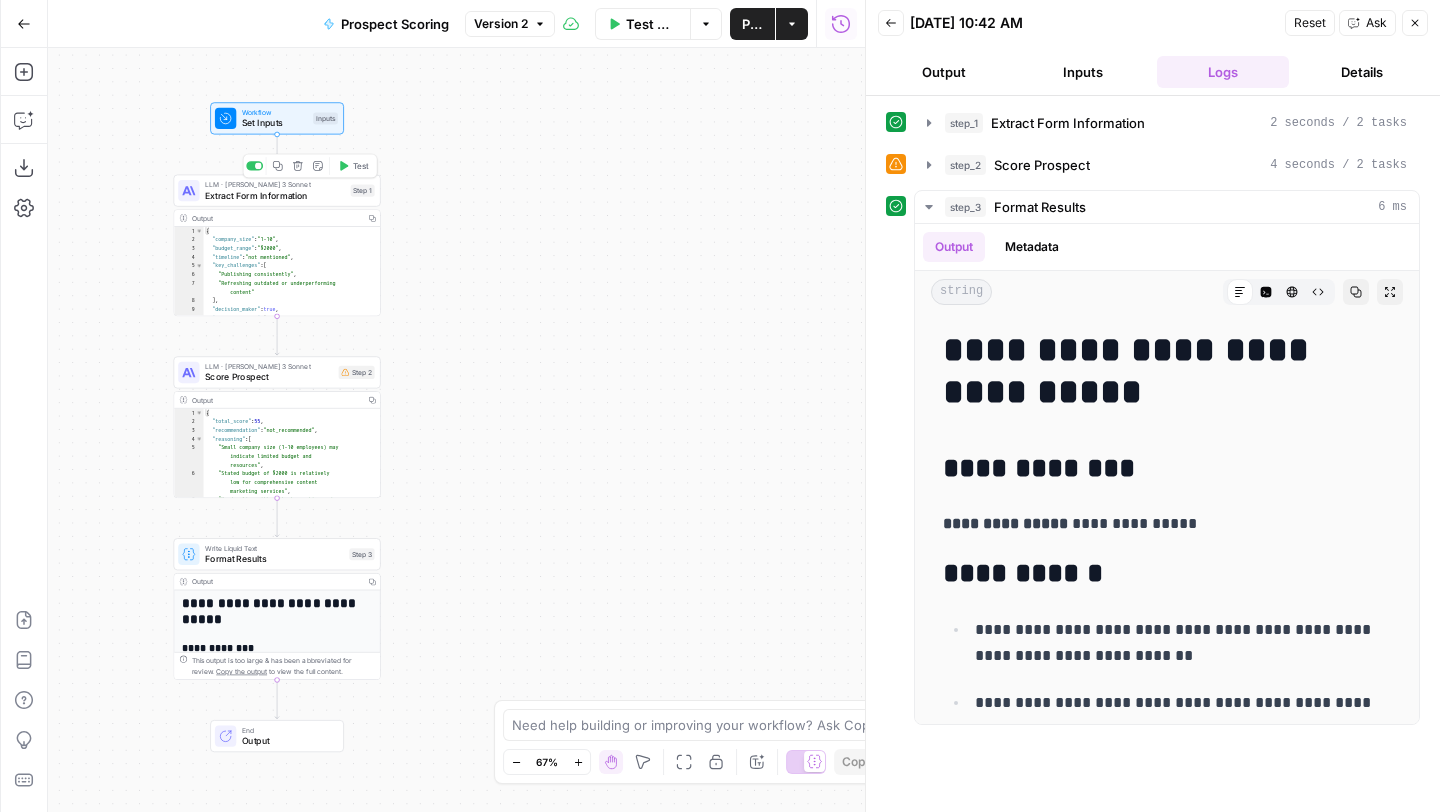 click on "Extract Form Information" at bounding box center [275, 195] 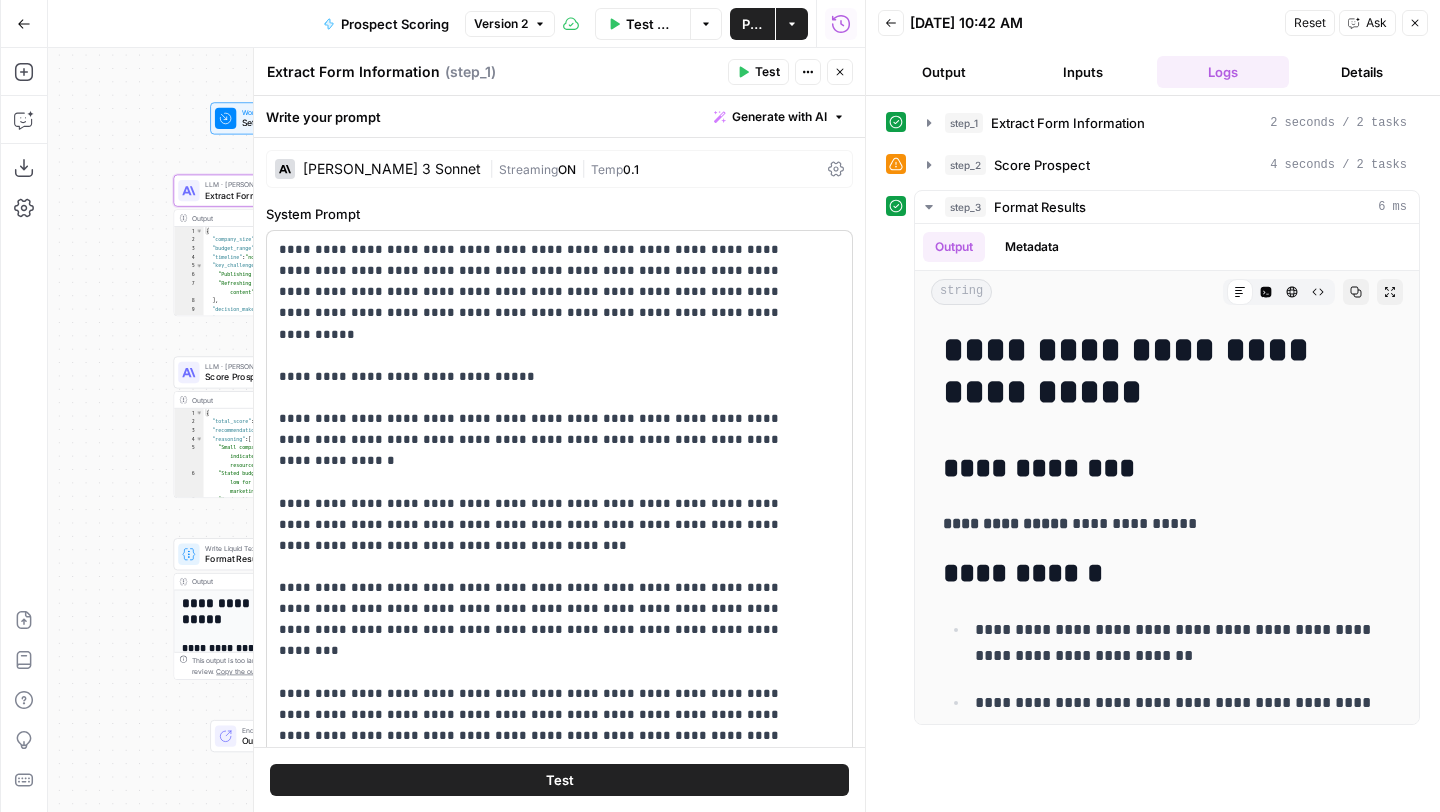 scroll, scrollTop: 321, scrollLeft: 0, axis: vertical 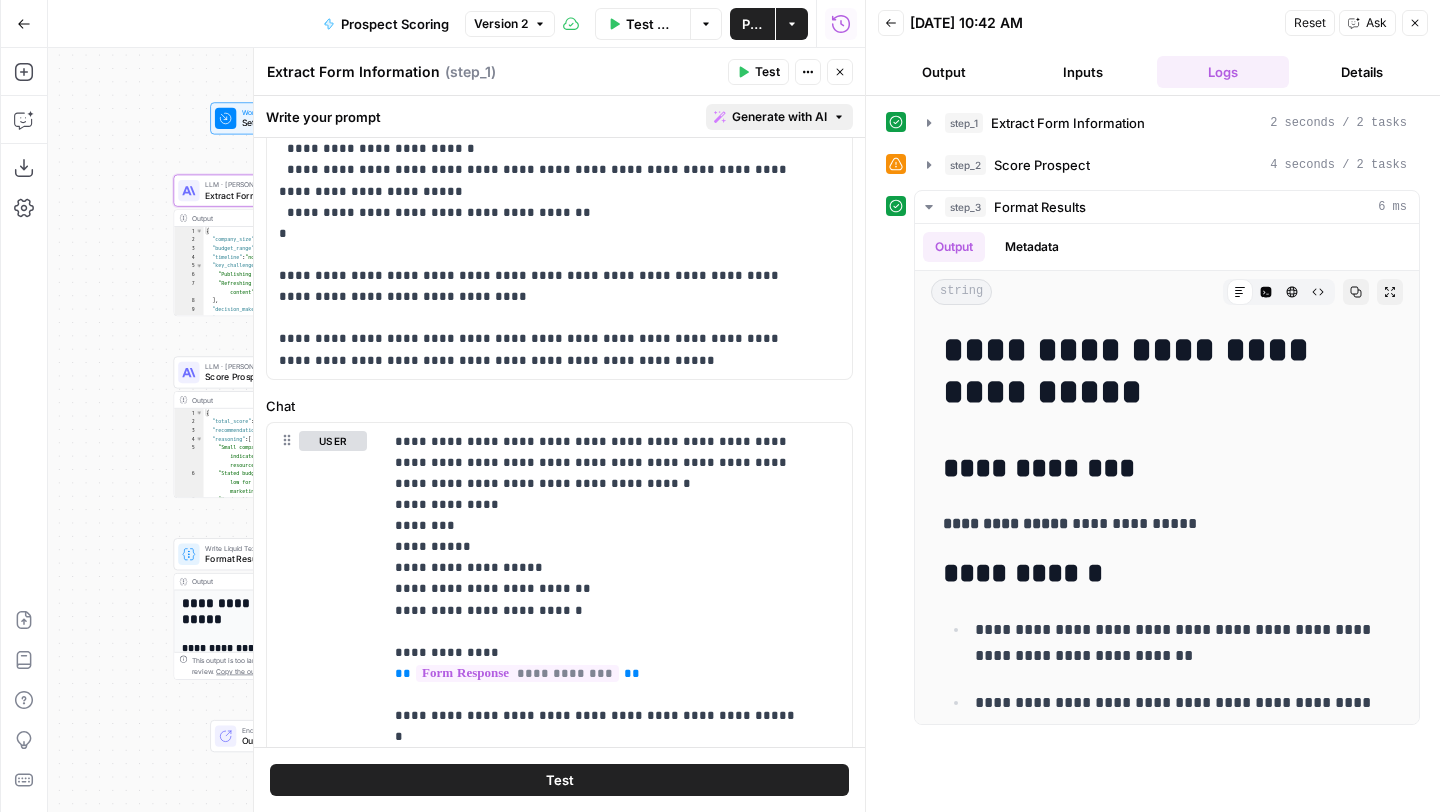 click on "Generate with AI" at bounding box center (779, 117) 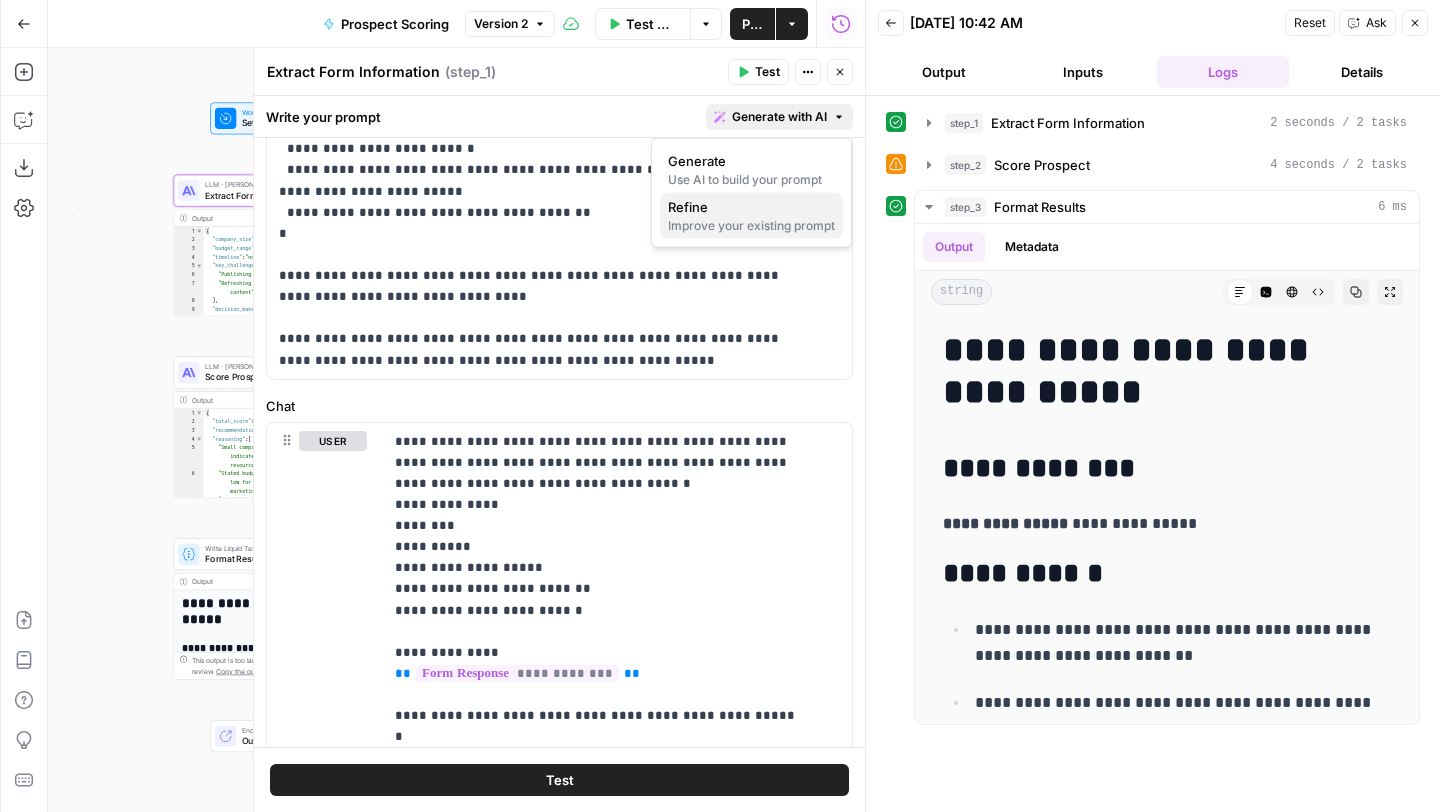 click on "Refine" at bounding box center (751, 207) 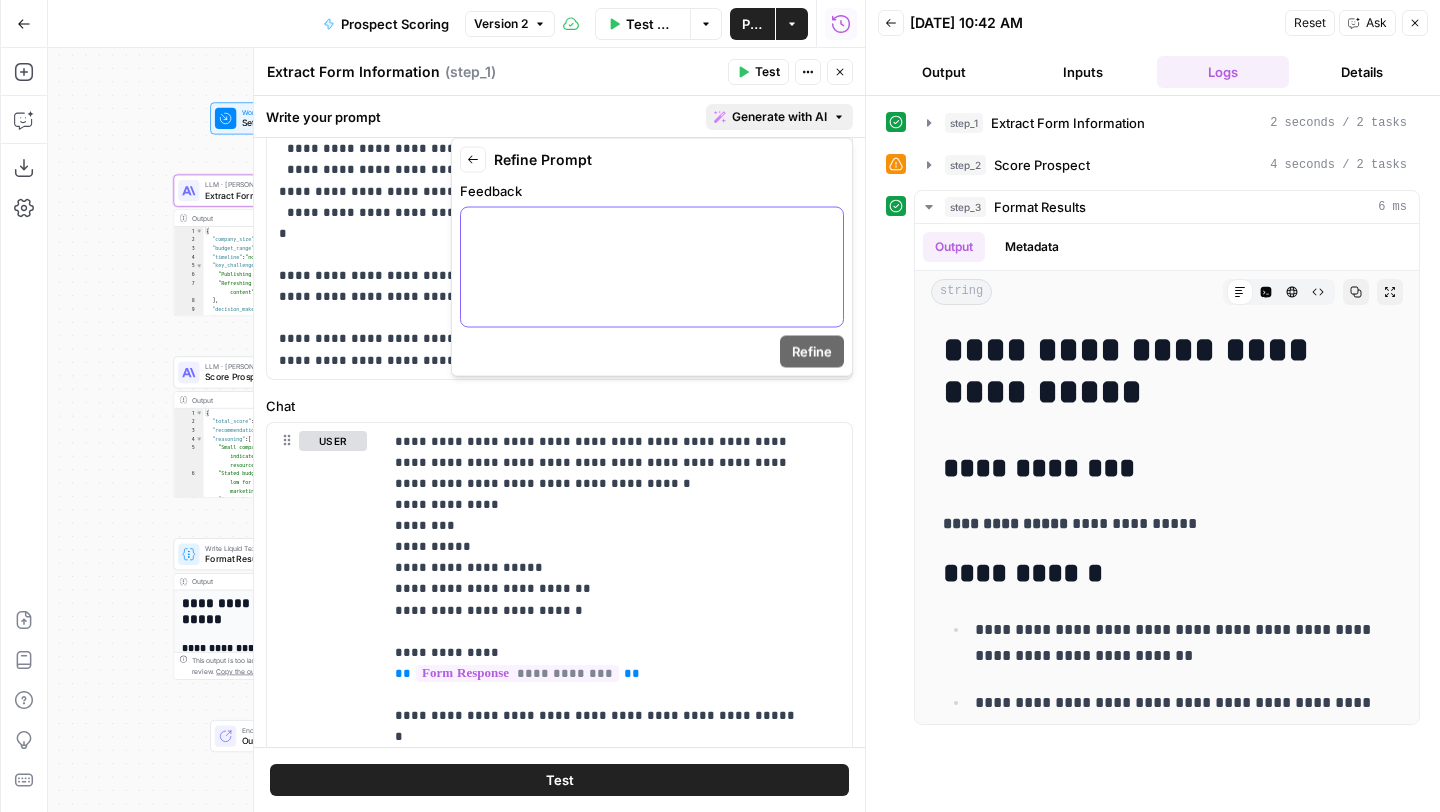 click at bounding box center (652, 267) 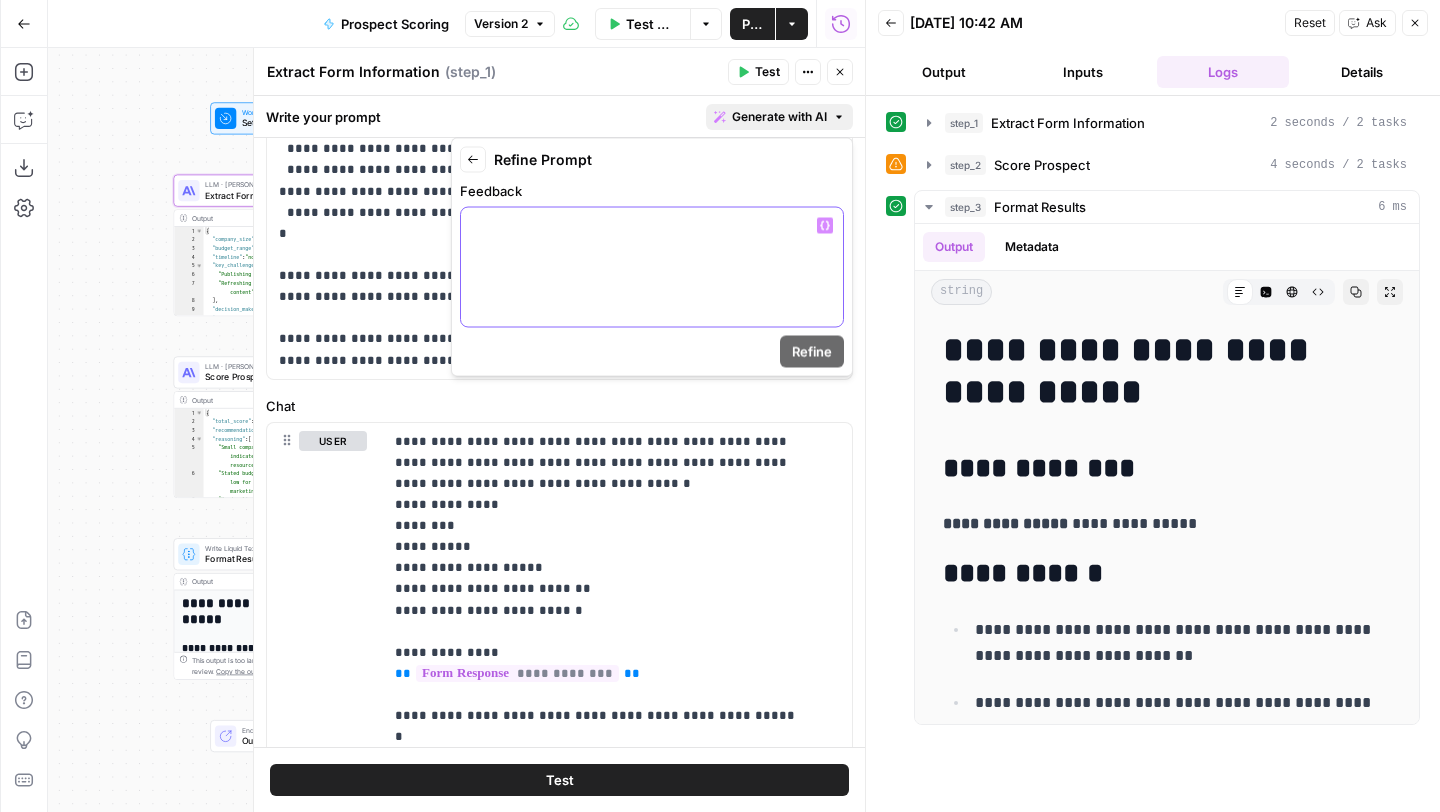 type 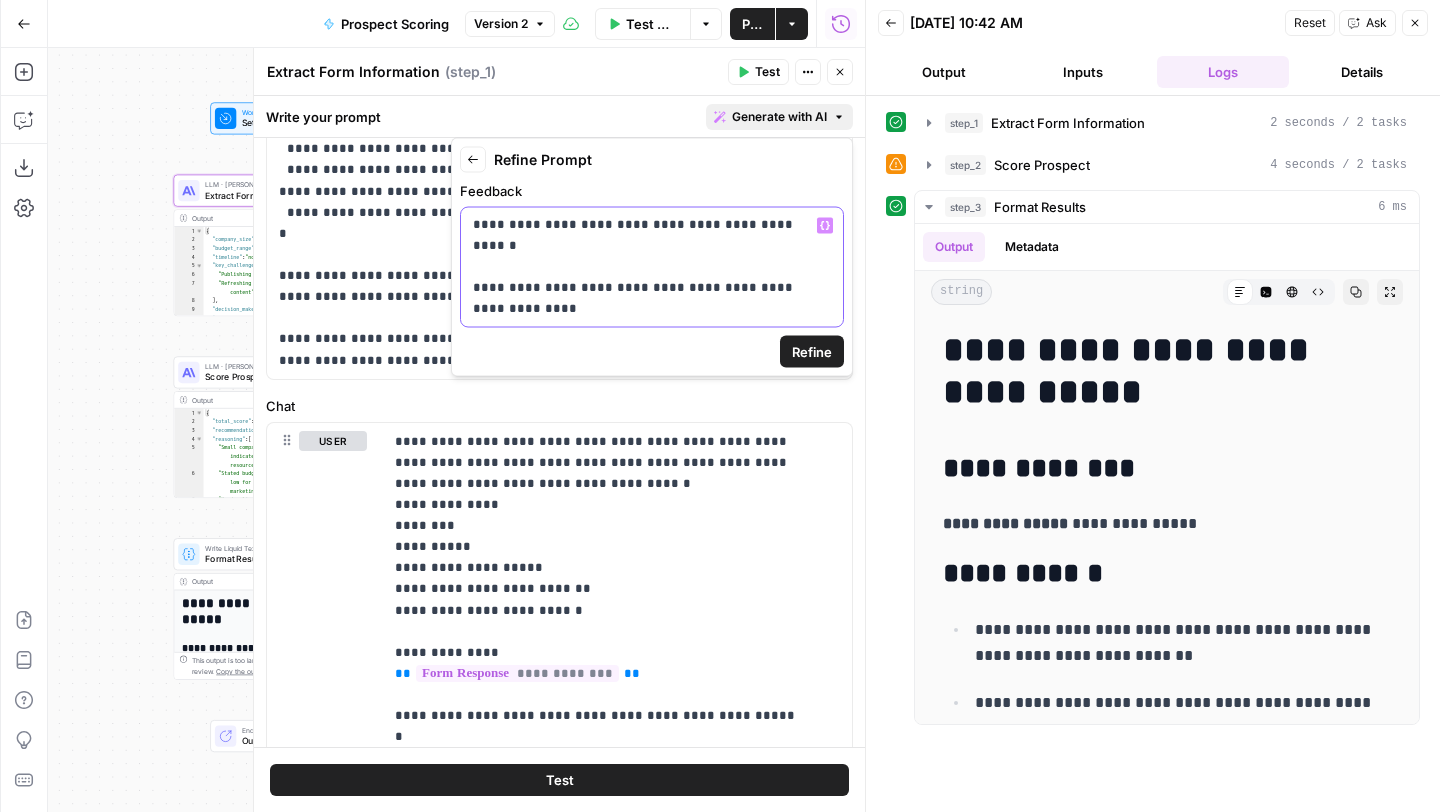 scroll, scrollTop: 0, scrollLeft: 0, axis: both 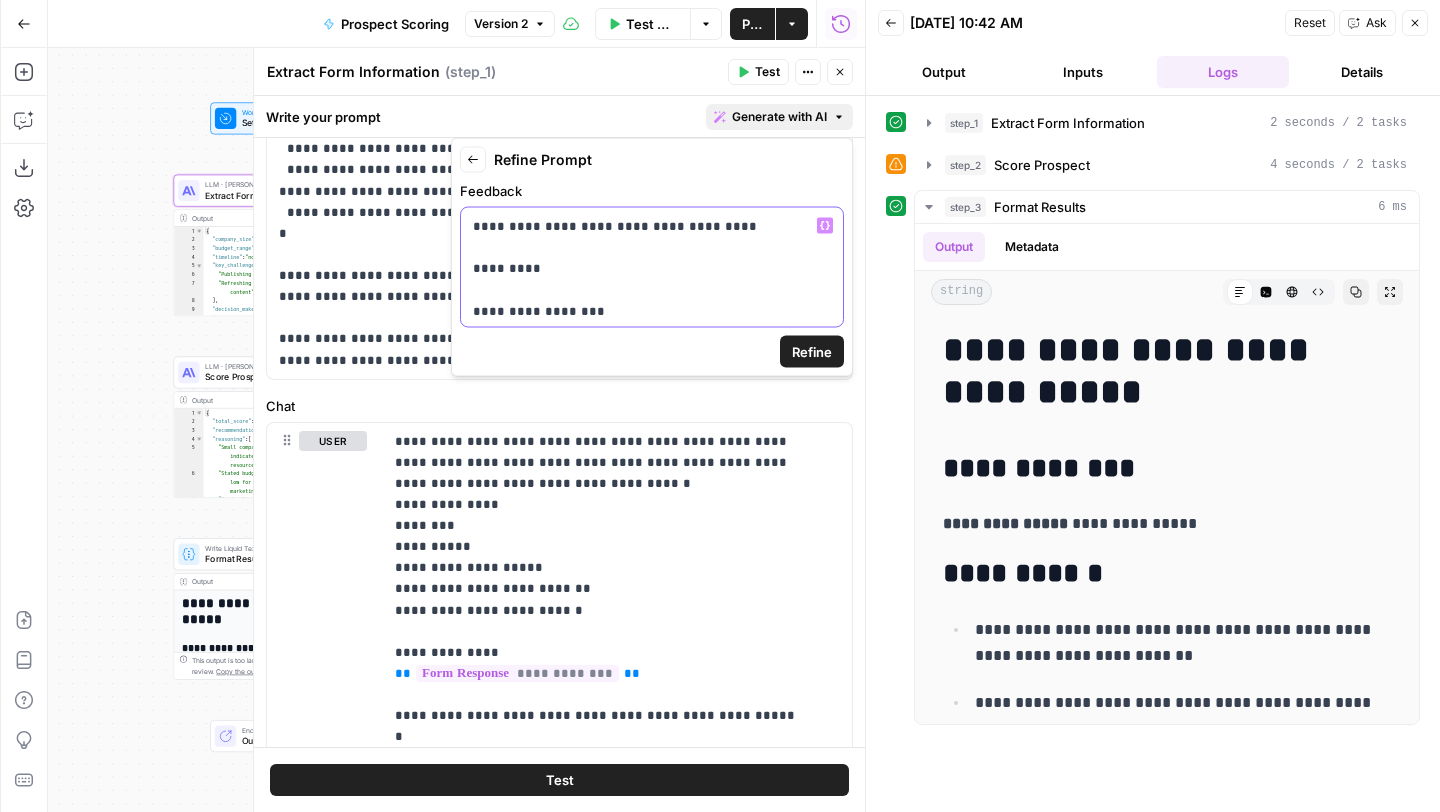 click on "**********" at bounding box center [644, 490] 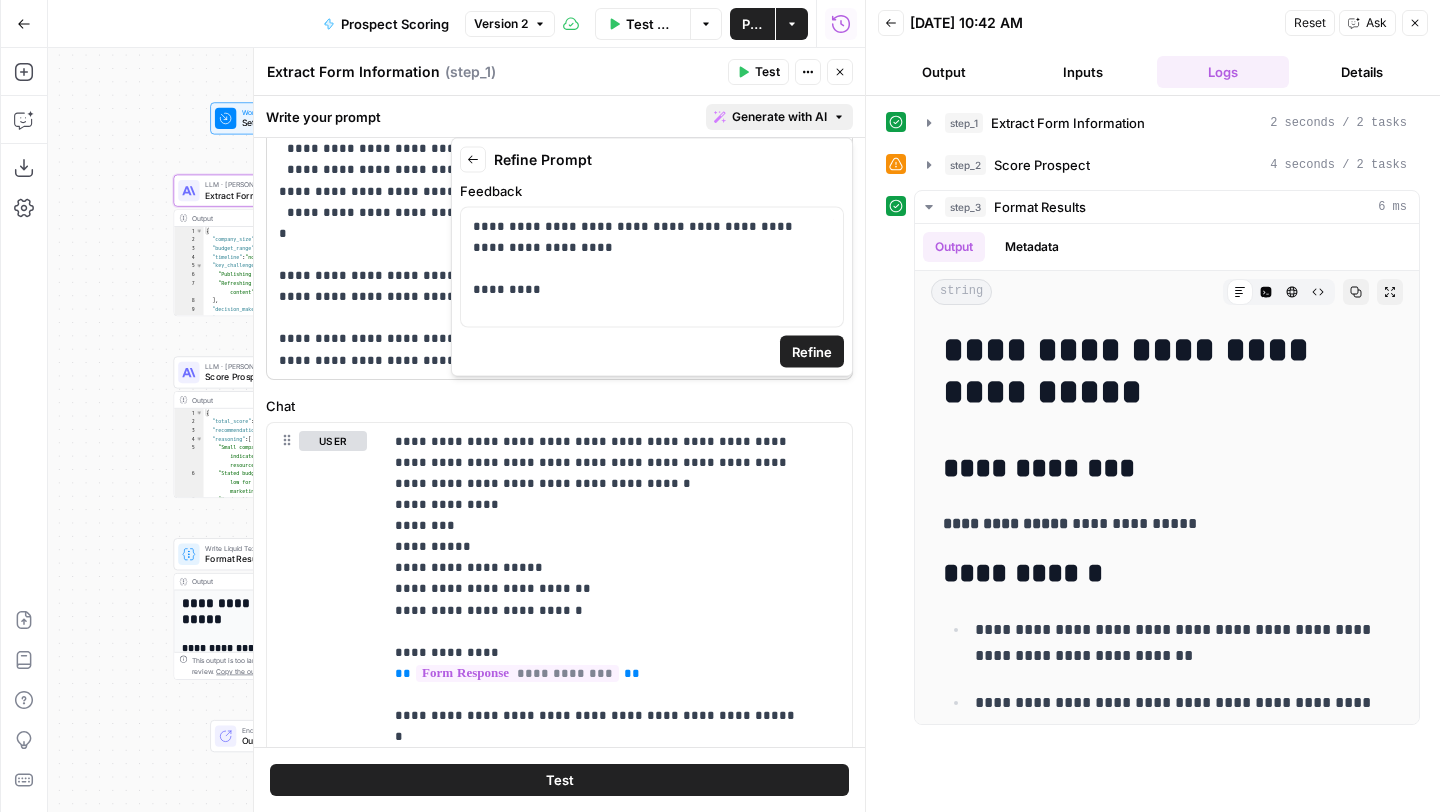 click on "Refine" at bounding box center [812, 352] 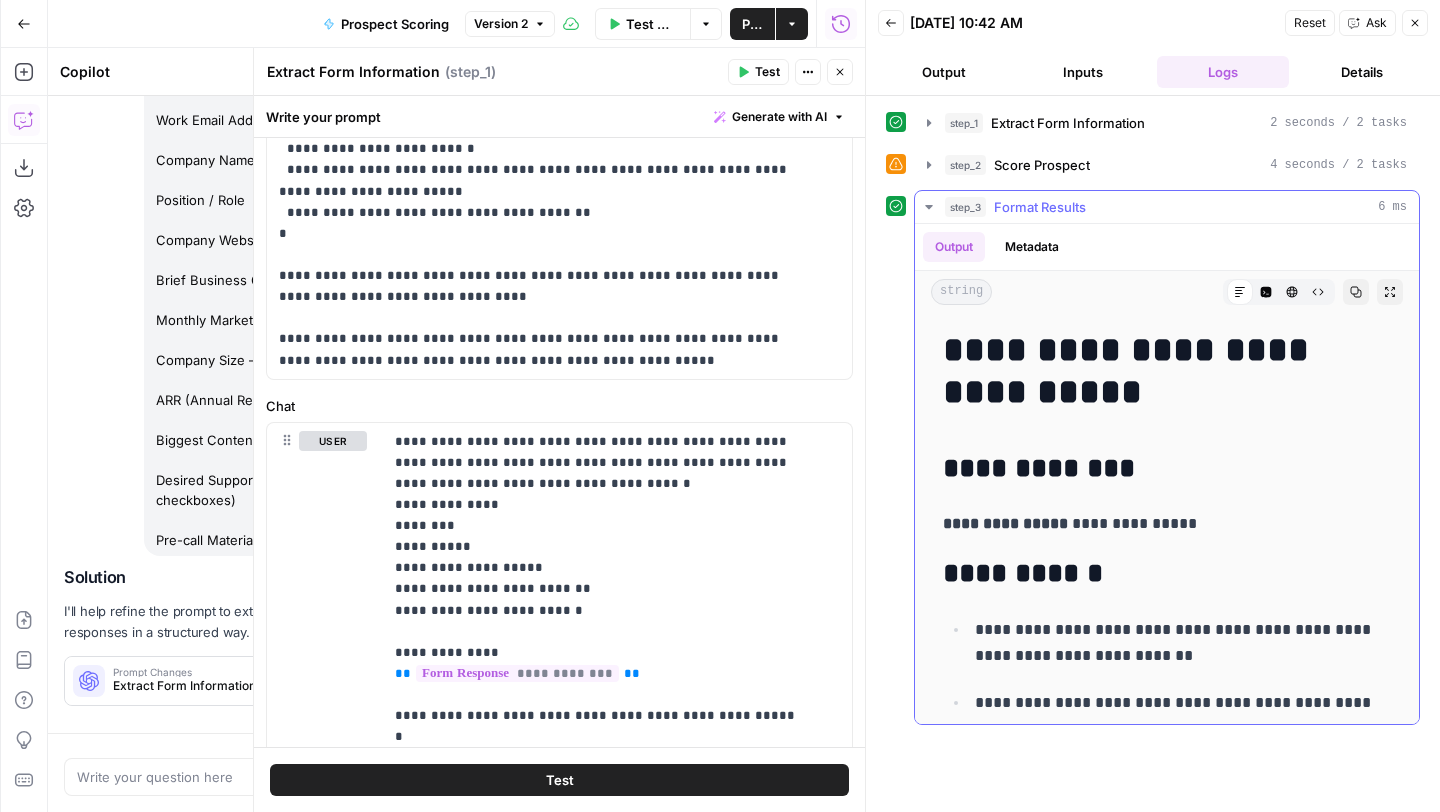 scroll, scrollTop: 349, scrollLeft: 0, axis: vertical 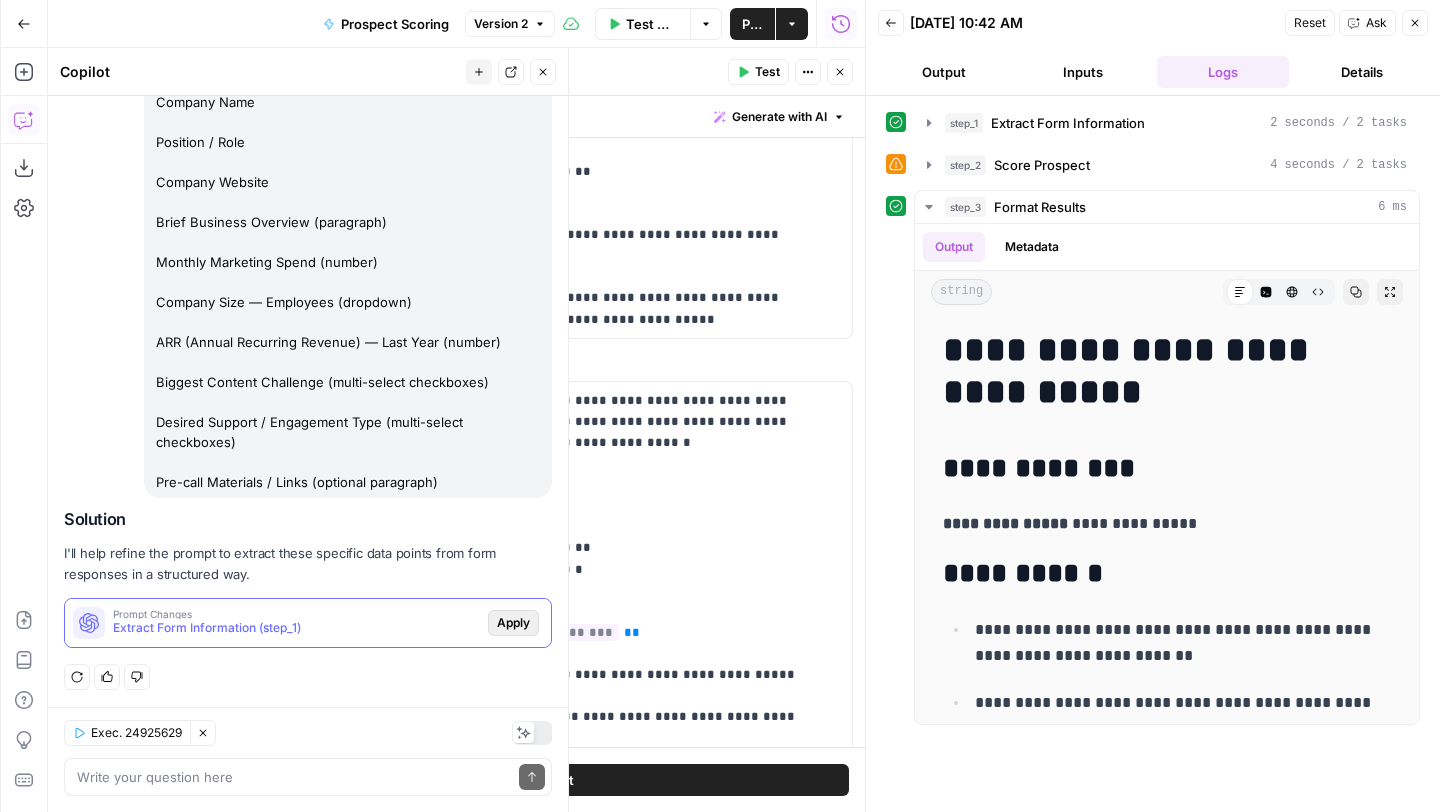 click on "Apply" at bounding box center (513, 623) 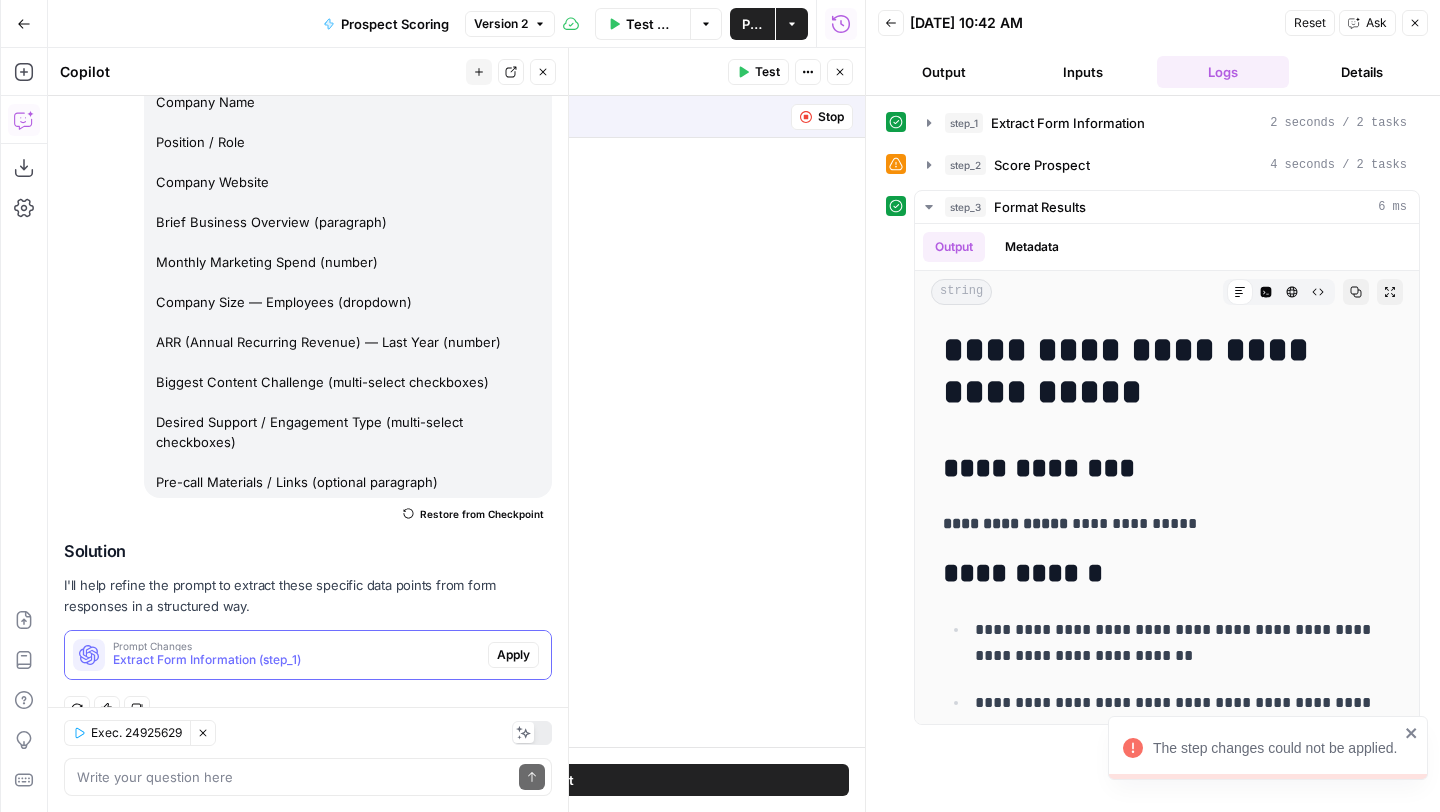 scroll, scrollTop: 381, scrollLeft: 0, axis: vertical 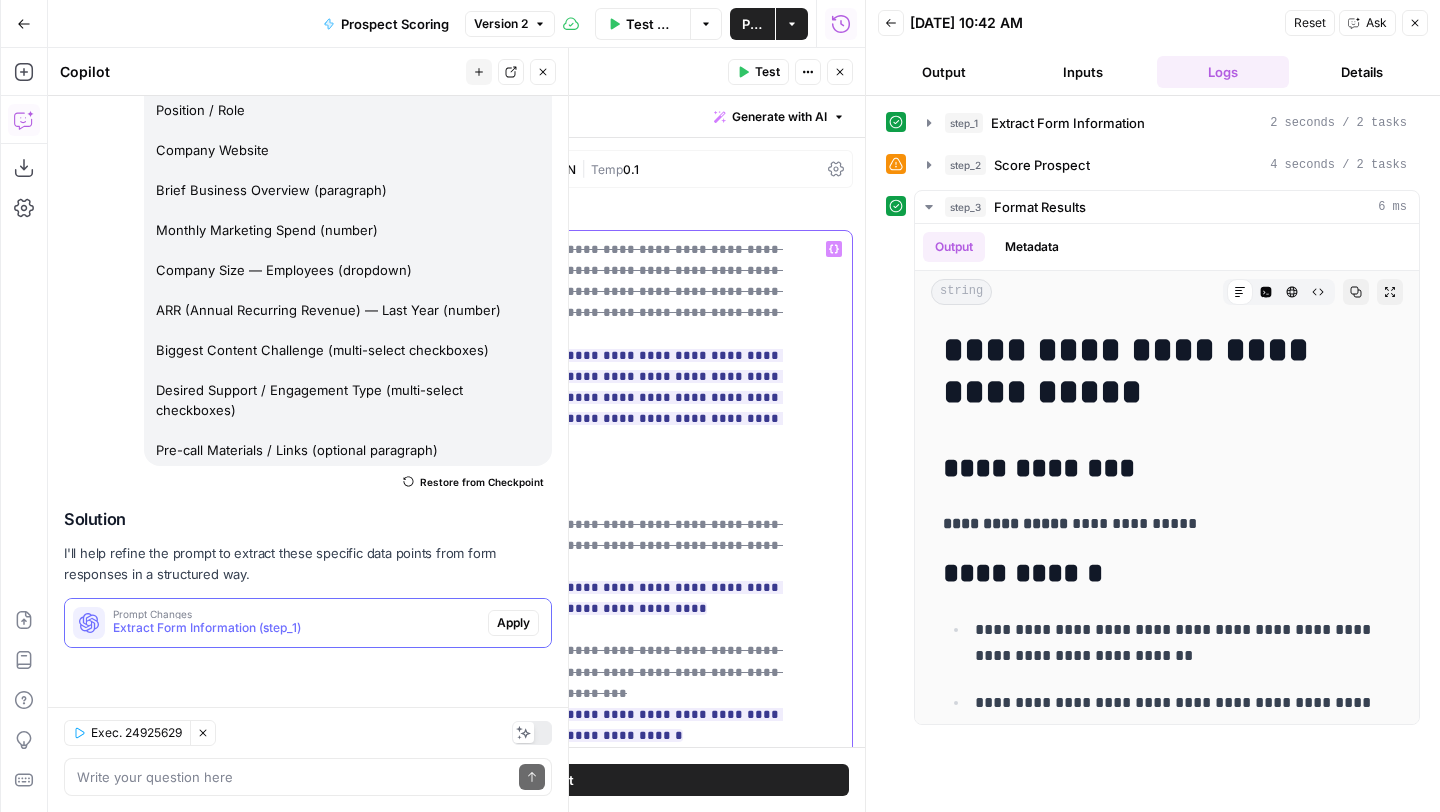 click on "**********" at bounding box center [531, 344] 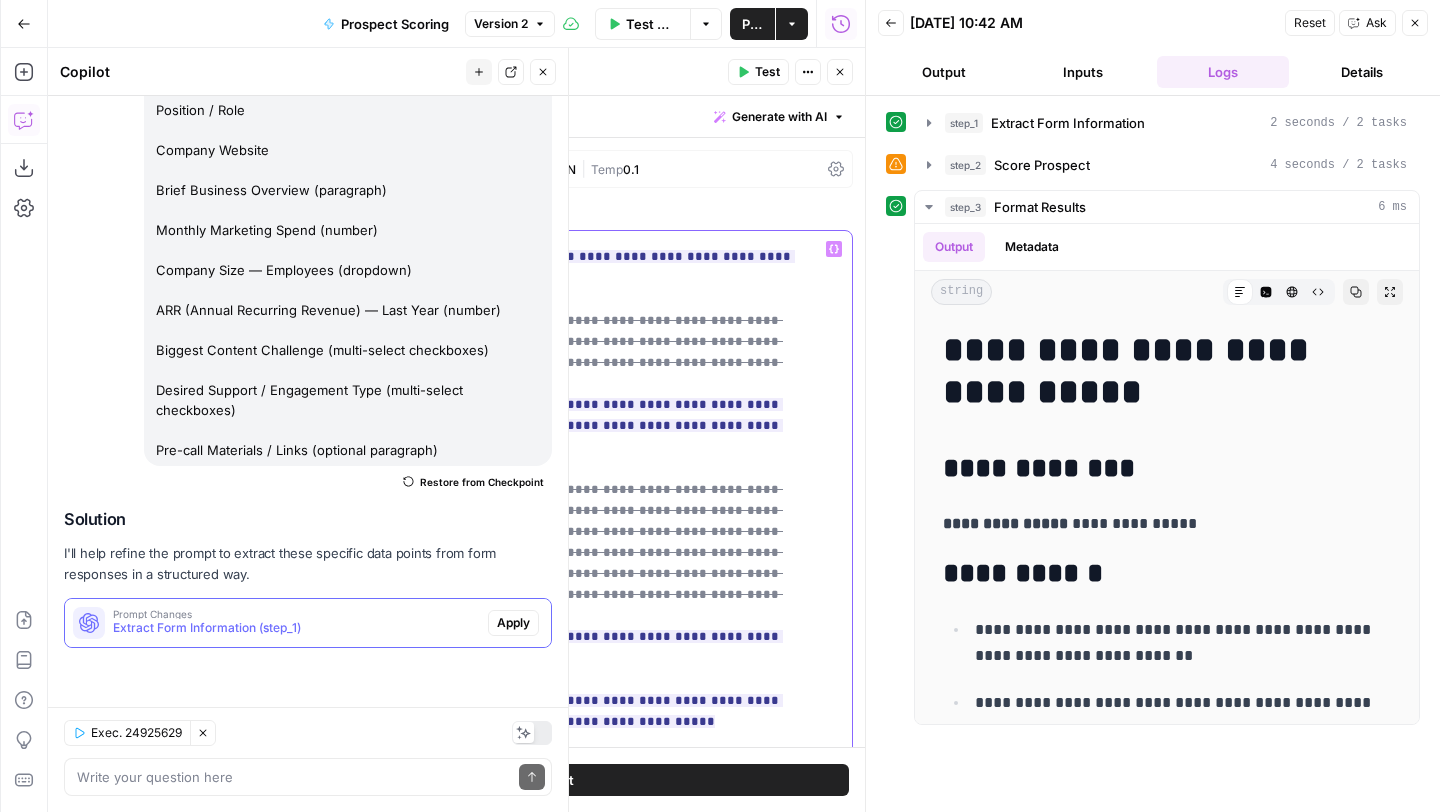 scroll, scrollTop: 1145, scrollLeft: 0, axis: vertical 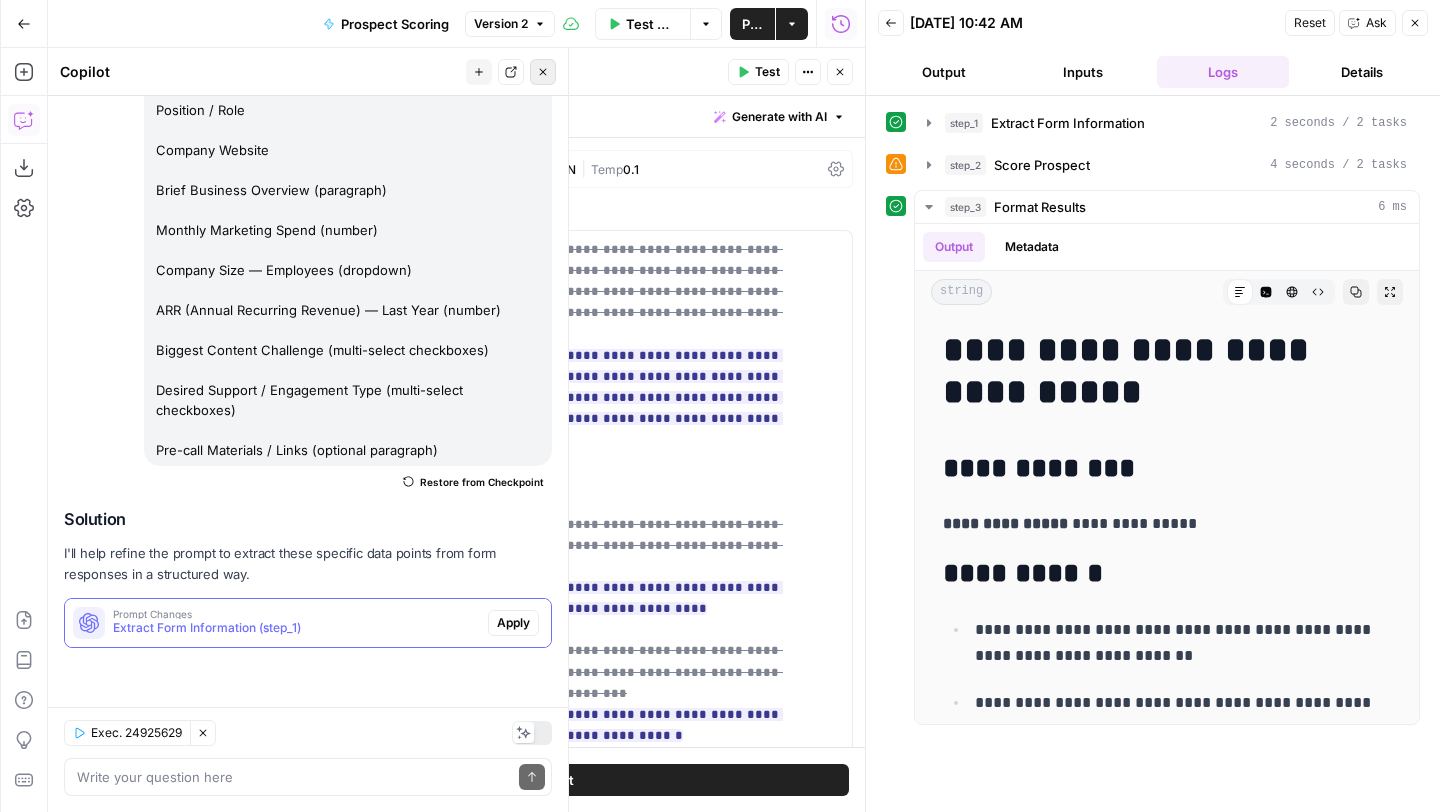 click 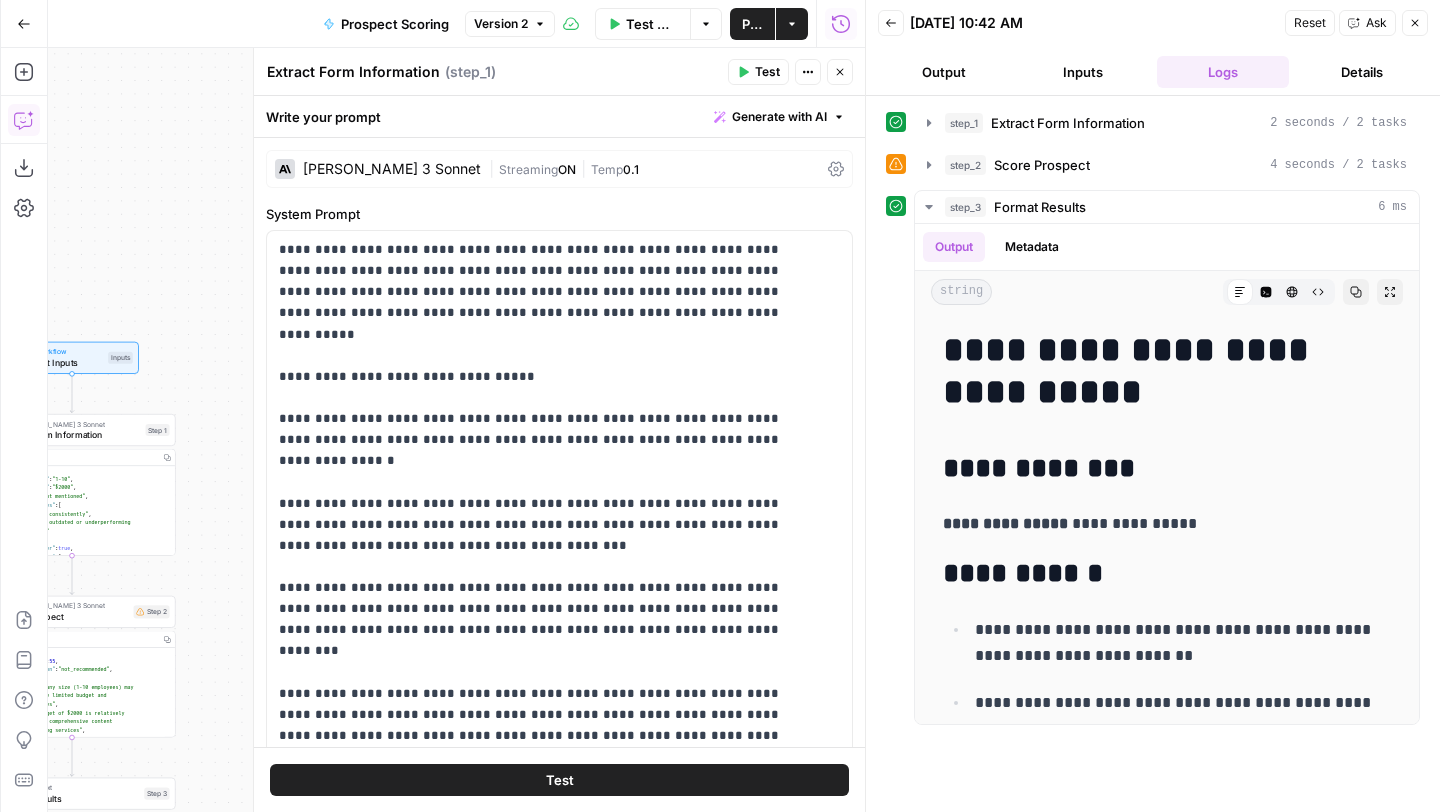 click 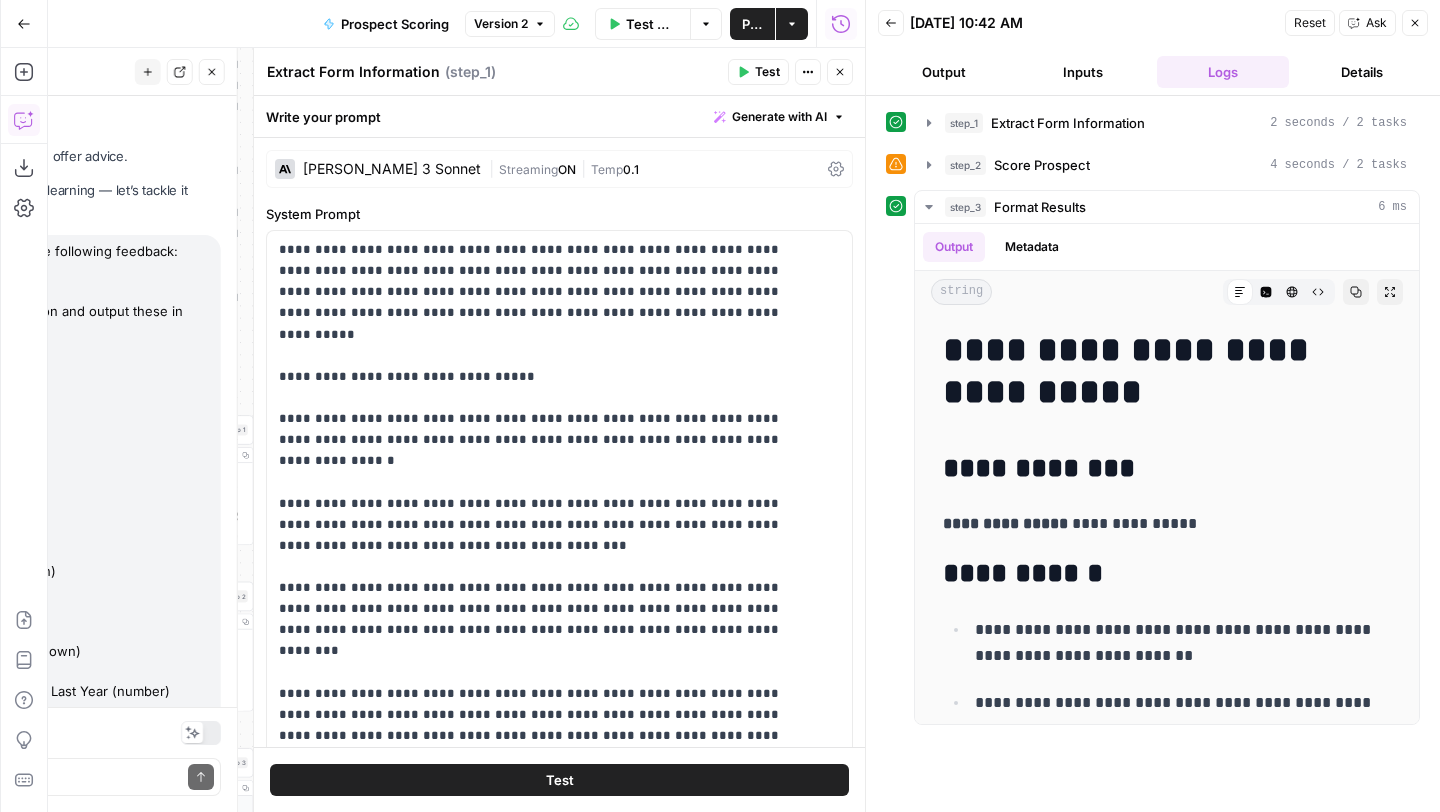 scroll, scrollTop: 381, scrollLeft: 0, axis: vertical 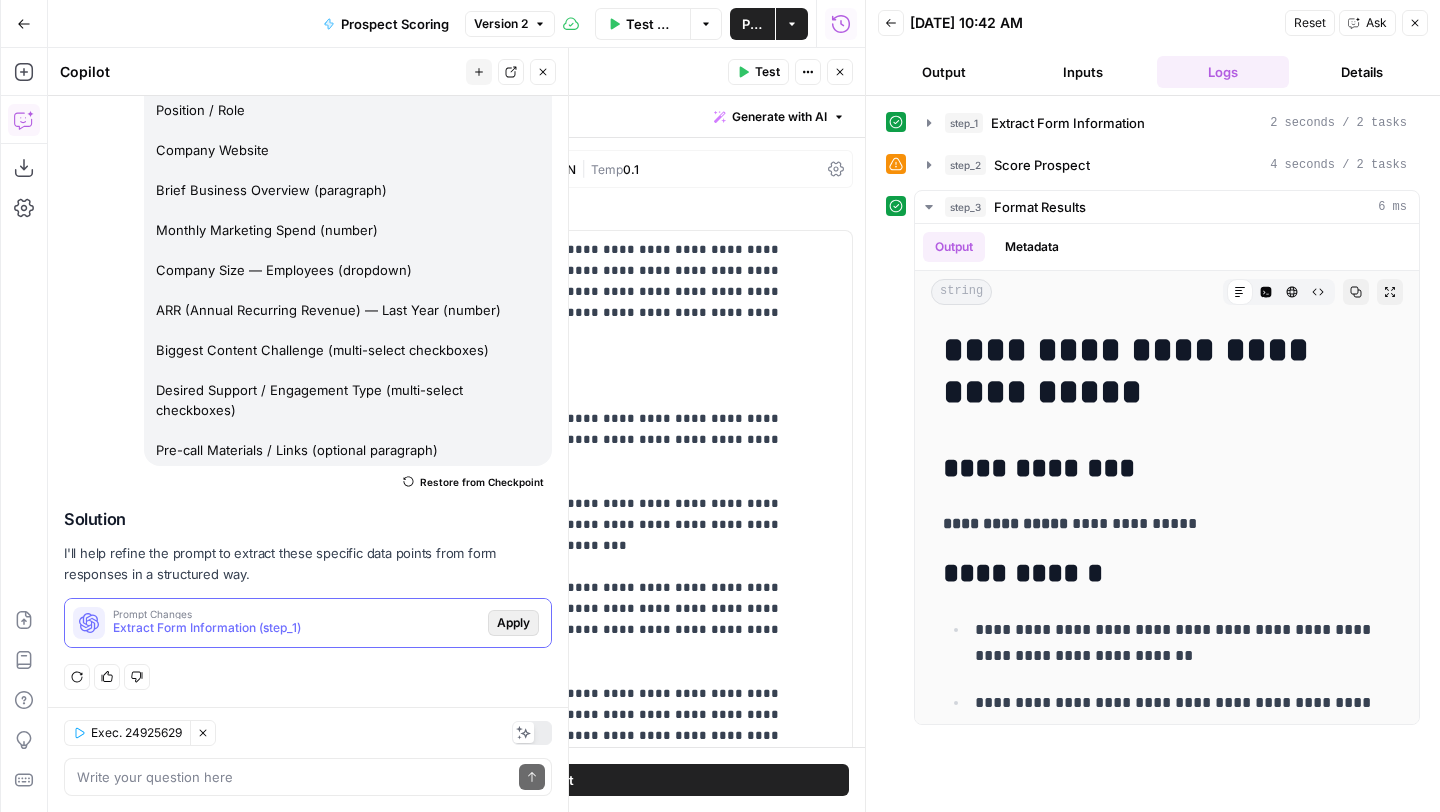 click on "Apply" at bounding box center [513, 623] 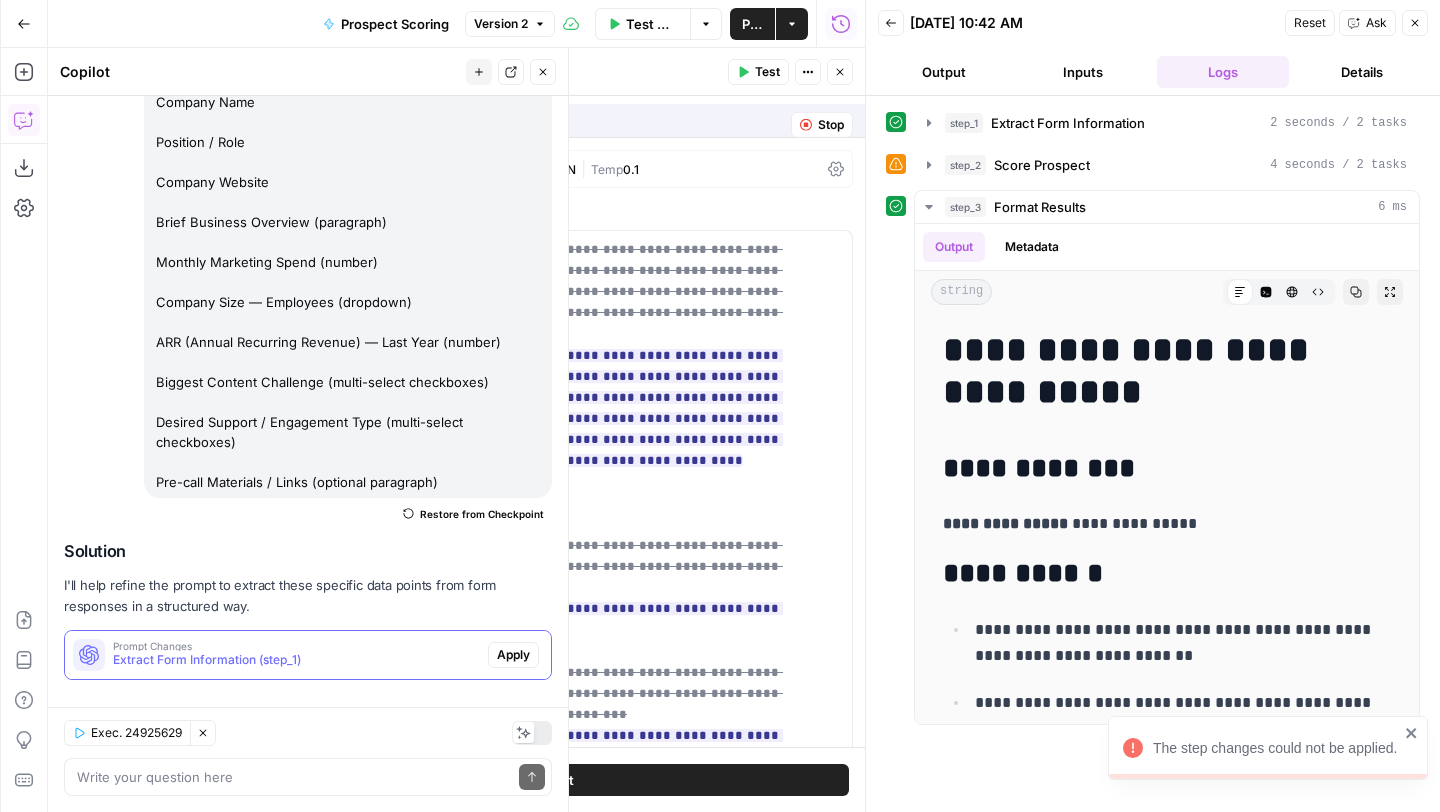 scroll, scrollTop: 381, scrollLeft: 0, axis: vertical 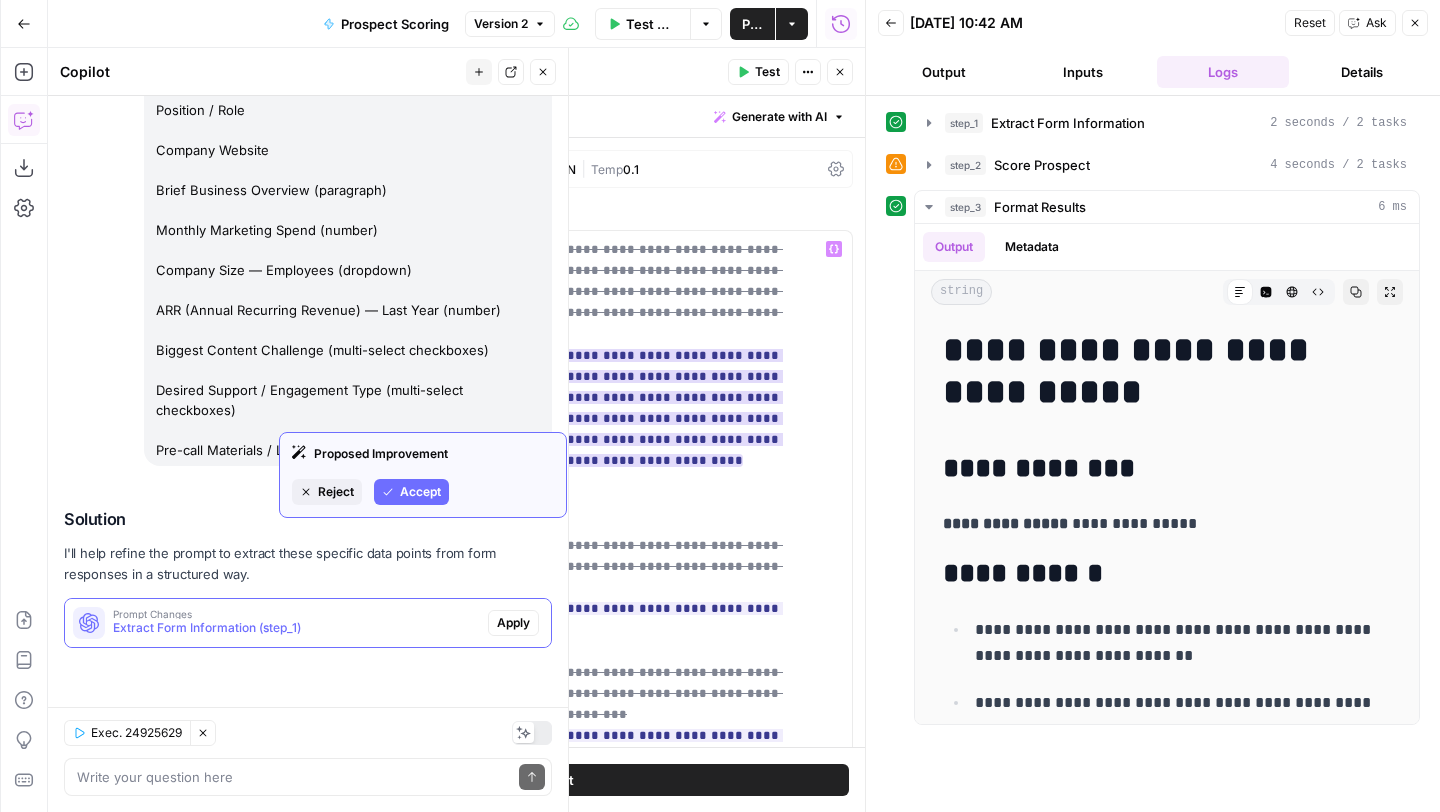 click on "Accept" at bounding box center (420, 492) 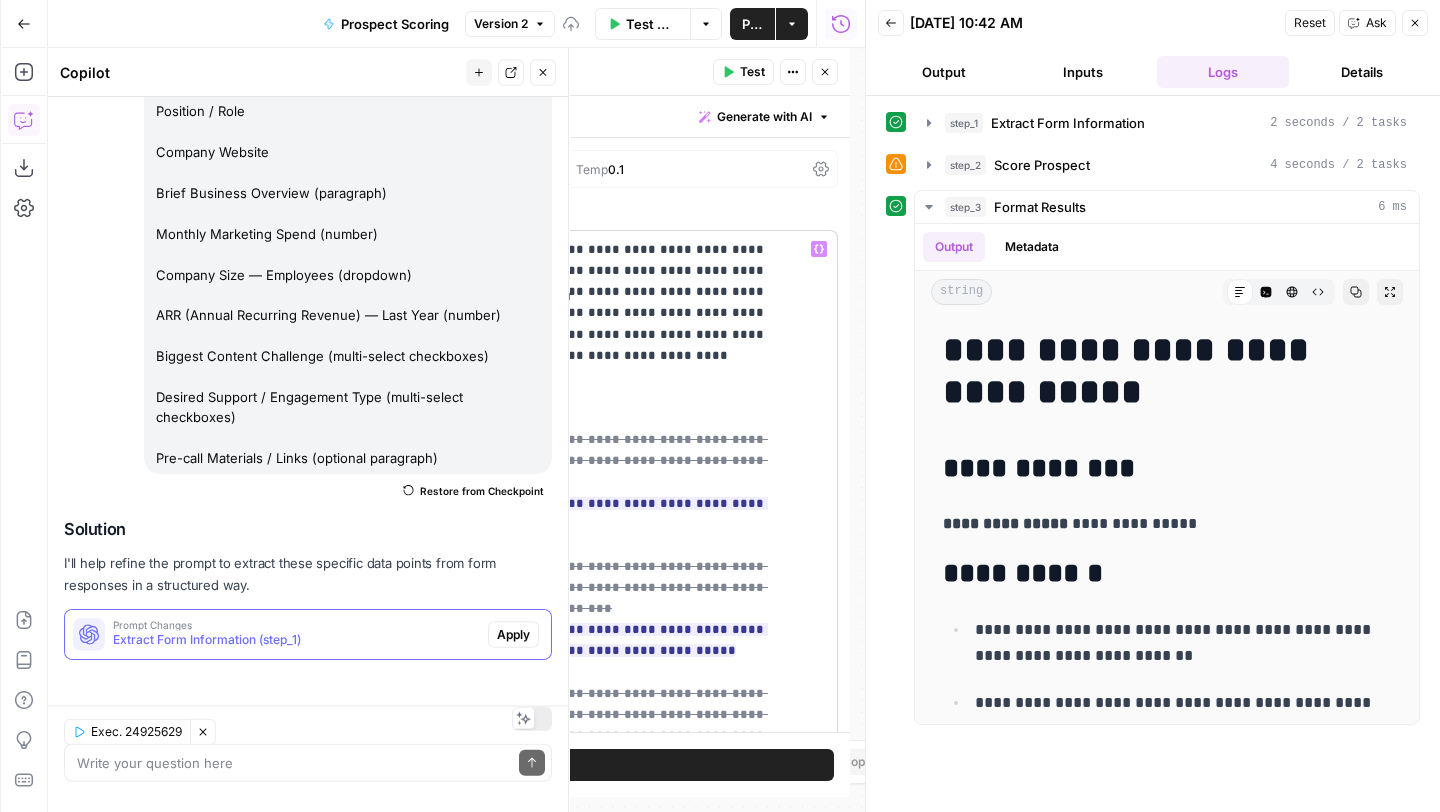scroll, scrollTop: 381, scrollLeft: 0, axis: vertical 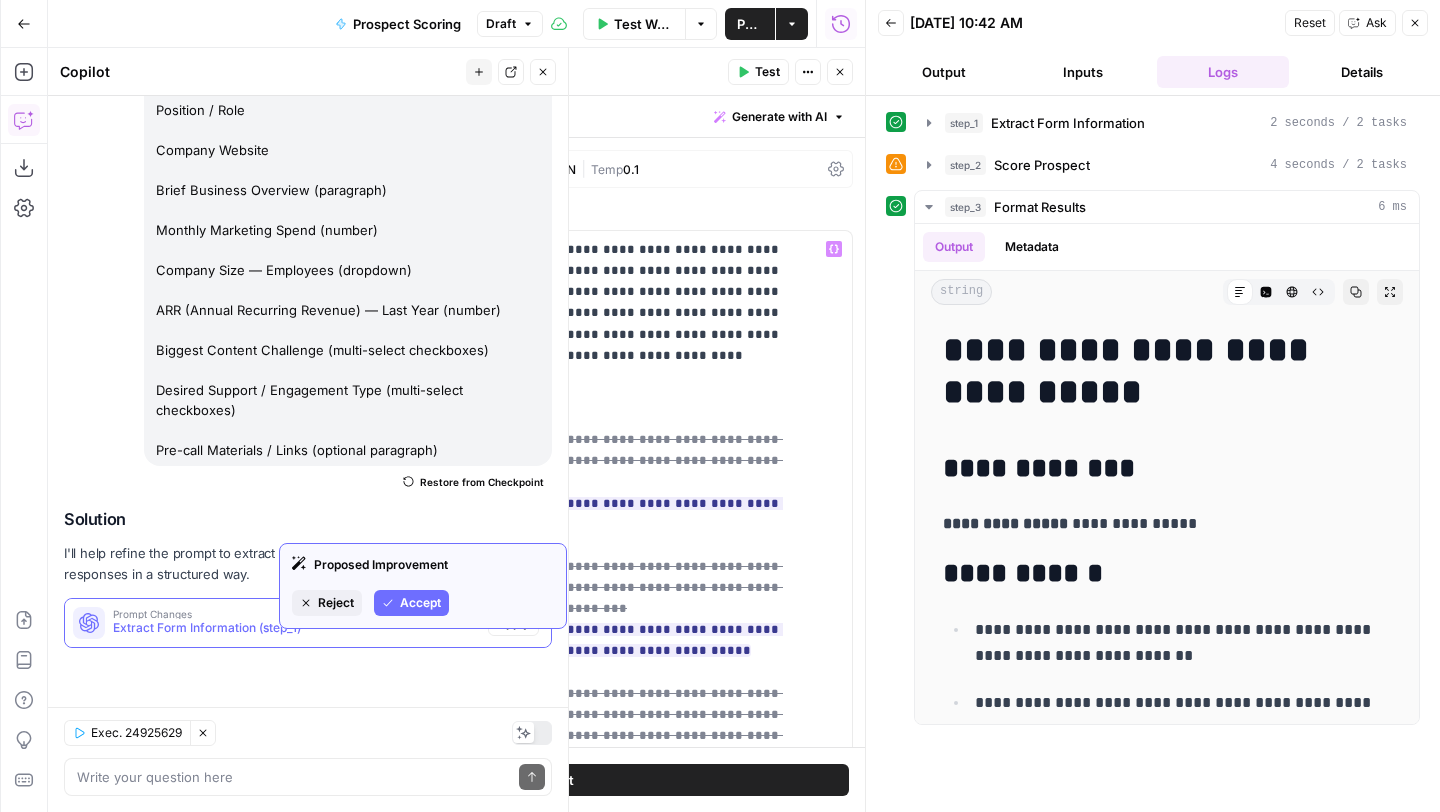 click on "Accept" at bounding box center (411, 603) 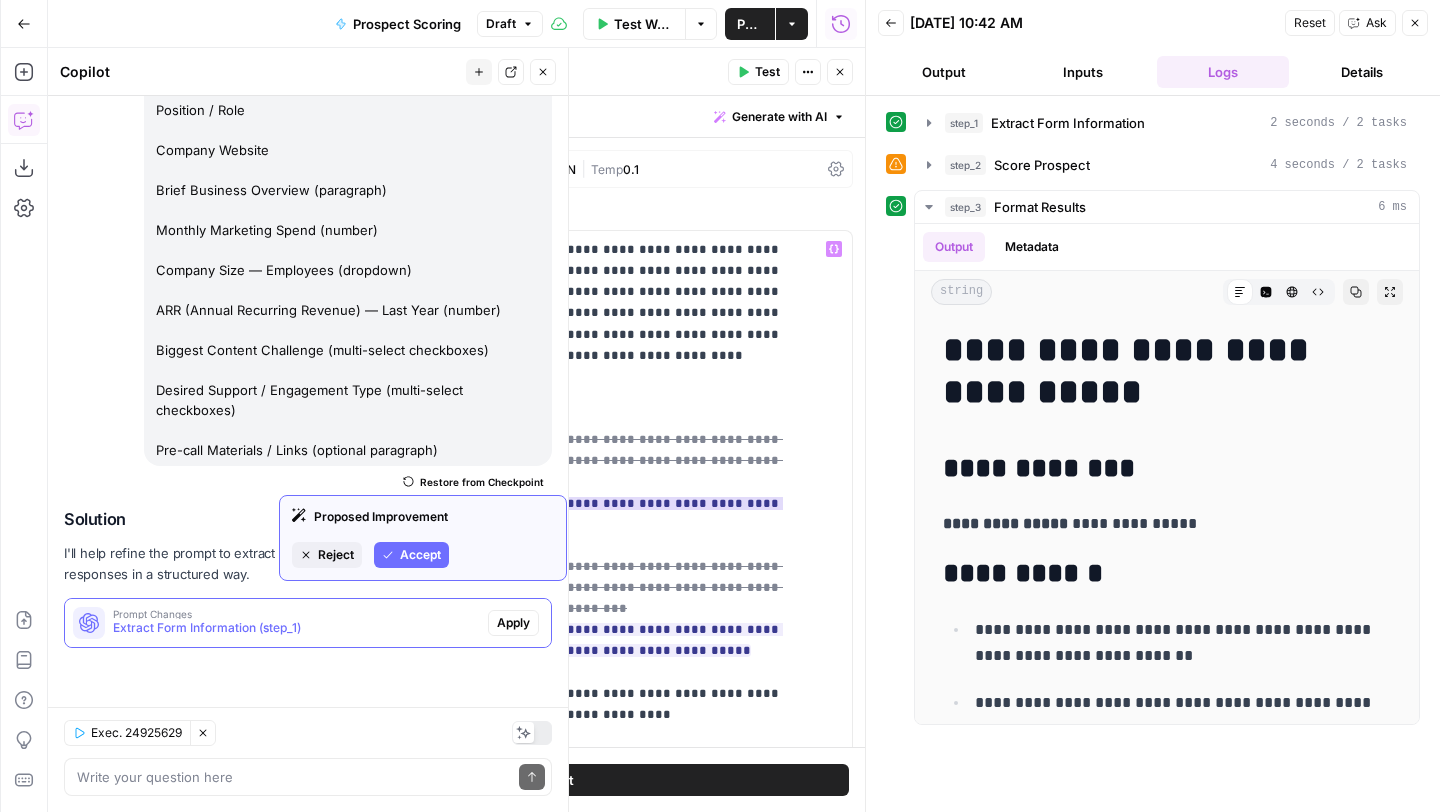 click on "Accept" at bounding box center (420, 555) 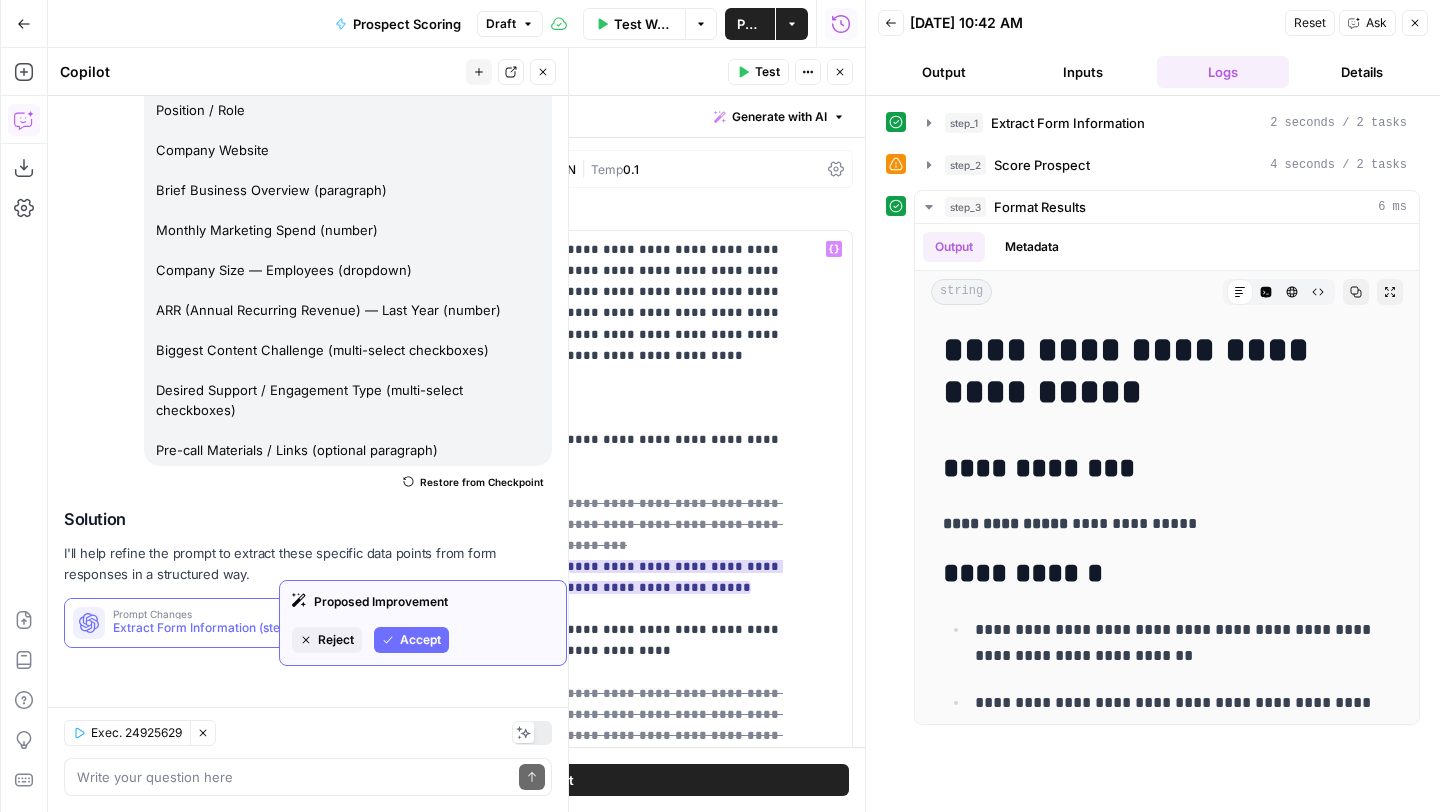 click on "Accept" at bounding box center (420, 640) 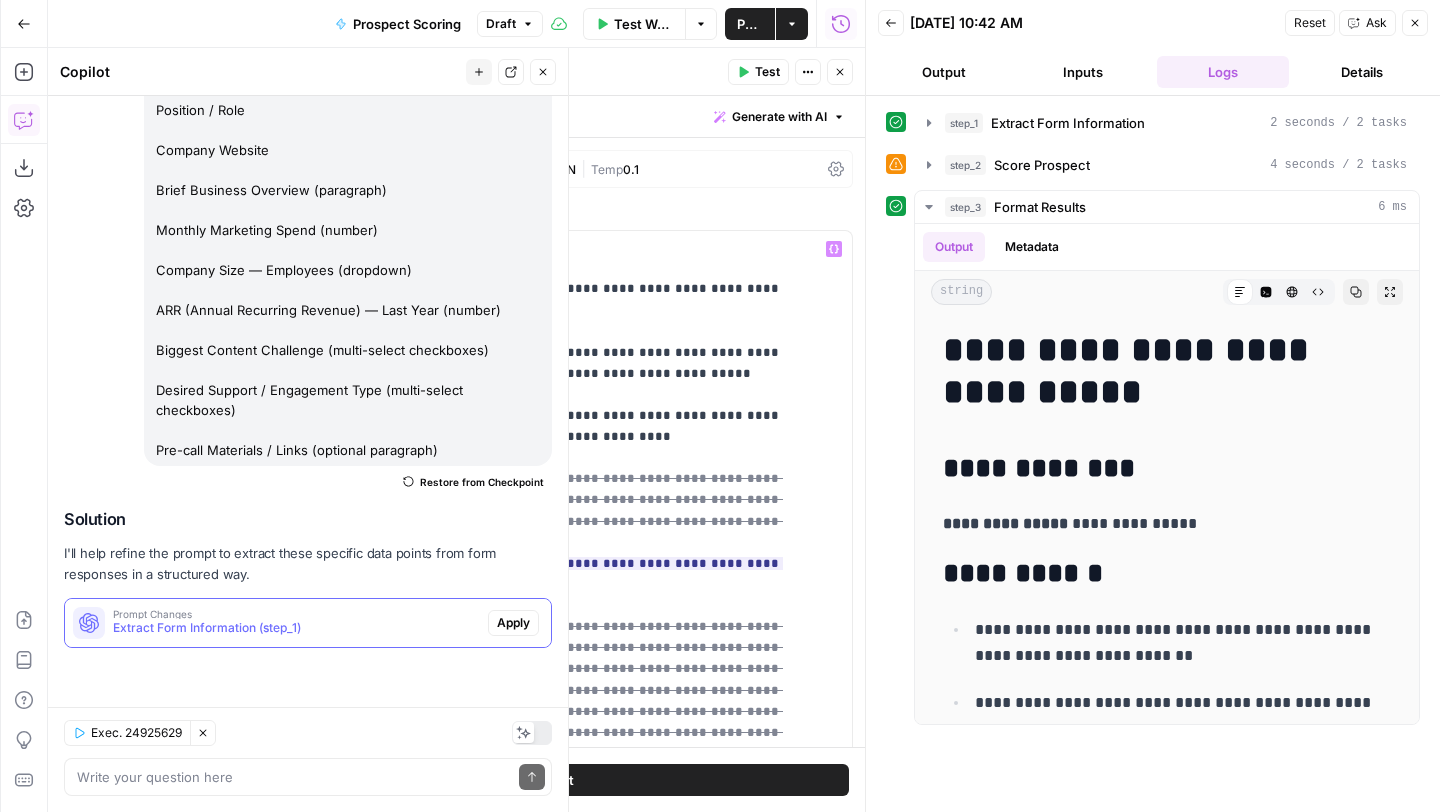 scroll, scrollTop: 324, scrollLeft: 0, axis: vertical 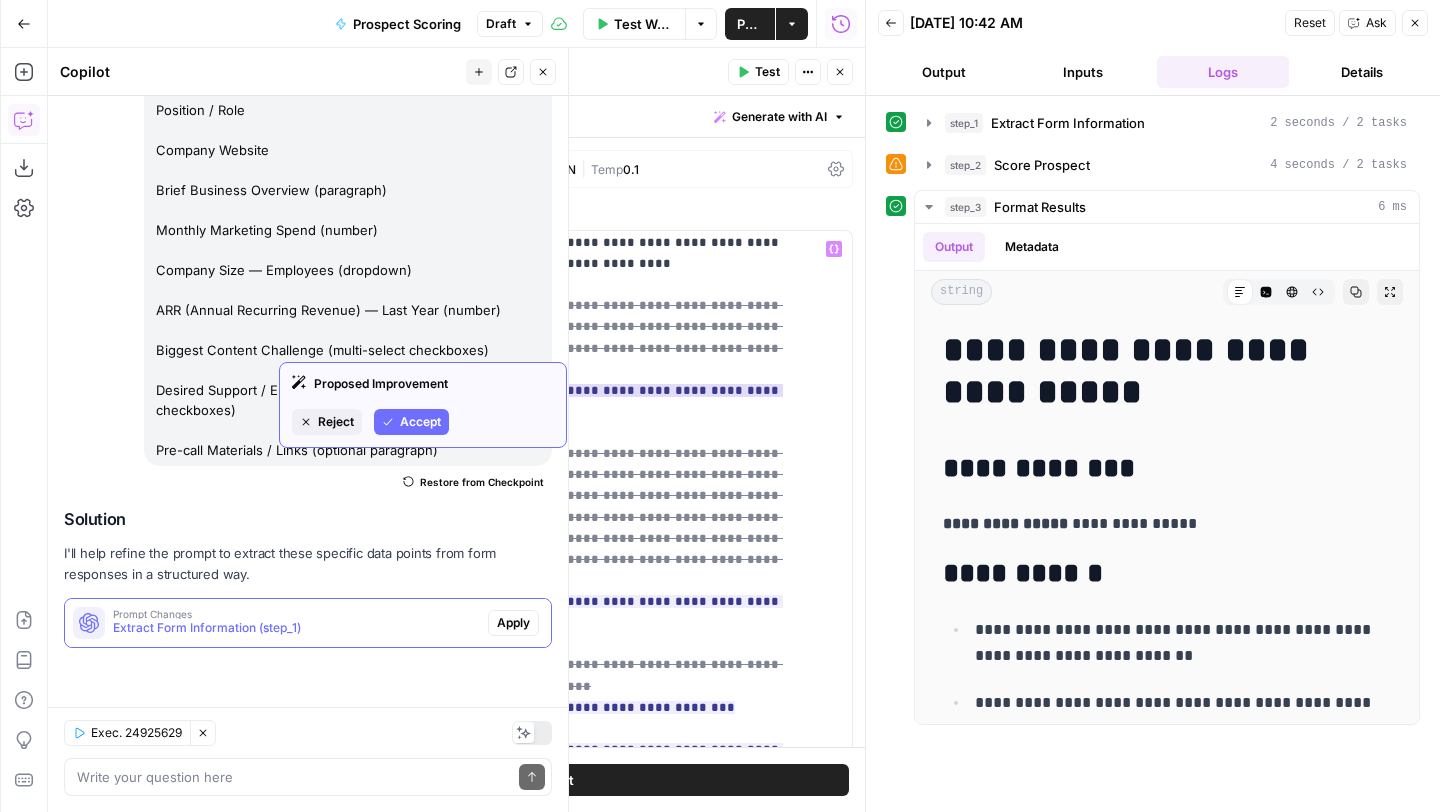click on "Accept" at bounding box center [420, 422] 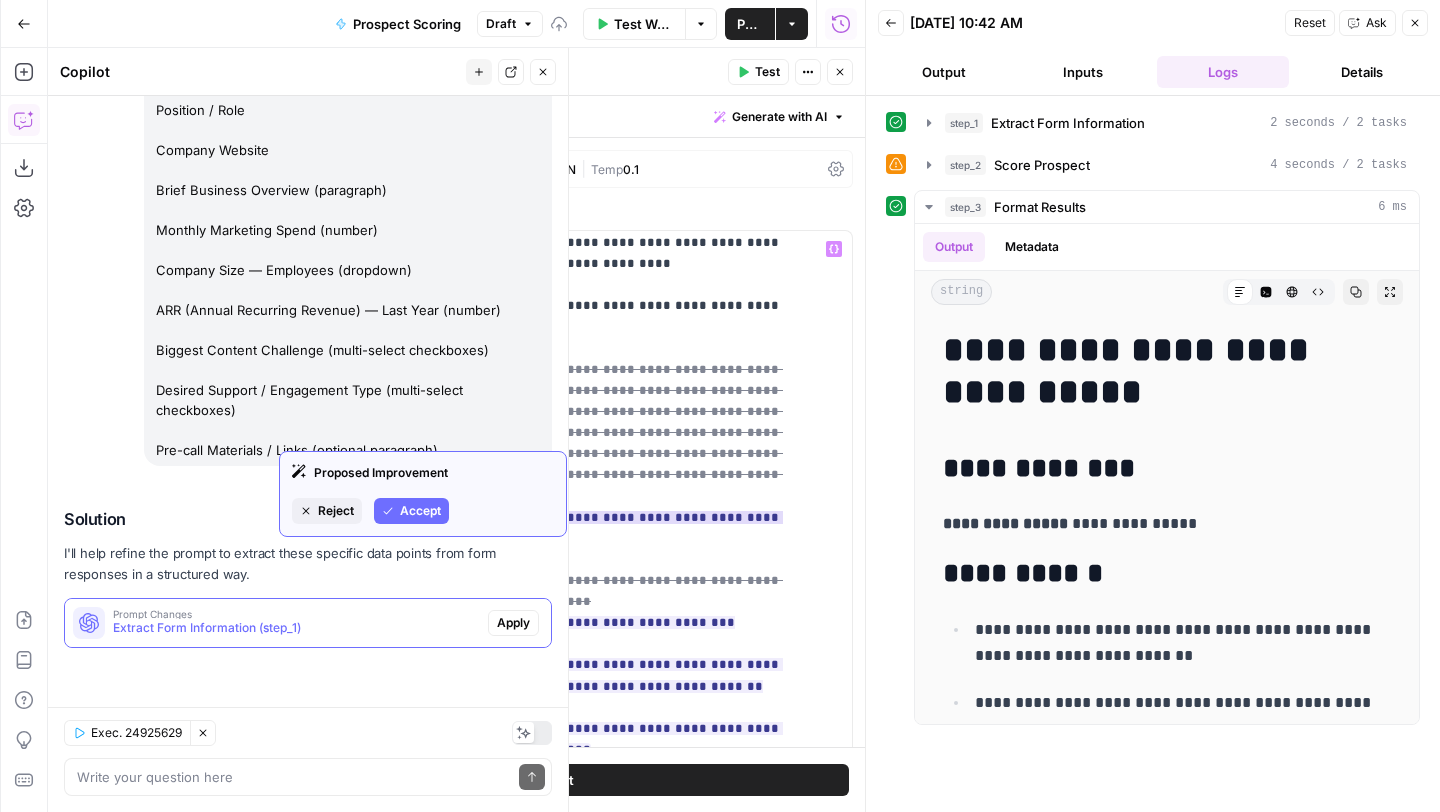 click on "Accept" at bounding box center (411, 511) 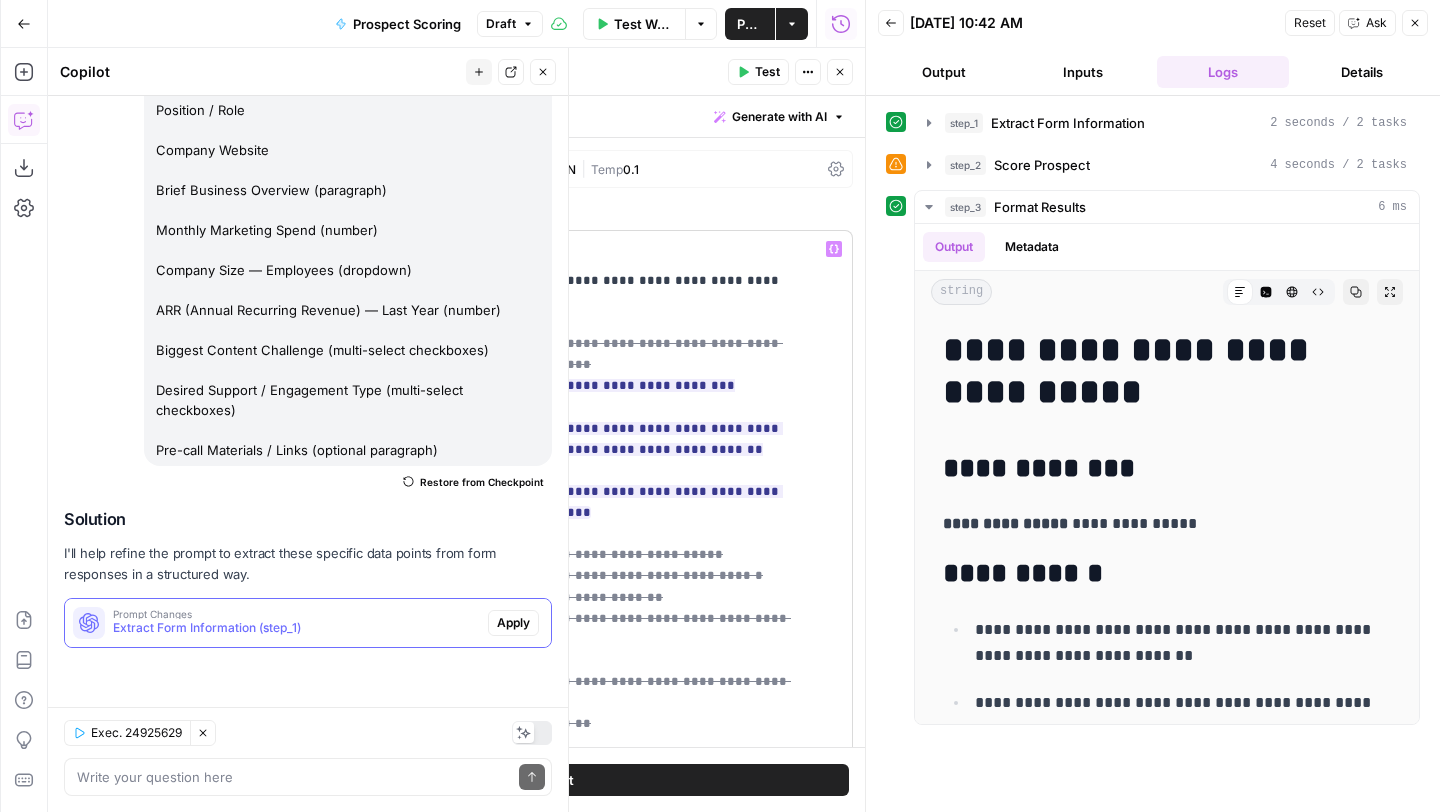 scroll, scrollTop: 423, scrollLeft: 0, axis: vertical 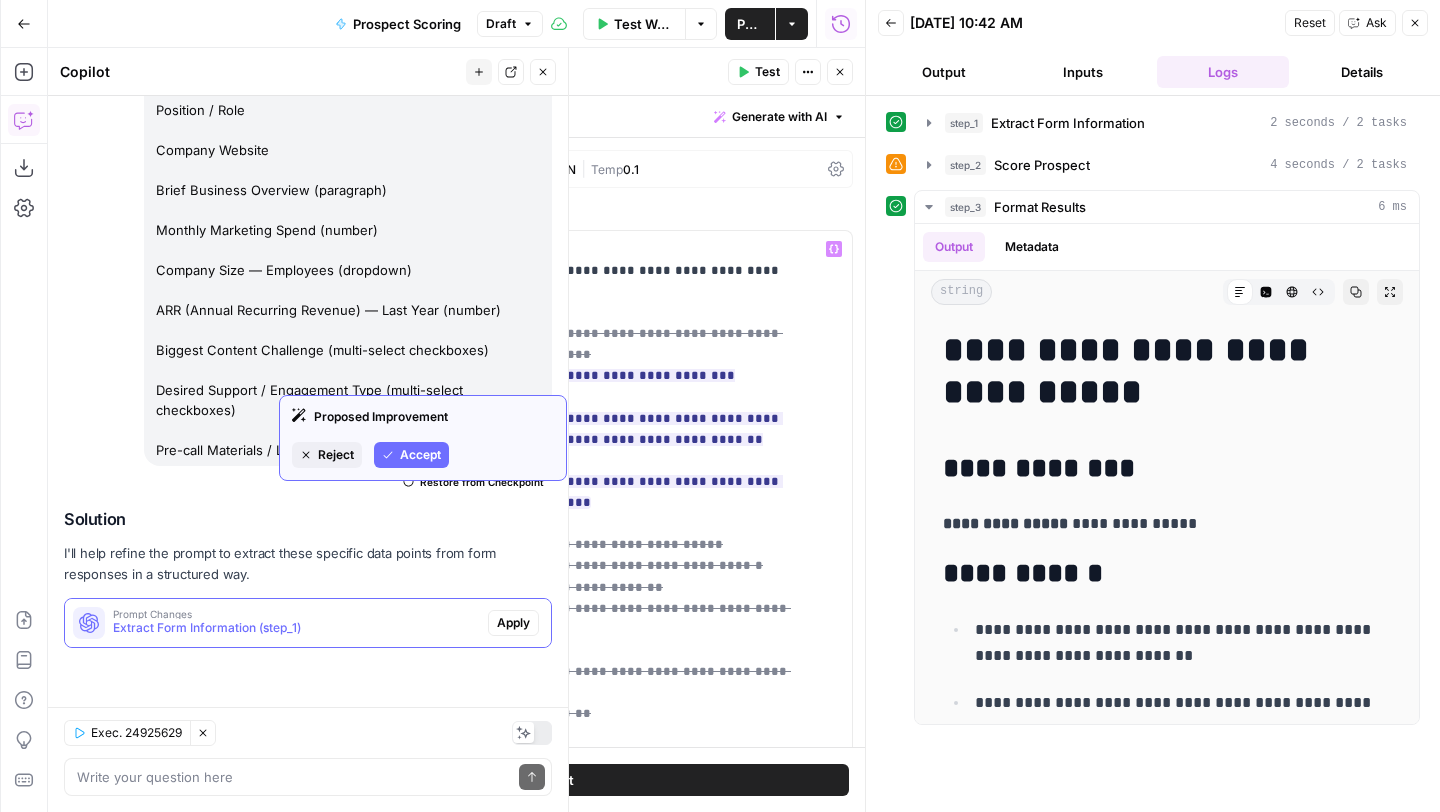 click on "Accept" at bounding box center (420, 455) 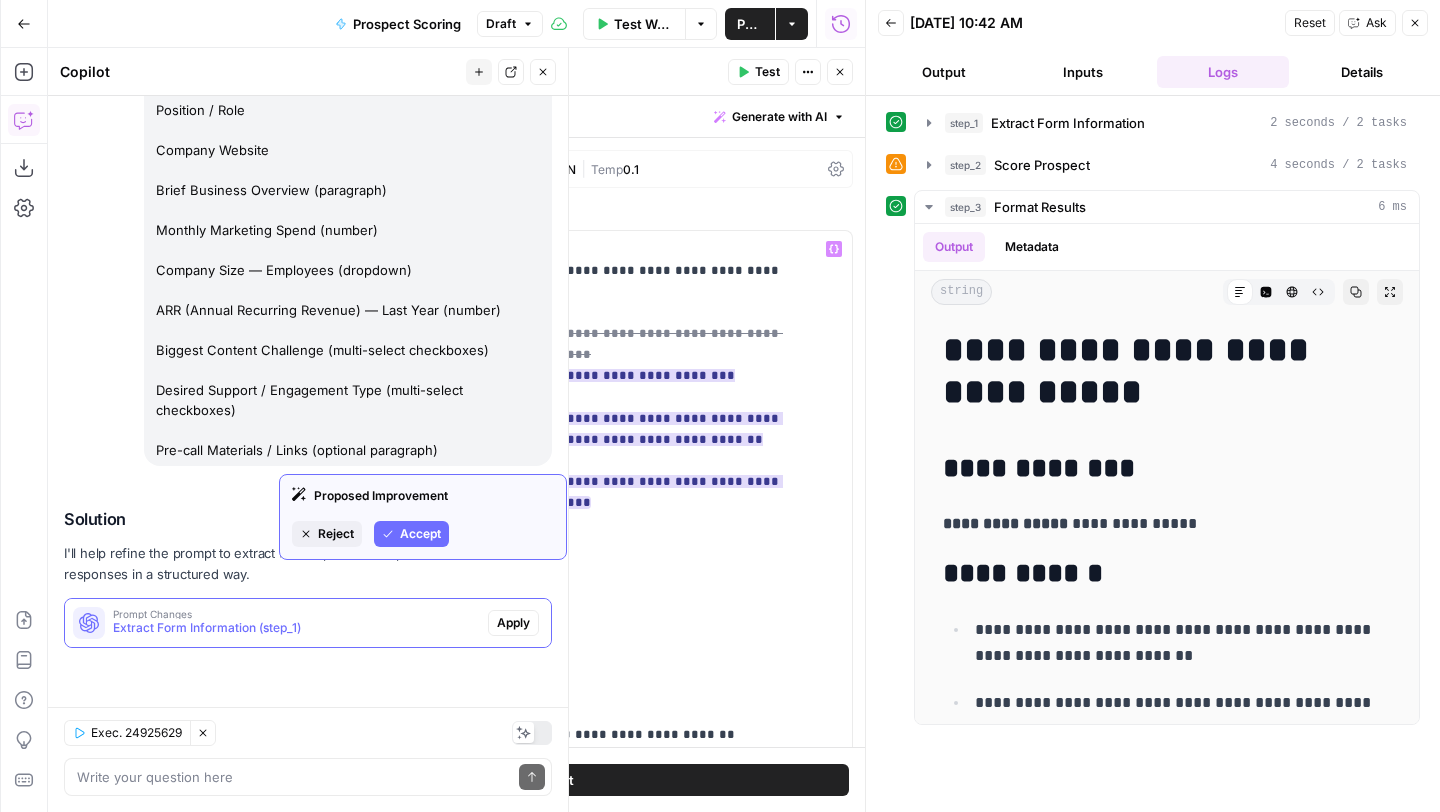 click on "Accept" at bounding box center [420, 534] 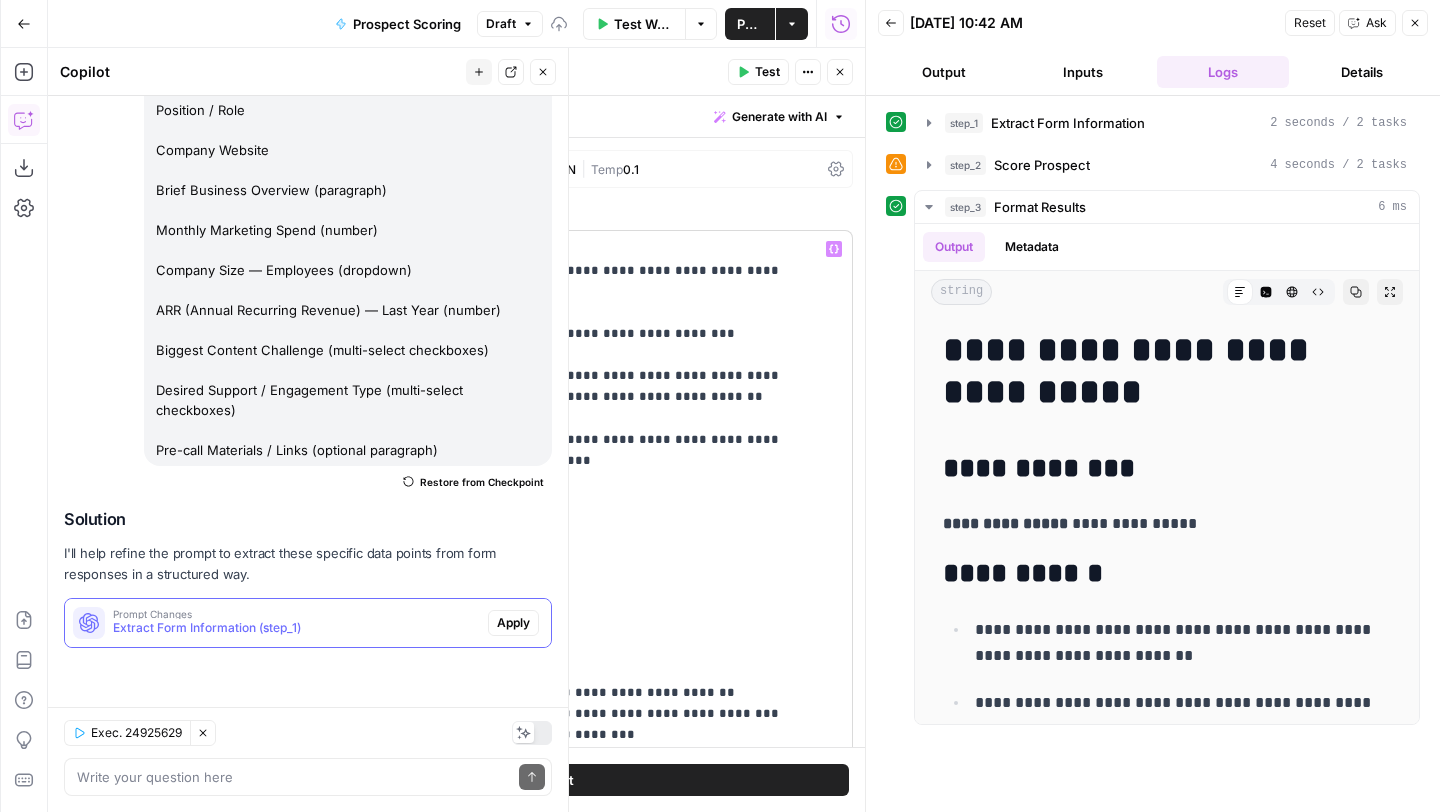 scroll, scrollTop: 469, scrollLeft: 0, axis: vertical 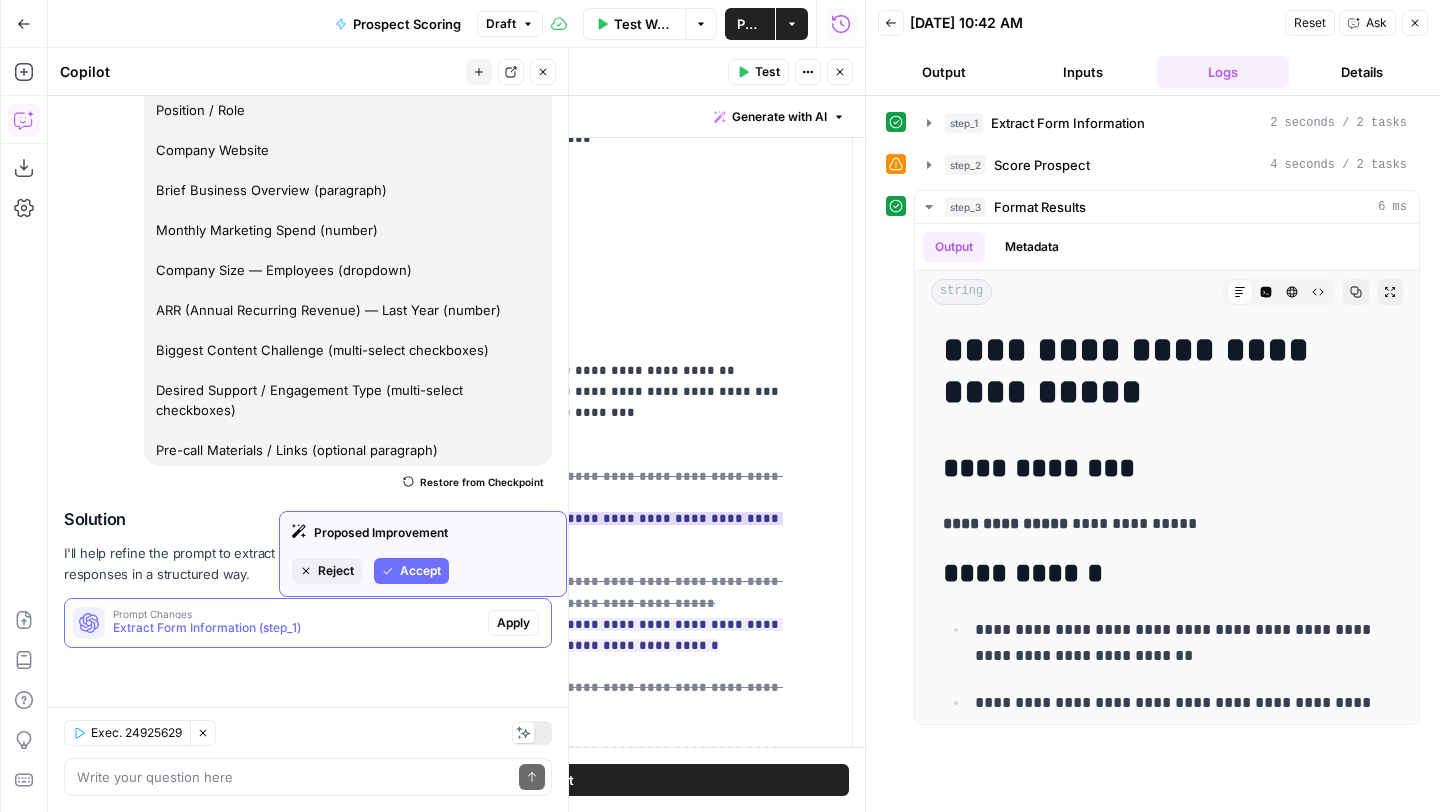 click on "Accept" at bounding box center [420, 571] 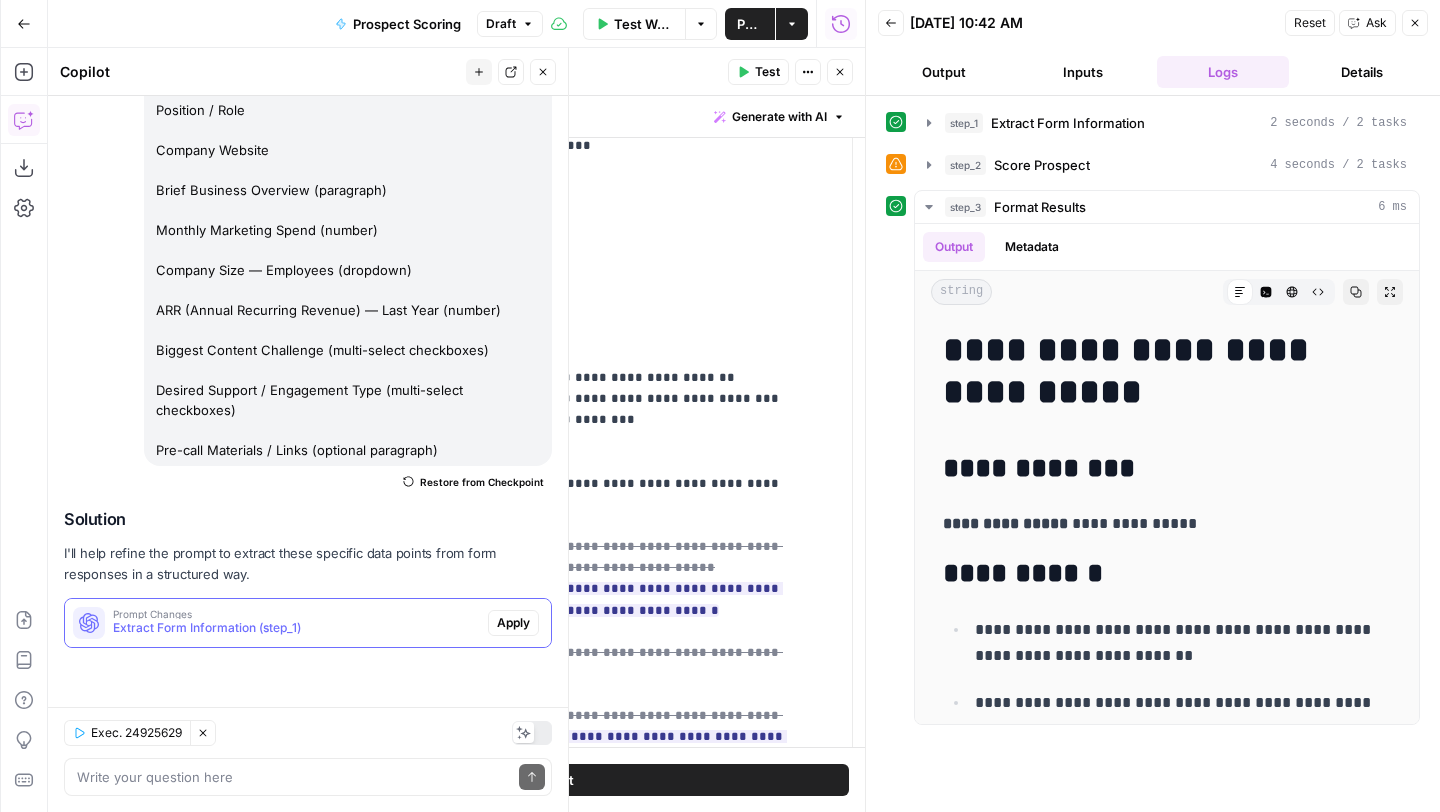 scroll, scrollTop: 427, scrollLeft: 0, axis: vertical 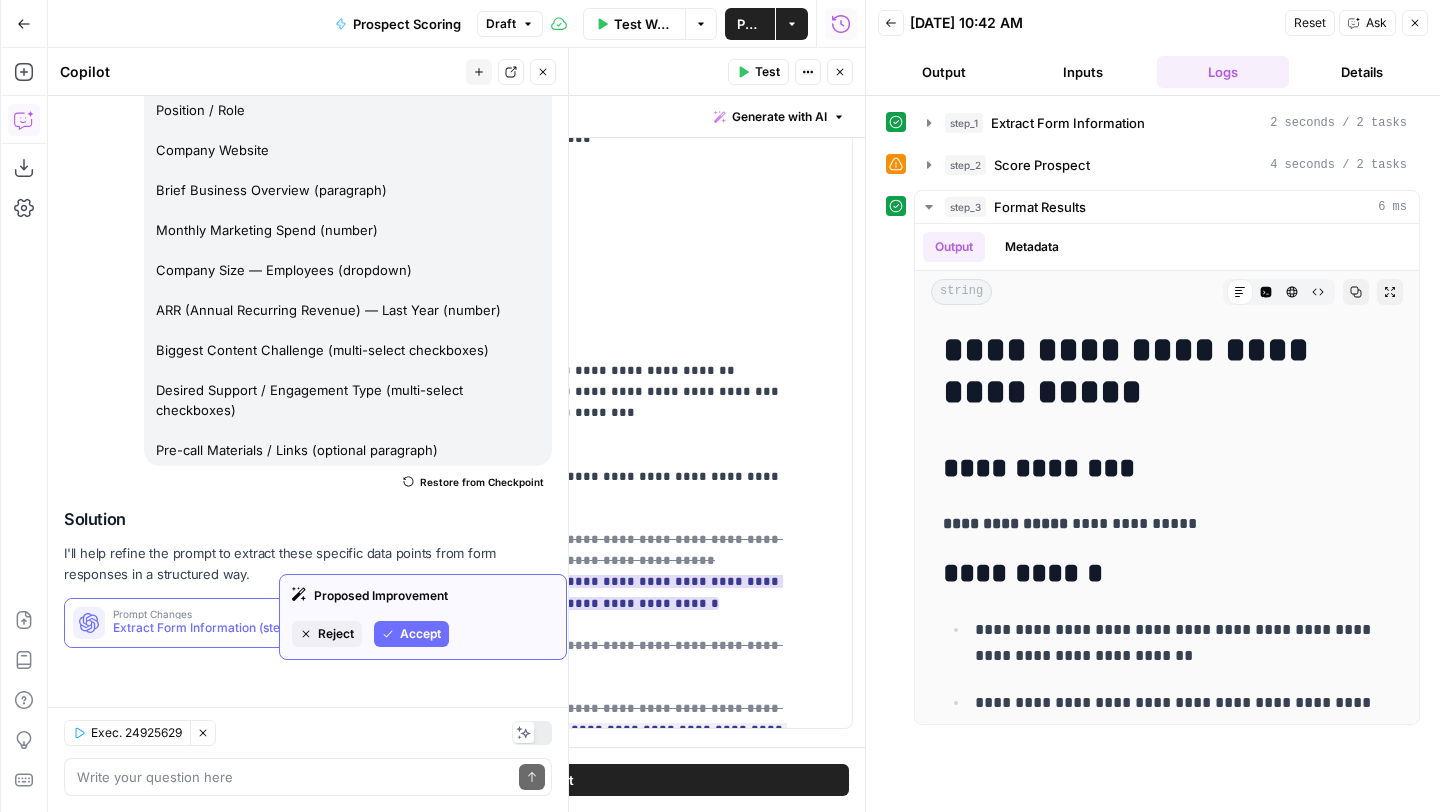 click 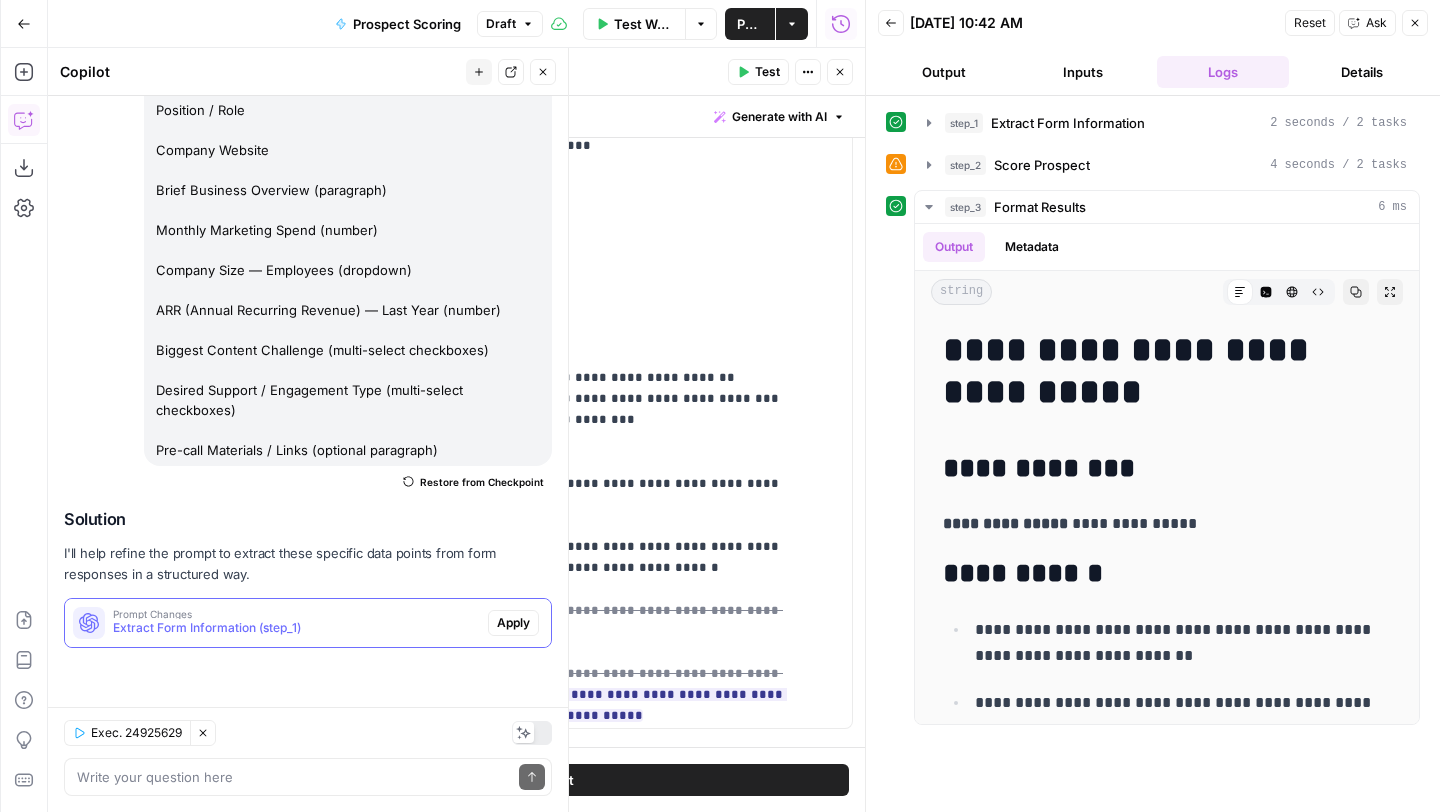 scroll, scrollTop: 384, scrollLeft: 0, axis: vertical 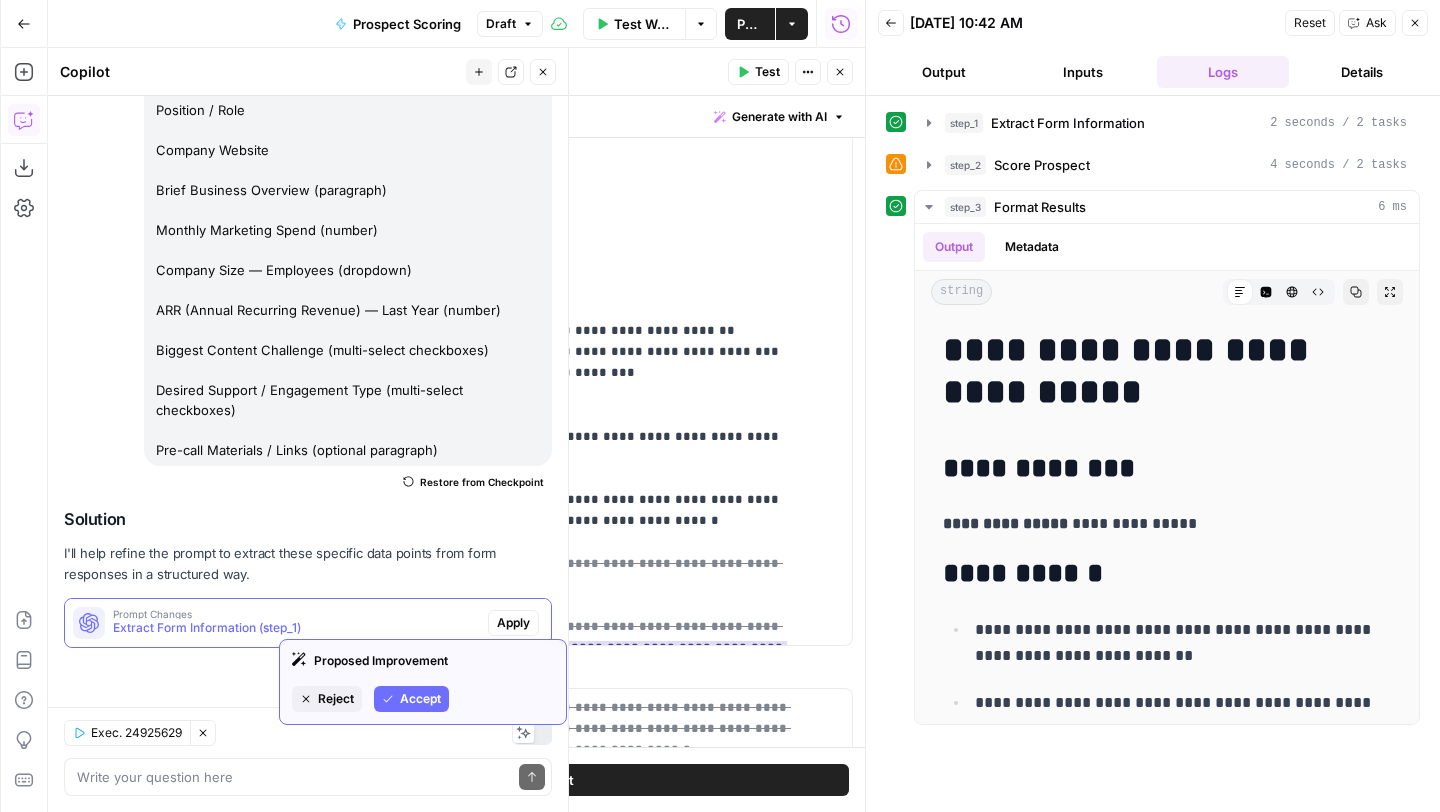 click on "Accept" at bounding box center (420, 699) 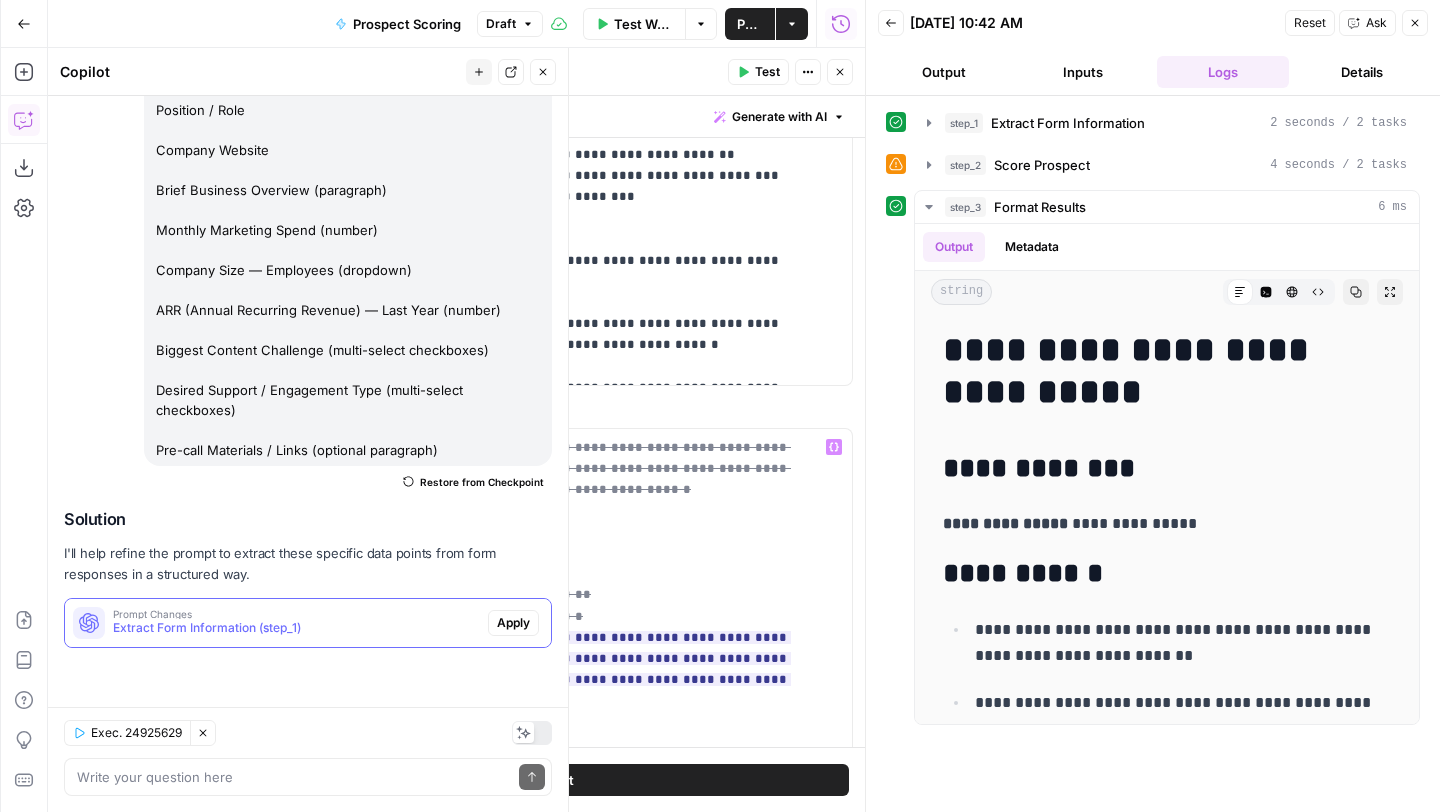 scroll, scrollTop: 912, scrollLeft: 0, axis: vertical 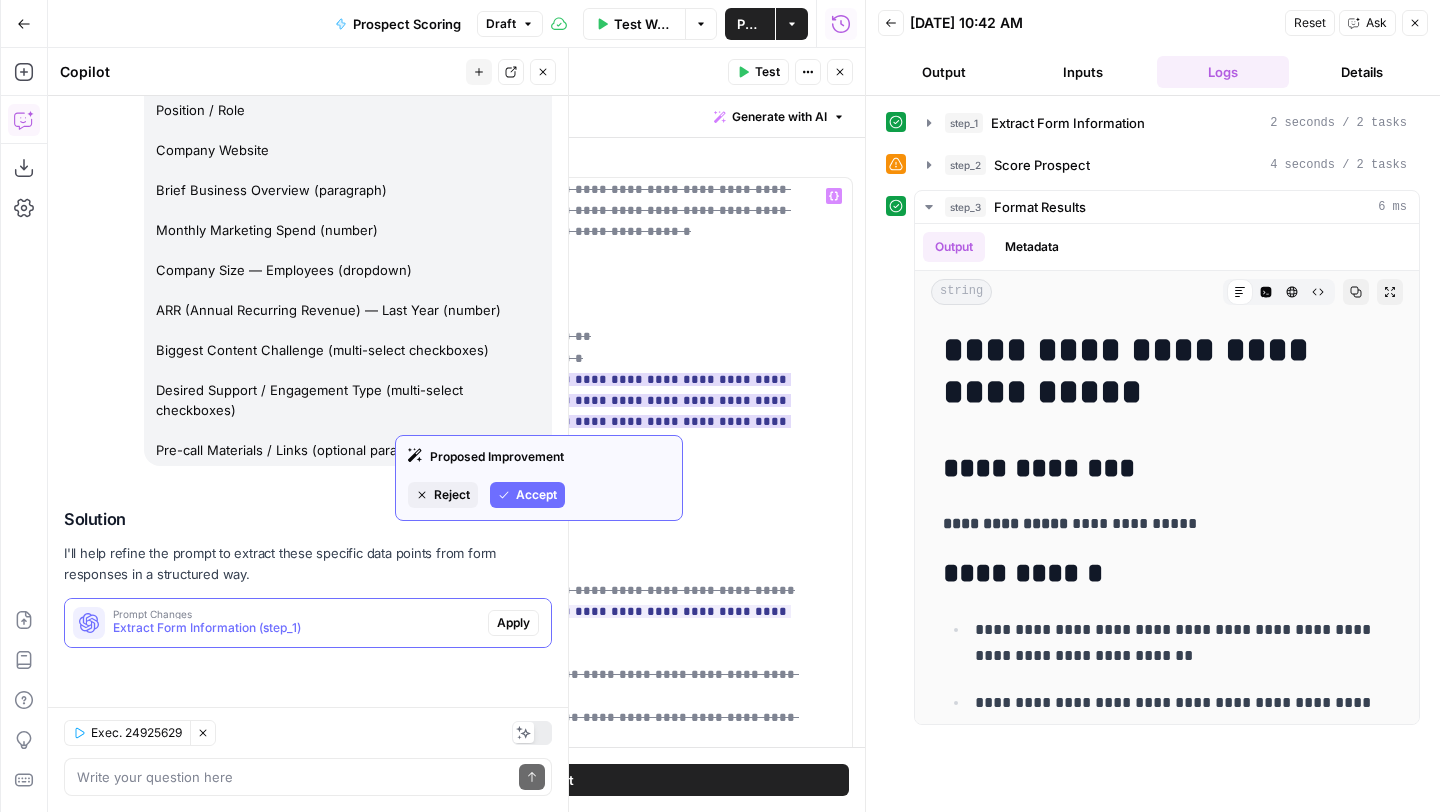 click on "Accept" at bounding box center [536, 495] 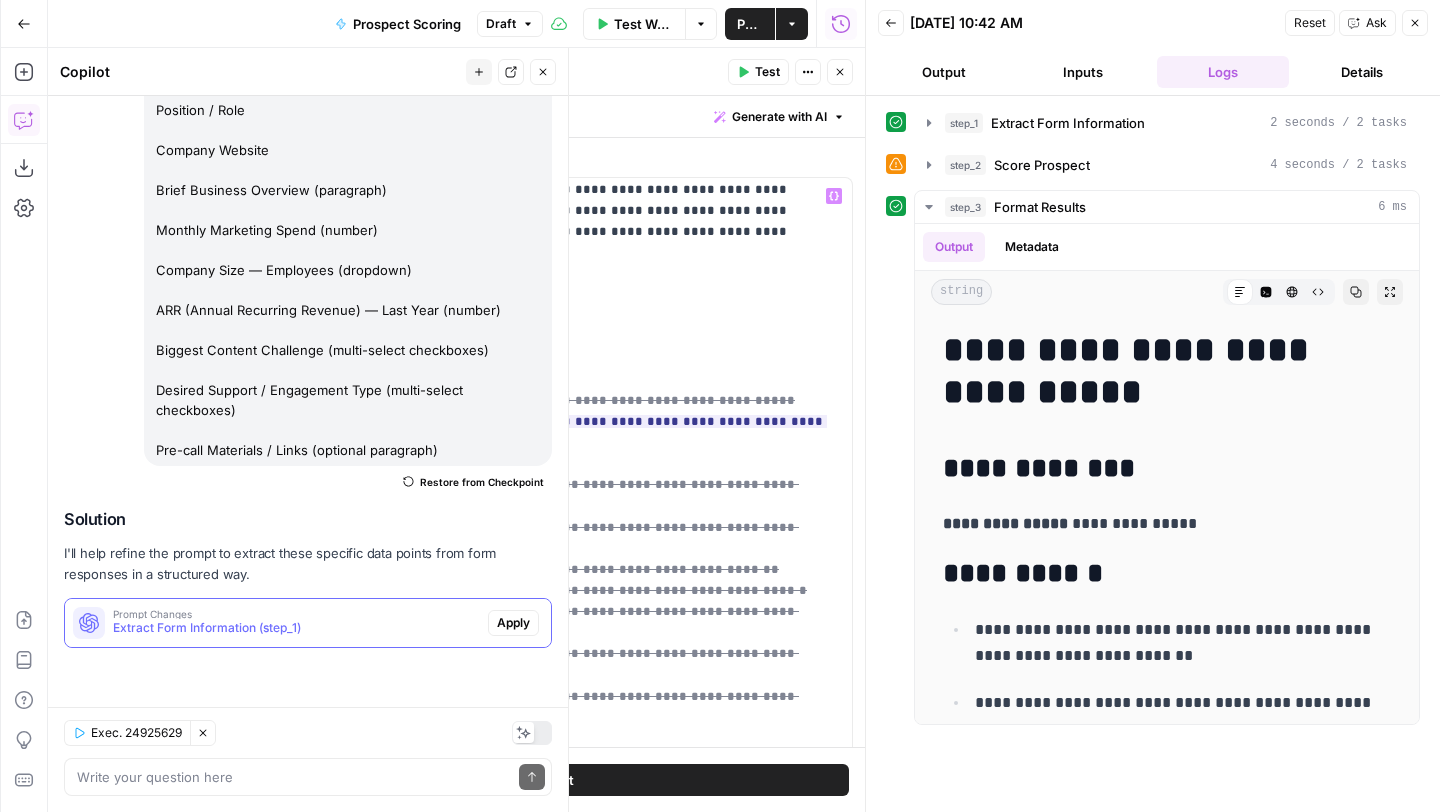 scroll, scrollTop: 0, scrollLeft: 0, axis: both 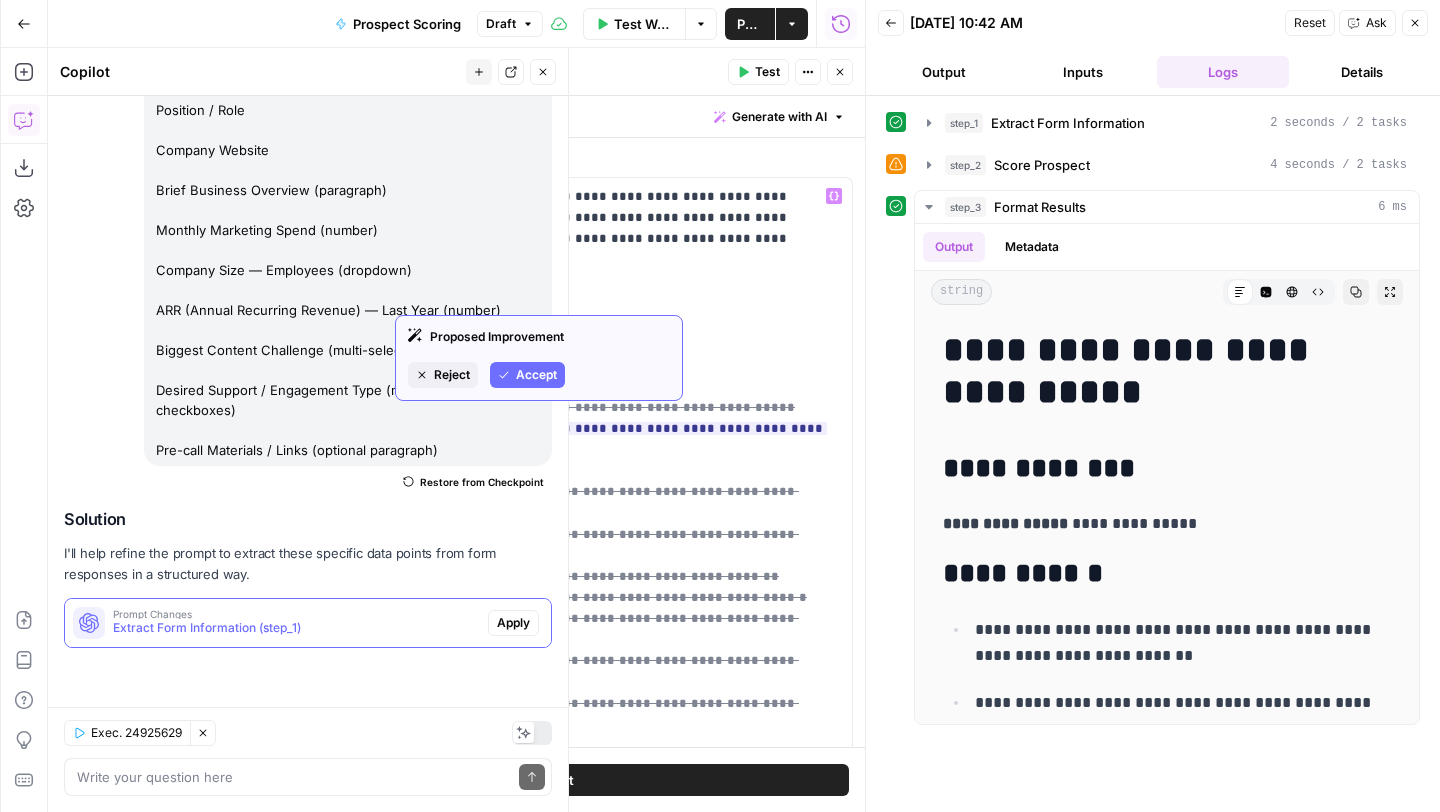 click on "Accept" at bounding box center [536, 375] 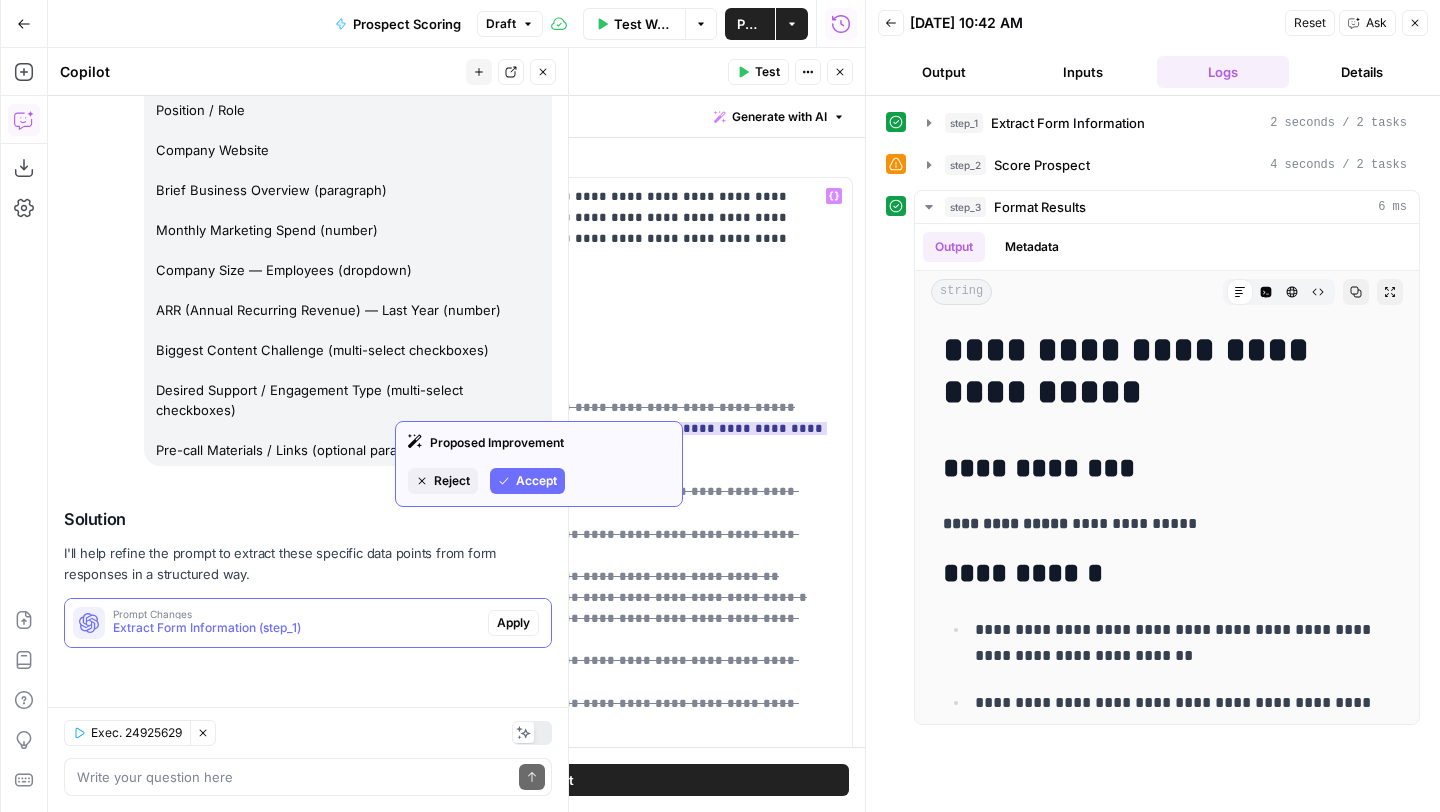 click on "Accept" at bounding box center [536, 481] 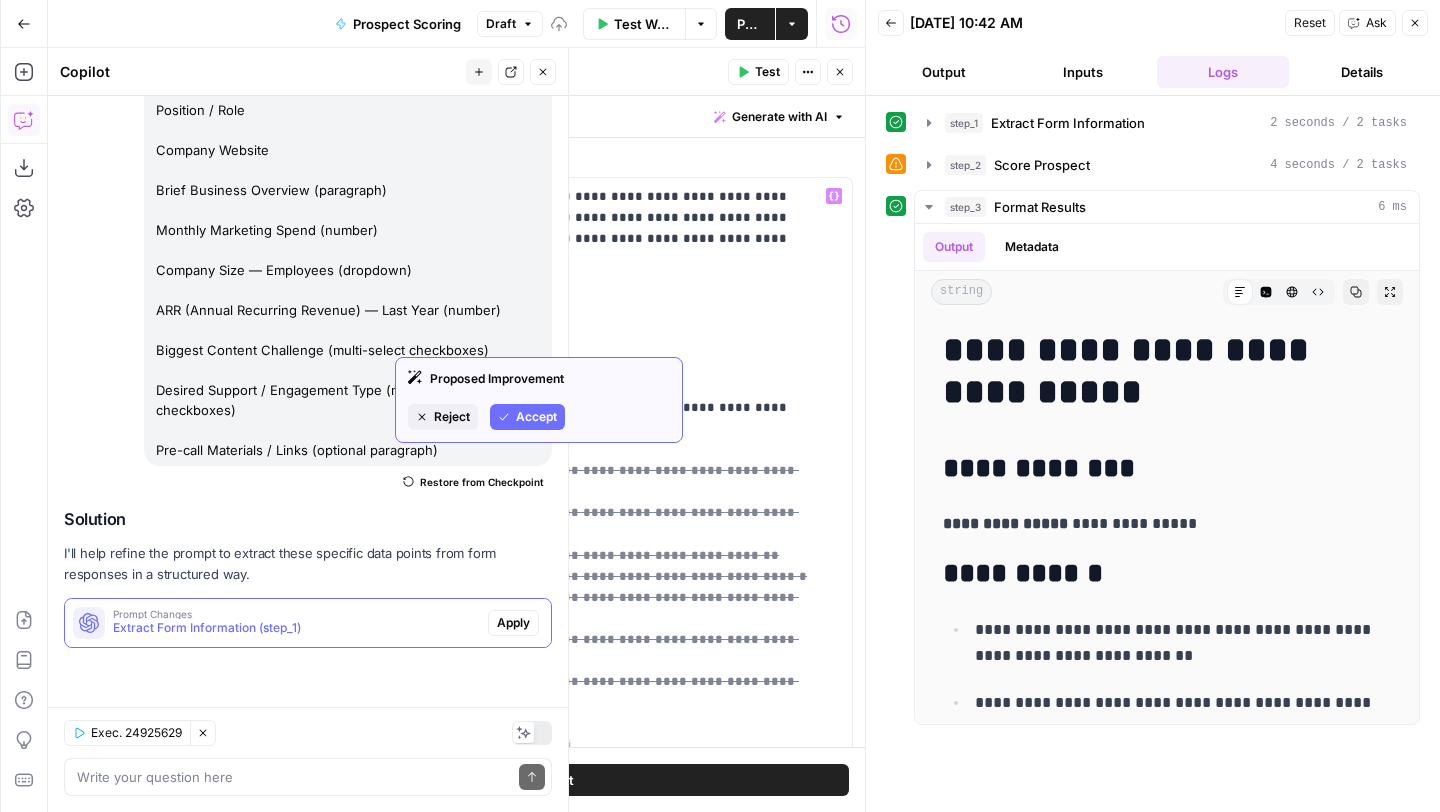 click on "Accept" at bounding box center [527, 417] 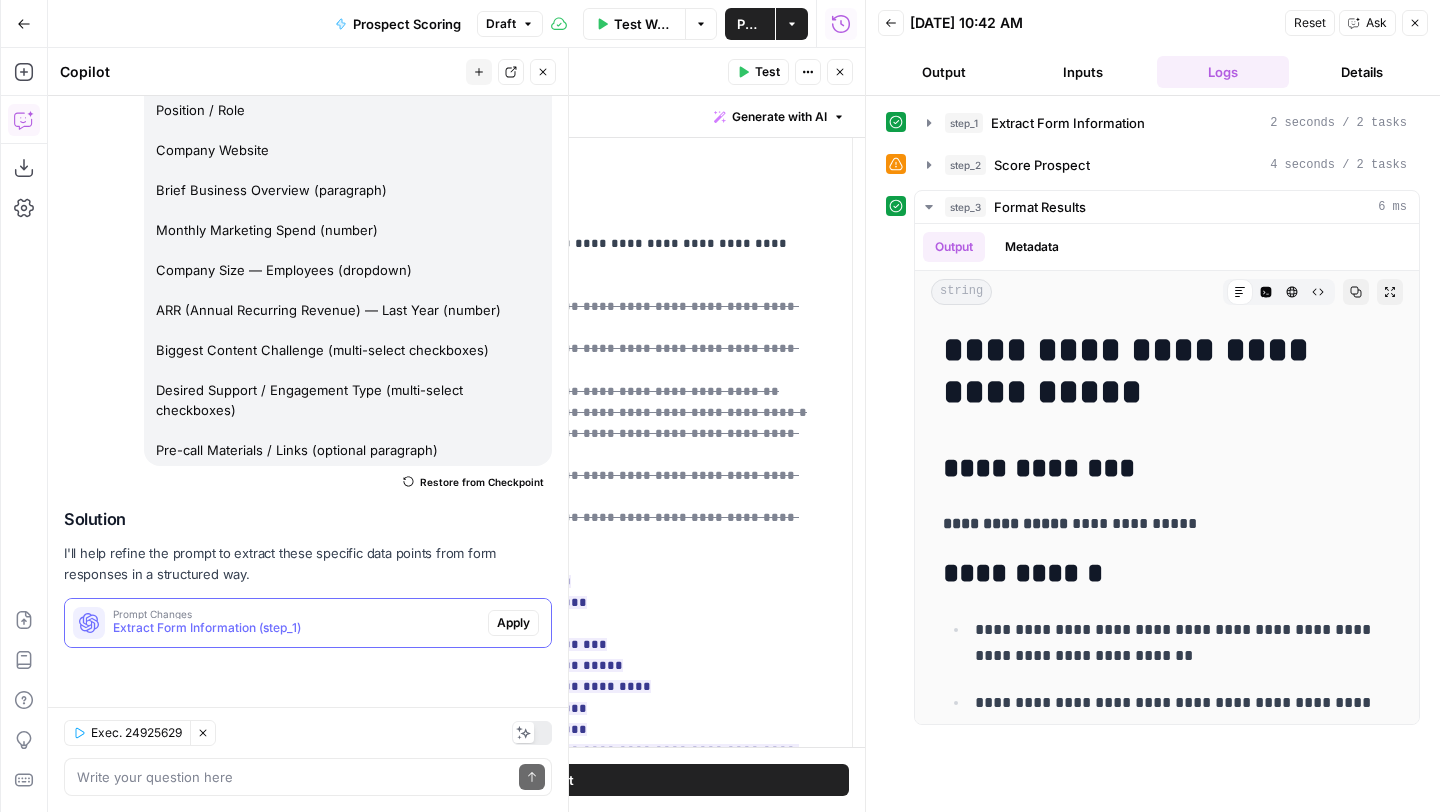 scroll, scrollTop: 1119, scrollLeft: 0, axis: vertical 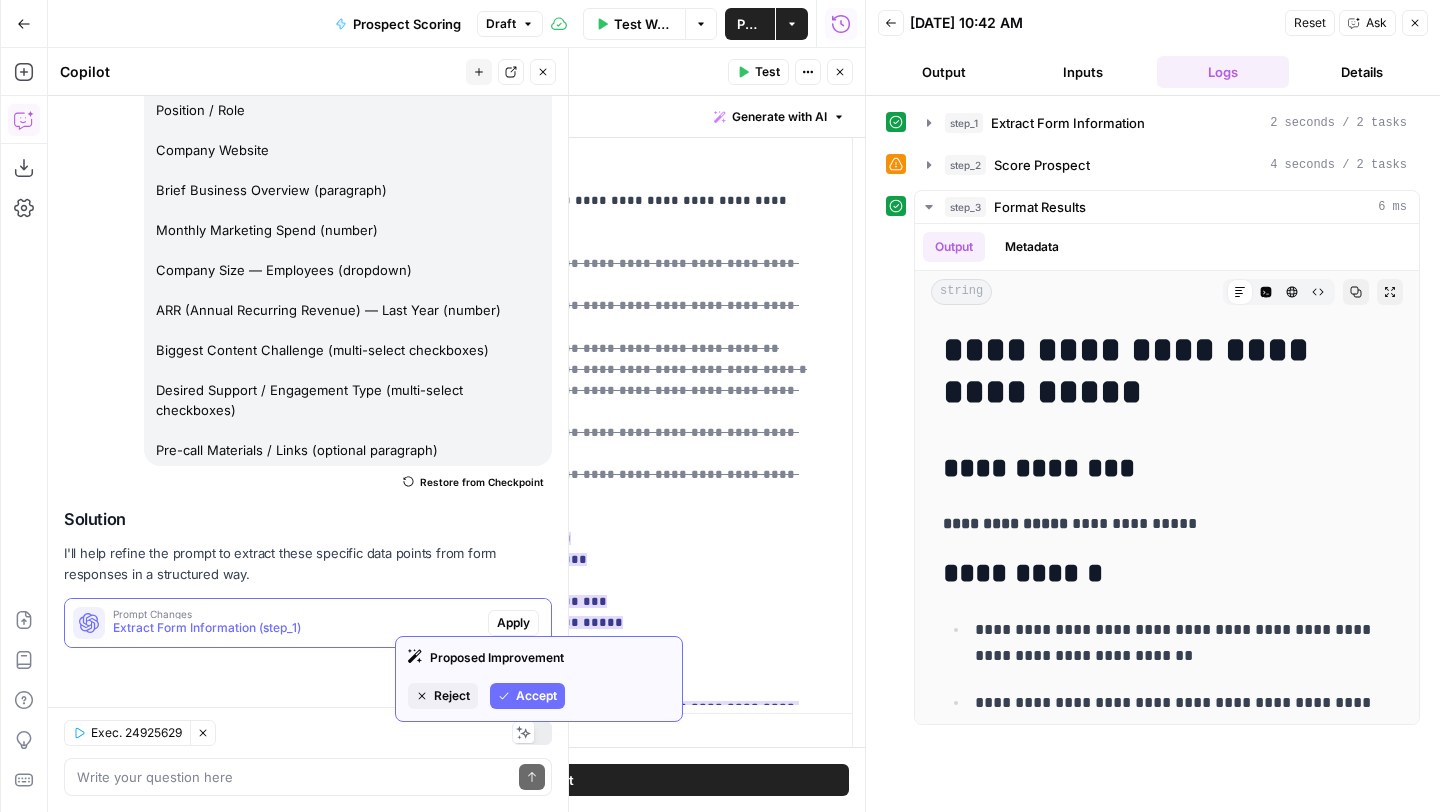 click on "Accept" at bounding box center [536, 696] 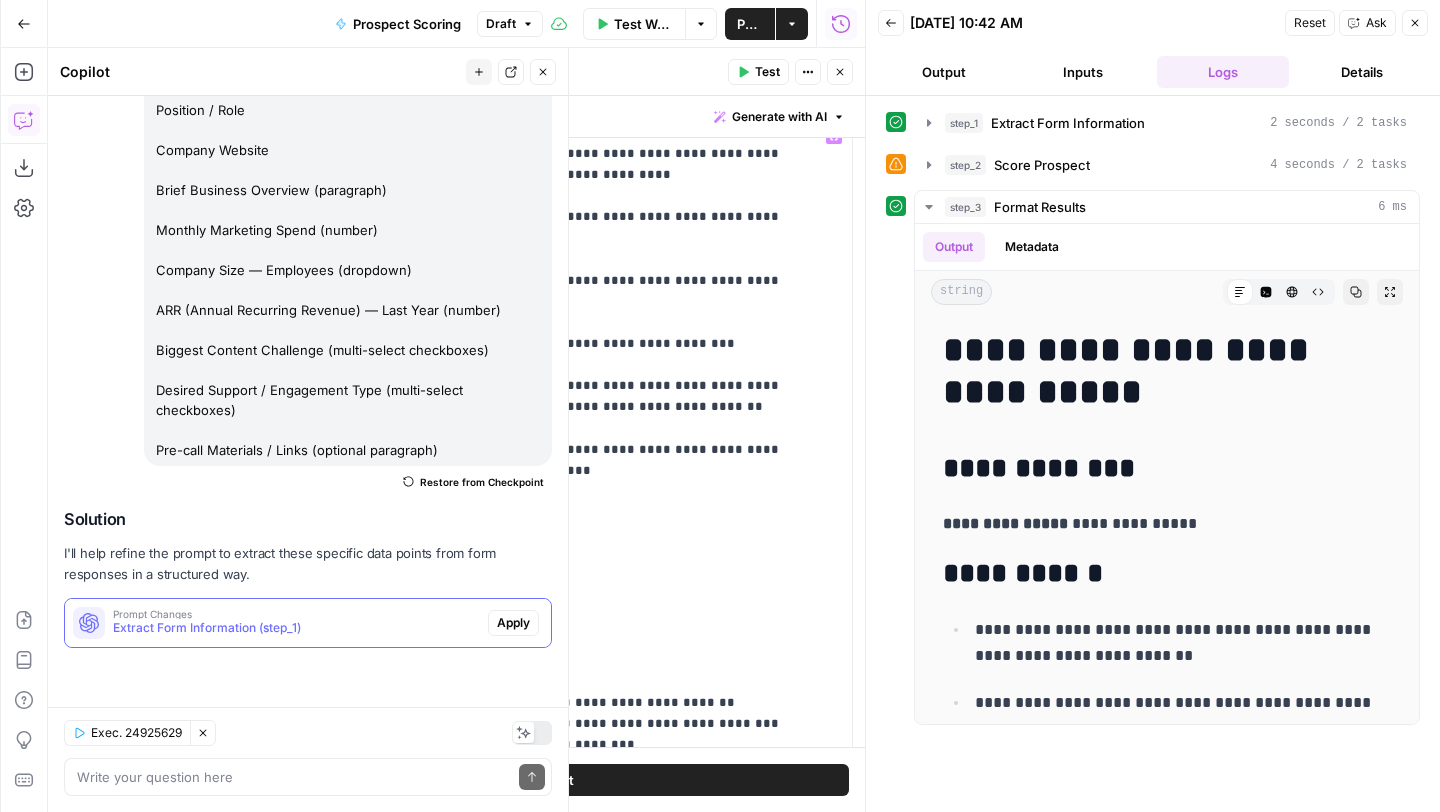 scroll, scrollTop: 81, scrollLeft: 0, axis: vertical 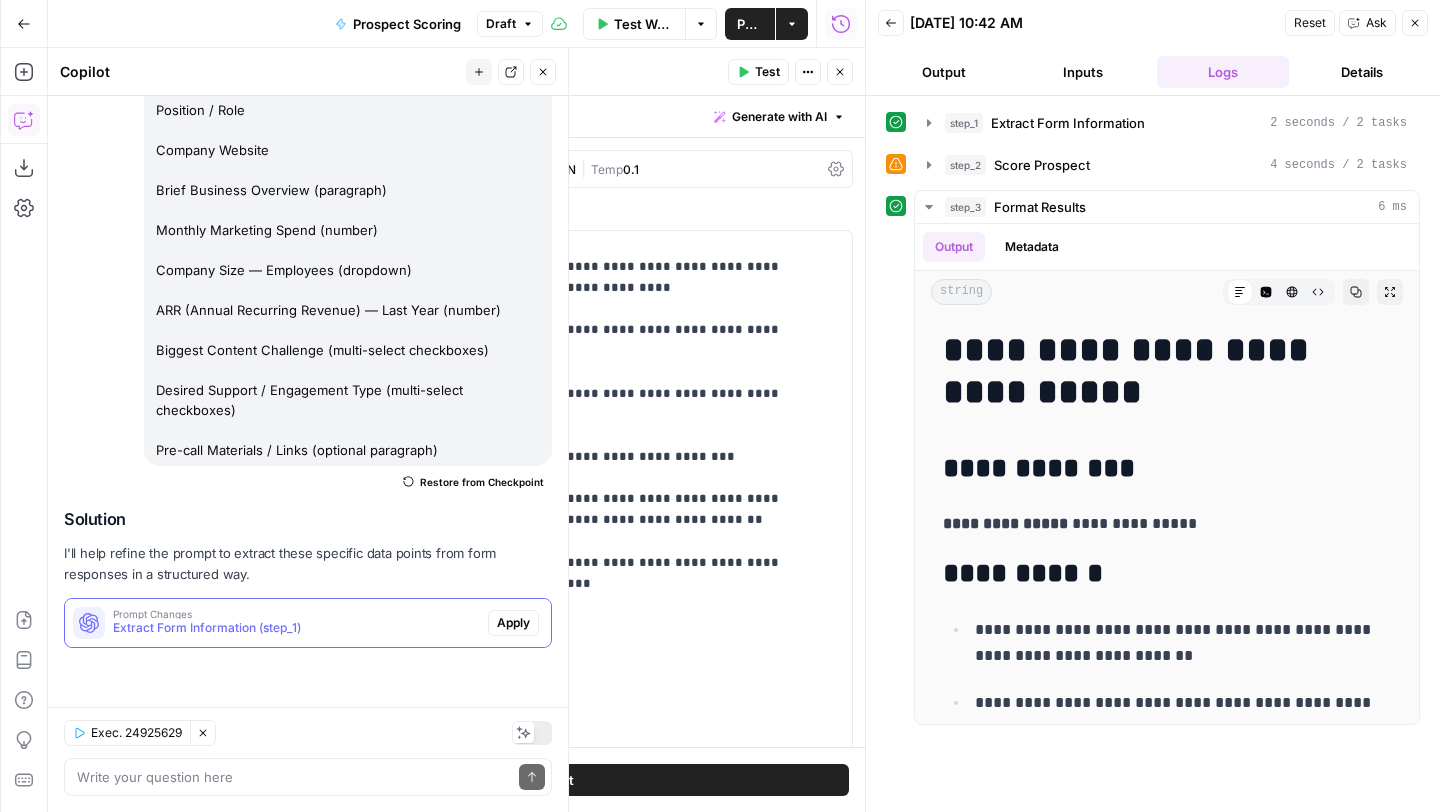 click on "Claude 3 Sonnet   |   Streaming  ON   |   Temp  0.1" at bounding box center [559, 169] 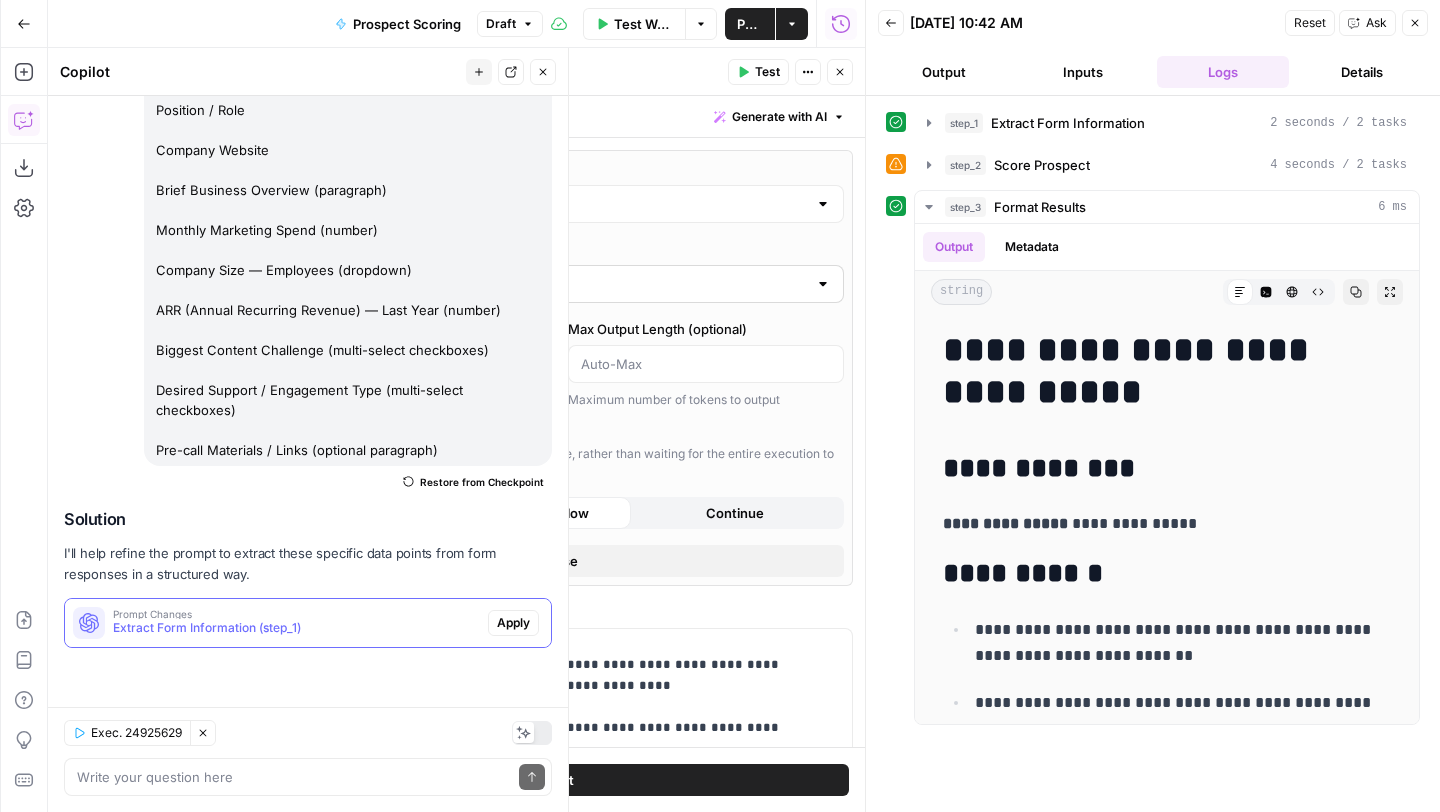 click on "Claude 3 Sonnet" at bounding box center (559, 284) 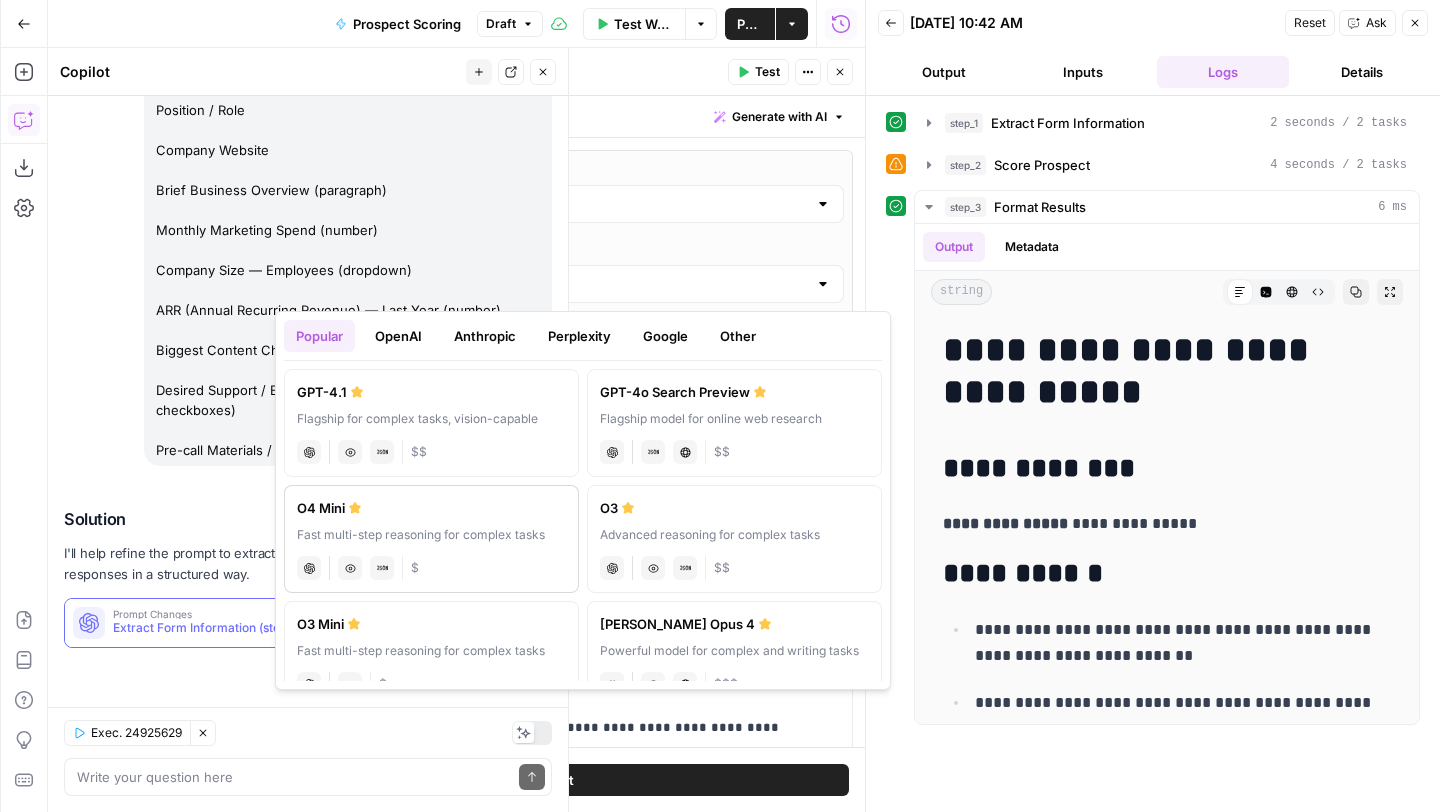 click on "Fast multi-step reasoning for complex tasks" at bounding box center (431, 535) 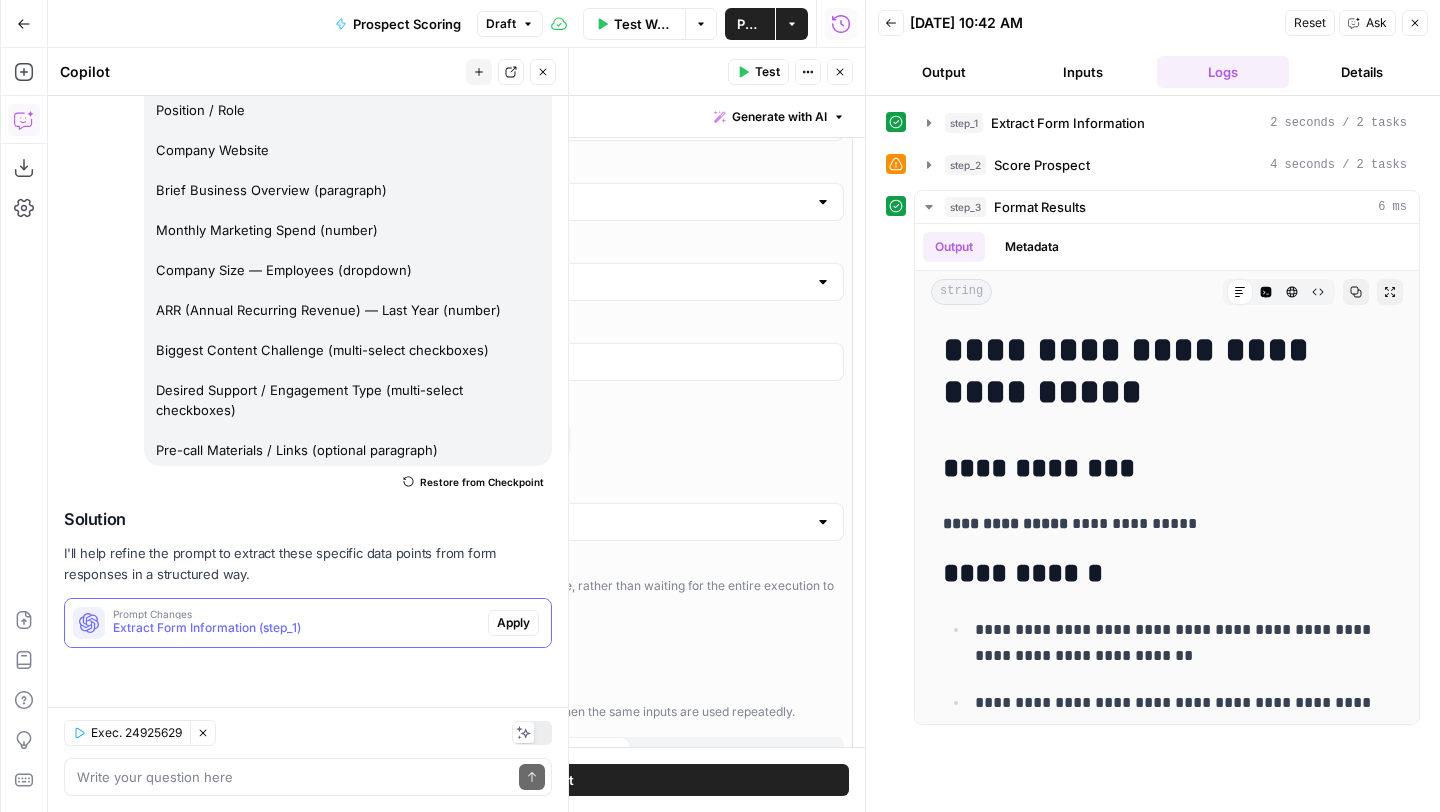 scroll, scrollTop: 133, scrollLeft: 0, axis: vertical 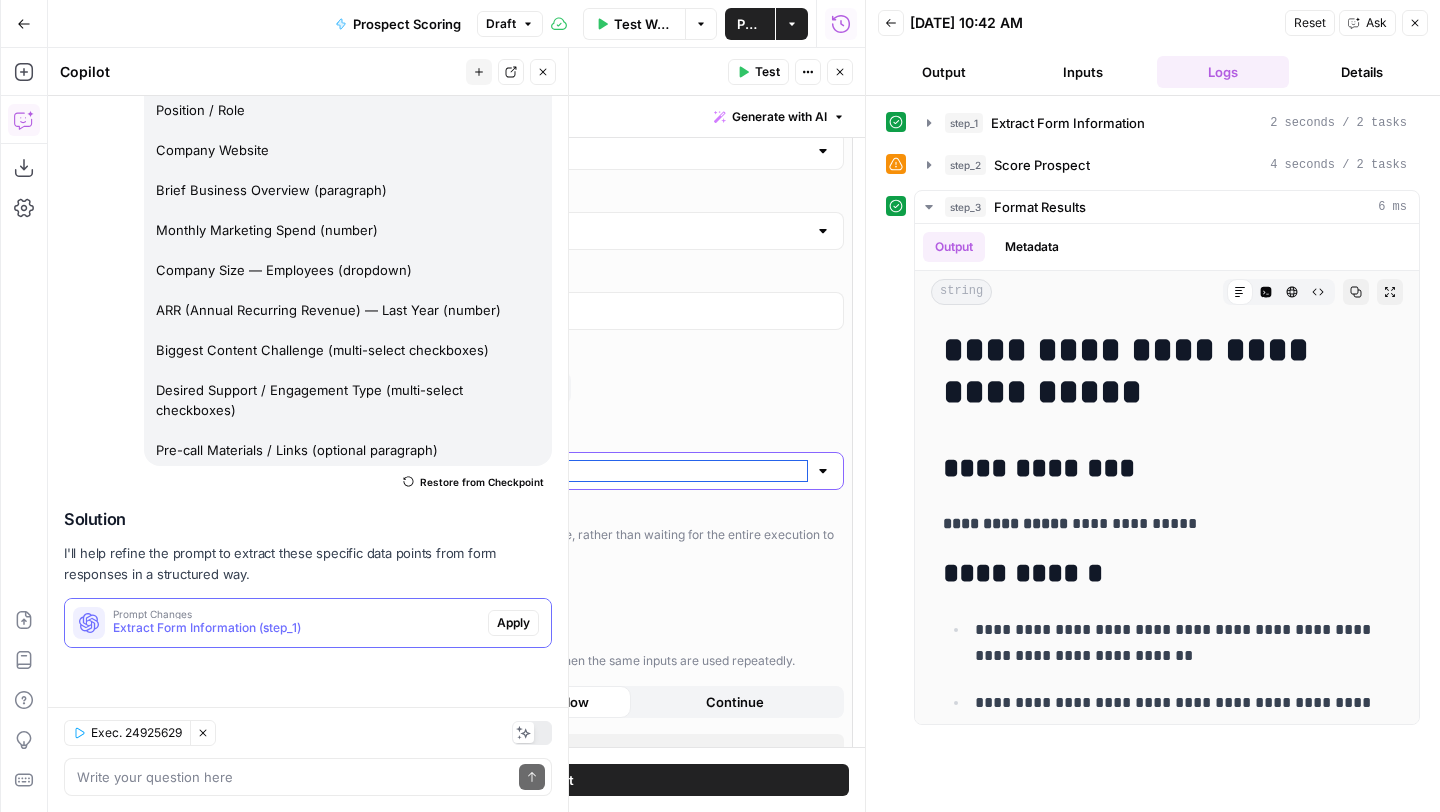 click on "Output Format" at bounding box center [547, 471] 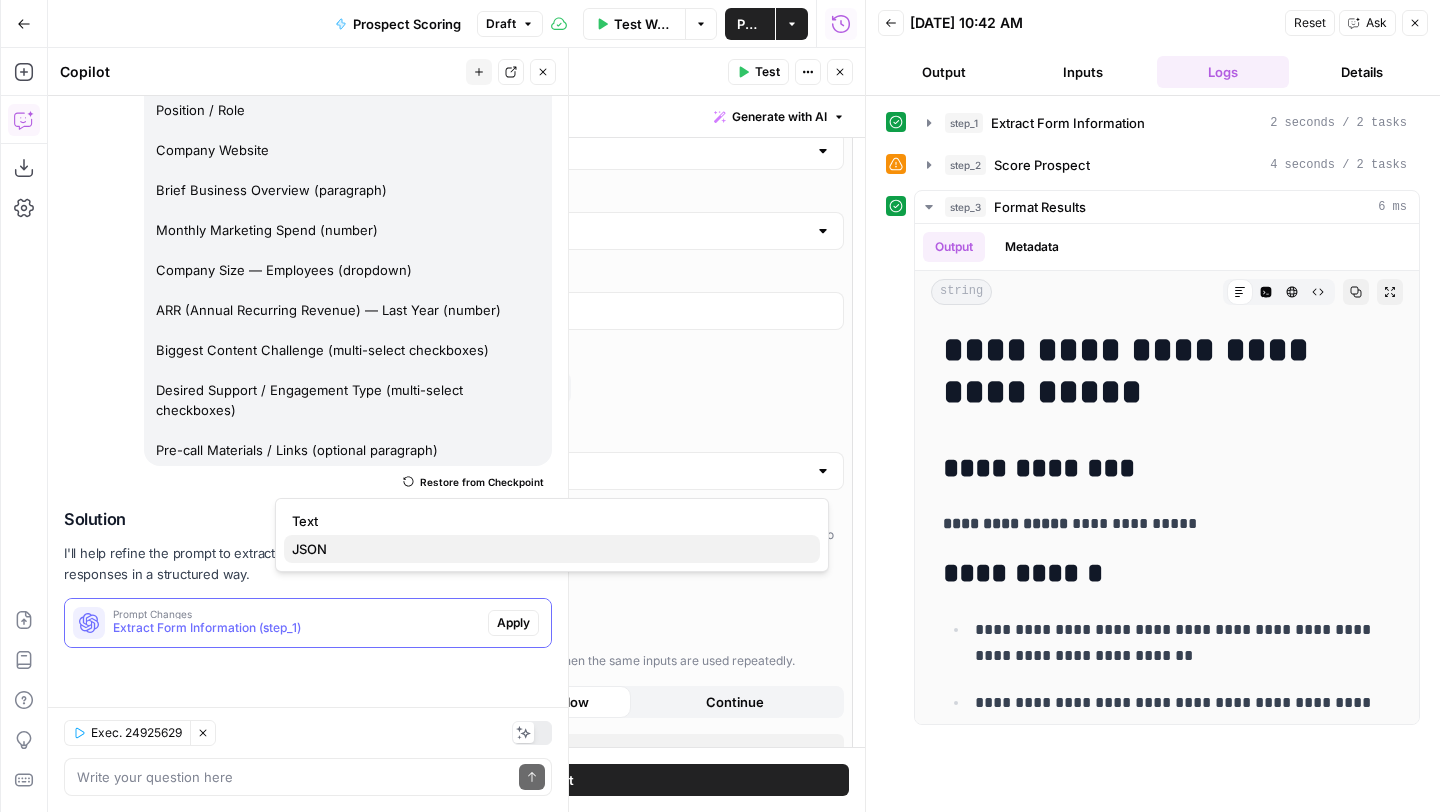 click on "JSON" at bounding box center (552, 549) 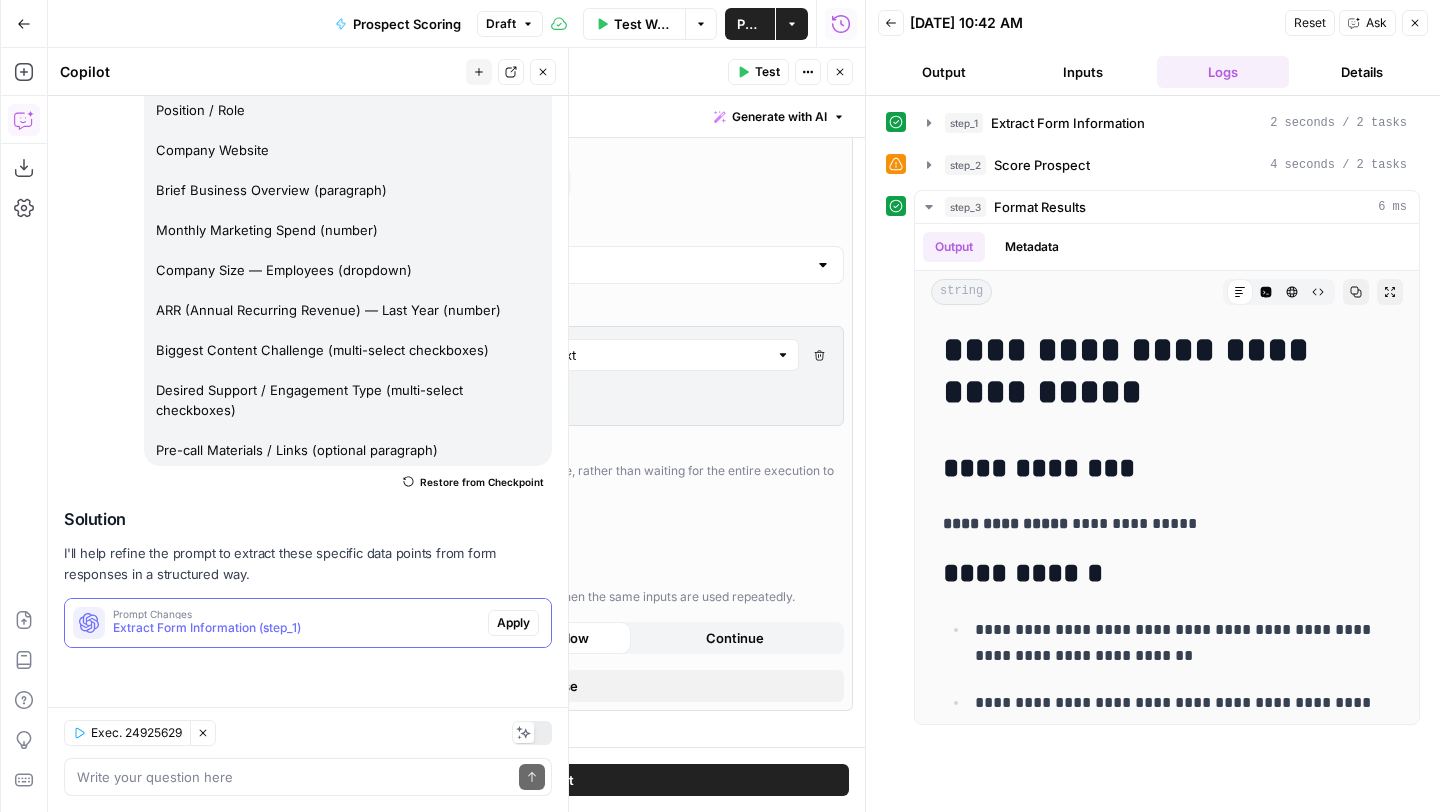scroll, scrollTop: 344, scrollLeft: 0, axis: vertical 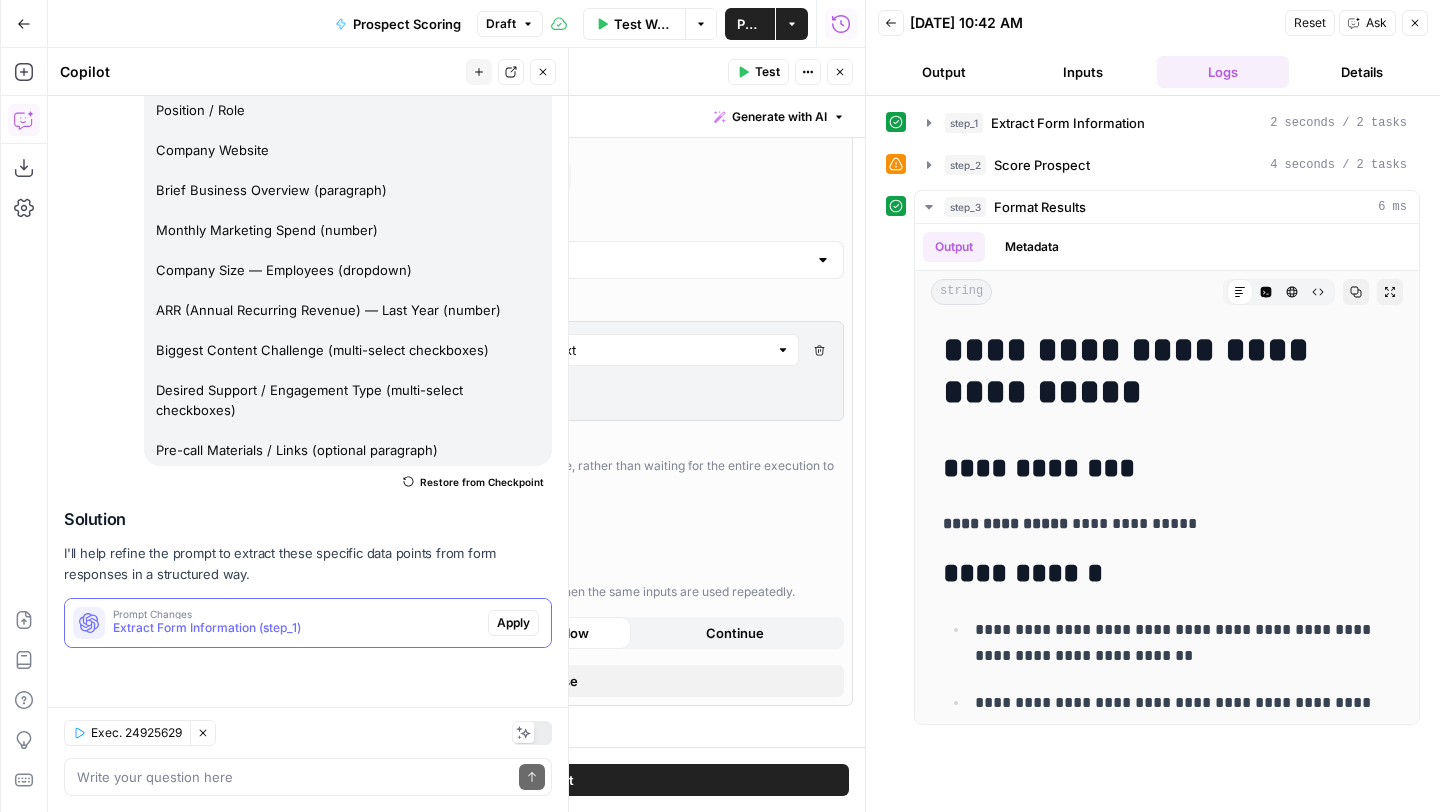 click on "Enable Streaming" at bounding box center (357, 447) 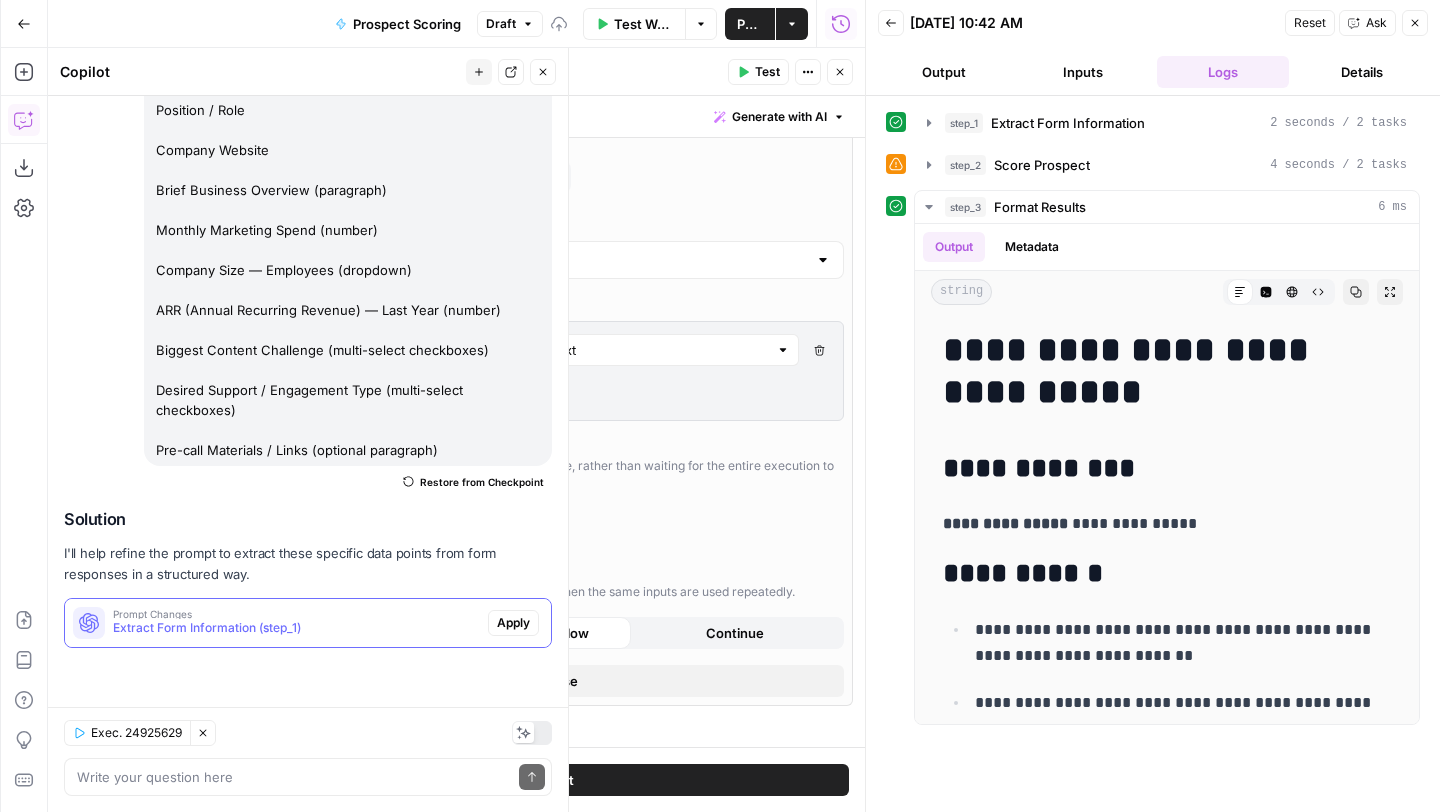 click on "Formatting re-enabled" at bounding box center (372, 519) 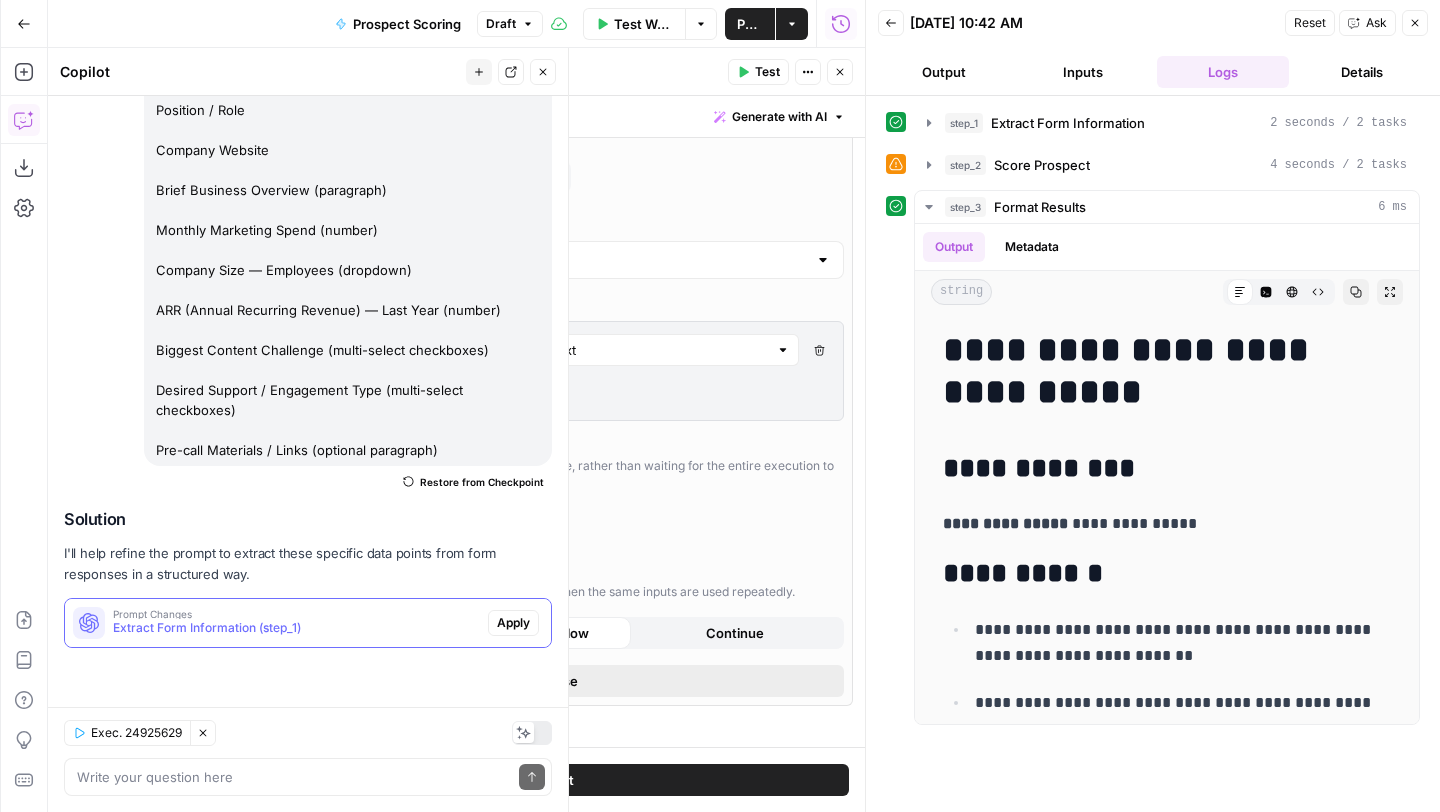 click on "Close" at bounding box center (559, 681) 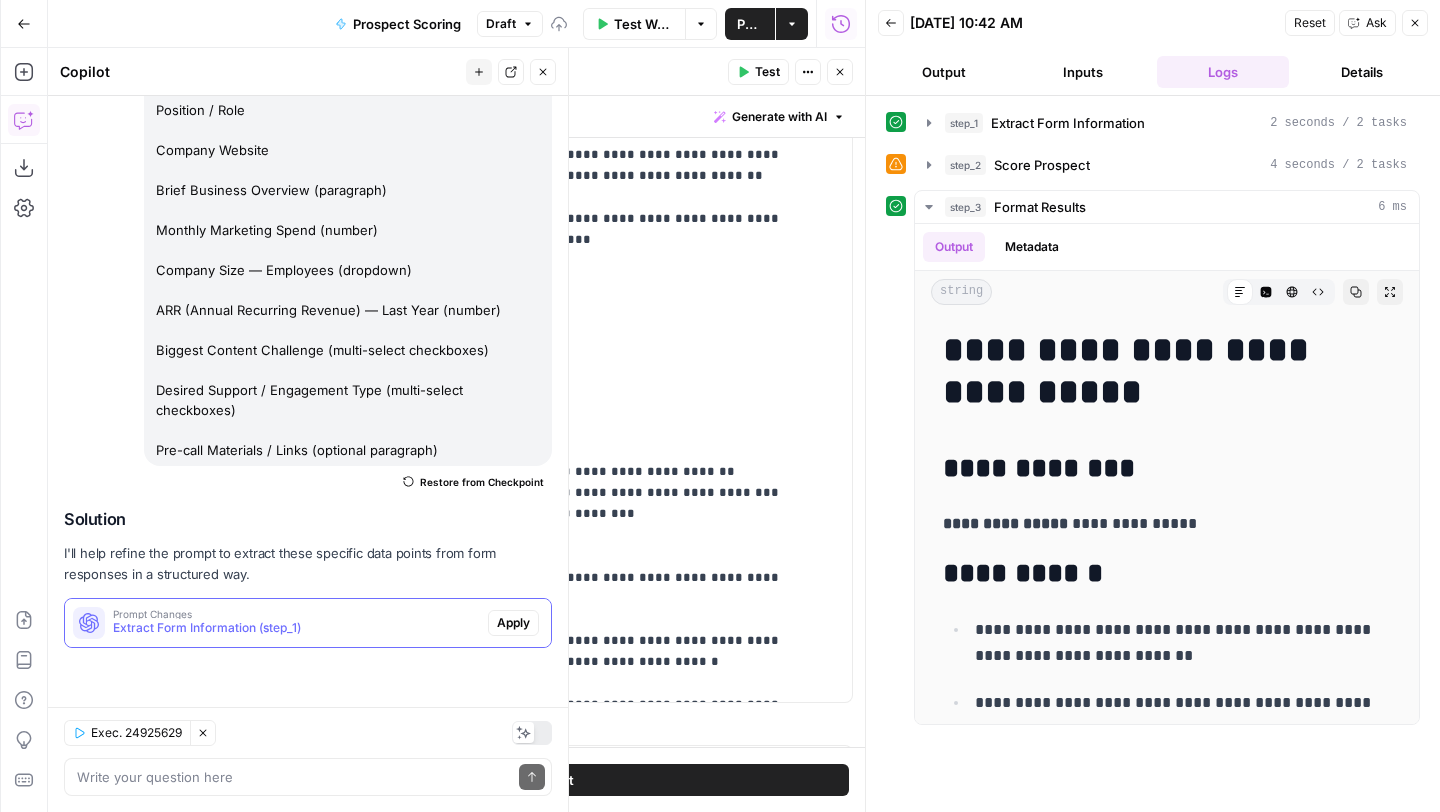 scroll, scrollTop: 0, scrollLeft: 0, axis: both 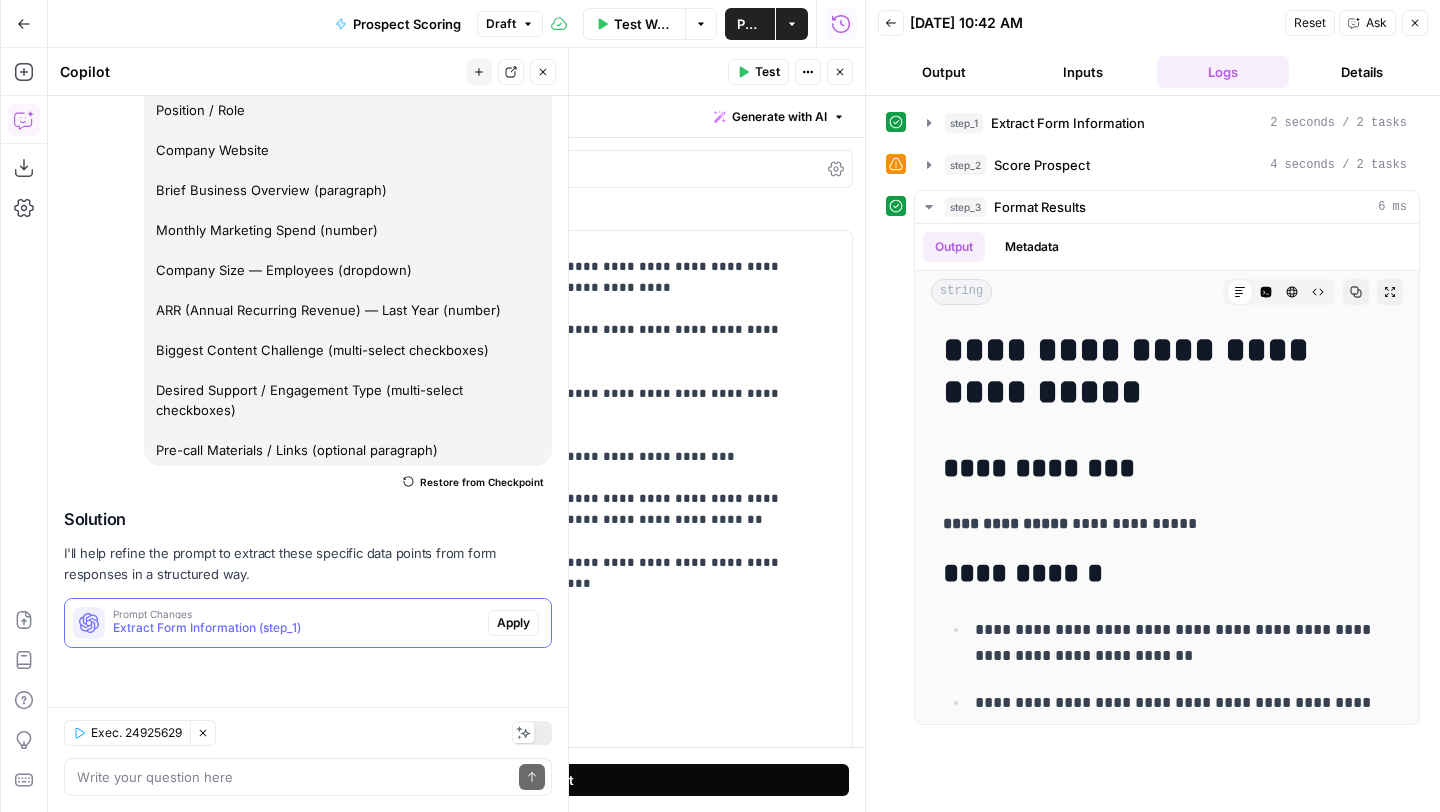 click on "Test" at bounding box center [559, 780] 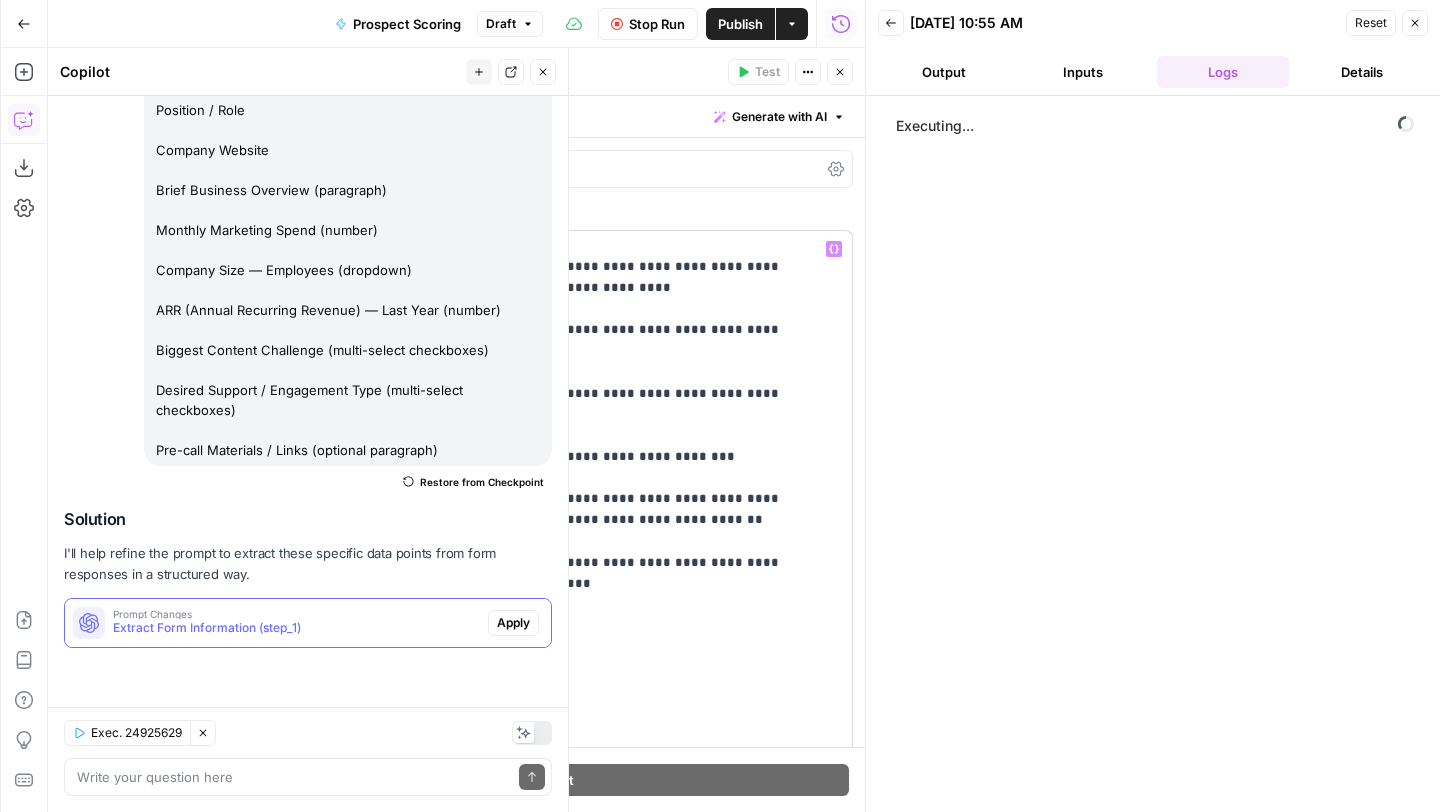 scroll, scrollTop: 0, scrollLeft: 0, axis: both 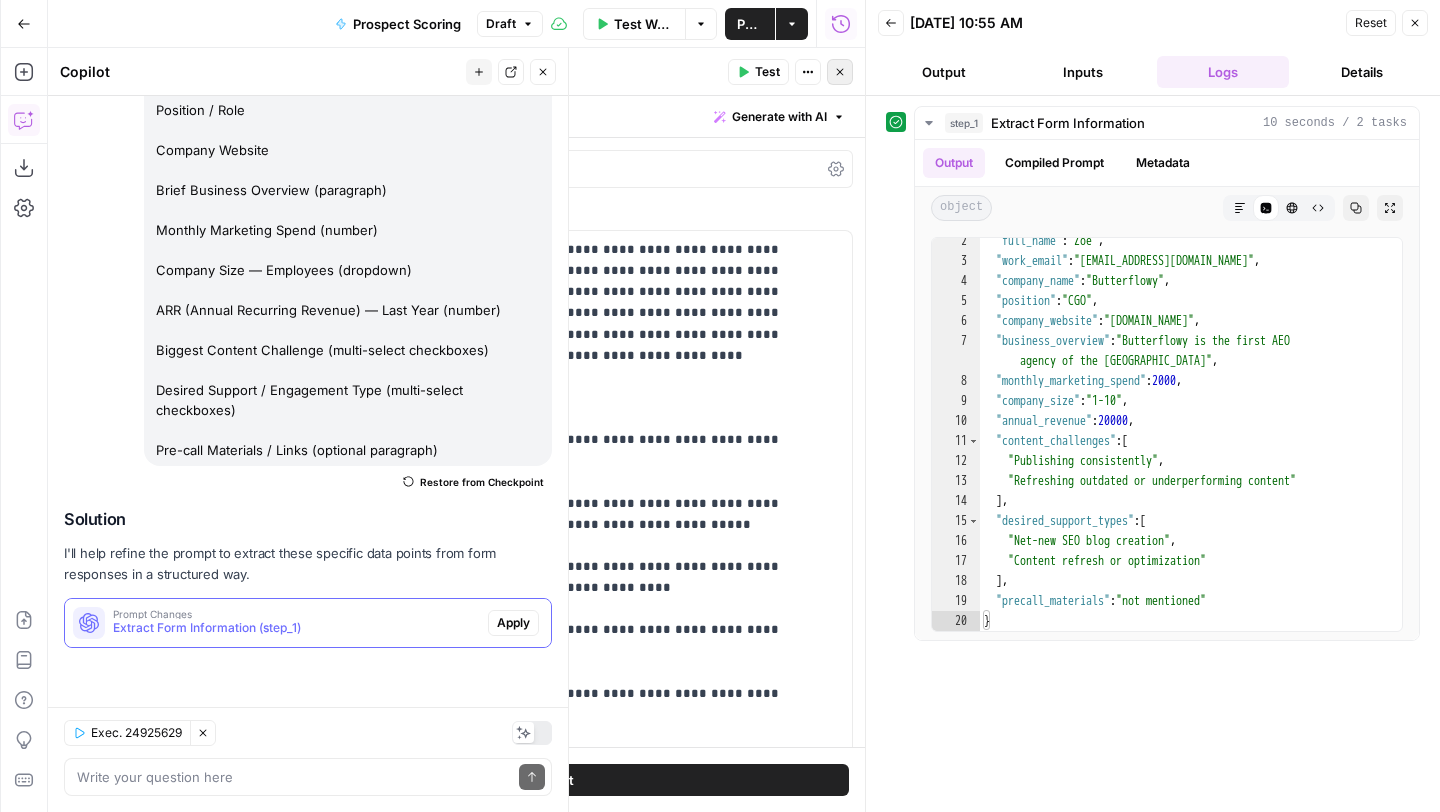 click 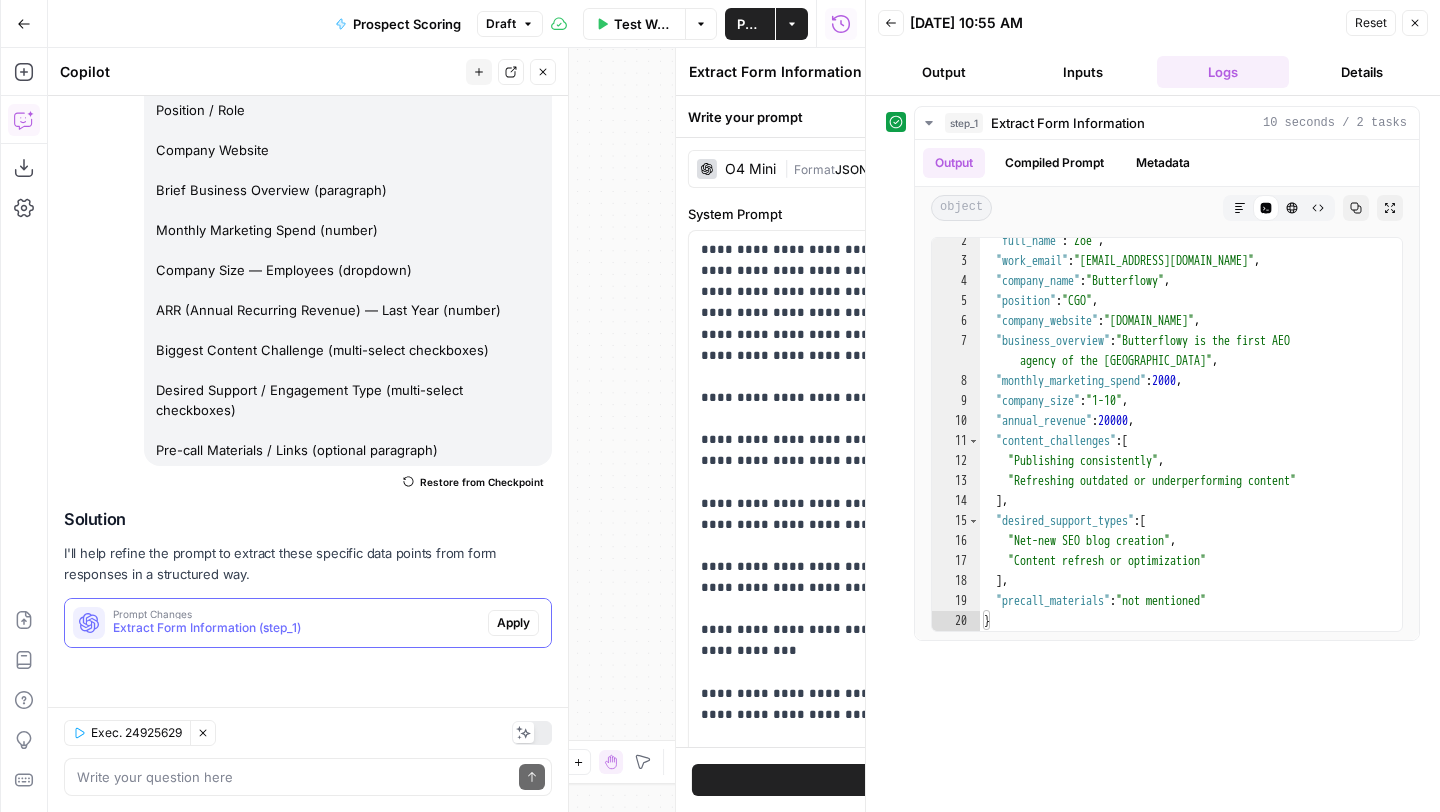 scroll, scrollTop: 381, scrollLeft: 0, axis: vertical 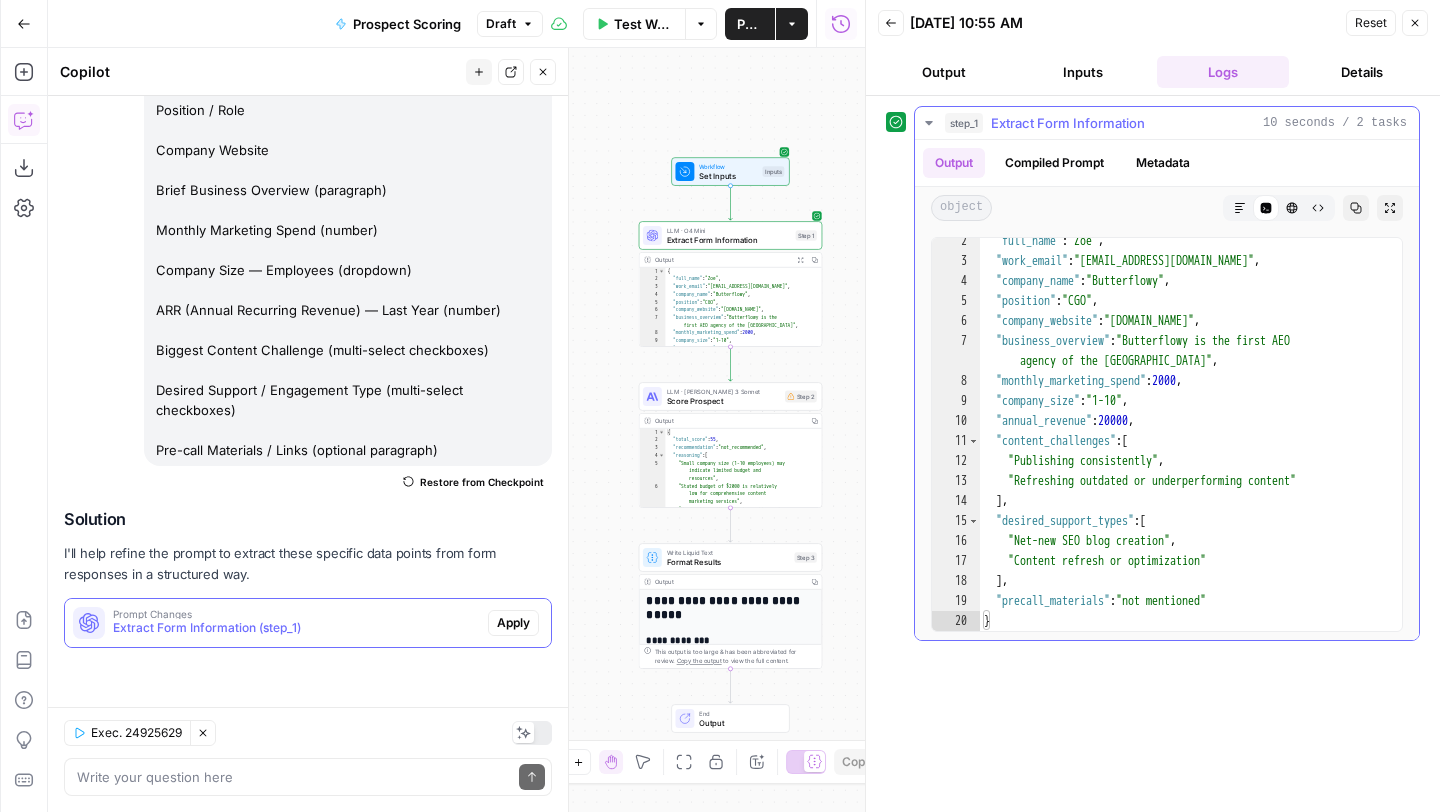 drag, startPoint x: 657, startPoint y: 325, endPoint x: 1189, endPoint y: 126, distance: 568.00085 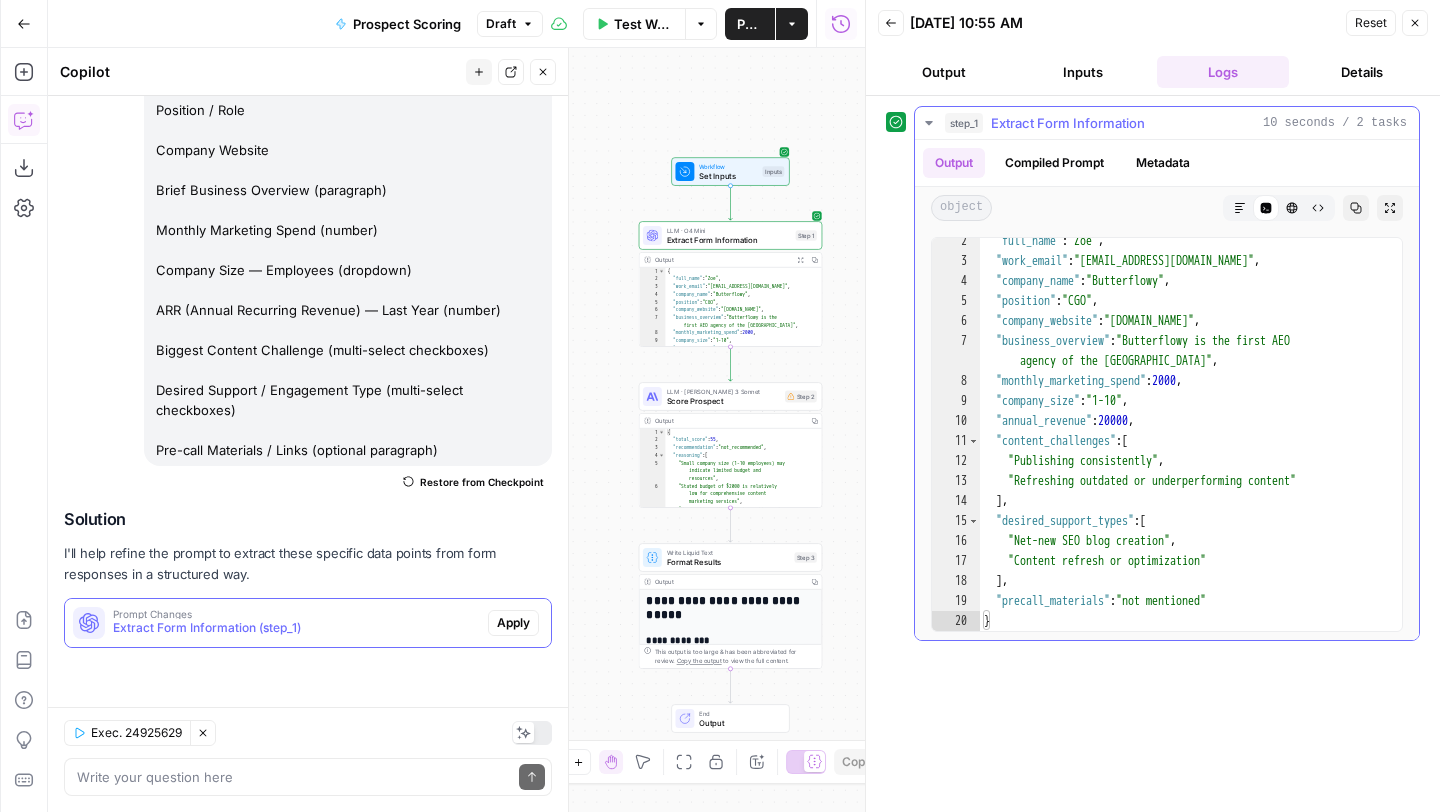 click on "All About AI New Home Browse Your Data Monitoring Settings Recent Grids New grid Social Posts Brand Kit Grid [Butterflowy Internal SEO] Blogs Recent Workflows New Workflow Prospect Scoring teeesttt sldkfjlsdkf AEO experiment? Untitled AirOps Academy What's new?
5
Help + Support Go Back Prospect Scoring Draft Test Workflow Options Publish Actions Run History Add Steps Copilot Download as JSON Settings Import JSON AirOps Academy Help Give Feedback Shortcuts Workflow Set Inputs Inputs LLM · O4 Mini Extract Form Information Step 1 Output Expand Output Copy 1 2 3 4 5 6 7 8 9 10 11 {    "full_name" :  "Zoe" ,    "work_email" :  "ztfebrero@up.edu.ph" ,    "company_name" :  "Butterflowy" ,    "position" :  "CGO" ,    "company_website" :  "ww.butterflowy.com" ,    "business_overview" :  "Butterflowy is the         first AEO agency of the Philippines" ,    "monthly_marketing_spend" :  2000 ,    "company_size" :  "1-10" ,    "annual_revenue" :  20000 , [" at bounding box center (720, 406) 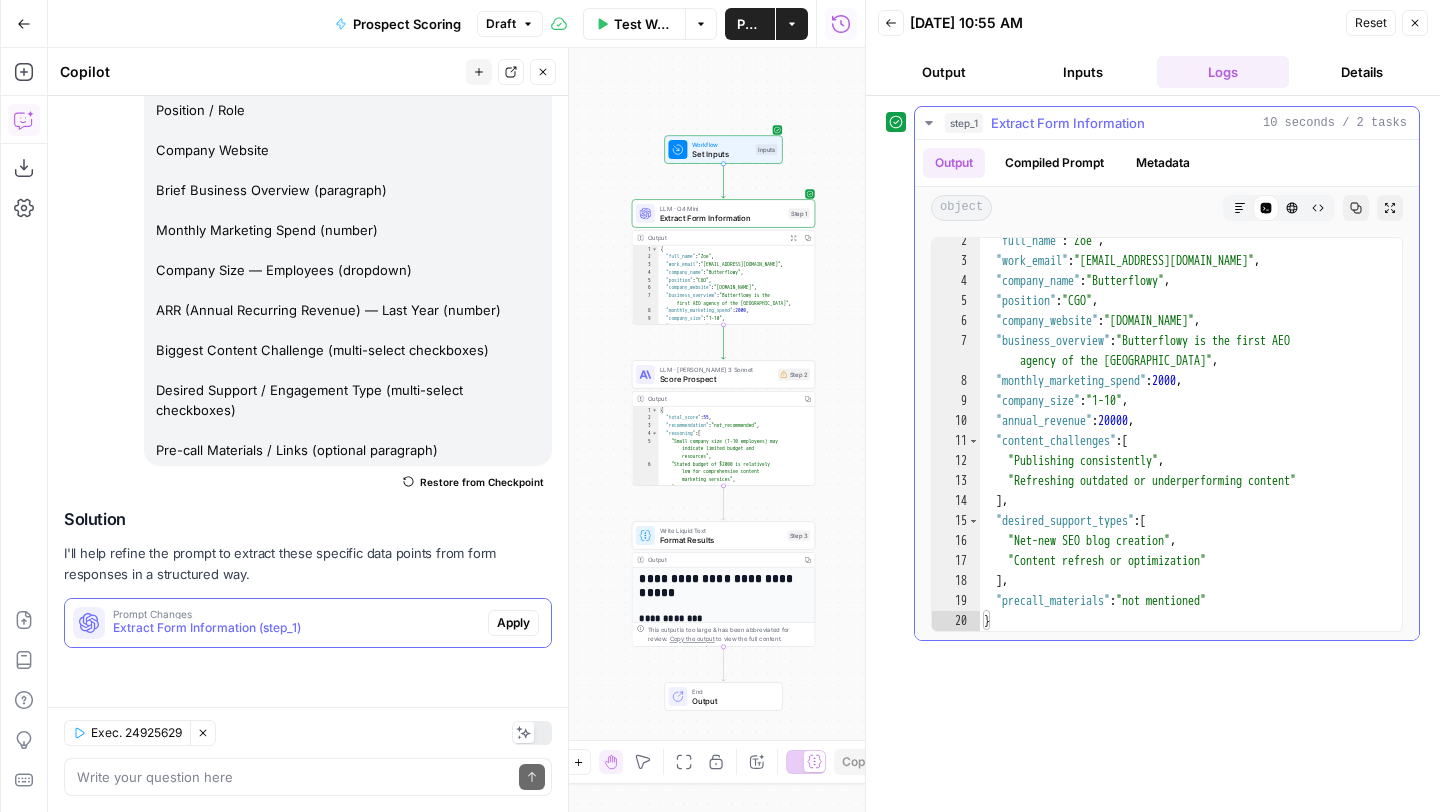 click on ""full_name" :  "Zoe" ,    "work_email" :  "ztfebrero@up.edu.ph" ,    "company_name" :  "Butterflowy" ,    "position" :  "CGO" ,    "company_website" :  "ww.butterflowy.com" ,    "business_overview" :  "Butterflowy is the first AEO         agency of the Philippines" ,    "monthly_marketing_spend" :  2000 ,    "company_size" :  "1-10" ,    "annual_revenue" :  20000 ,    "content_challenges" :  [      "Publishing consistently" ,      "Refreshing outdated or underperforming content"    ] ,    "desired_support_types" :  [      "Net-new SEO blog creation" ,      "Content refresh or optimization"    ] ,    "precall_materials" :  "not mentioned" }" at bounding box center (1183, 447) 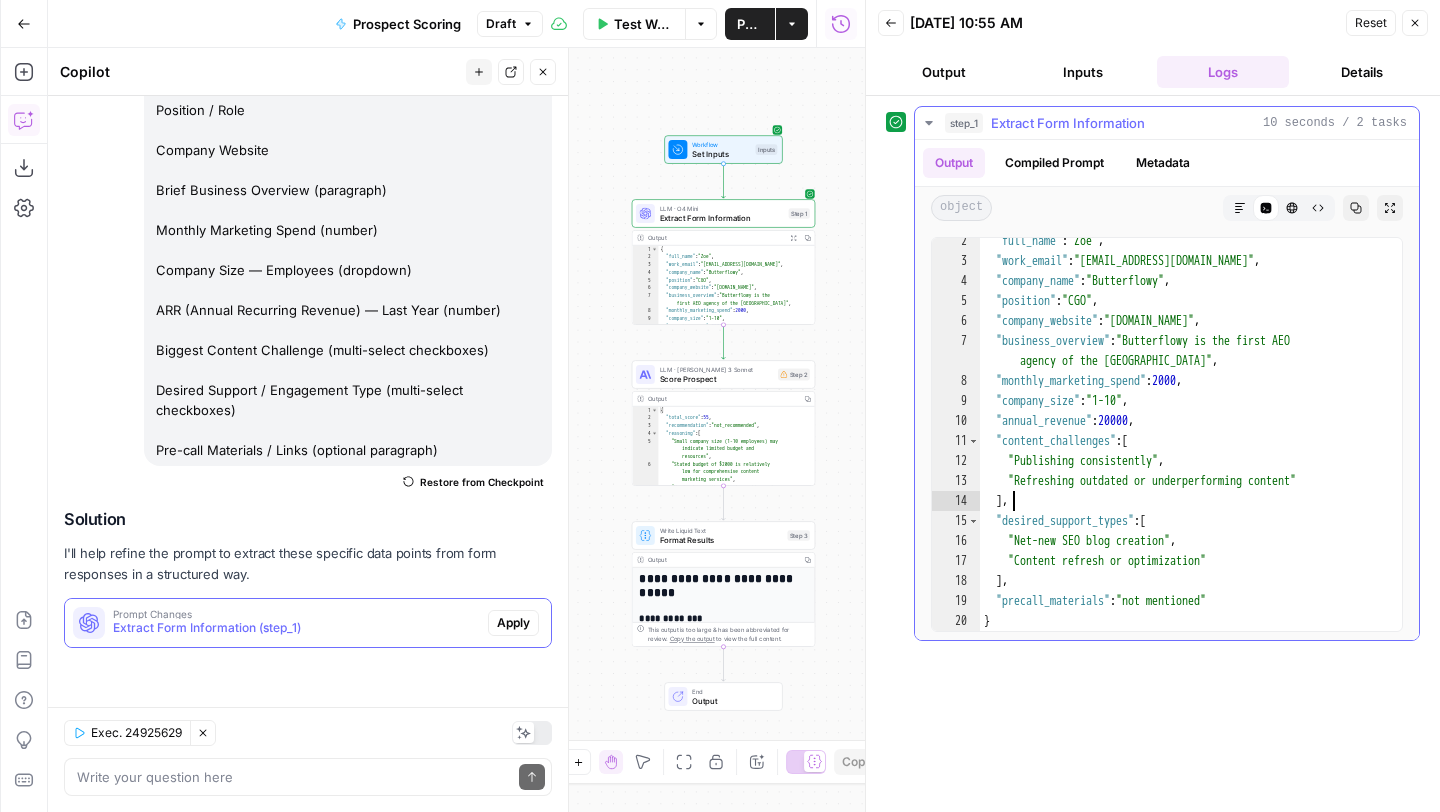 scroll, scrollTop: 27, scrollLeft: 0, axis: vertical 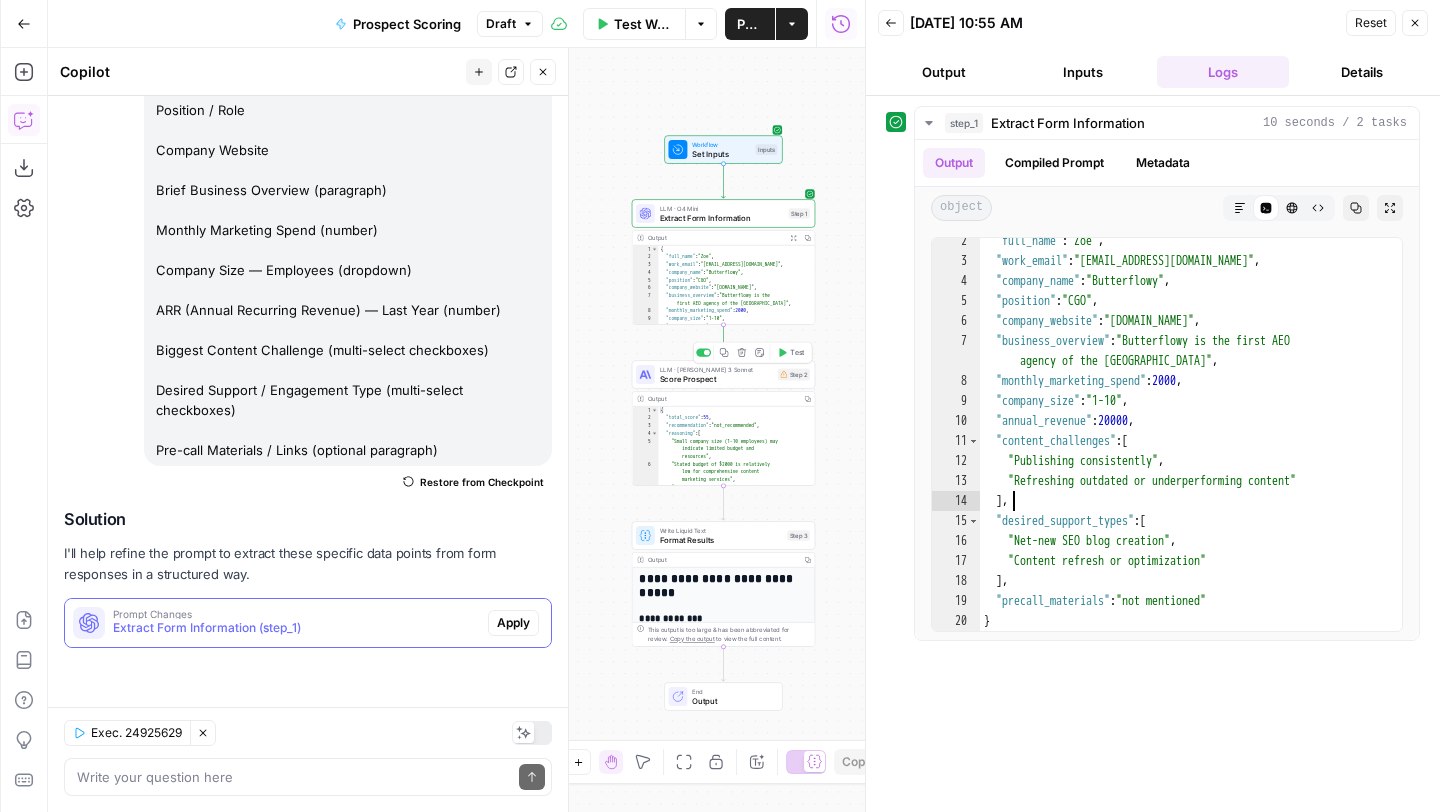 click on "Score Prospect" at bounding box center (717, 379) 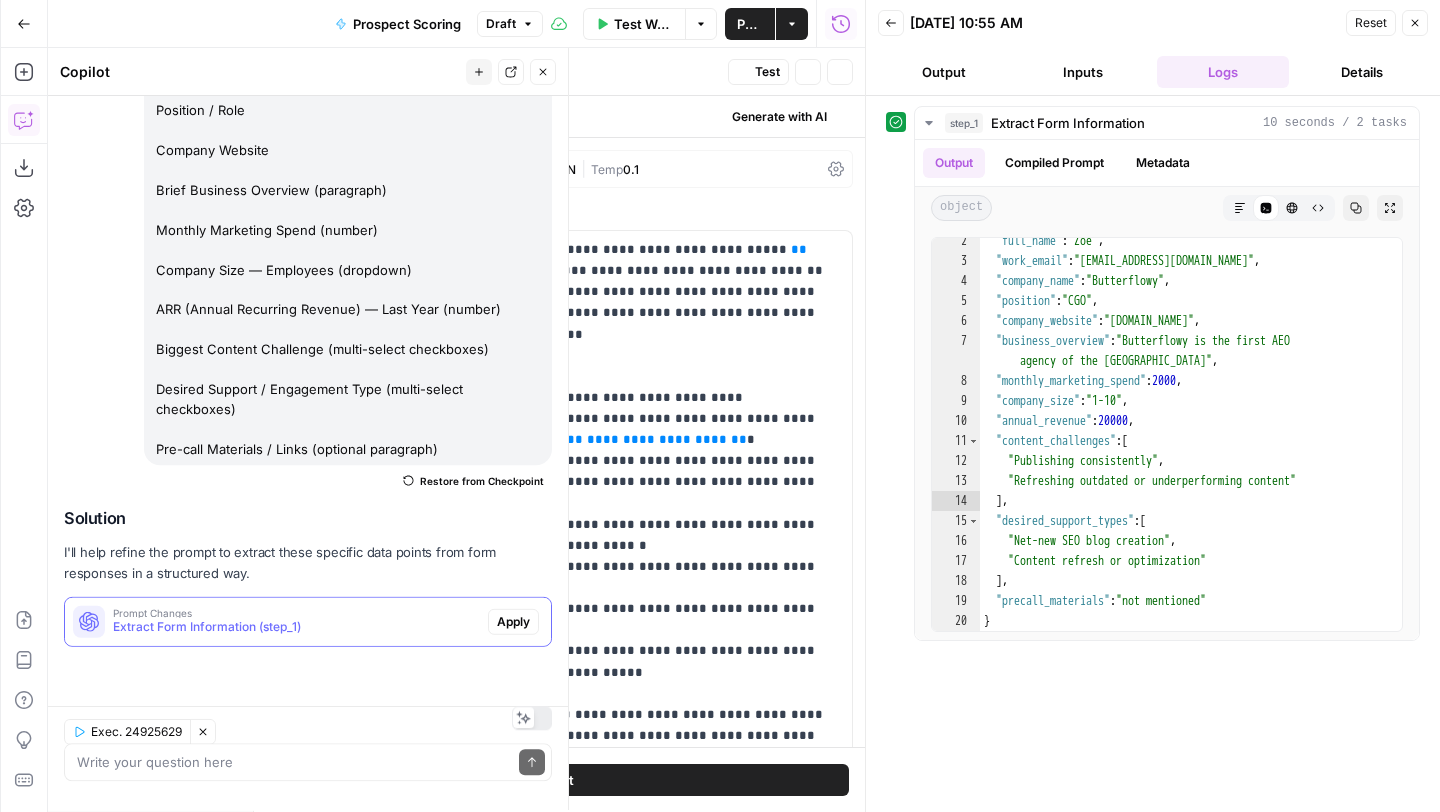 scroll, scrollTop: 381, scrollLeft: 0, axis: vertical 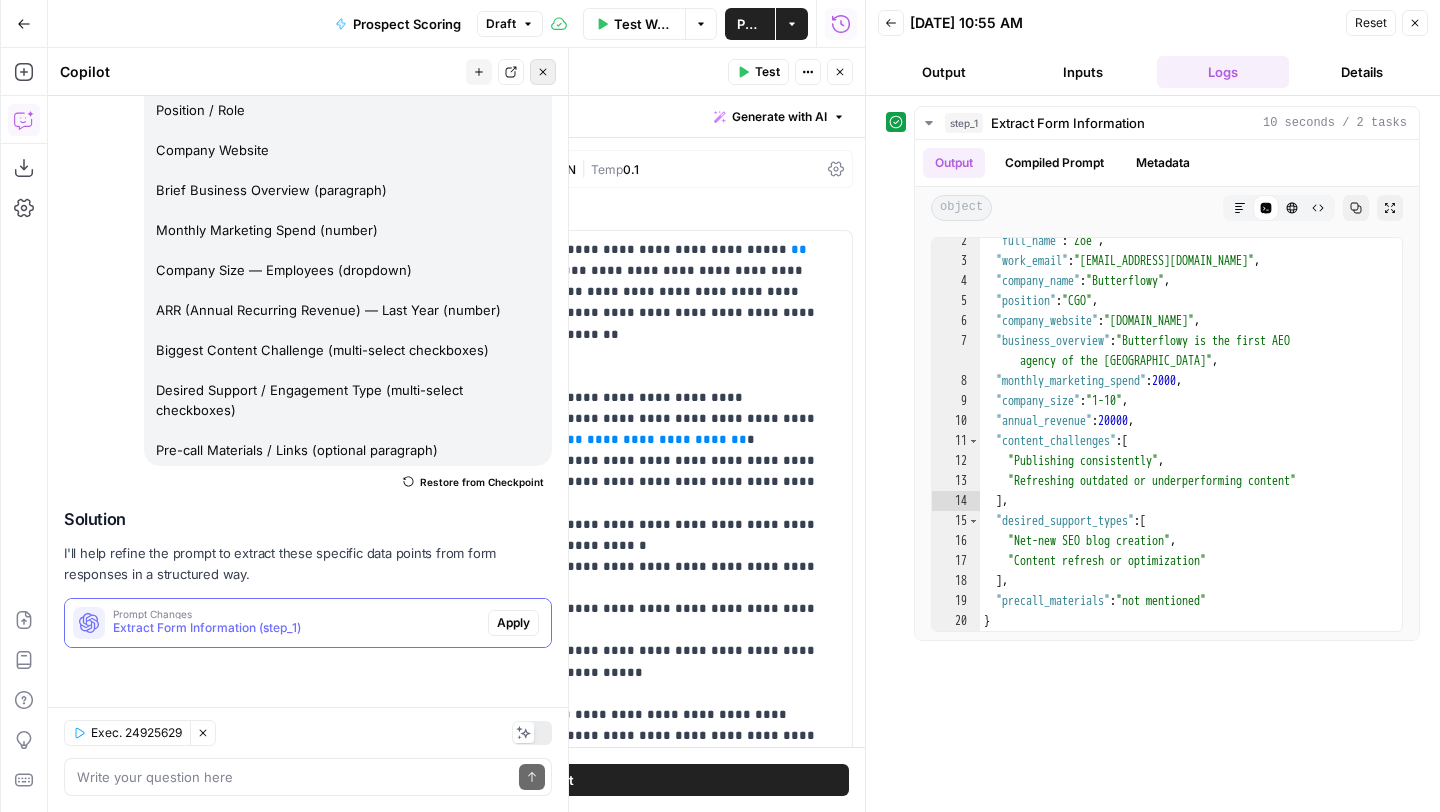 click 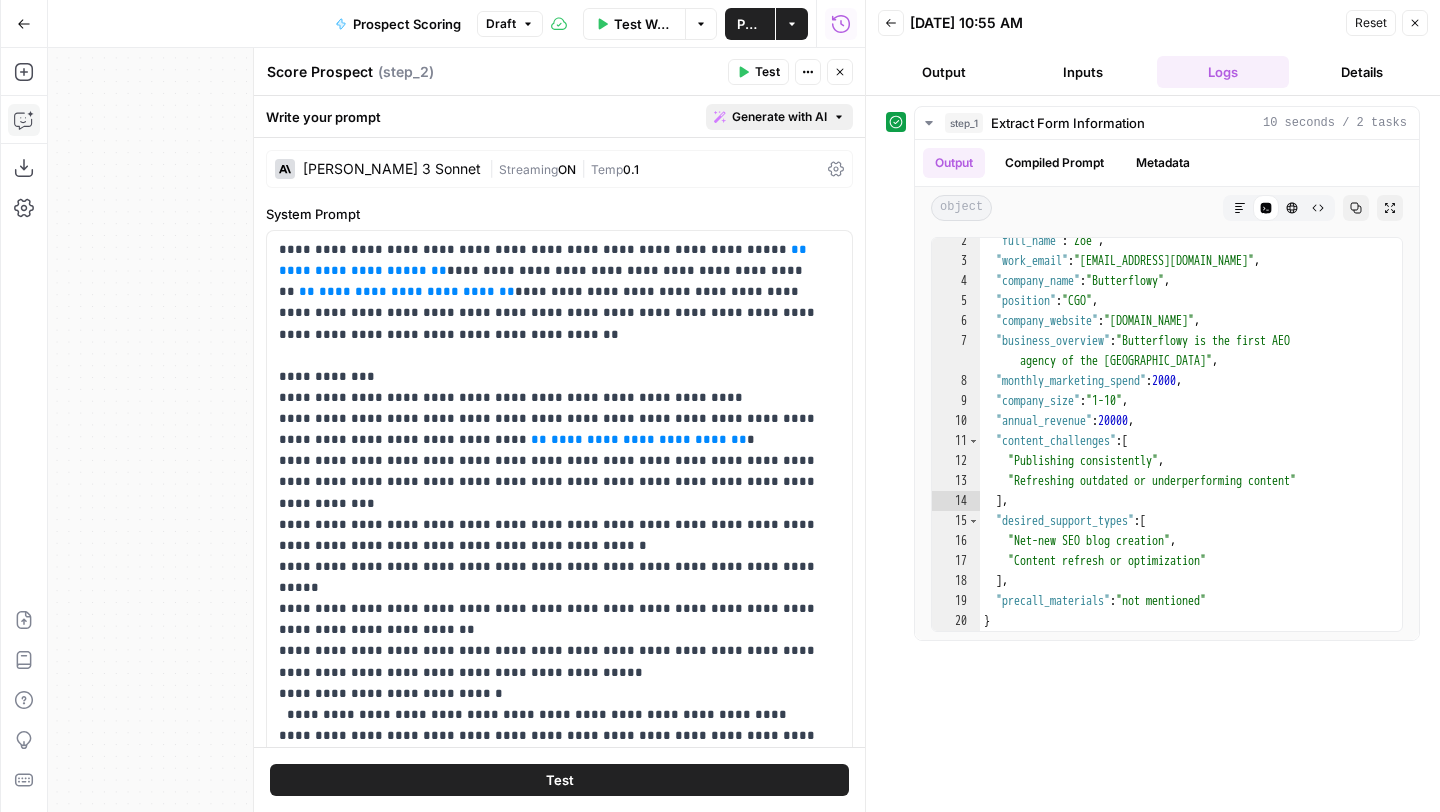 click on "Generate with AI" at bounding box center [779, 117] 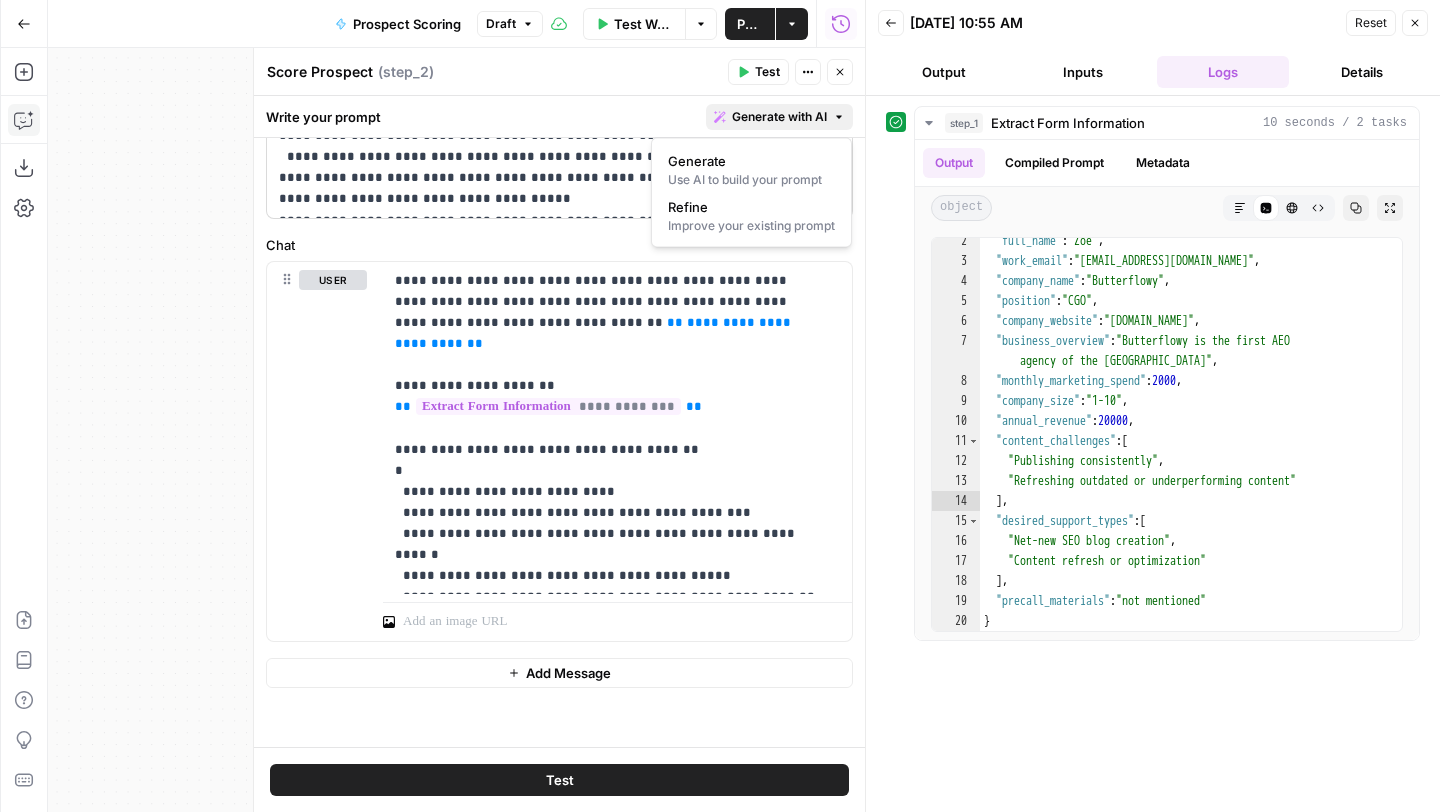 scroll, scrollTop: 0, scrollLeft: 0, axis: both 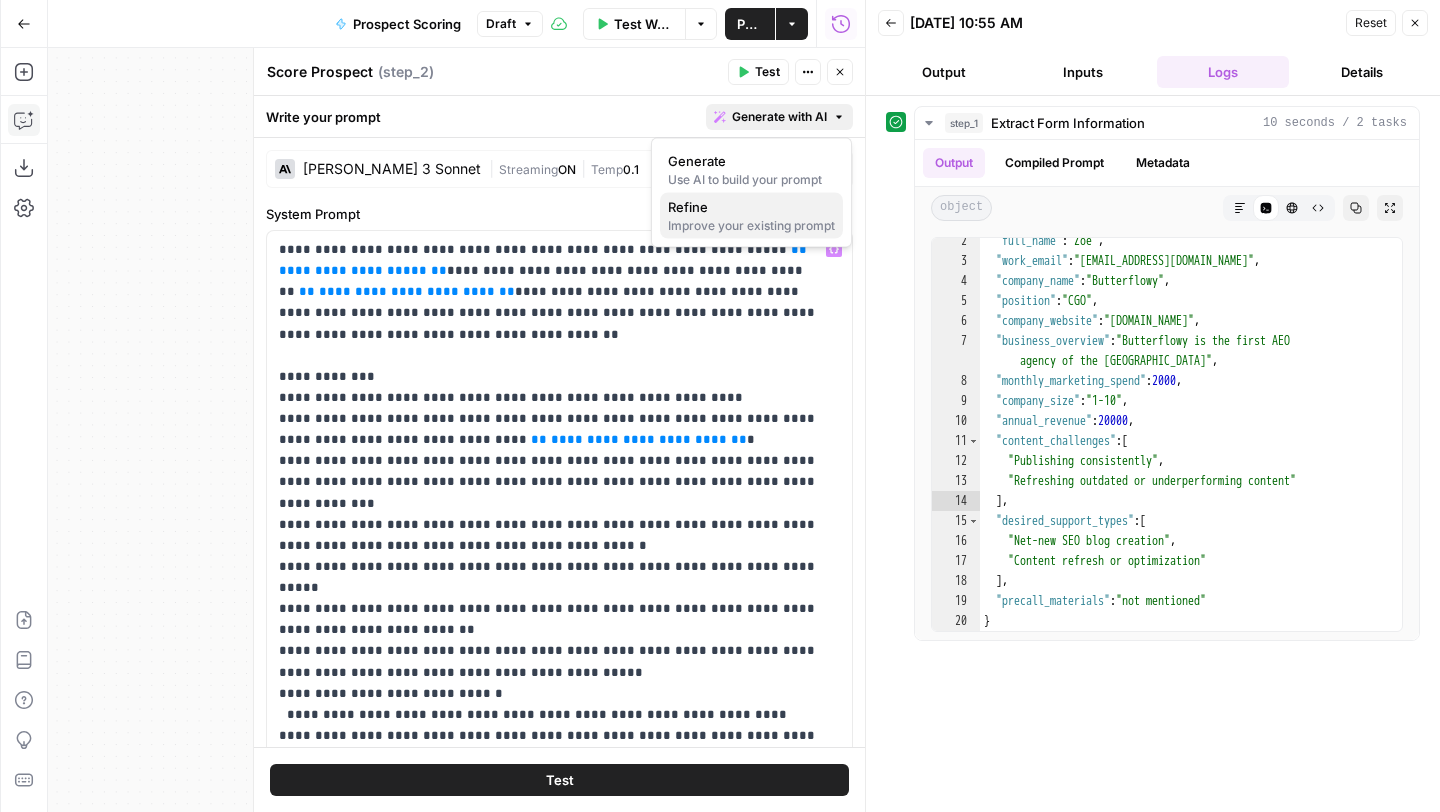 click on "Improve your existing prompt" at bounding box center [751, 226] 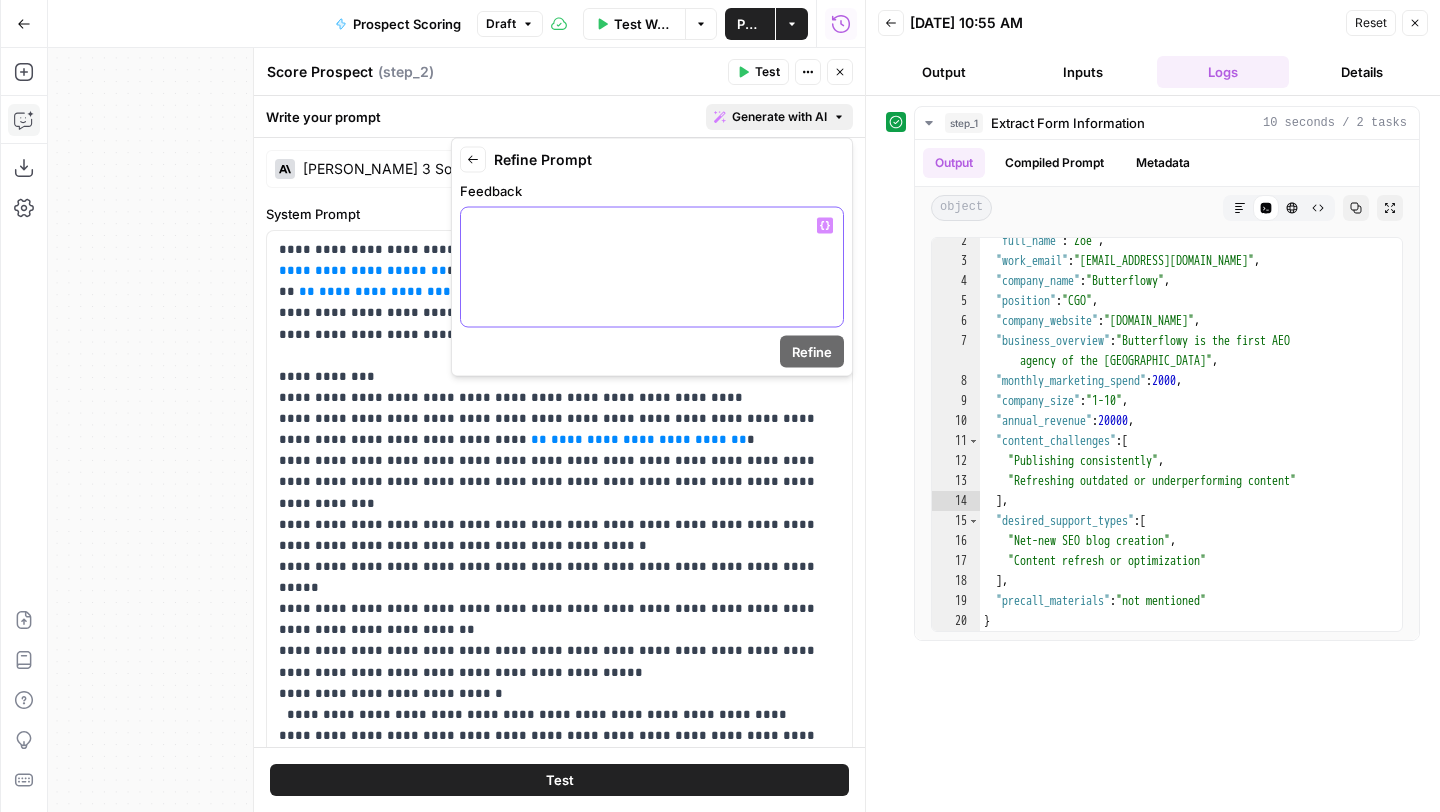 click at bounding box center (652, 226) 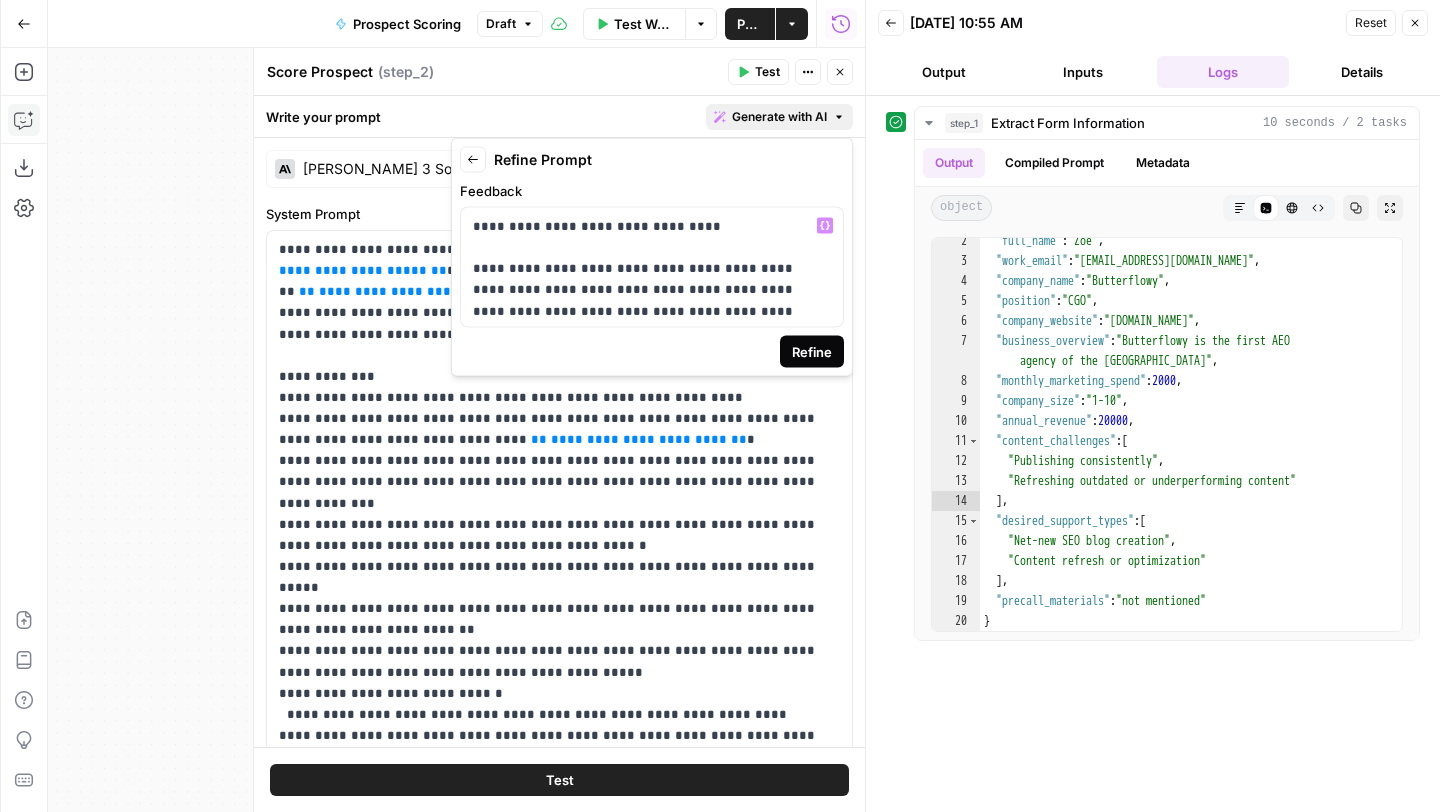 click on "Refine" at bounding box center (812, 352) 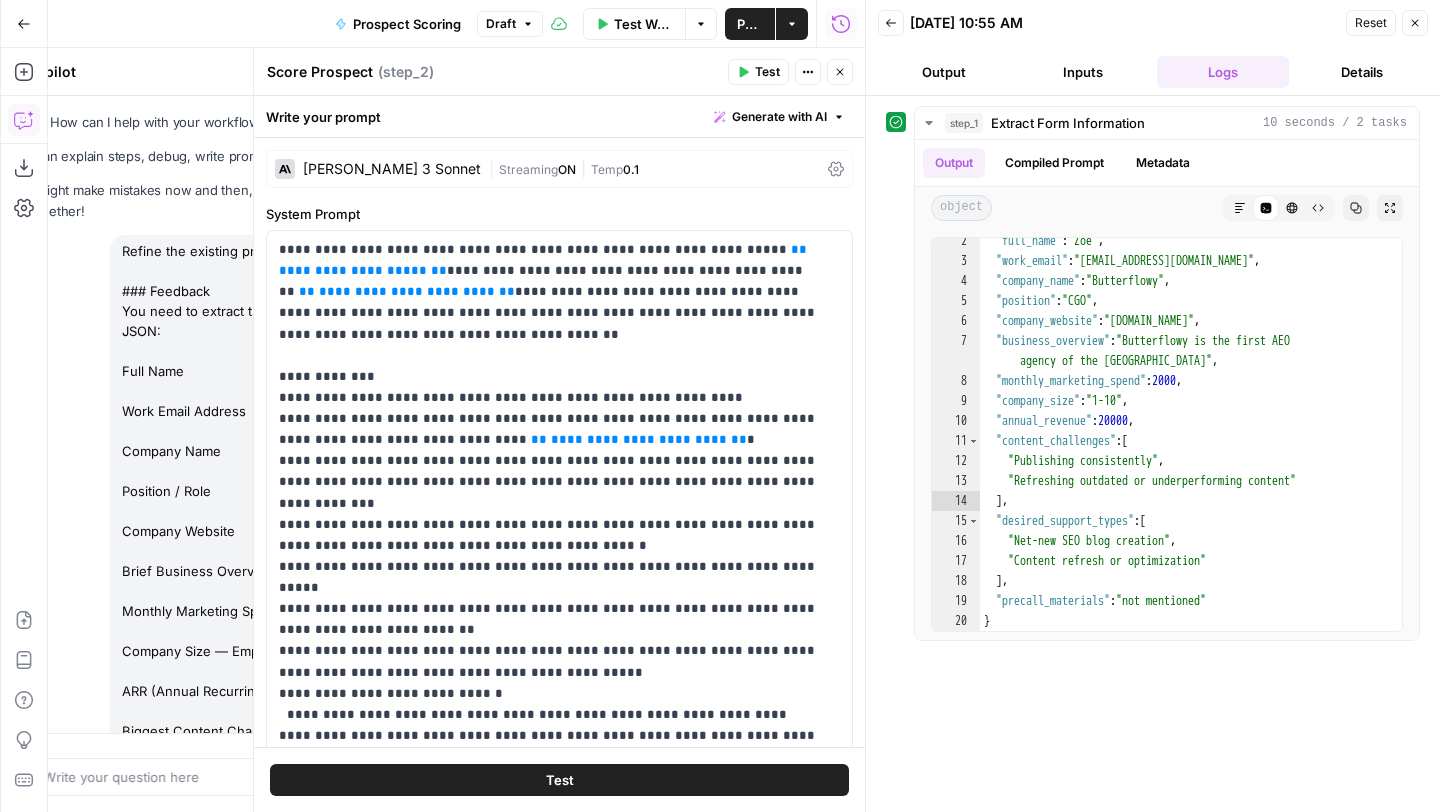 scroll, scrollTop: 1947, scrollLeft: 0, axis: vertical 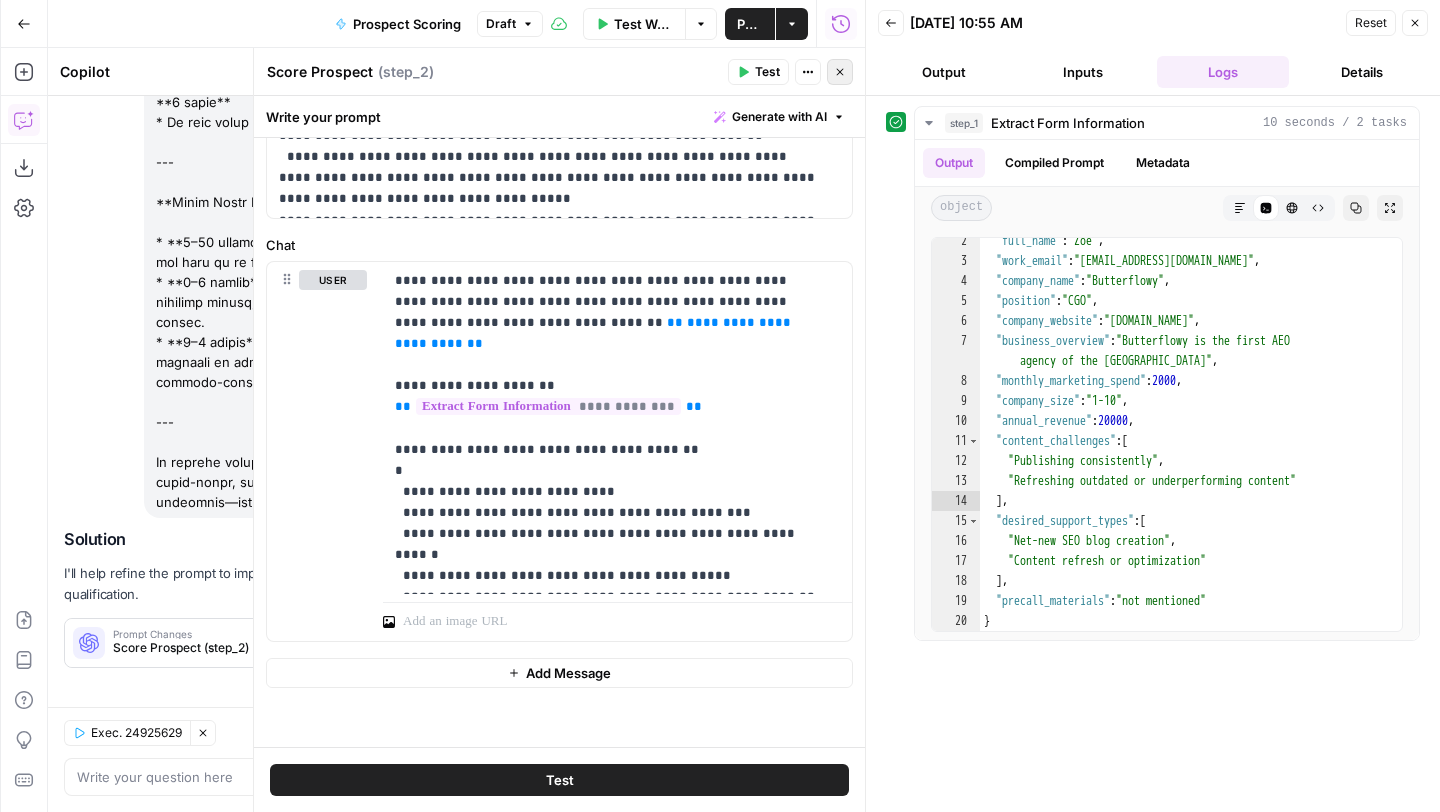 click on "Close" at bounding box center [840, 72] 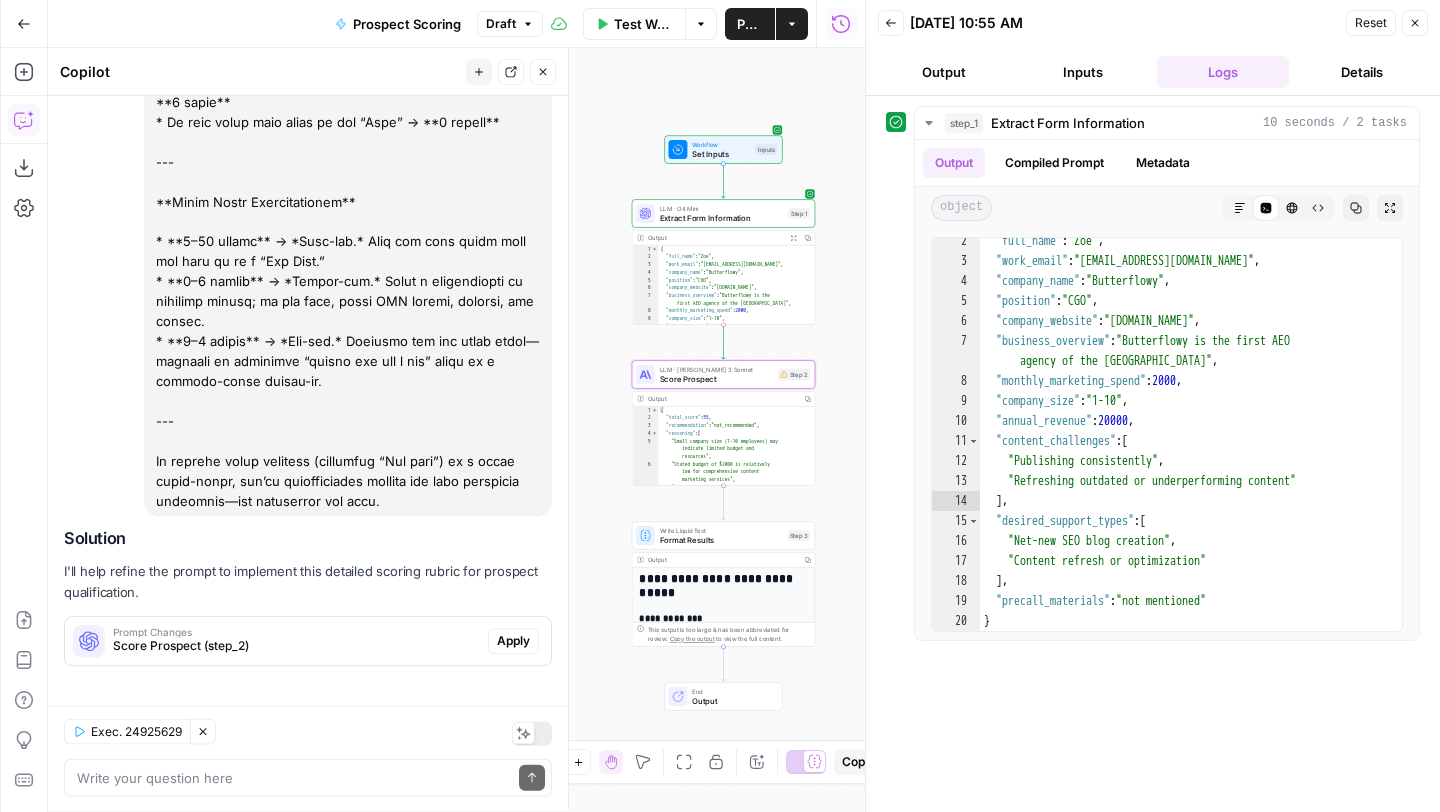 scroll, scrollTop: 2167, scrollLeft: 0, axis: vertical 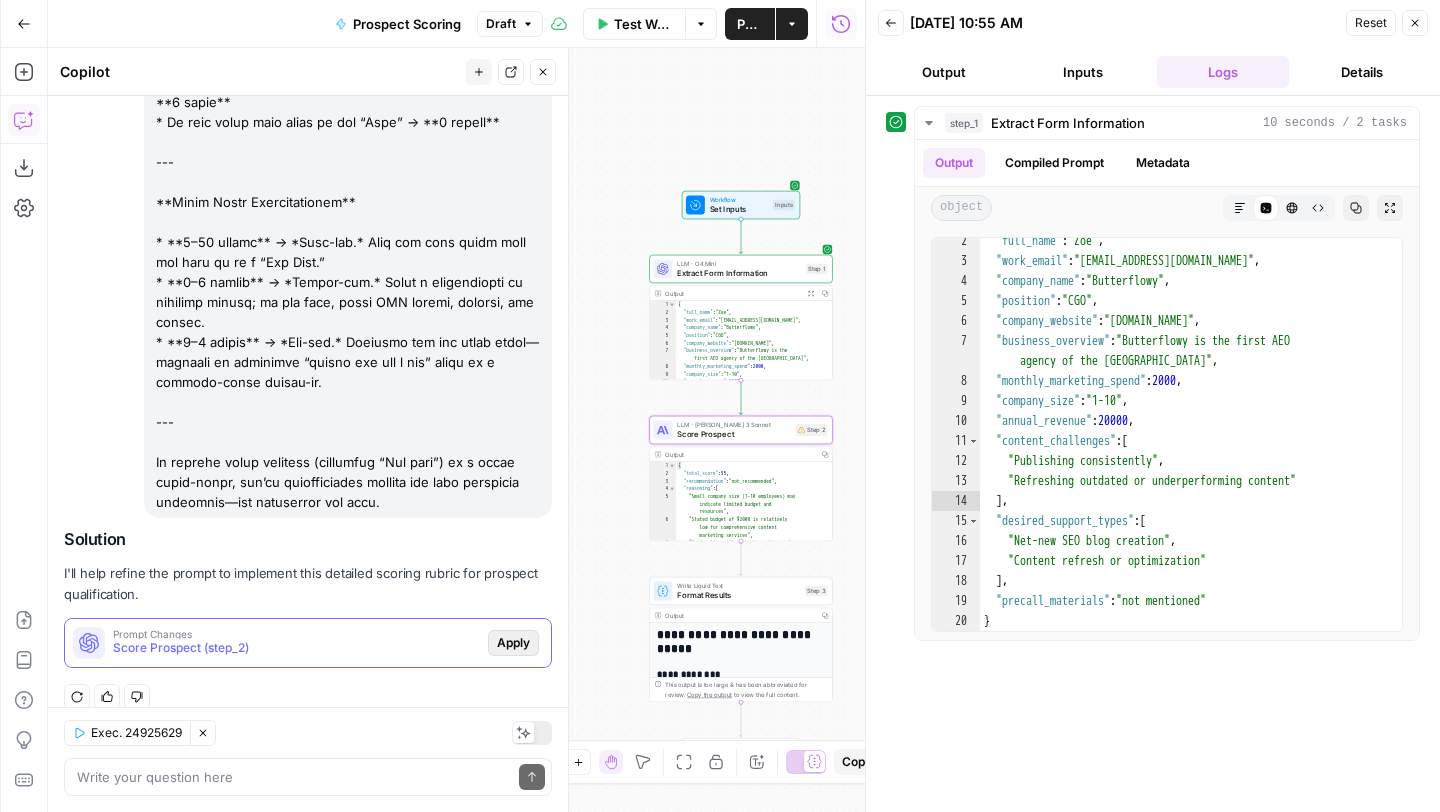click on "Apply" at bounding box center [513, 643] 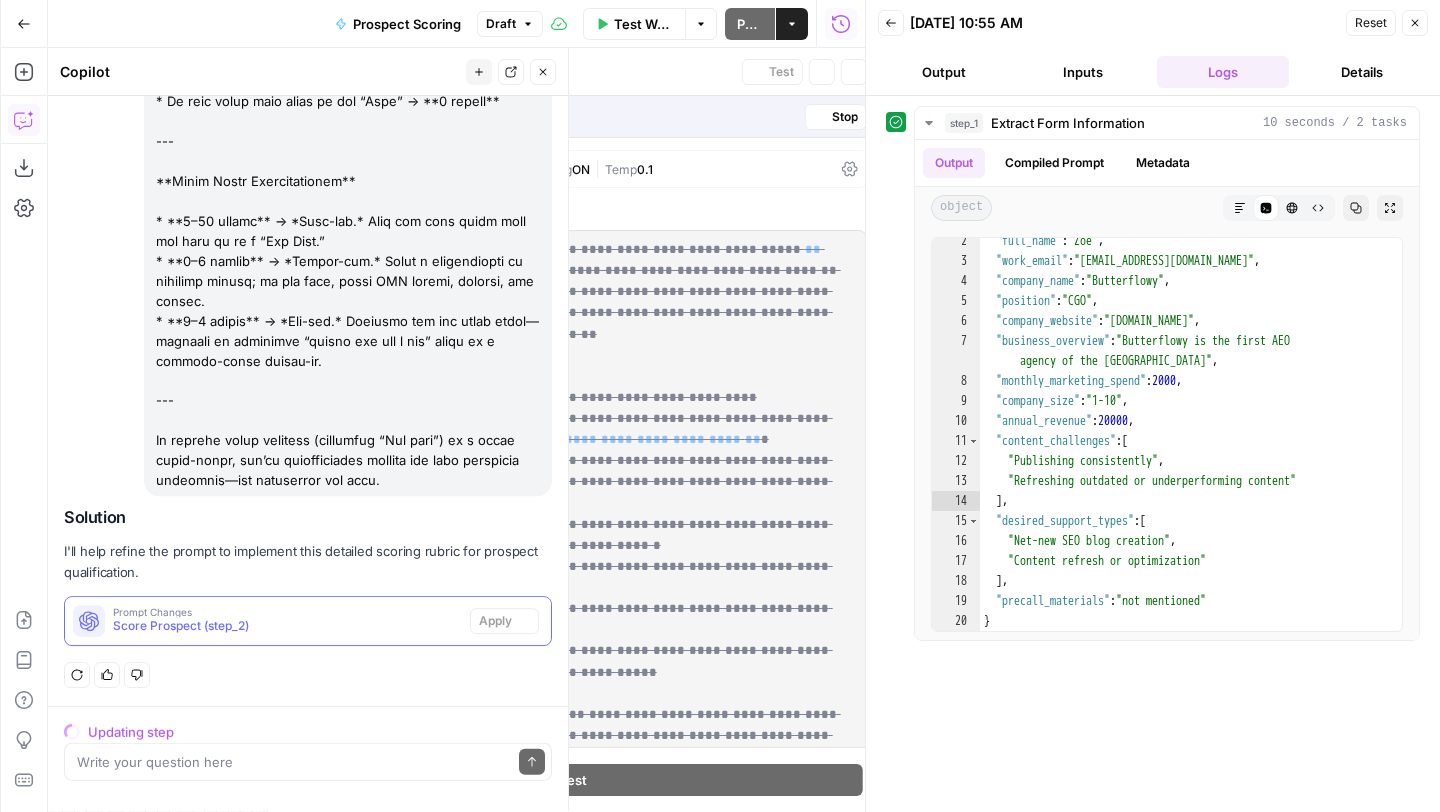 scroll, scrollTop: 2135, scrollLeft: 0, axis: vertical 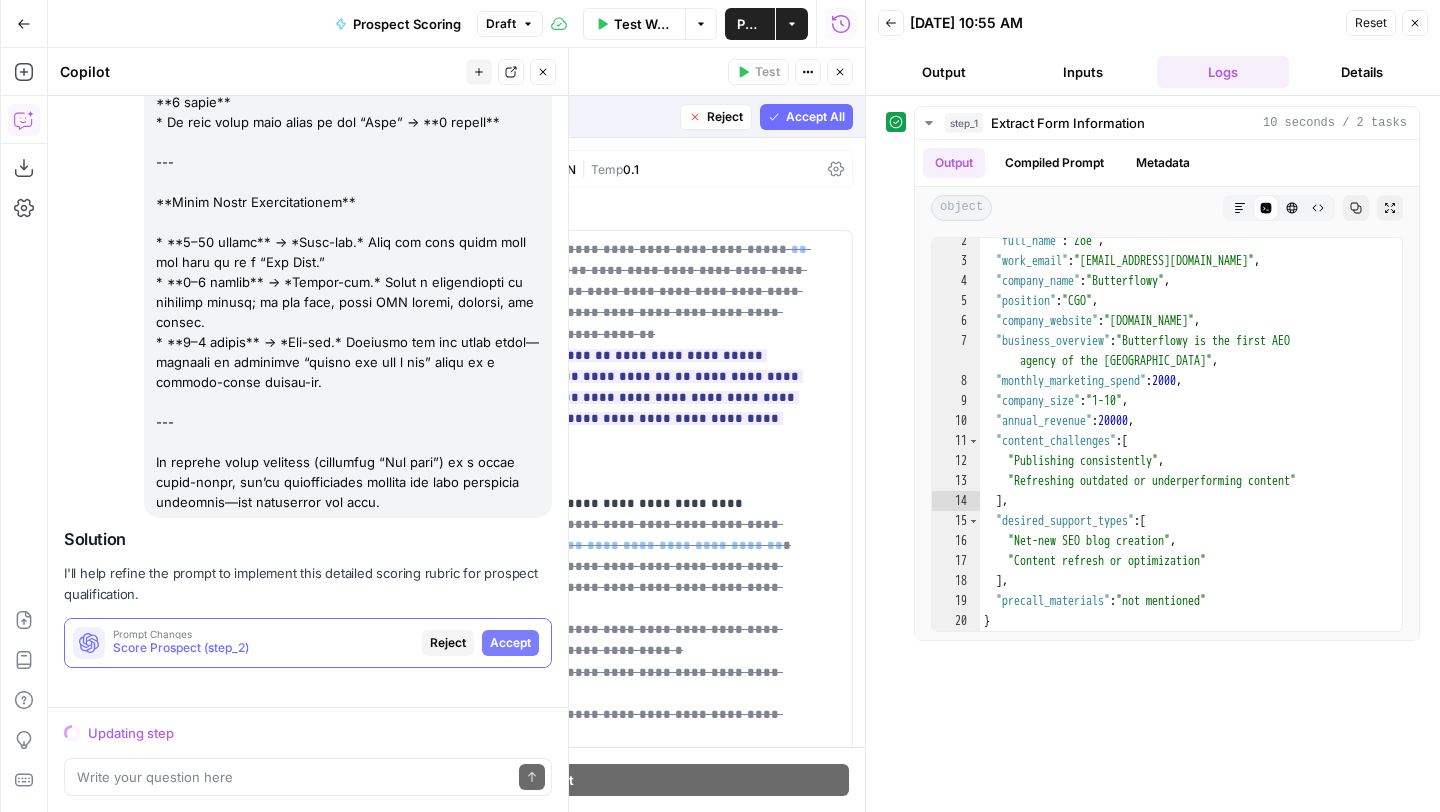 click on "Accept All" at bounding box center [815, 117] 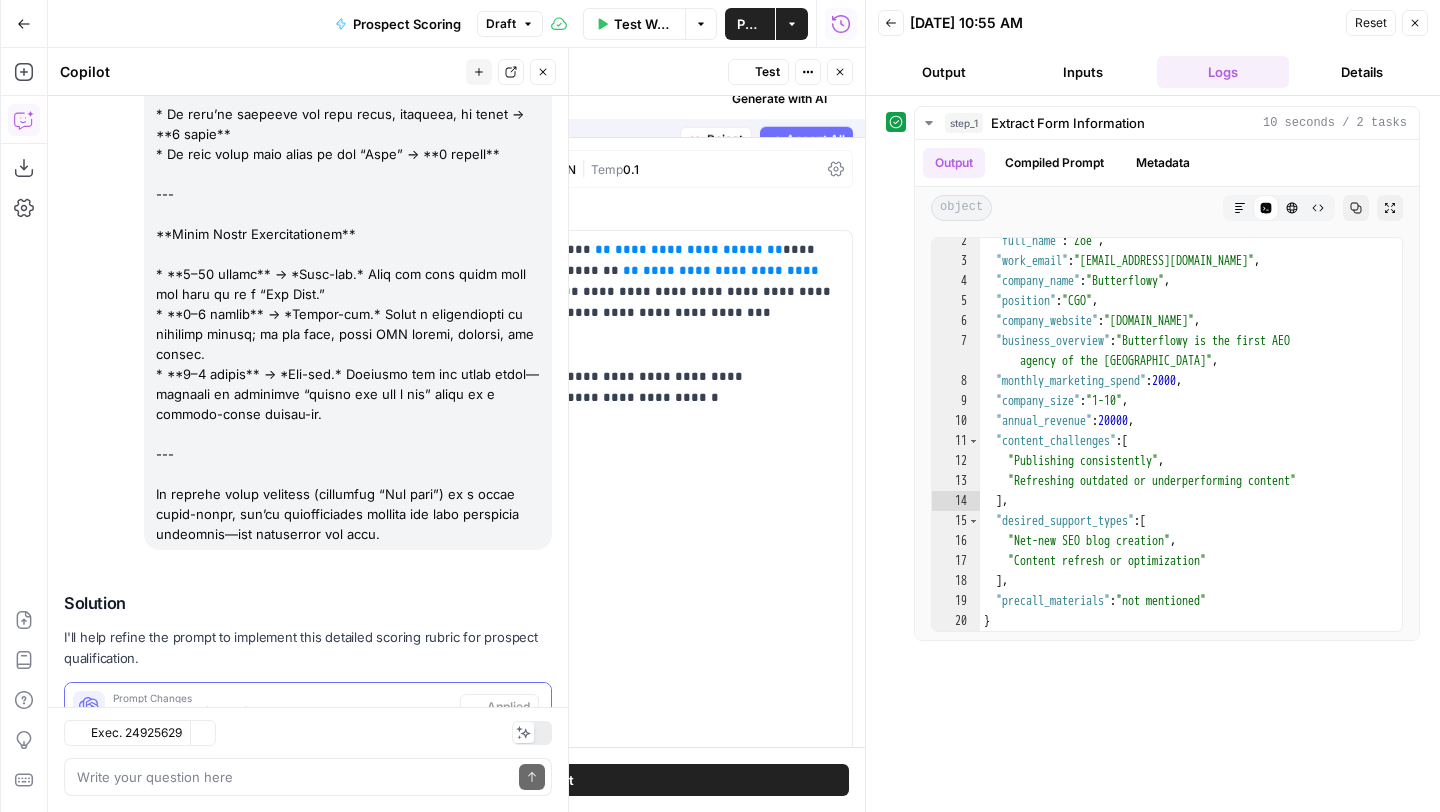 scroll, scrollTop: 2199, scrollLeft: 0, axis: vertical 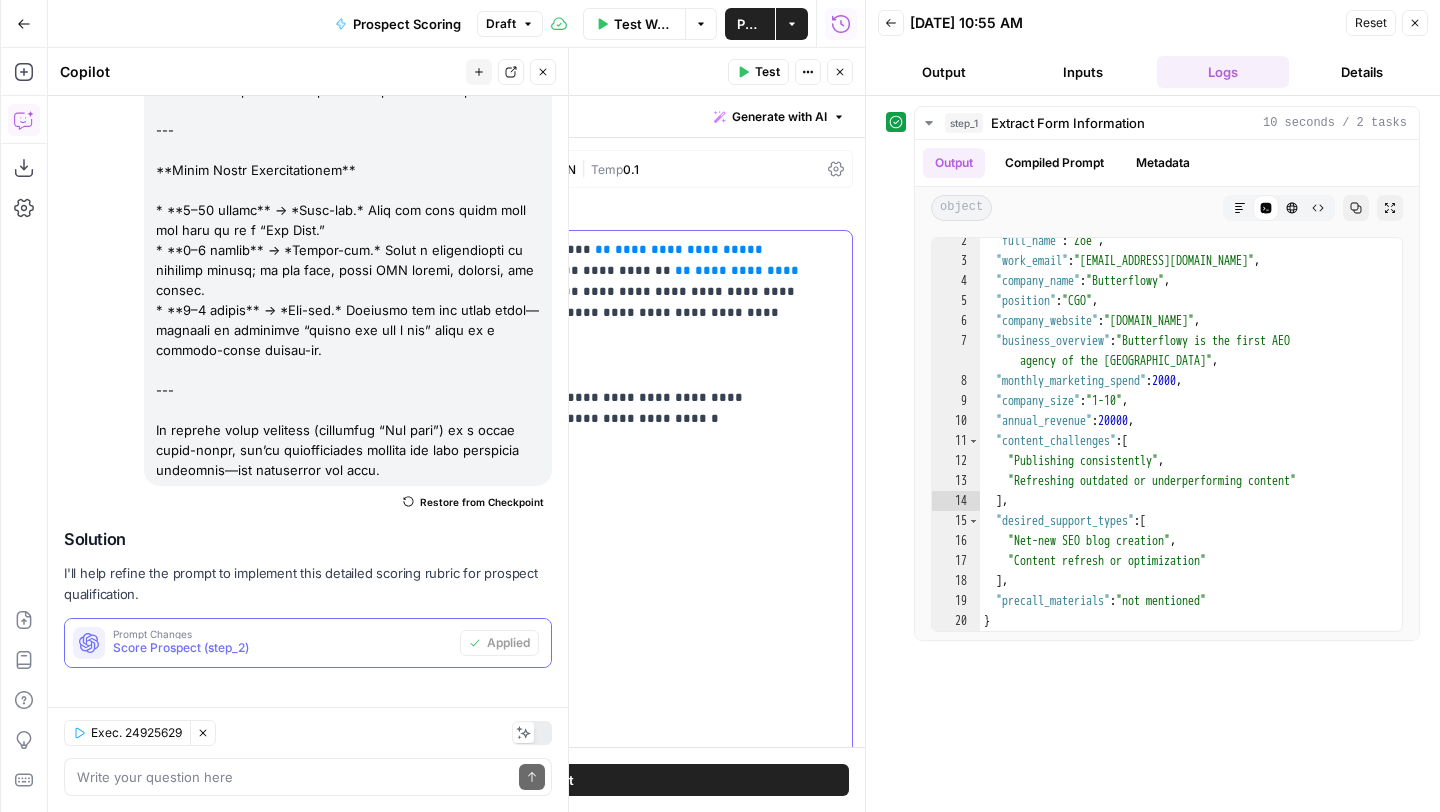 click on "**********" at bounding box center [544, 978] 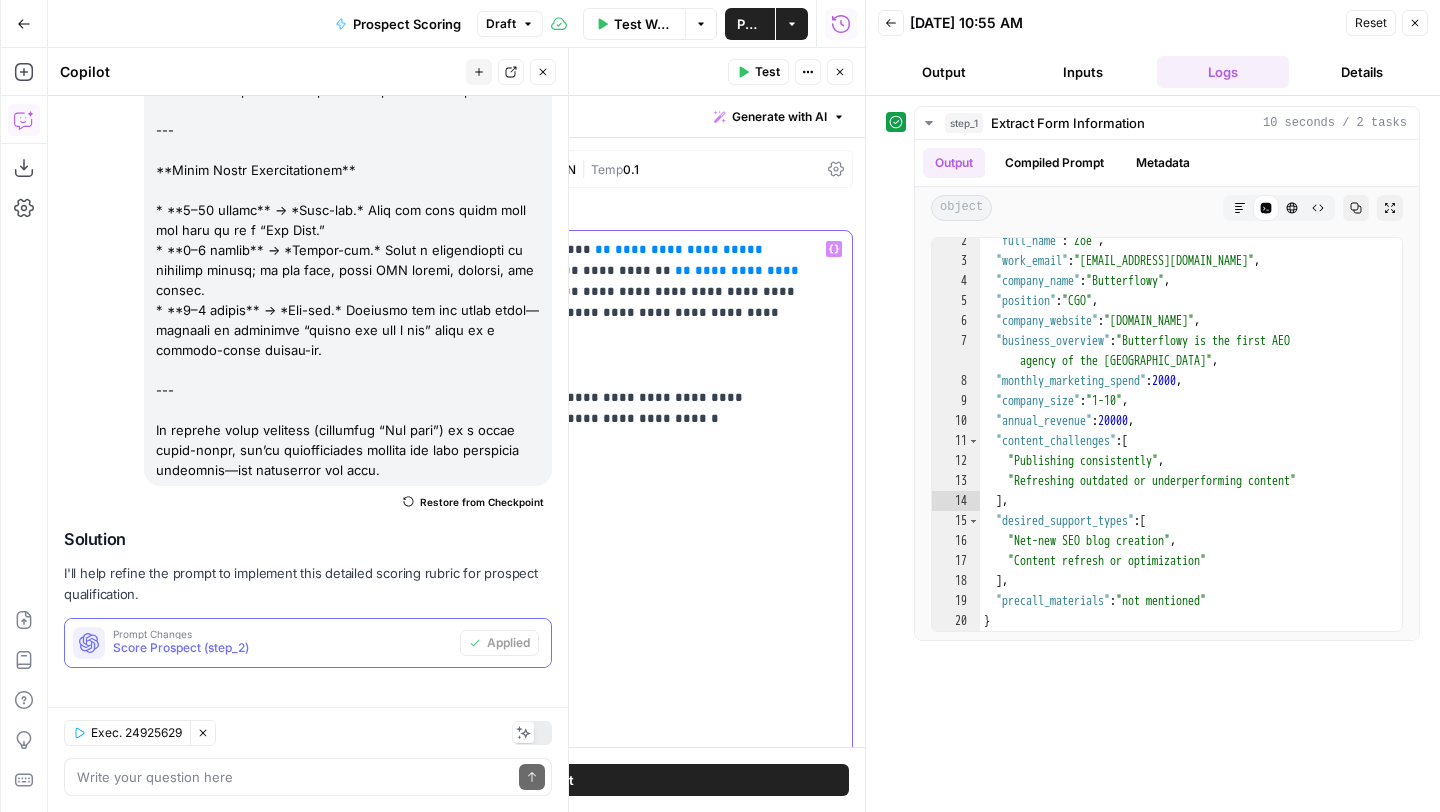 click on "**********" at bounding box center [689, 249] 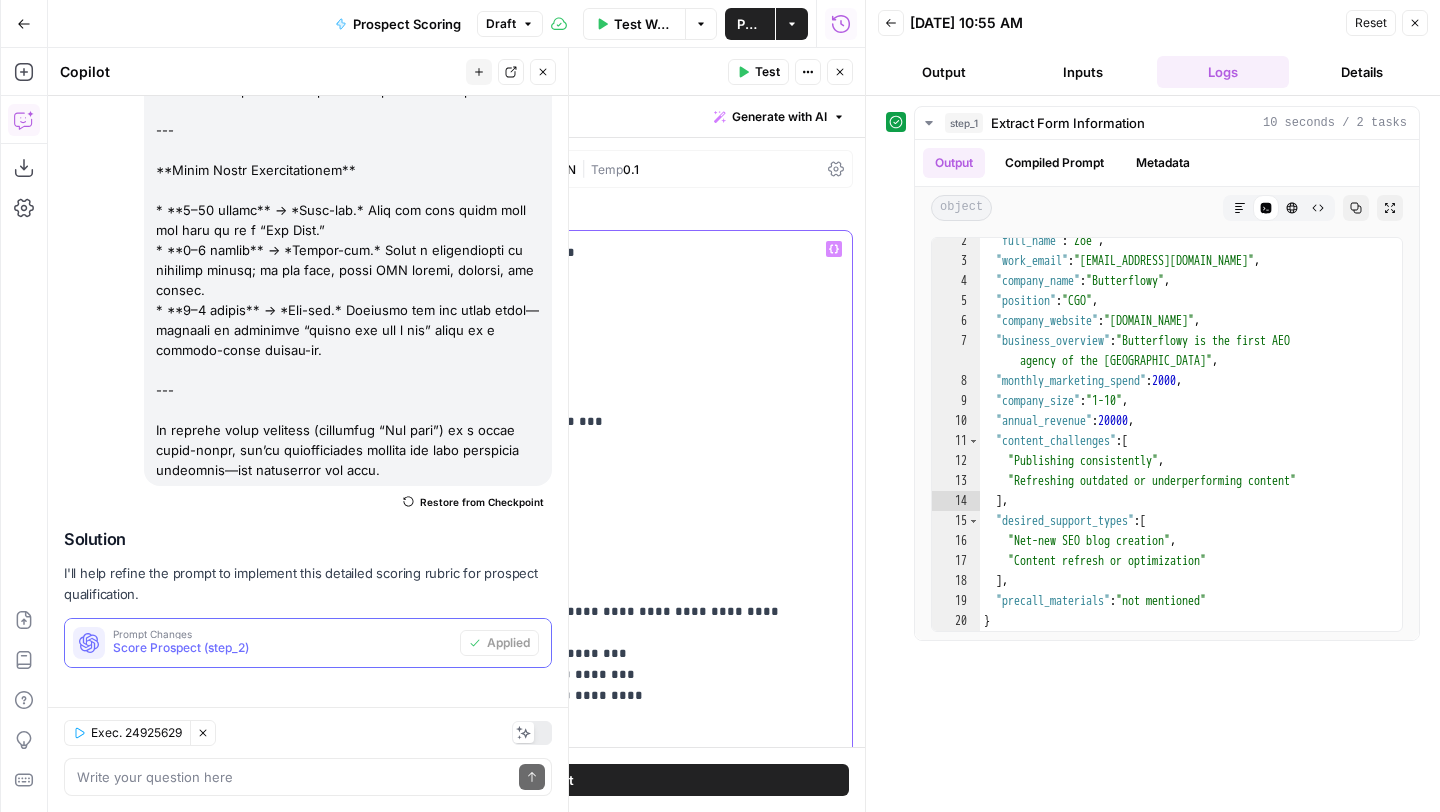 scroll, scrollTop: 680, scrollLeft: 0, axis: vertical 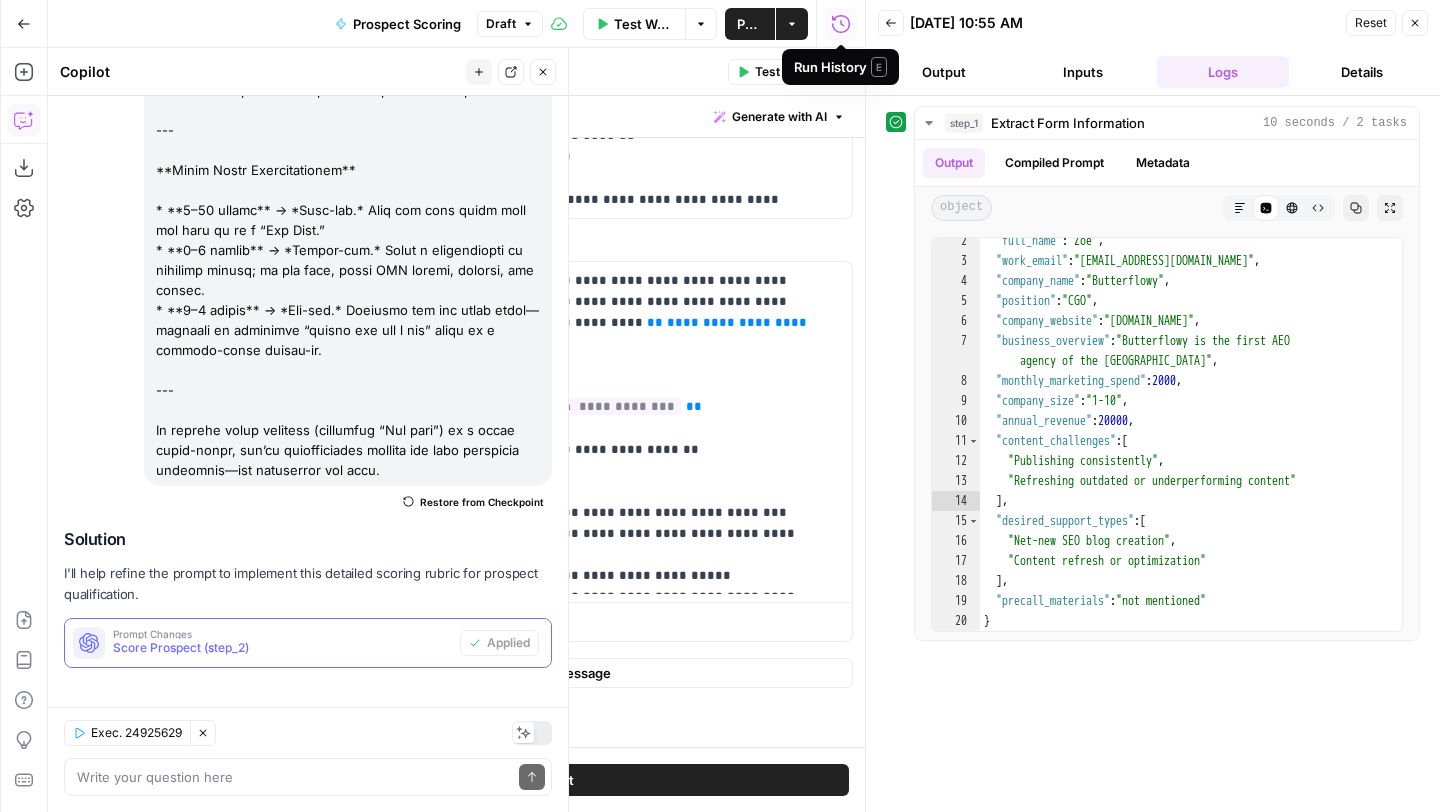 click on "Run History E" at bounding box center (840, 67) 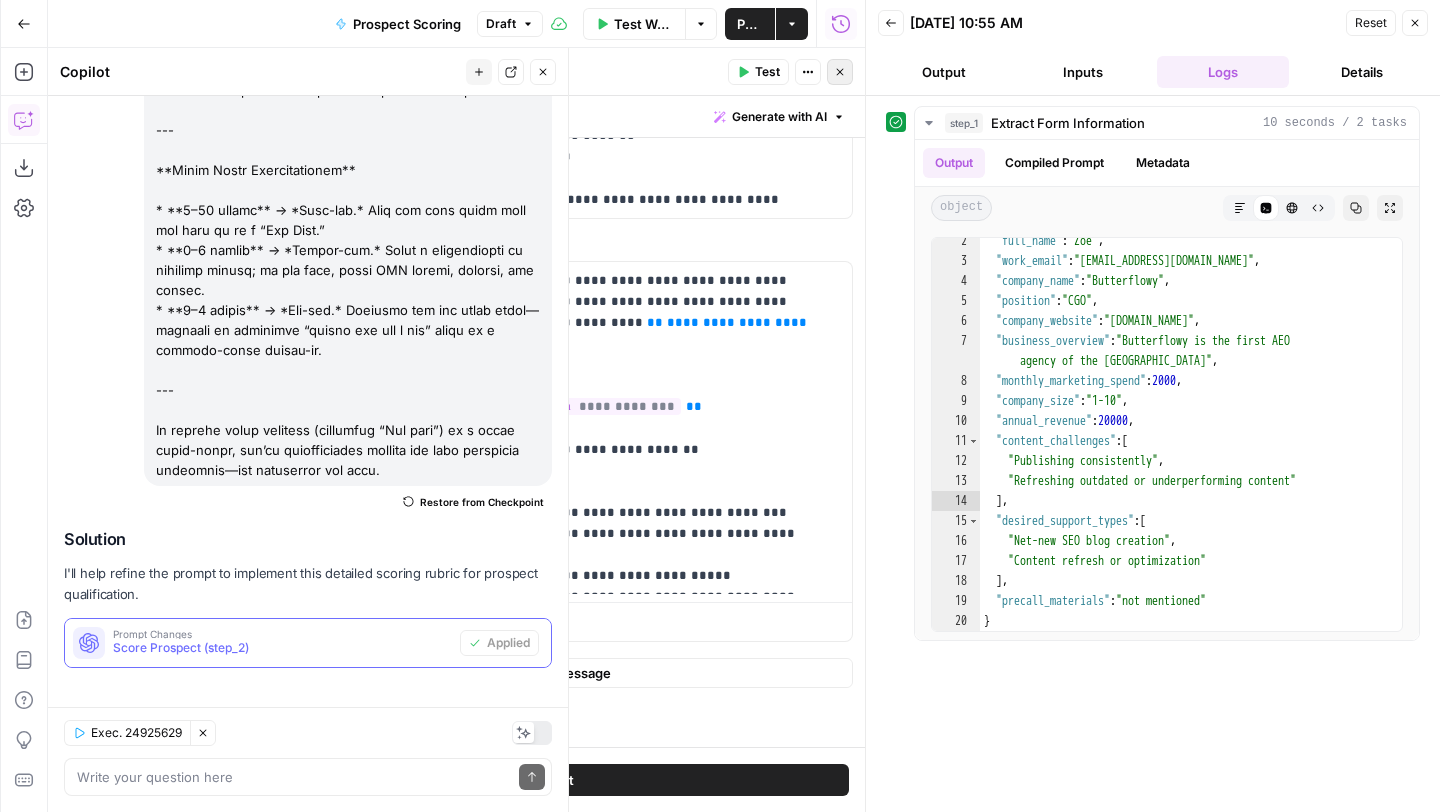 click on "Close" at bounding box center [840, 72] 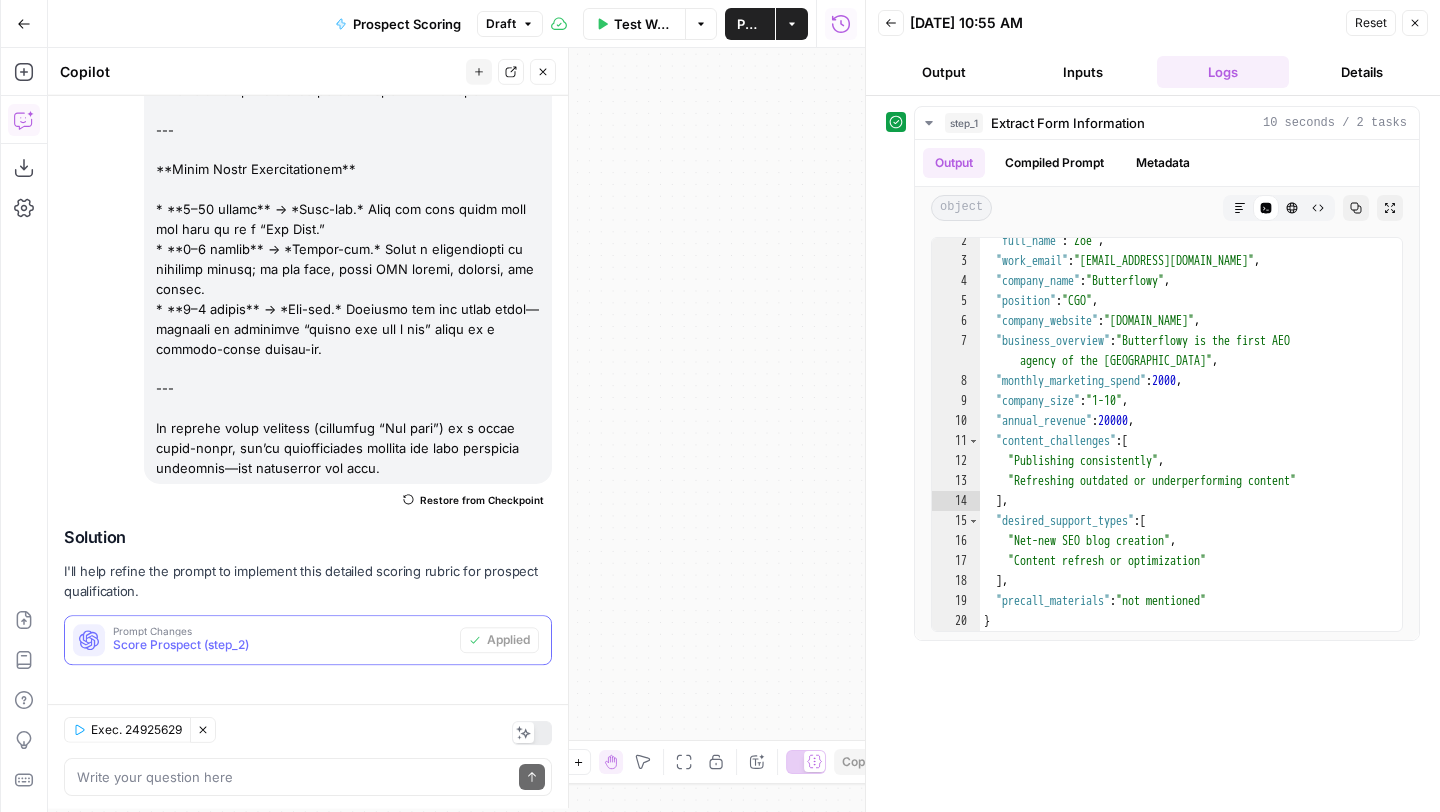 scroll, scrollTop: 2199, scrollLeft: 0, axis: vertical 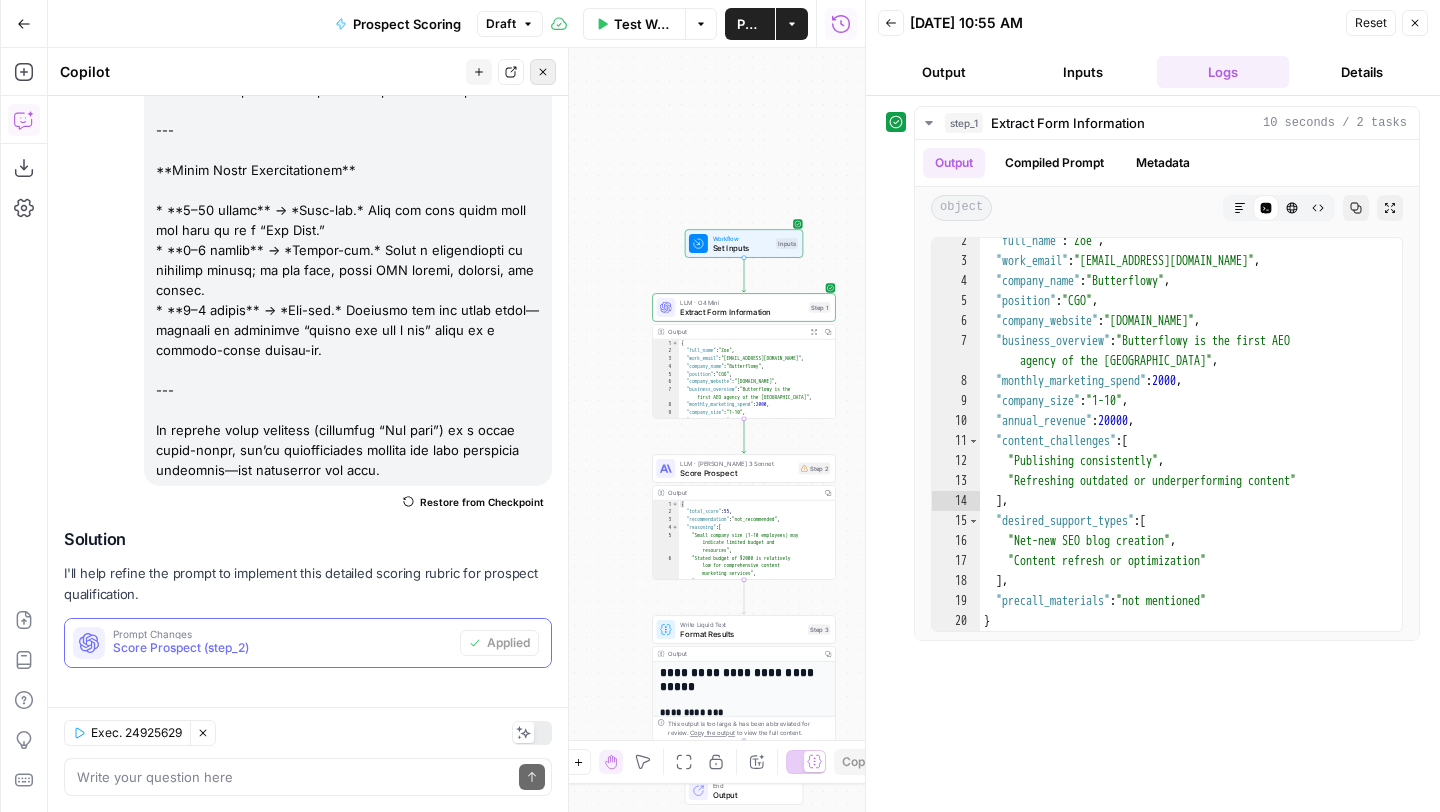 click 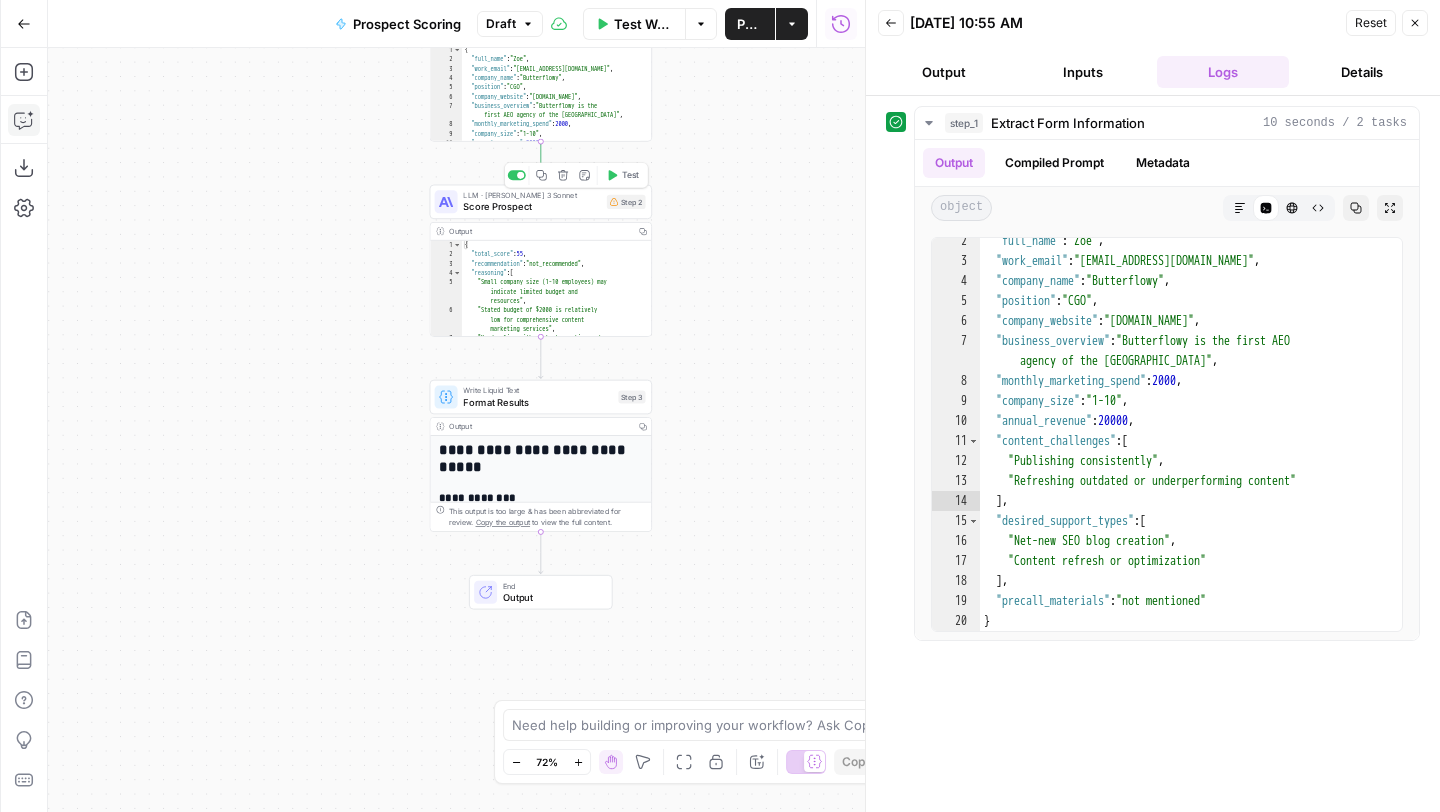 click on "Score Prospect" at bounding box center [532, 207] 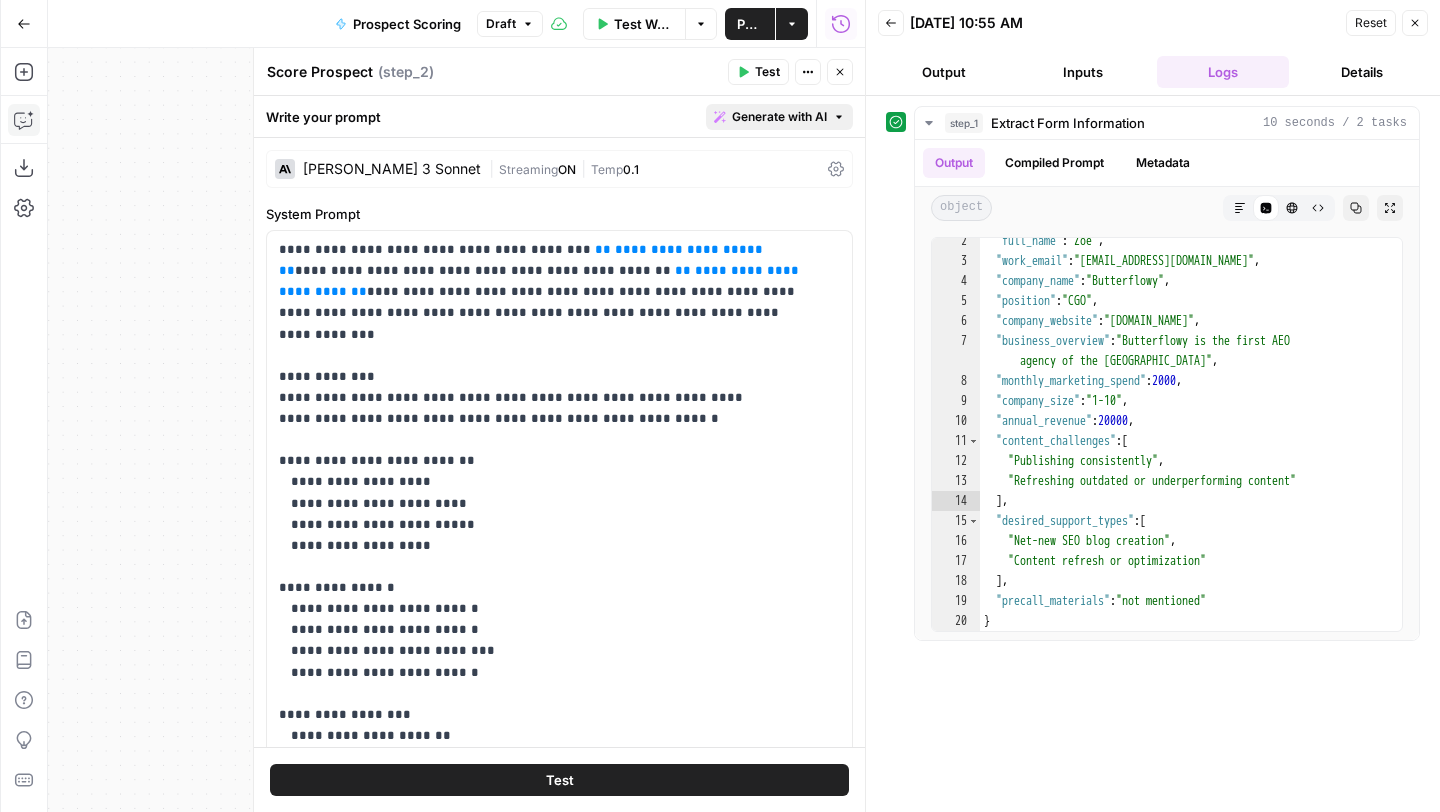 click on "Generate with AI" at bounding box center [779, 117] 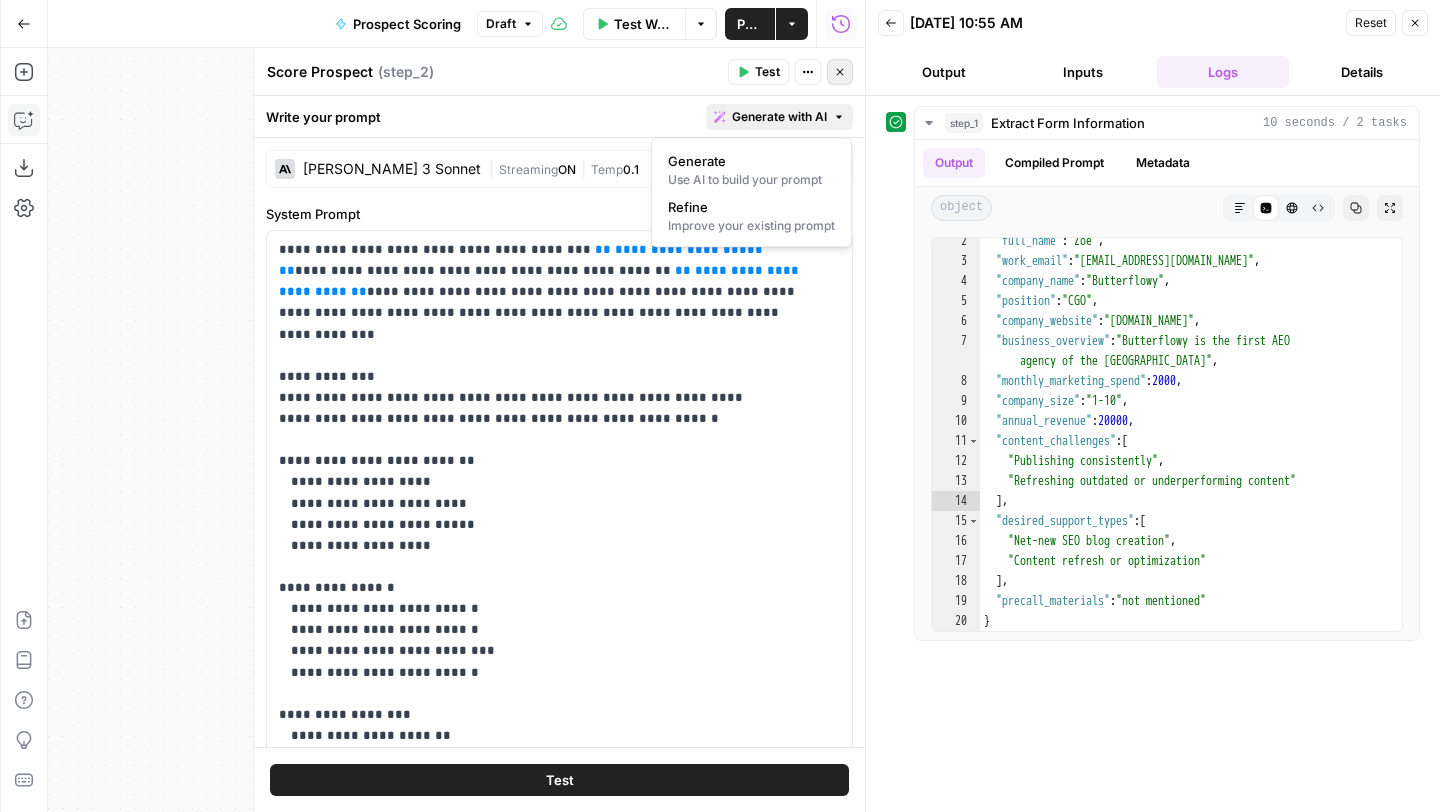 click 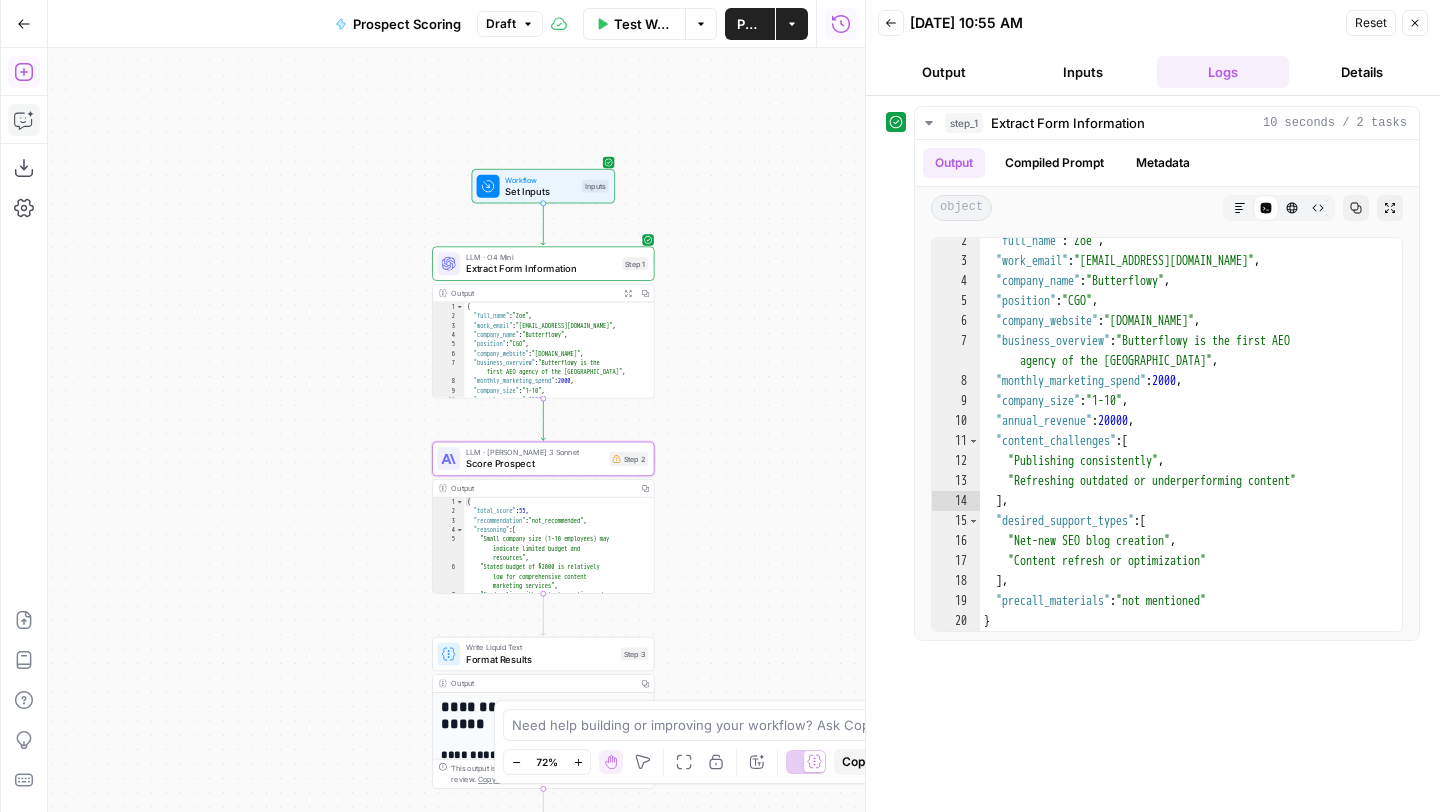 click 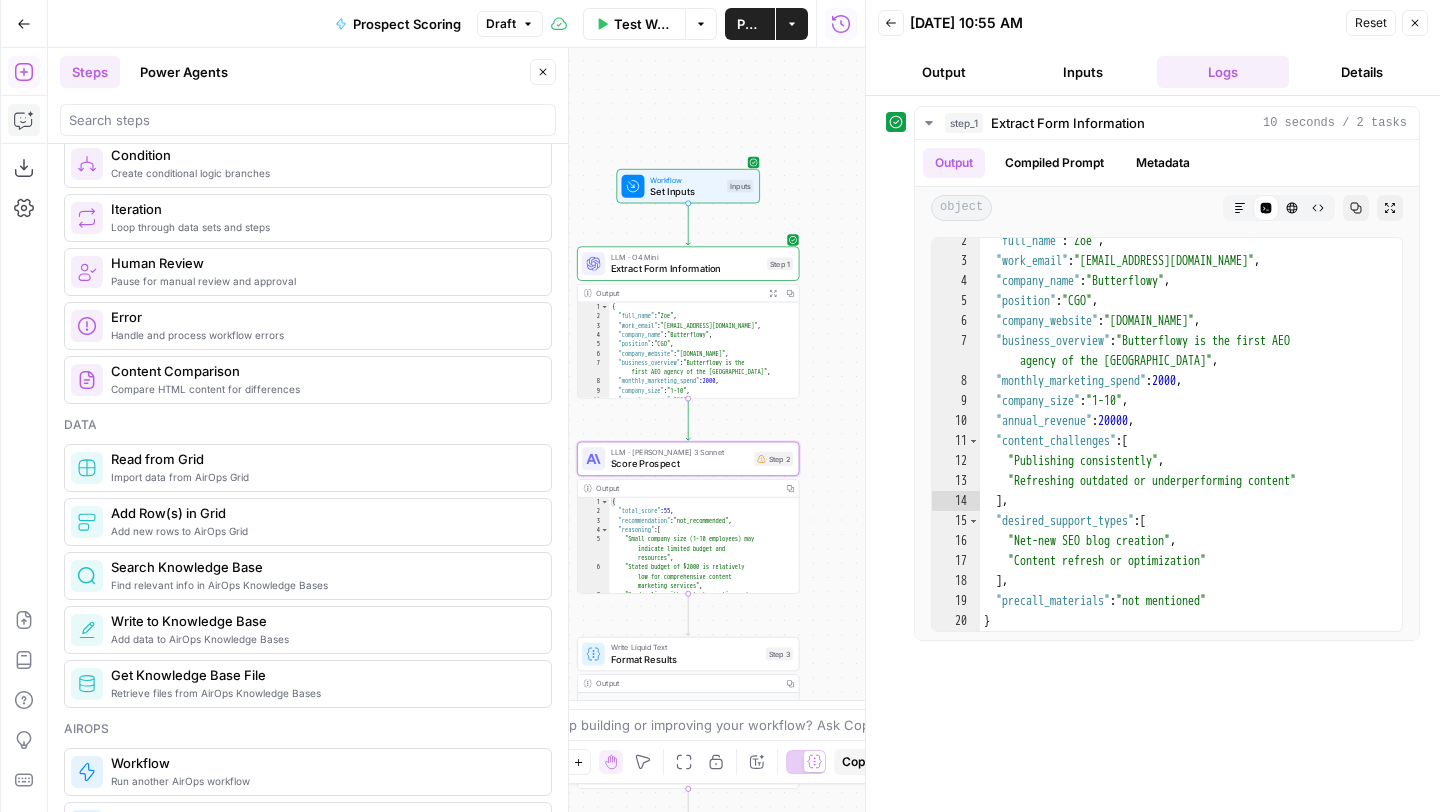 scroll, scrollTop: 691, scrollLeft: 0, axis: vertical 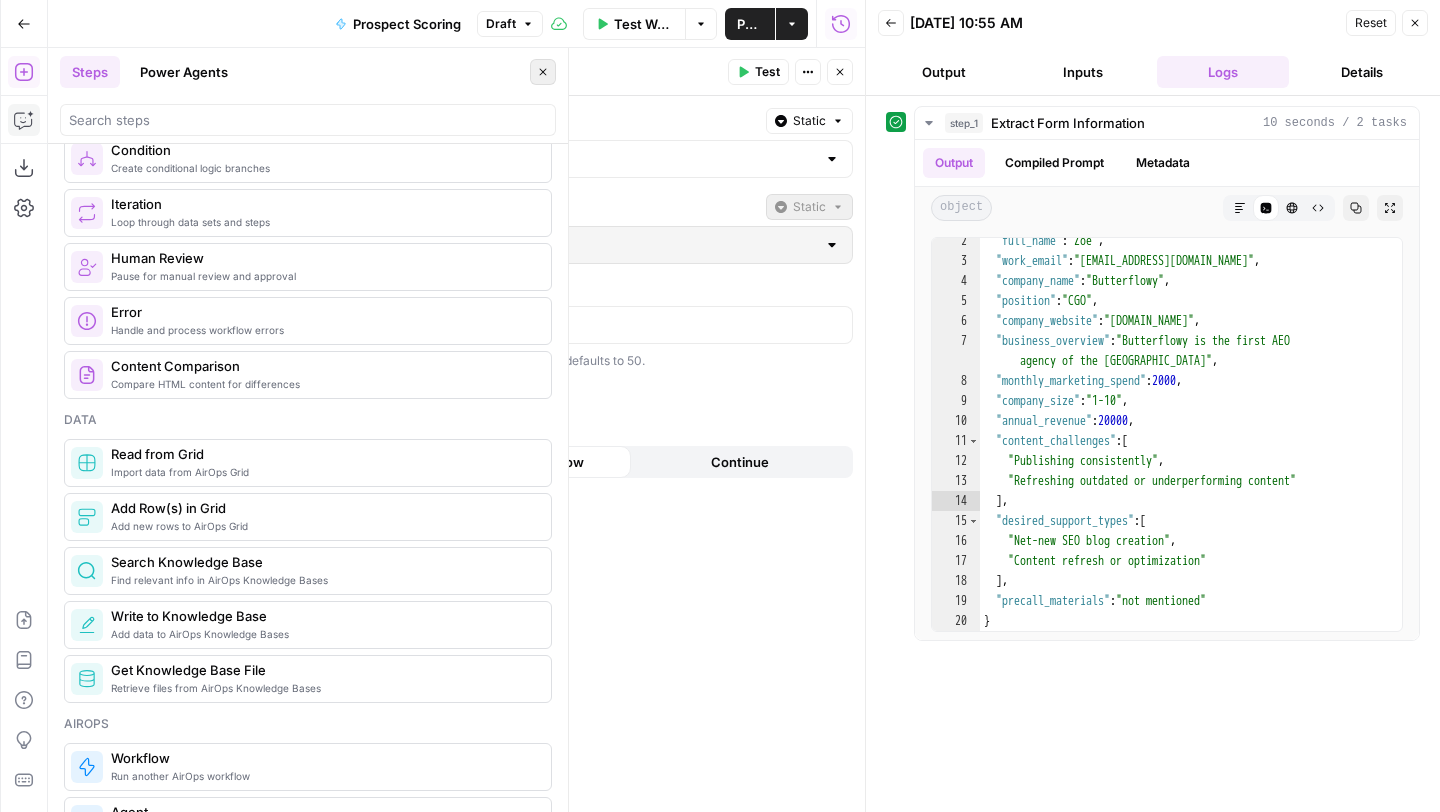 click on "Close" at bounding box center [543, 72] 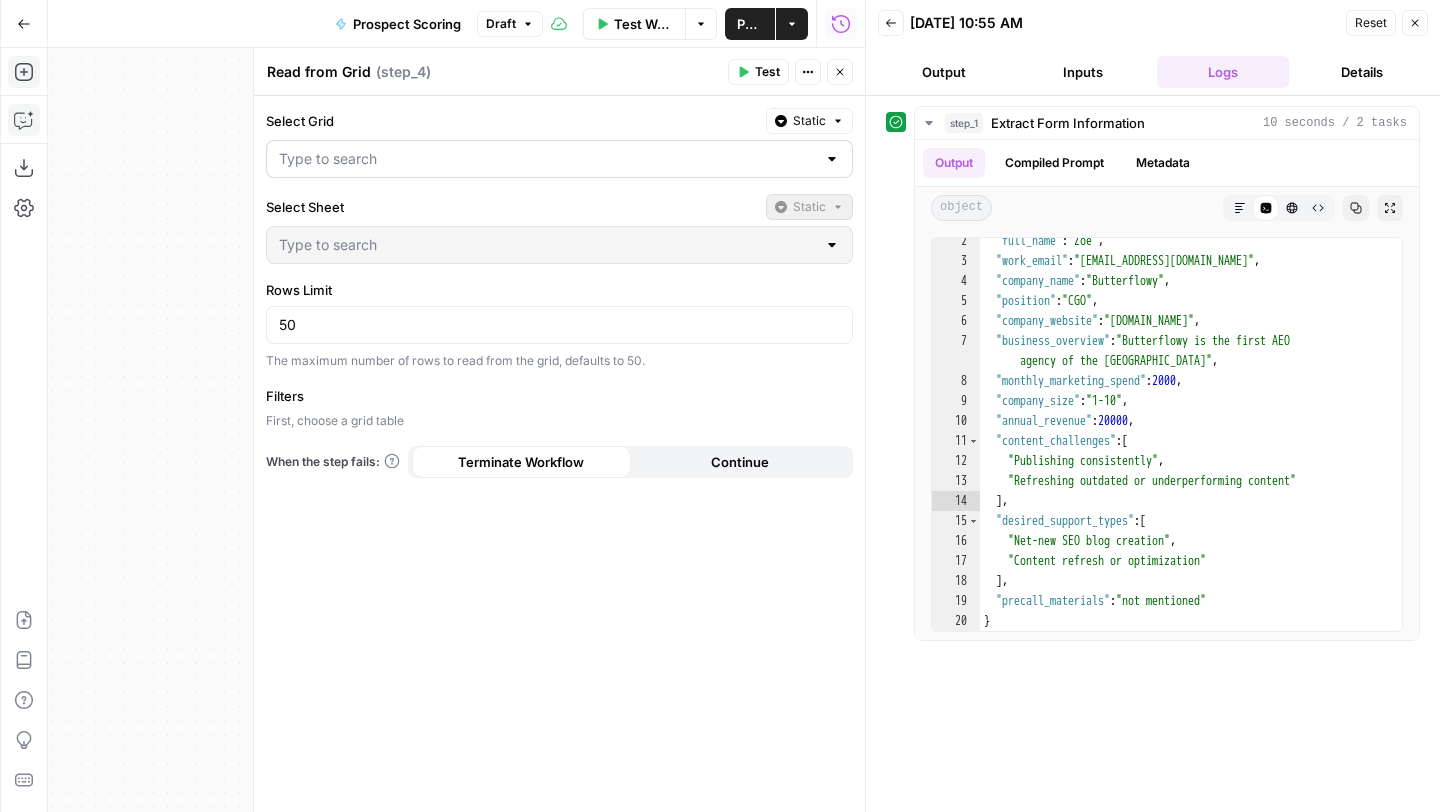 click at bounding box center [559, 159] 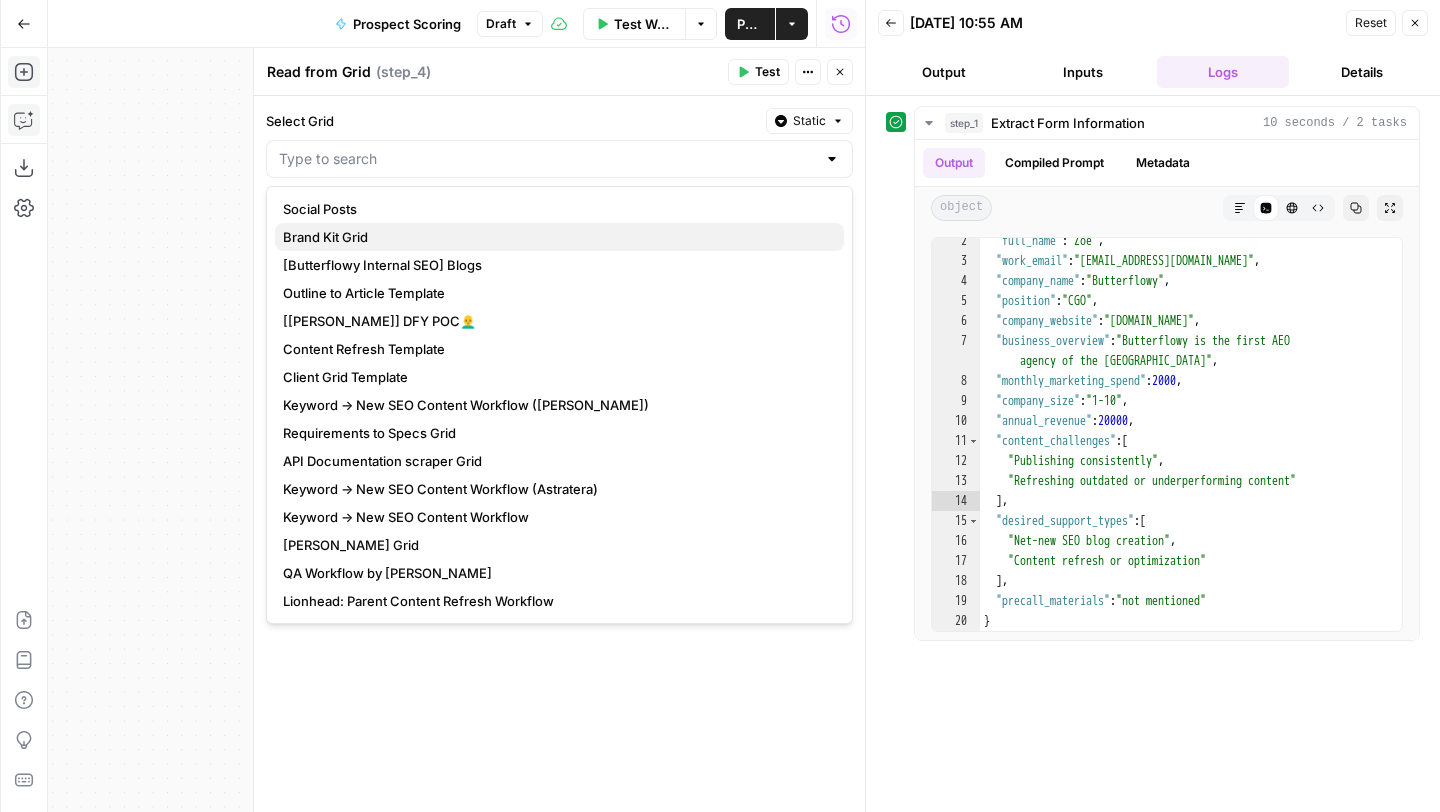 click on "Brand Kit Grid" at bounding box center [559, 237] 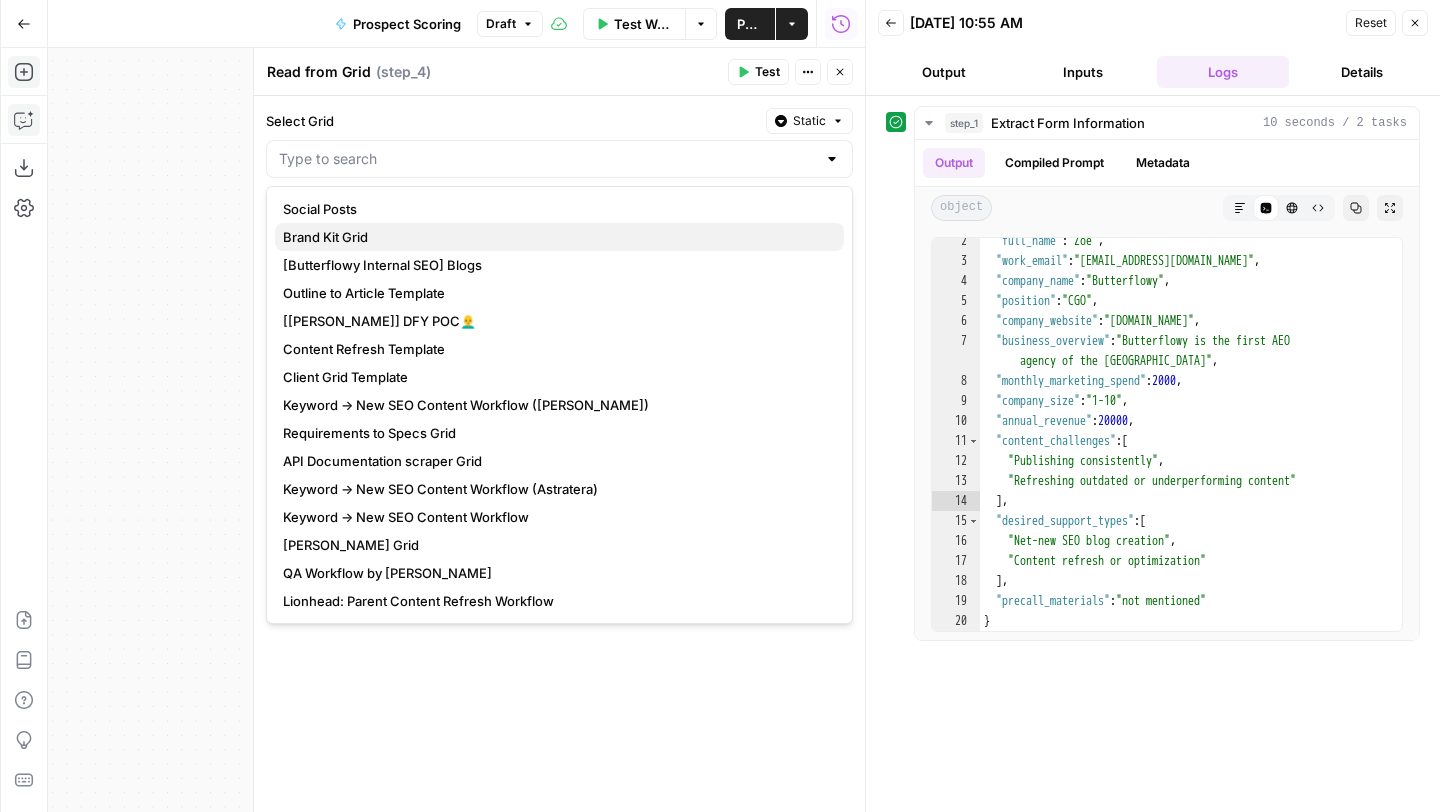 type on "Brand Kit Grid" 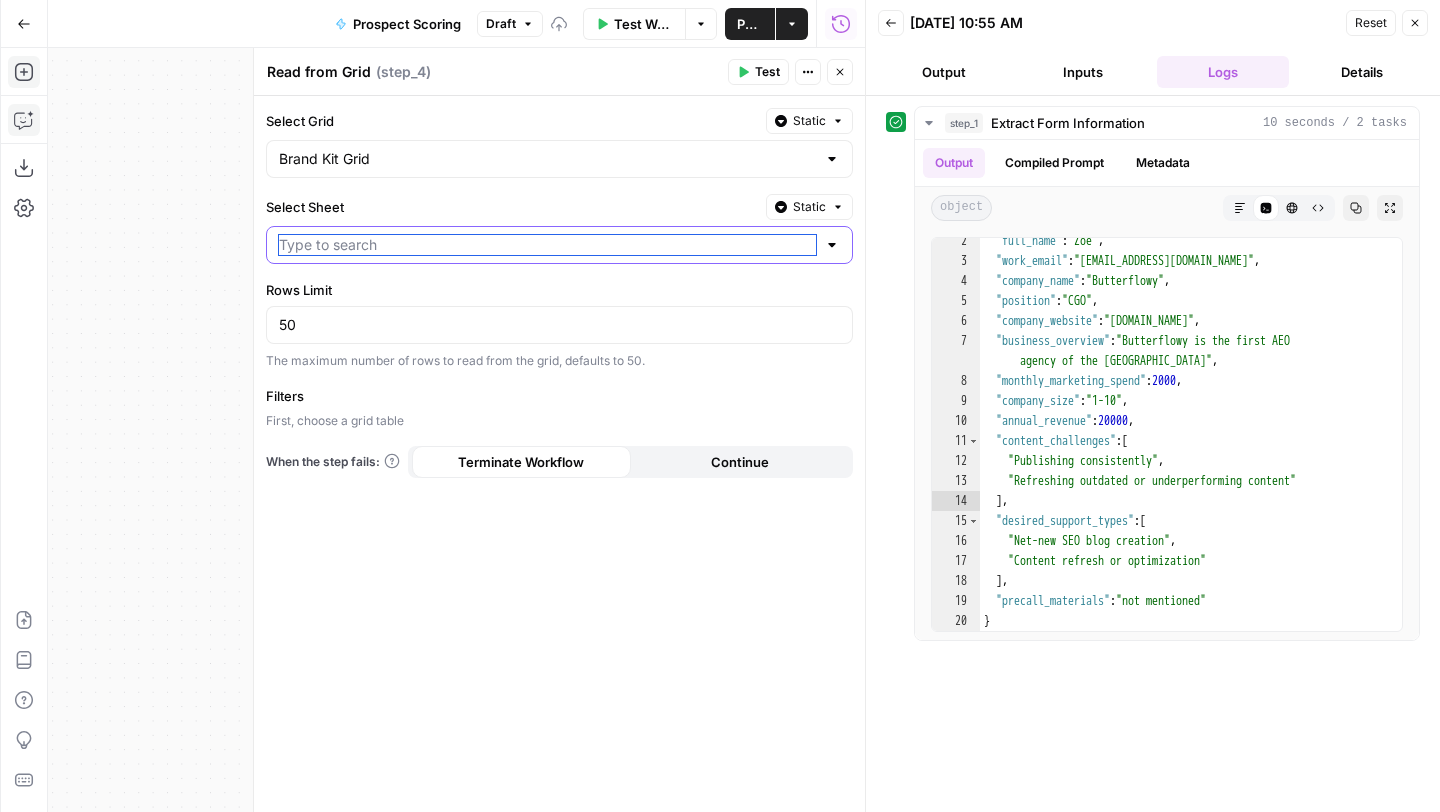 click on "Select Sheet" at bounding box center (547, 245) 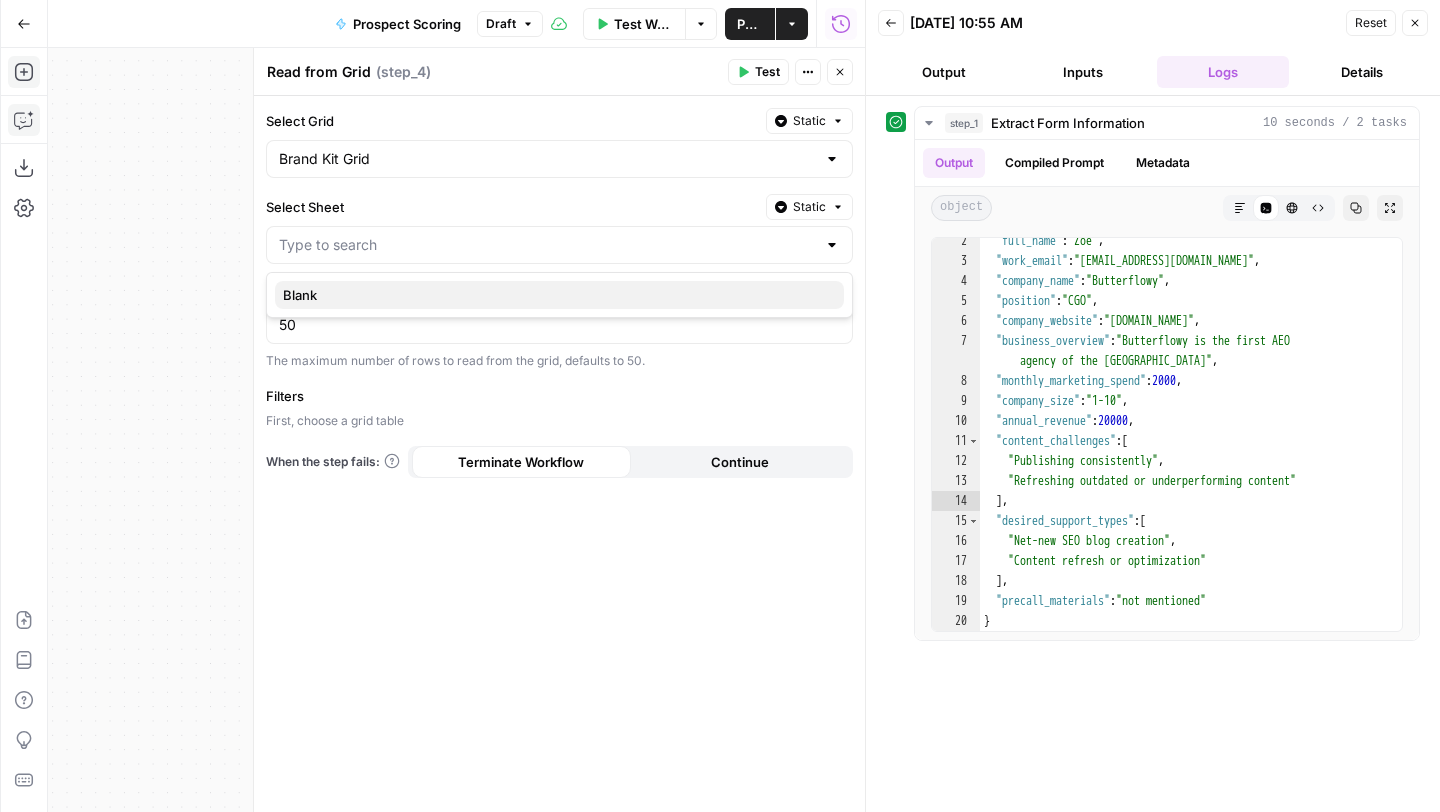 click on "Blank" at bounding box center [559, 295] 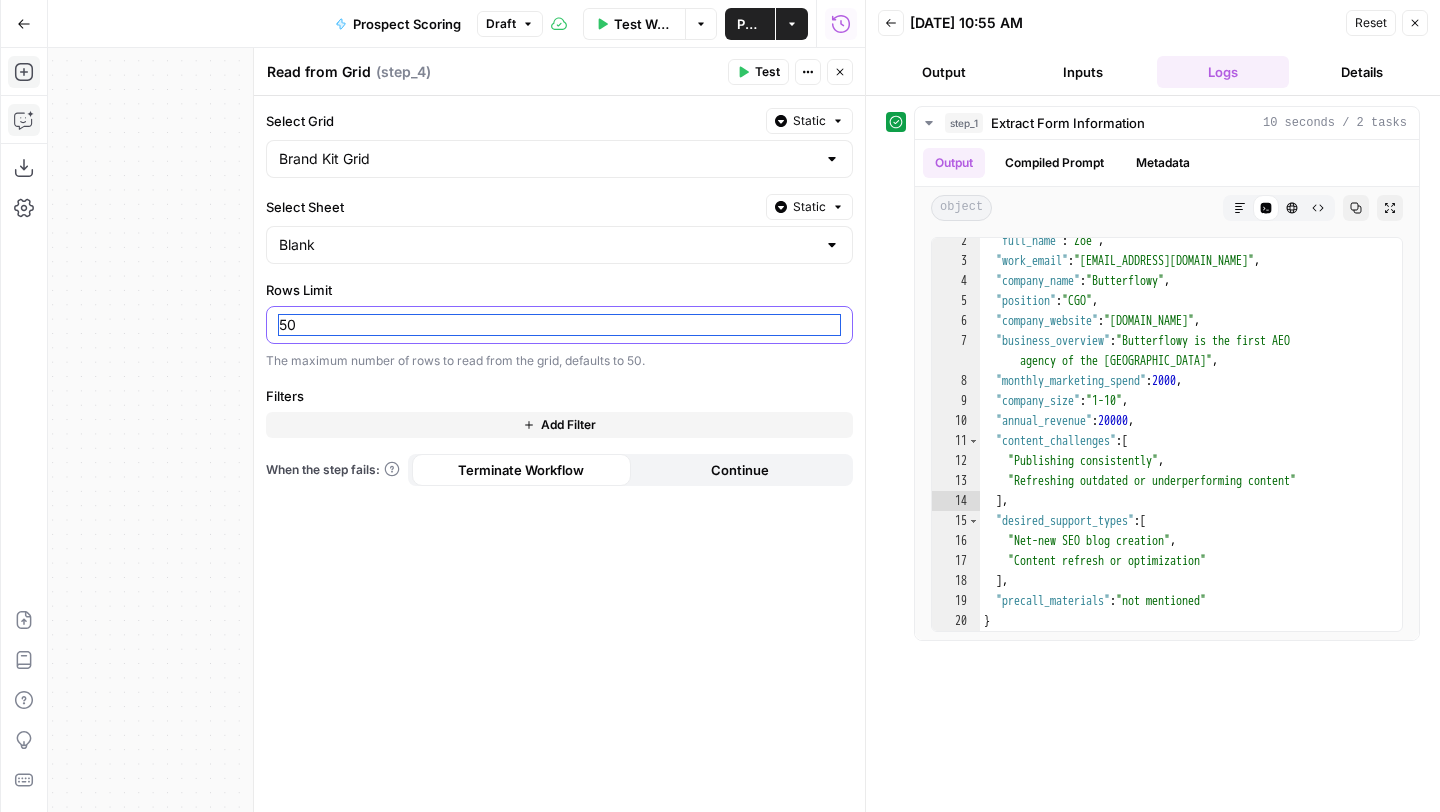 click on "50" at bounding box center [559, 325] 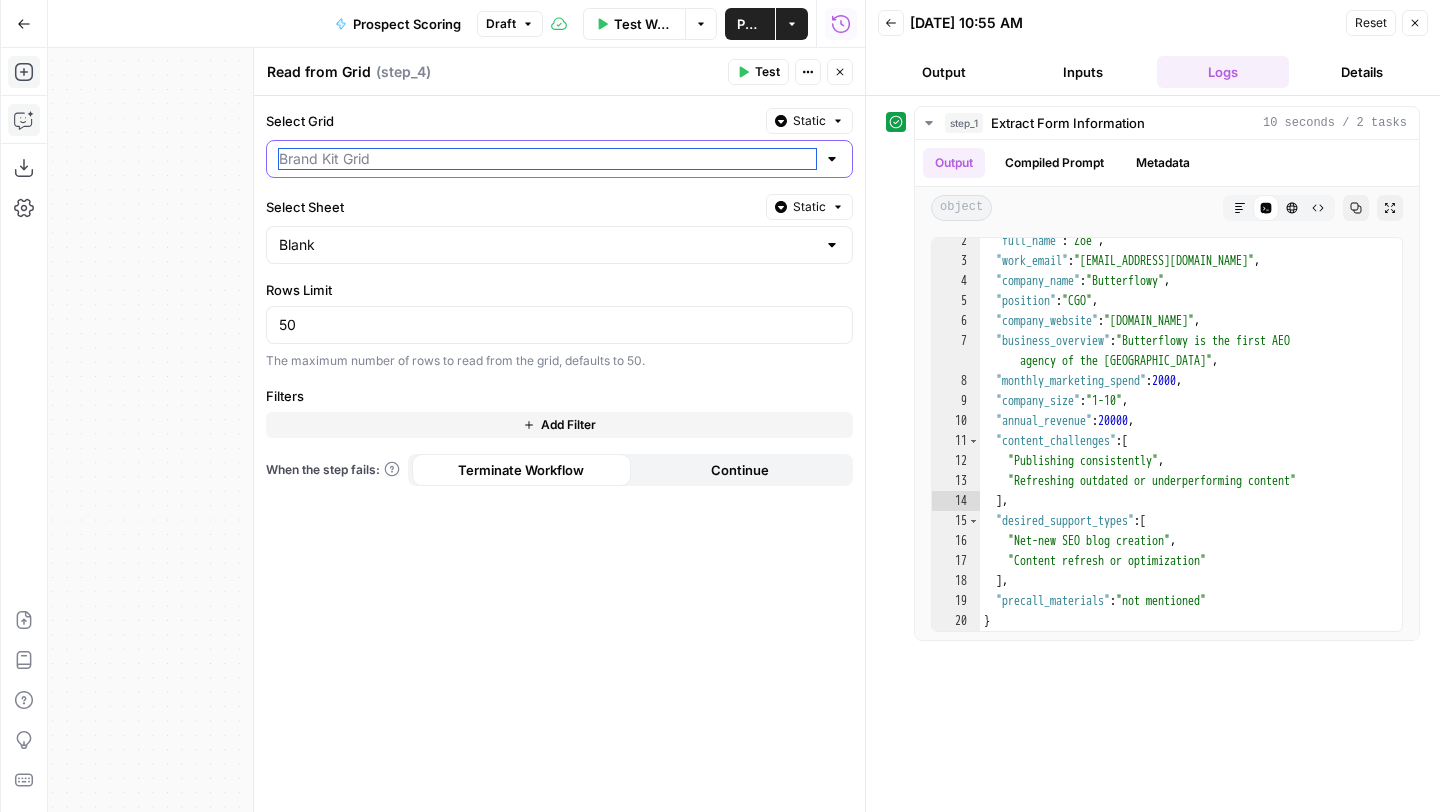 click on "Select Grid" at bounding box center [547, 159] 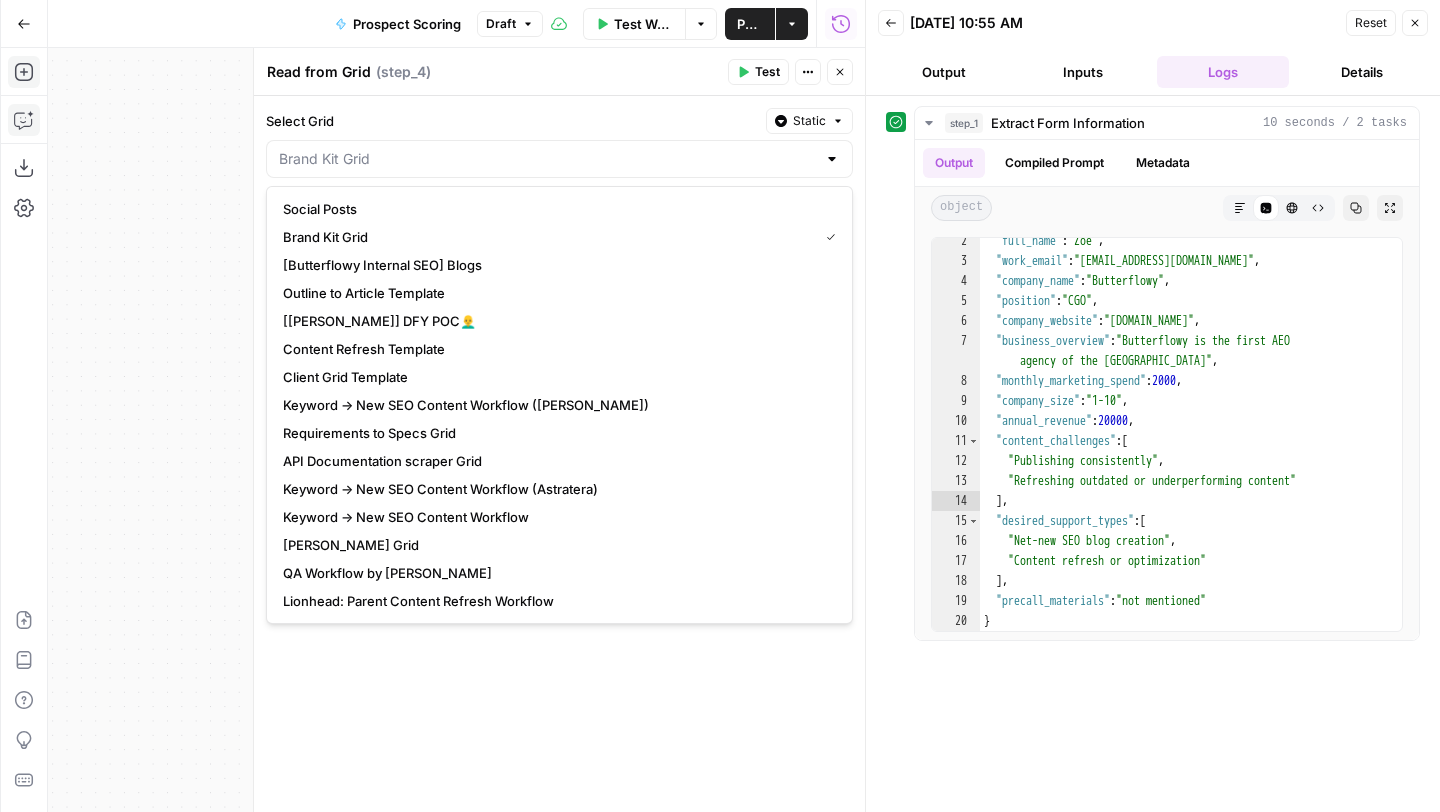 type on "Brand Kit Grid" 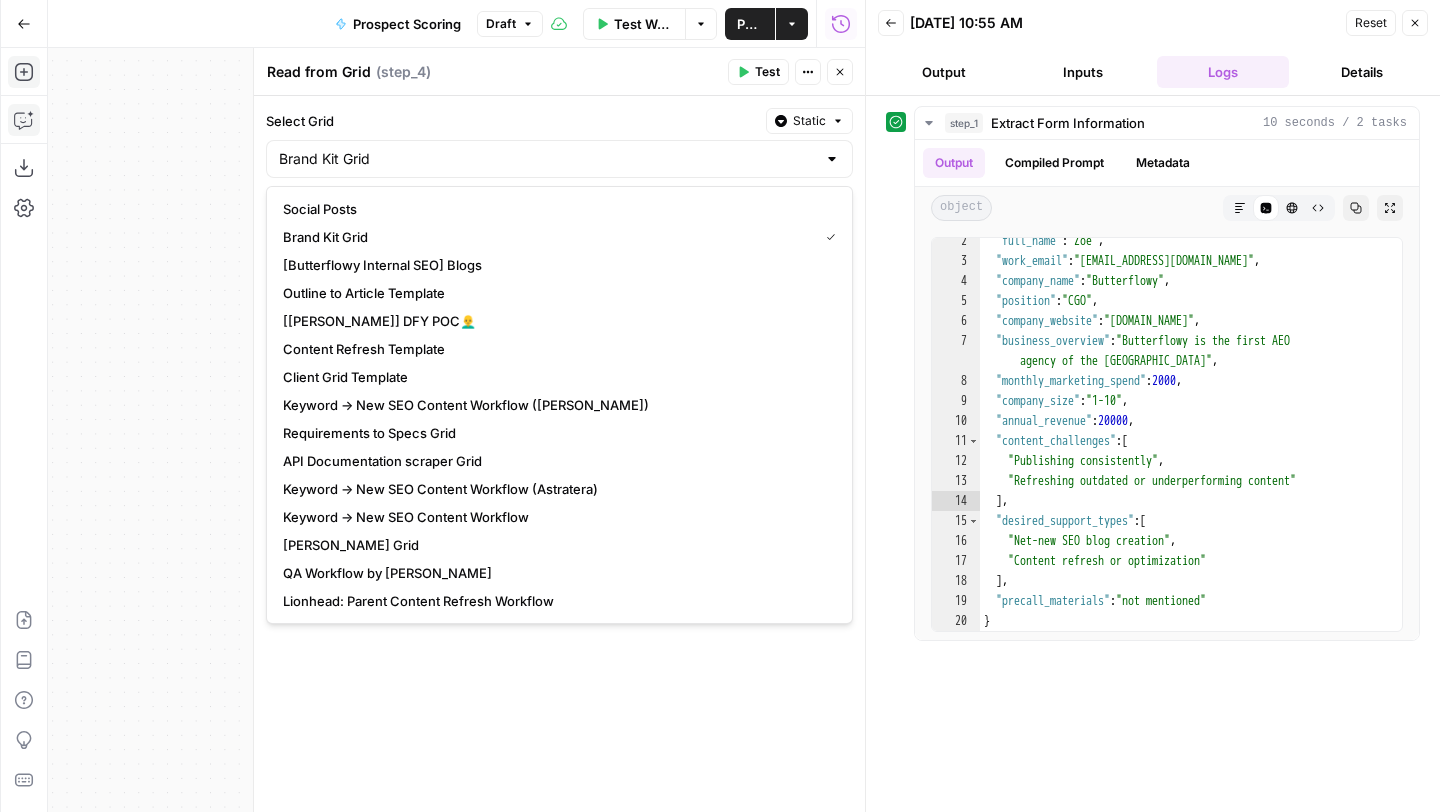 click on "Select Grid" at bounding box center (512, 121) 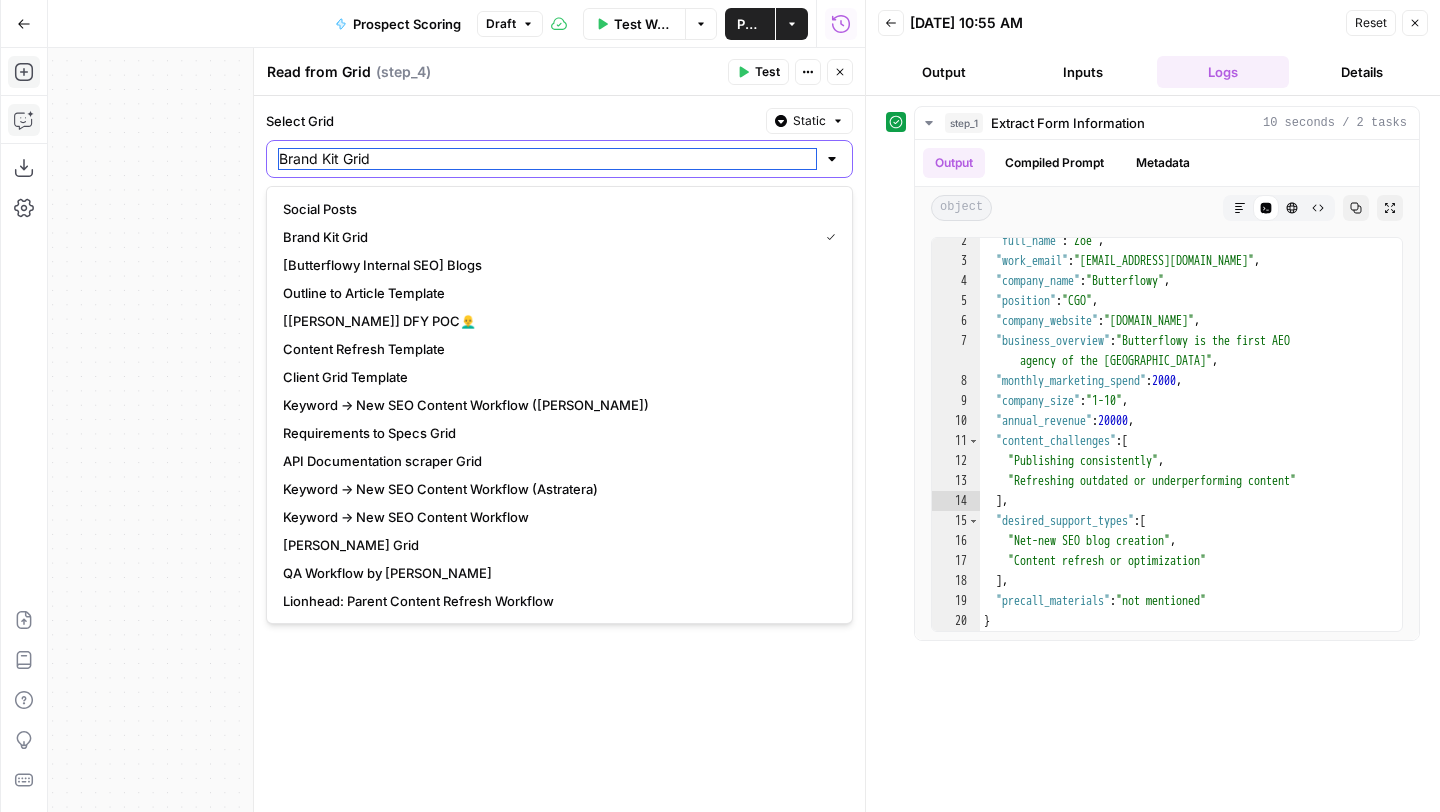 click on "Brand Kit Grid" at bounding box center [547, 159] 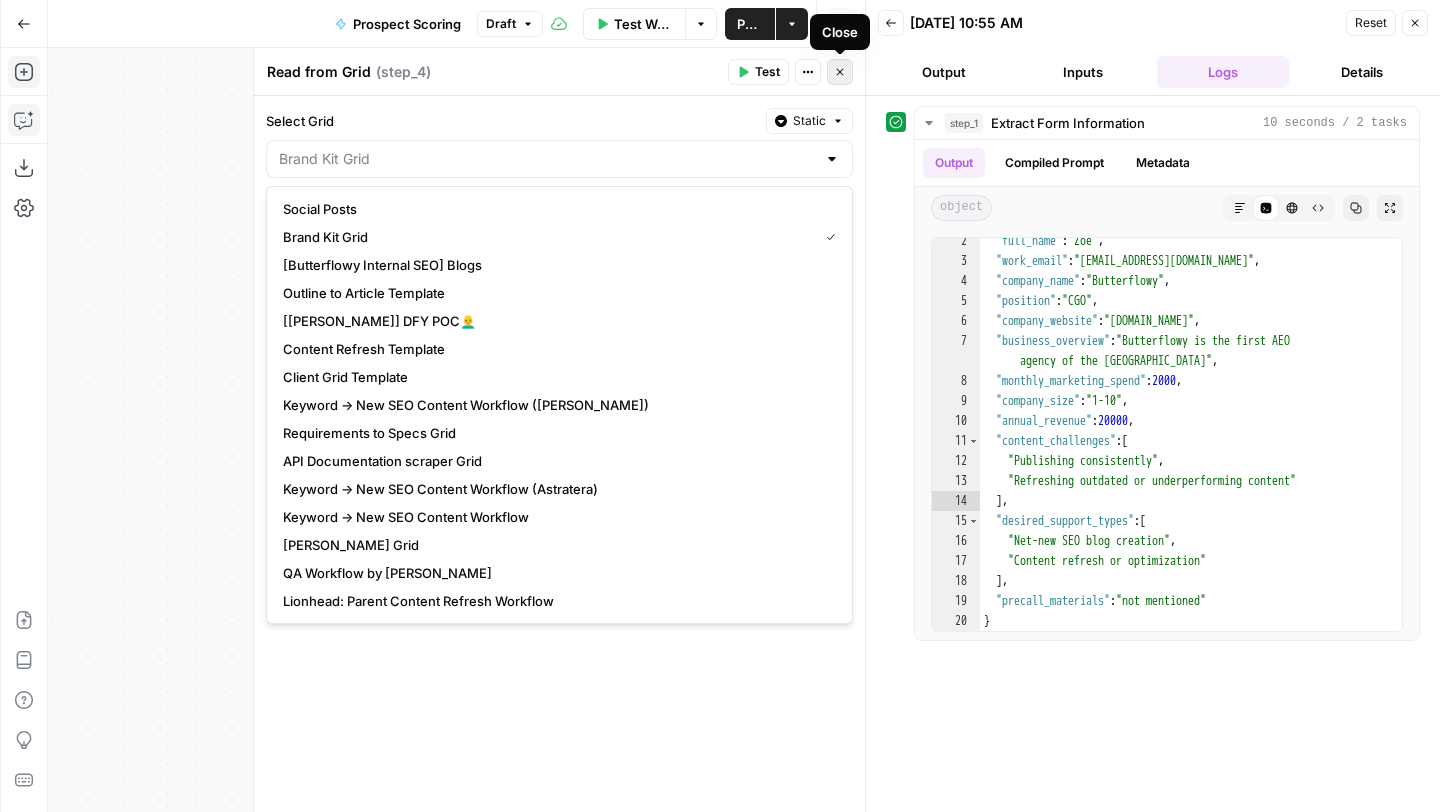 type on "Brand Kit Grid" 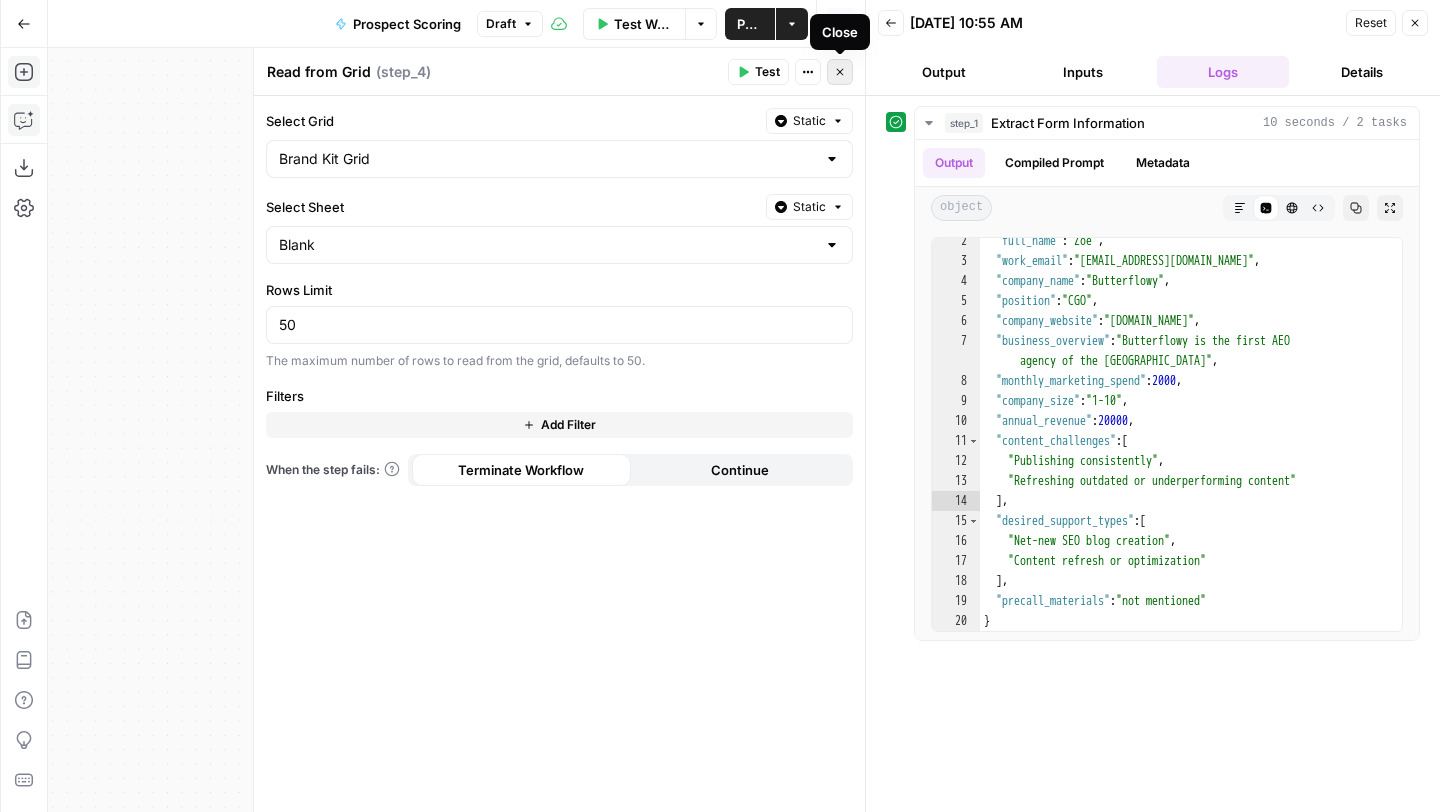 click on "Close" at bounding box center (840, 72) 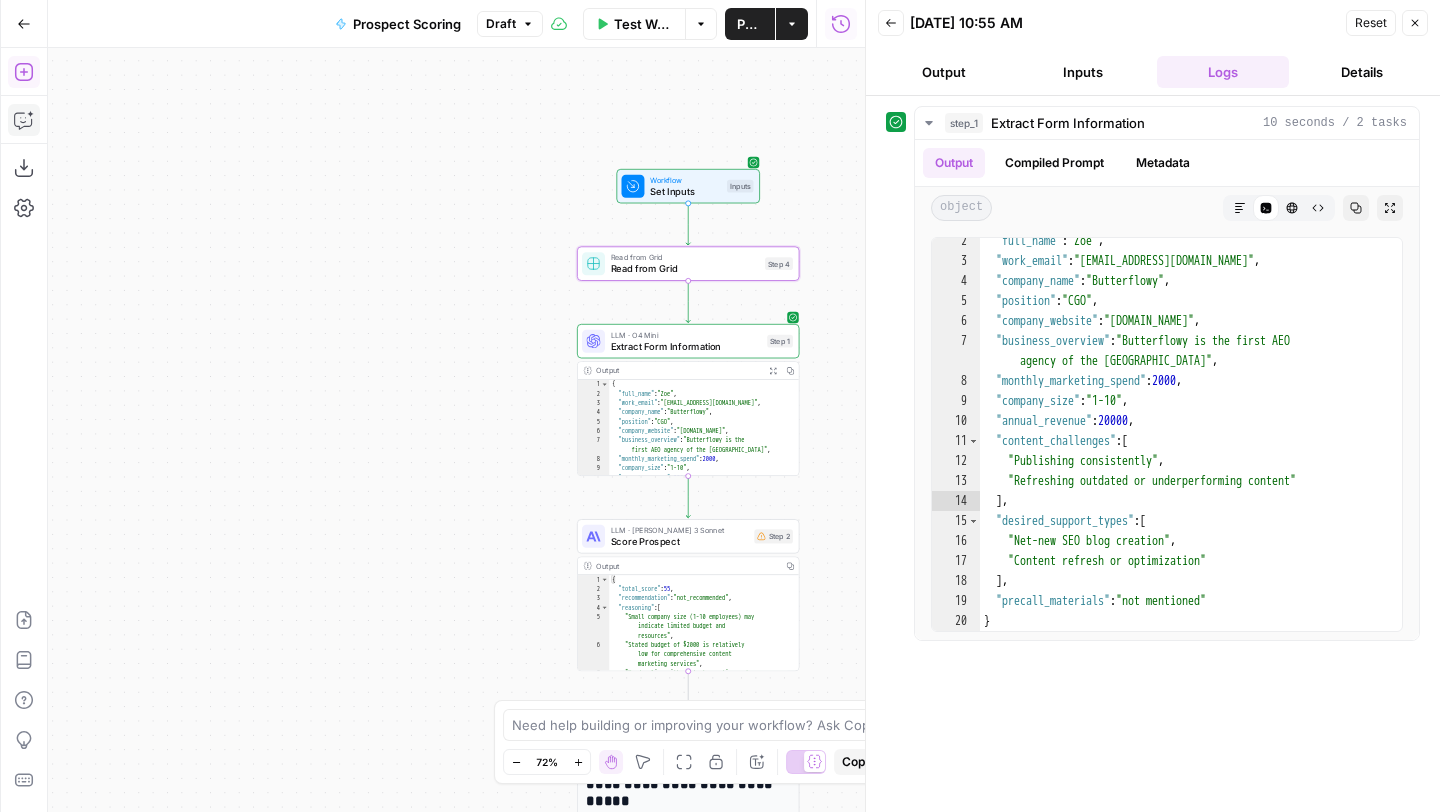click 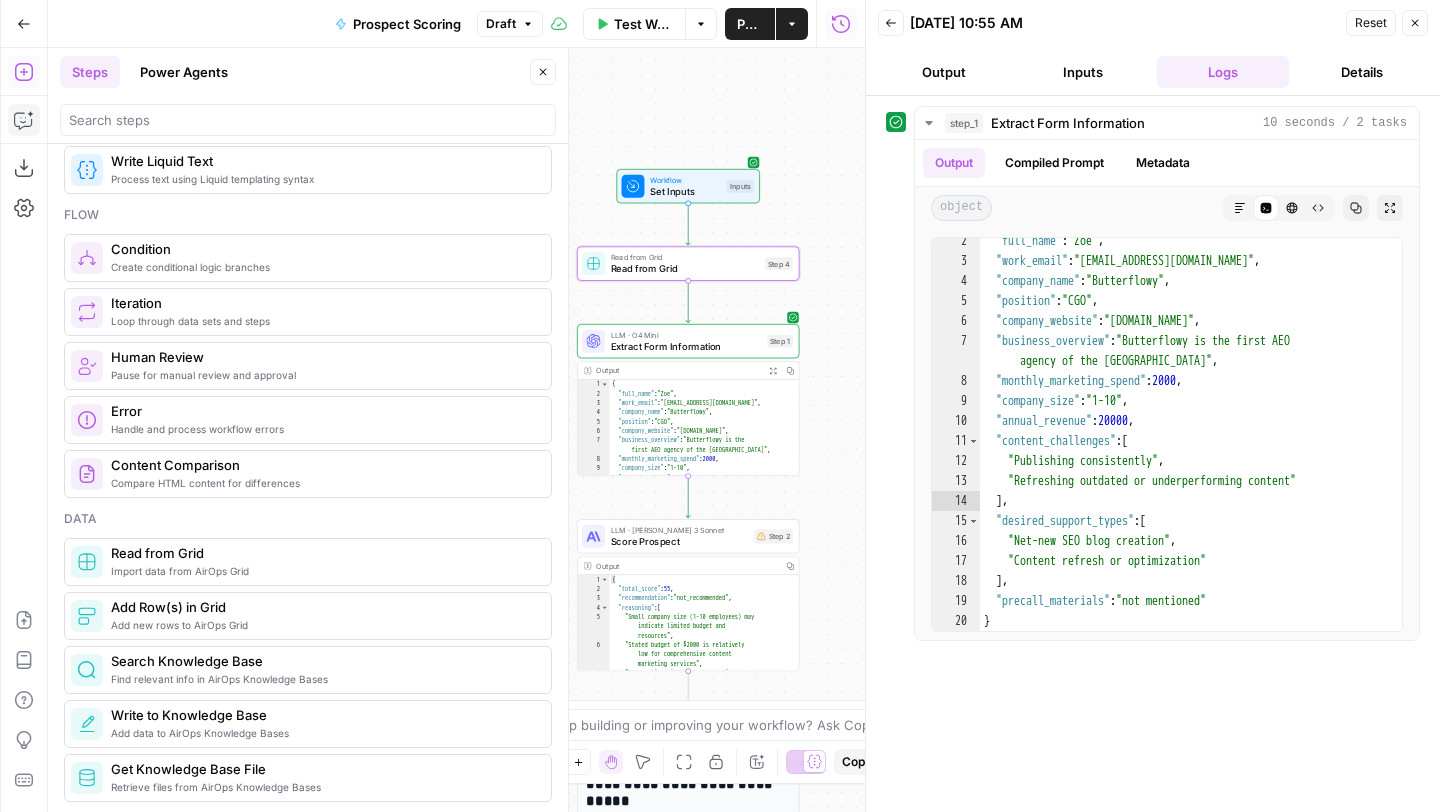 scroll, scrollTop: 704, scrollLeft: 0, axis: vertical 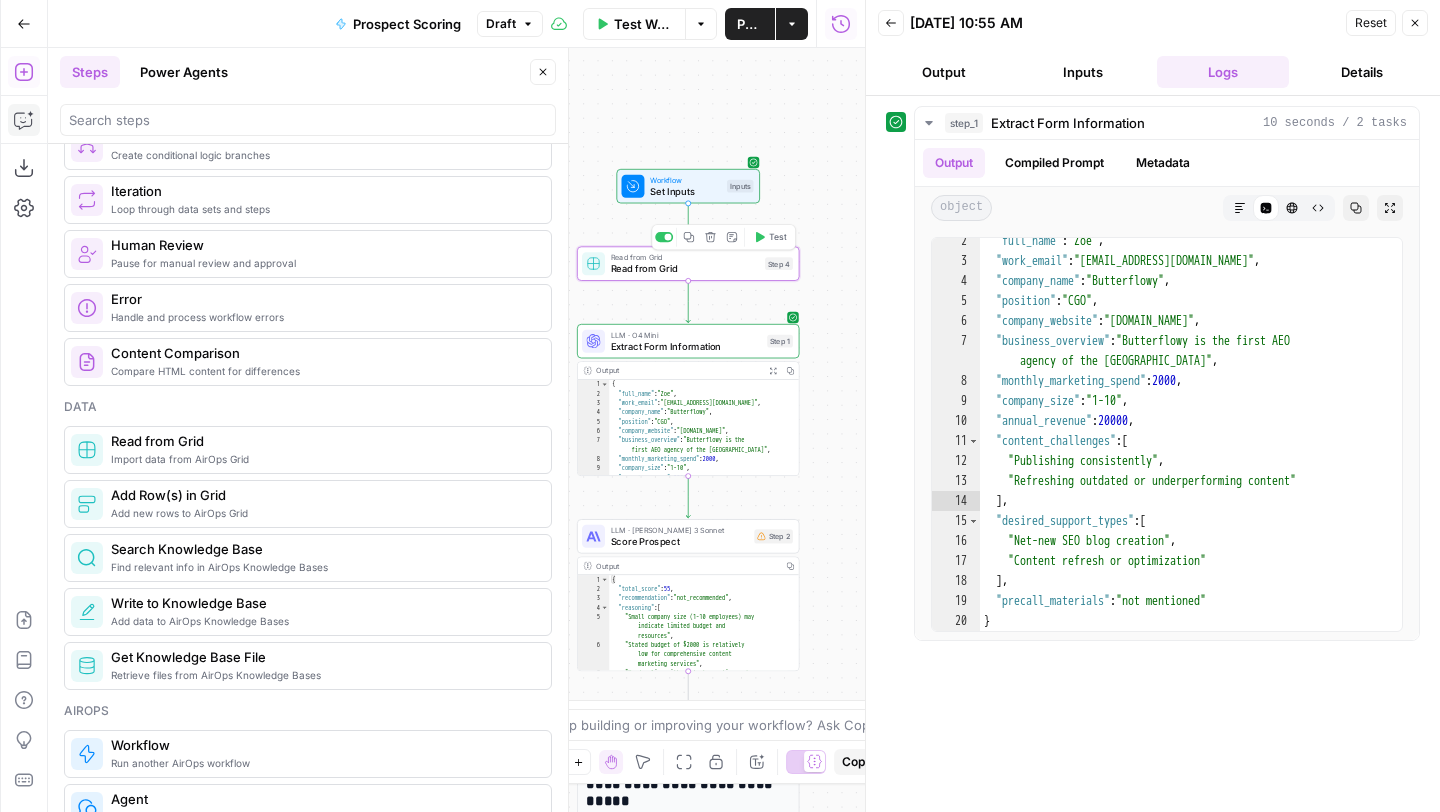 click on "Read from Grid" at bounding box center (685, 269) 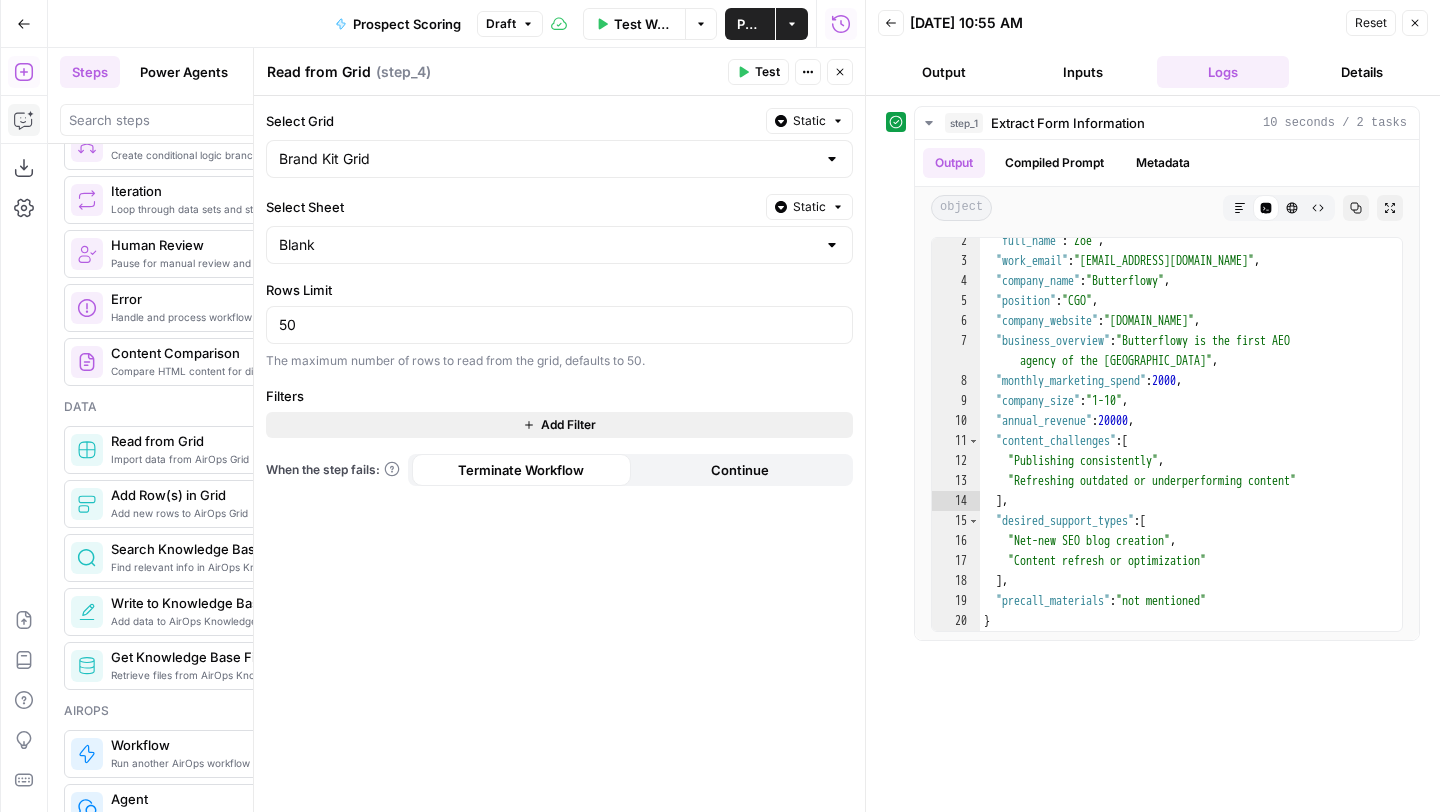 click on "Add Filter" at bounding box center [559, 425] 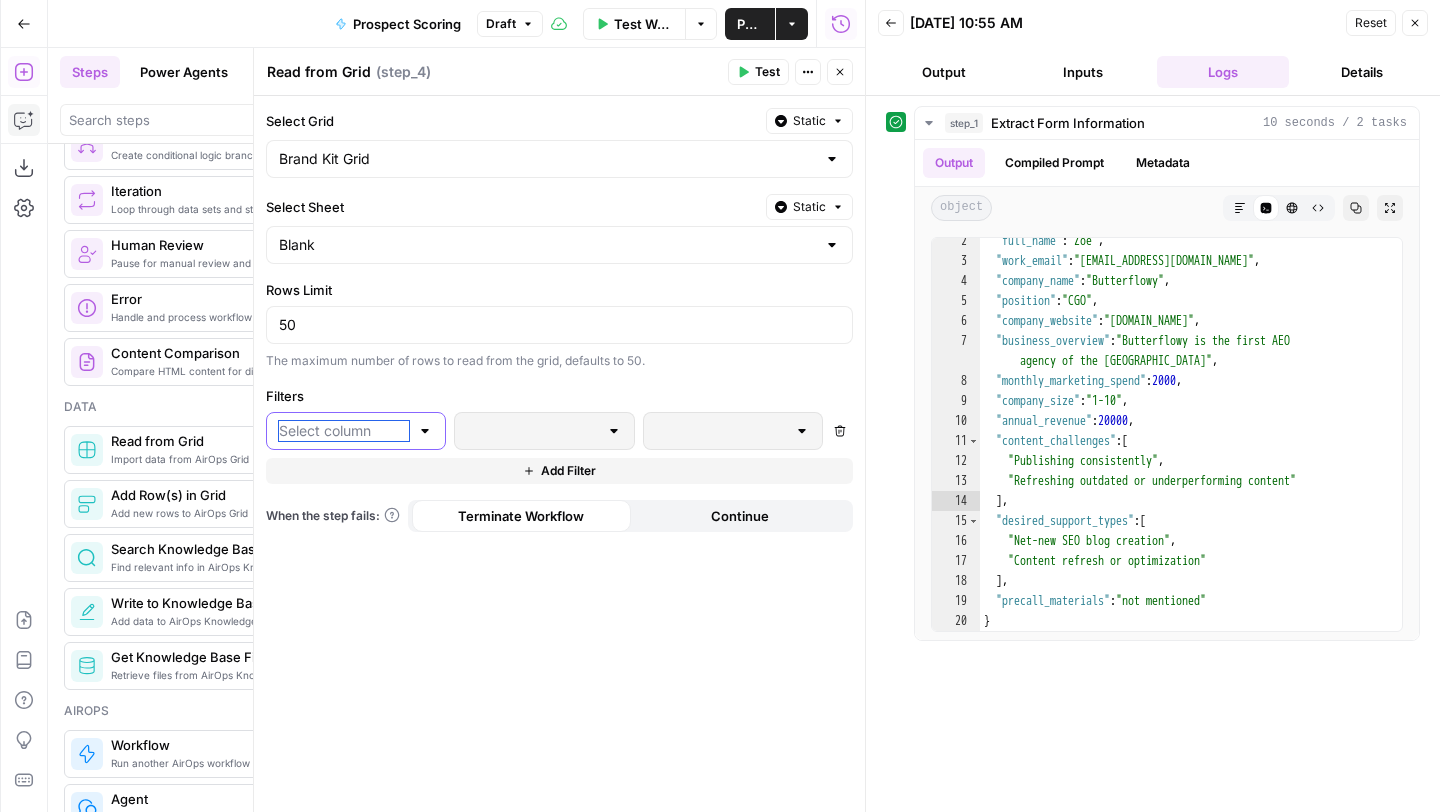 click at bounding box center (344, 431) 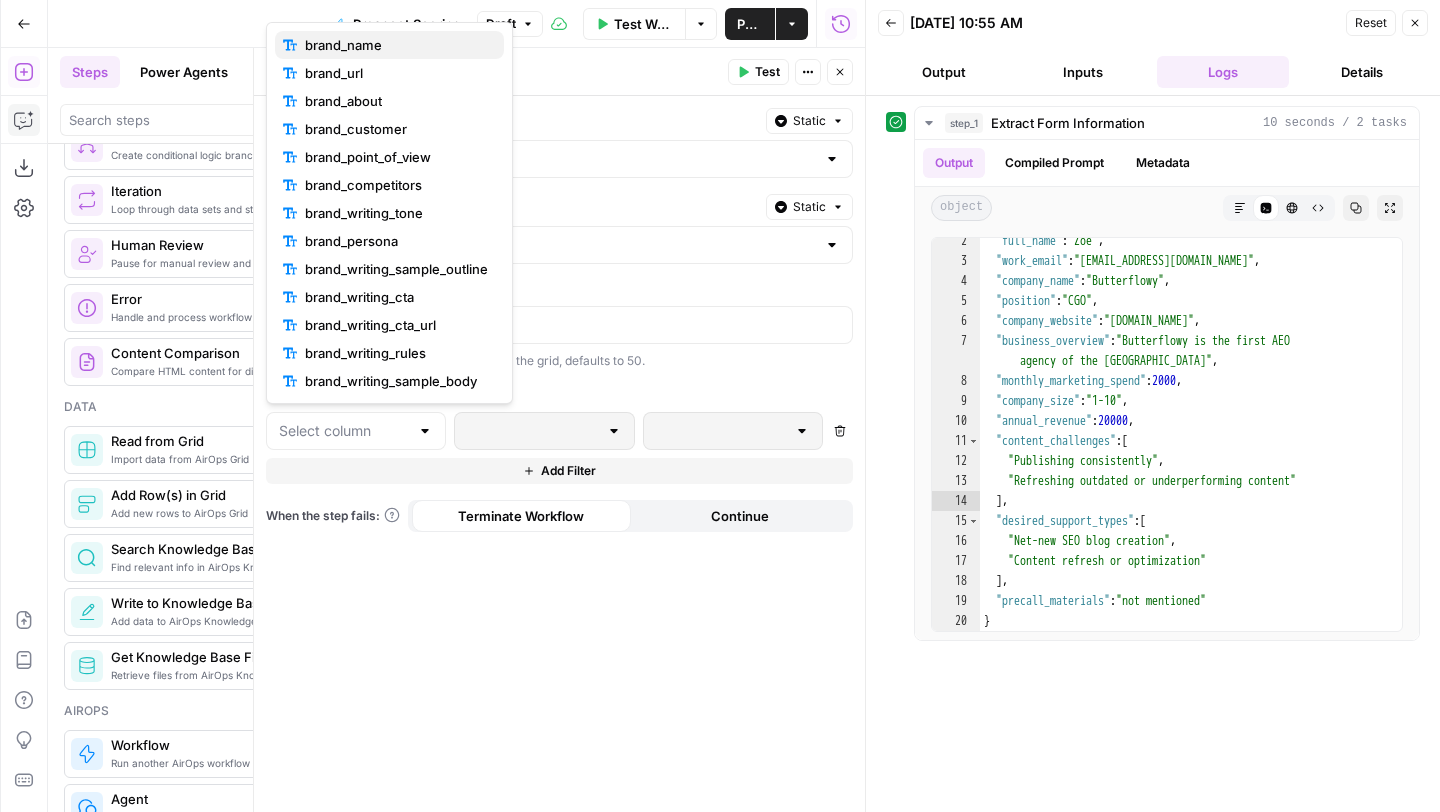 click on "brand_name" at bounding box center [343, 45] 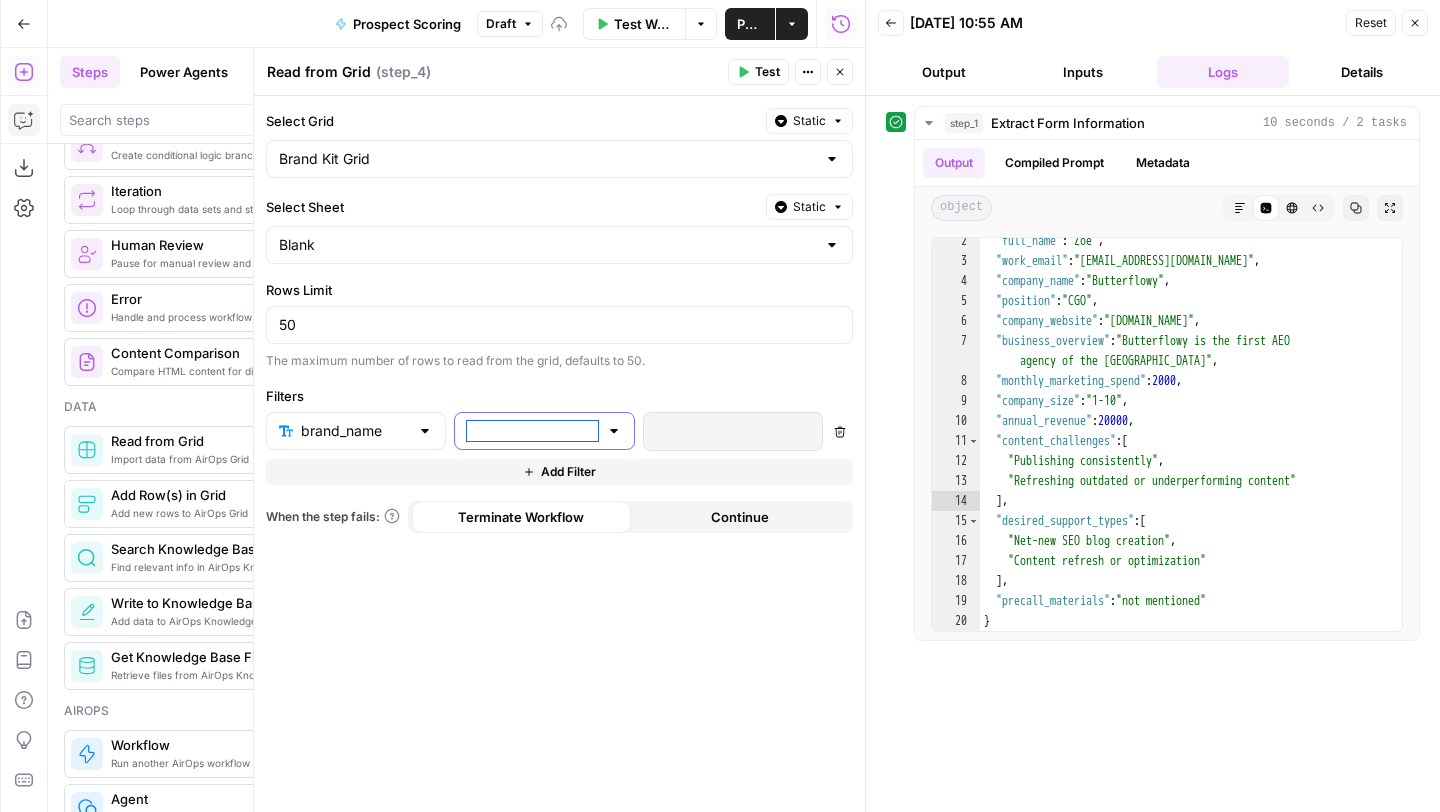 click at bounding box center [532, 431] 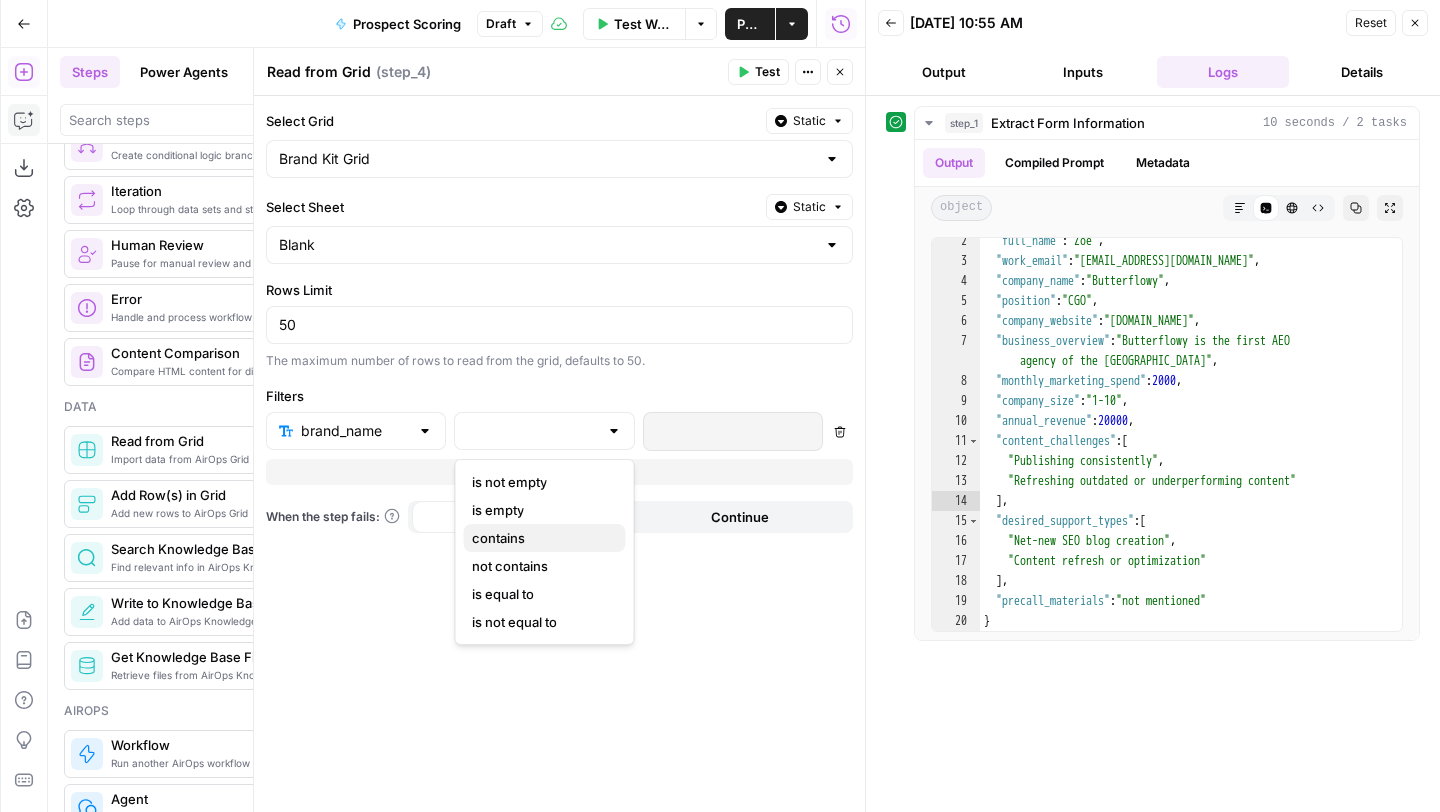 click on "contains" at bounding box center (498, 538) 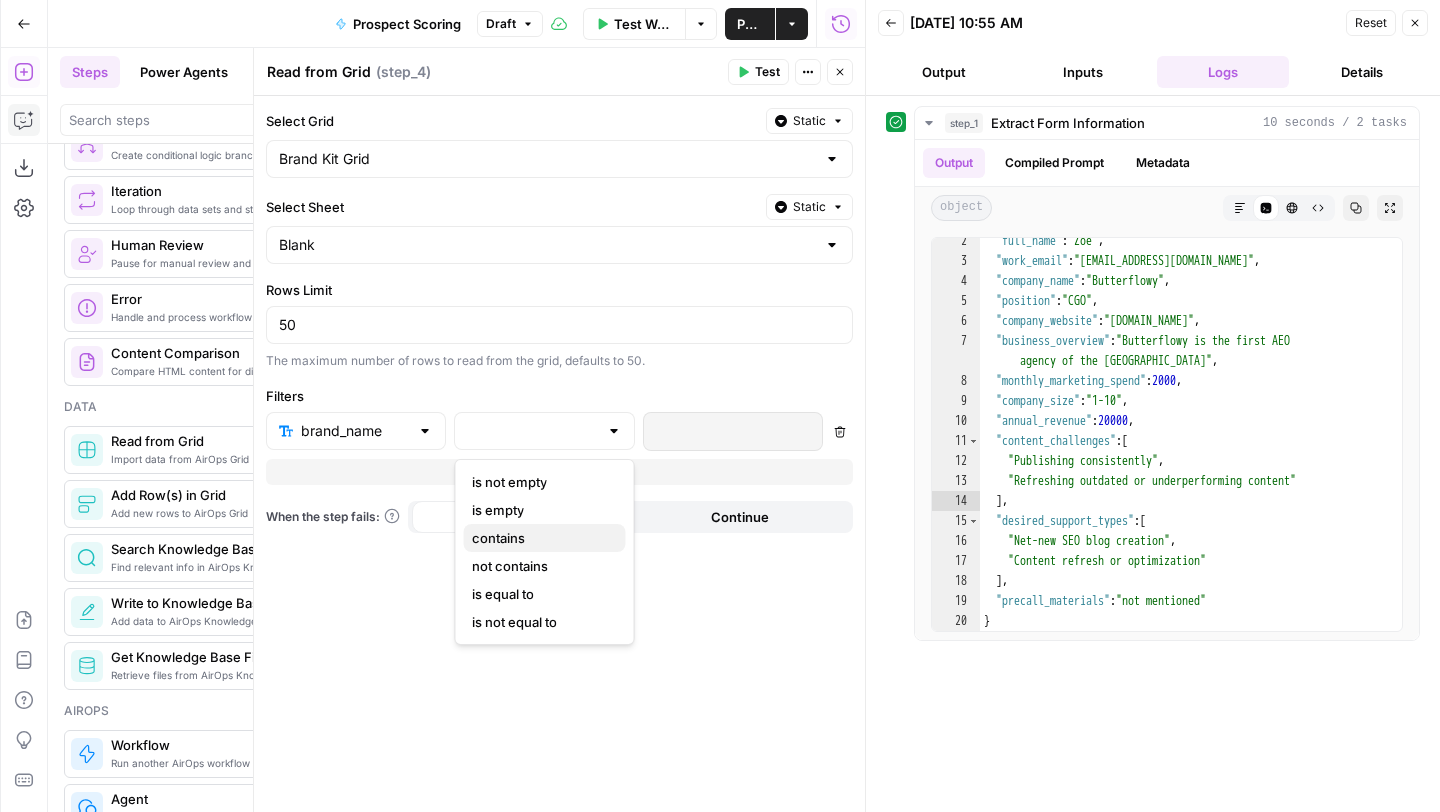 type on "contains" 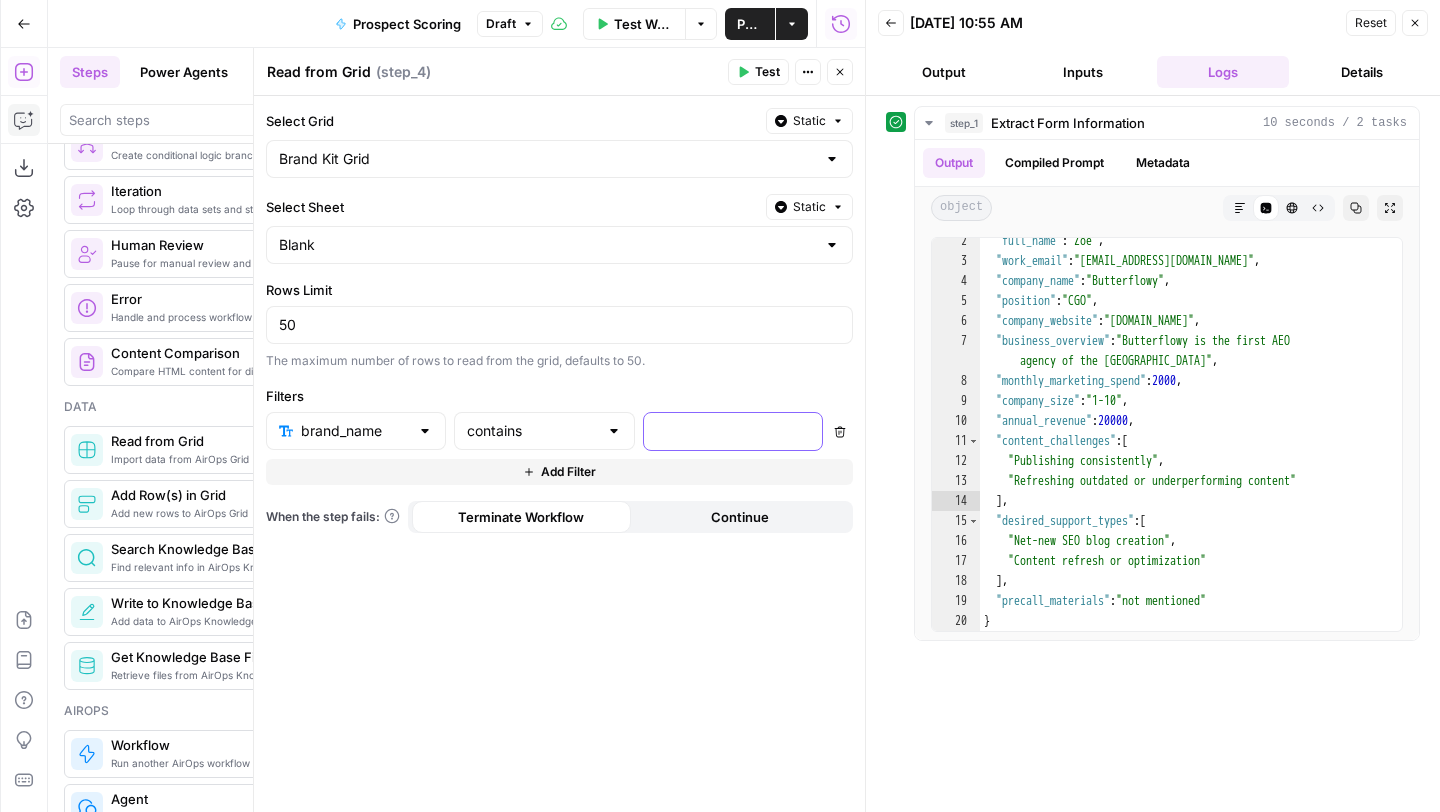click at bounding box center [717, 431] 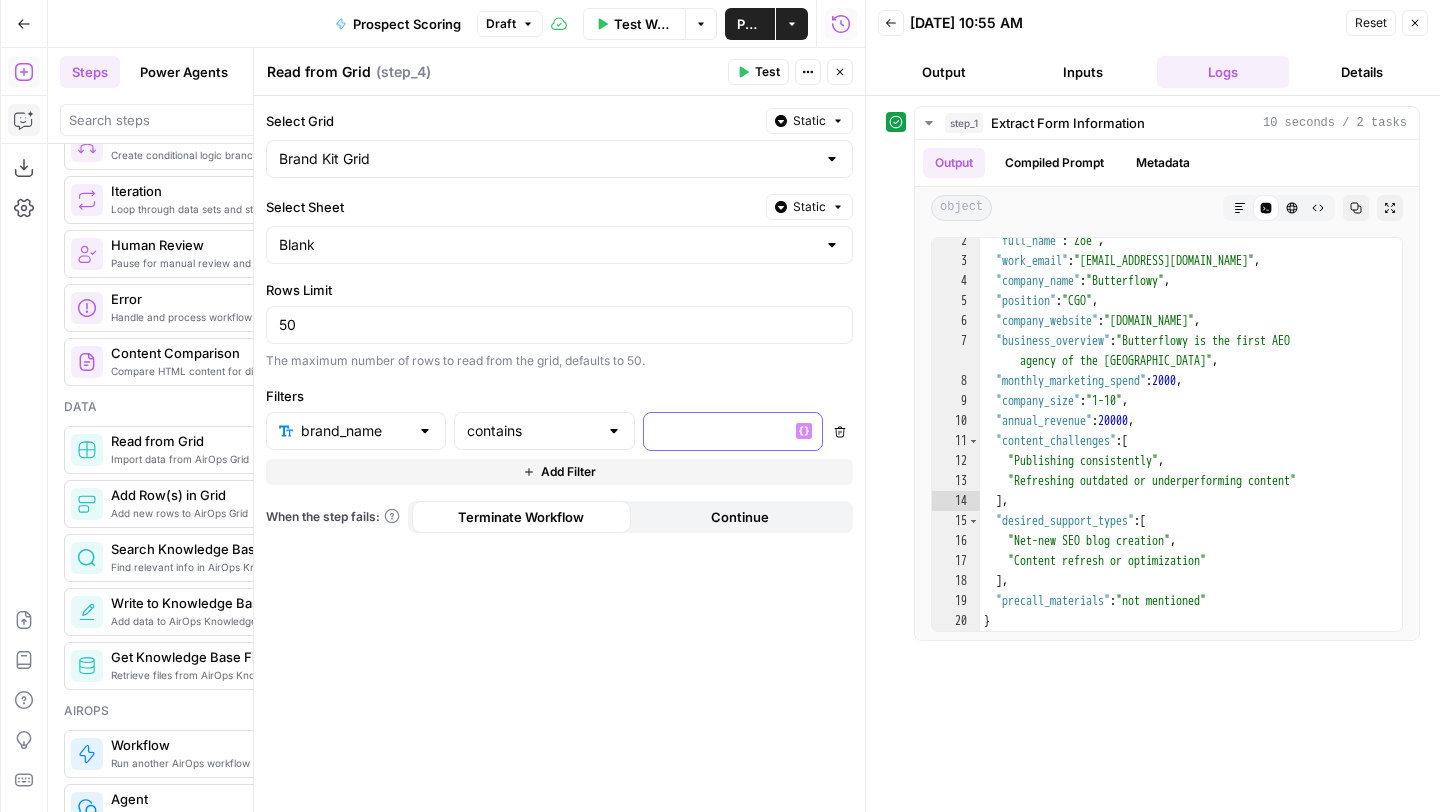 type 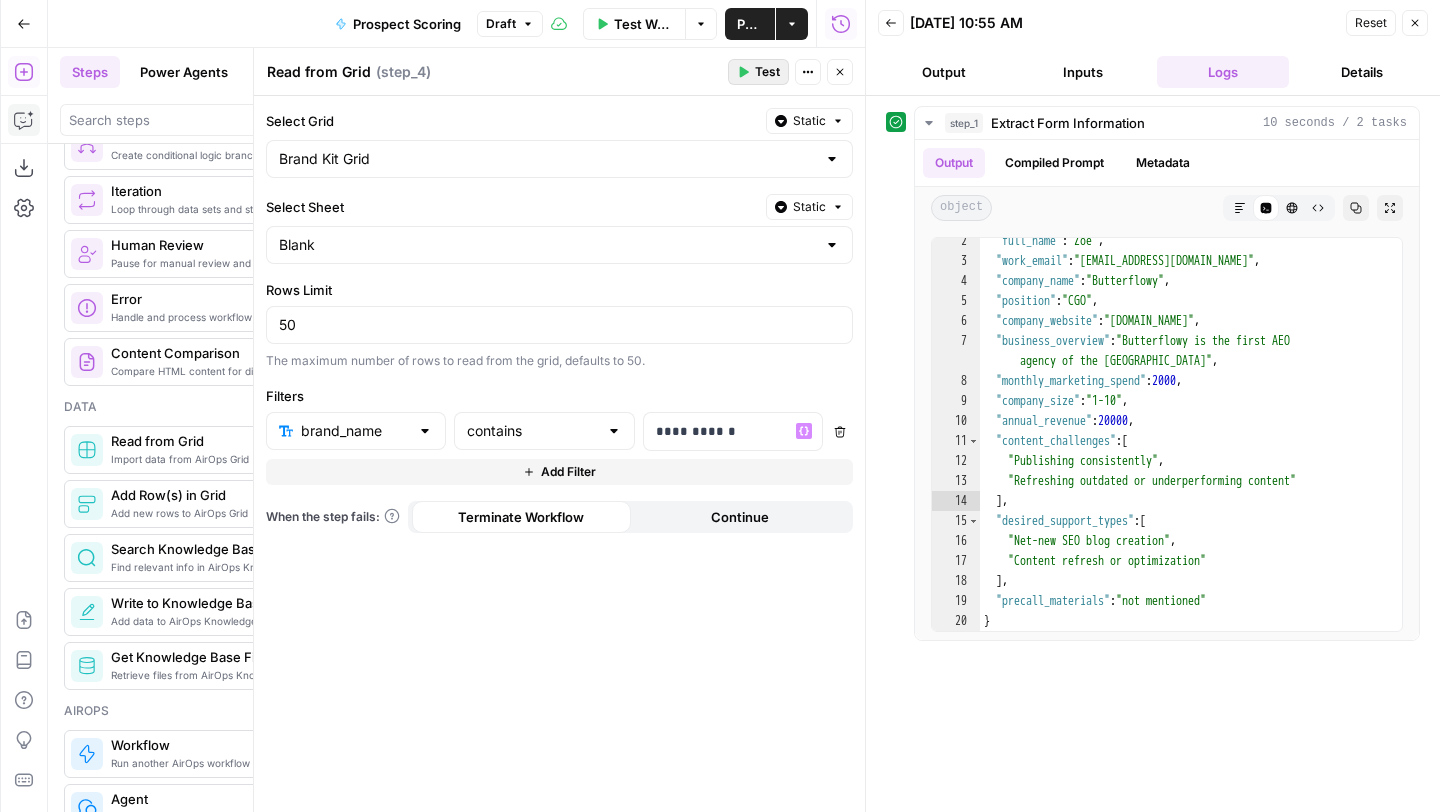 click on "Test" at bounding box center [767, 72] 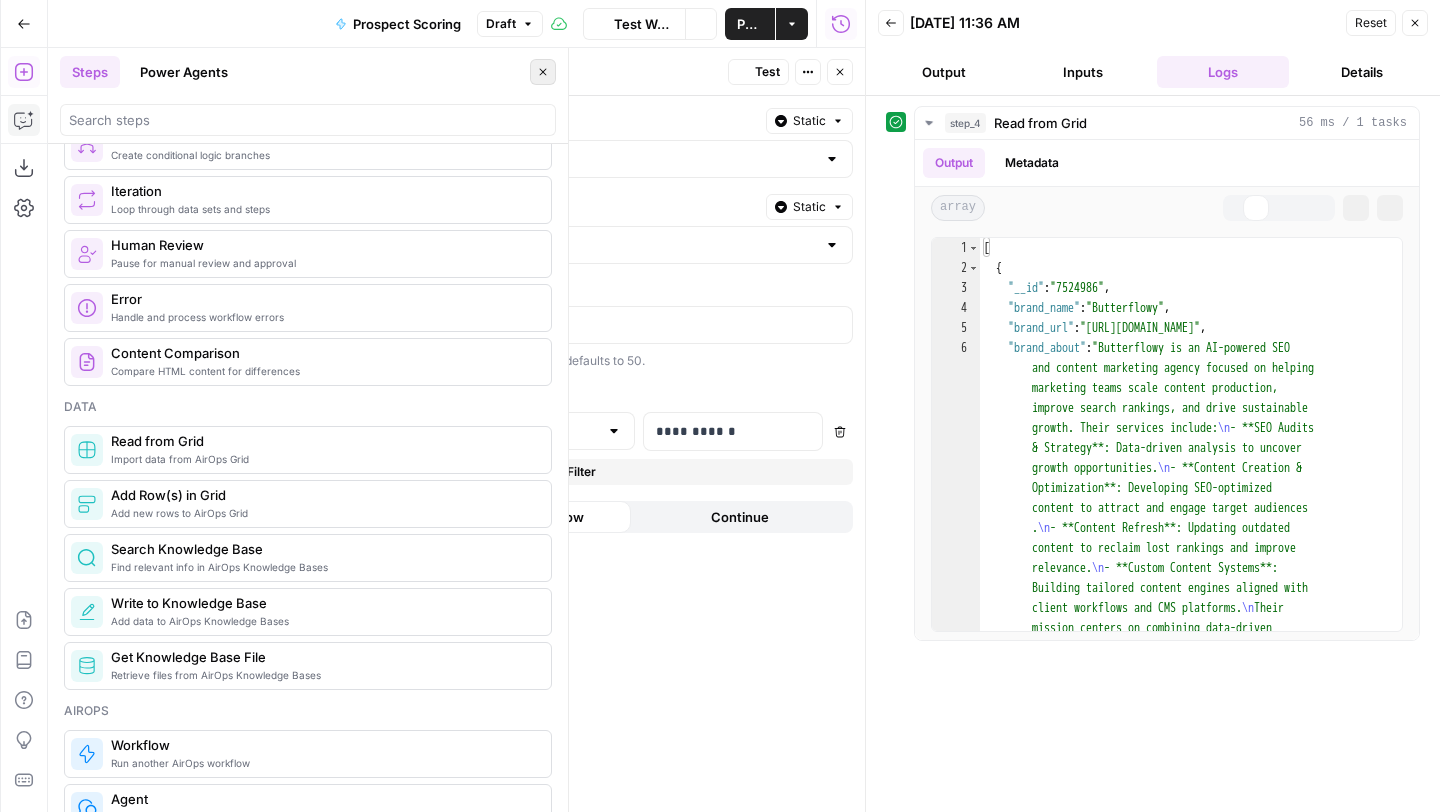 click 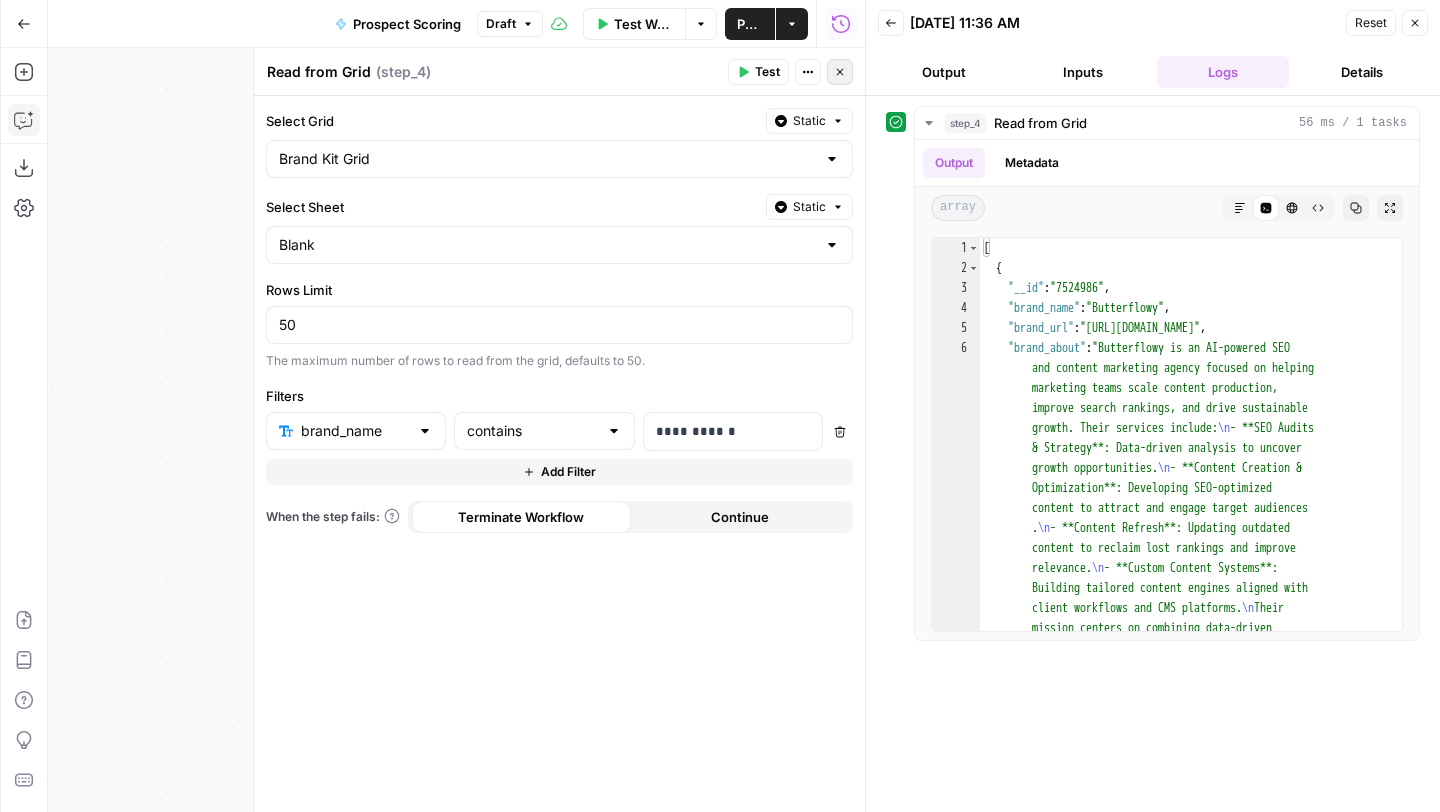 click 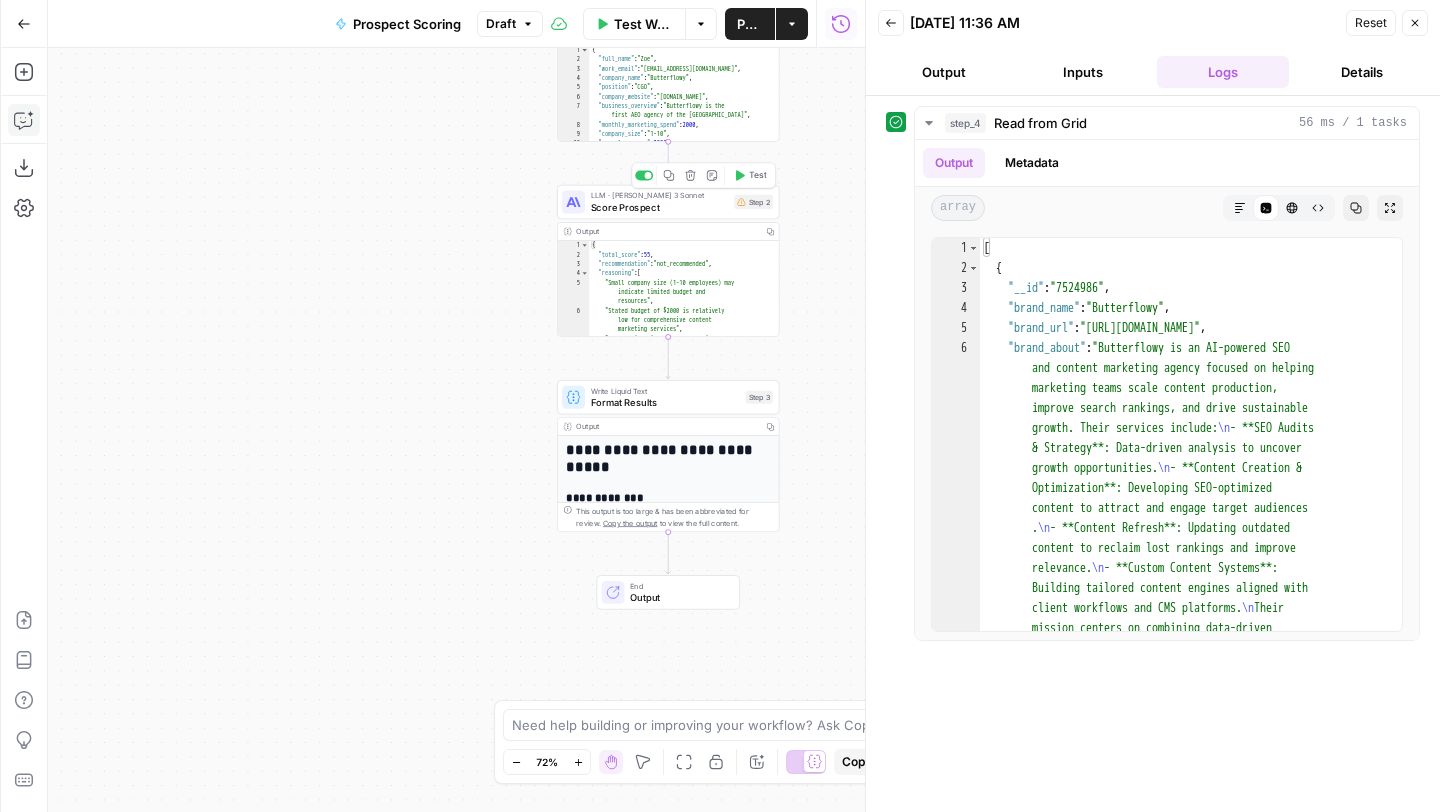 click on "Score Prospect" at bounding box center (660, 207) 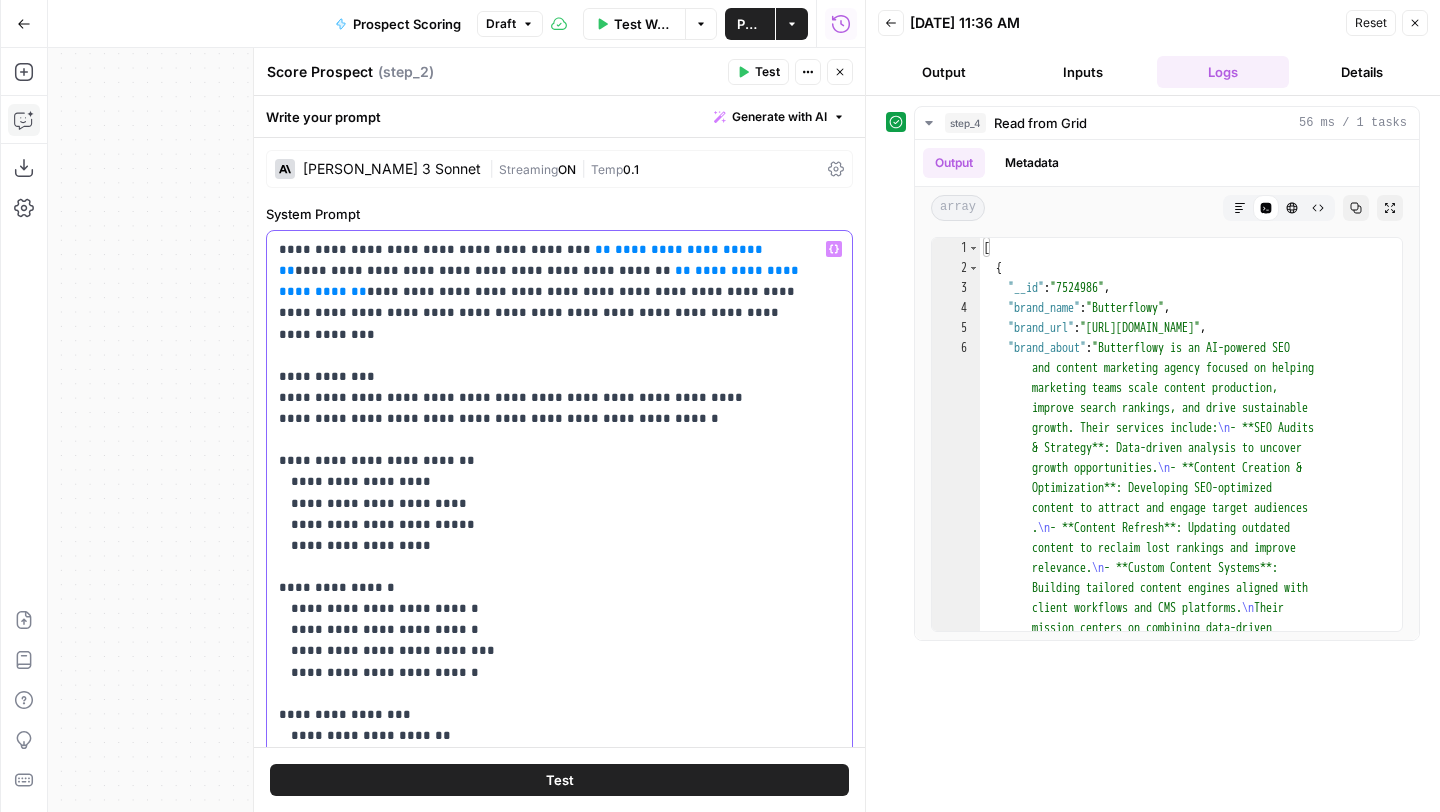 drag, startPoint x: 522, startPoint y: 250, endPoint x: 681, endPoint y: 251, distance: 159.00314 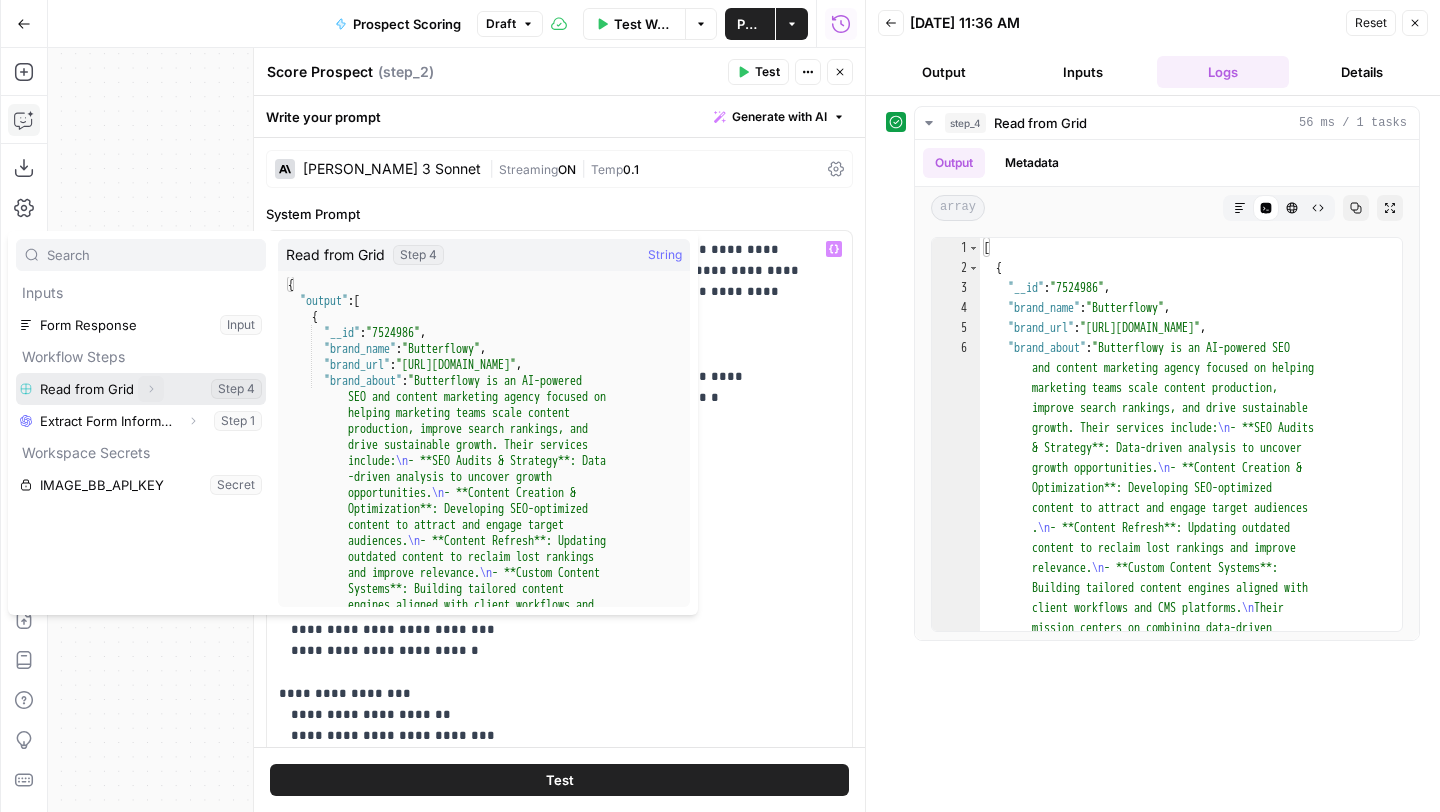 click 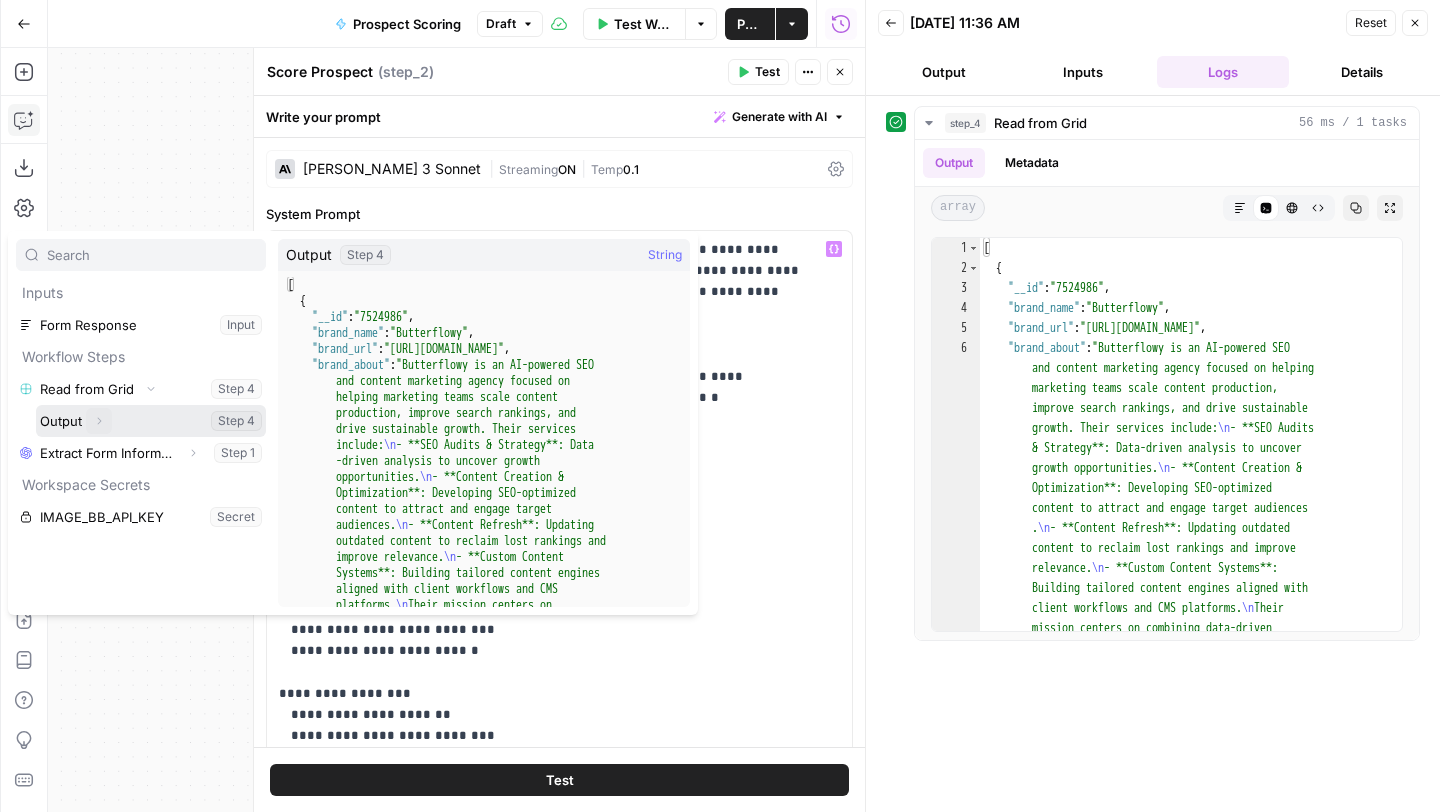 click 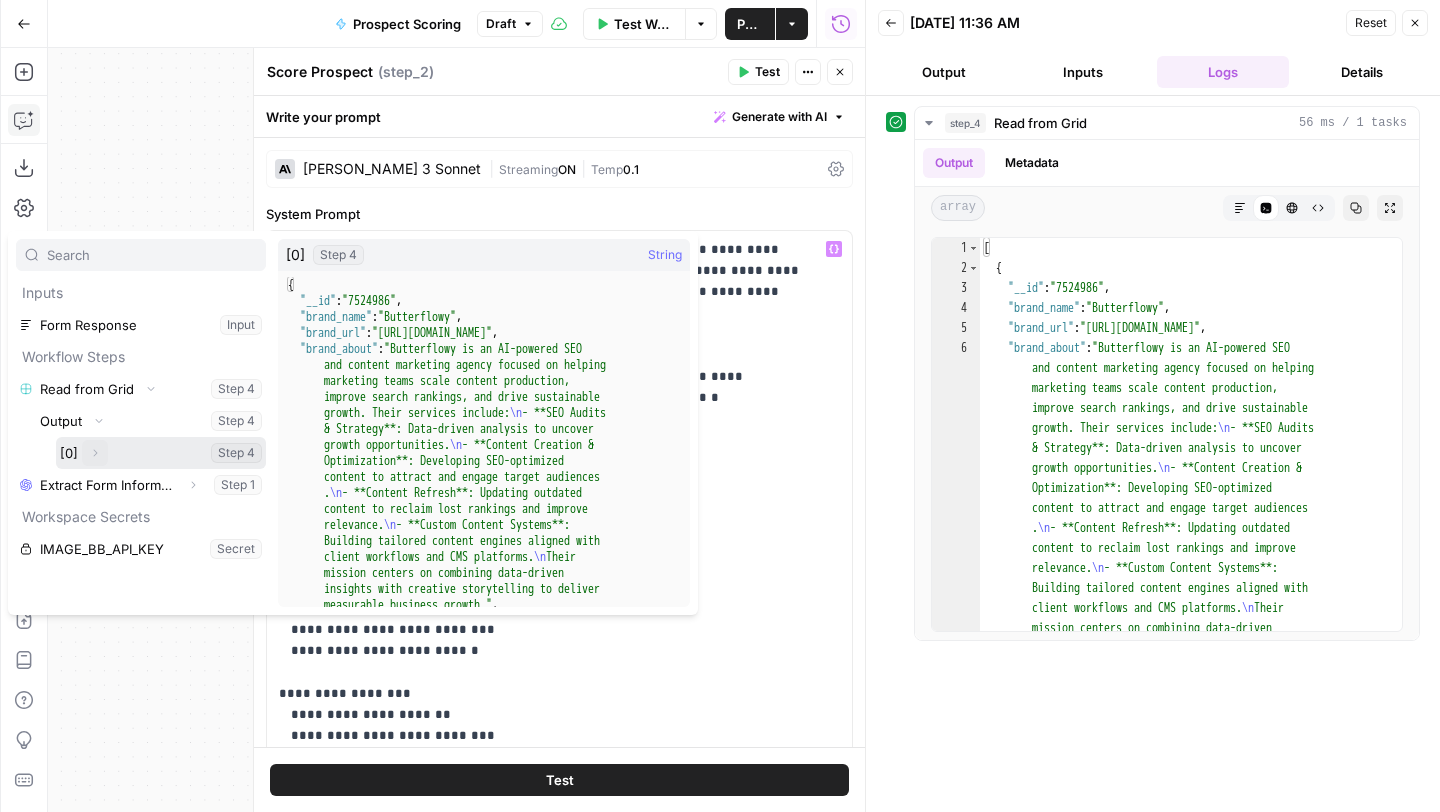click 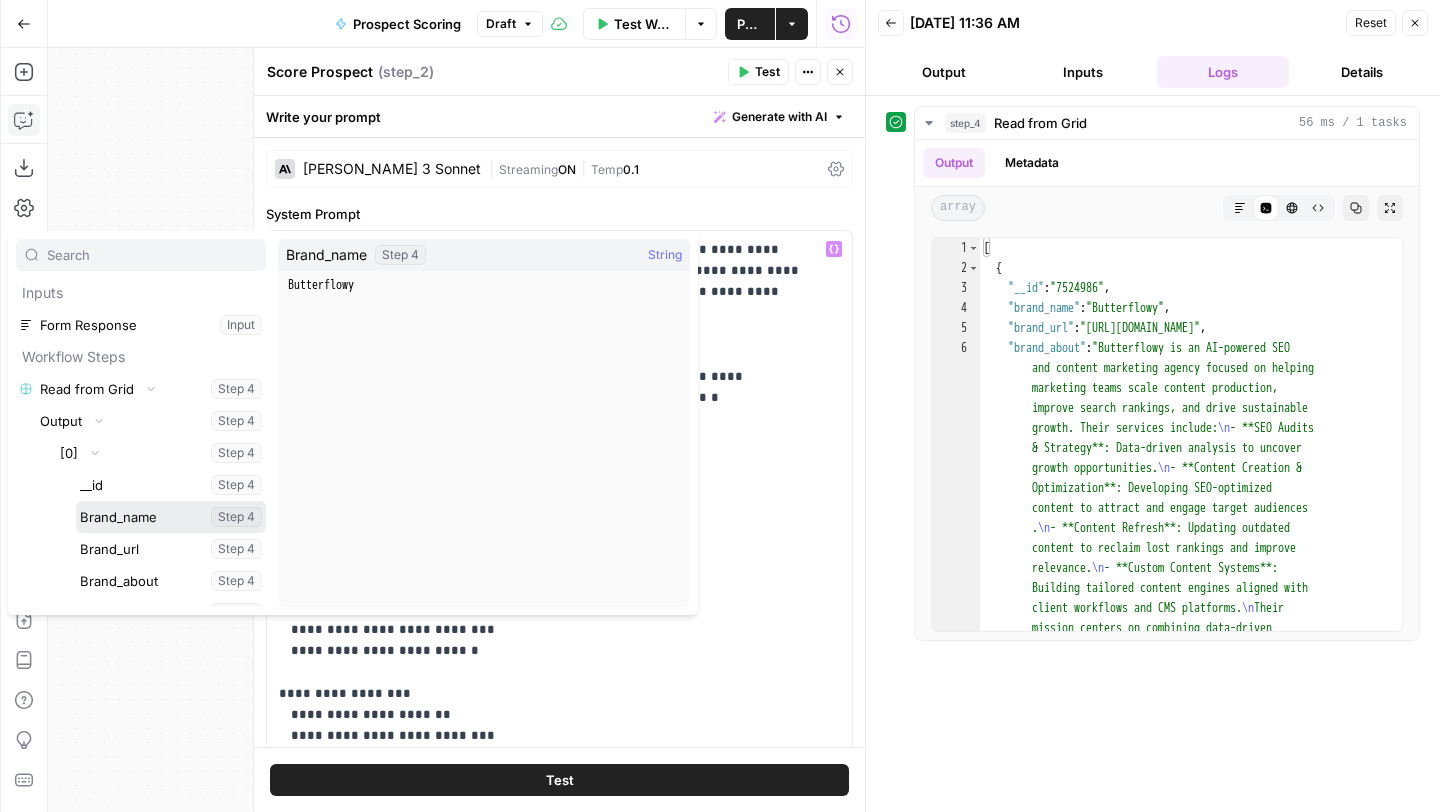 click at bounding box center (171, 517) 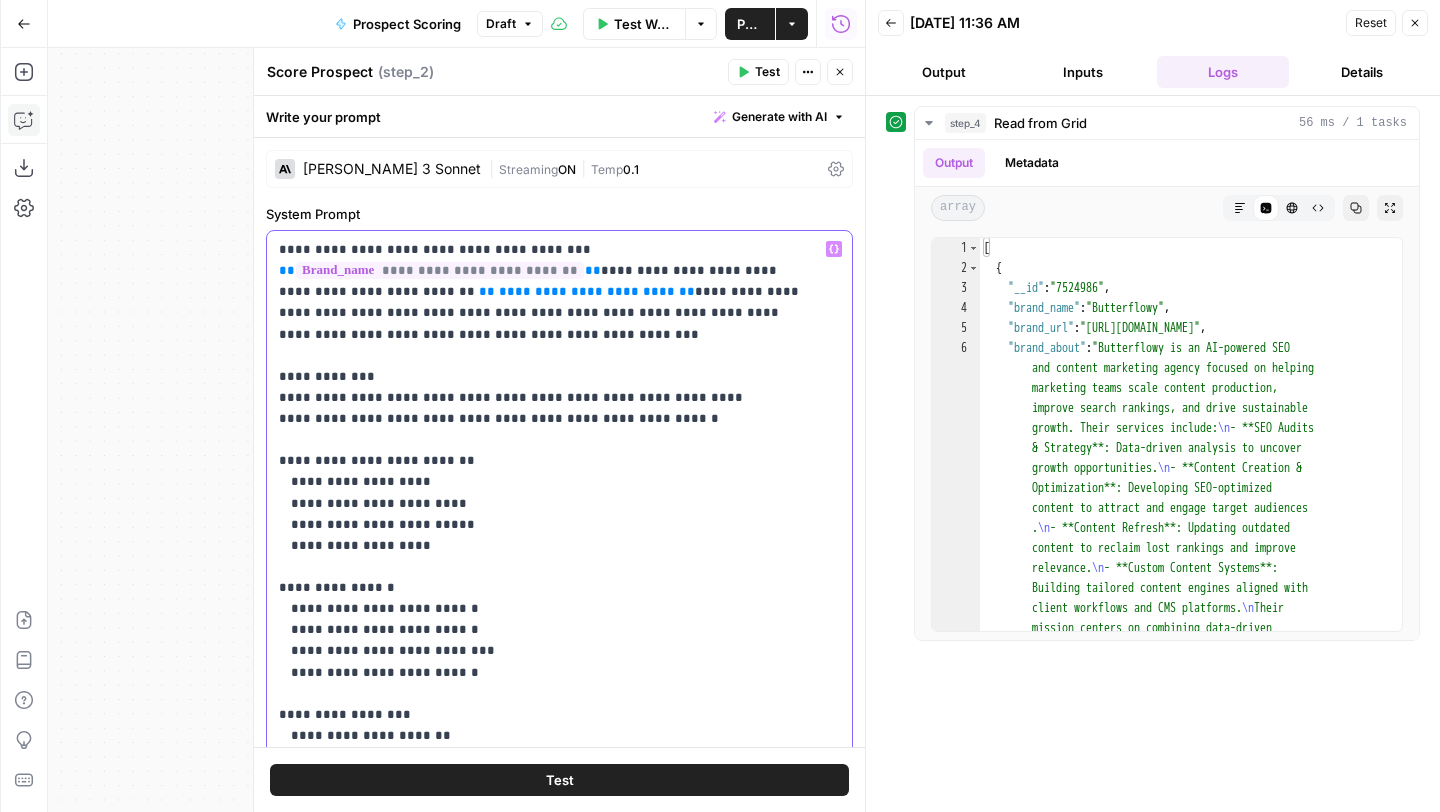 drag, startPoint x: 566, startPoint y: 295, endPoint x: 384, endPoint y: 298, distance: 182.02472 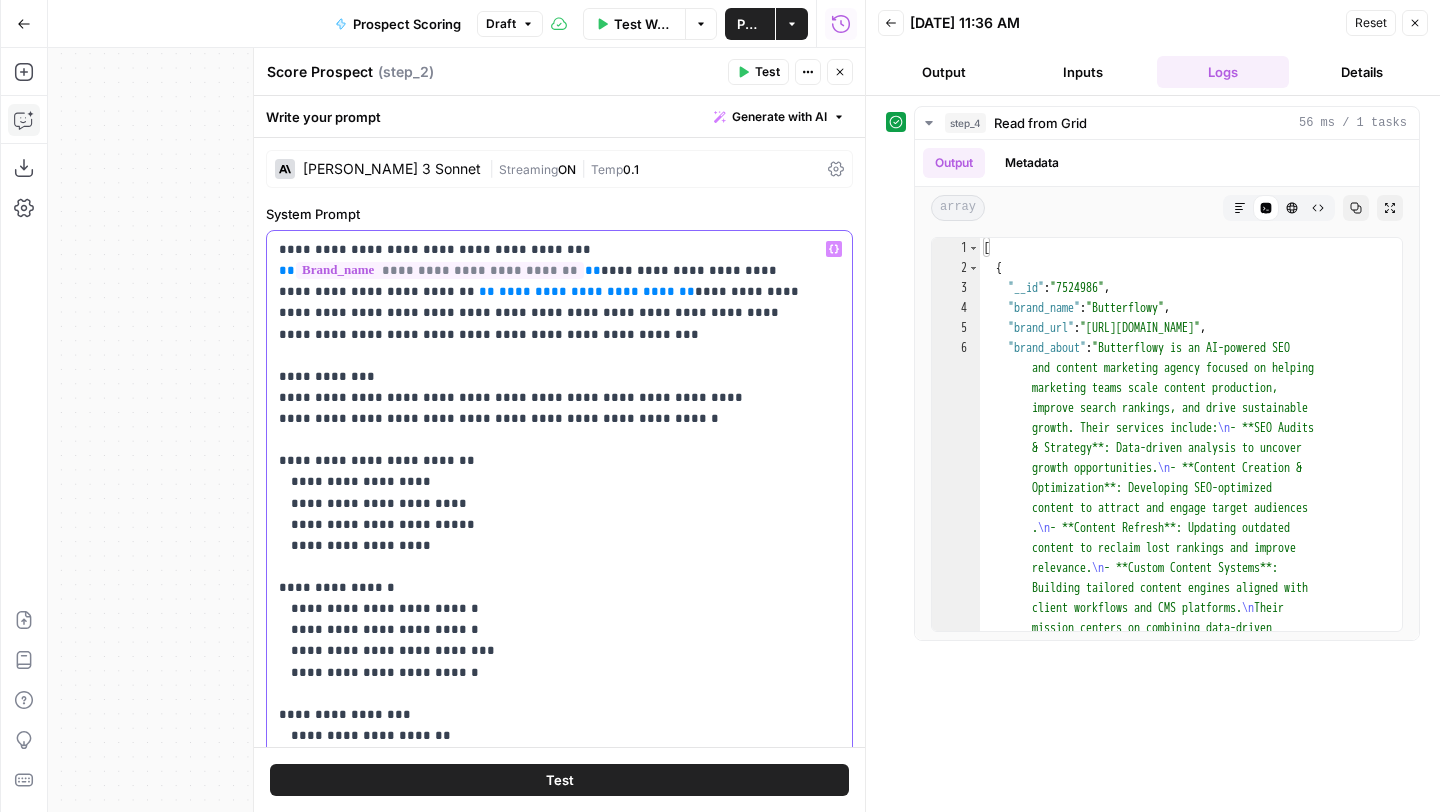 click on "**********" at bounding box center [544, 989] 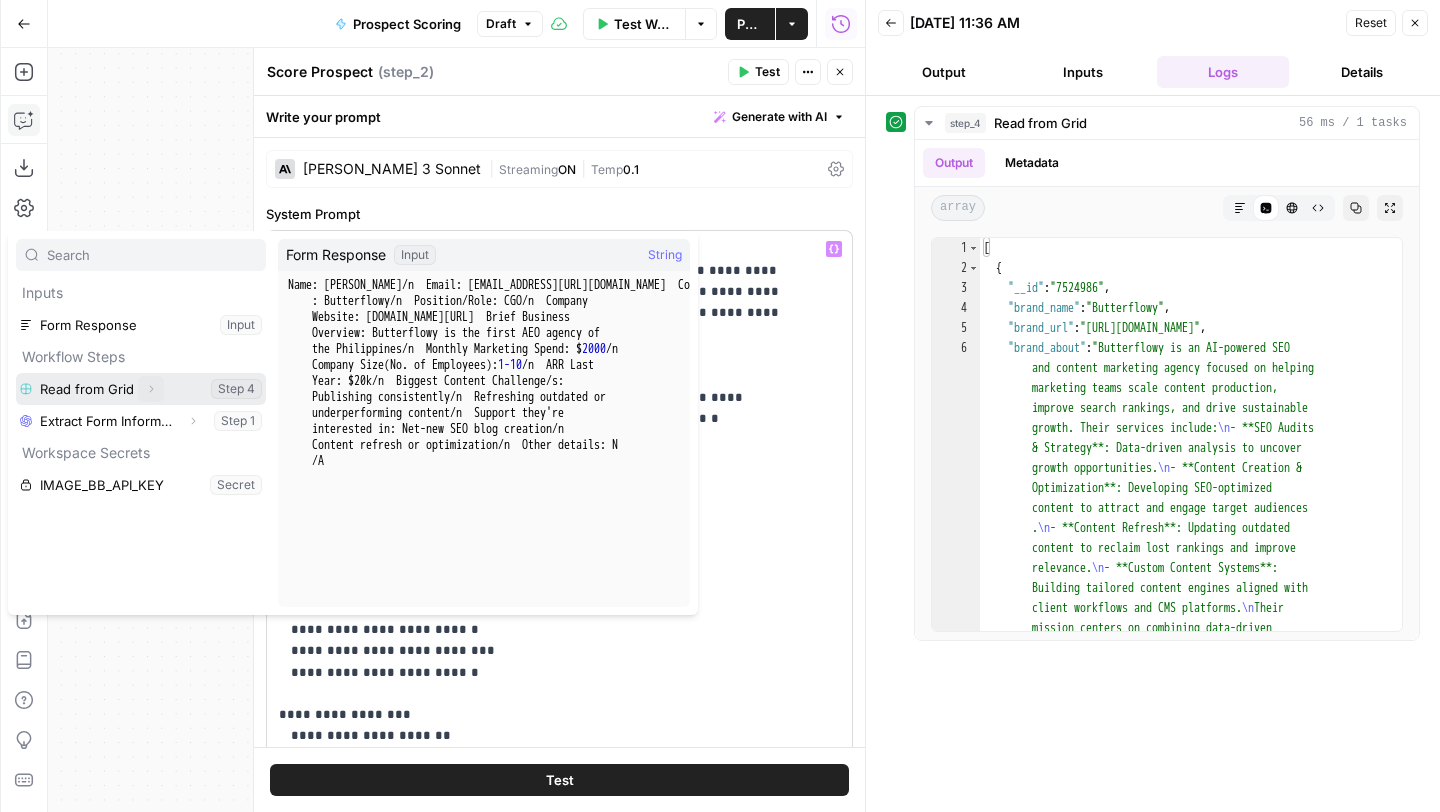 click 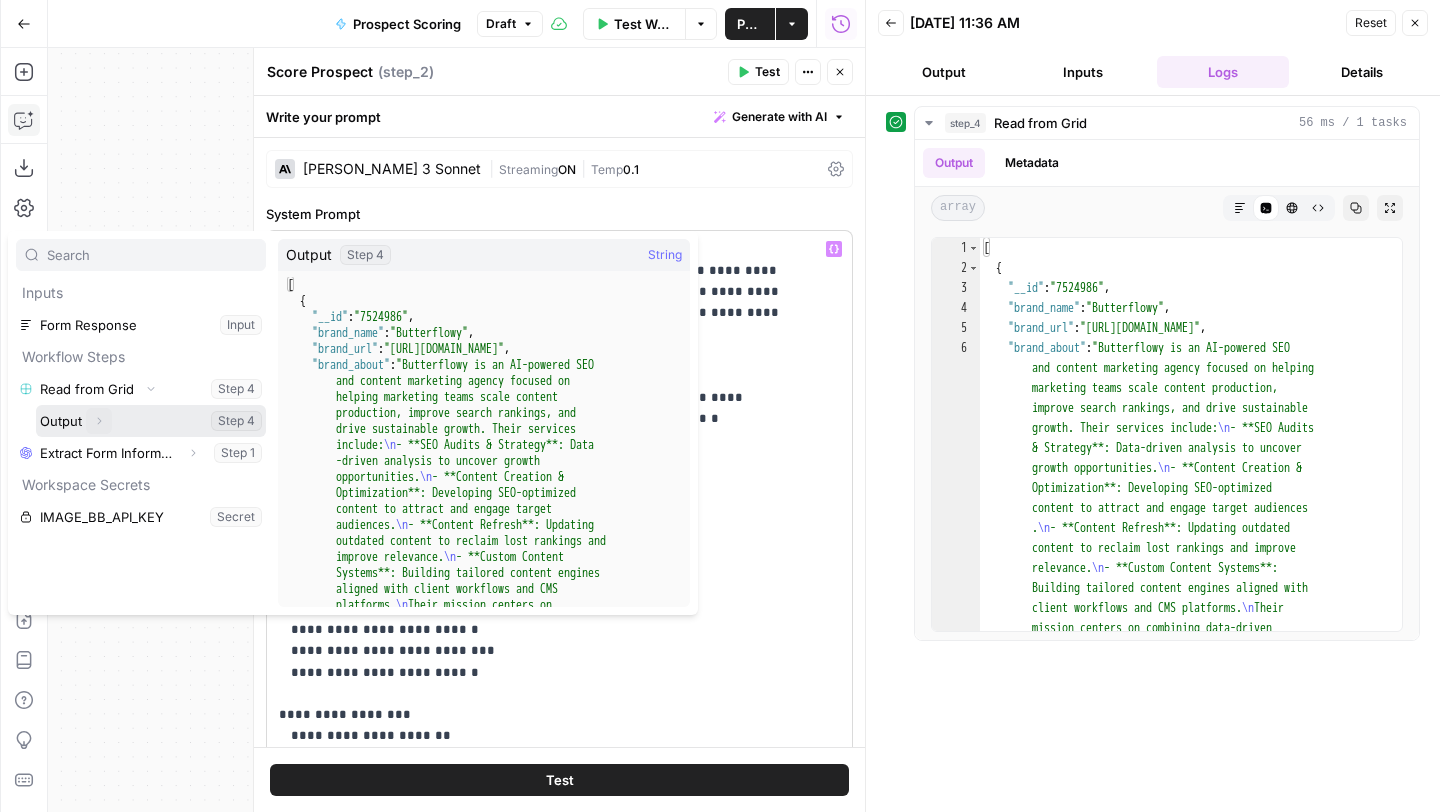 click 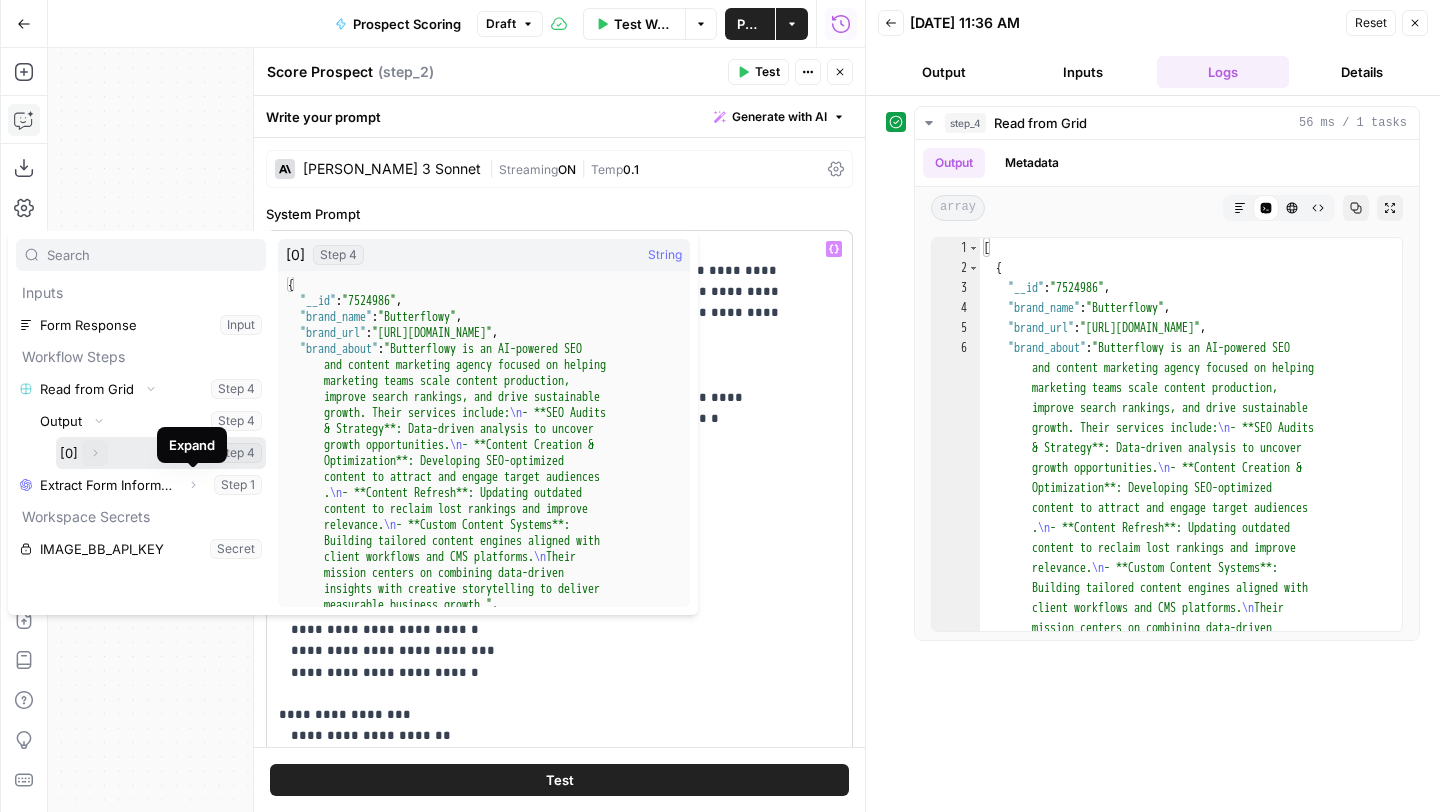 click 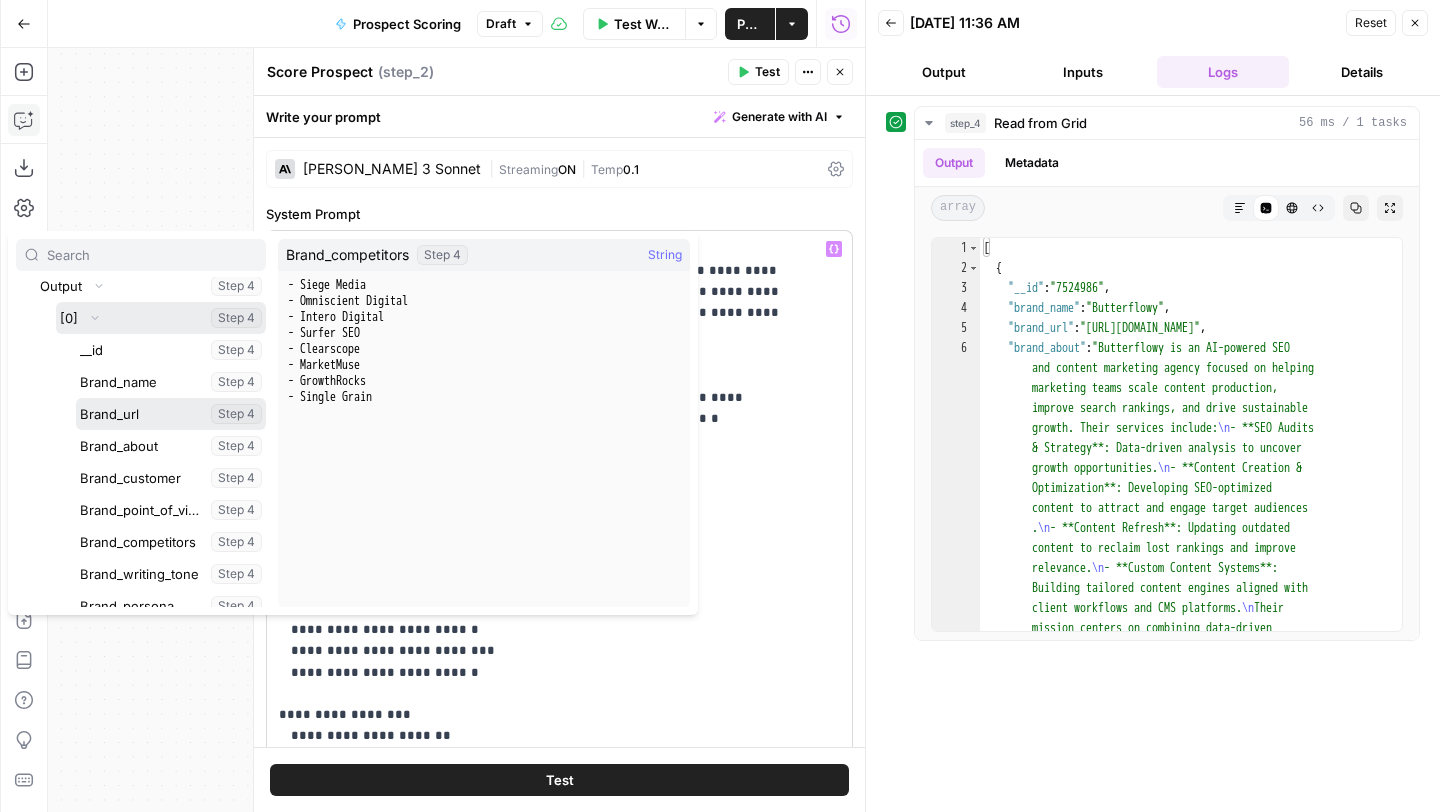 scroll, scrollTop: 139, scrollLeft: 0, axis: vertical 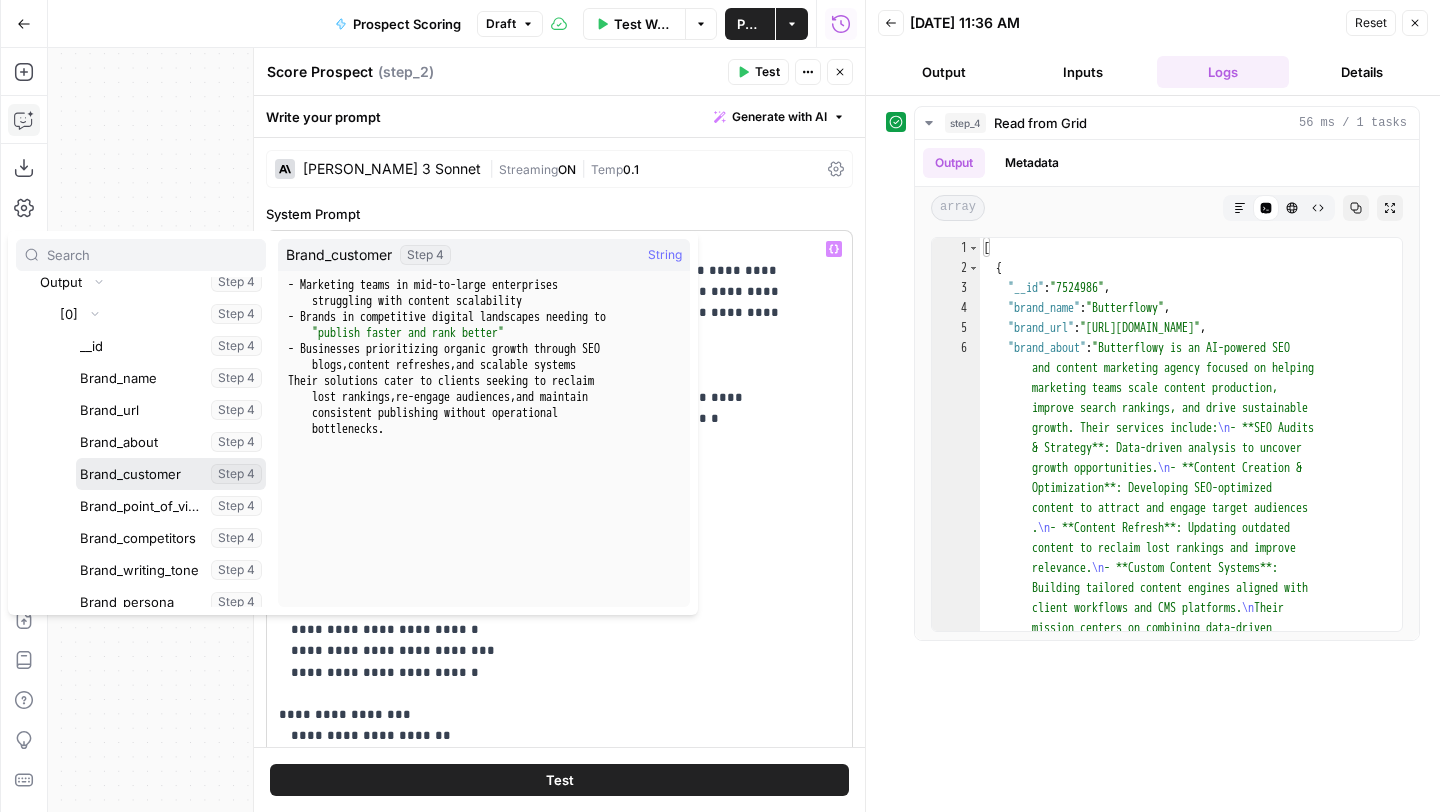 click at bounding box center [171, 474] 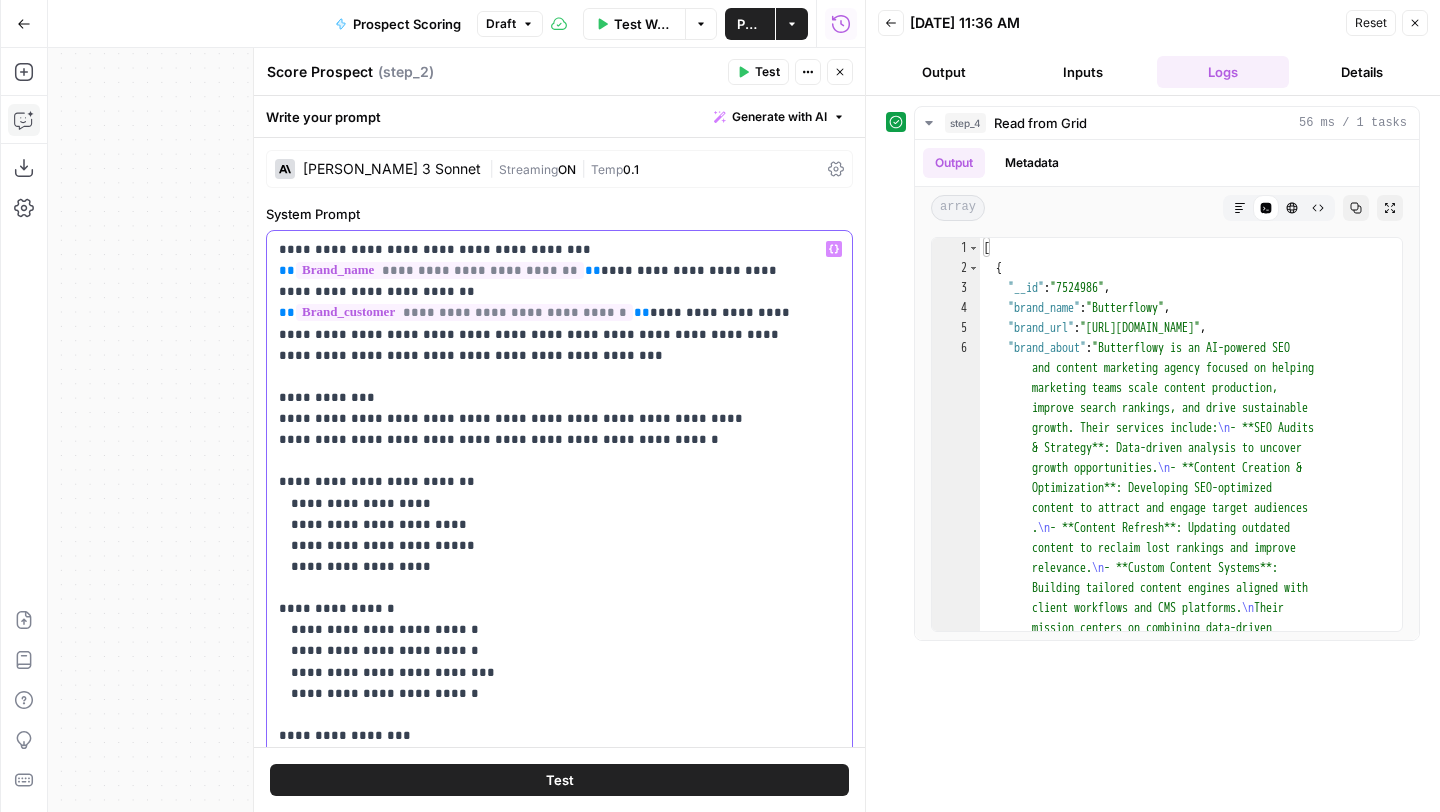 scroll, scrollTop: 701, scrollLeft: 0, axis: vertical 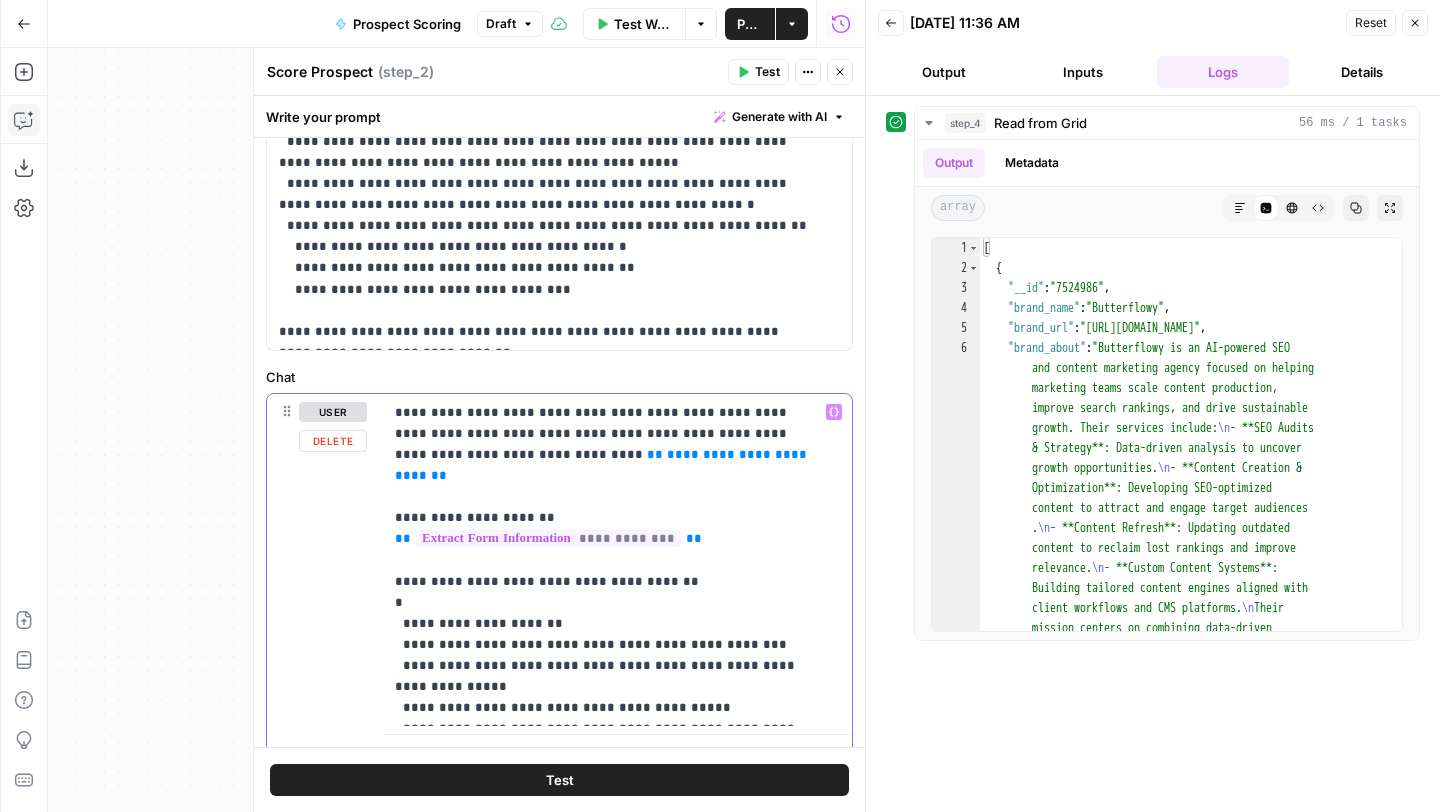 drag, startPoint x: 590, startPoint y: 452, endPoint x: 299, endPoint y: 452, distance: 291 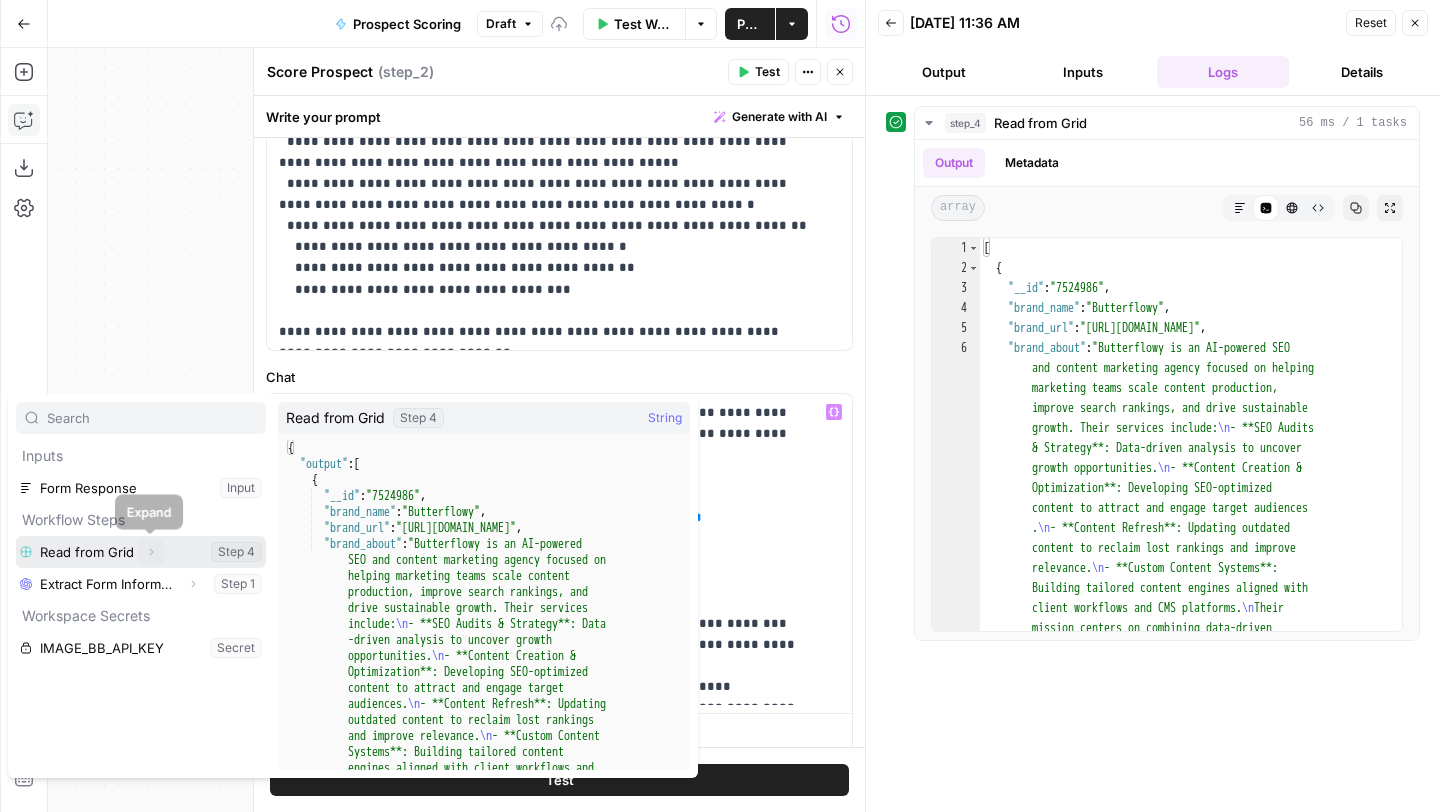 click 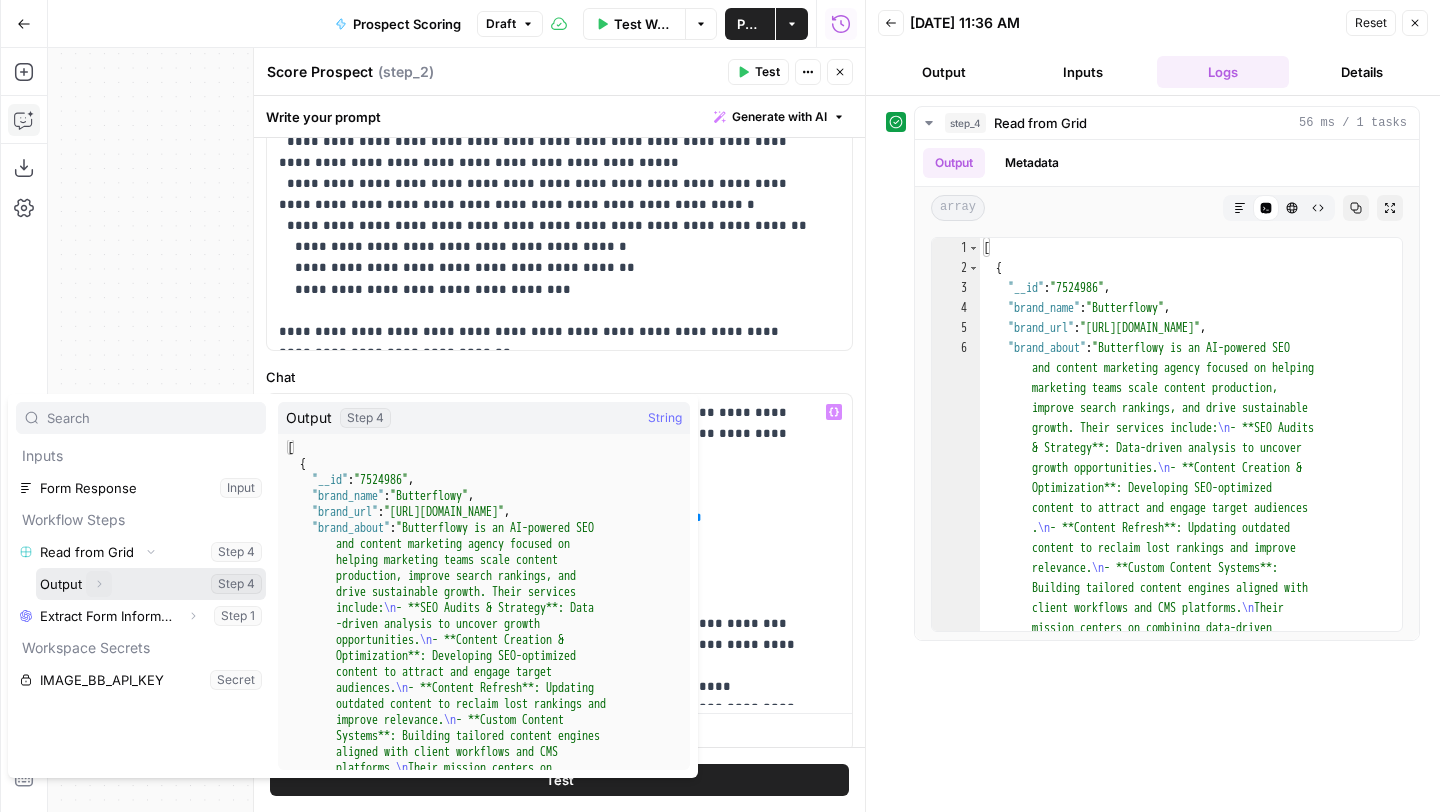 click 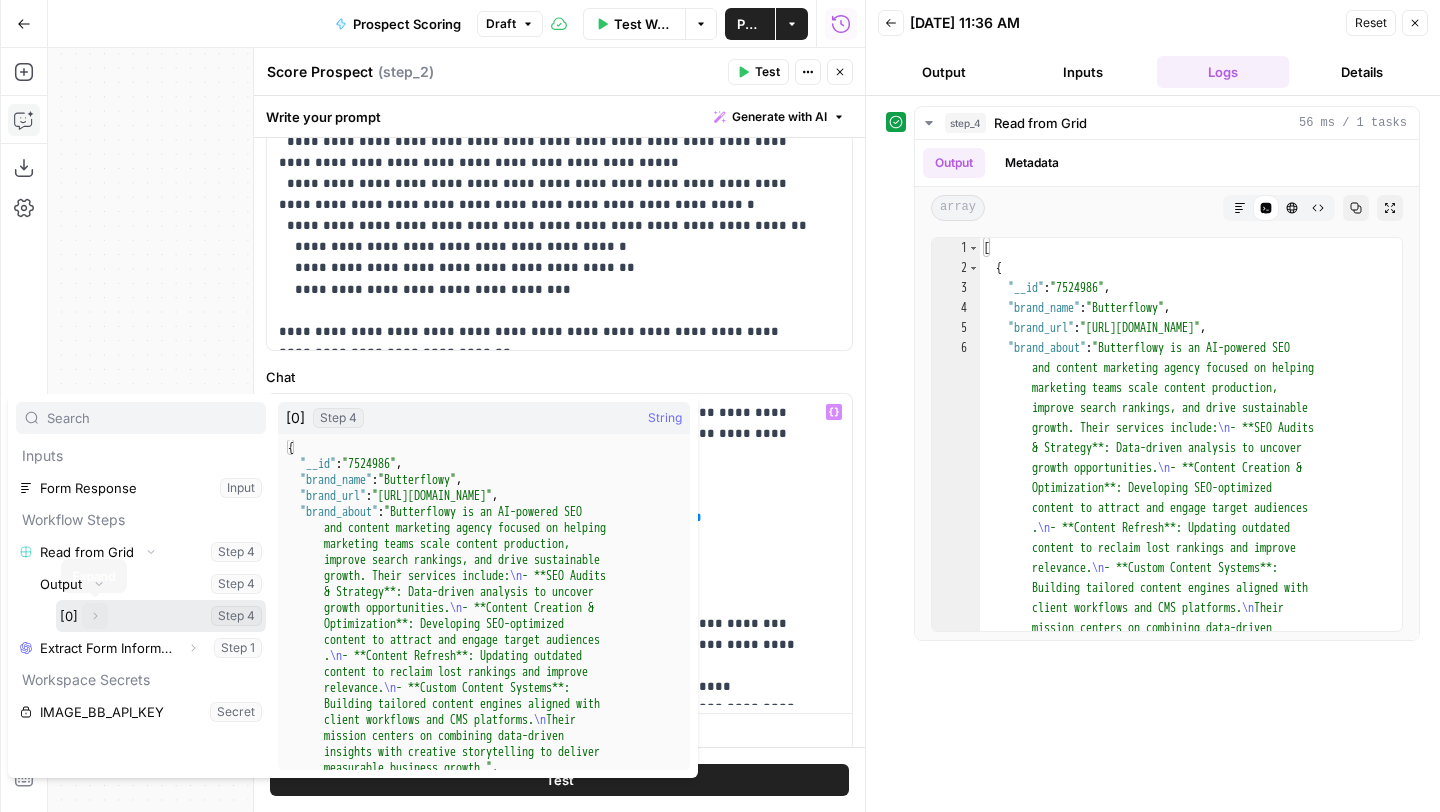 click 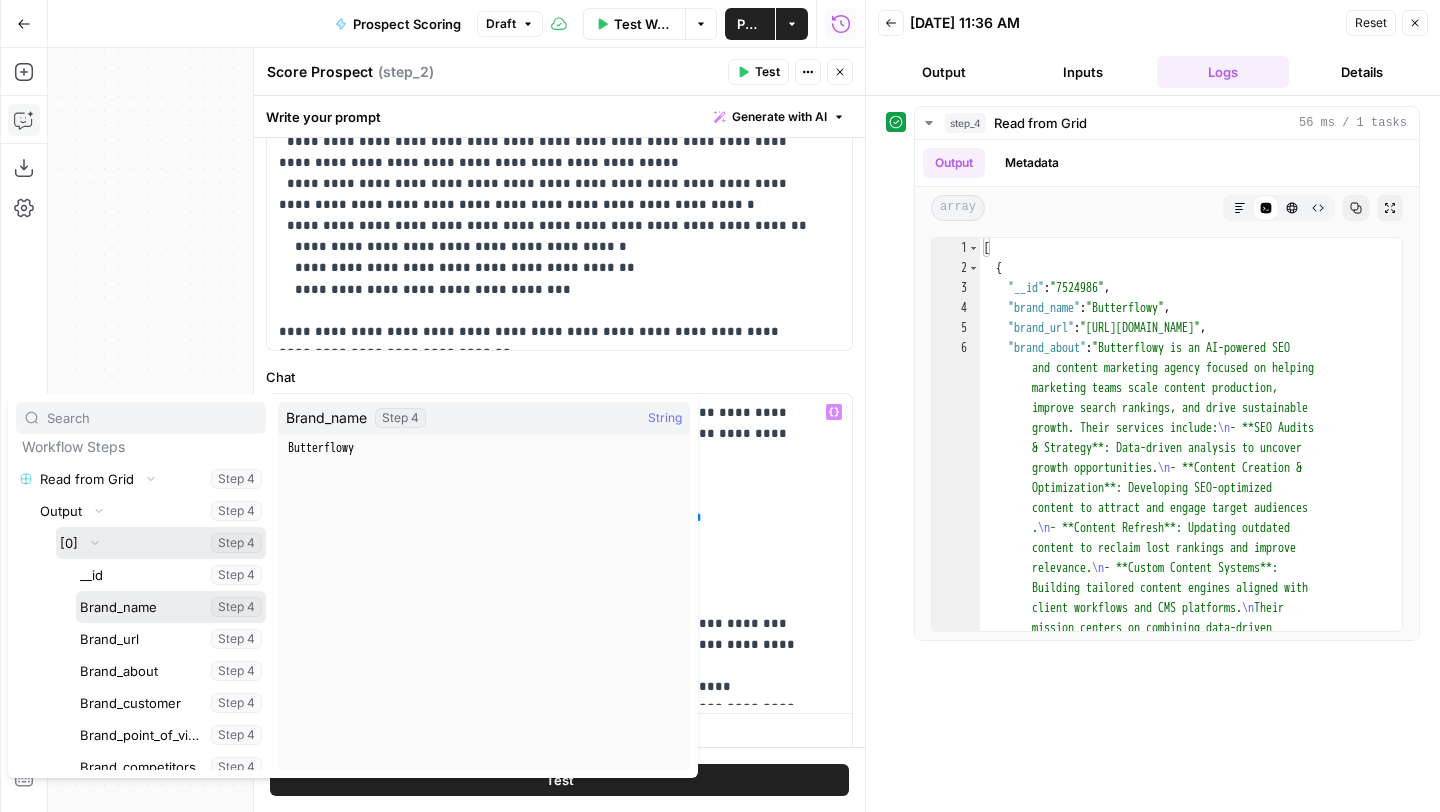 scroll, scrollTop: 165, scrollLeft: 0, axis: vertical 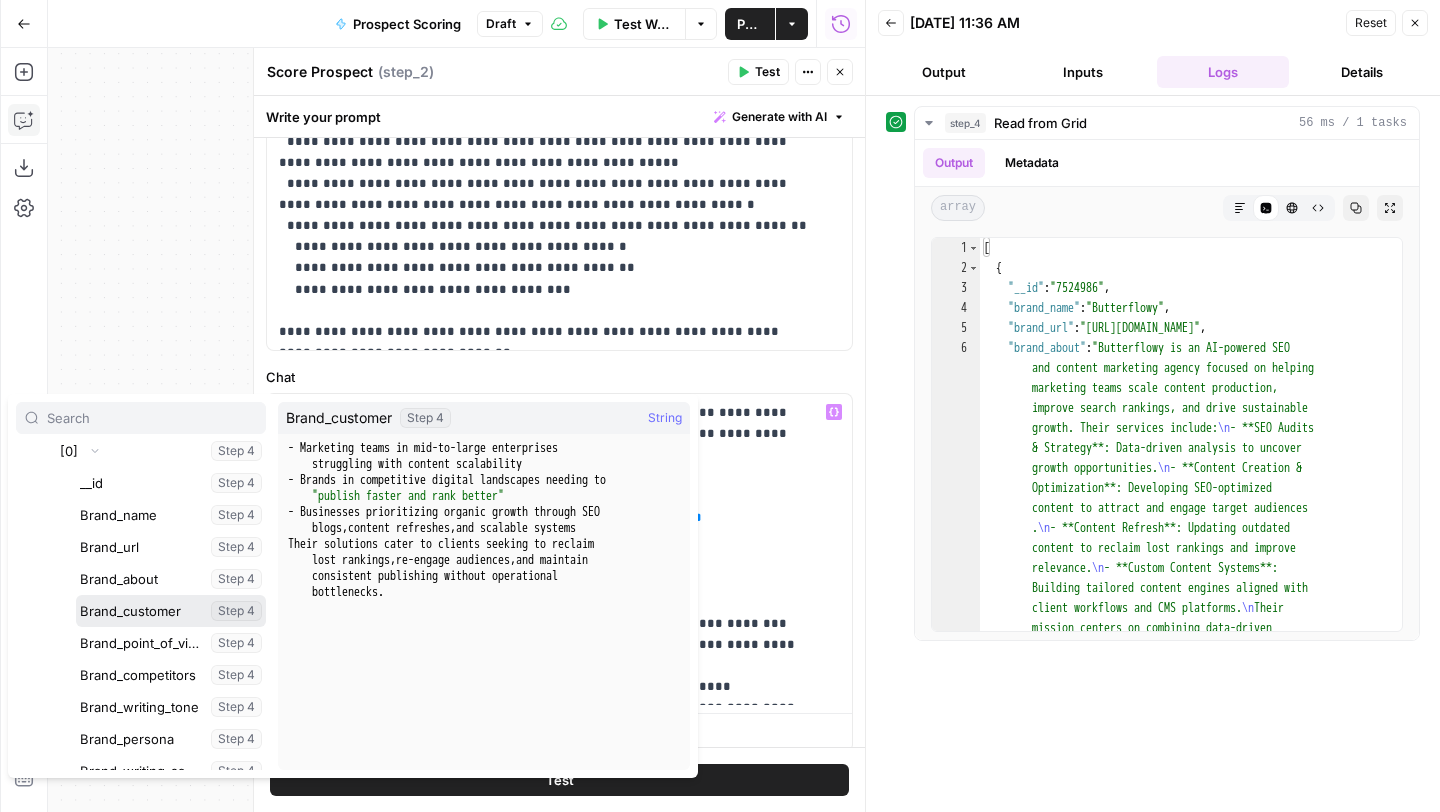 click at bounding box center (171, 611) 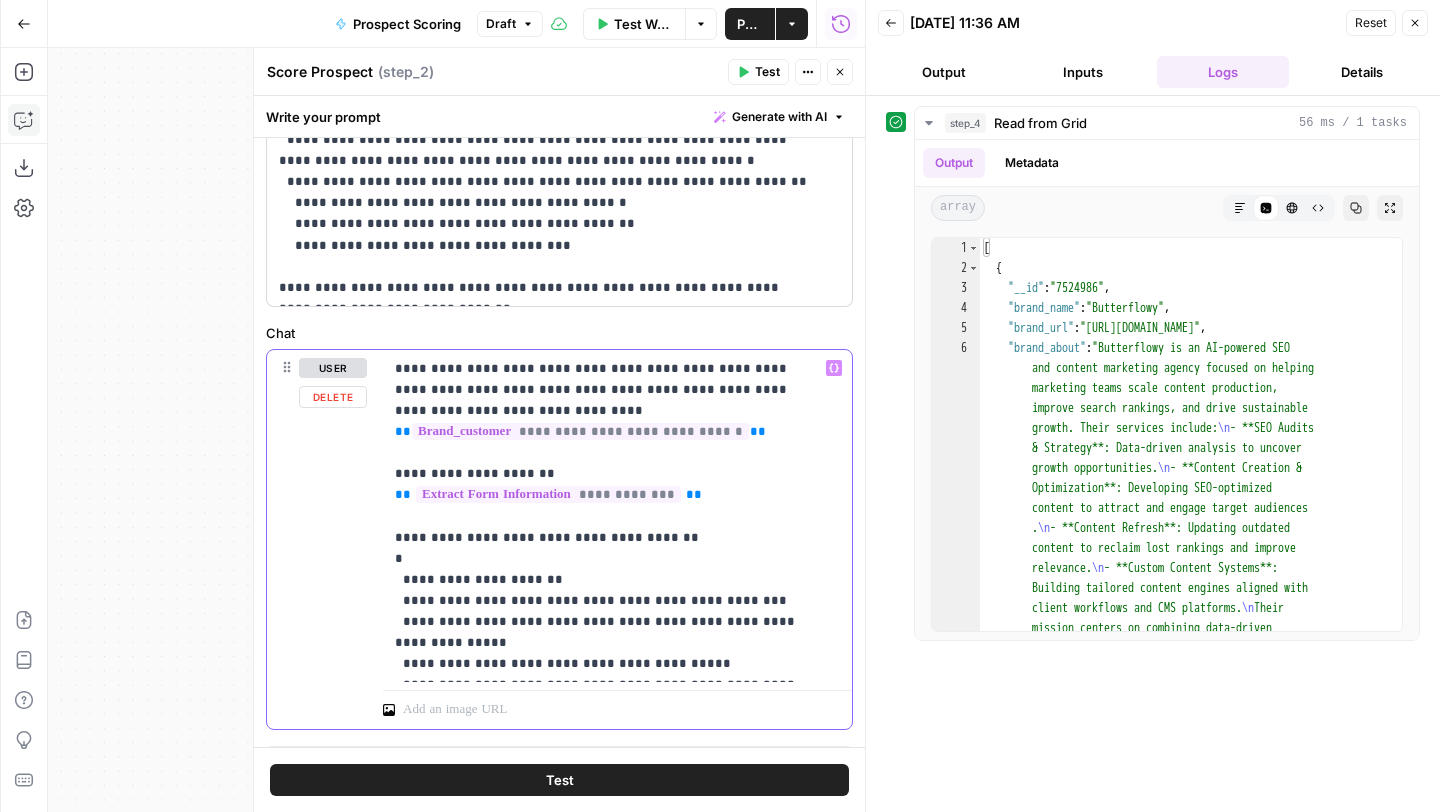 scroll, scrollTop: 0, scrollLeft: 0, axis: both 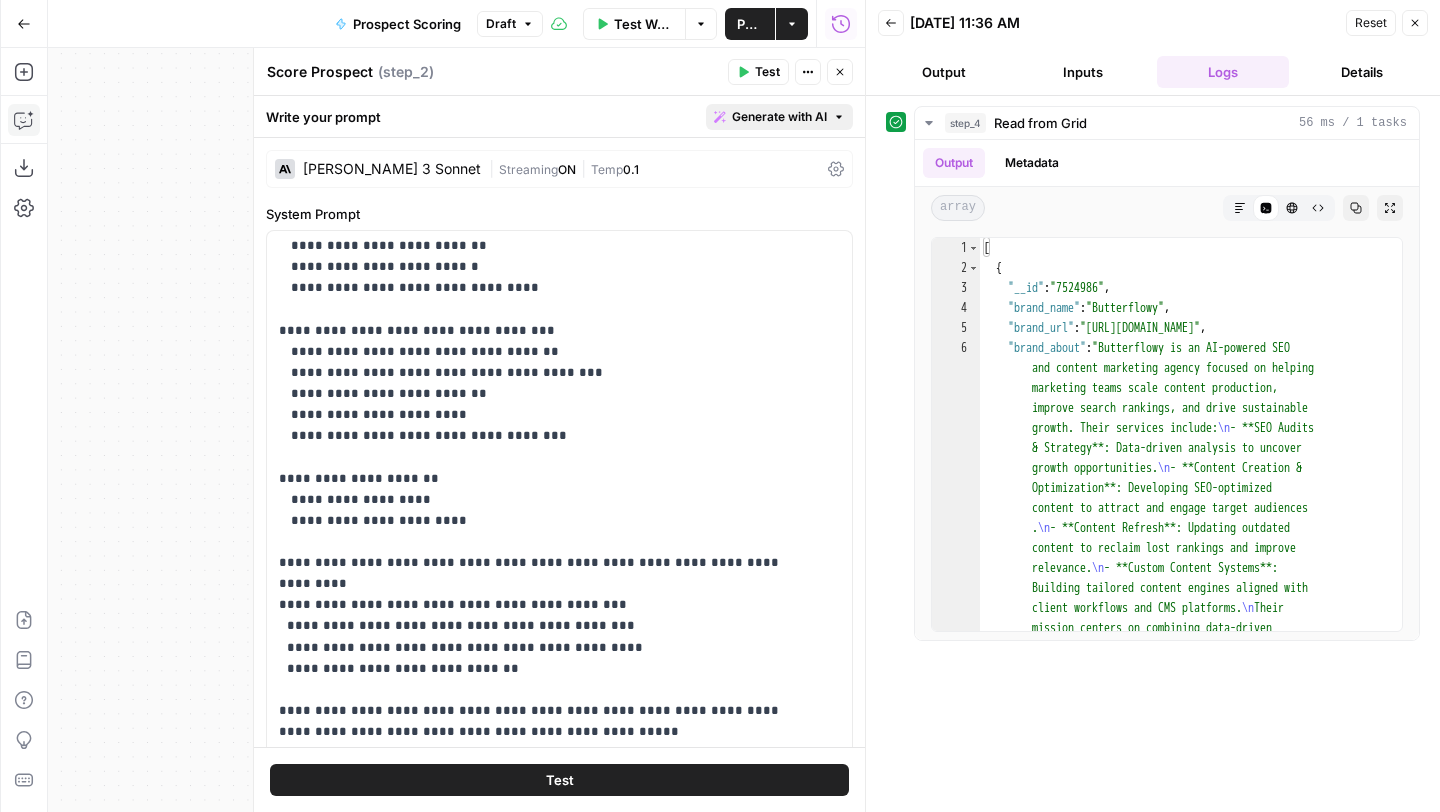 click on "Generate with AI" at bounding box center (779, 117) 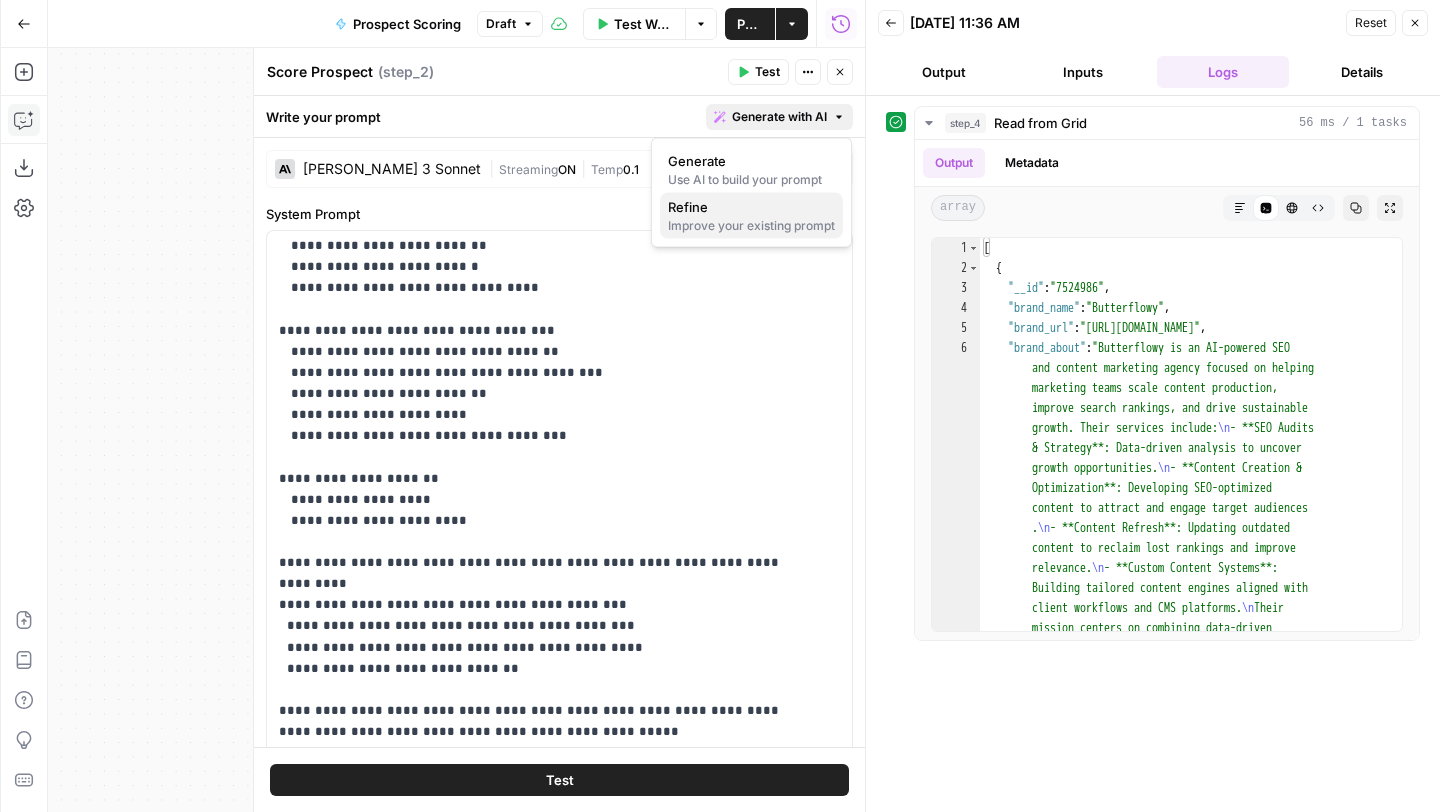 click on "Improve your existing prompt" at bounding box center (751, 226) 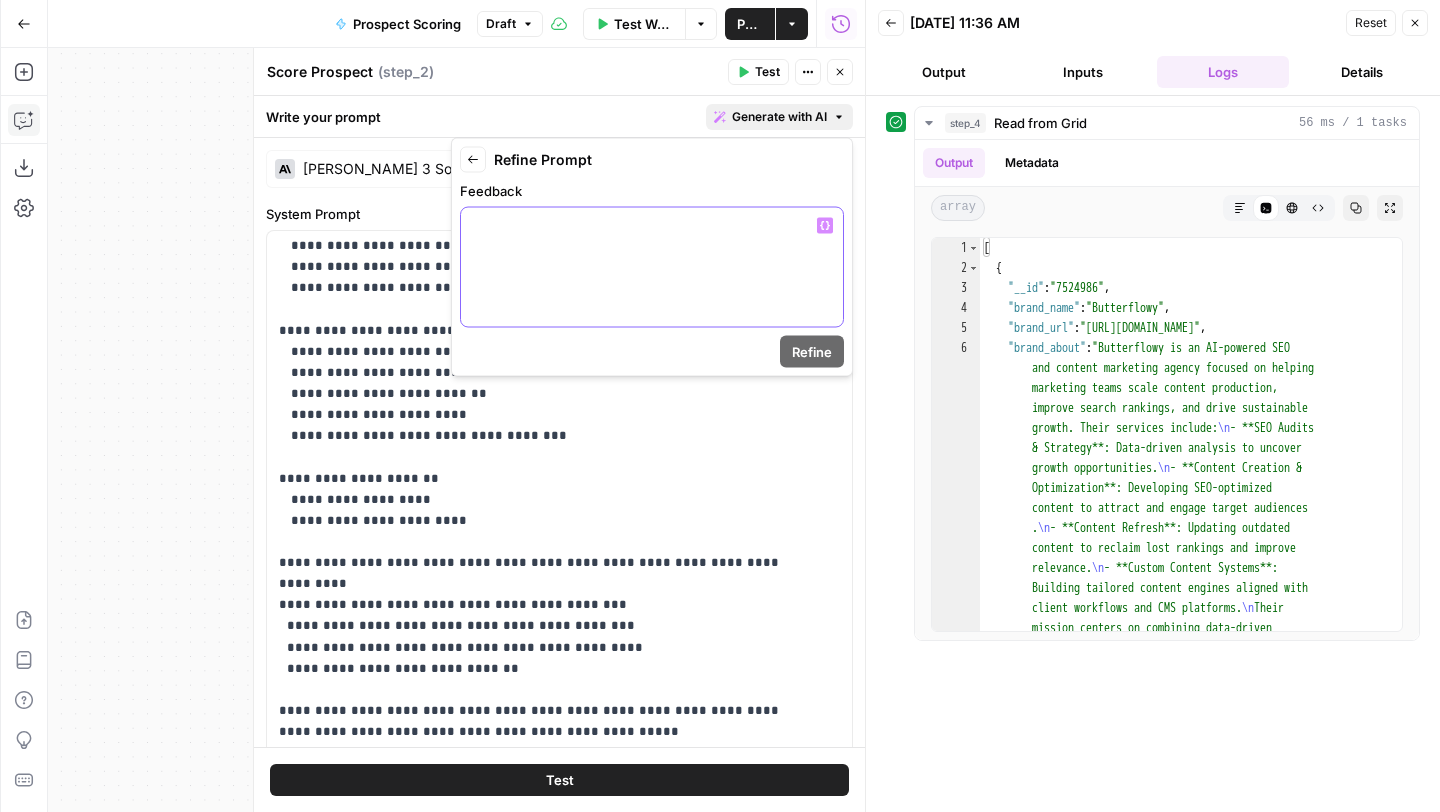 click at bounding box center (652, 267) 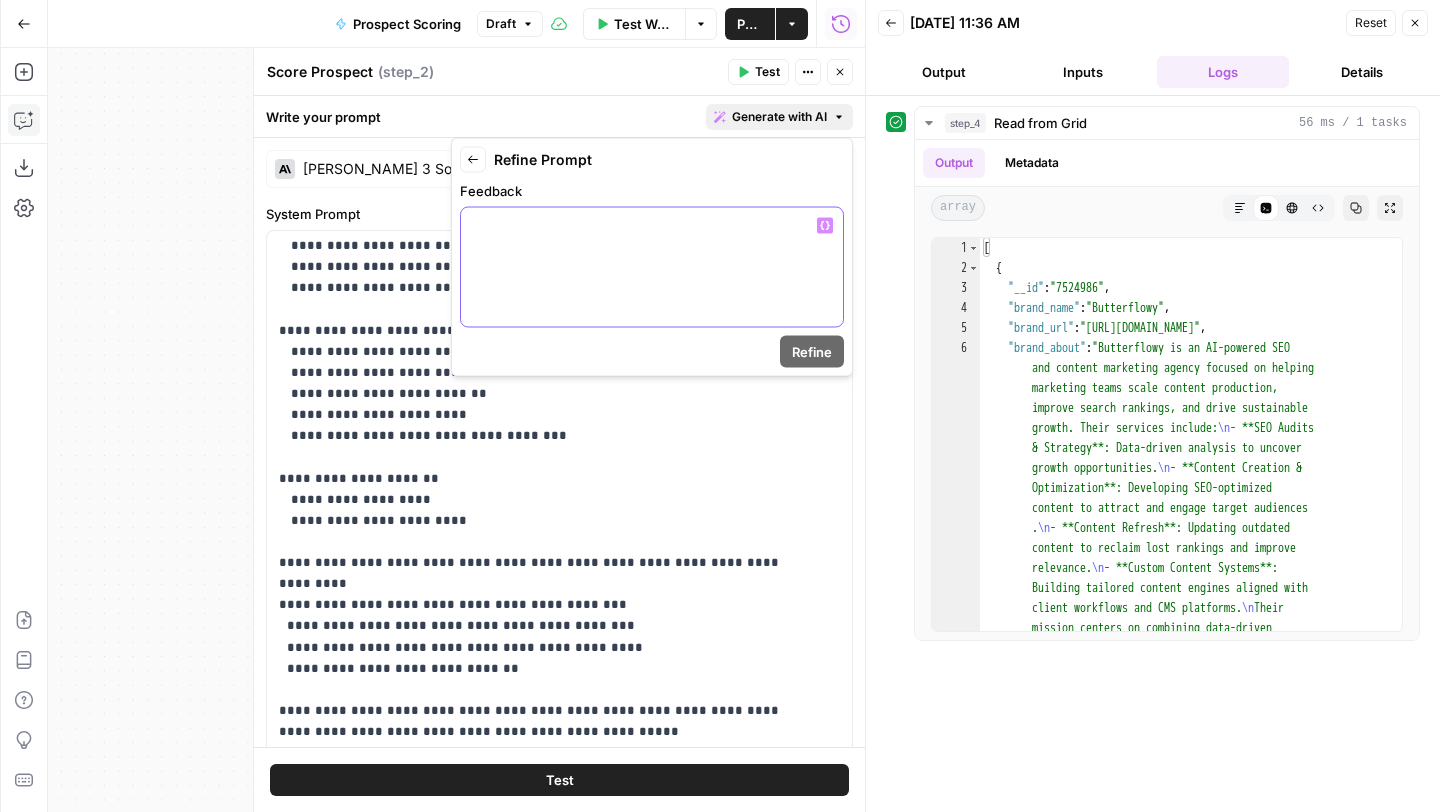 type 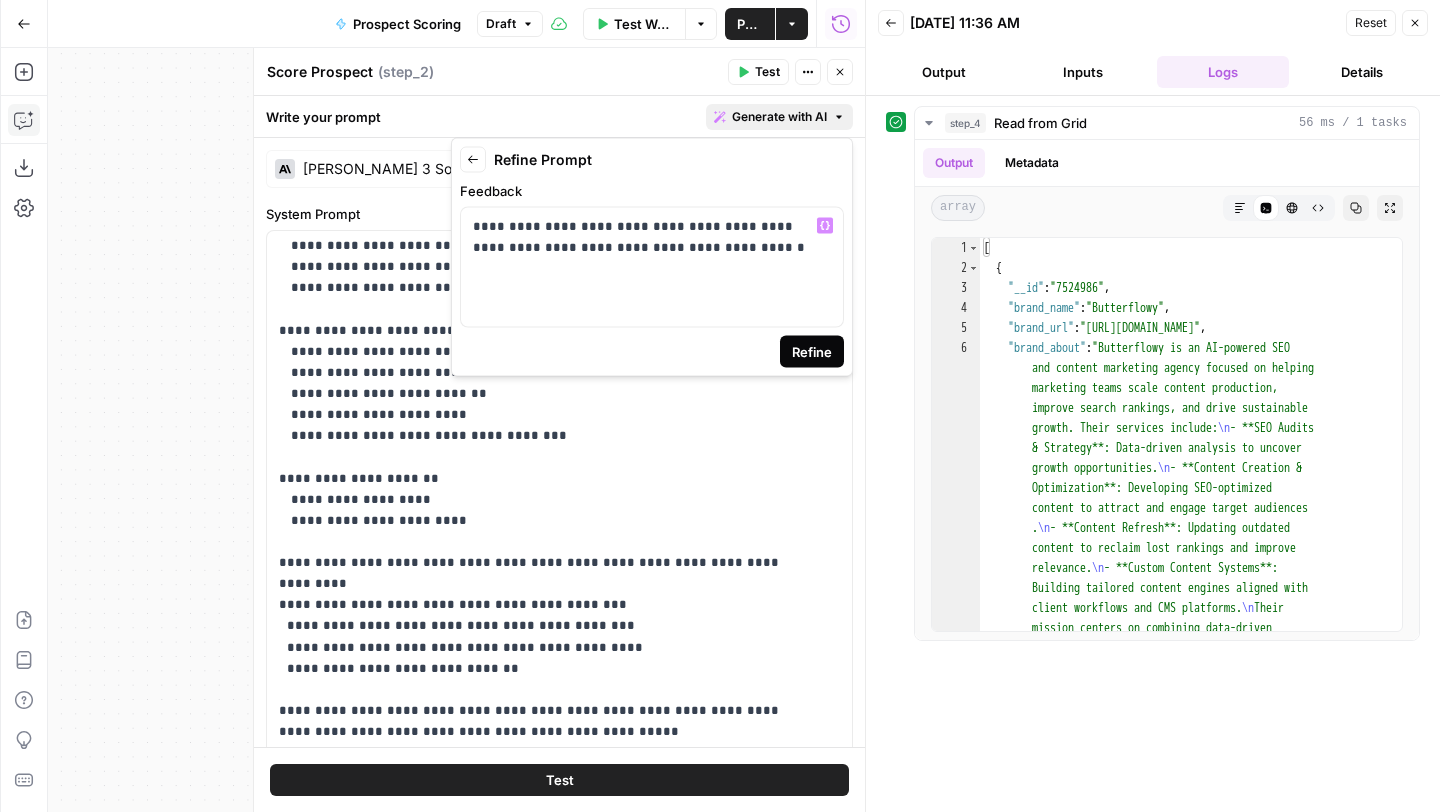 click on "Refine" at bounding box center [812, 352] 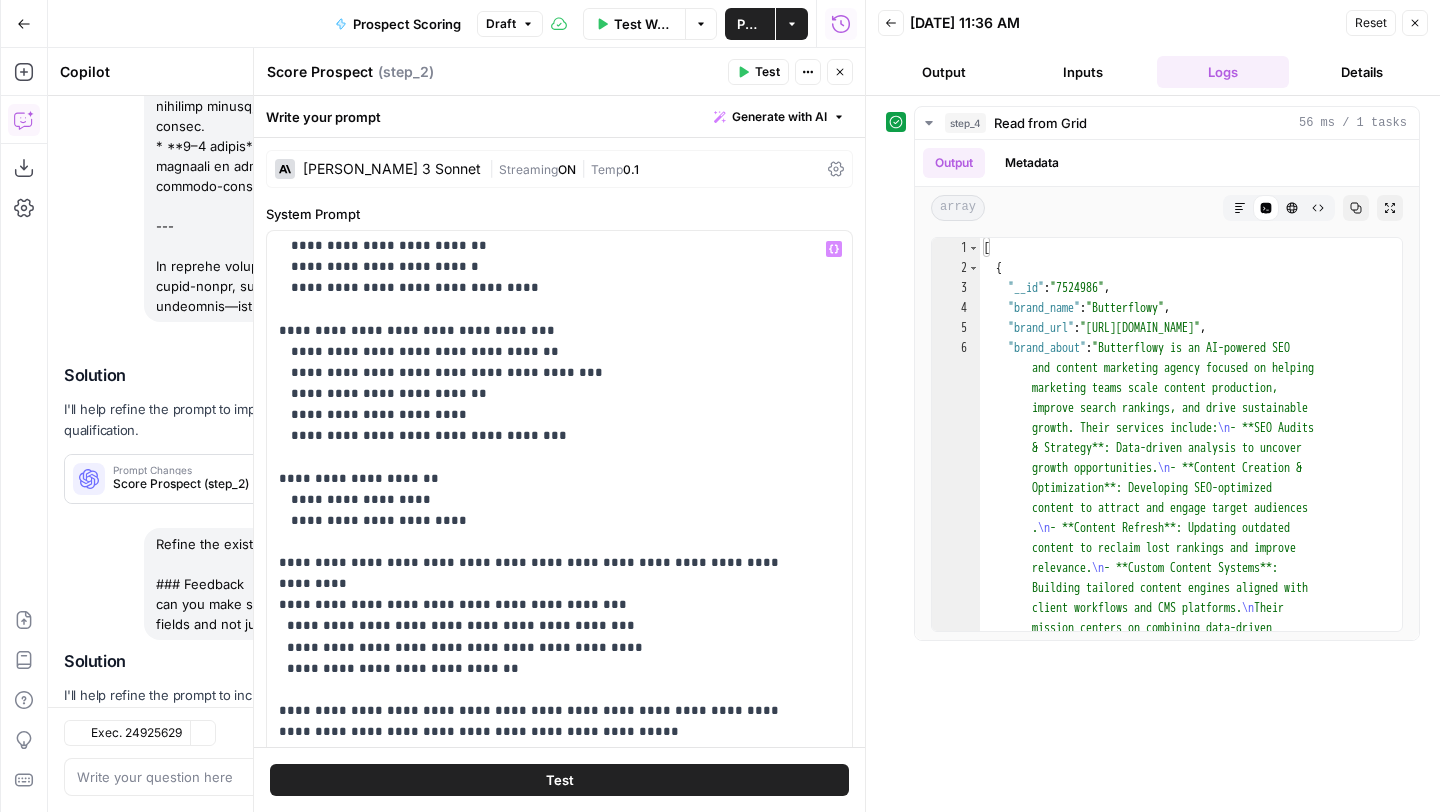 scroll, scrollTop: 2485, scrollLeft: 0, axis: vertical 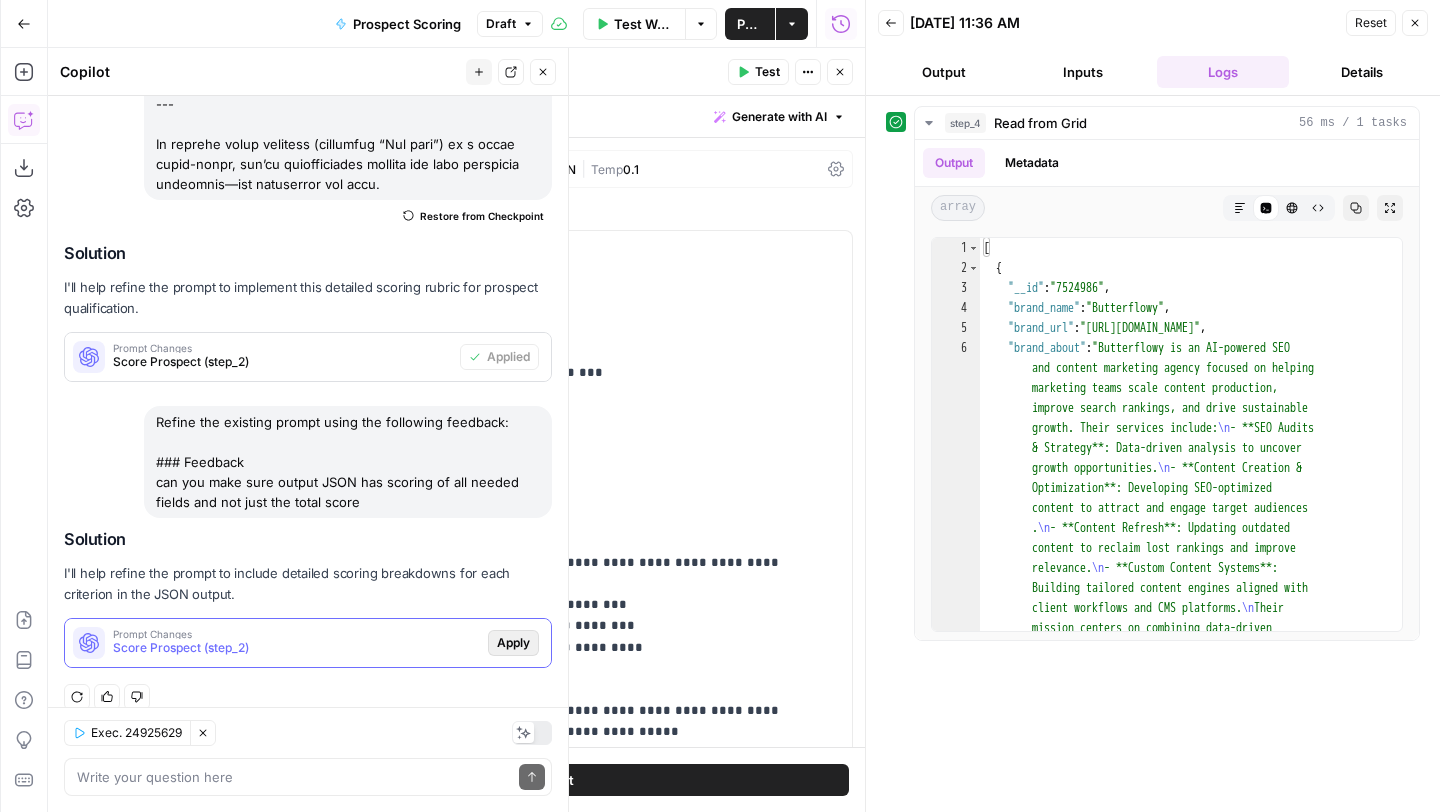 click on "Apply" at bounding box center (513, 643) 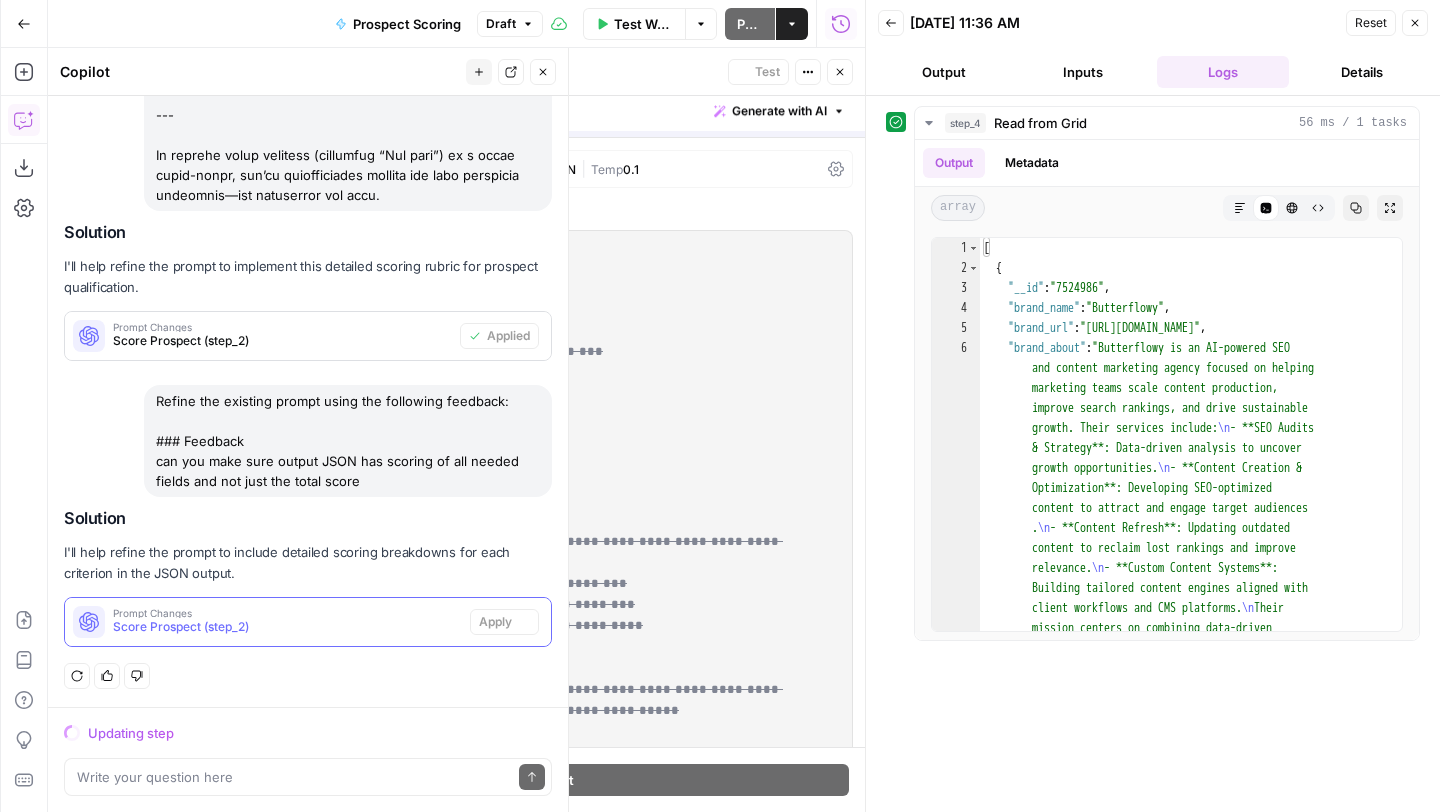scroll, scrollTop: 2421, scrollLeft: 0, axis: vertical 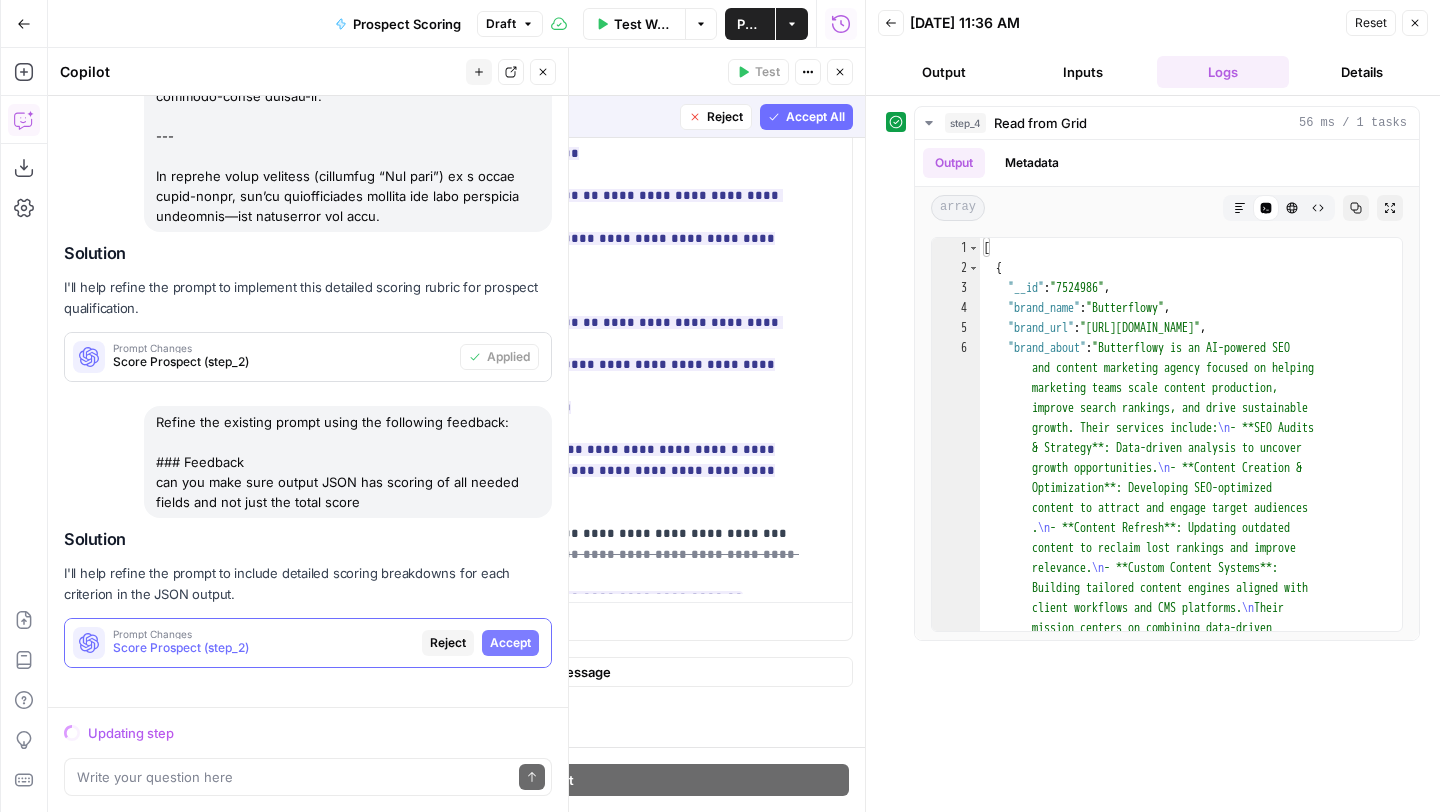 click on "Accept All" at bounding box center (815, 117) 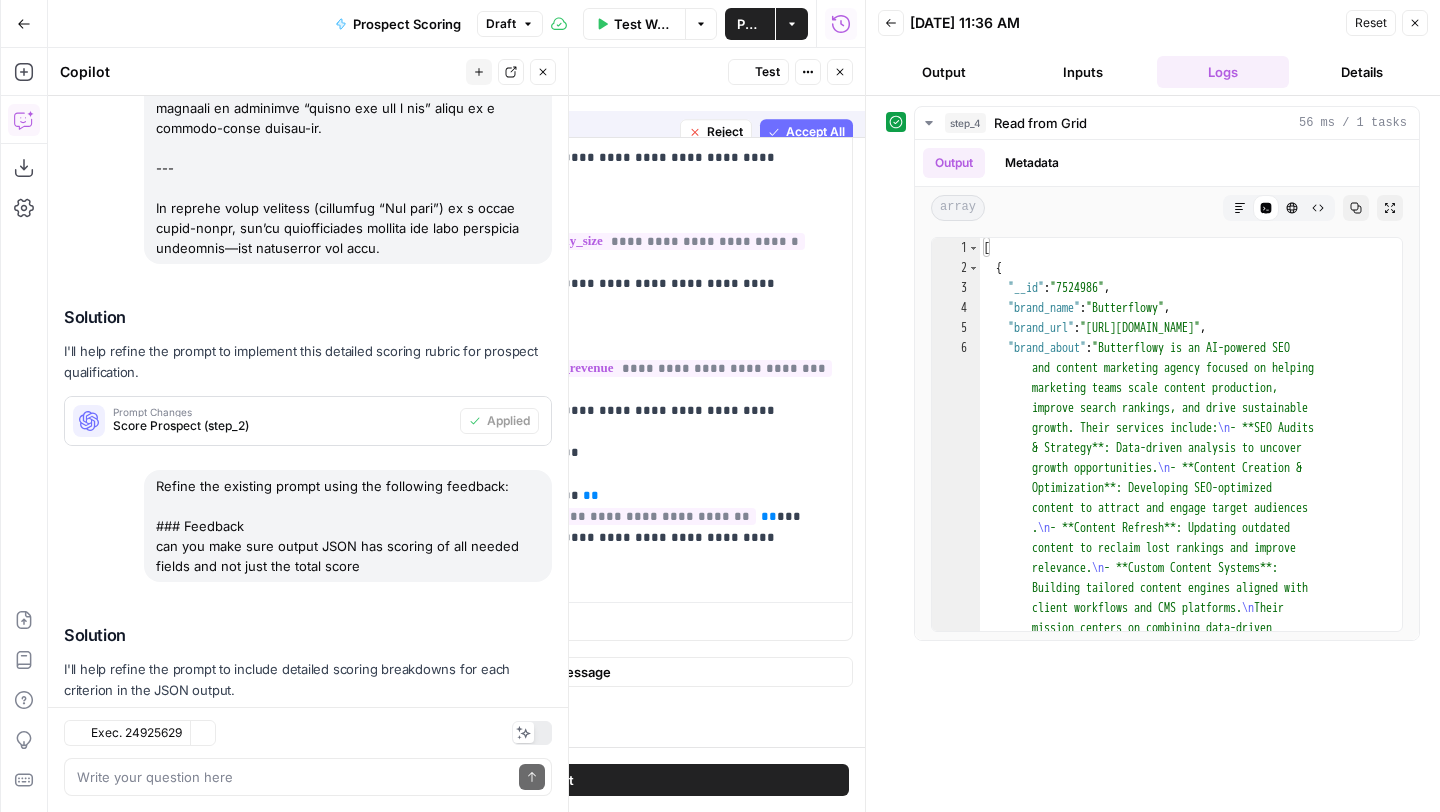 scroll, scrollTop: 2517, scrollLeft: 0, axis: vertical 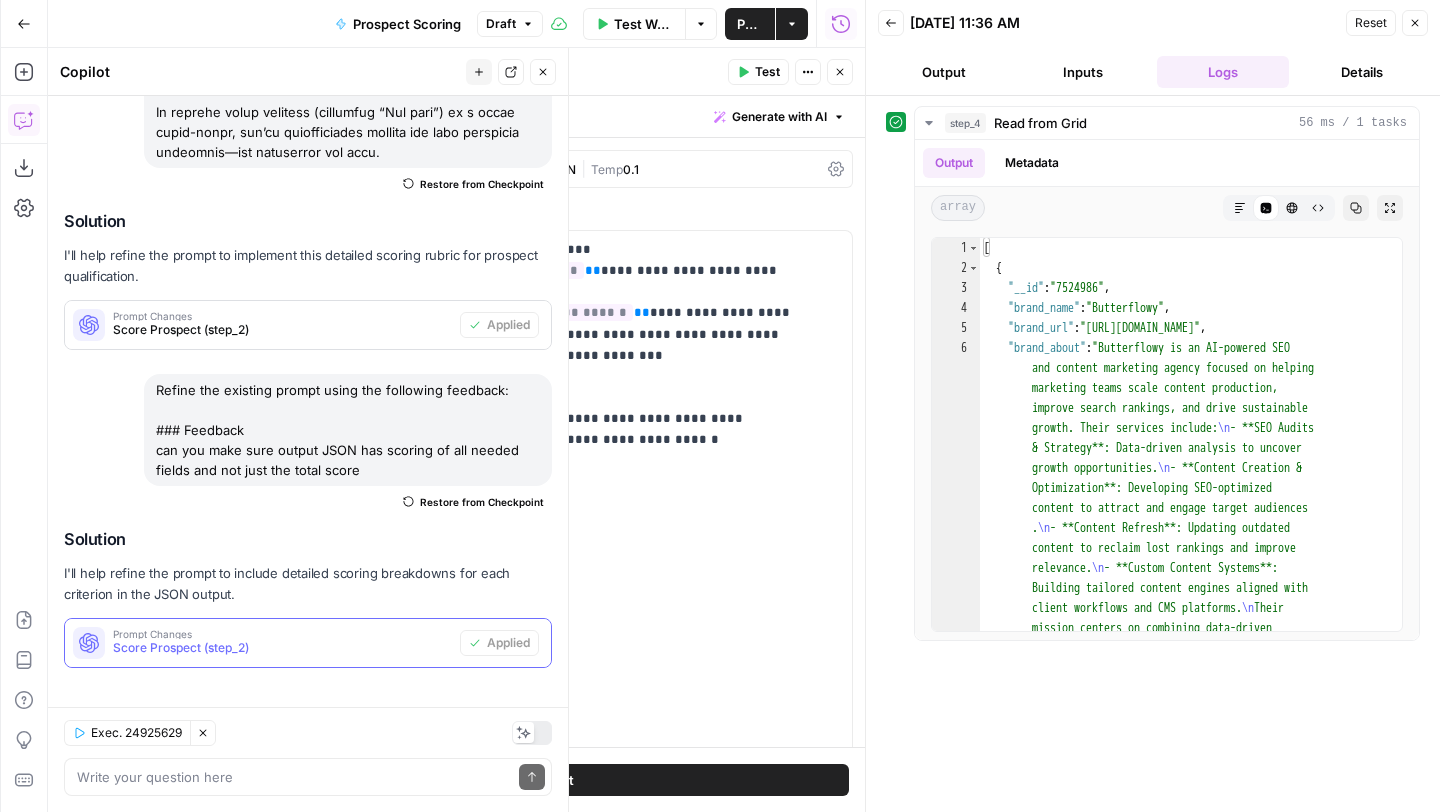 click 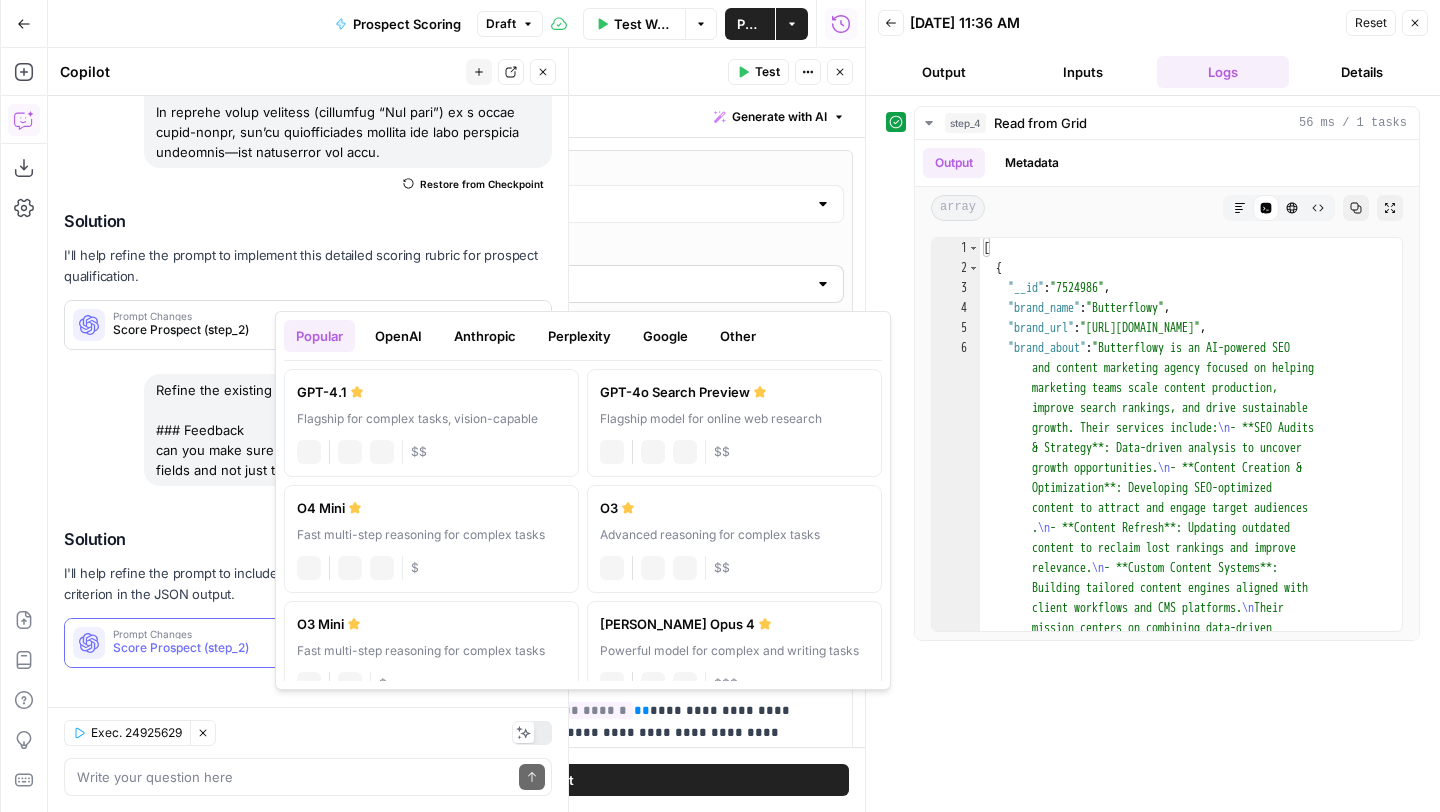 click on "Claude 3 Sonnet" at bounding box center [559, 284] 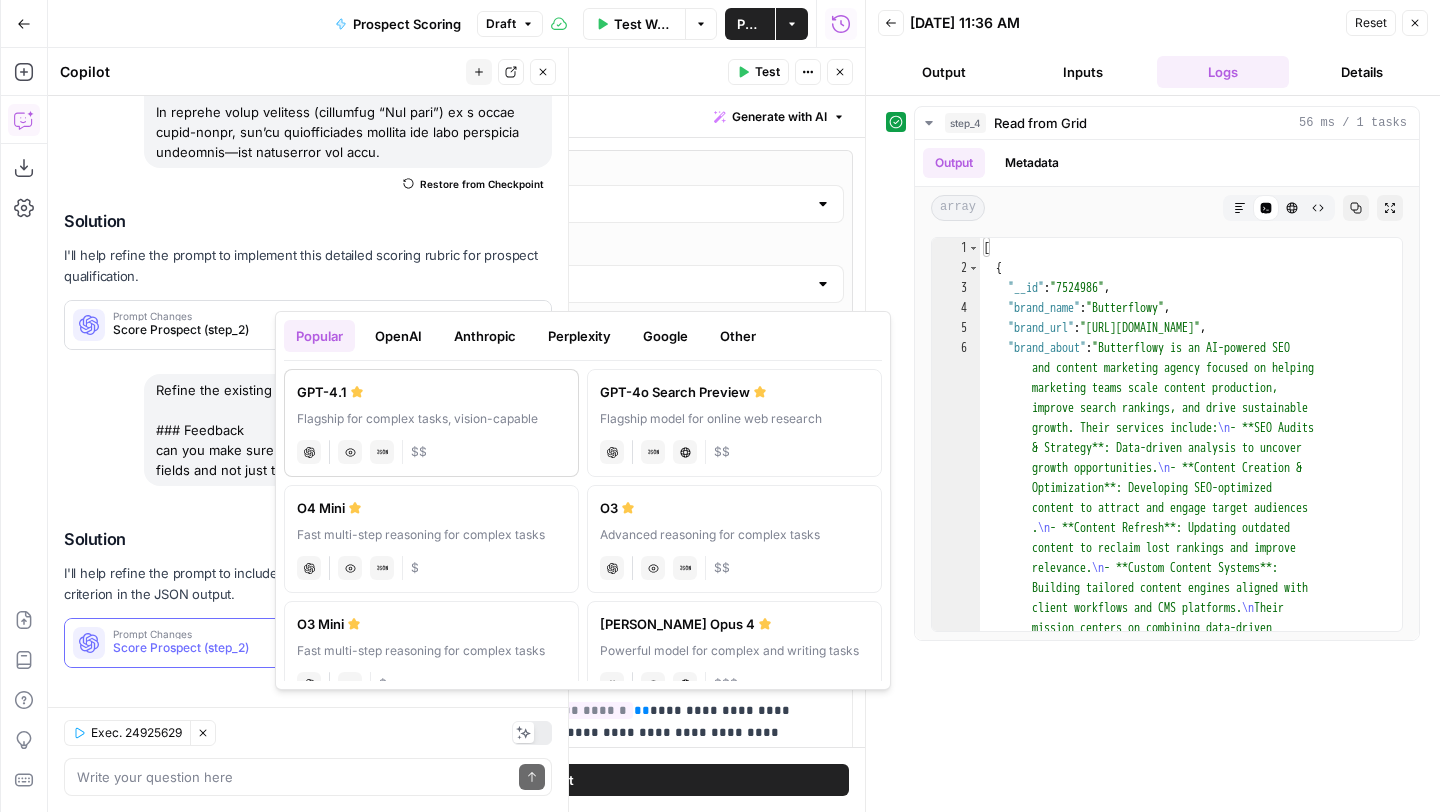 click on "GPT-4.1 Flagship for complex tasks, vision-capable chat Vision Capabilities JSON Mode $$" at bounding box center [431, 423] 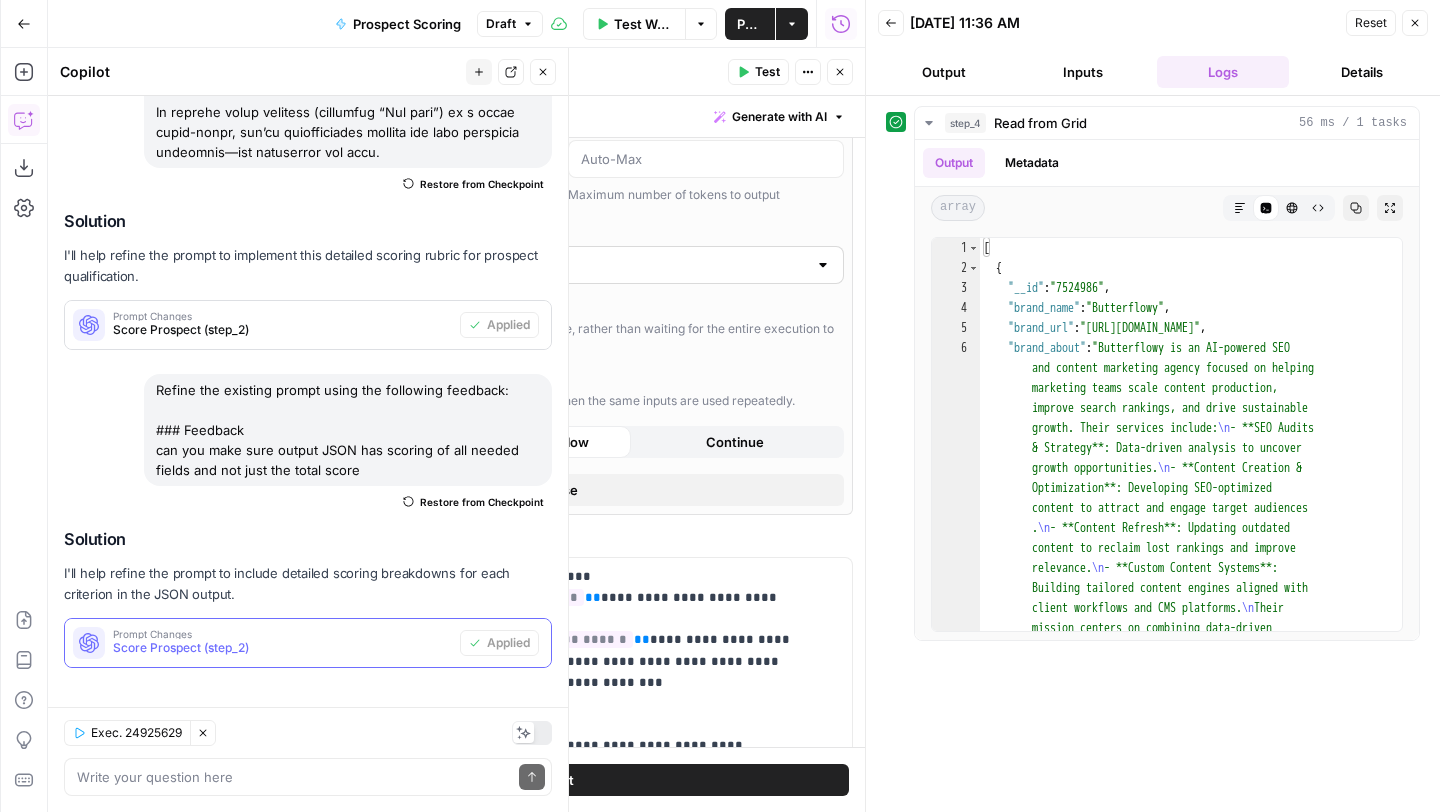 scroll, scrollTop: 287, scrollLeft: 0, axis: vertical 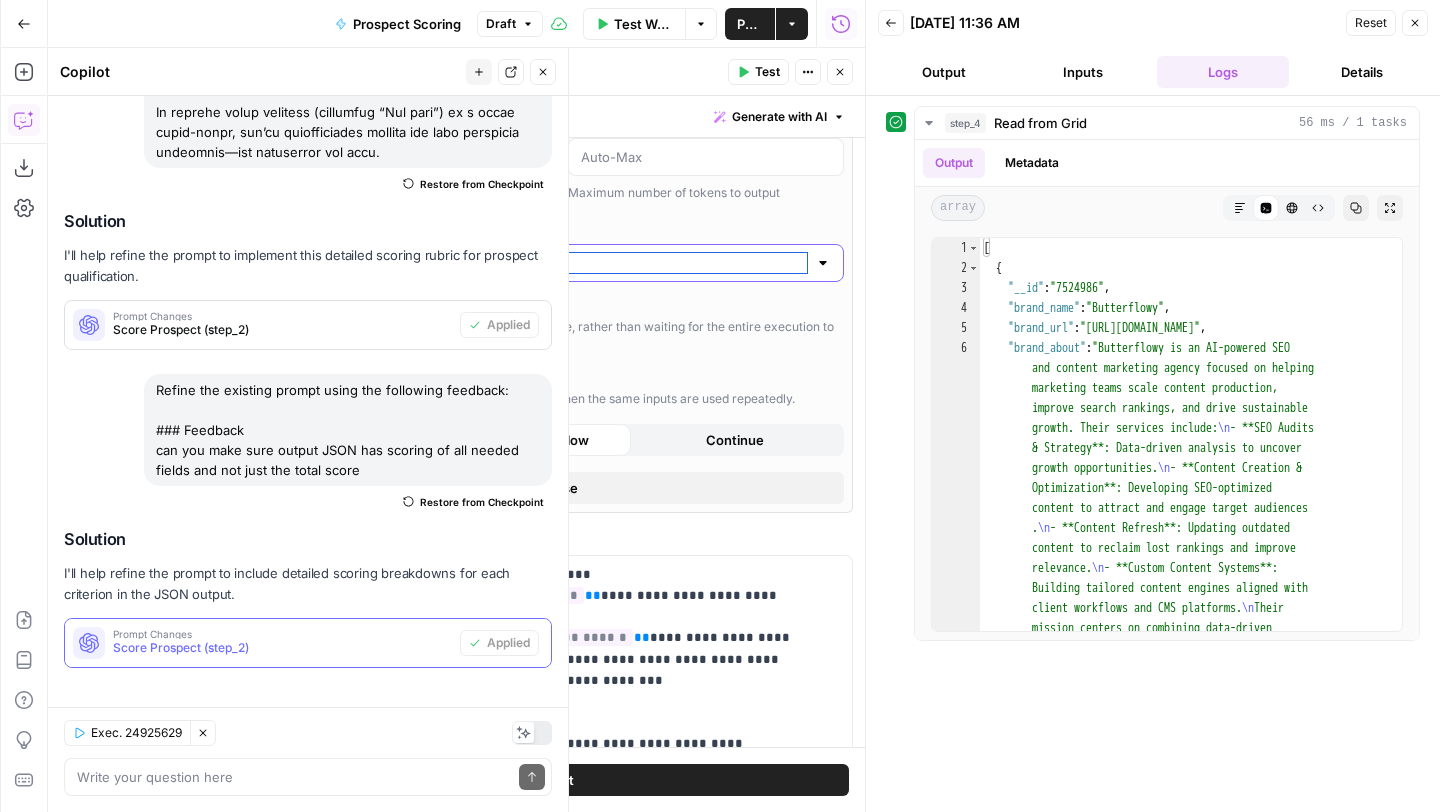 click on "Output Format" at bounding box center (547, 263) 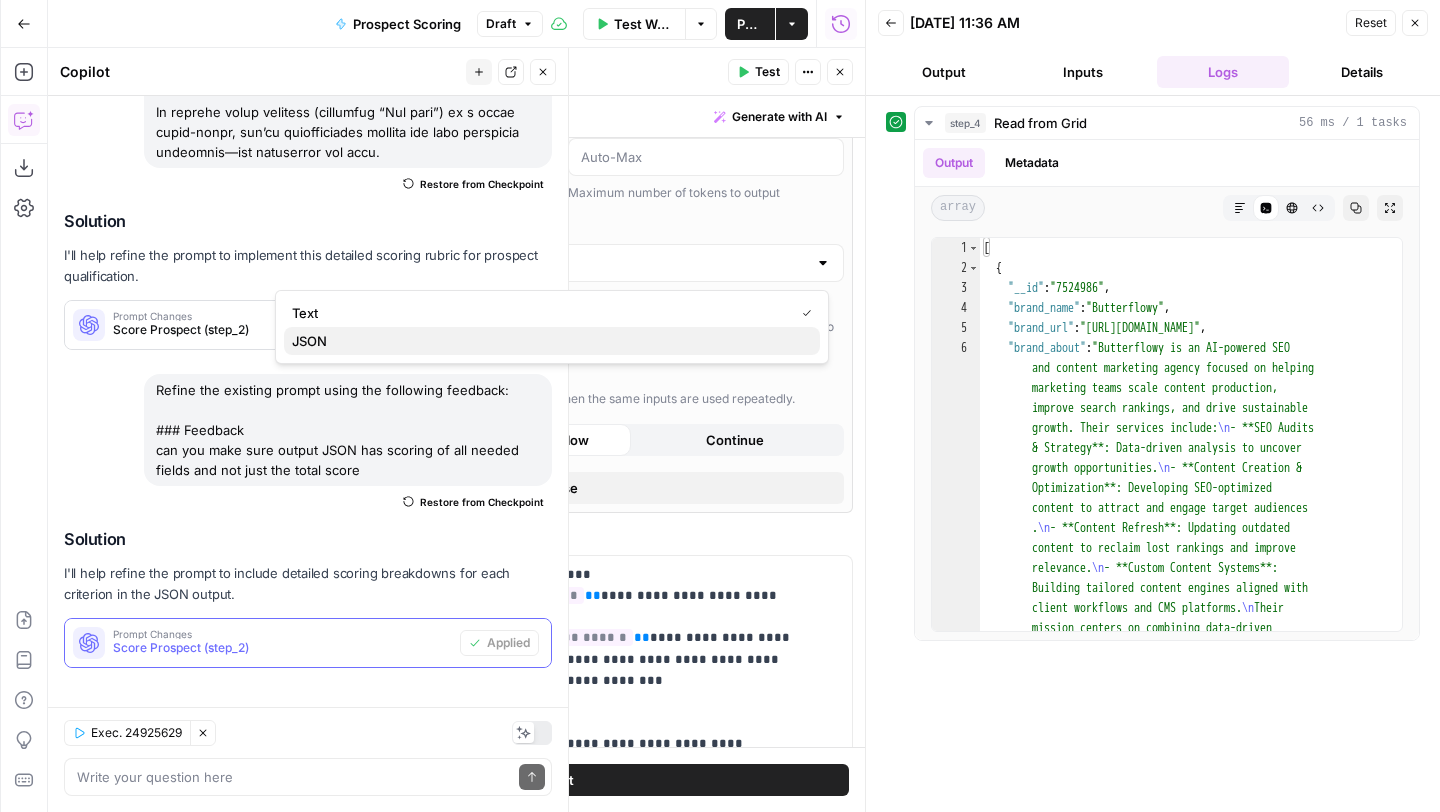 click on "JSON" at bounding box center (552, 341) 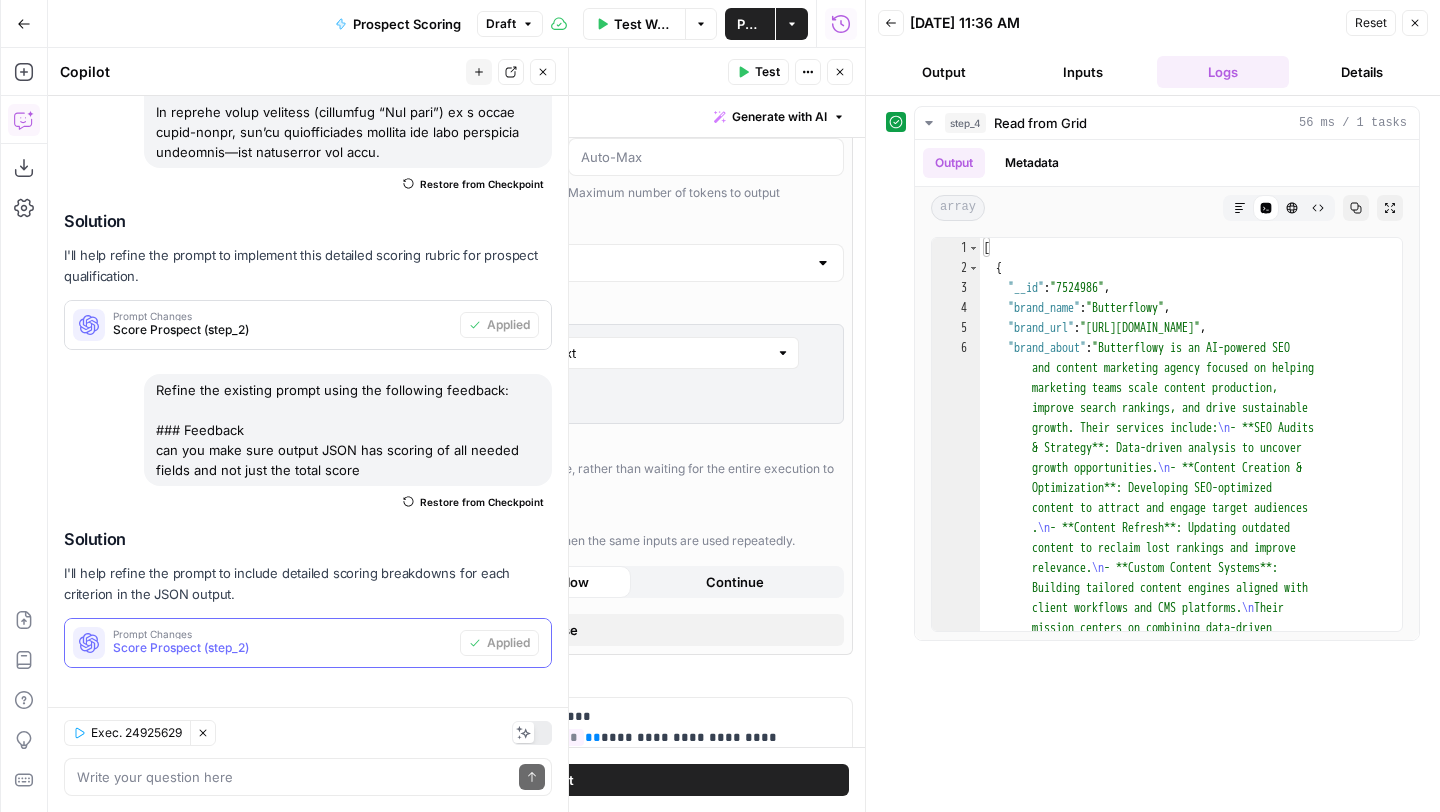 type on "JSON" 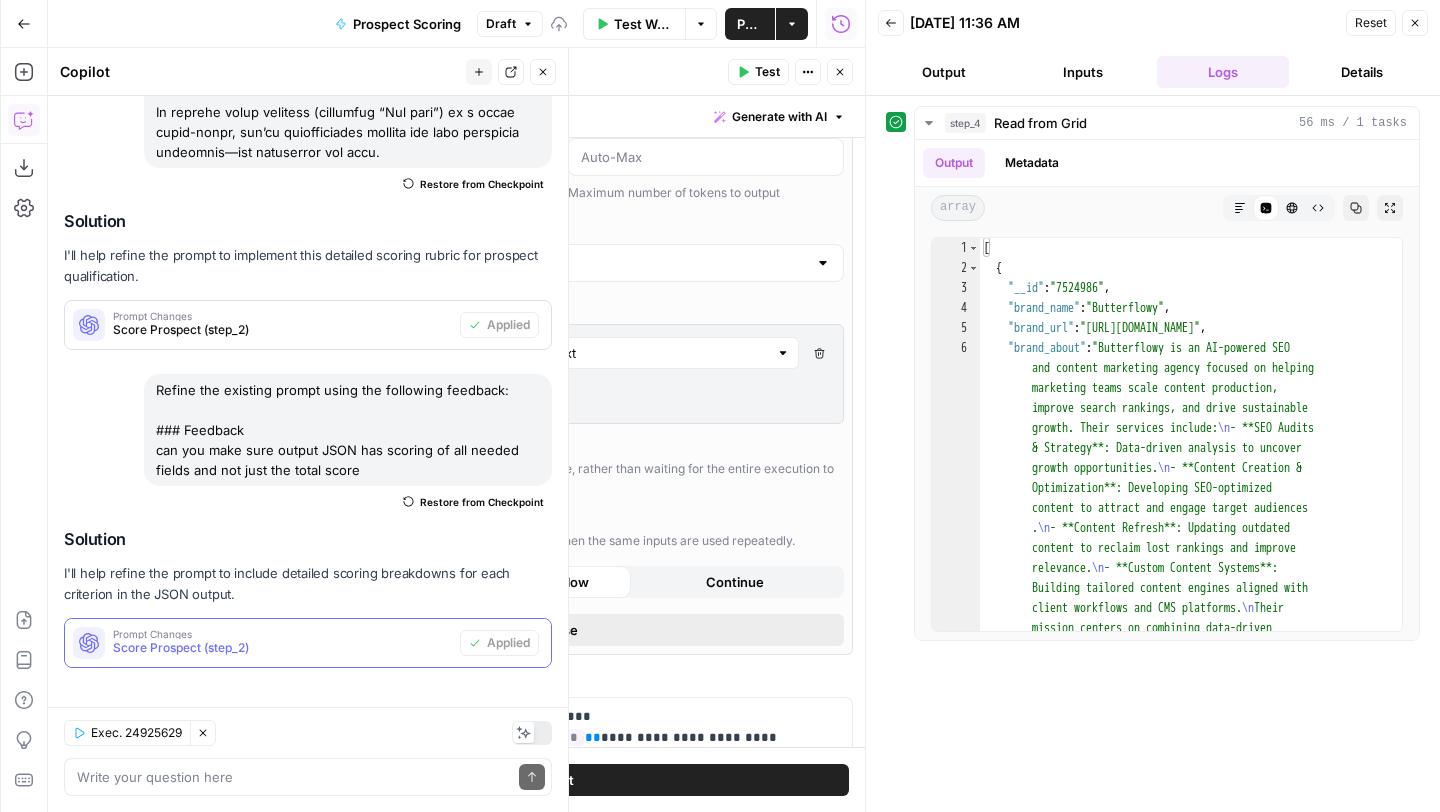 click on "Close" at bounding box center [559, 630] 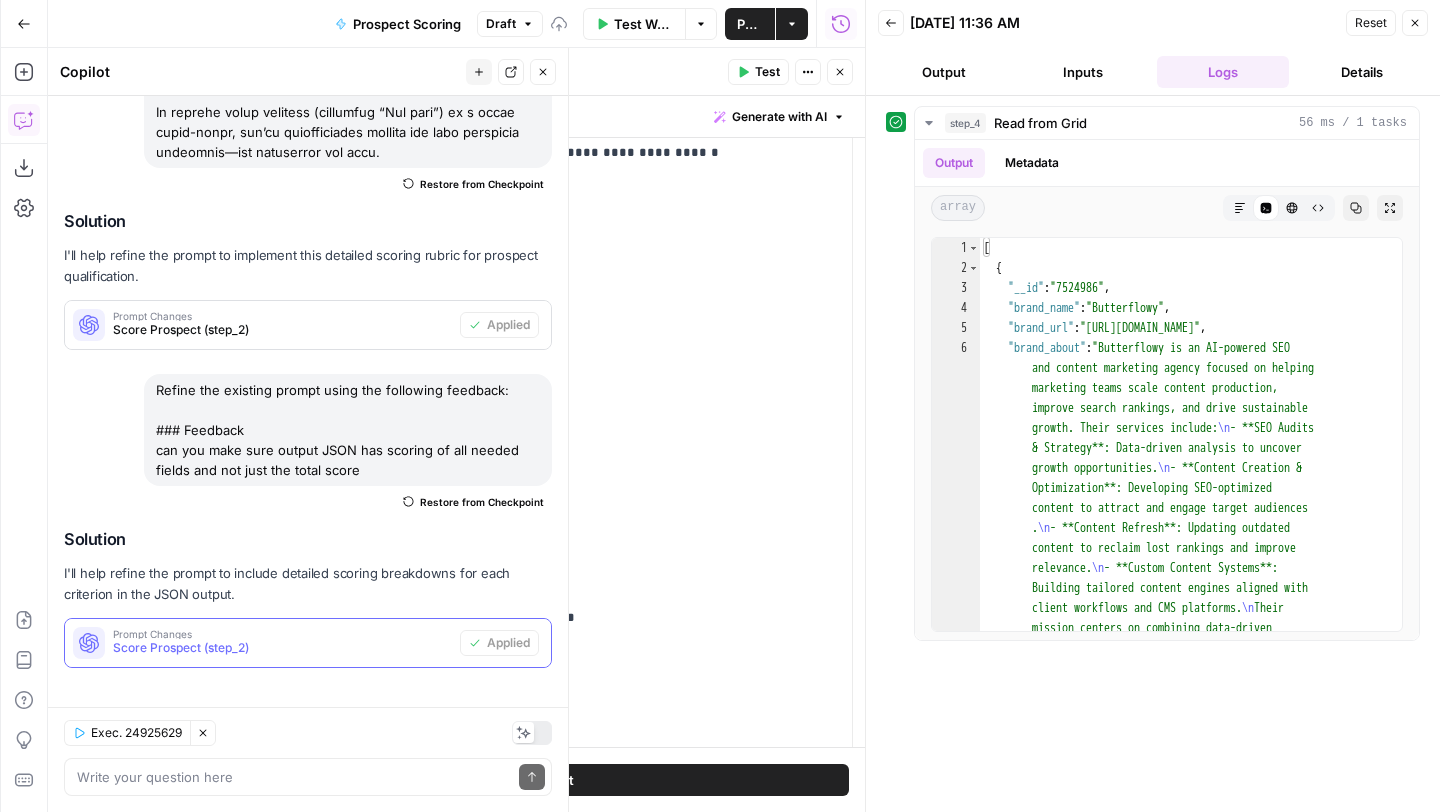 scroll, scrollTop: 0, scrollLeft: 0, axis: both 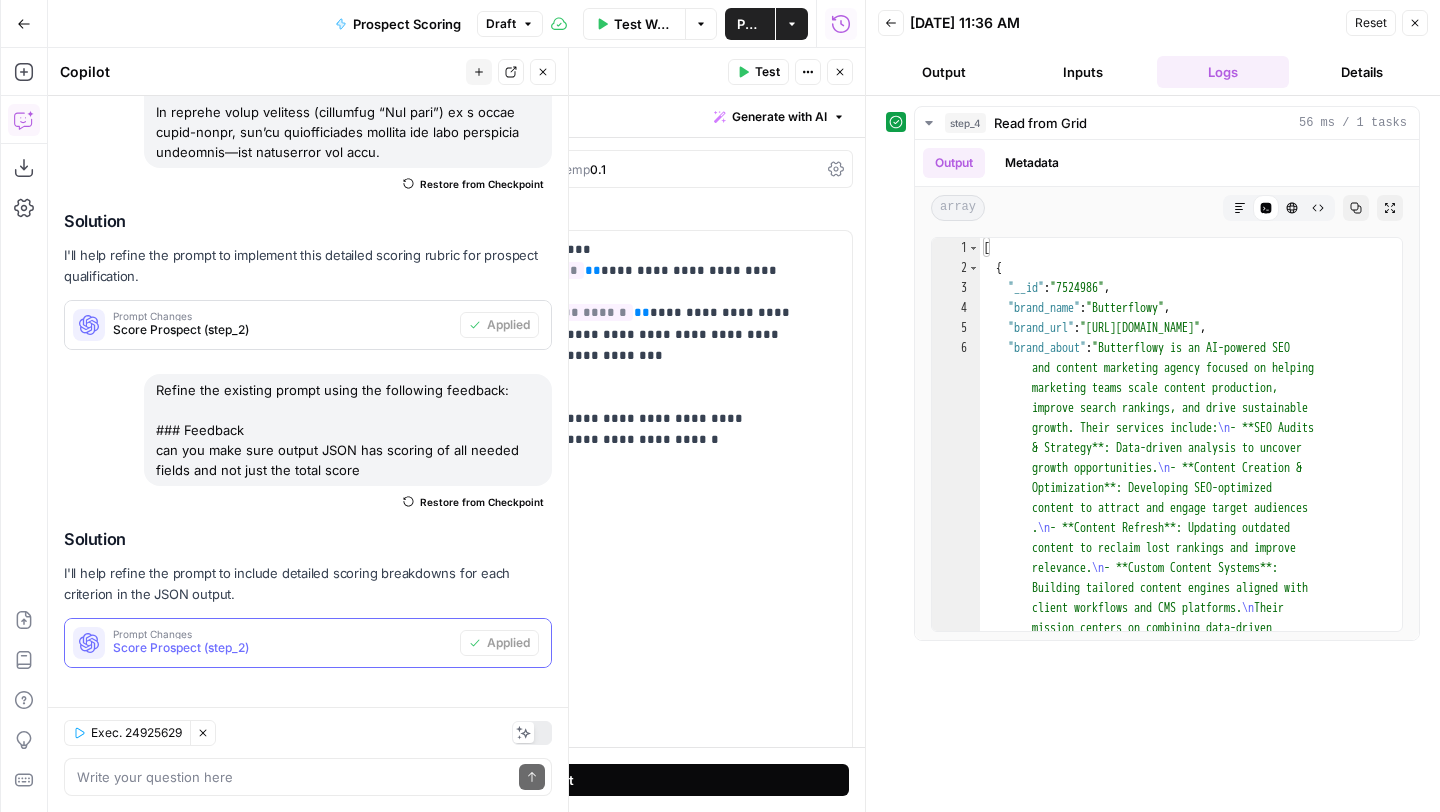 click on "Test" at bounding box center [559, 780] 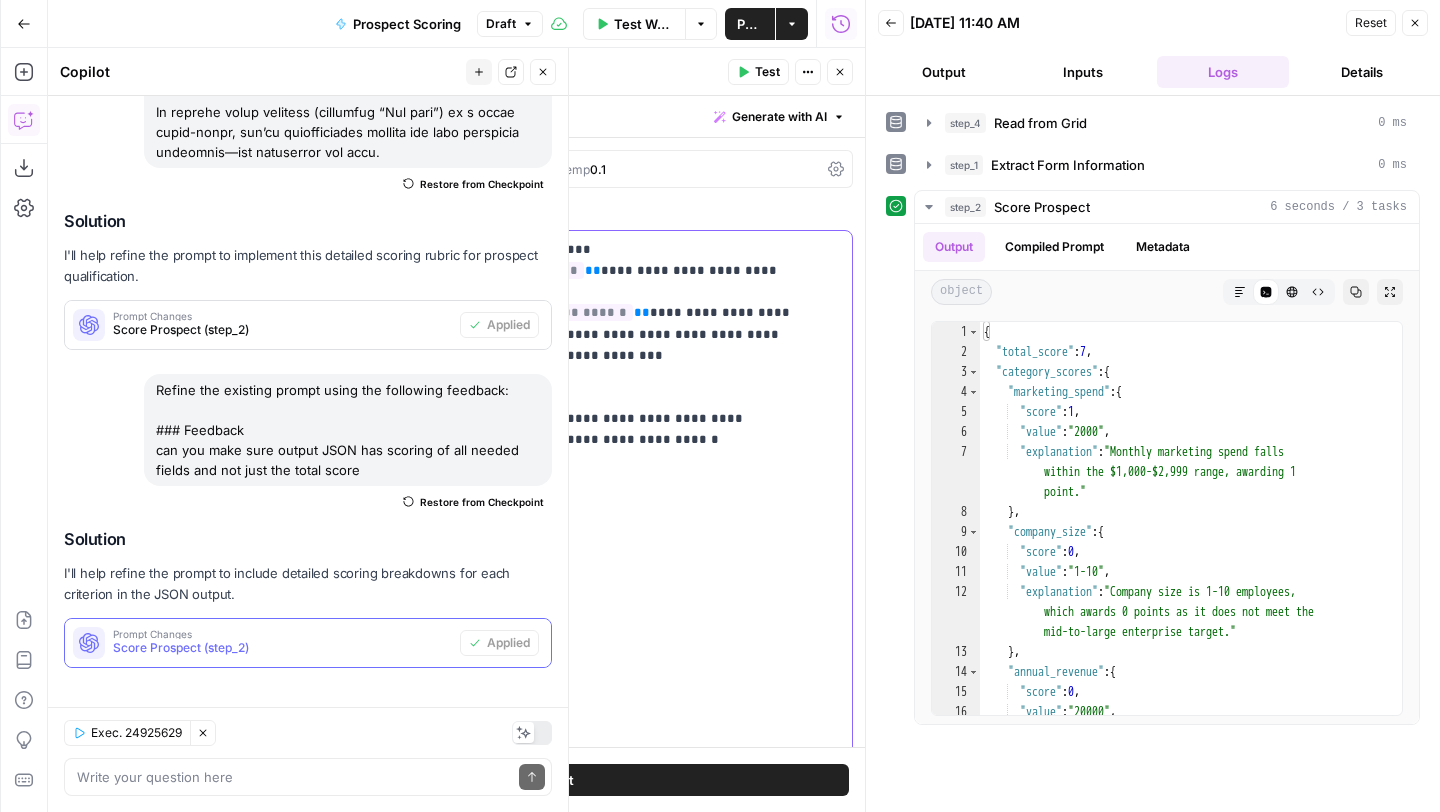 click on "**********" at bounding box center (544, 1042) 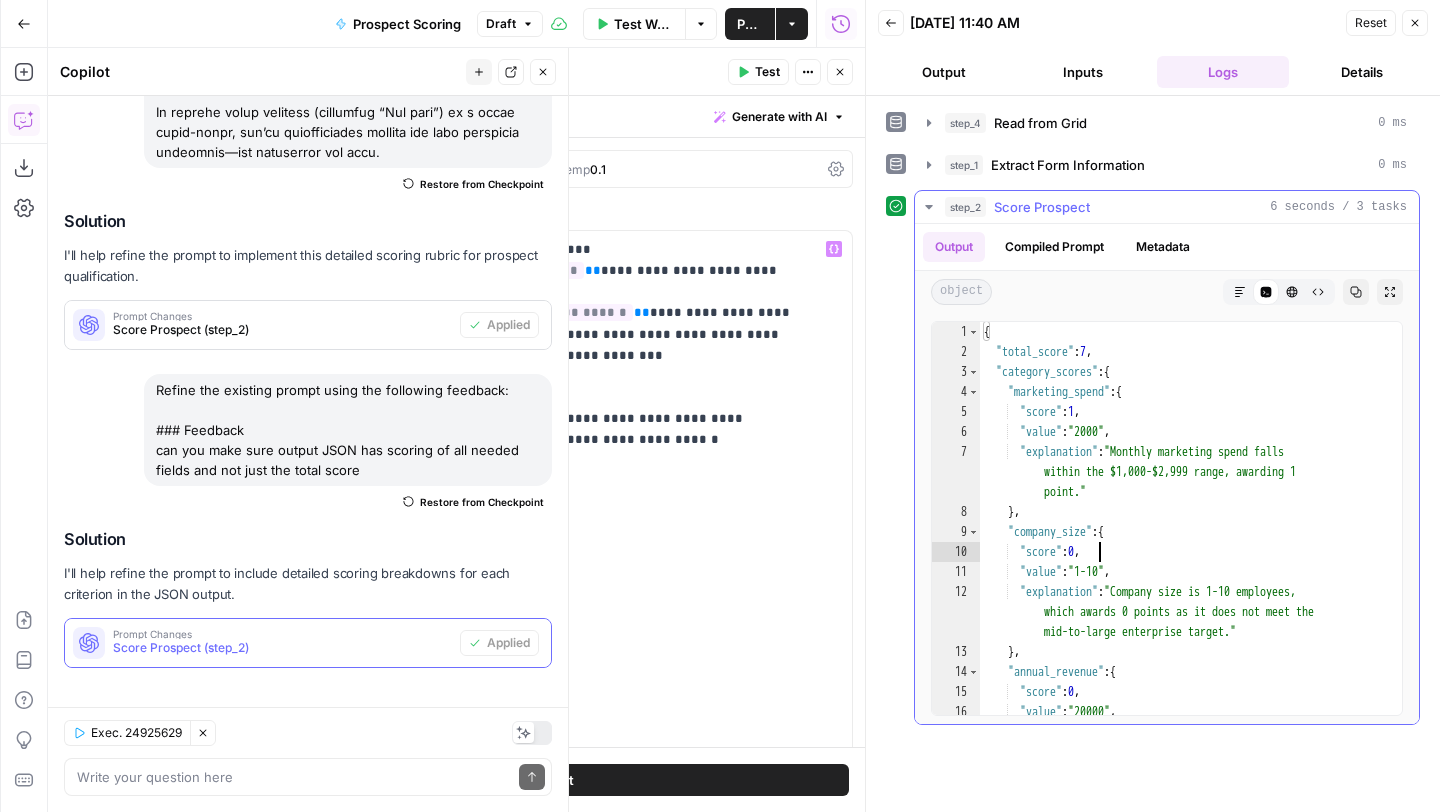 click on "{    "total_score" :  7 ,    "category_scores" :  {      "marketing_spend" :  {         "score" :  1 ,         "value" :  "2000" ,         "explanation" :  "Monthly marketing spend falls             within the $1,000-$2,999 range, awarding 1             point."      } ,      "company_size" :  {         "score" :  0 ,         "value" :  "1-10" ,         "explanation" :  "Company size is 1-10 employees,             which awards 0 points as it does not meet the             mid-to-large enterprise target."      } ,      "annual_revenue" :  {         "score" :  0 ,         "value" :  "20000" ,         "explanation" :  "Annual revenue is $20,000, which             falls in the $0-$99,999 range and awards 0             points."" at bounding box center [1183, 558] 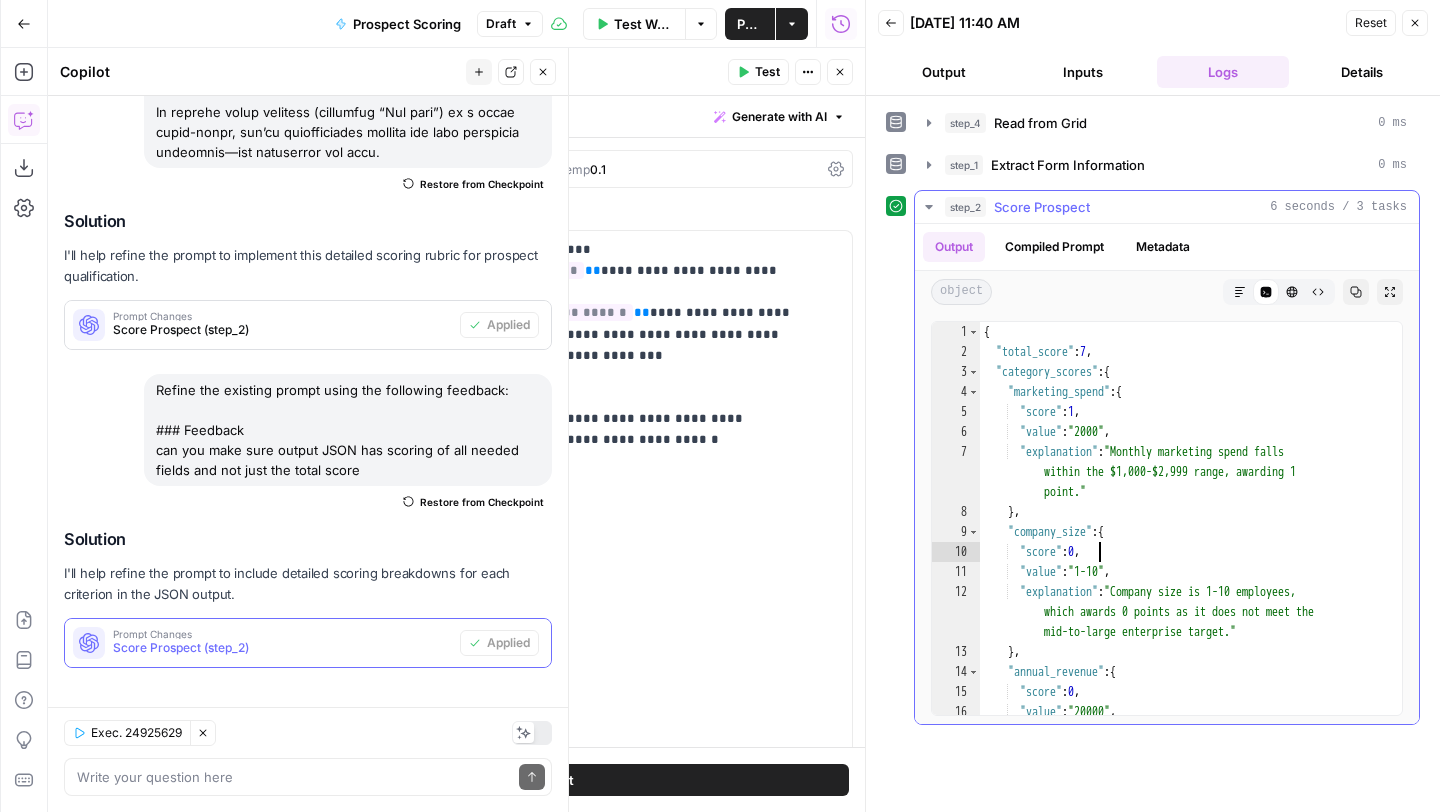 scroll, scrollTop: 0, scrollLeft: 0, axis: both 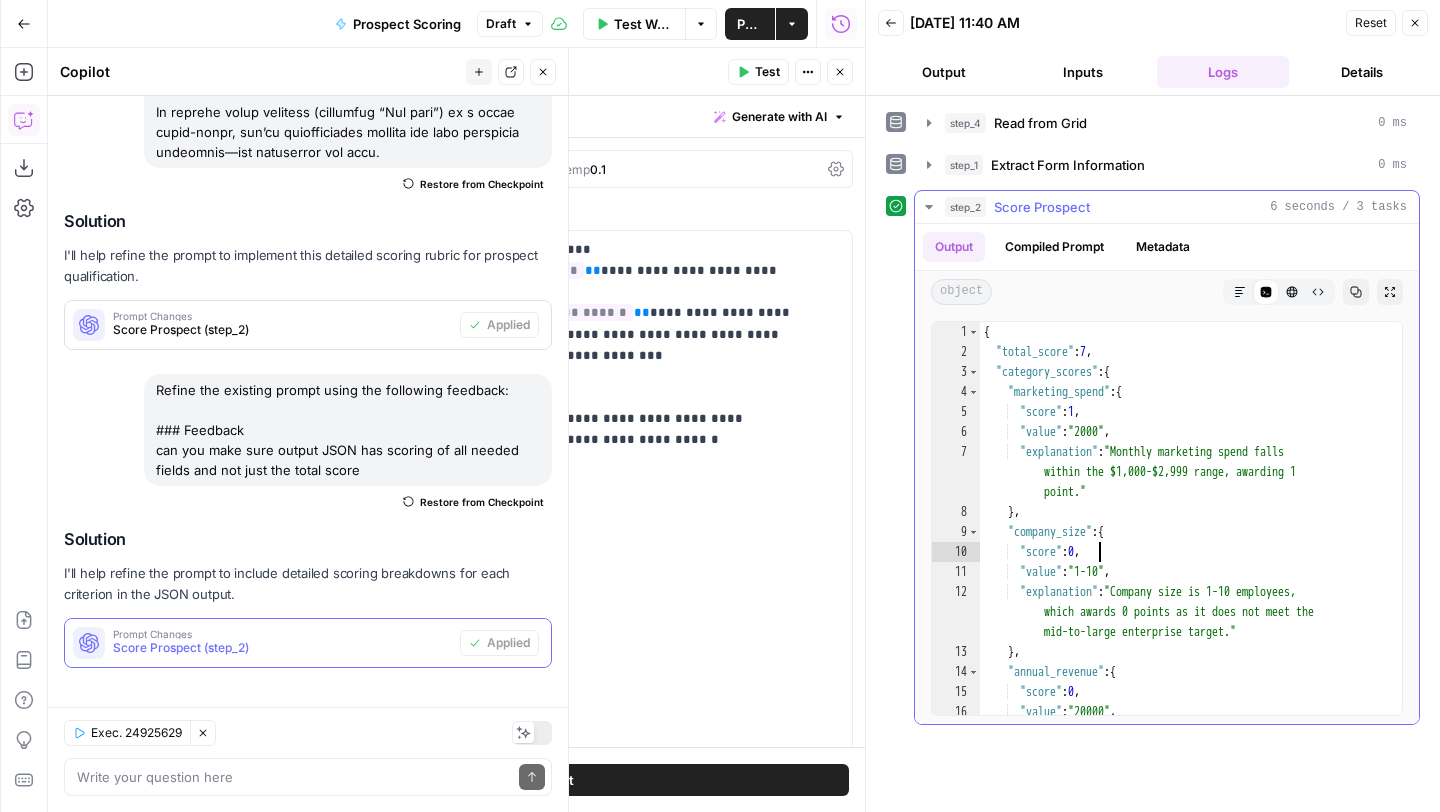 click on "{    "total_score" :  7 ,    "category_scores" :  {      "marketing_spend" :  {         "score" :  1 ,         "value" :  "2000" ,         "explanation" :  "Monthly marketing spend falls             within the $1,000-$2,999 range, awarding 1             point."      } ,      "company_size" :  {         "score" :  0 ,         "value" :  "1-10" ,         "explanation" :  "Company size is 1-10 employees,             which awards 0 points as it does not meet the             mid-to-large enterprise target."      } ,      "annual_revenue" :  {         "score" :  0 ,         "value" :  "20000" ,         "explanation" :  "Annual revenue is $20,000, which             falls in the $0-$99,999 range and awards 0             points."" at bounding box center (1183, 558) 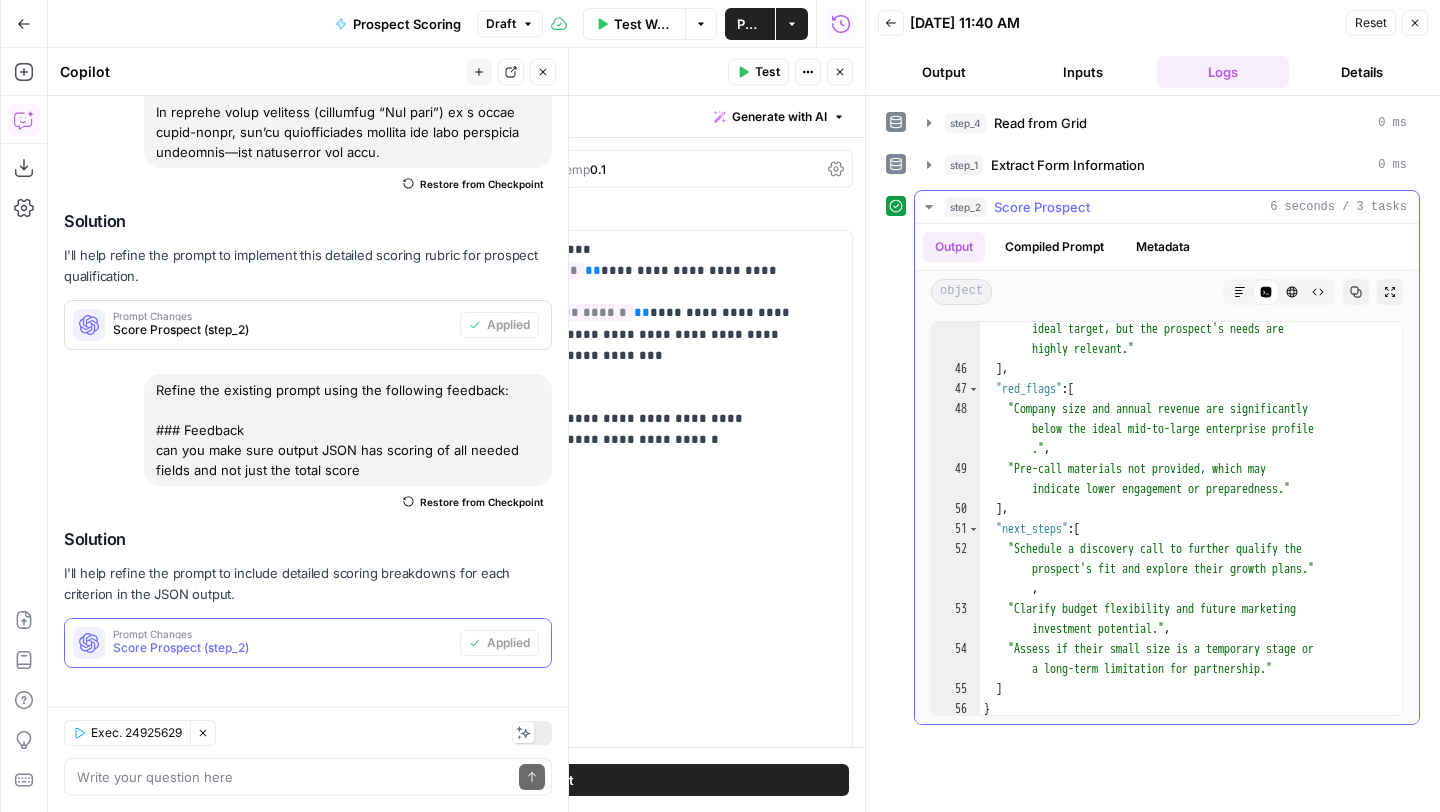 scroll, scrollTop: 1247, scrollLeft: 0, axis: vertical 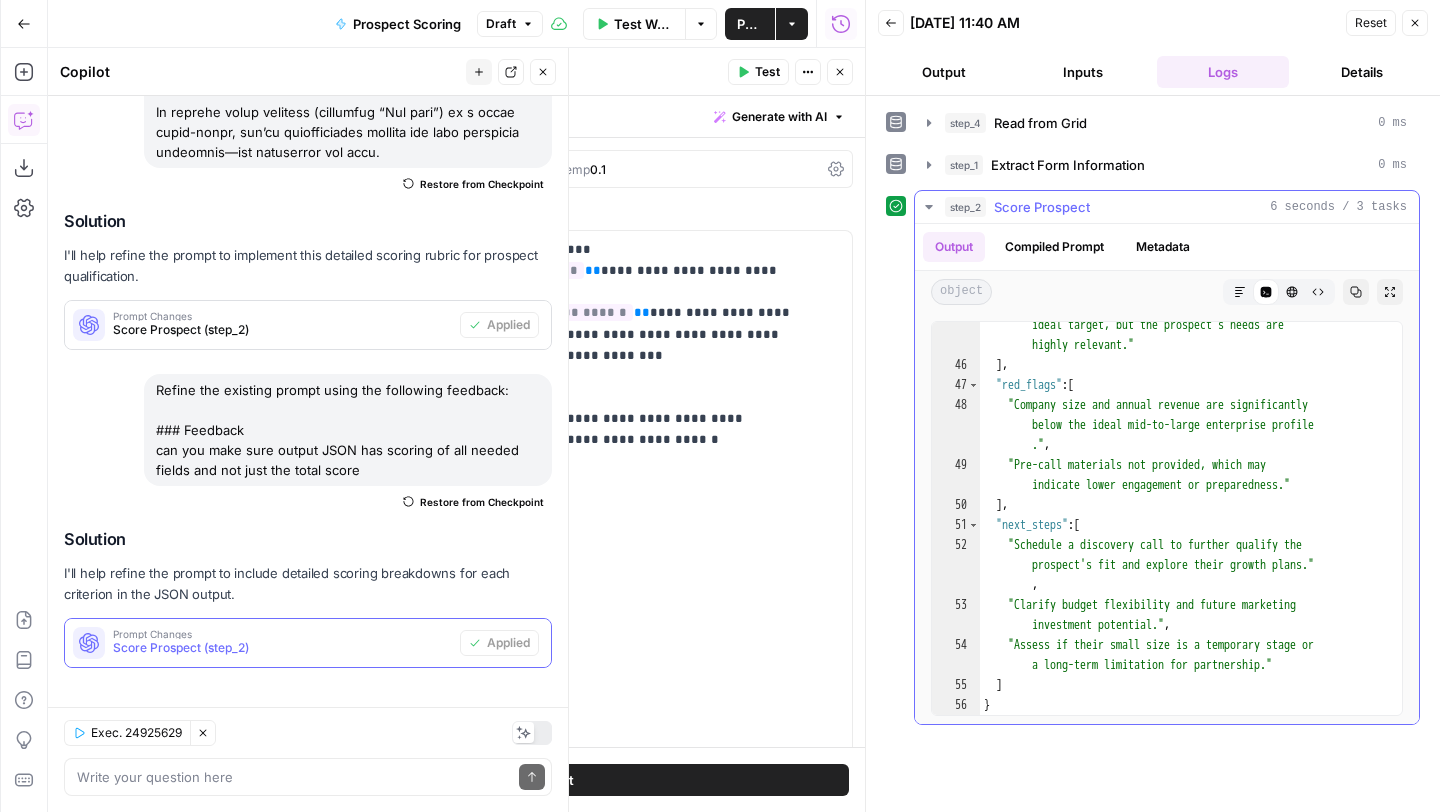 click on ""Company size and annual revenue are below the           ideal target, but the prospect's needs are           highly relevant."    ] ,    "red_flags" :  [      "Company size and annual revenue are significantly           below the ideal mid-to-large enterprise profile          ." ,      "Pre-call materials not provided, which may           indicate lower engagement or preparedness."    ] ,    "next_steps" :  [      "Schedule a discovery call to further qualify the           prospect's fit and explore their growth plans."          ,      "Clarify budget flexibility and future marketing           investment potential." ,      "Assess if their small size is a temporary stage or           a long-term limitation for partnership."    ] }" at bounding box center [1183, 531] 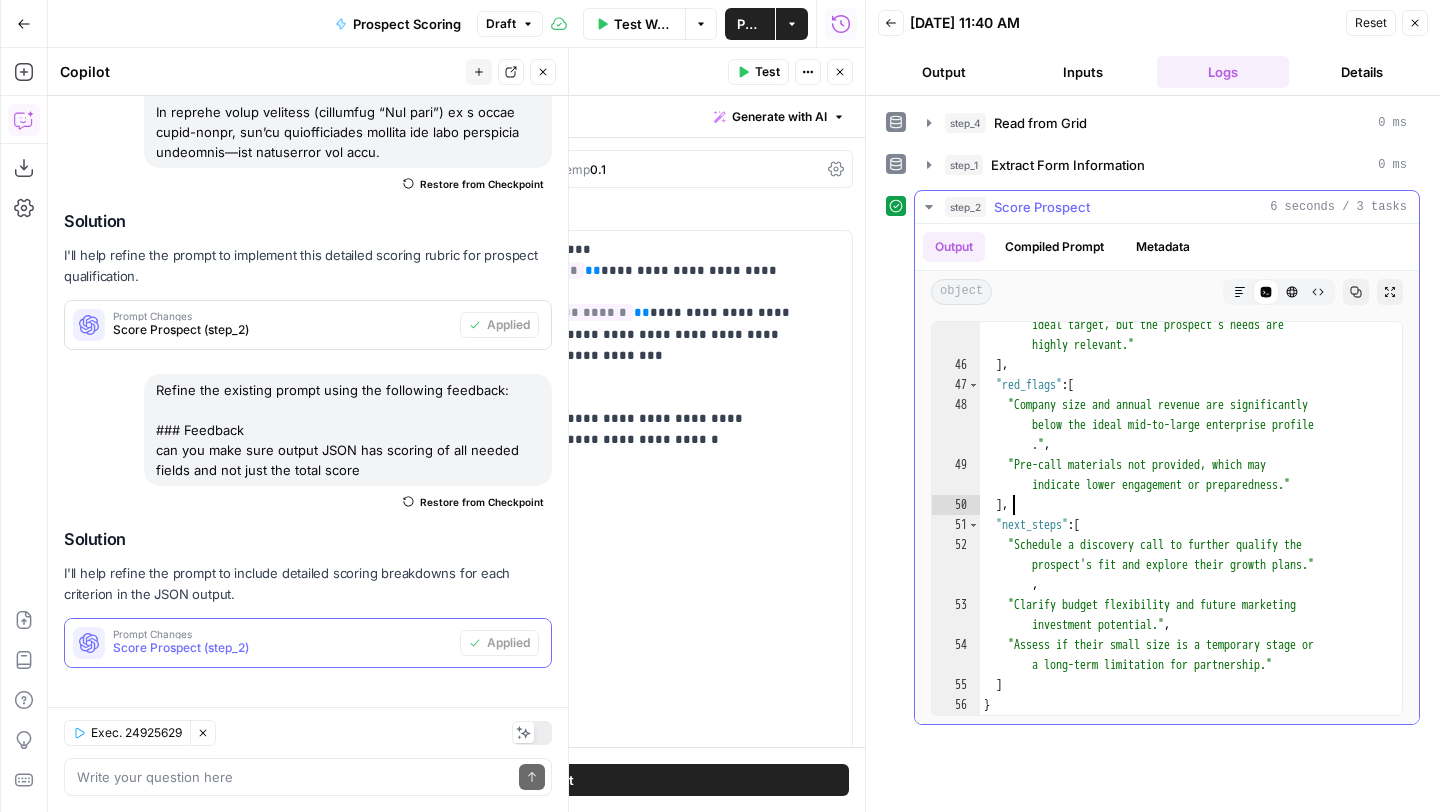 click on ""Company size and annual revenue are below the           ideal target, but the prospect's needs are           highly relevant."    ] ,    "red_flags" :  [      "Company size and annual revenue are significantly           below the ideal mid-to-large enterprise profile          ." ,      "Pre-call materials not provided, which may           indicate lower engagement or preparedness."    ] ,    "next_steps" :  [      "Schedule a discovery call to further qualify the           prospect's fit and explore their growth plans."          ,      "Clarify budget flexibility and future marketing           investment potential." ,      "Assess if their small size is a temporary stage or           a long-term limitation for partnership."    ] }" at bounding box center (1183, 531) 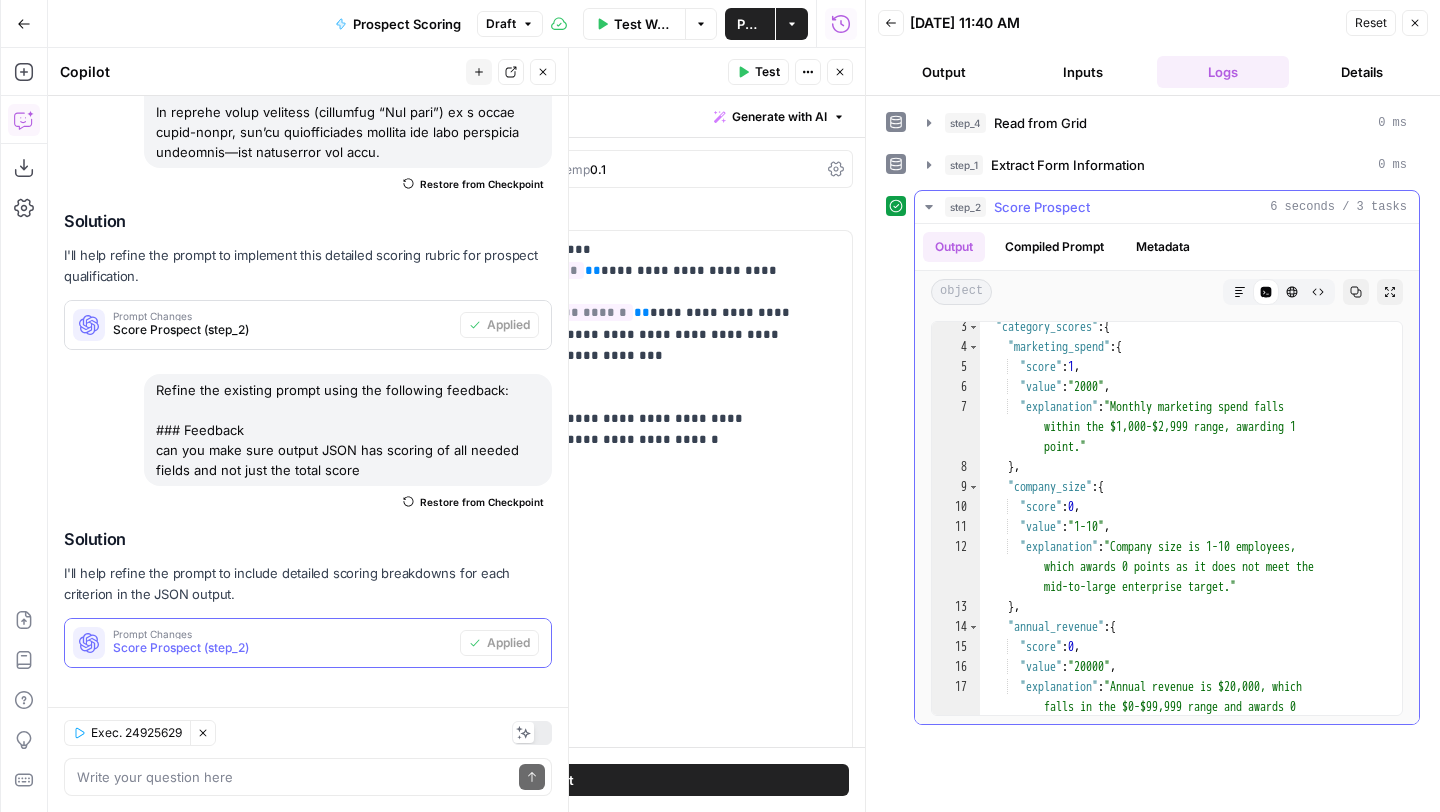 scroll, scrollTop: 0, scrollLeft: 0, axis: both 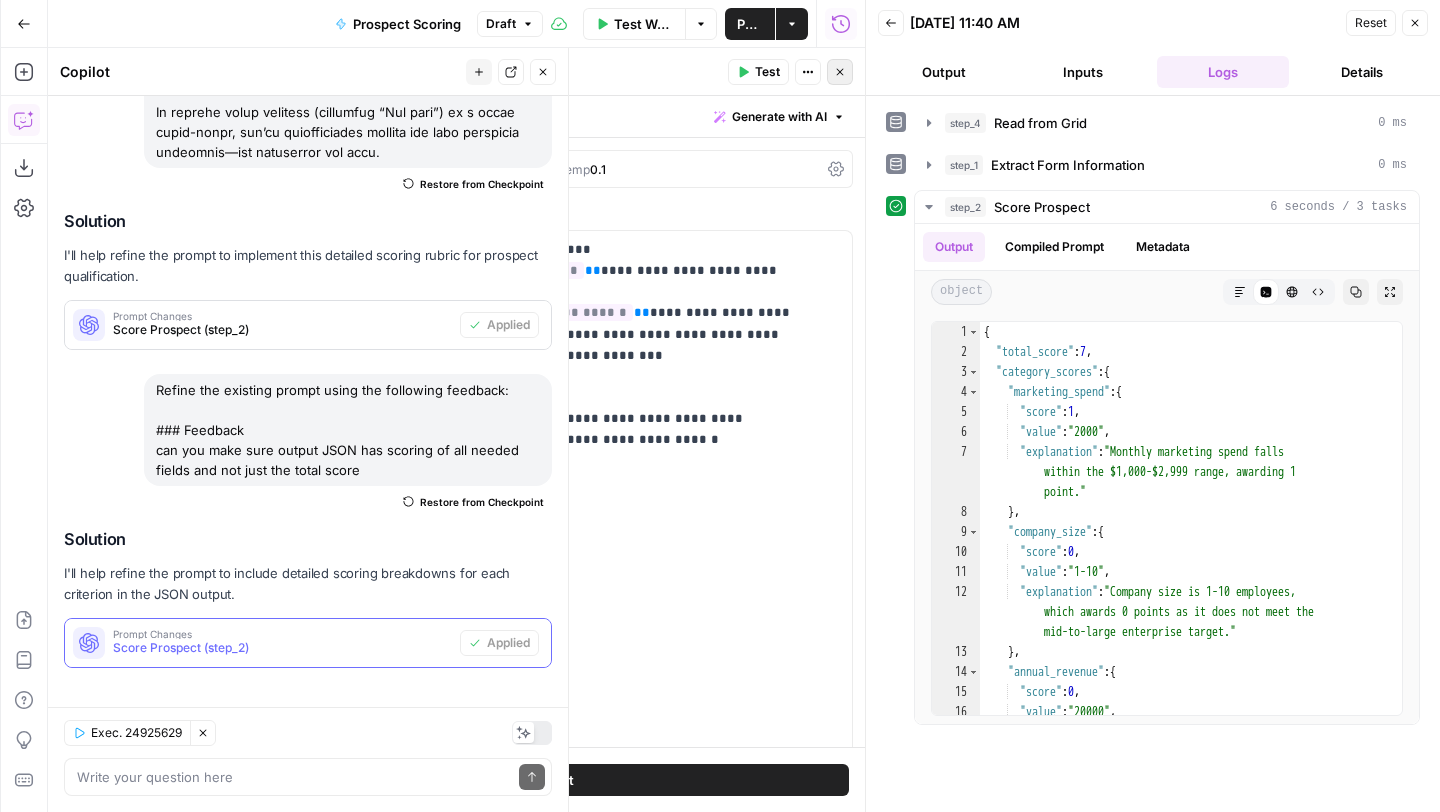 click 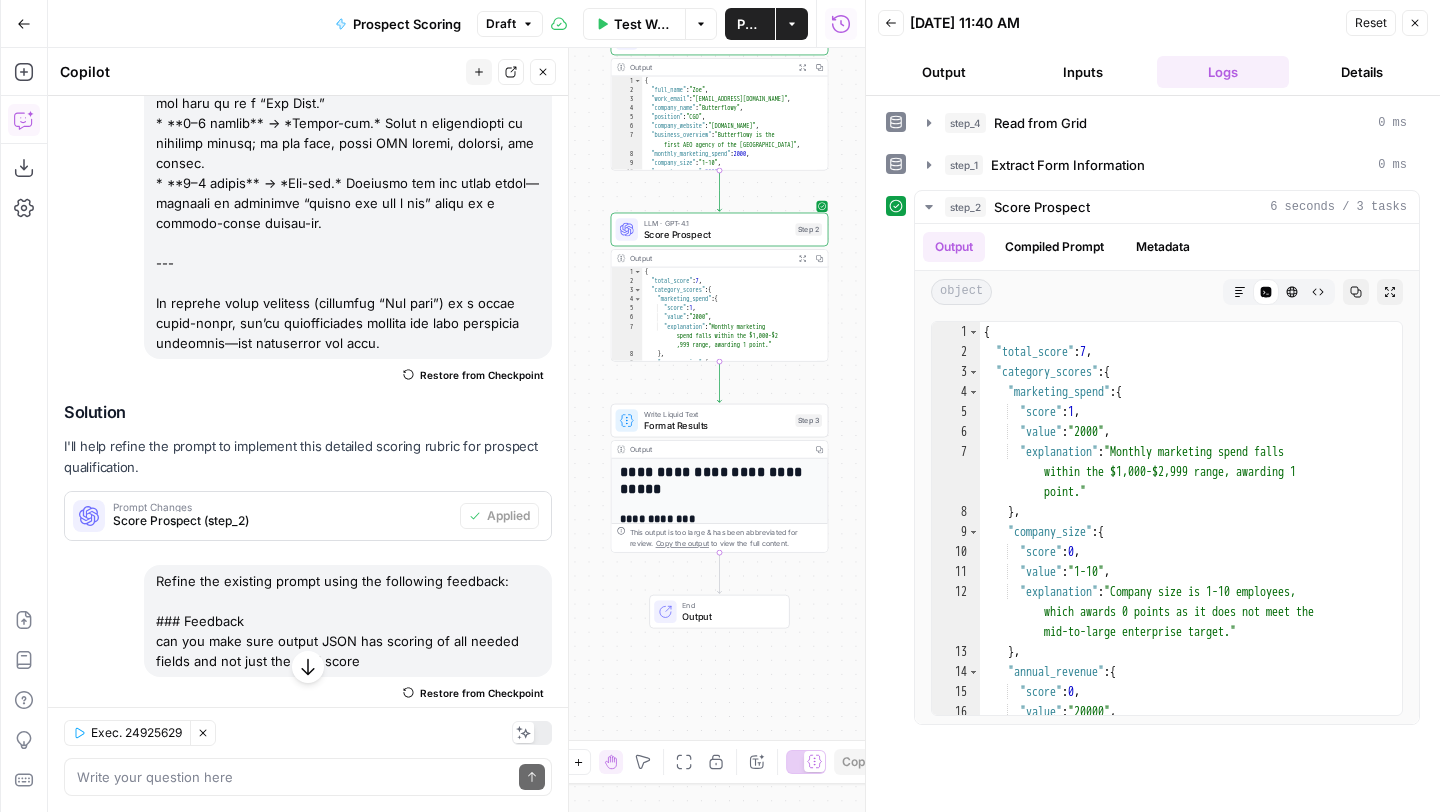 scroll, scrollTop: 2517, scrollLeft: 0, axis: vertical 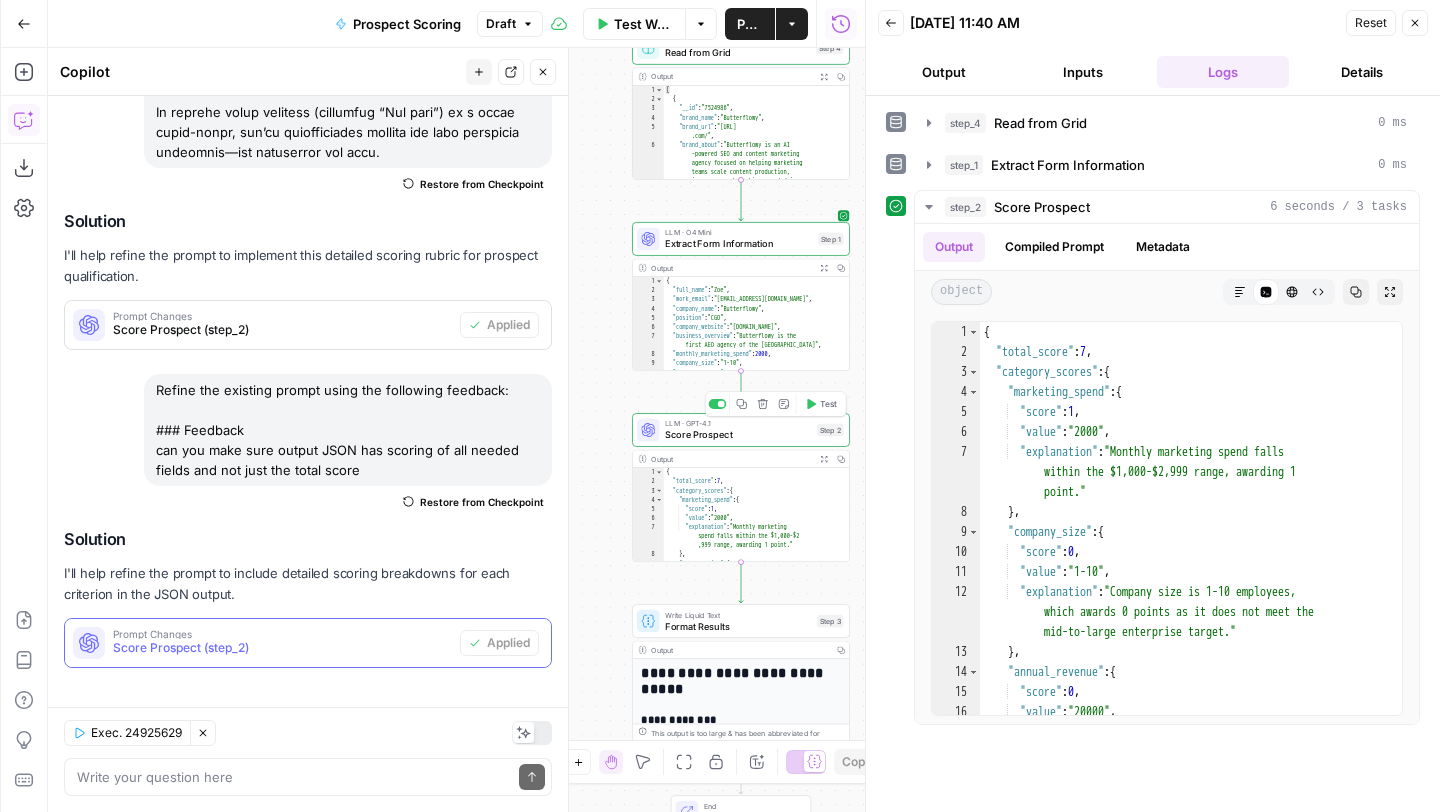 click on "Score Prospect" at bounding box center [738, 435] 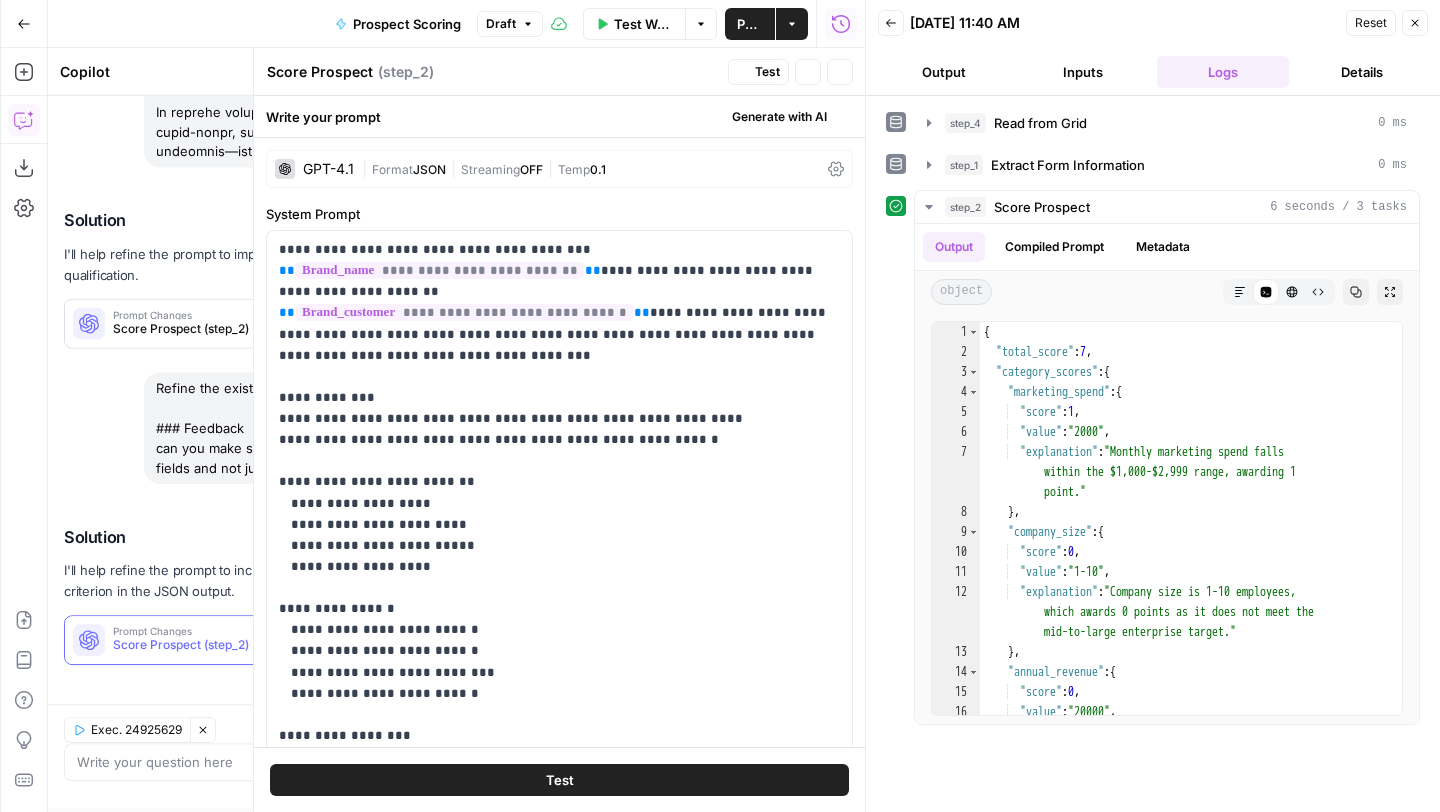 scroll, scrollTop: 2517, scrollLeft: 0, axis: vertical 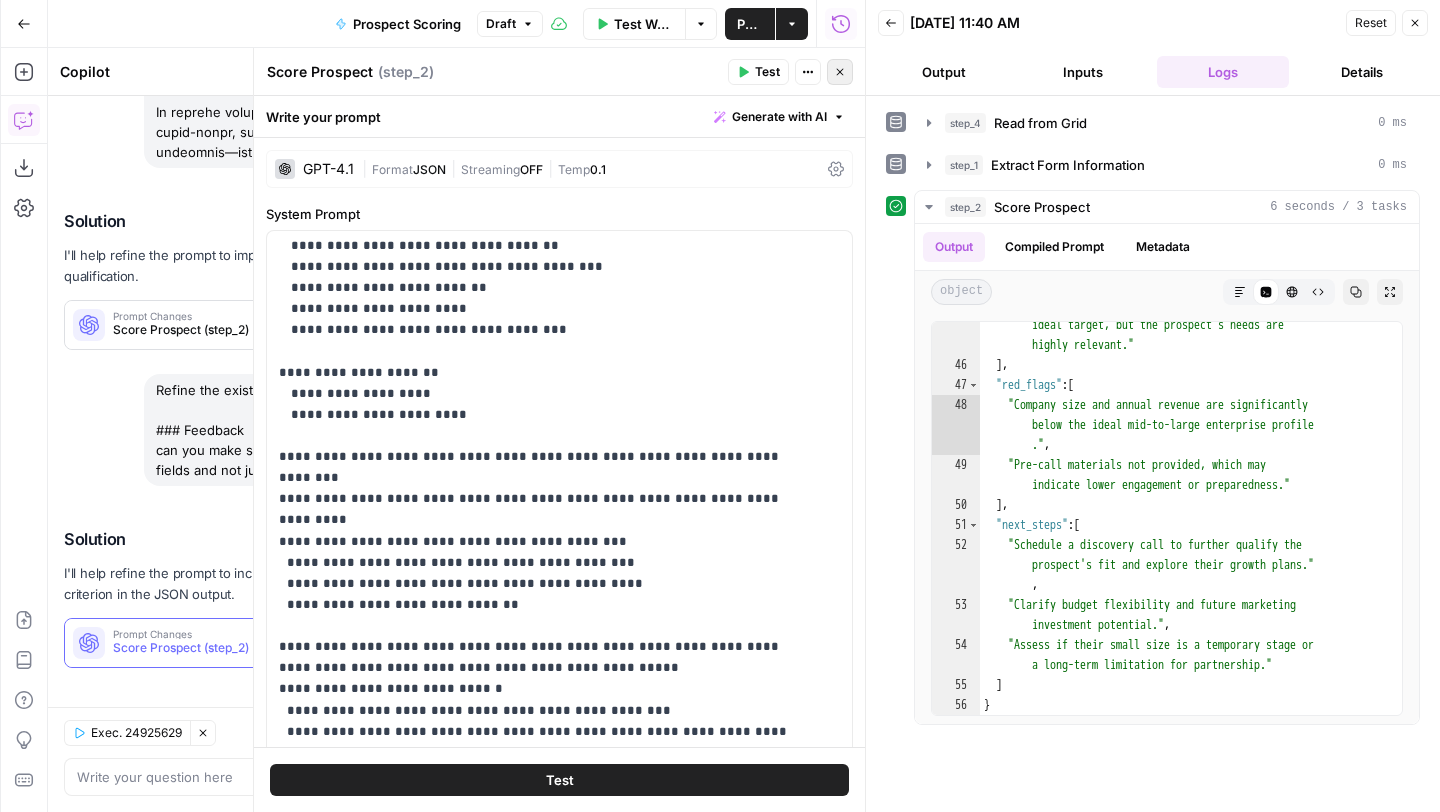 click 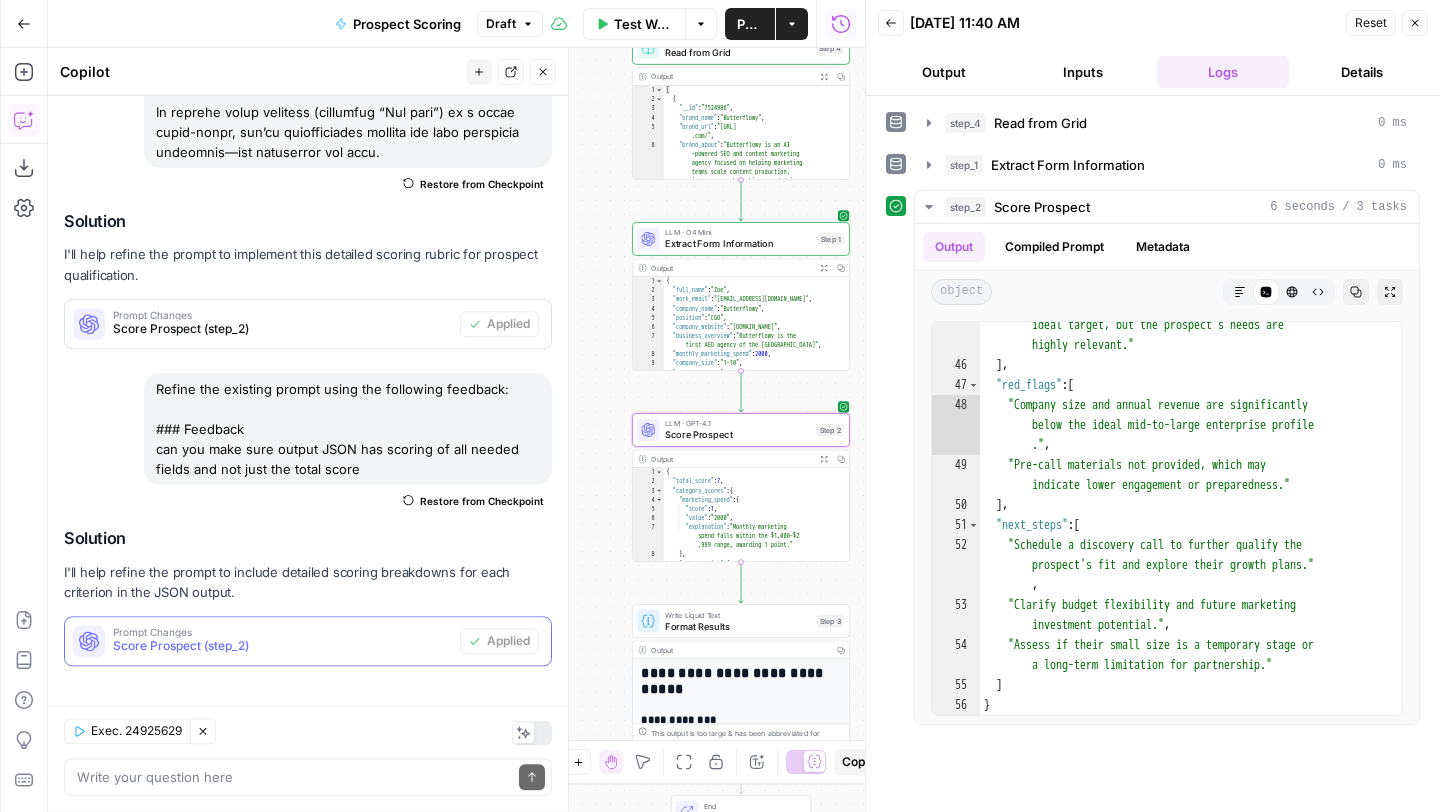 scroll, scrollTop: 2517, scrollLeft: 0, axis: vertical 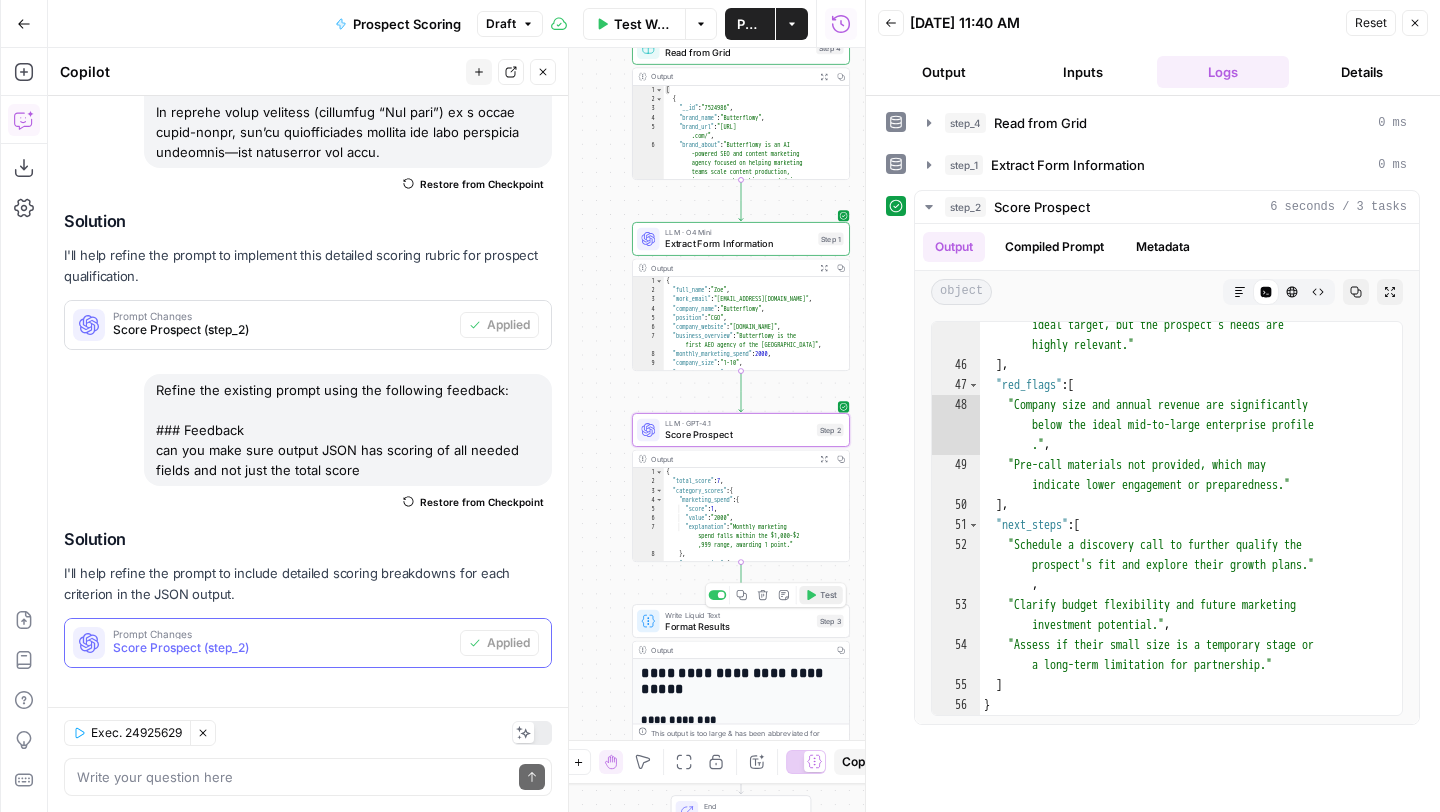 click on "Test" at bounding box center (828, 595) 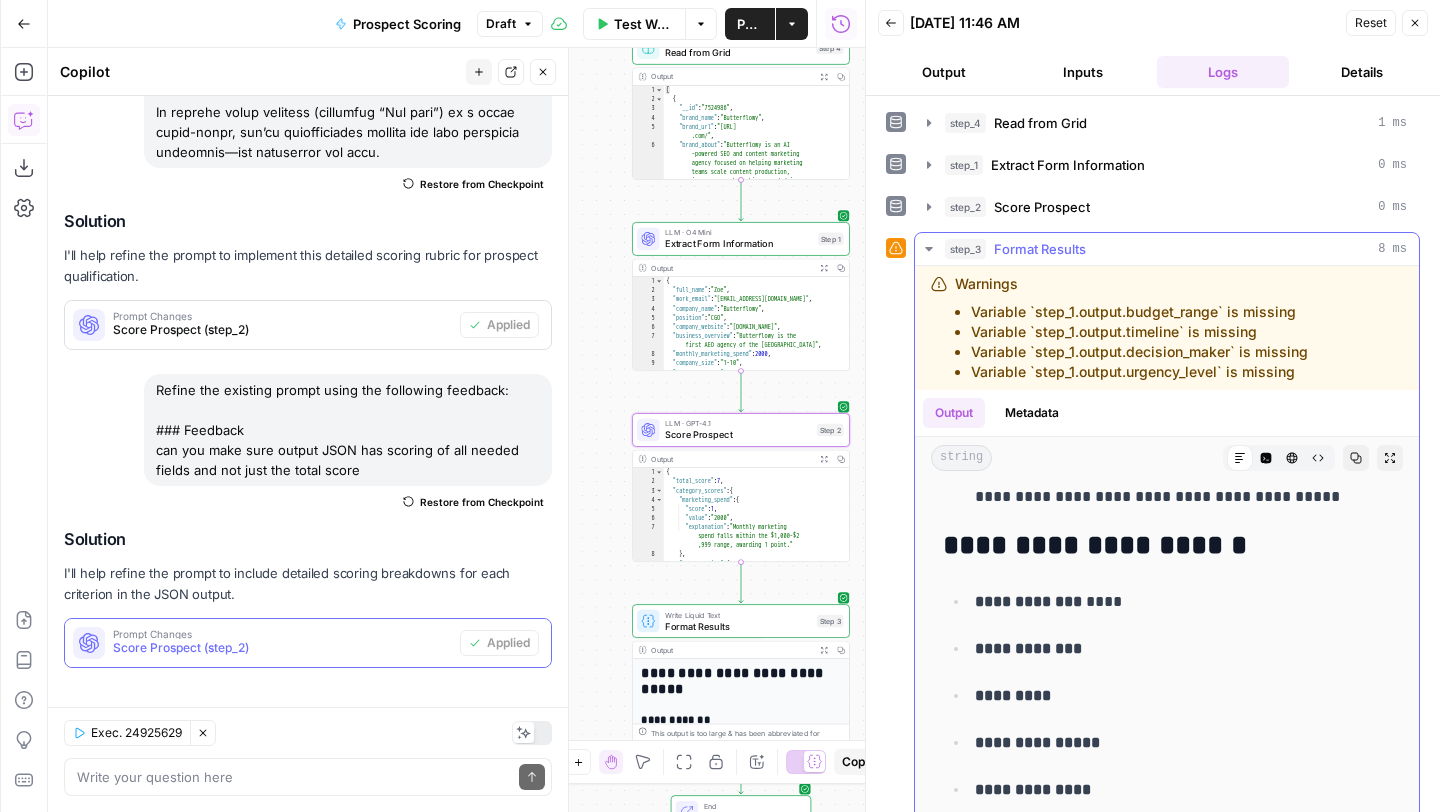 scroll, scrollTop: 1064, scrollLeft: 0, axis: vertical 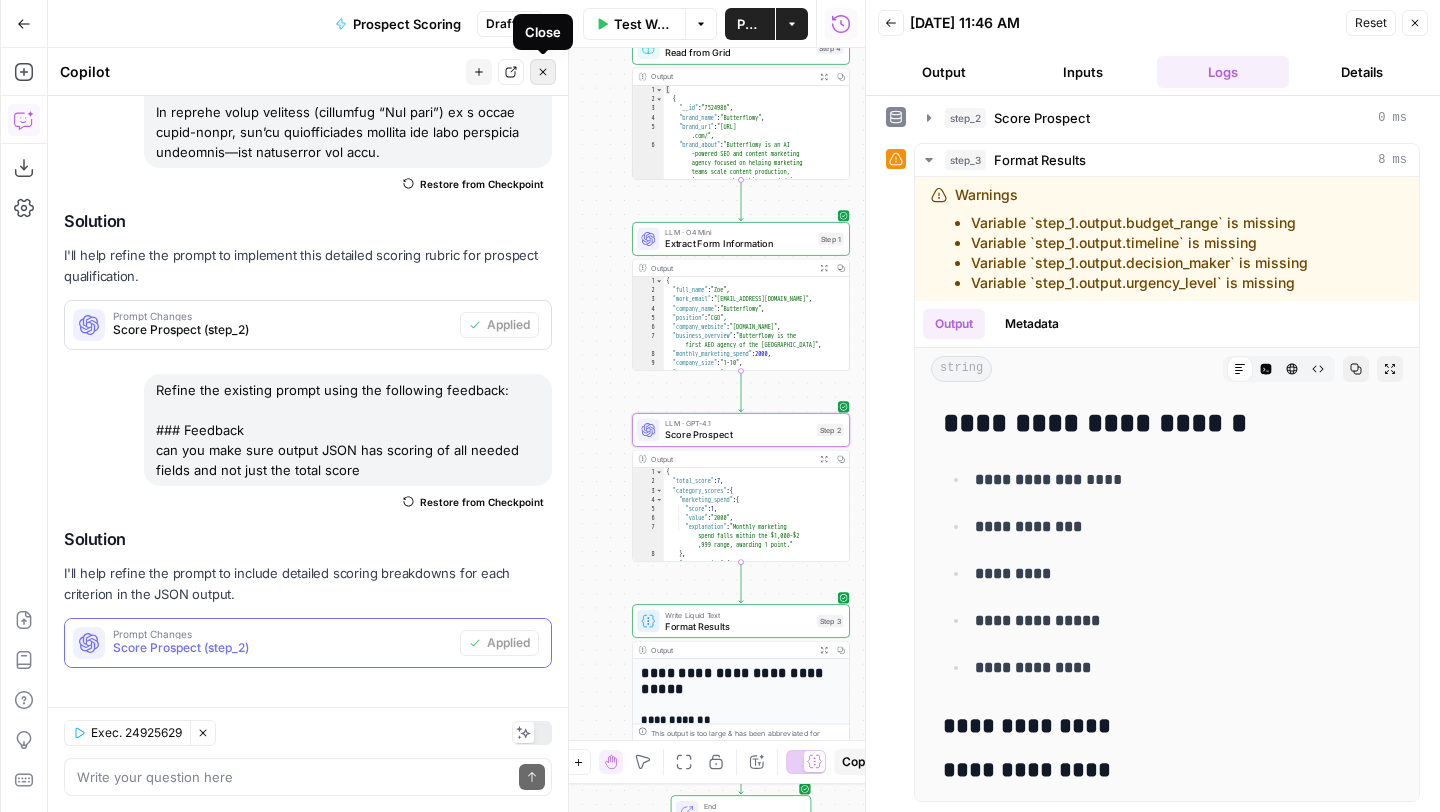 click 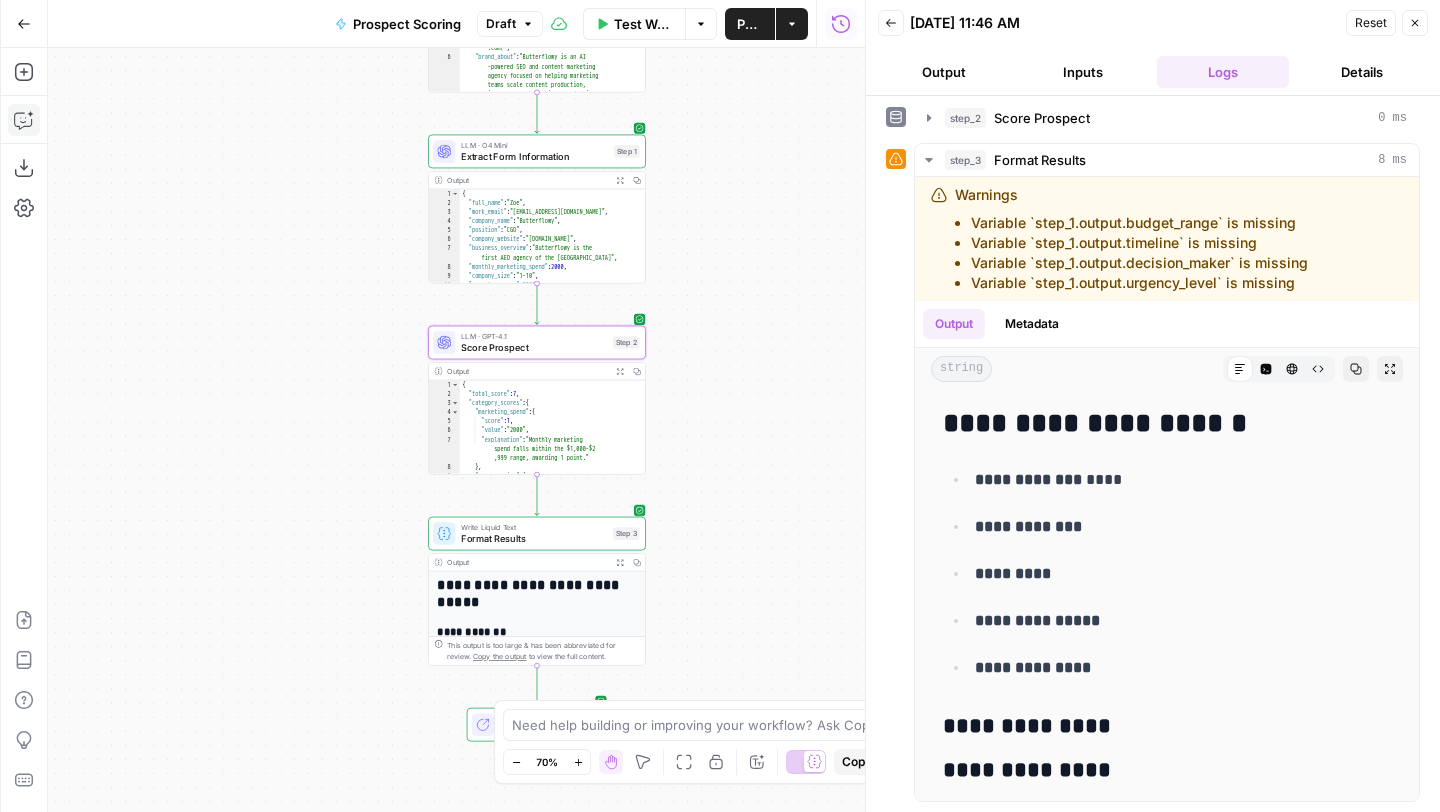 click on "Format Results" at bounding box center [534, 538] 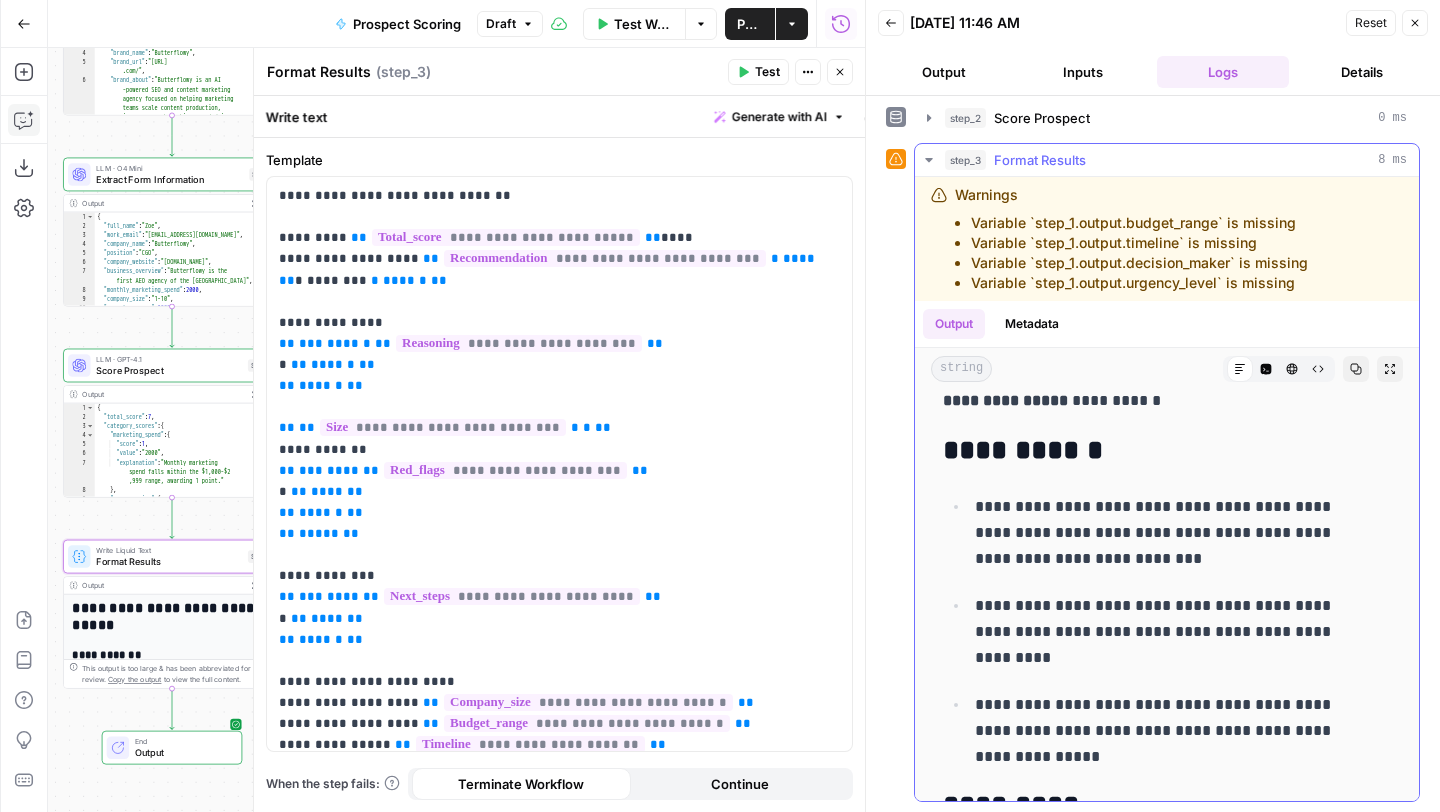 scroll, scrollTop: 0, scrollLeft: 0, axis: both 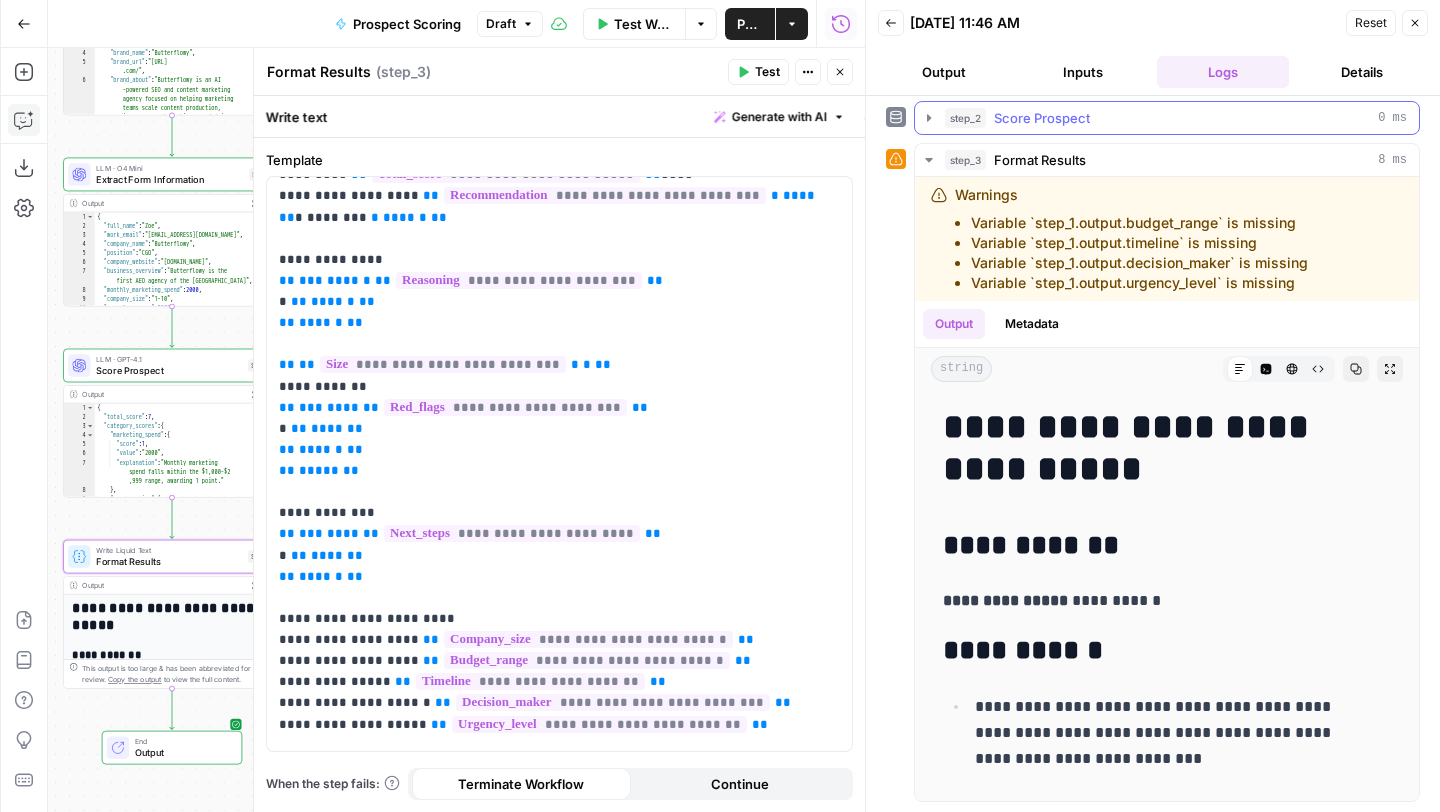 click on "step_2 Score Prospect 0 ms" at bounding box center (1167, 118) 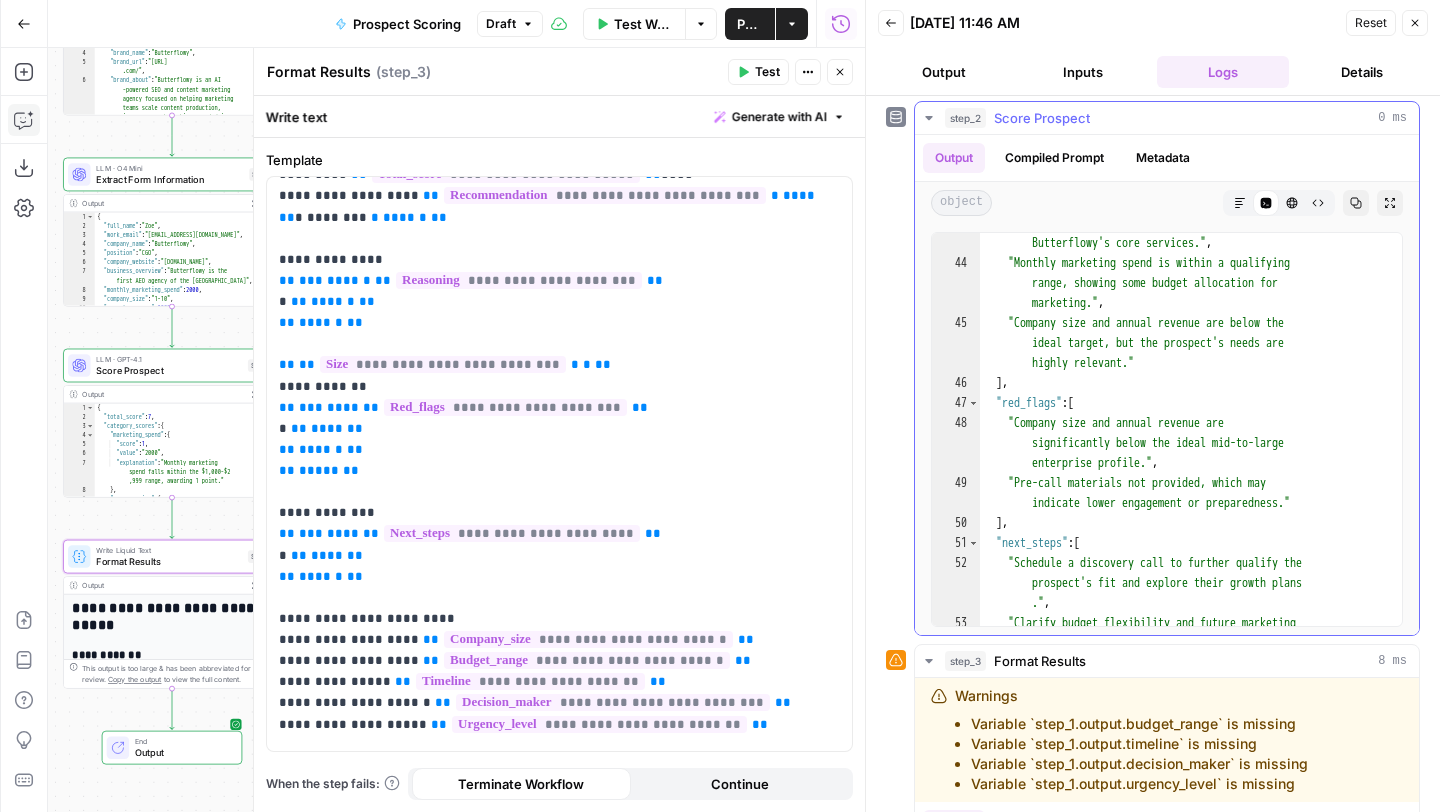 scroll, scrollTop: 1267, scrollLeft: 0, axis: vertical 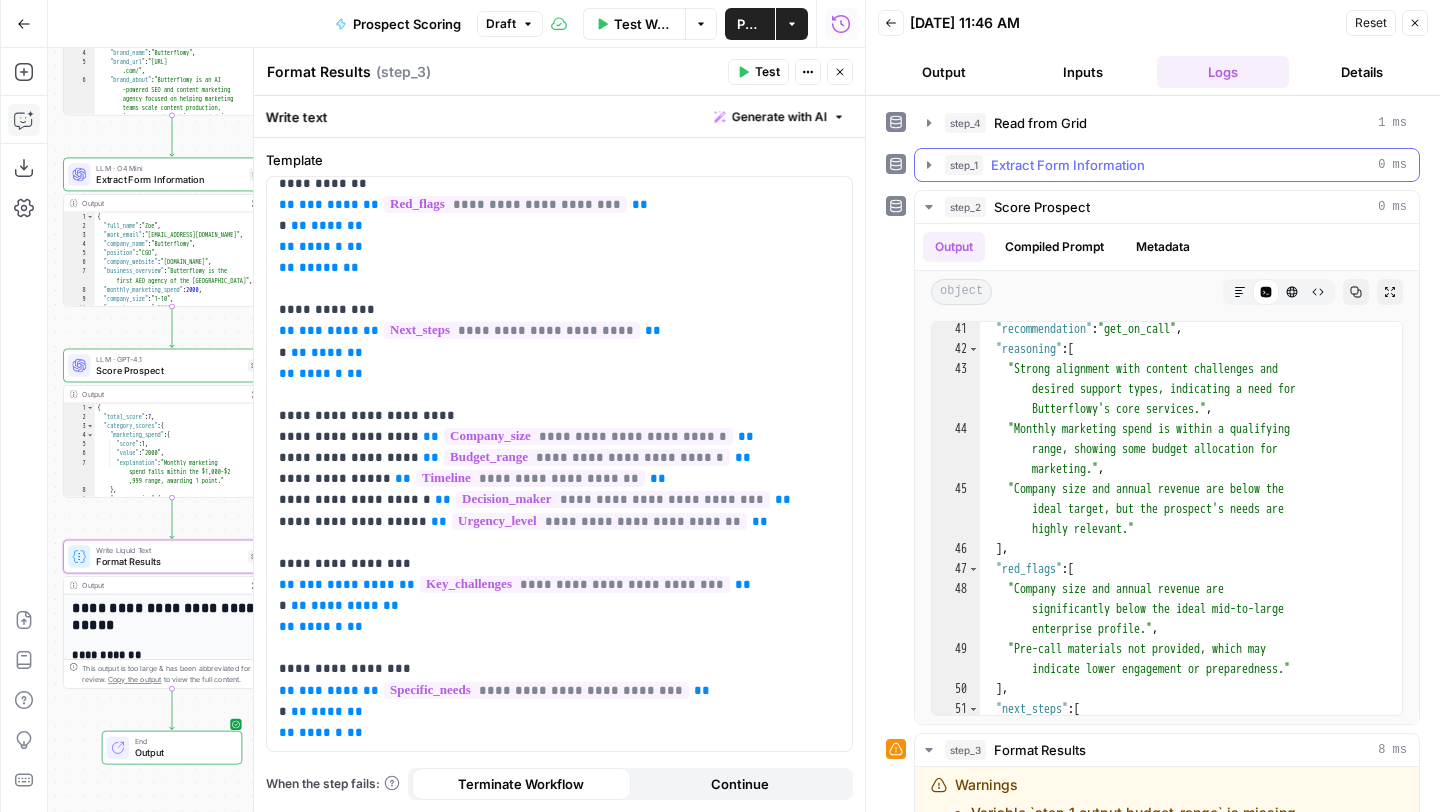 click on "Extract Form Information" at bounding box center (1068, 165) 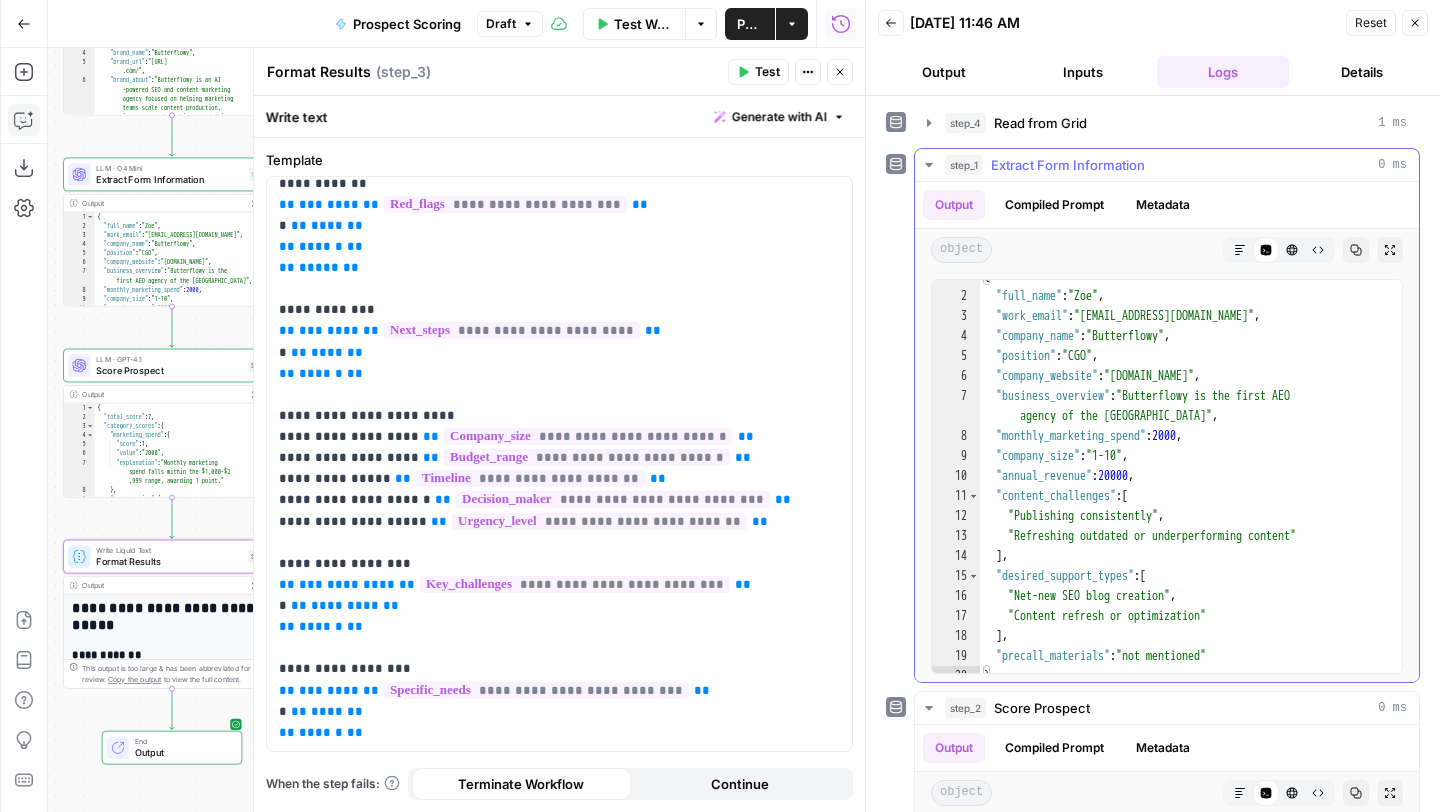 scroll, scrollTop: 27, scrollLeft: 0, axis: vertical 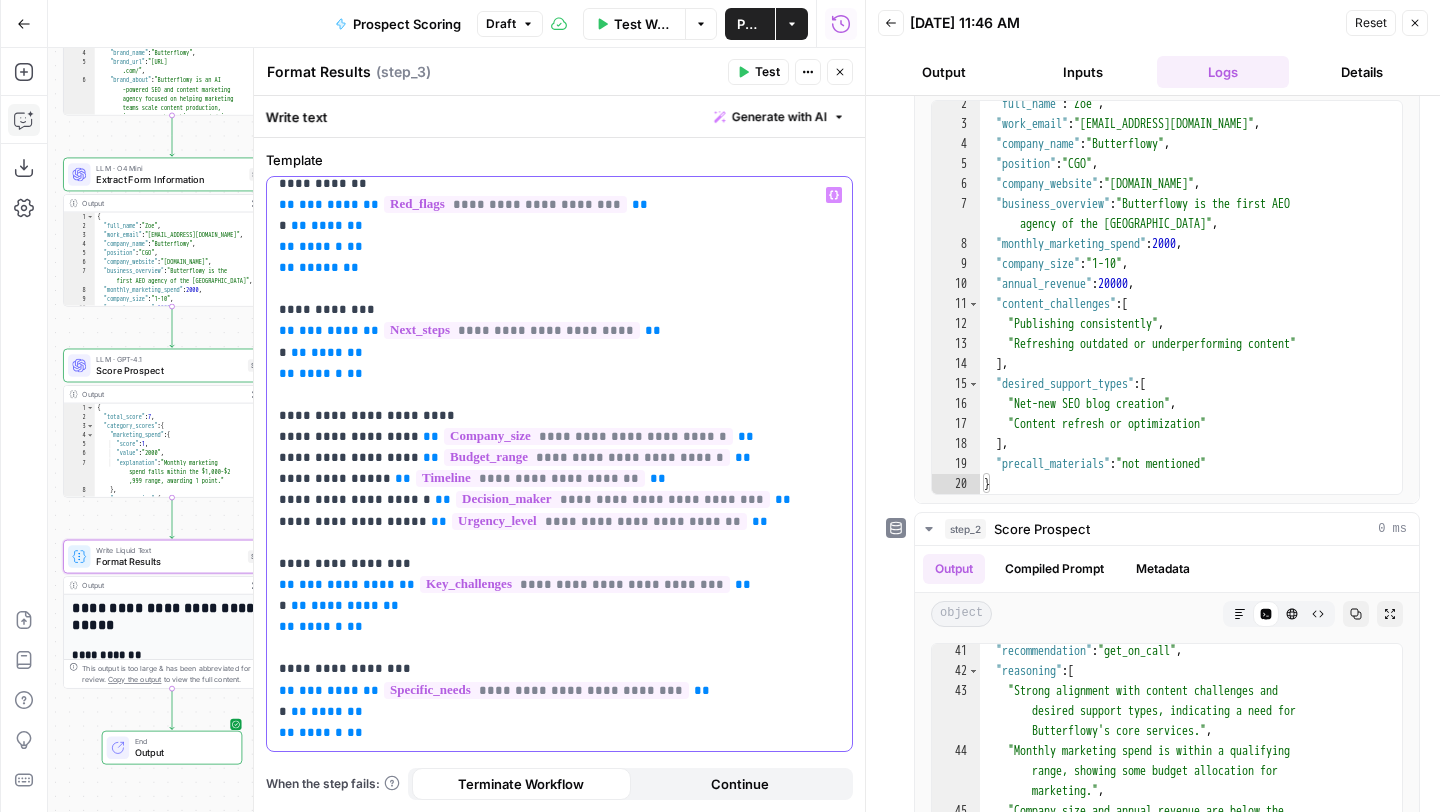 drag, startPoint x: 405, startPoint y: 453, endPoint x: 742, endPoint y: 453, distance: 337 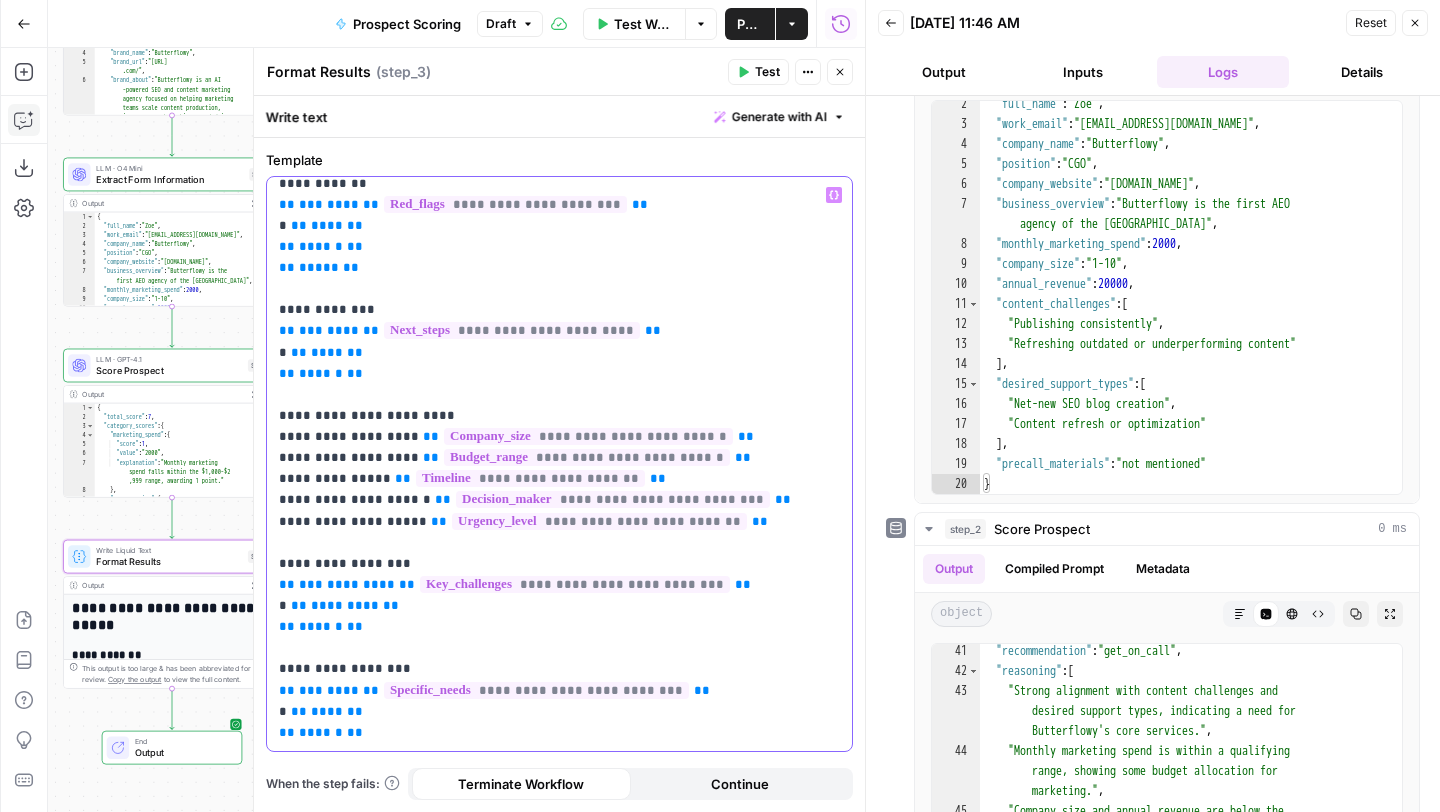 click on "**********" at bounding box center [552, 331] 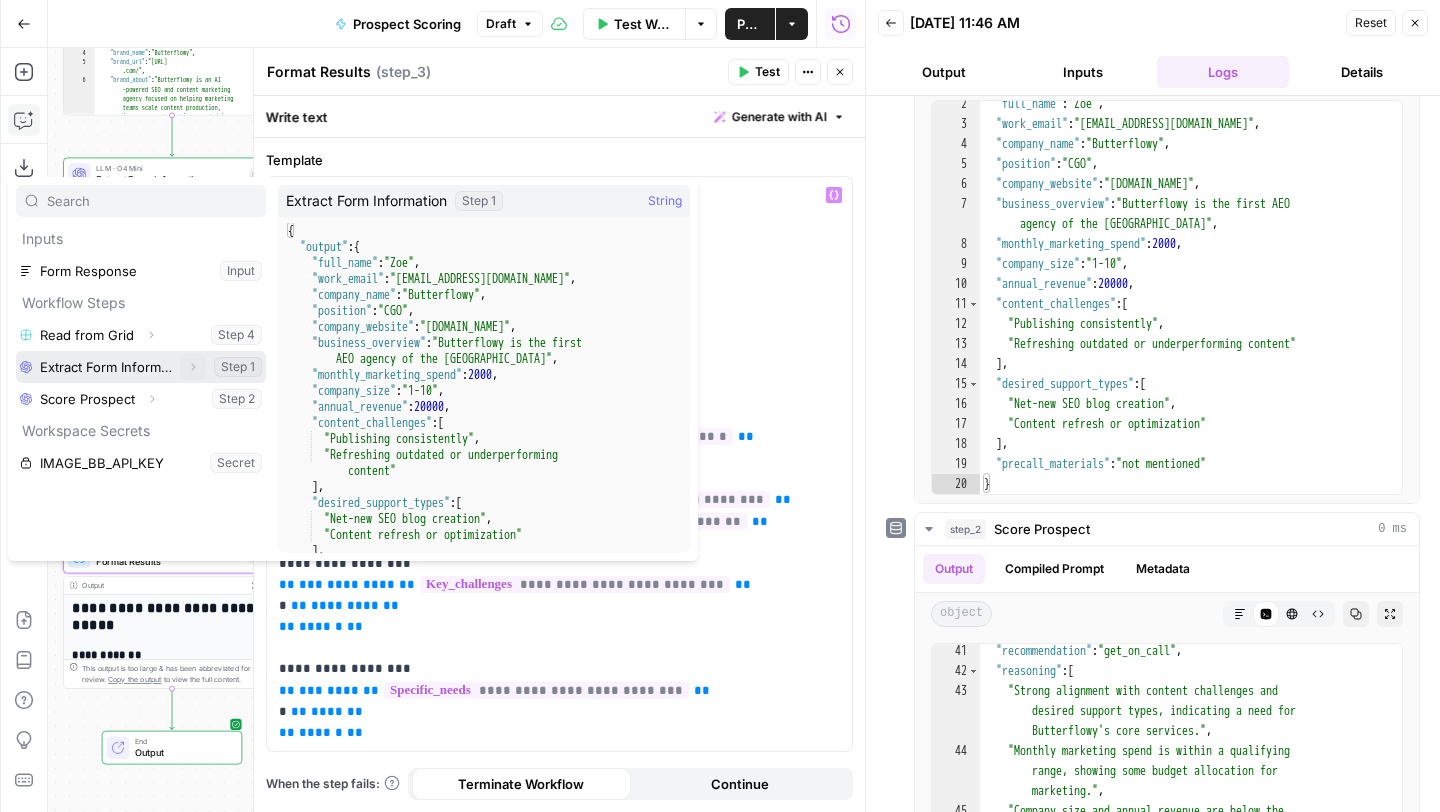 click 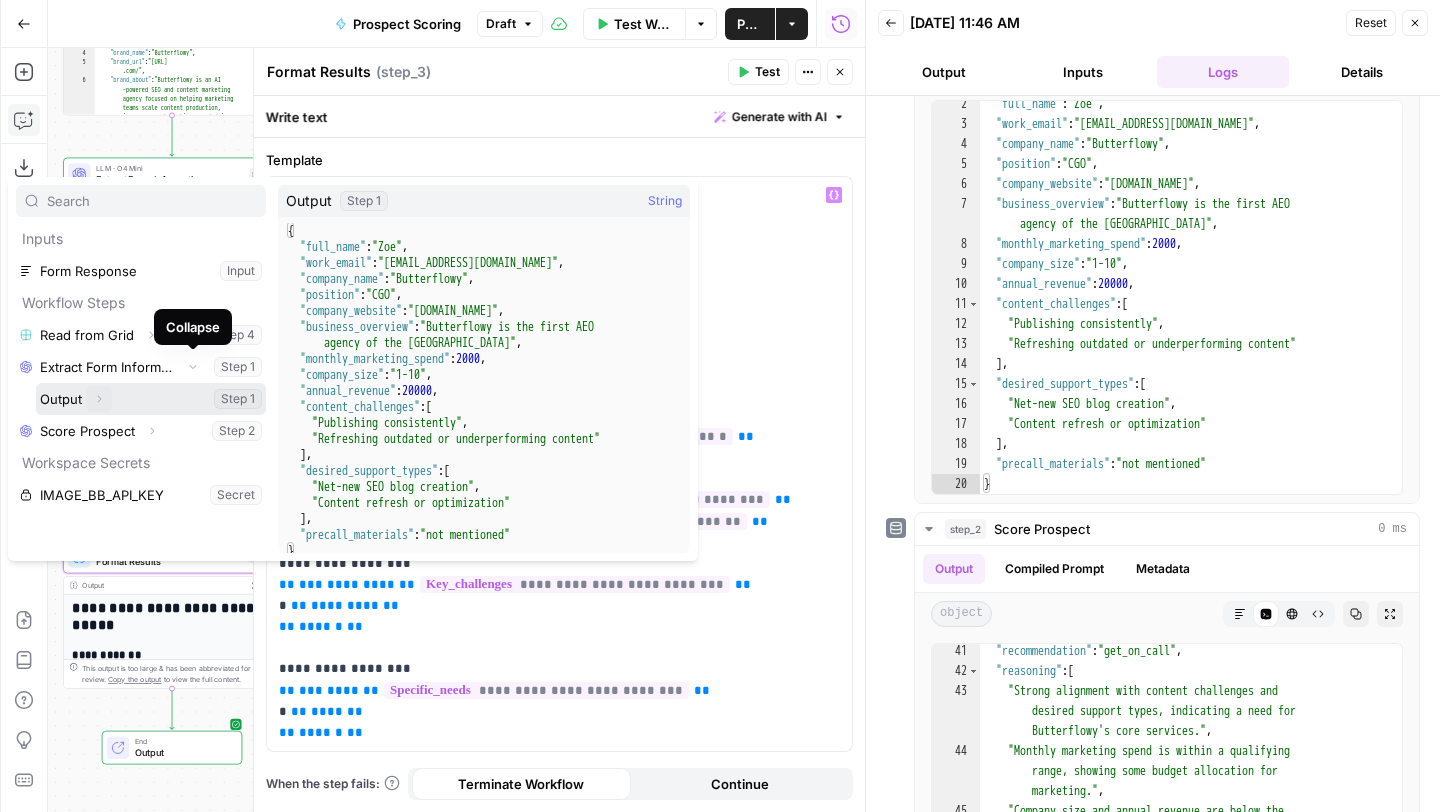 click 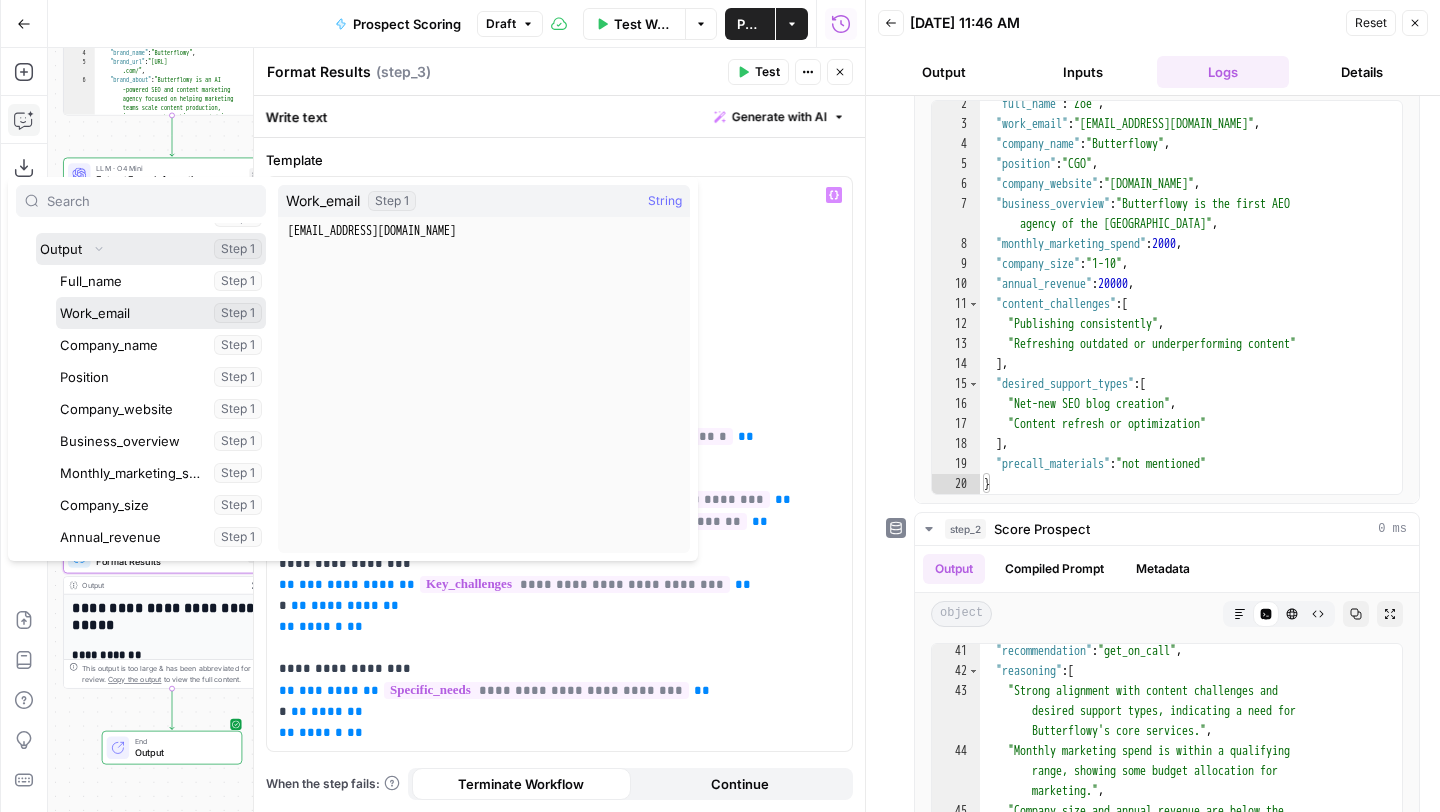 scroll, scrollTop: 174, scrollLeft: 0, axis: vertical 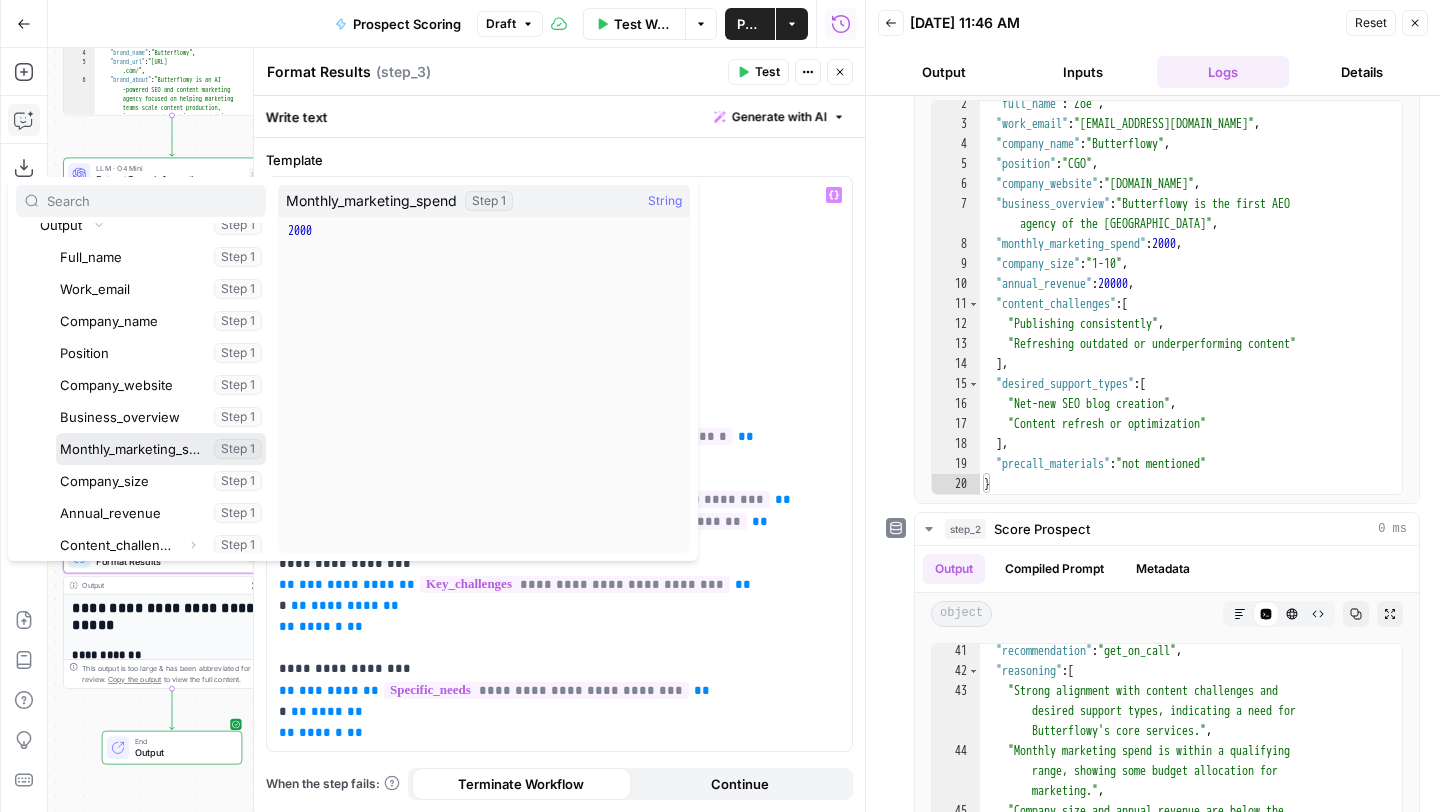 click at bounding box center (161, 449) 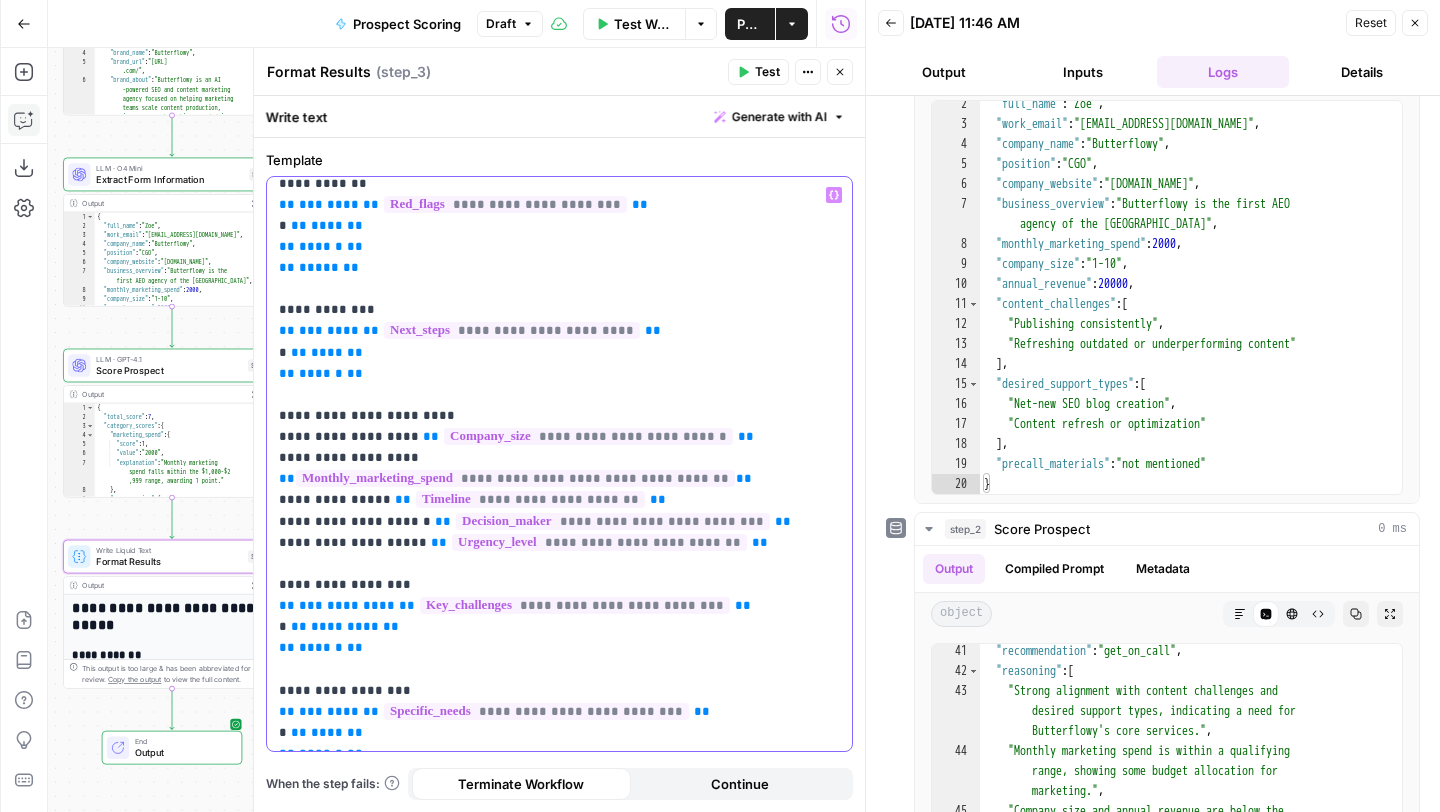 click on "**********" at bounding box center [552, 341] 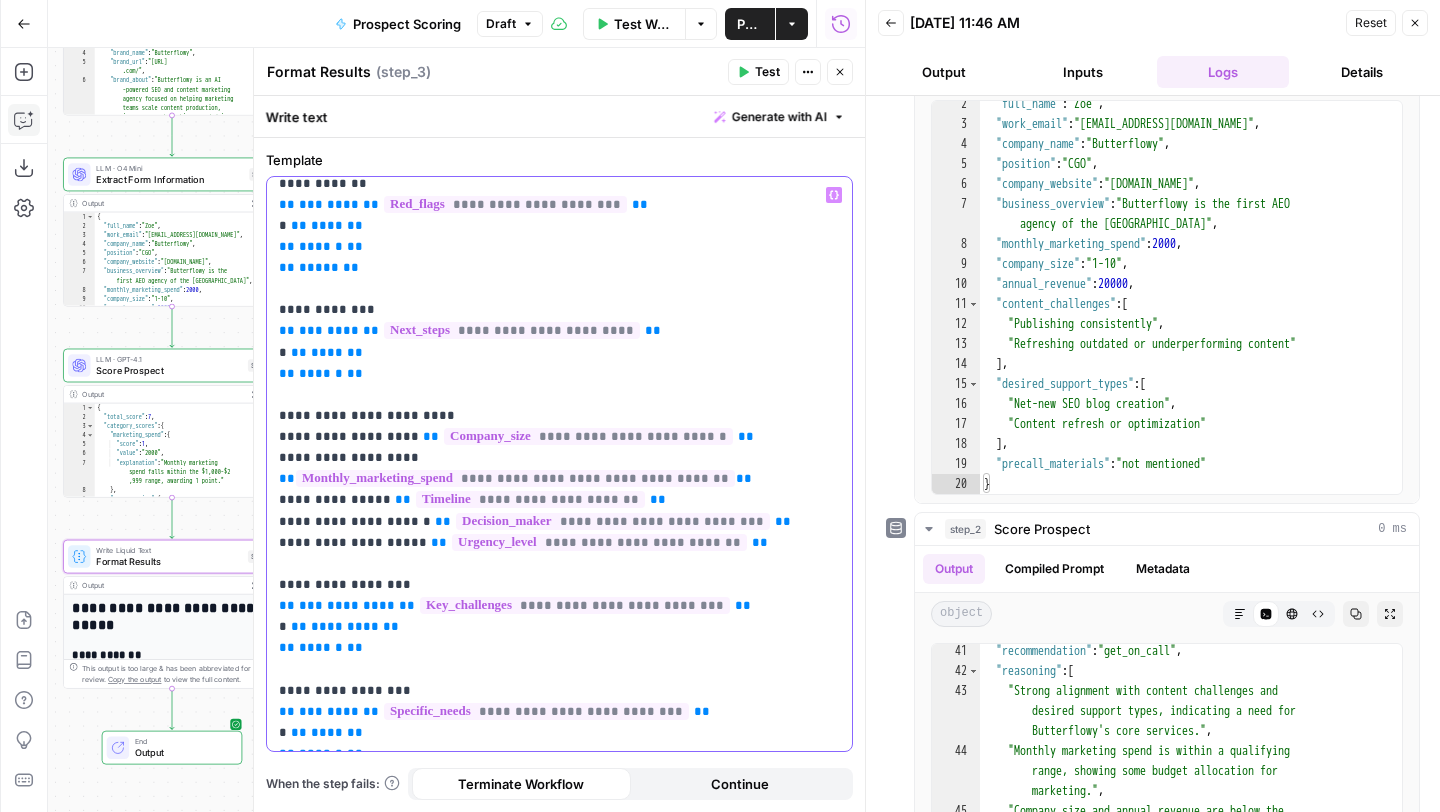 drag, startPoint x: 384, startPoint y: 456, endPoint x: 300, endPoint y: 460, distance: 84.095184 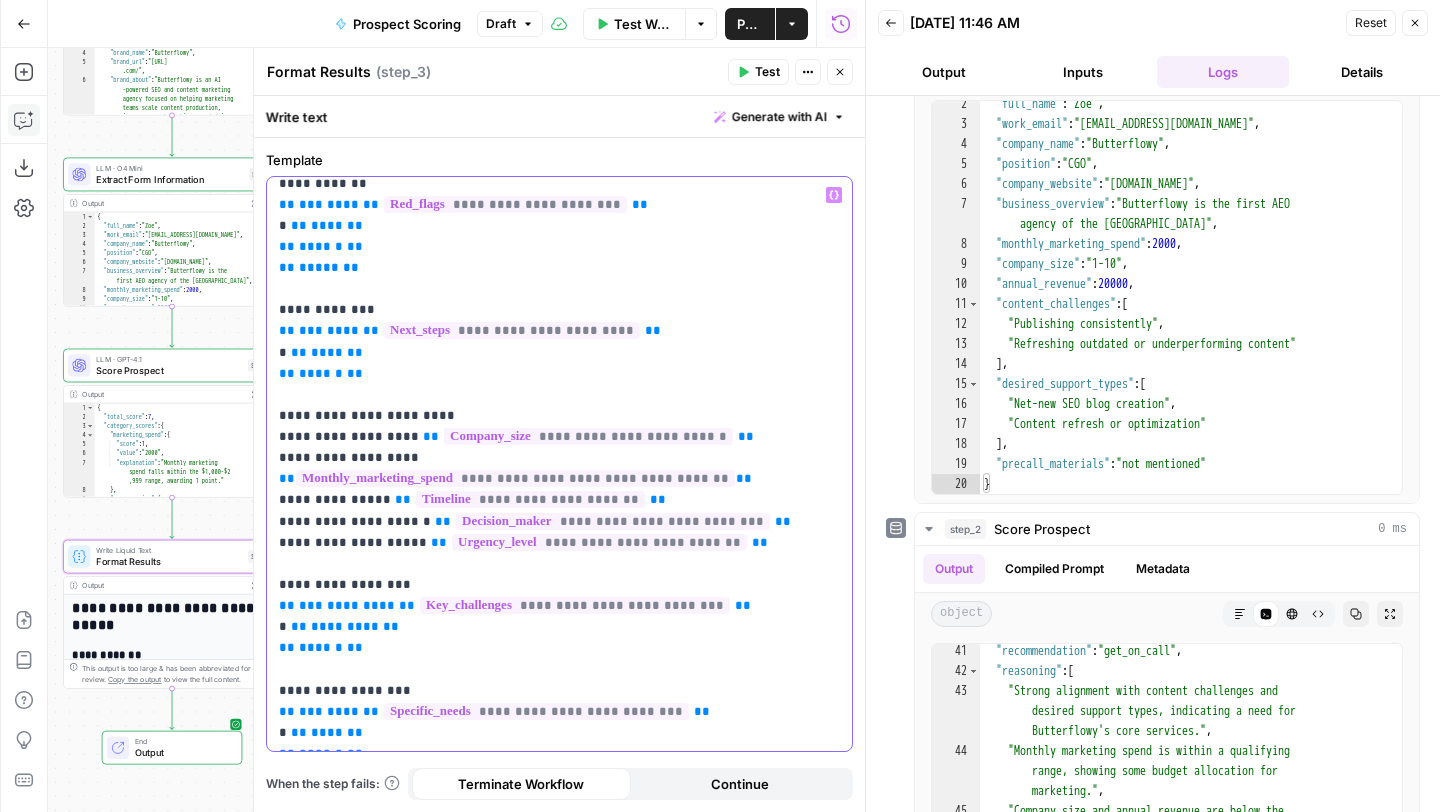 click on "**********" at bounding box center (552, 341) 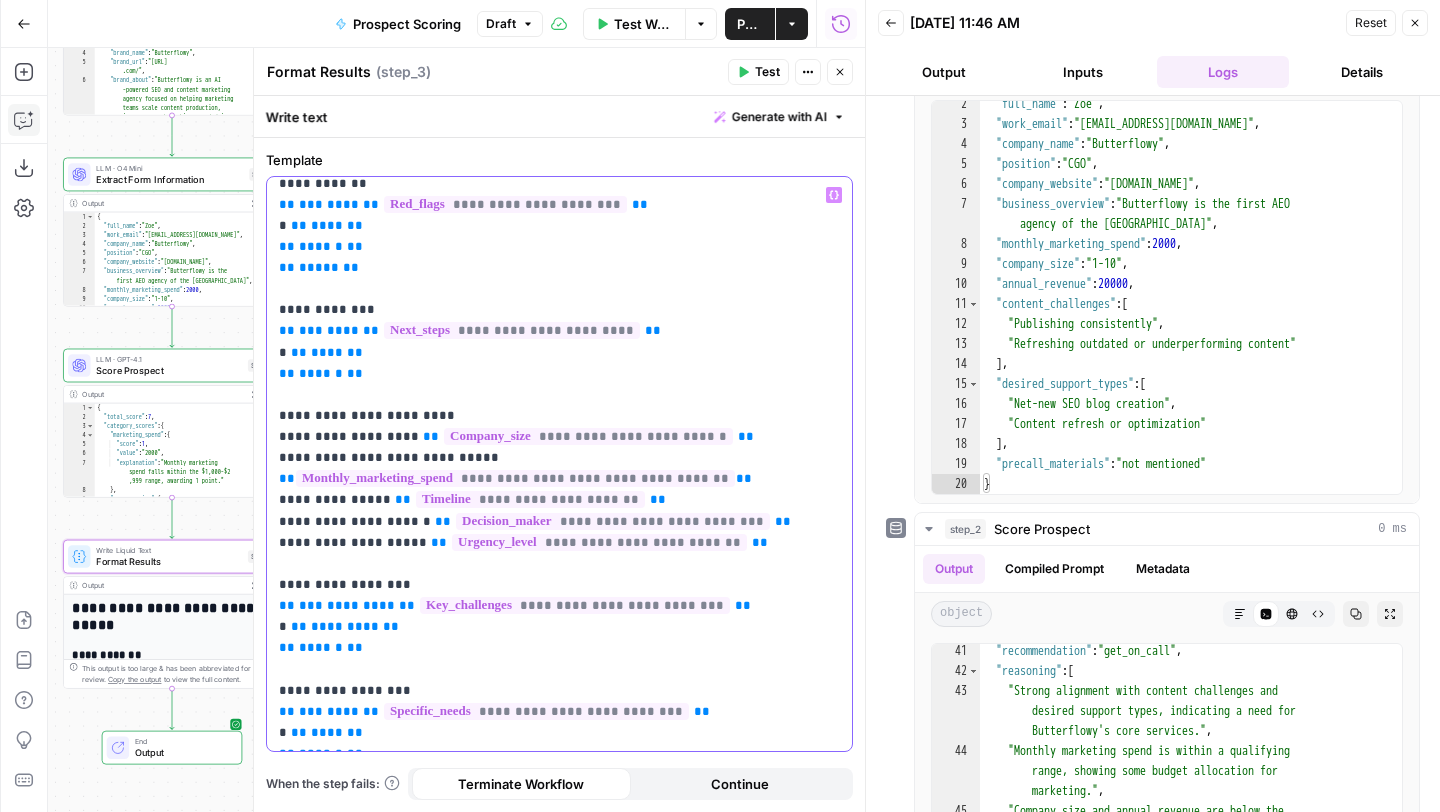 click on "**********" at bounding box center (552, 341) 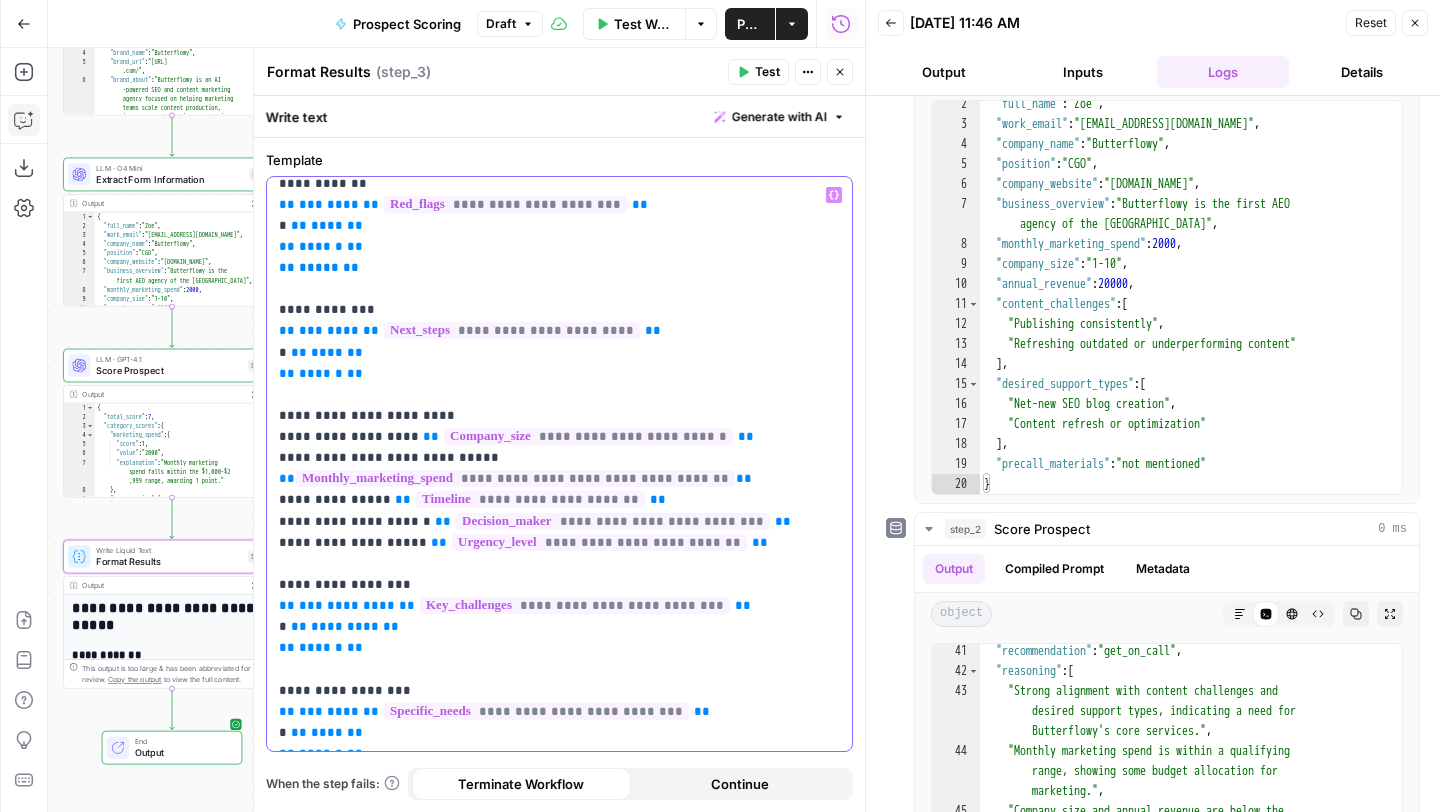 click on "**********" at bounding box center [552, 341] 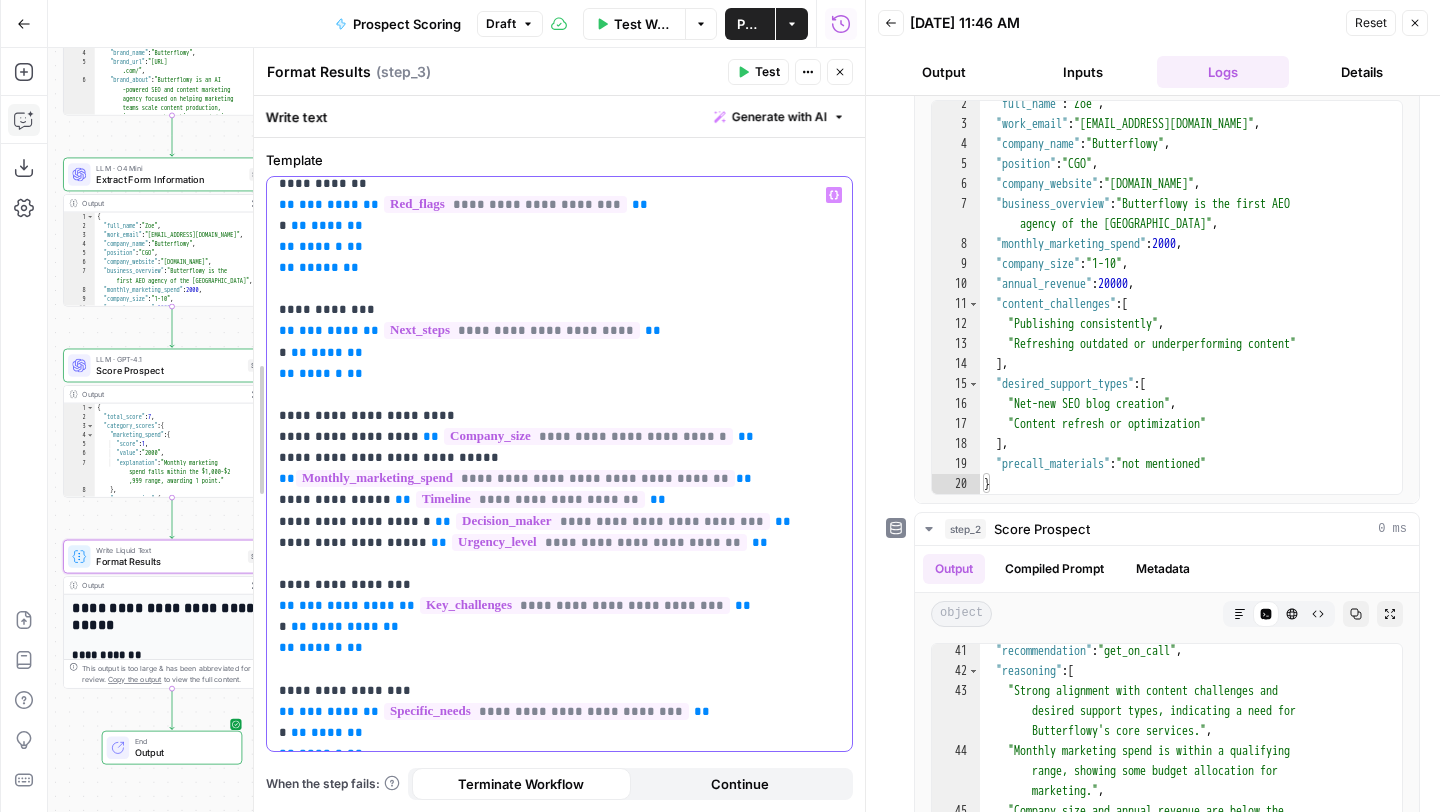 drag, startPoint x: 618, startPoint y: 495, endPoint x: 259, endPoint y: 492, distance: 359.01254 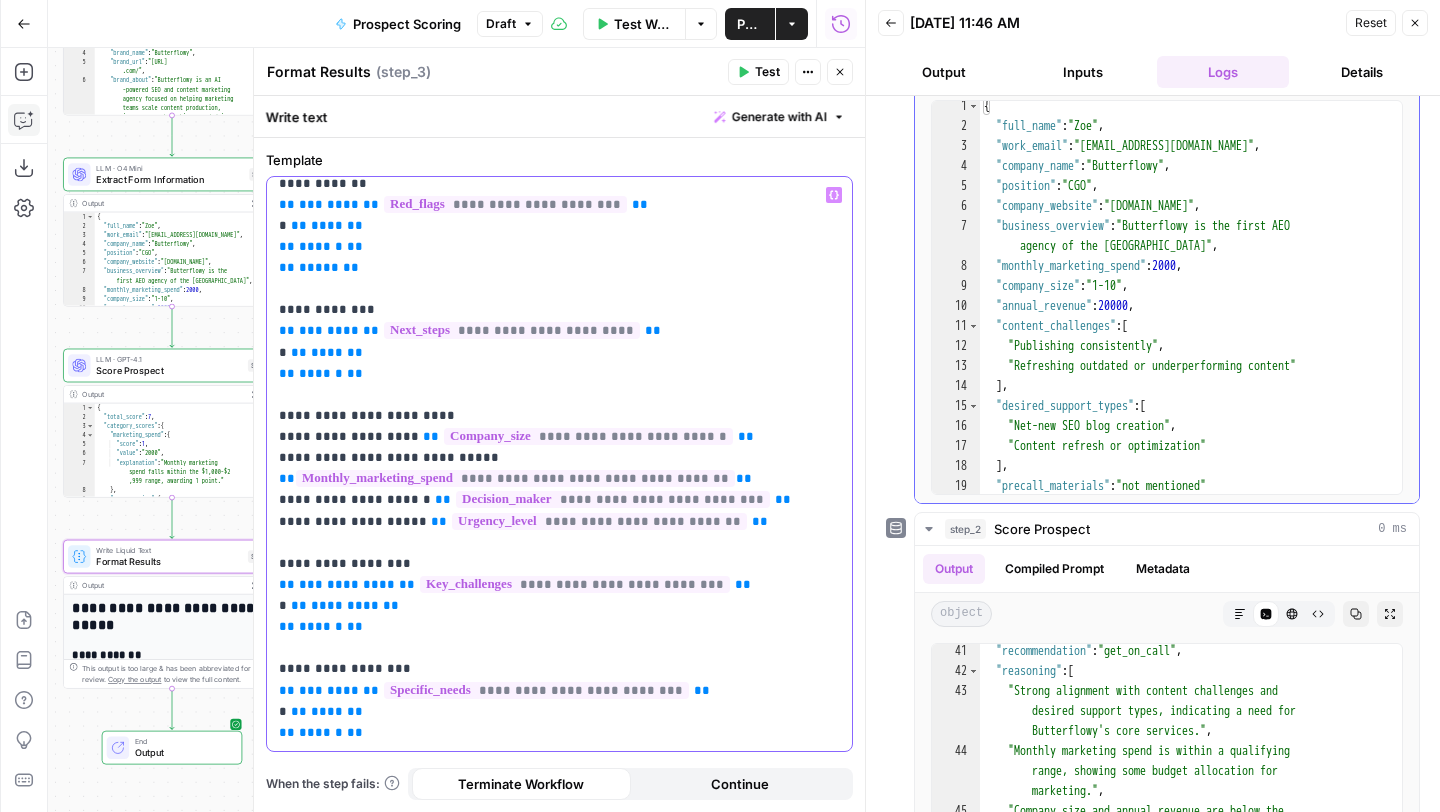 scroll, scrollTop: 0, scrollLeft: 0, axis: both 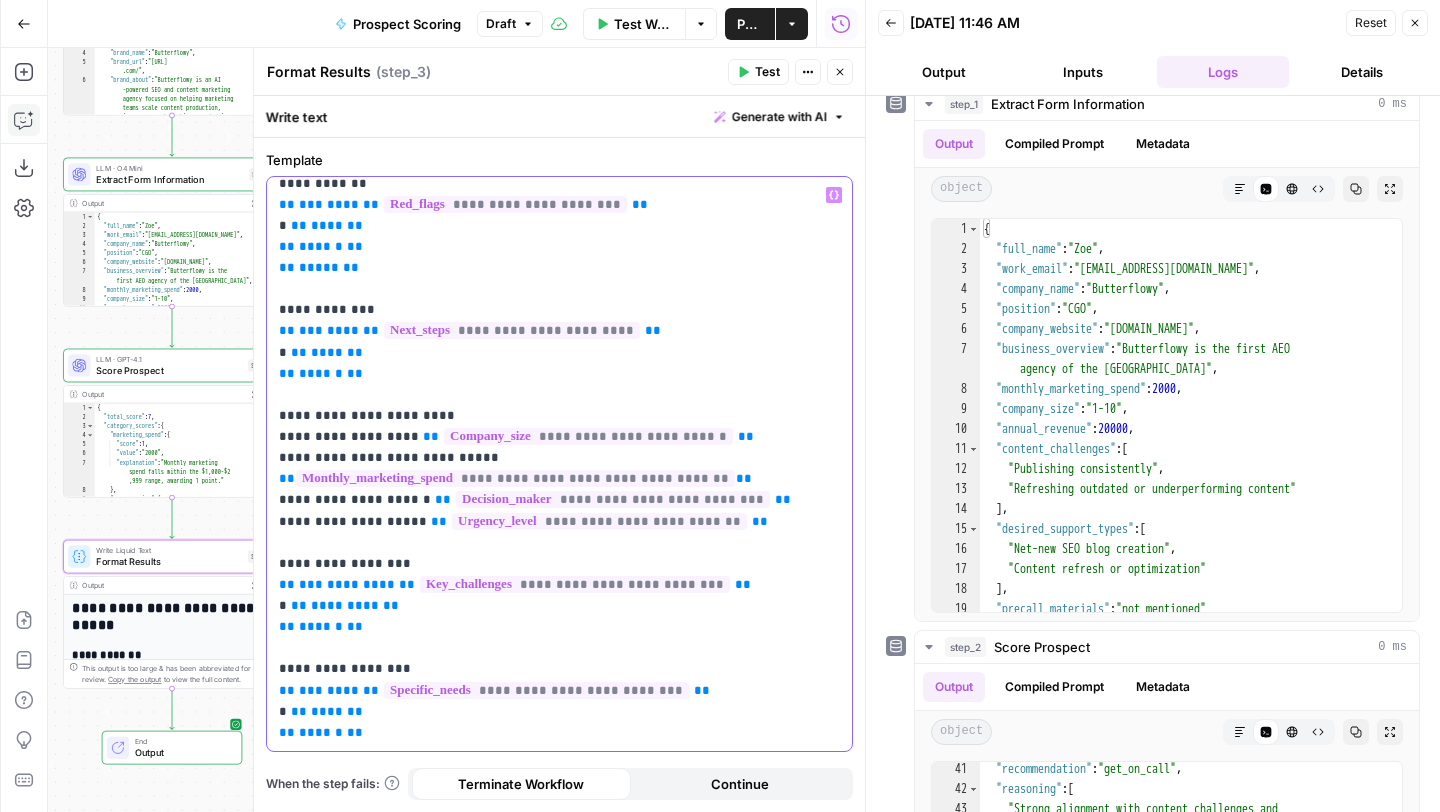 drag, startPoint x: 412, startPoint y: 501, endPoint x: 736, endPoint y: 499, distance: 324.00616 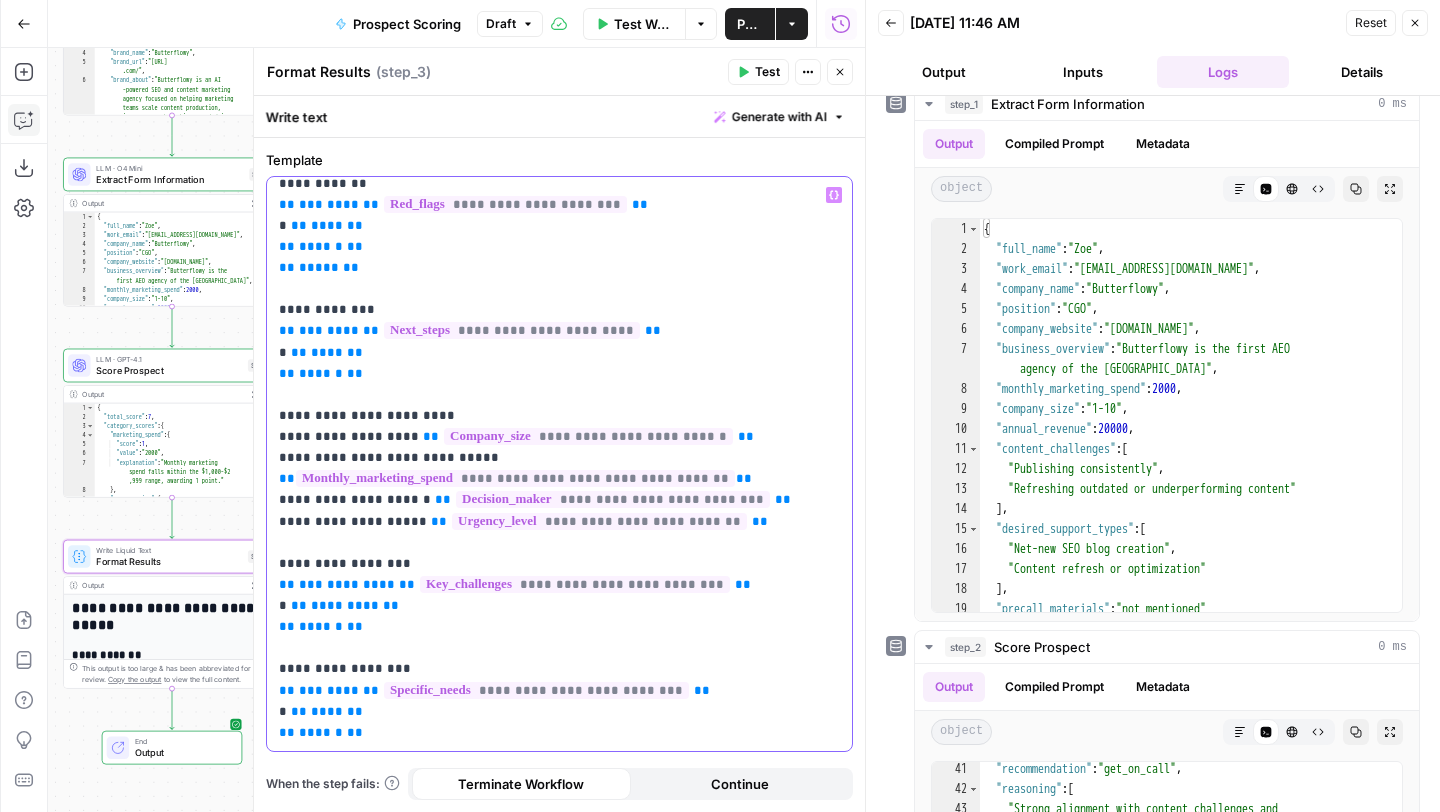 click on "**********" at bounding box center (552, 331) 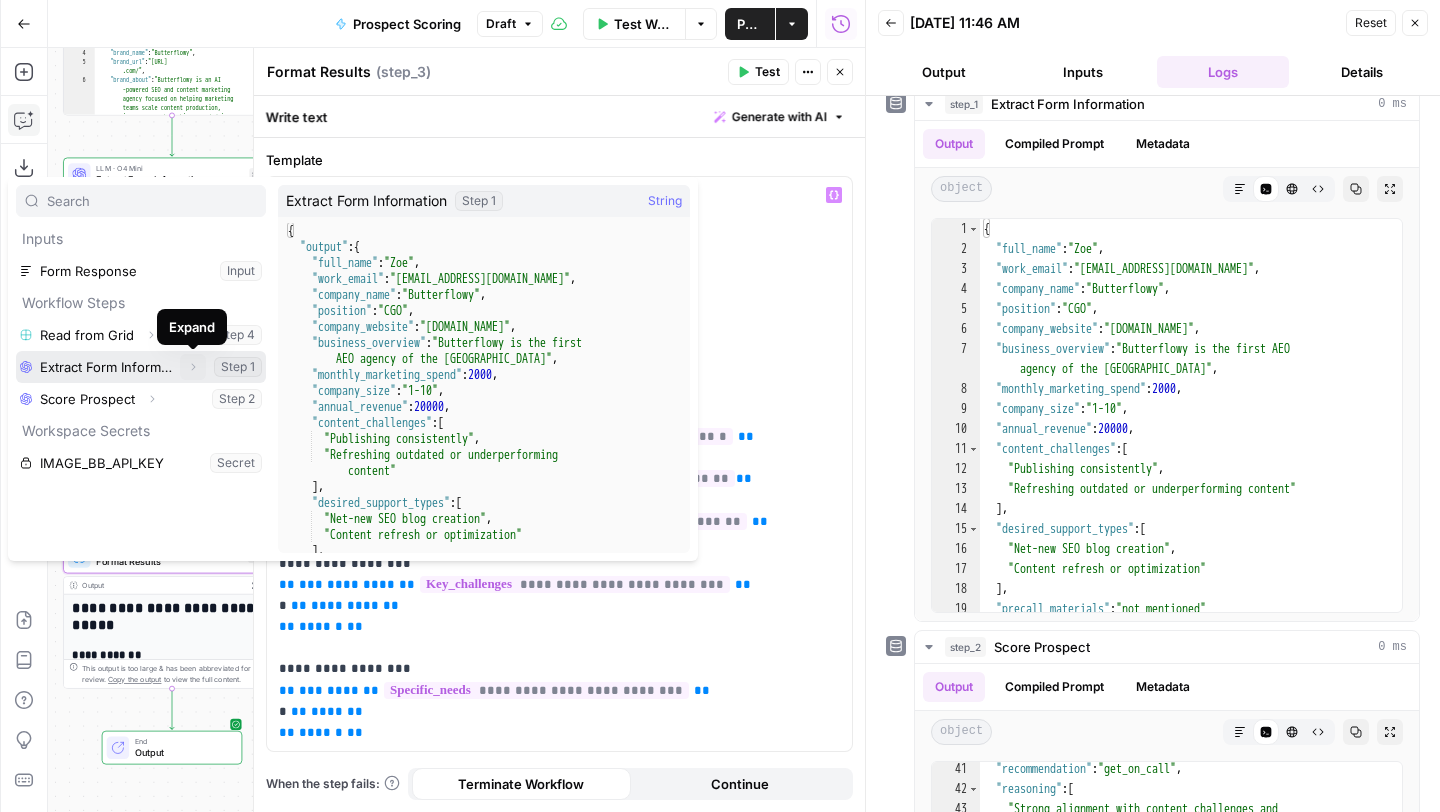 click 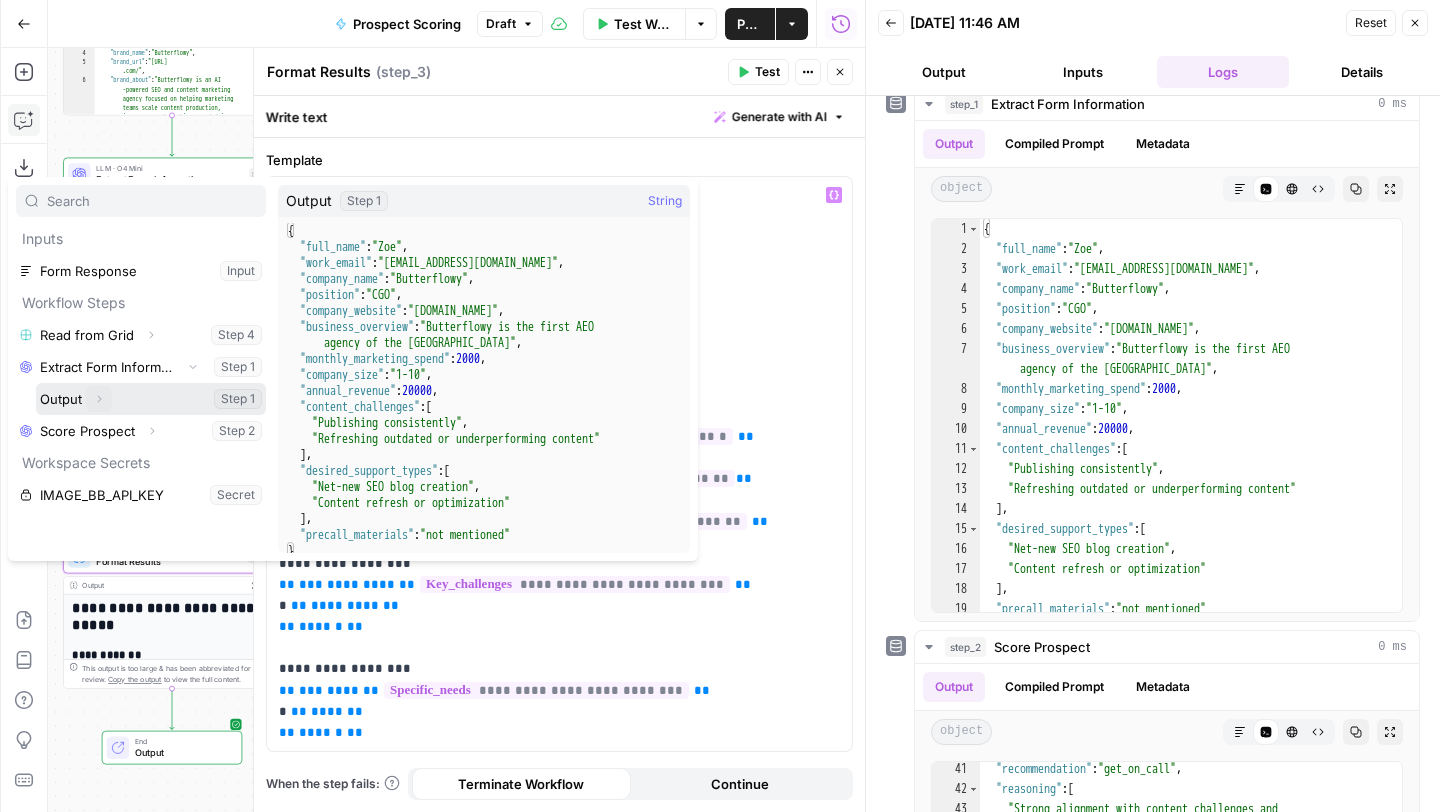 click 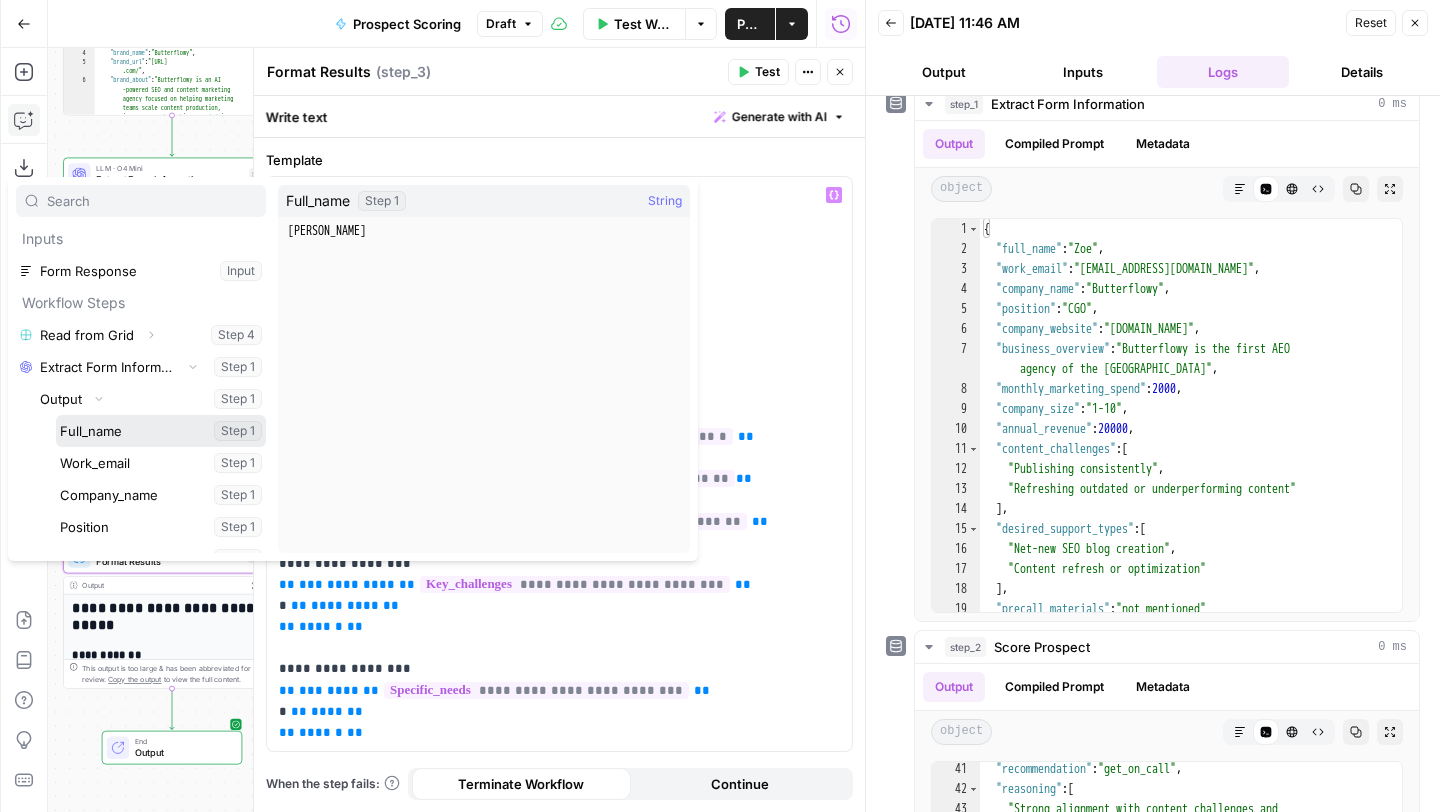 click at bounding box center [161, 431] 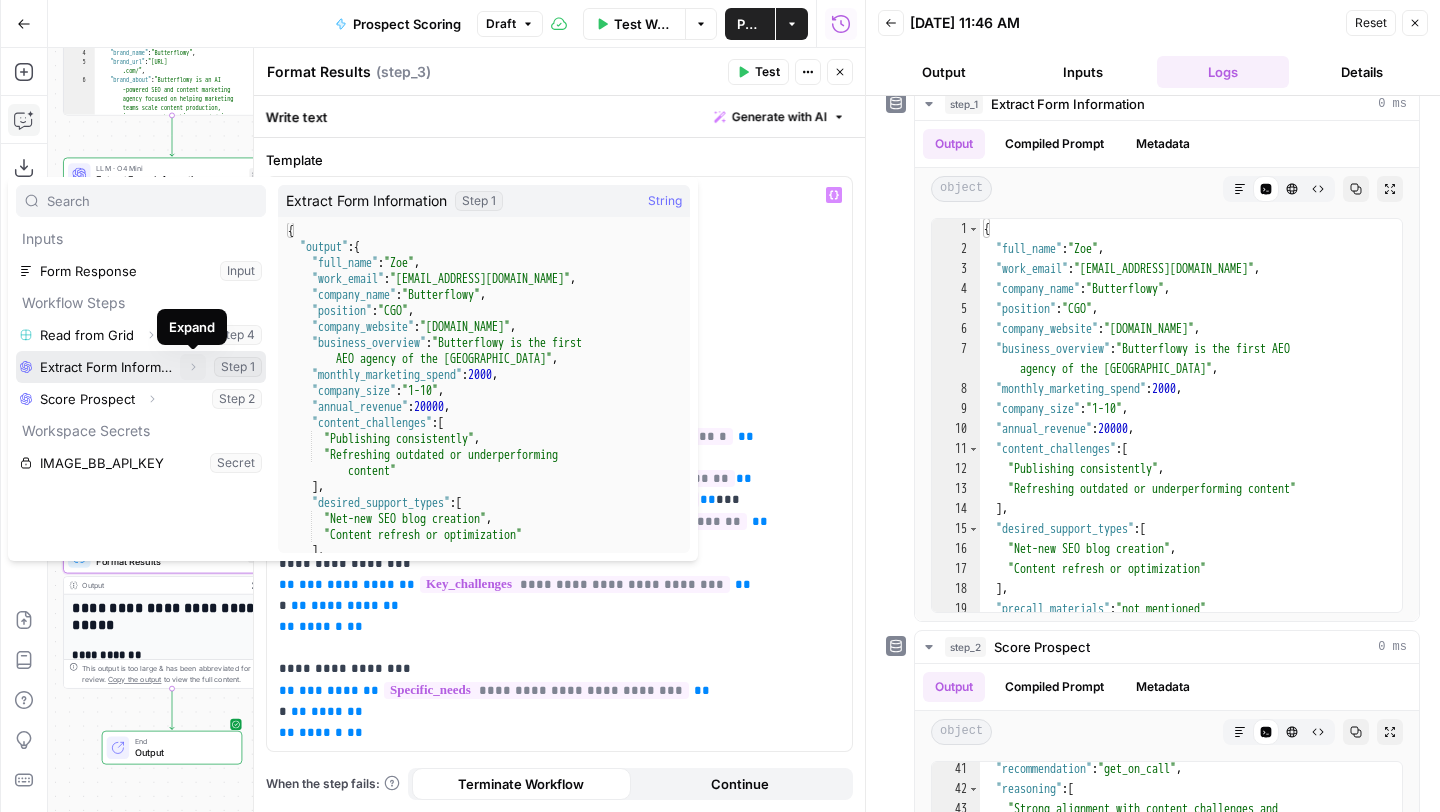 click 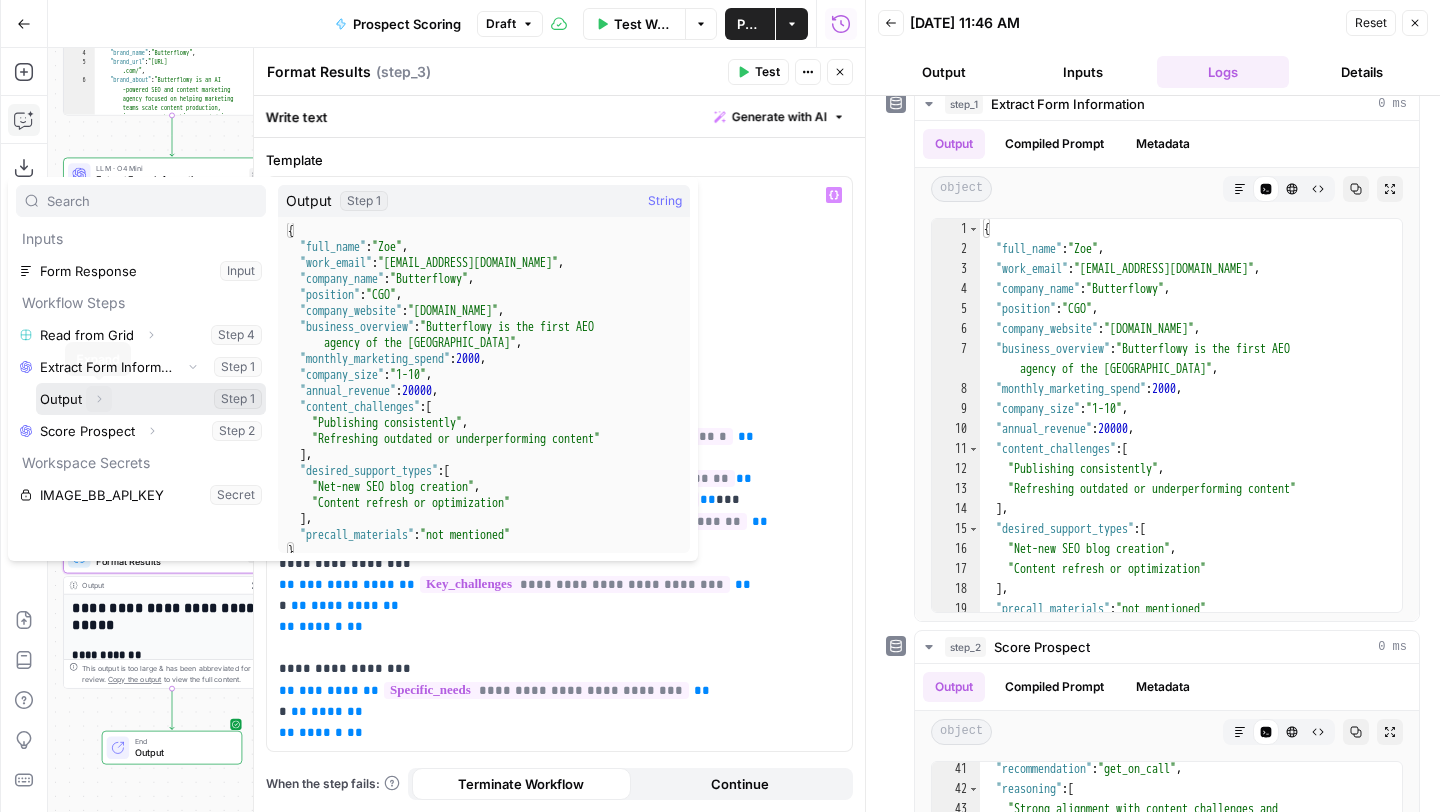 click 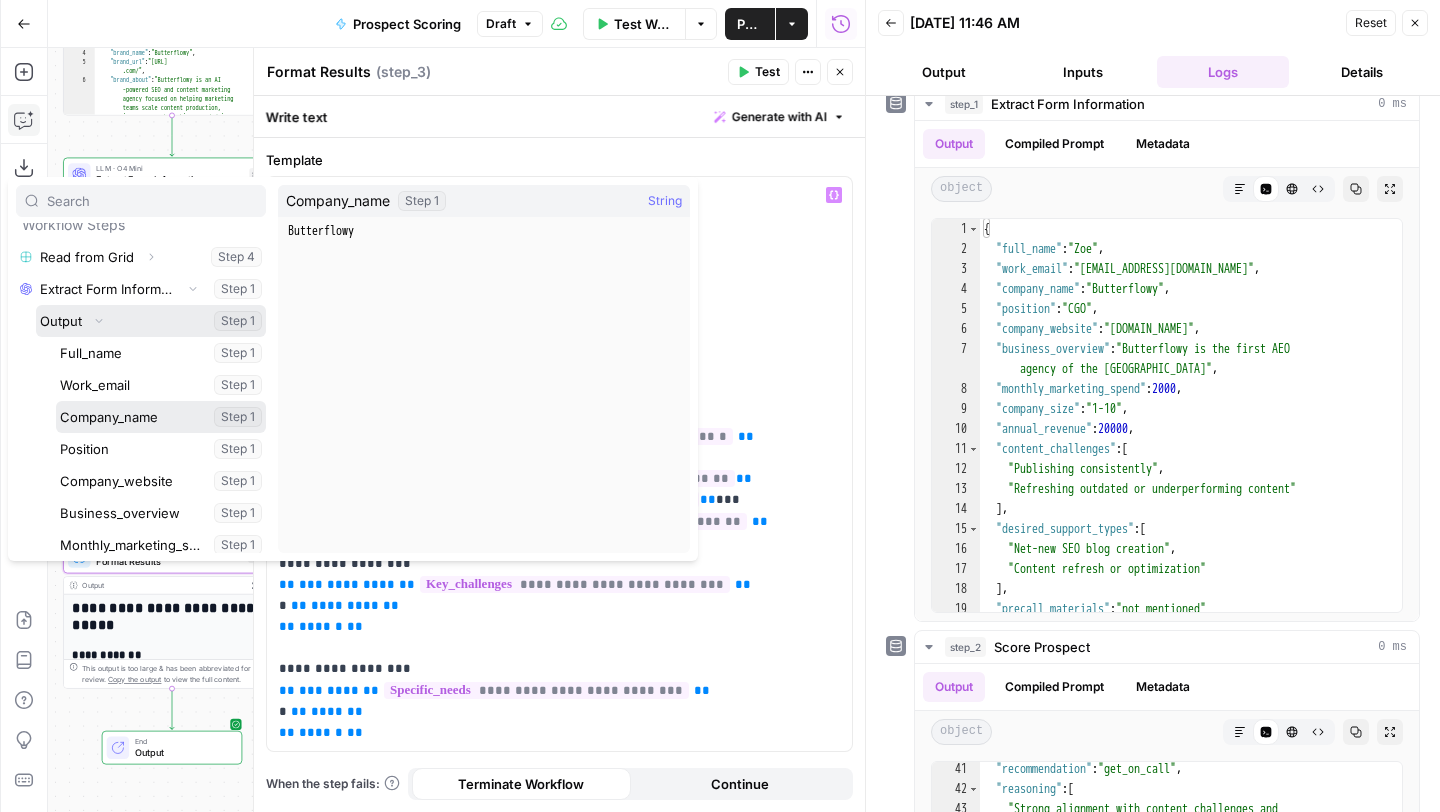 scroll, scrollTop: 82, scrollLeft: 0, axis: vertical 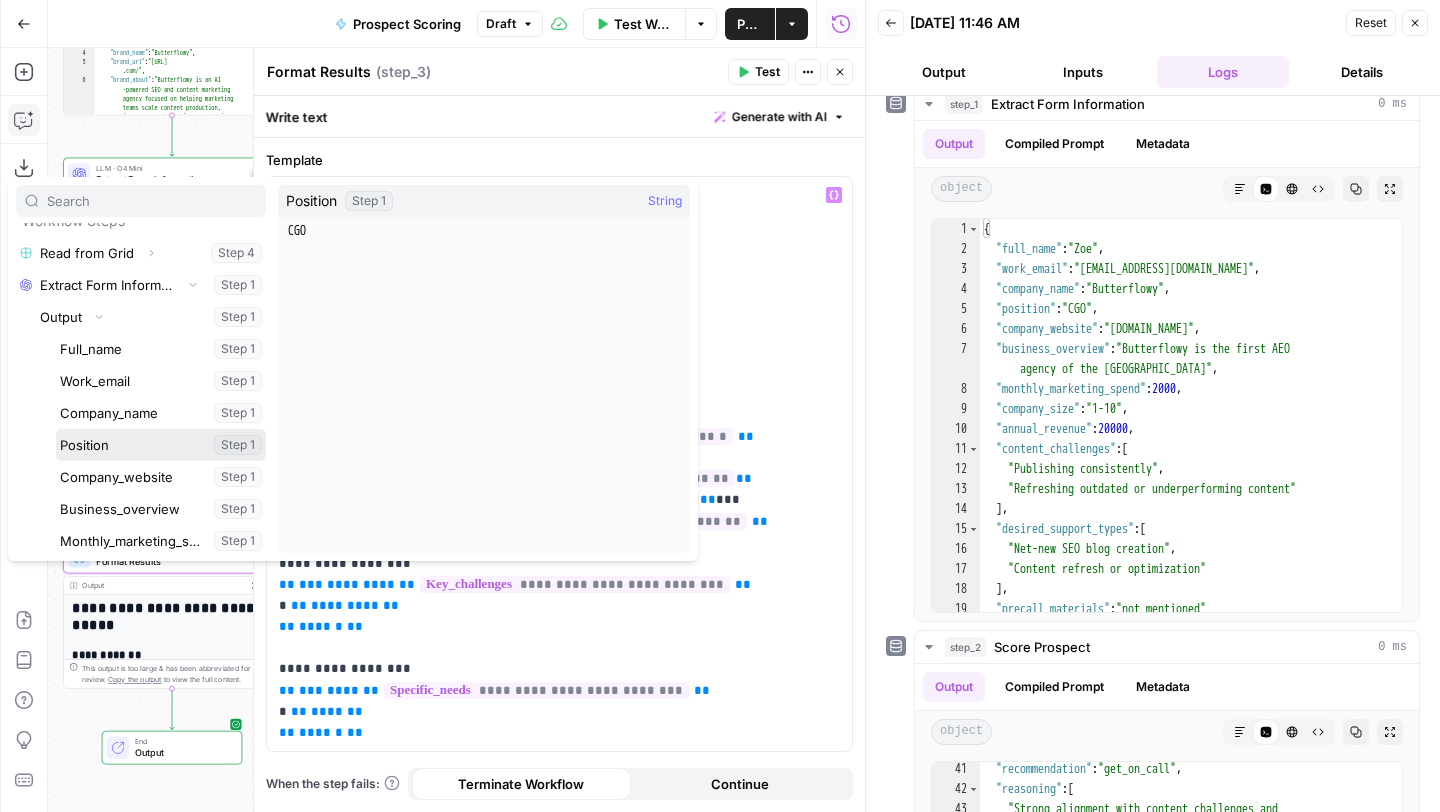 click at bounding box center [161, 445] 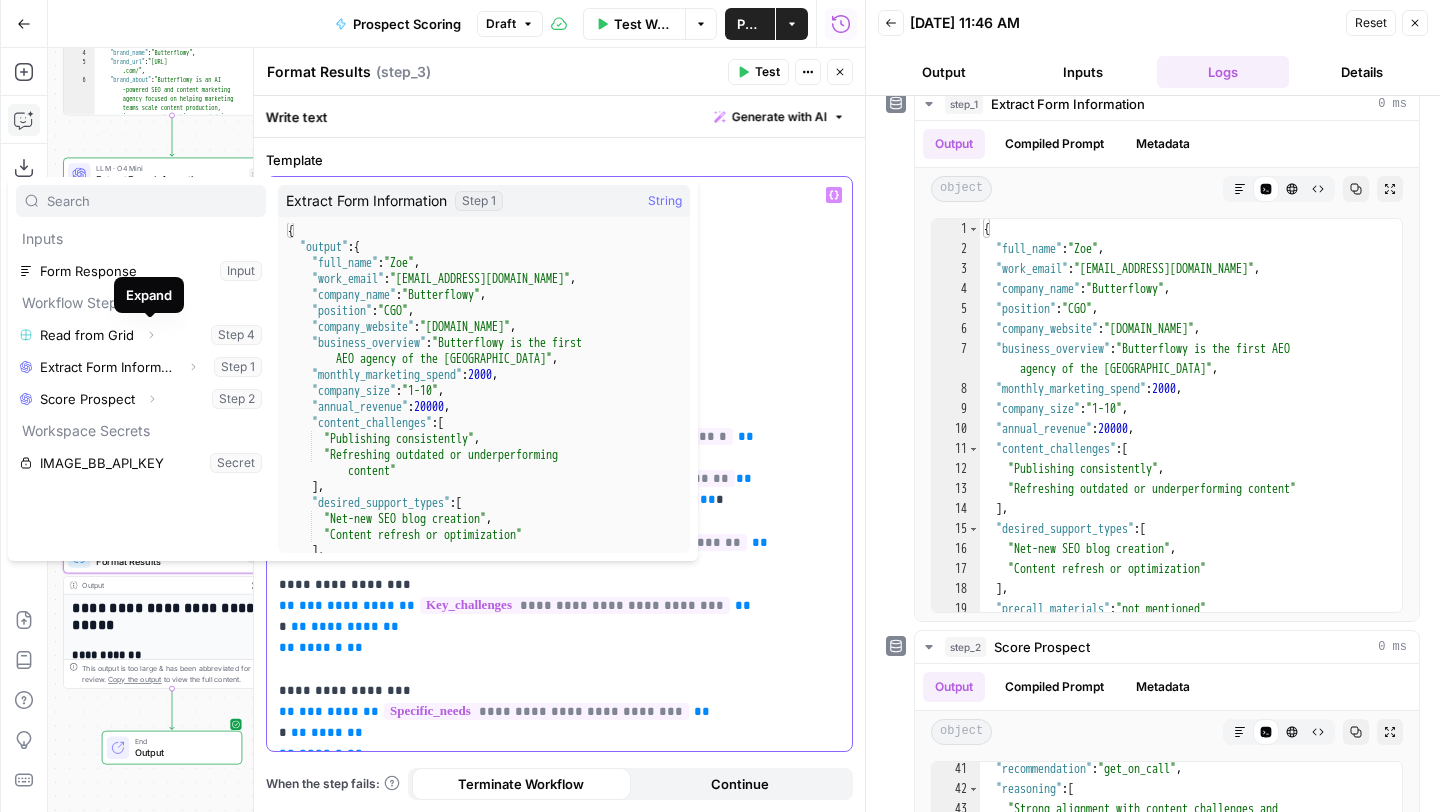 click on "**********" at bounding box center (552, 341) 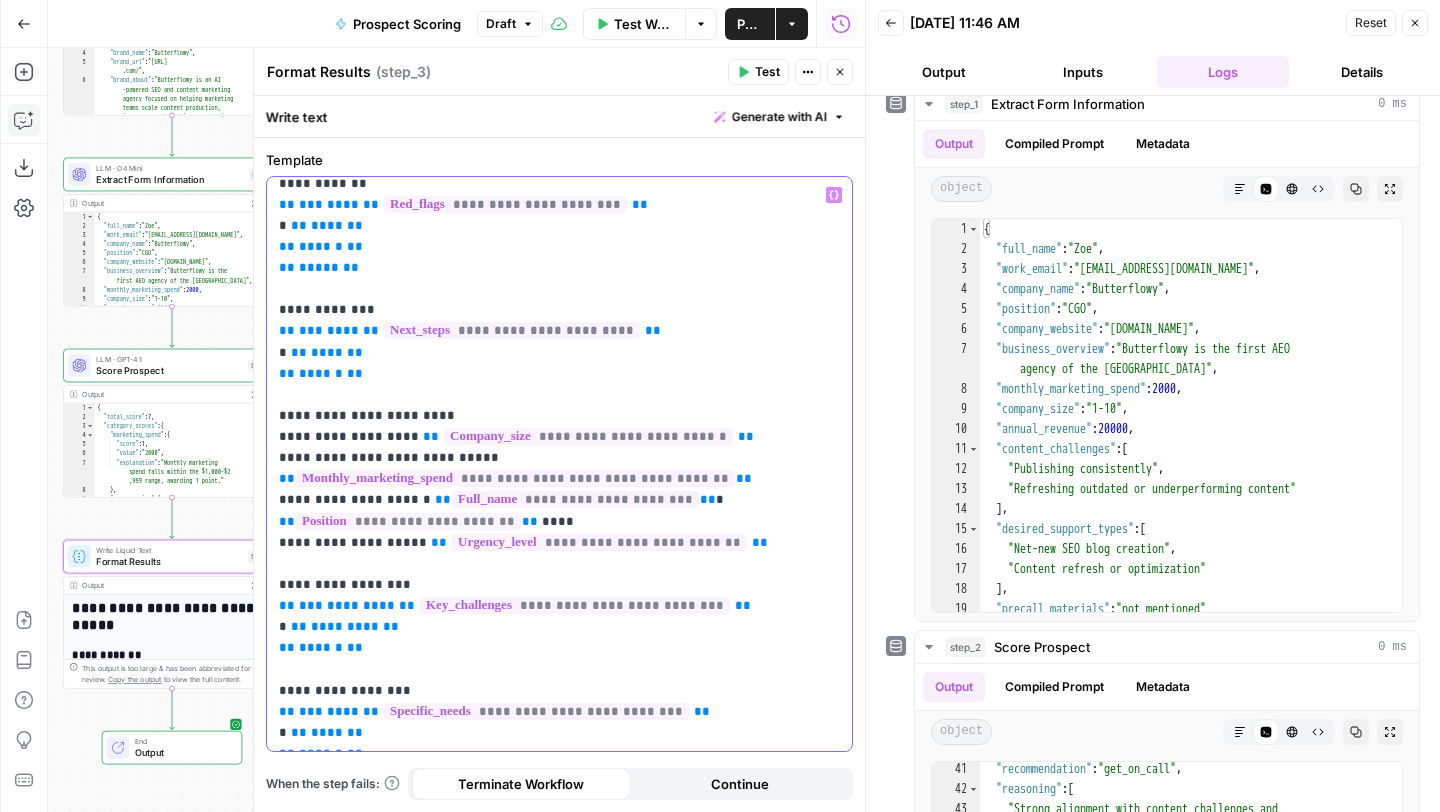 drag, startPoint x: 544, startPoint y: 521, endPoint x: 270, endPoint y: 520, distance: 274.00183 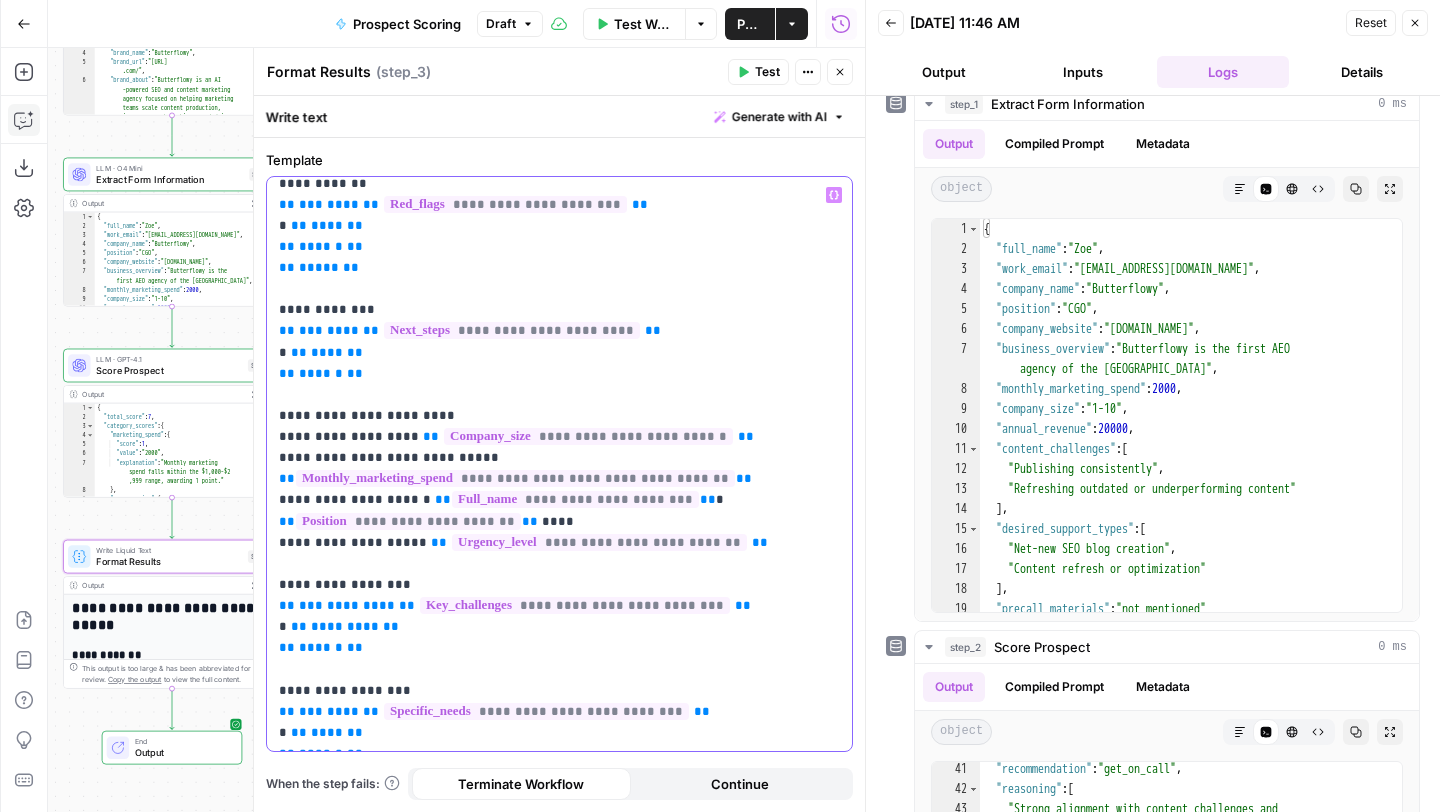 click on "**********" at bounding box center (559, 464) 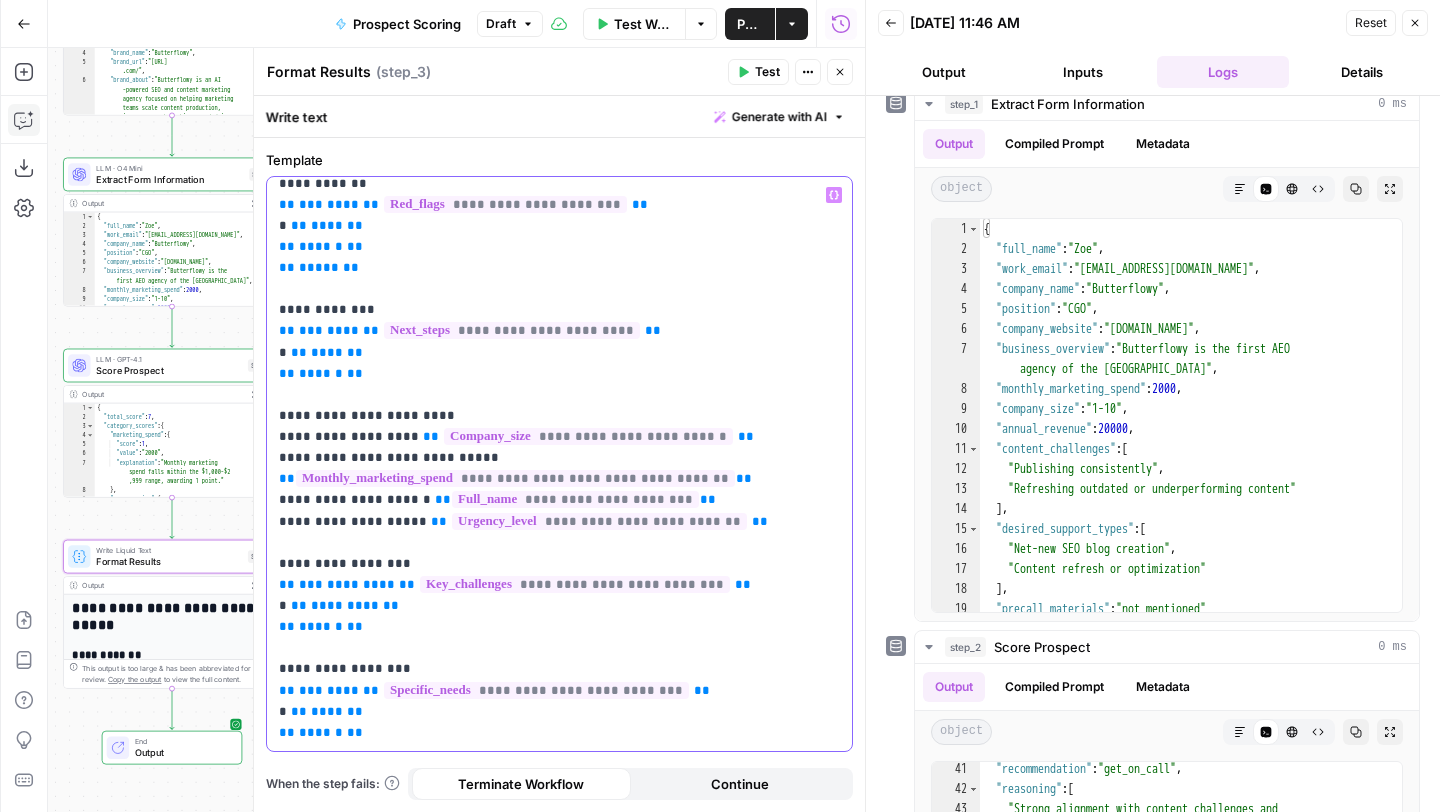 drag, startPoint x: 393, startPoint y: 502, endPoint x: 304, endPoint y: 499, distance: 89.050545 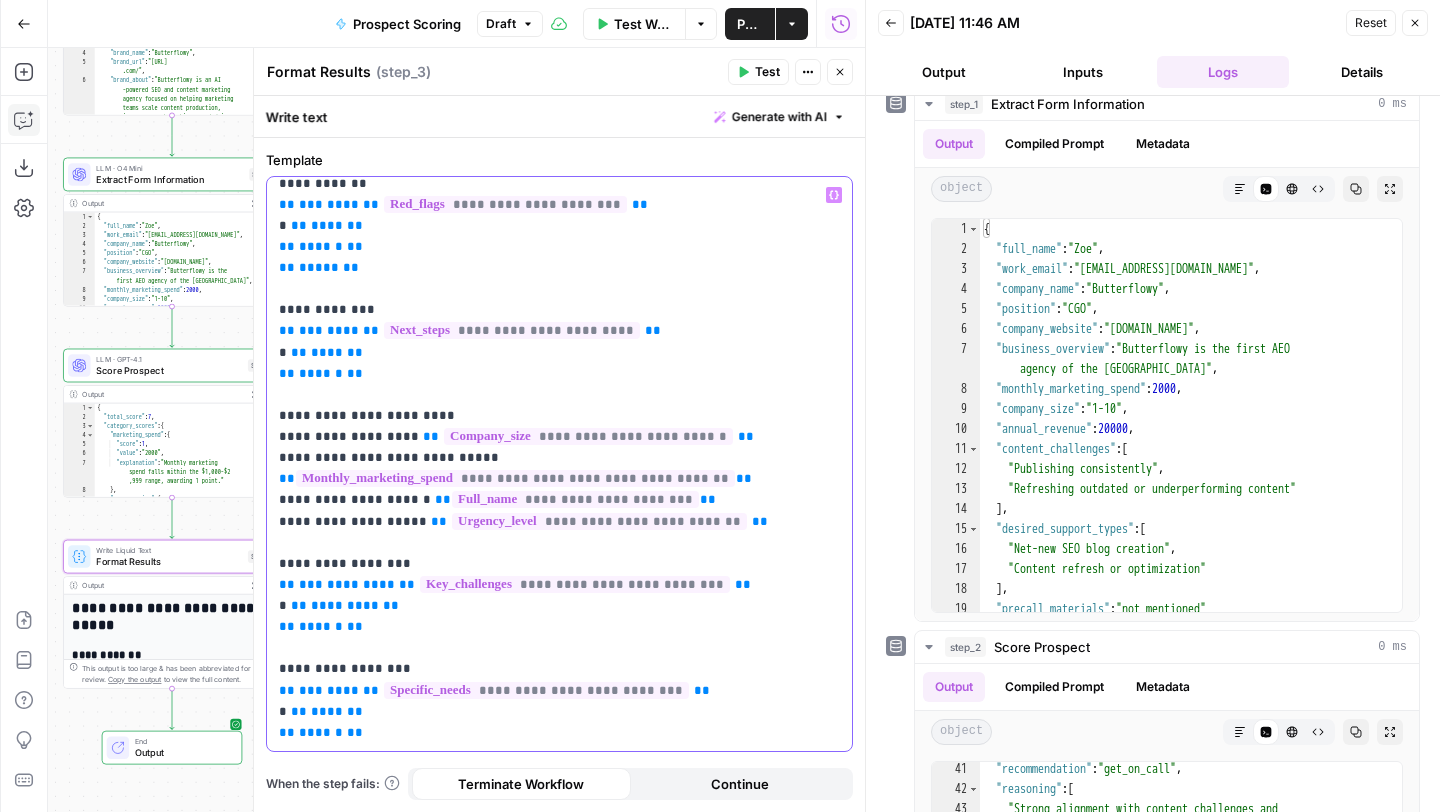click on "**********" at bounding box center [552, 331] 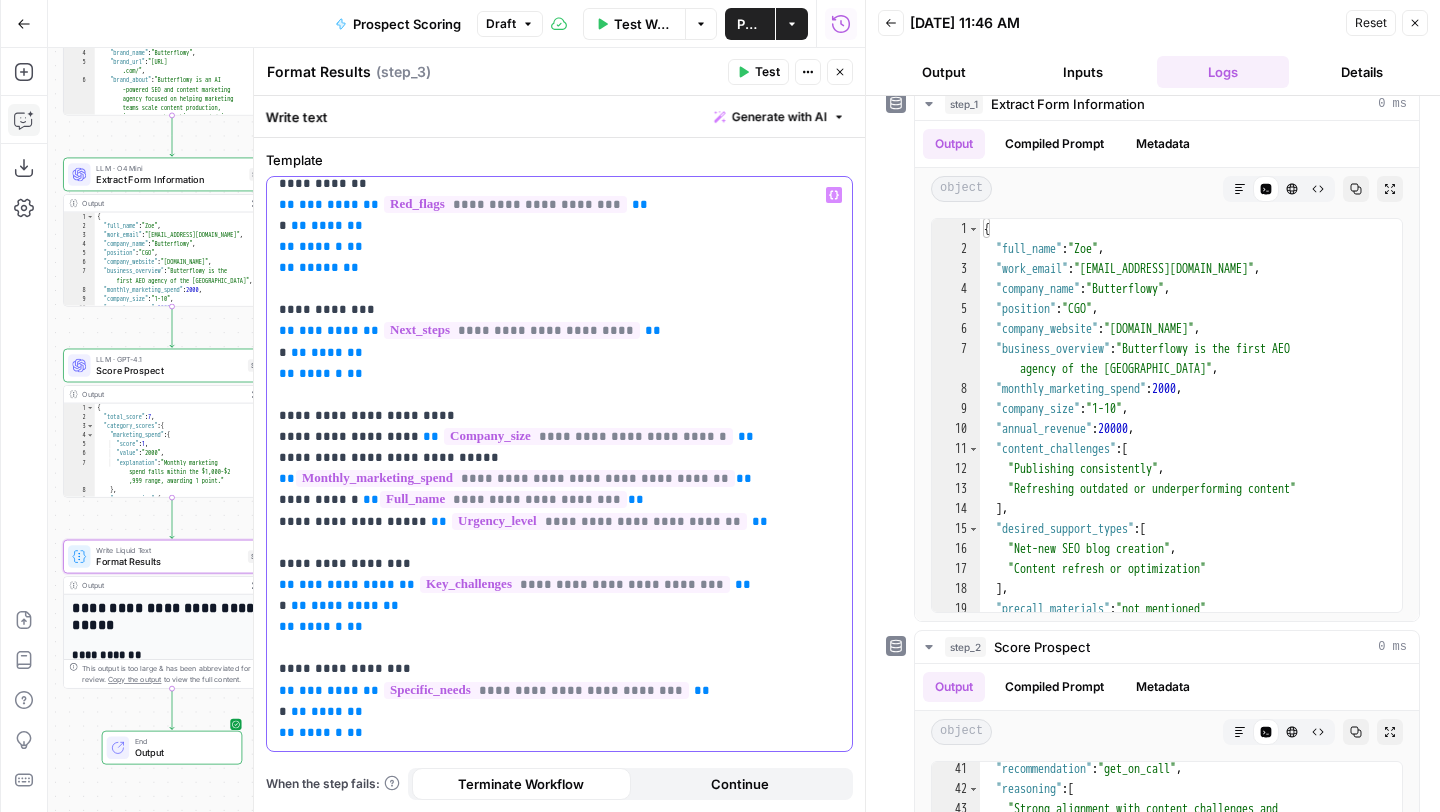 click on "**********" at bounding box center [552, 331] 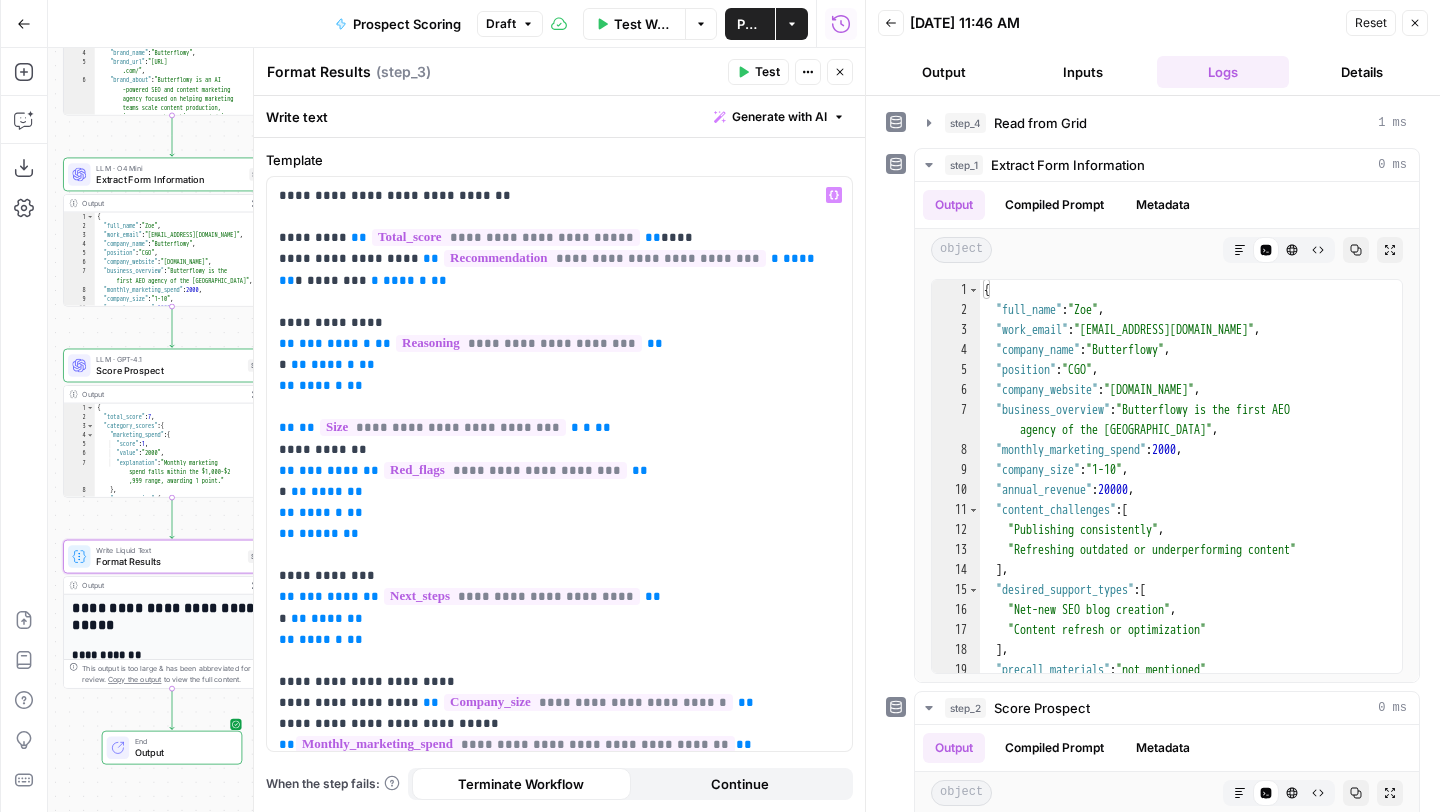 scroll, scrollTop: 0, scrollLeft: 0, axis: both 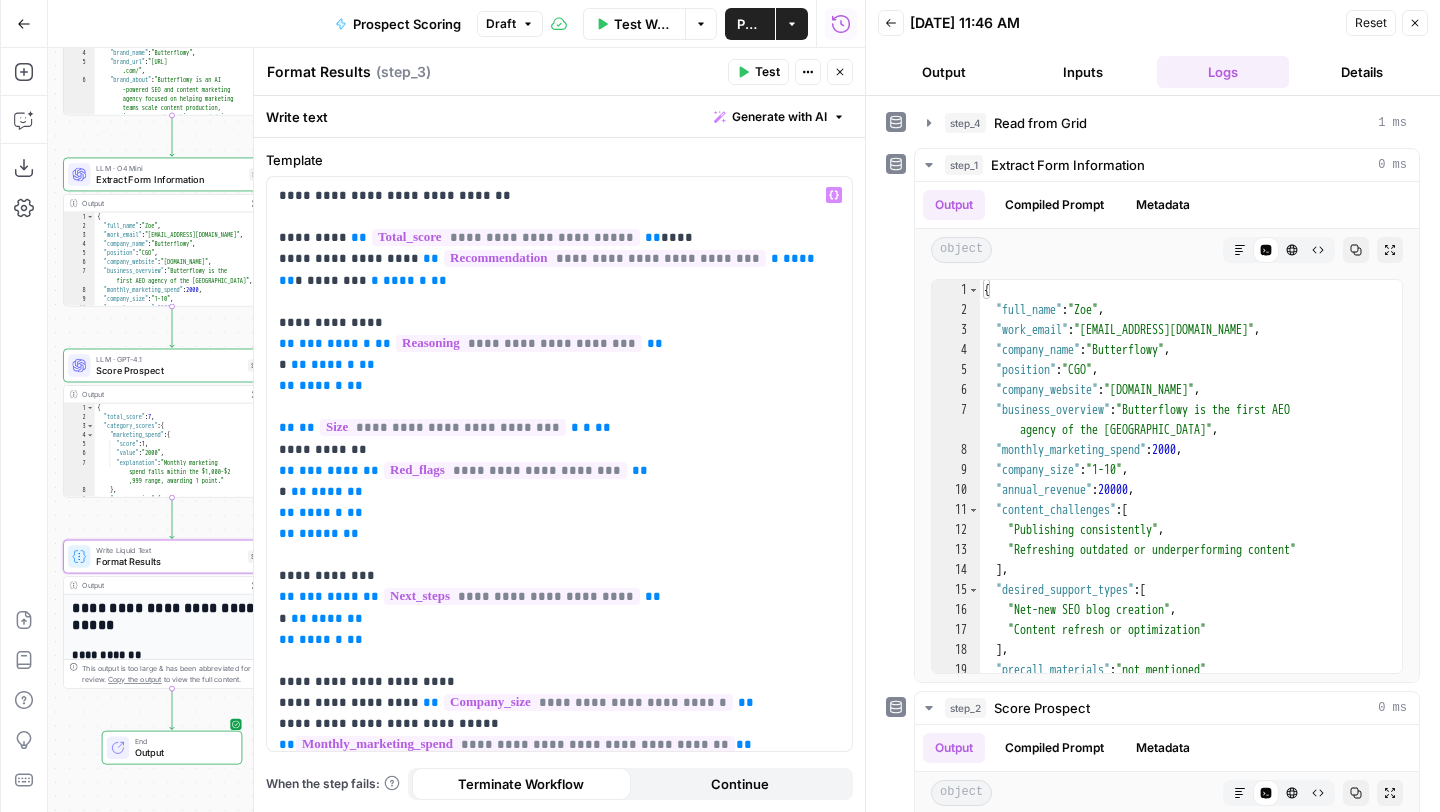 type 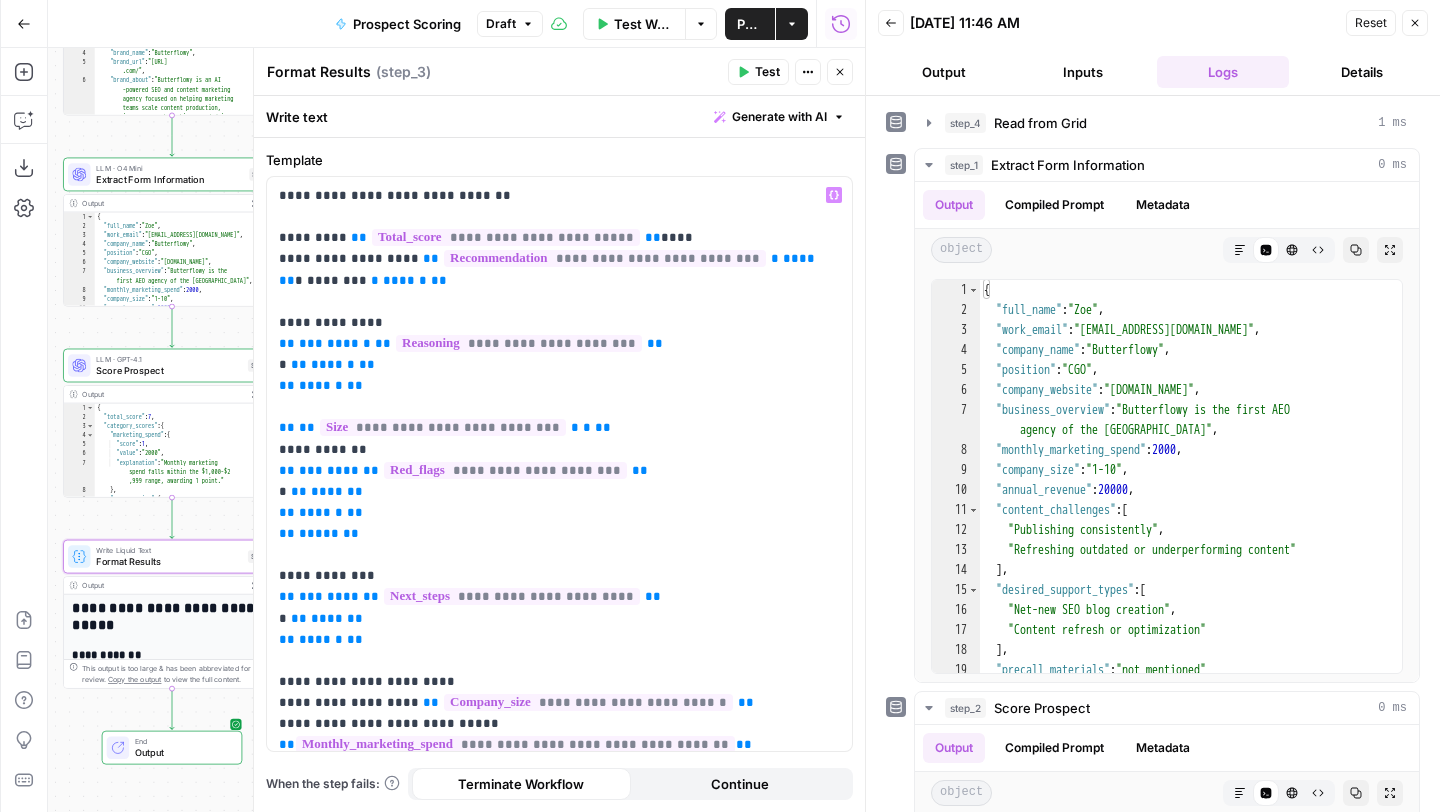 scroll, scrollTop: 1083, scrollLeft: 0, axis: vertical 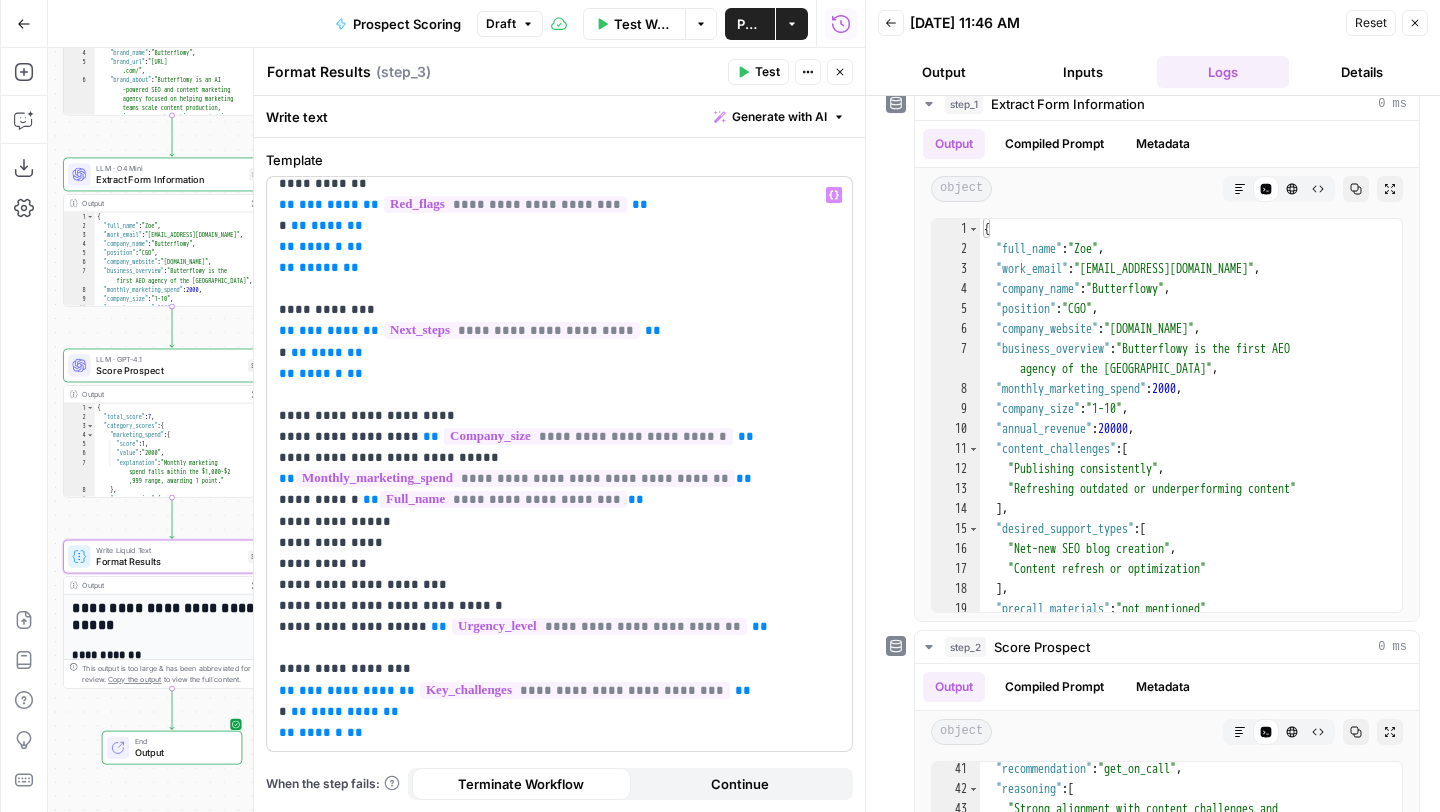 click on "**********" at bounding box center (552, 384) 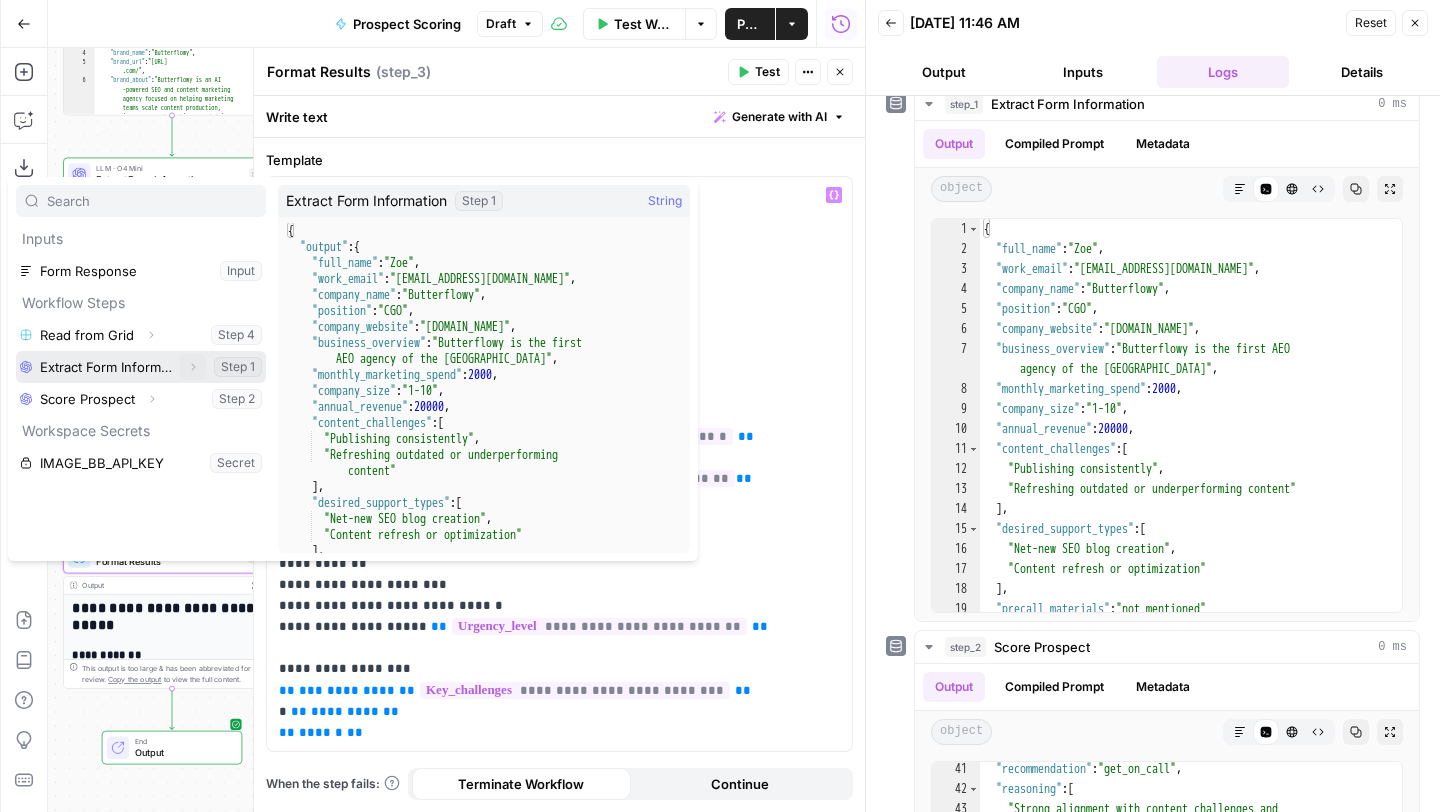 click 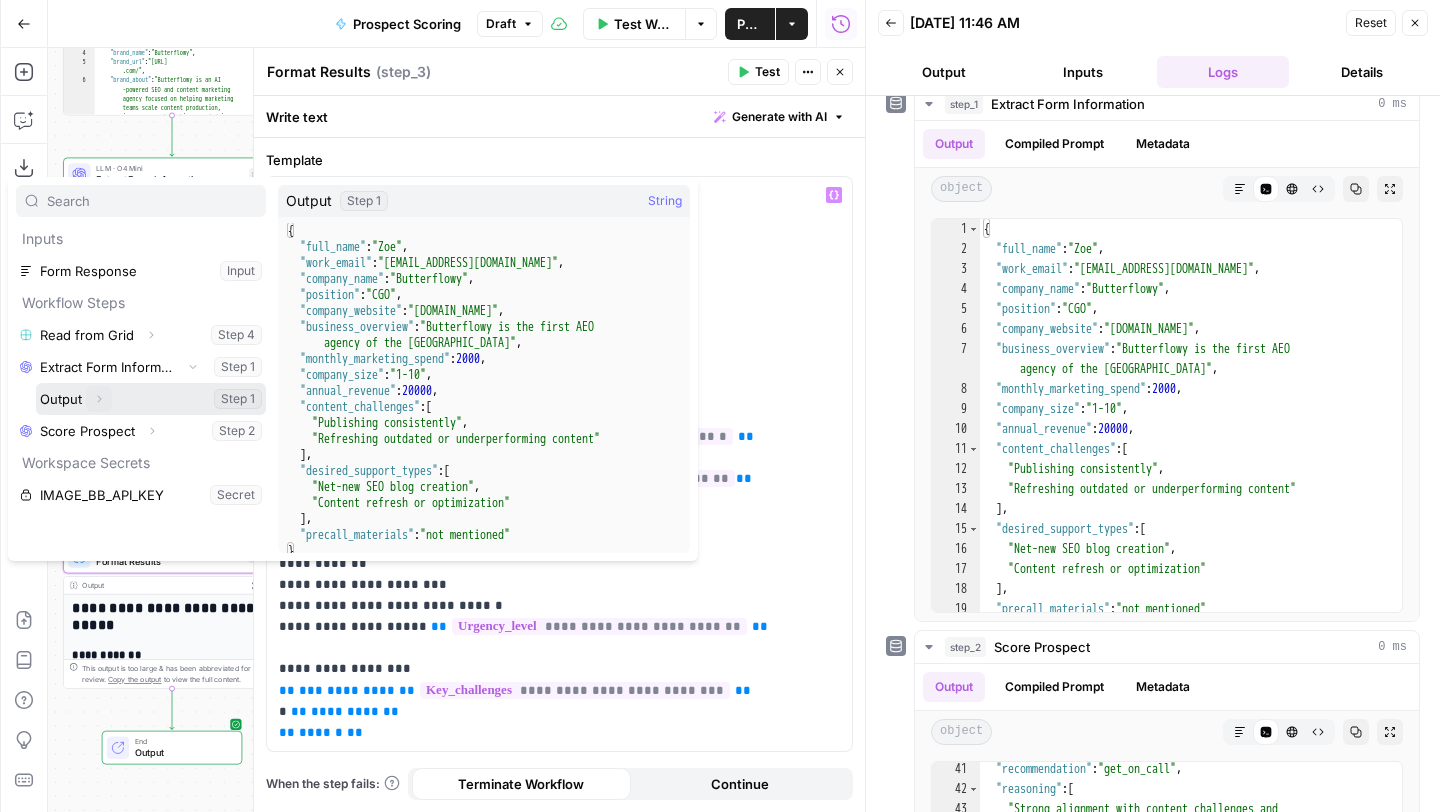 click 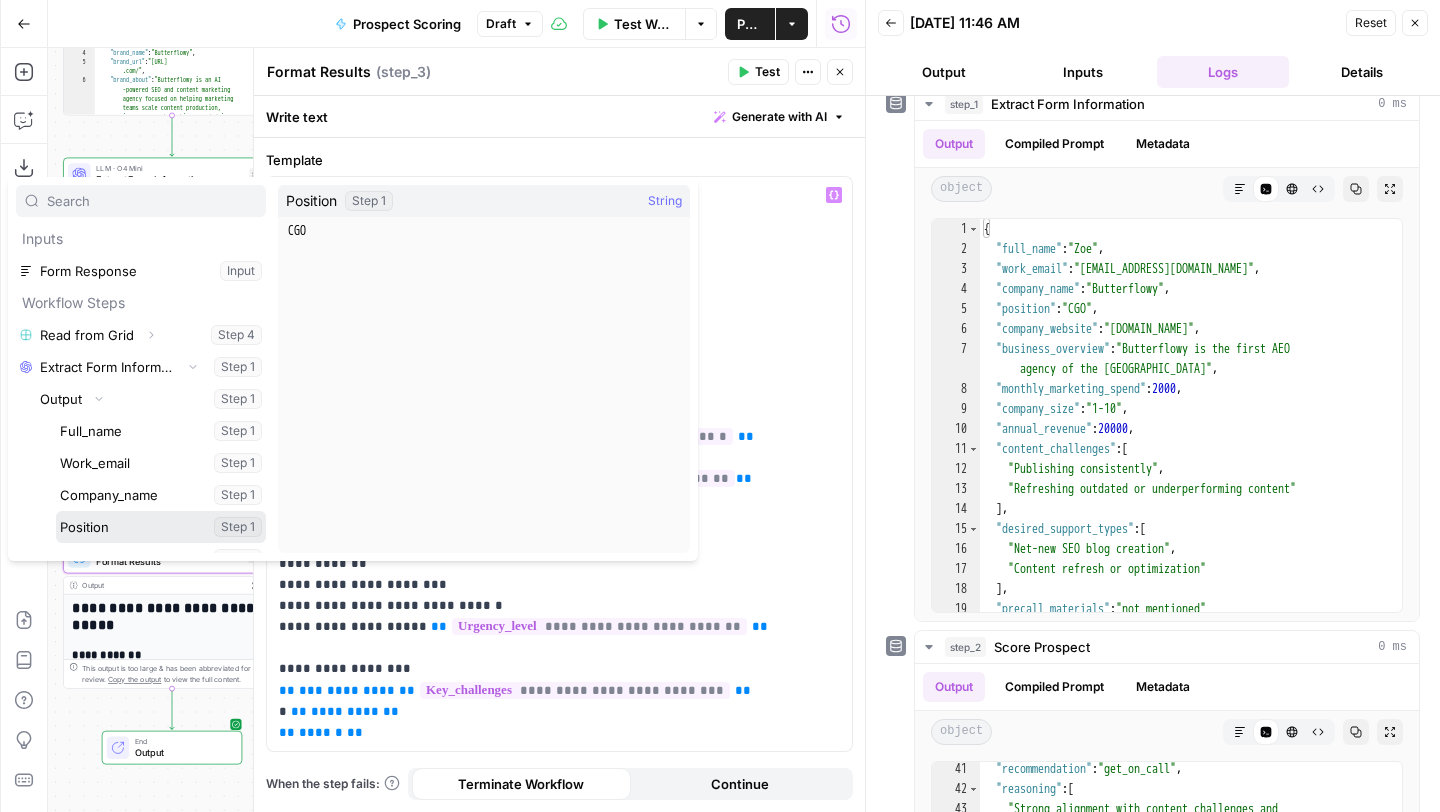 click at bounding box center (161, 527) 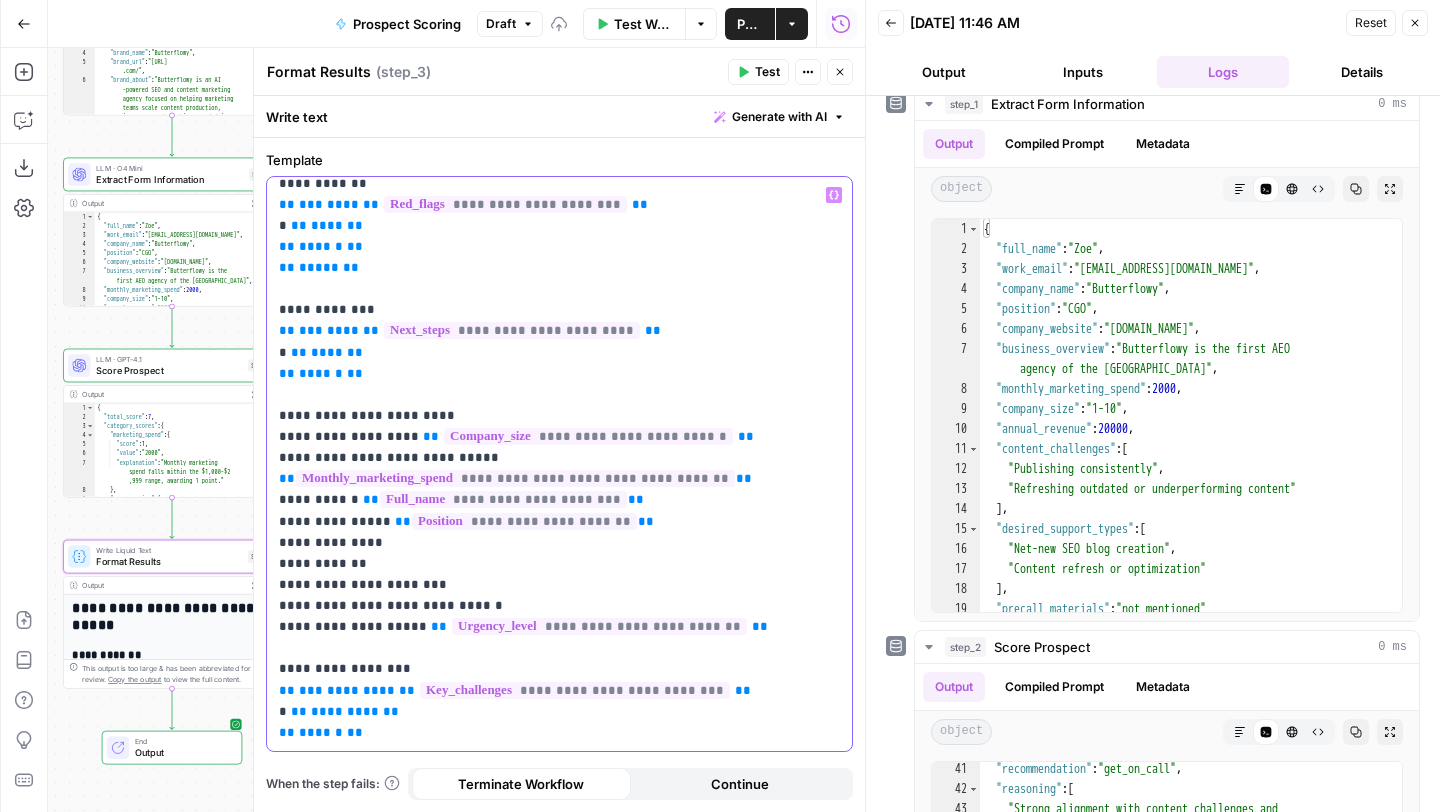 click on "**********" at bounding box center [552, 384] 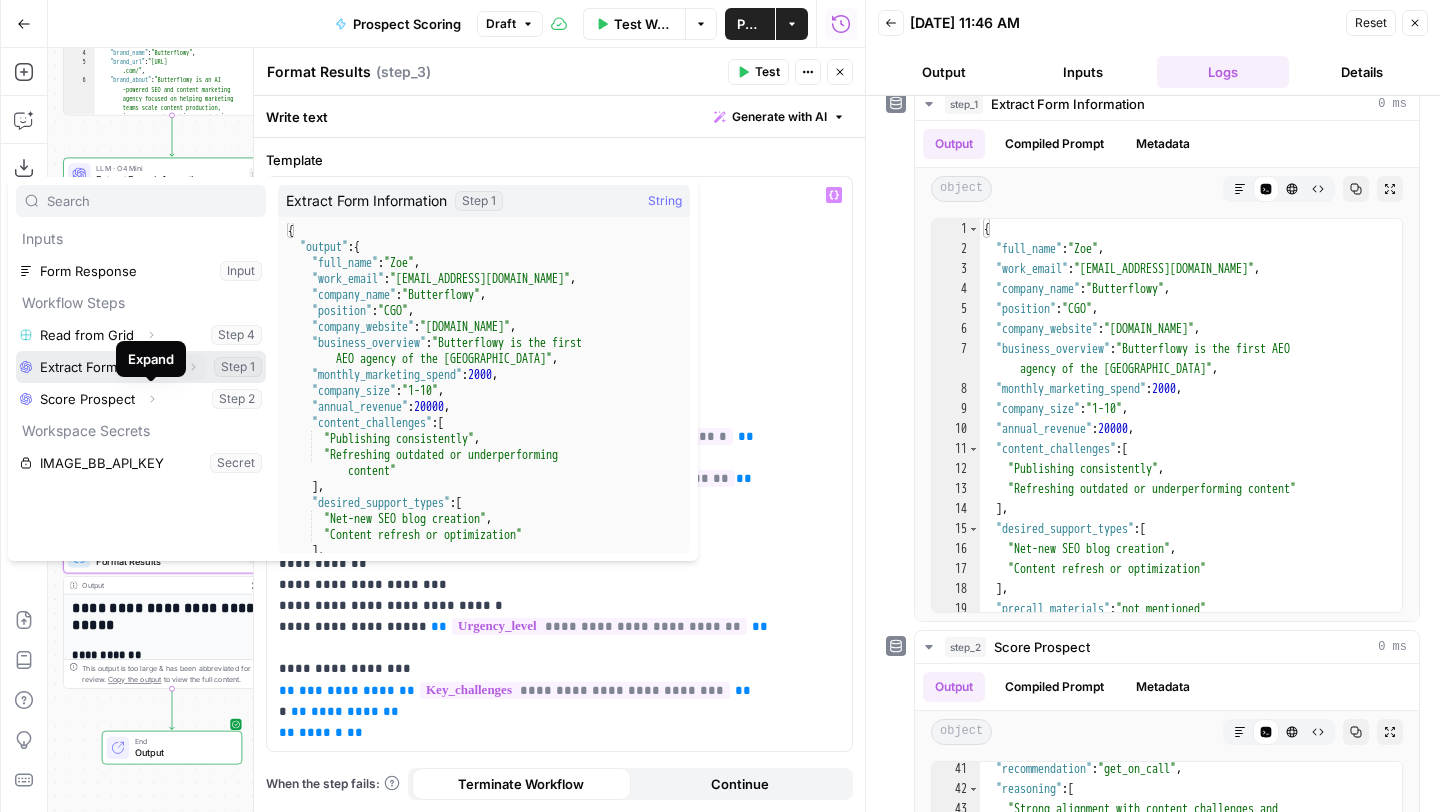 click 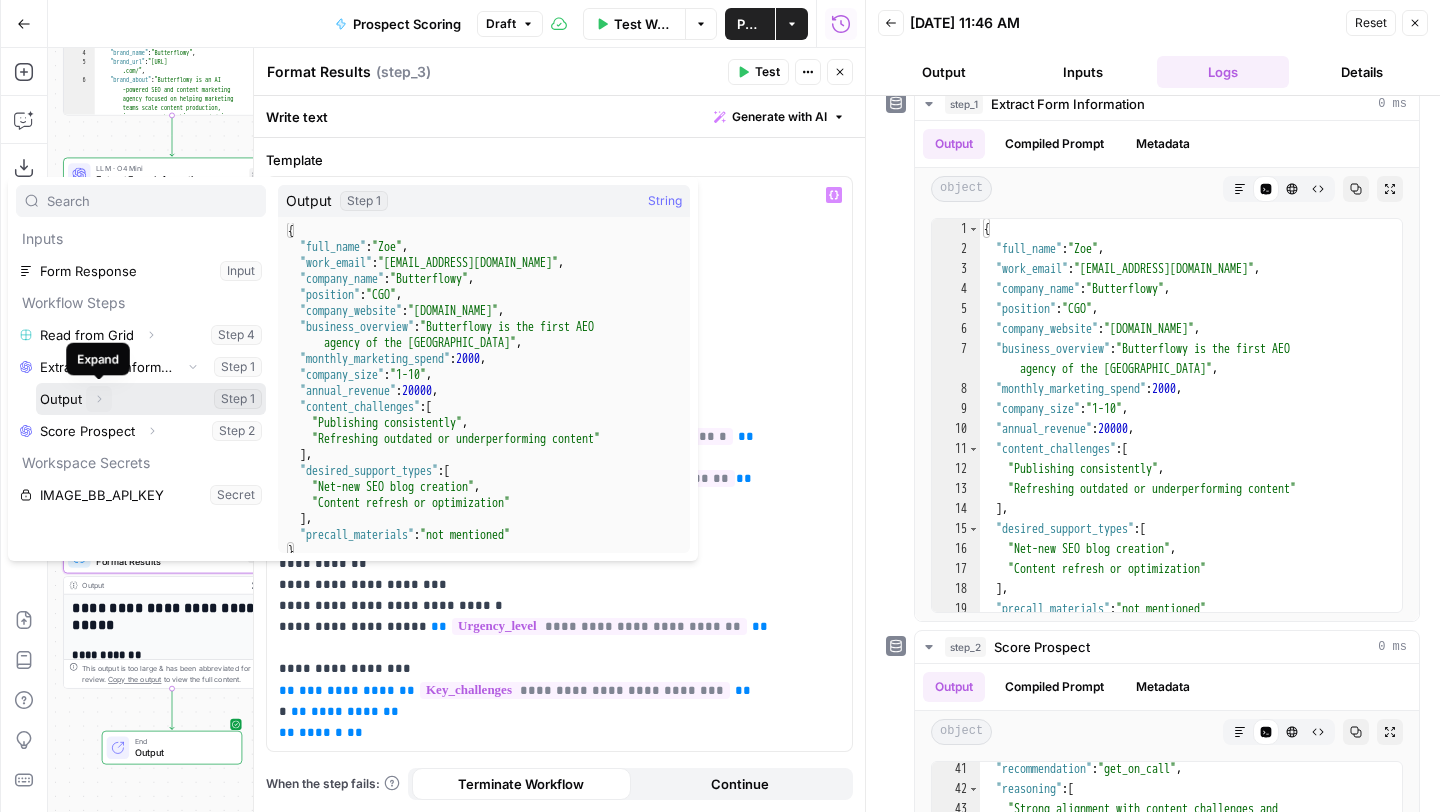 click 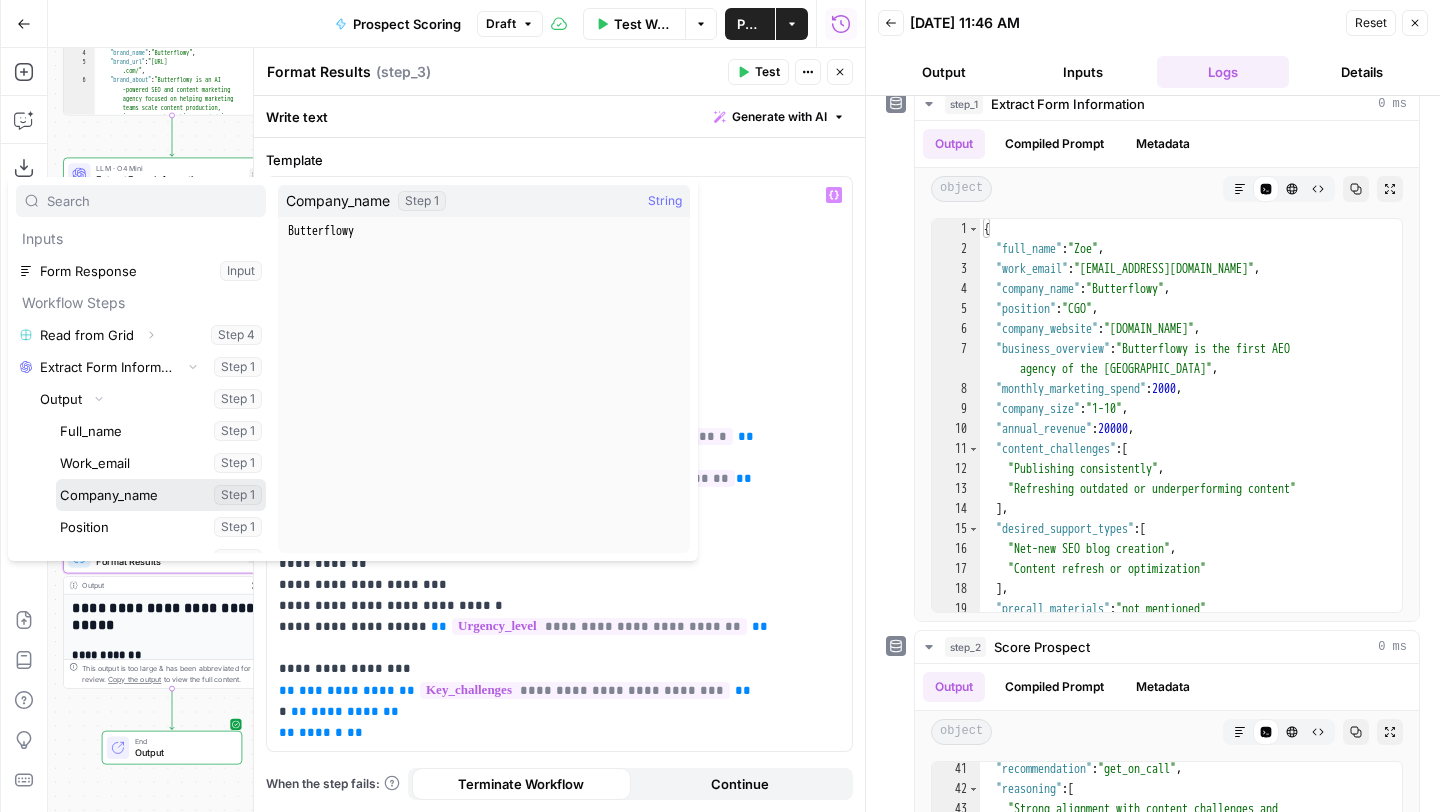 click at bounding box center [161, 495] 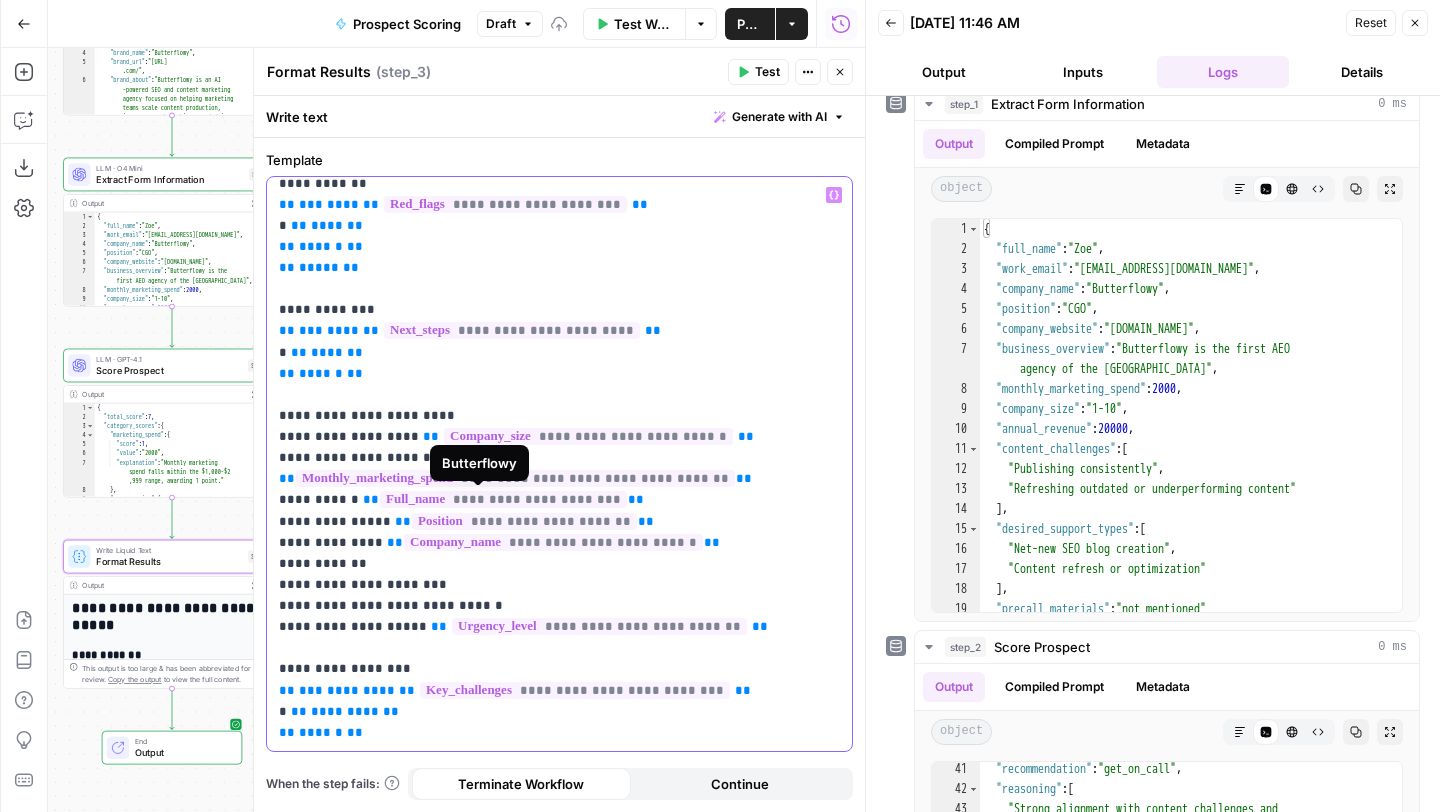click on "**********" at bounding box center [552, 384] 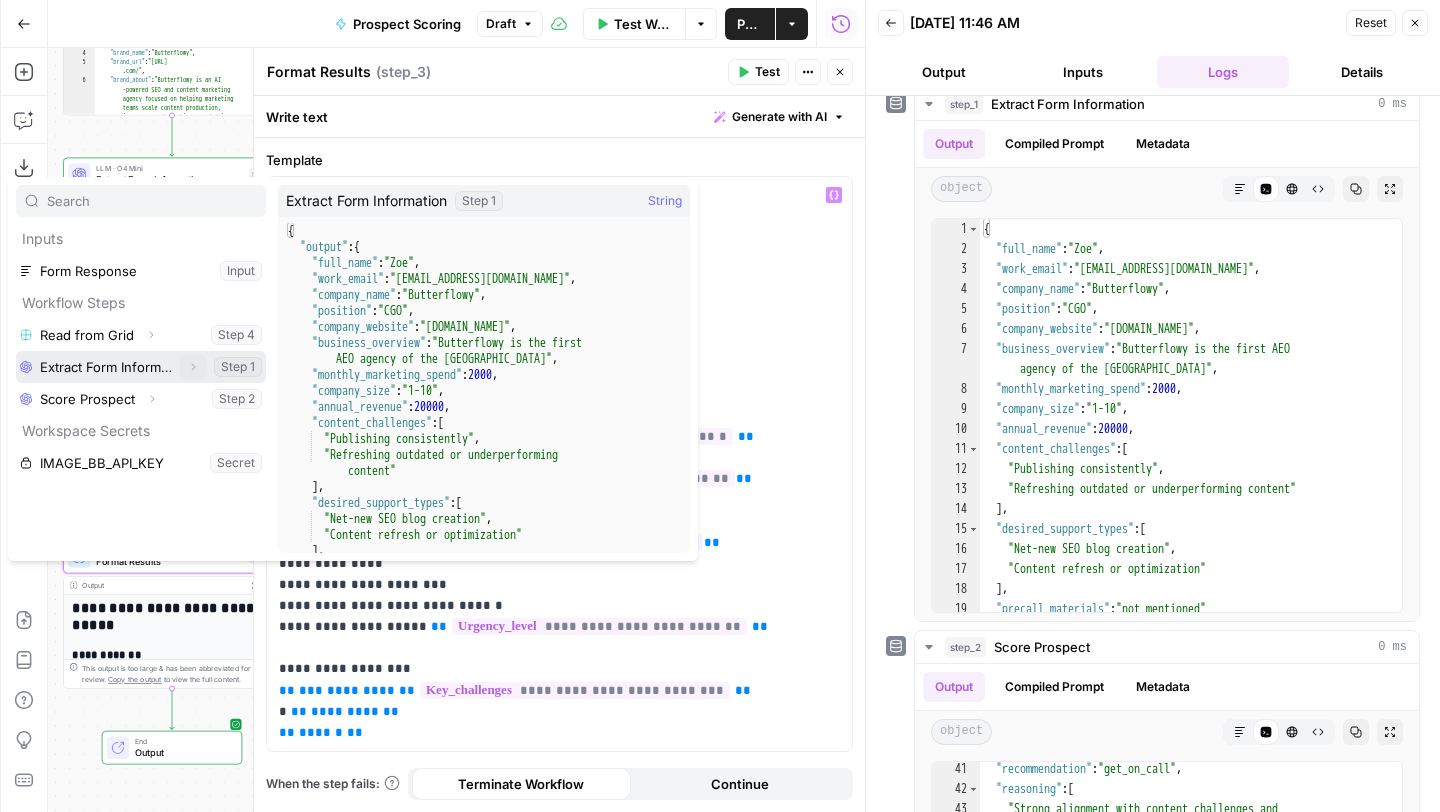 click 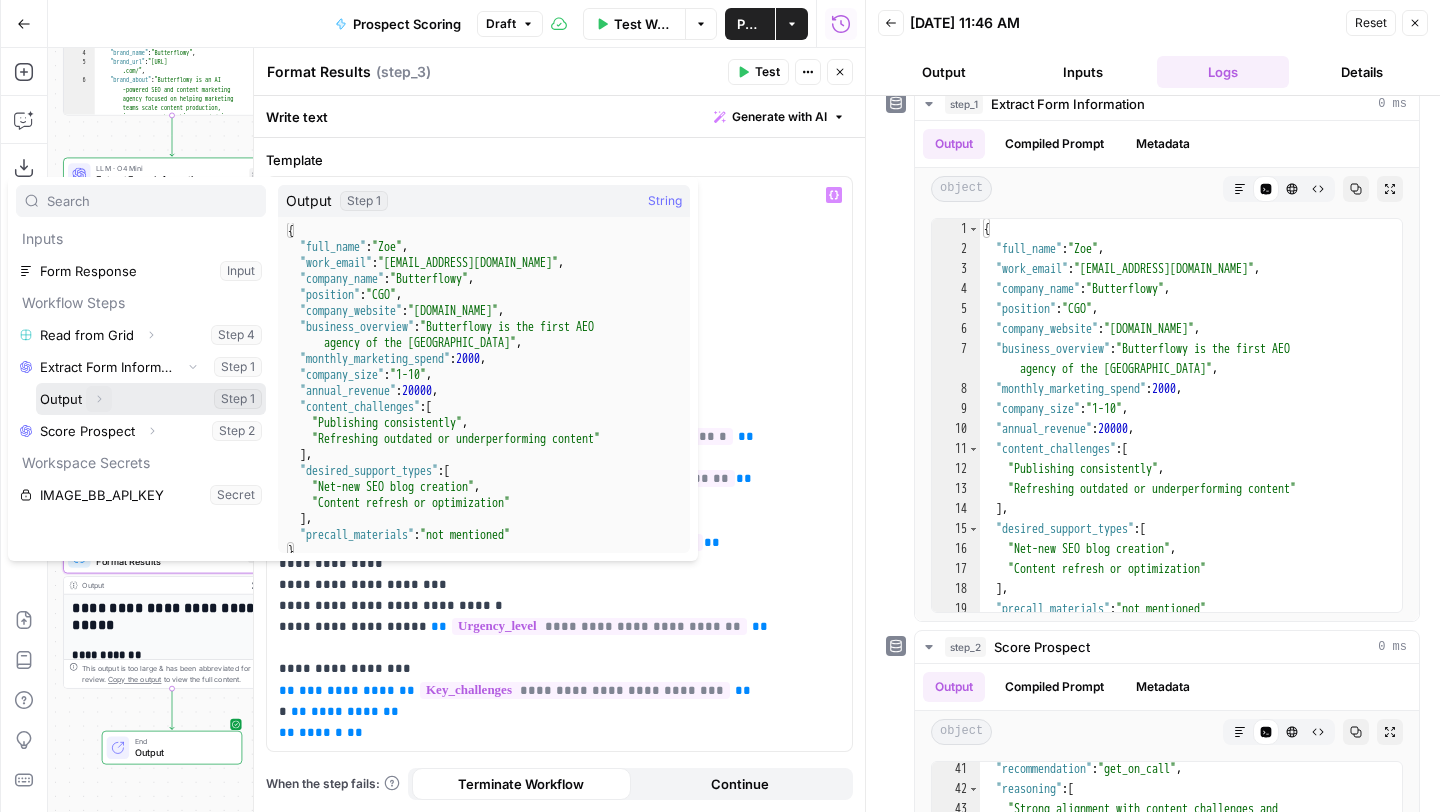 click 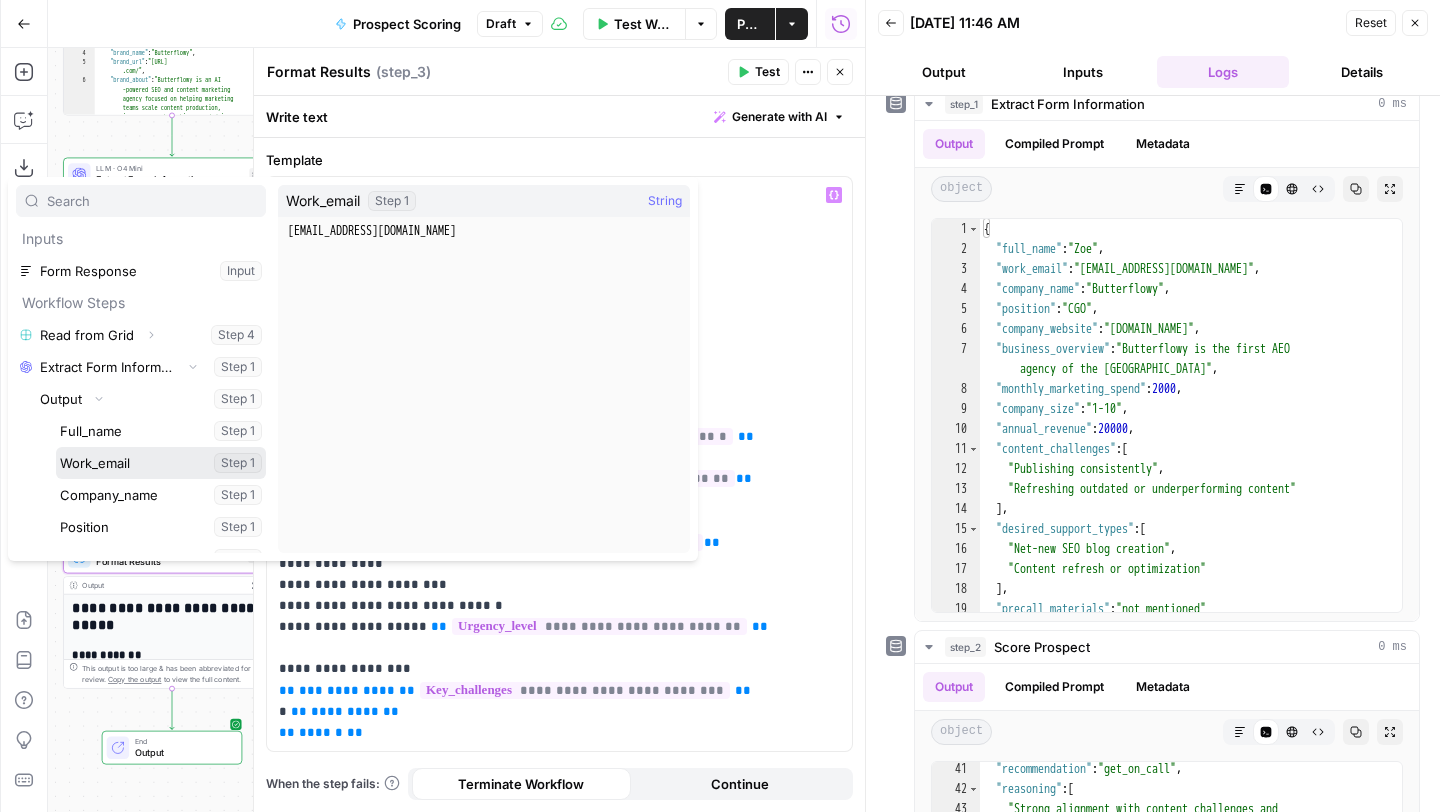 click at bounding box center [161, 463] 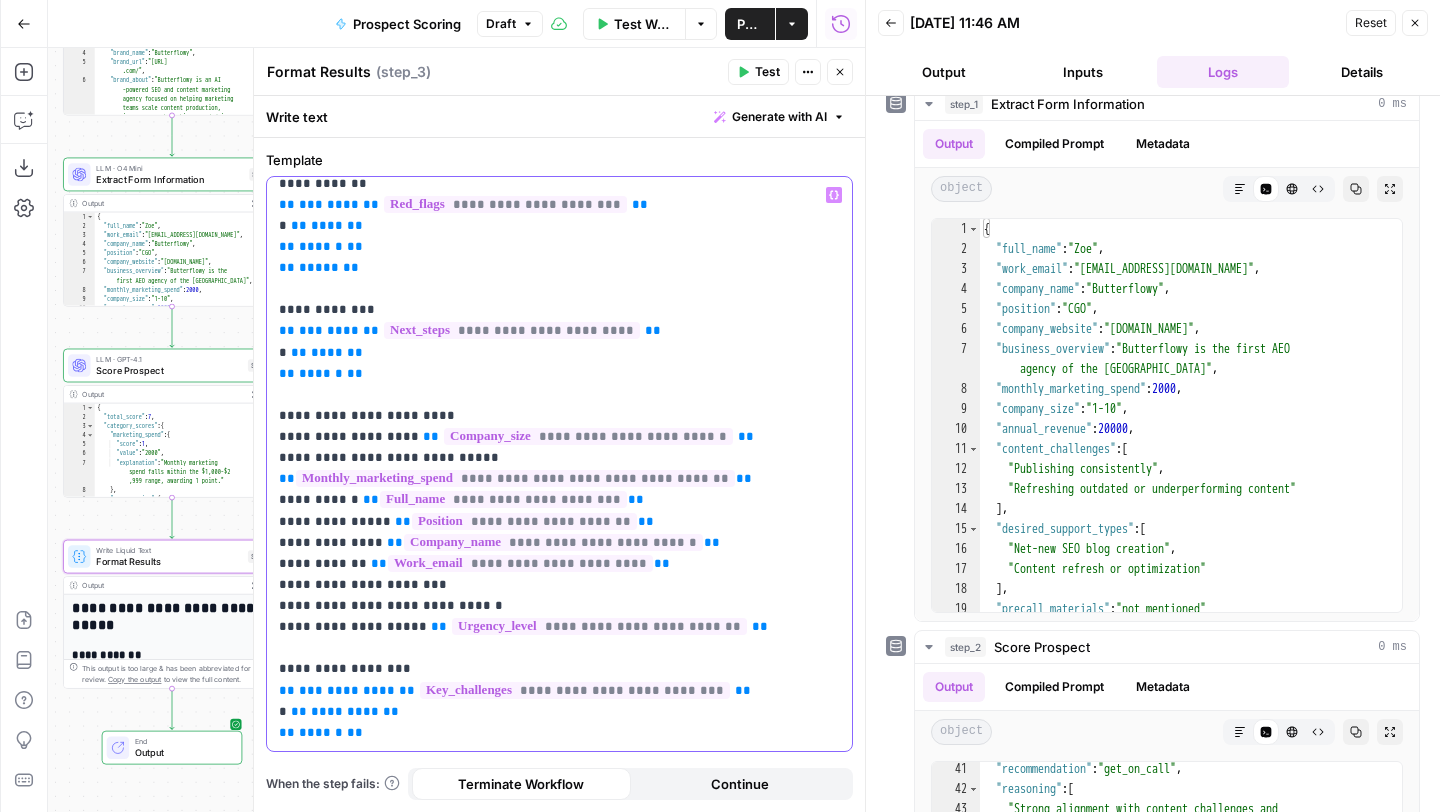 click on "**********" at bounding box center (552, 384) 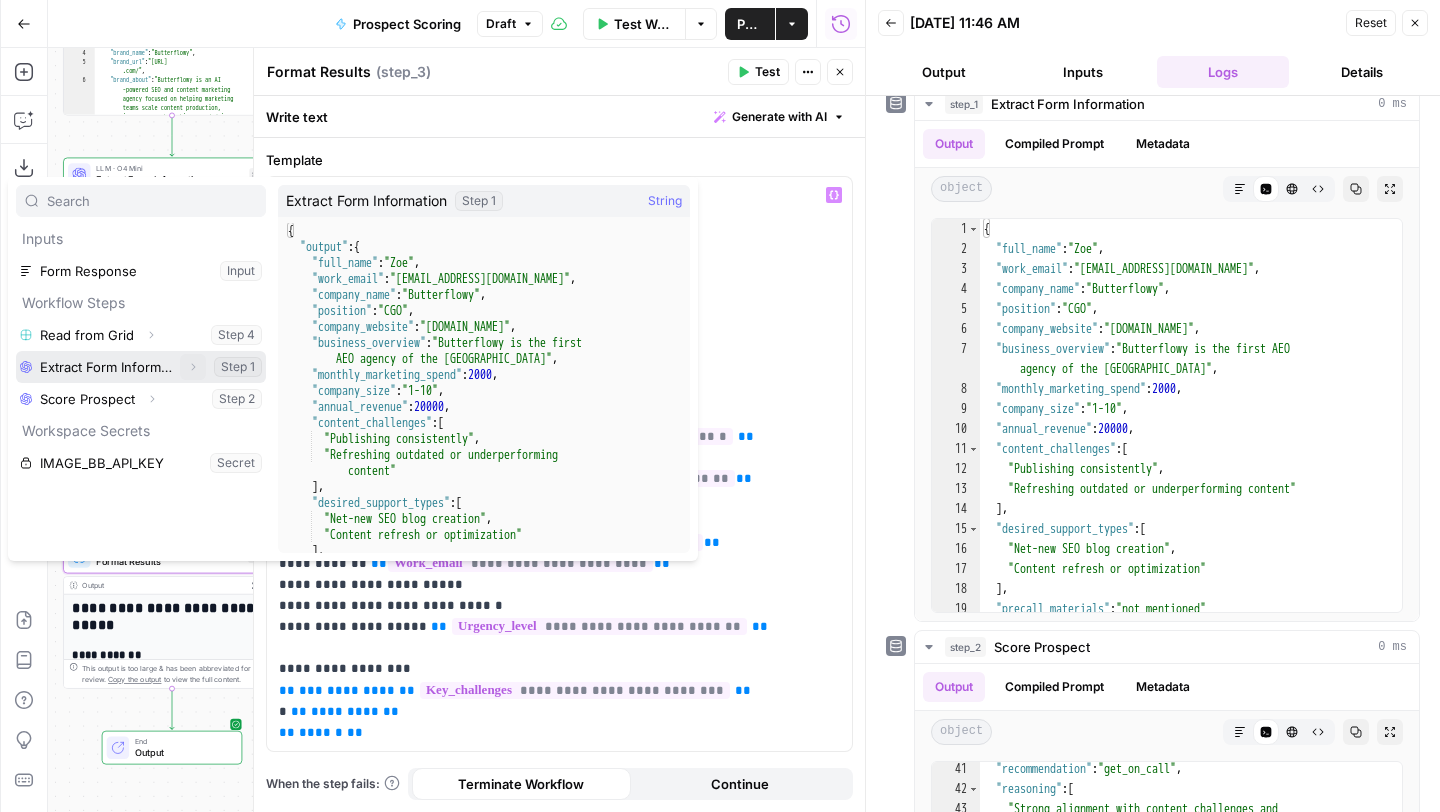 click 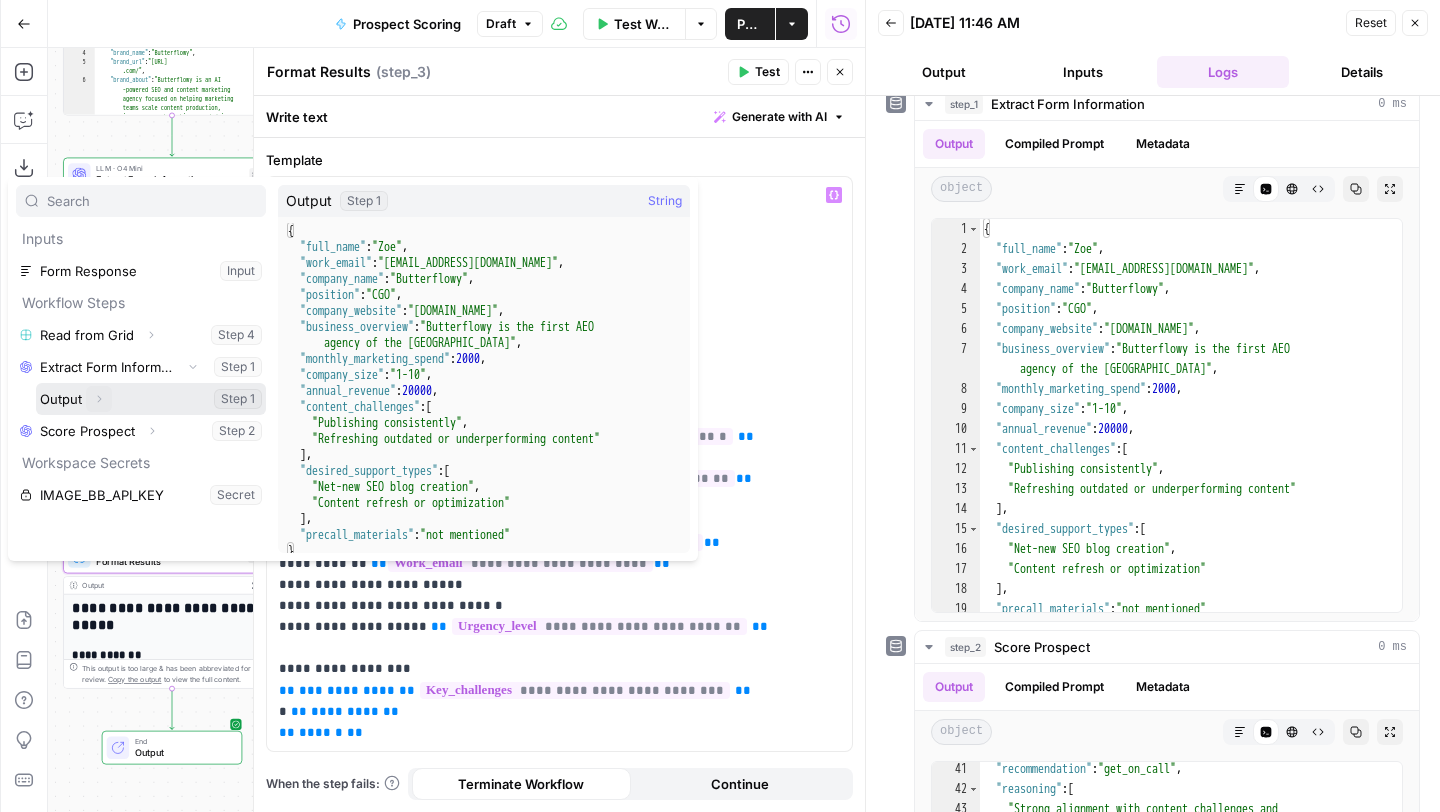 click 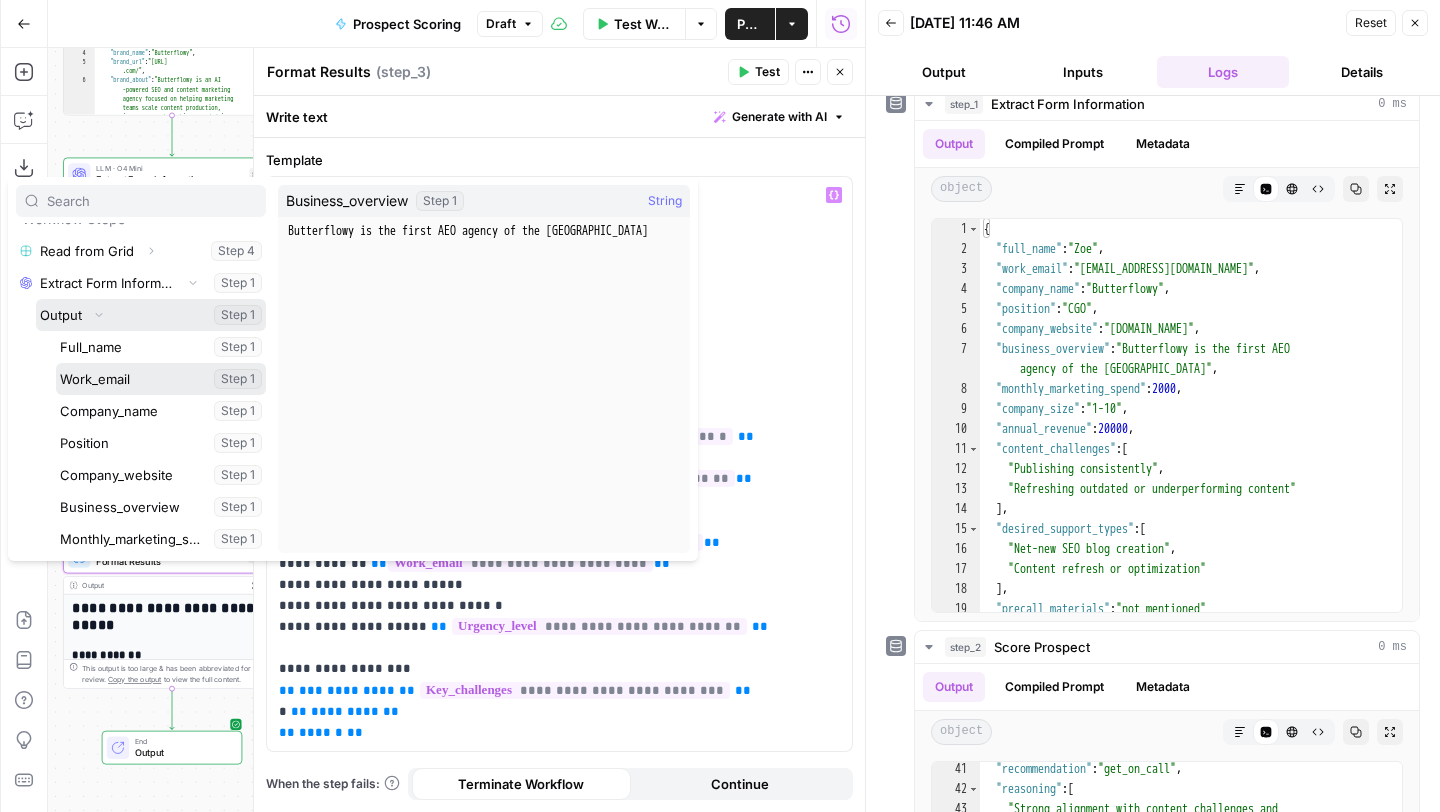 scroll, scrollTop: 112, scrollLeft: 0, axis: vertical 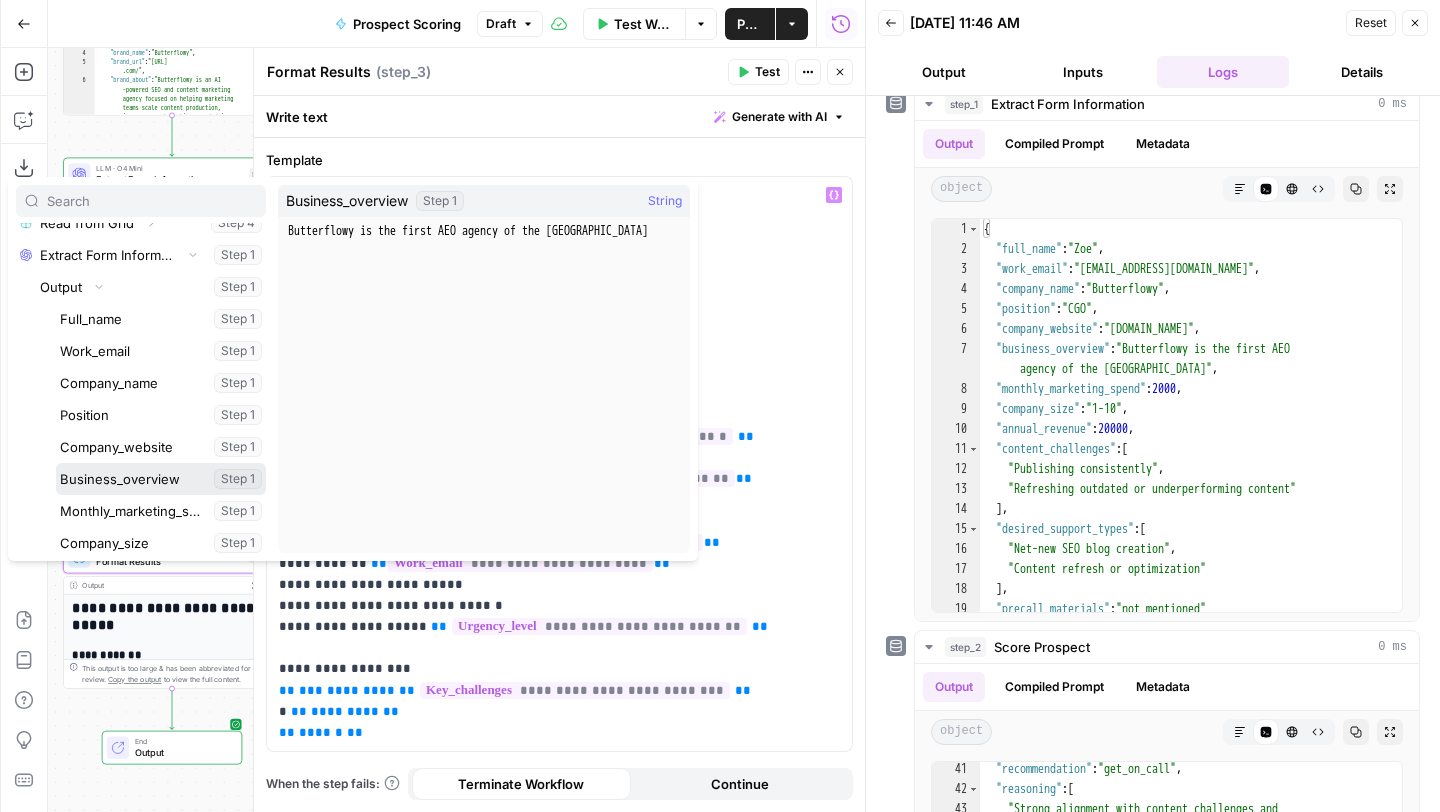click at bounding box center [161, 479] 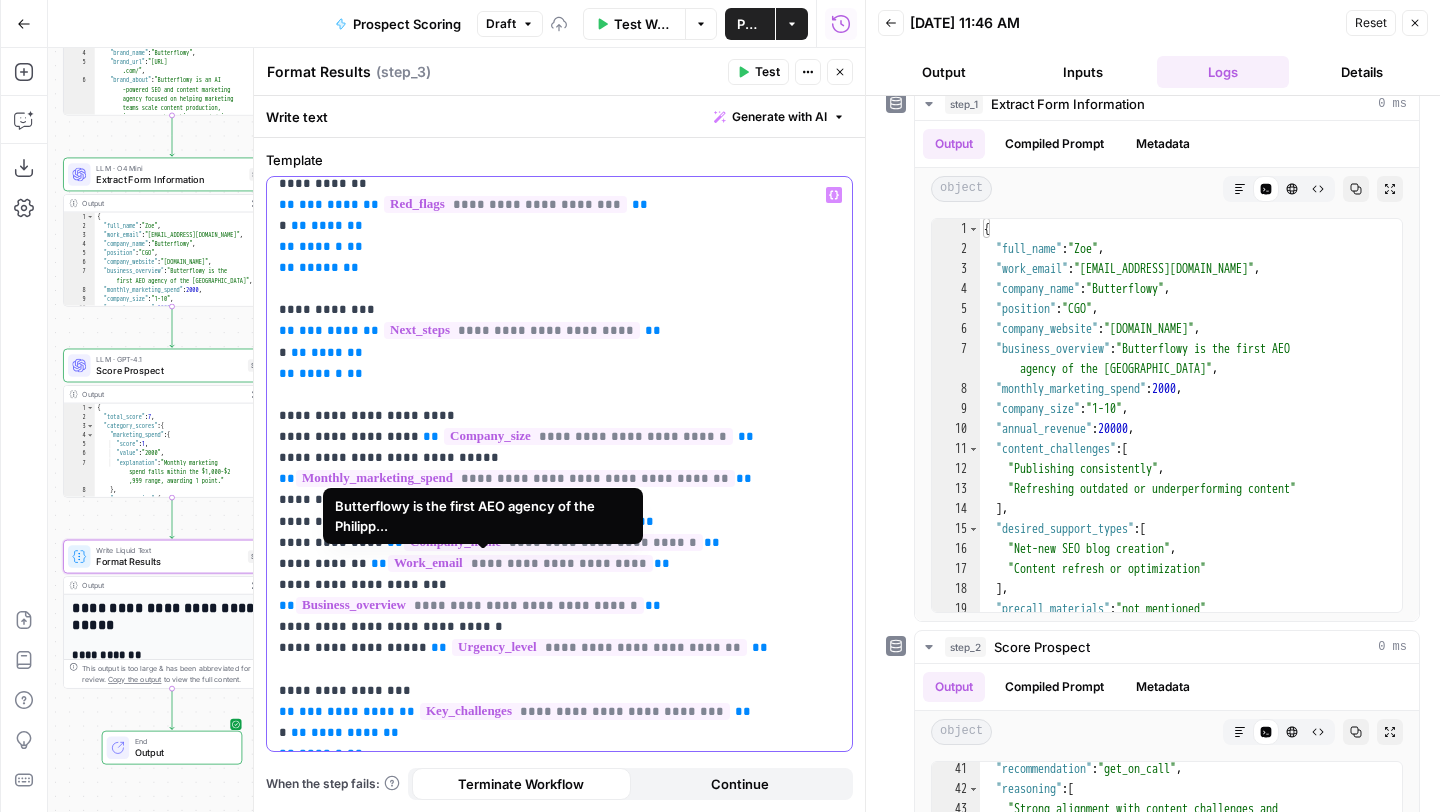 click on "**********" at bounding box center [552, 384] 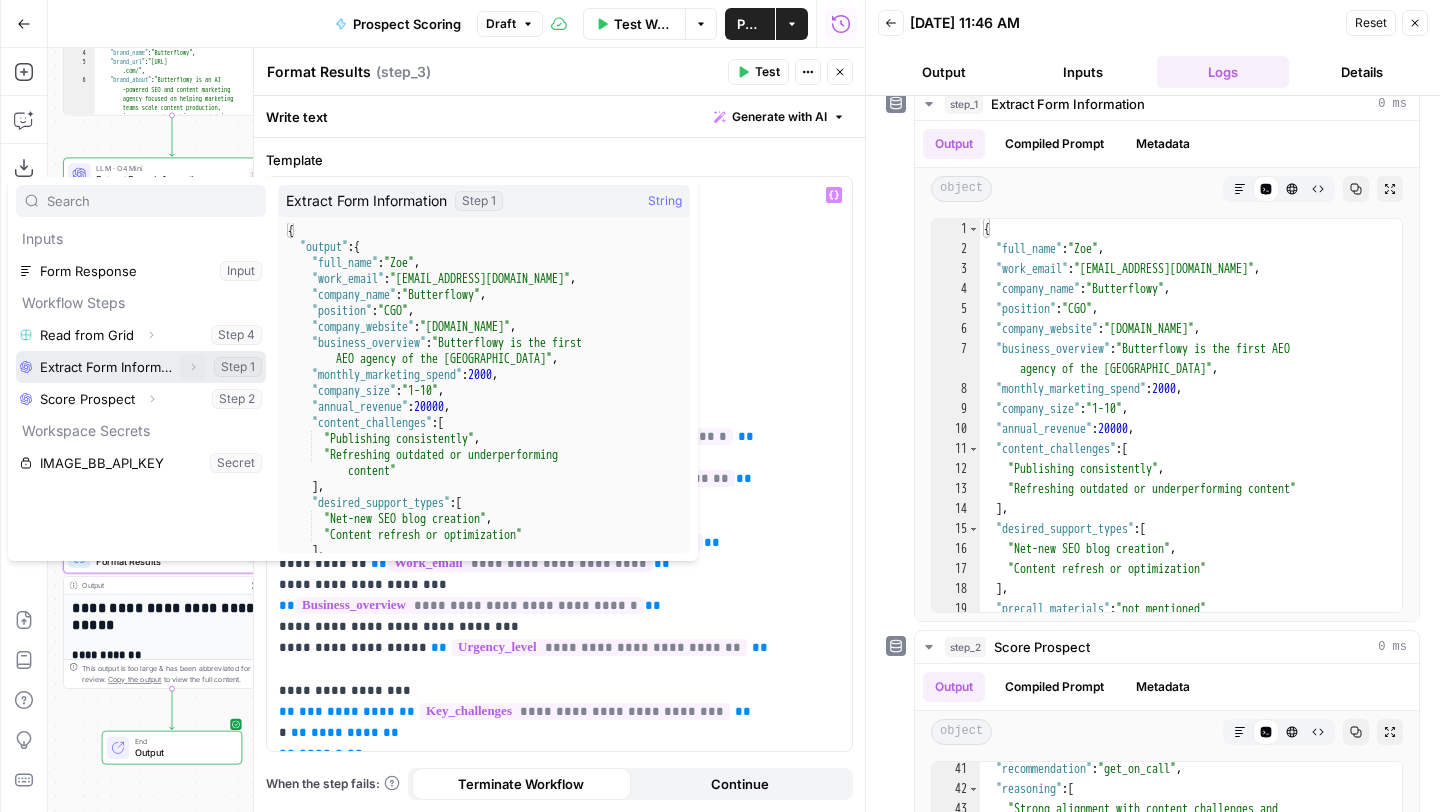 click 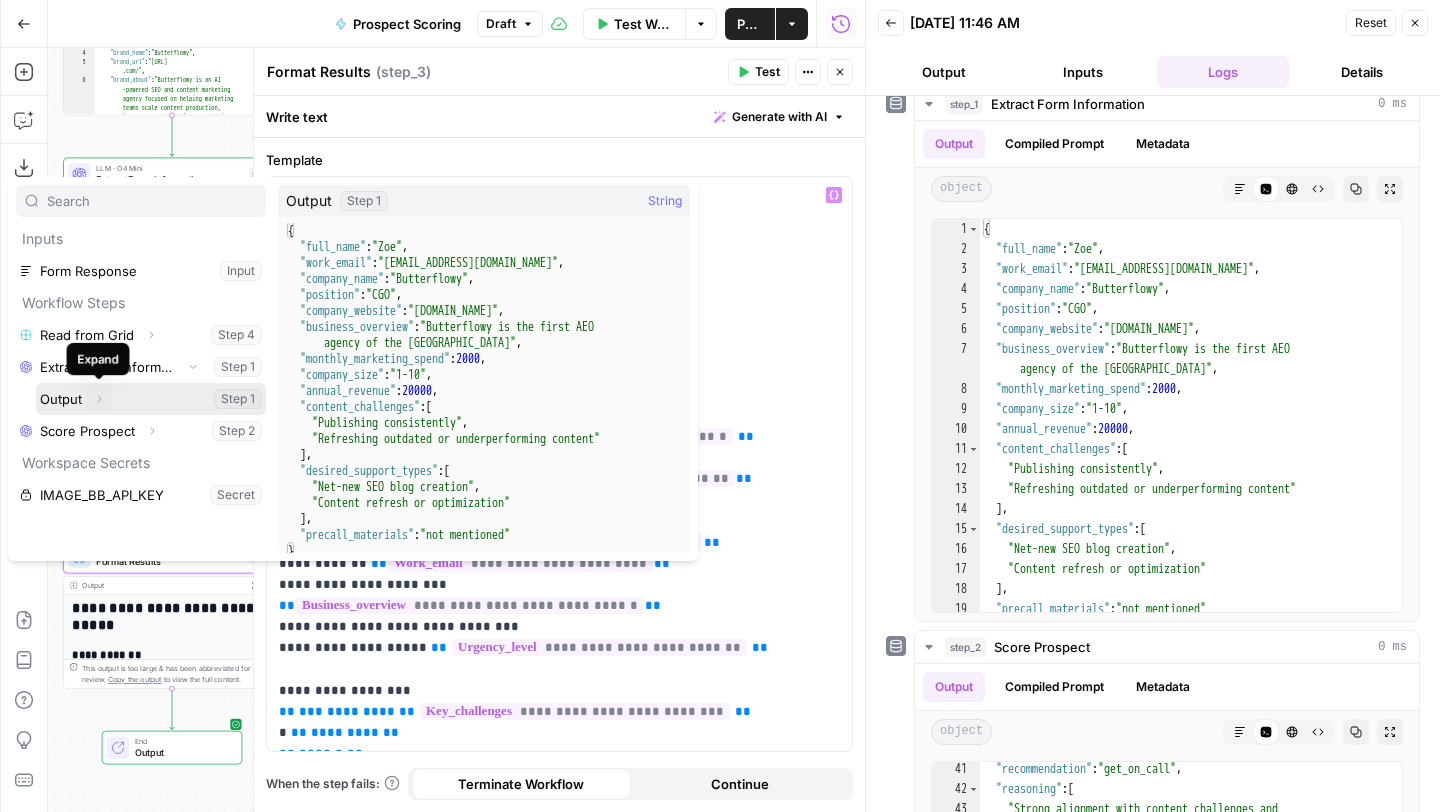 click 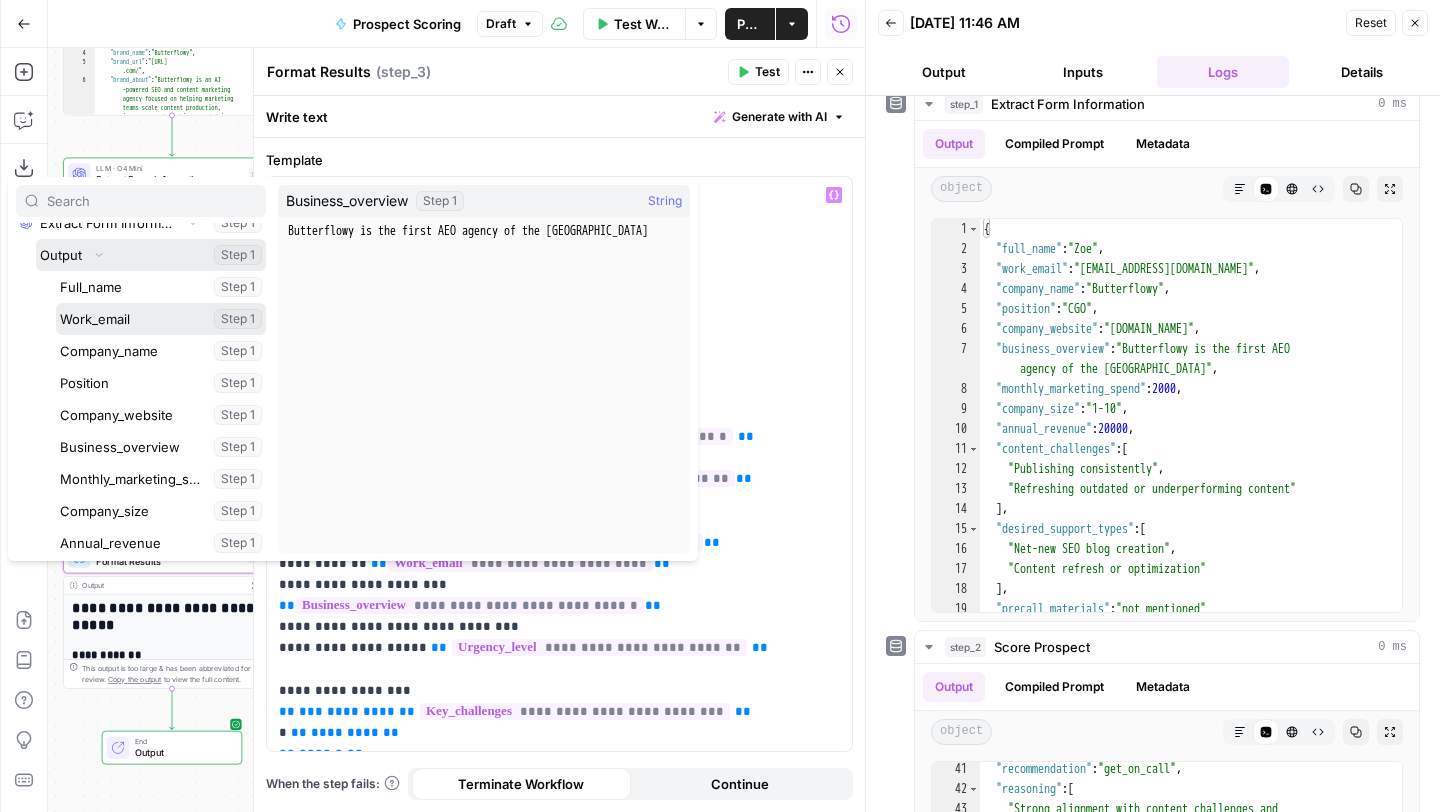 scroll, scrollTop: 172, scrollLeft: 0, axis: vertical 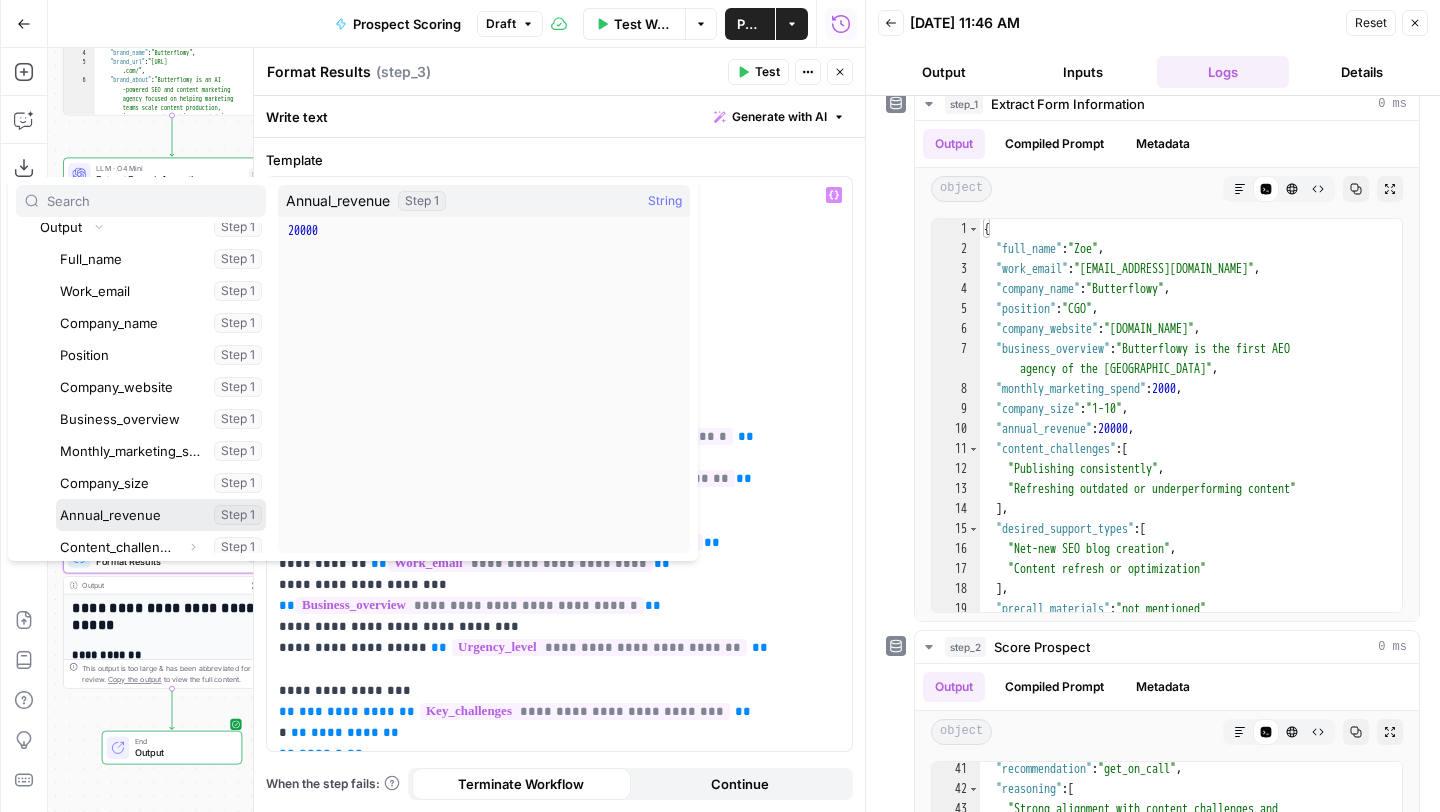 click at bounding box center (161, 515) 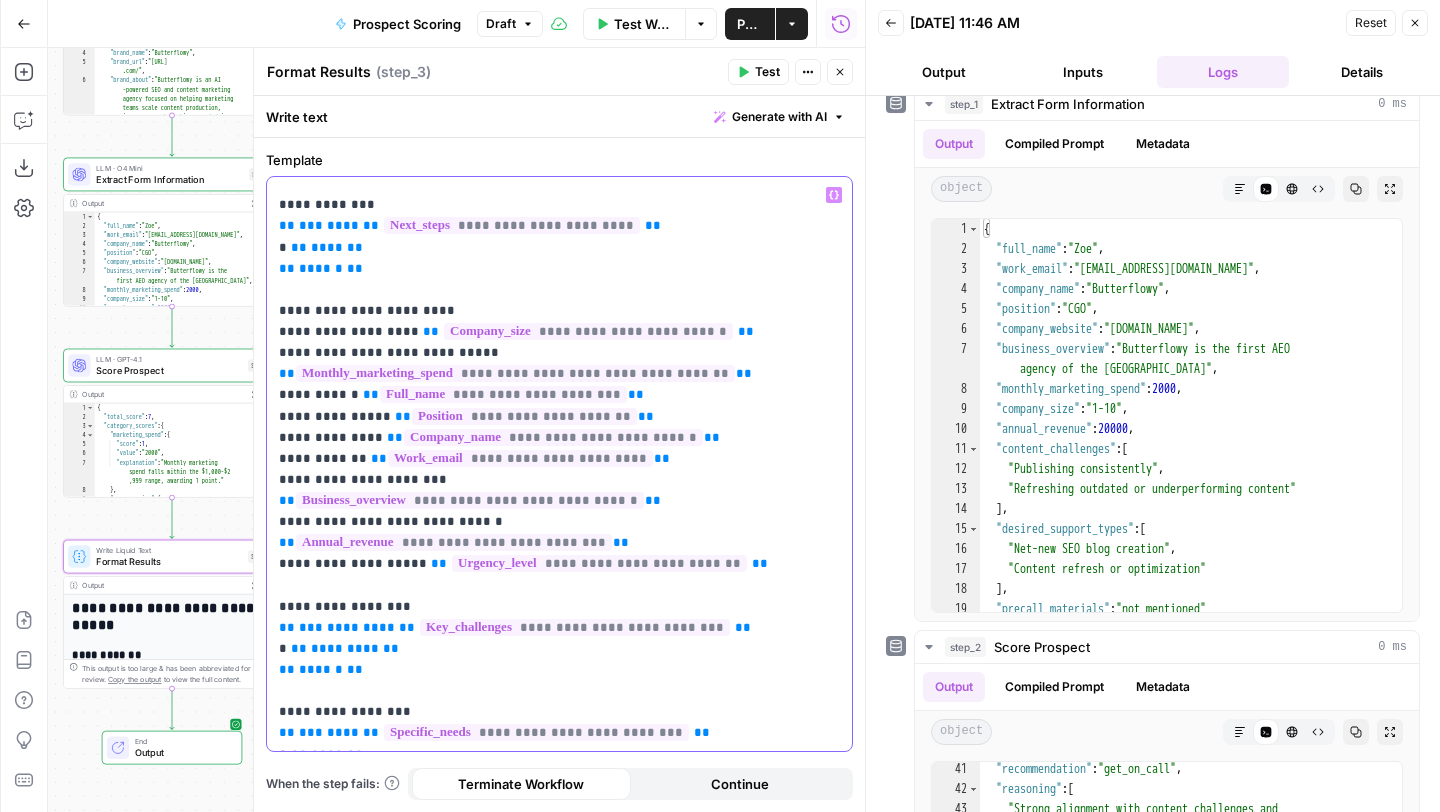scroll, scrollTop: 0, scrollLeft: 0, axis: both 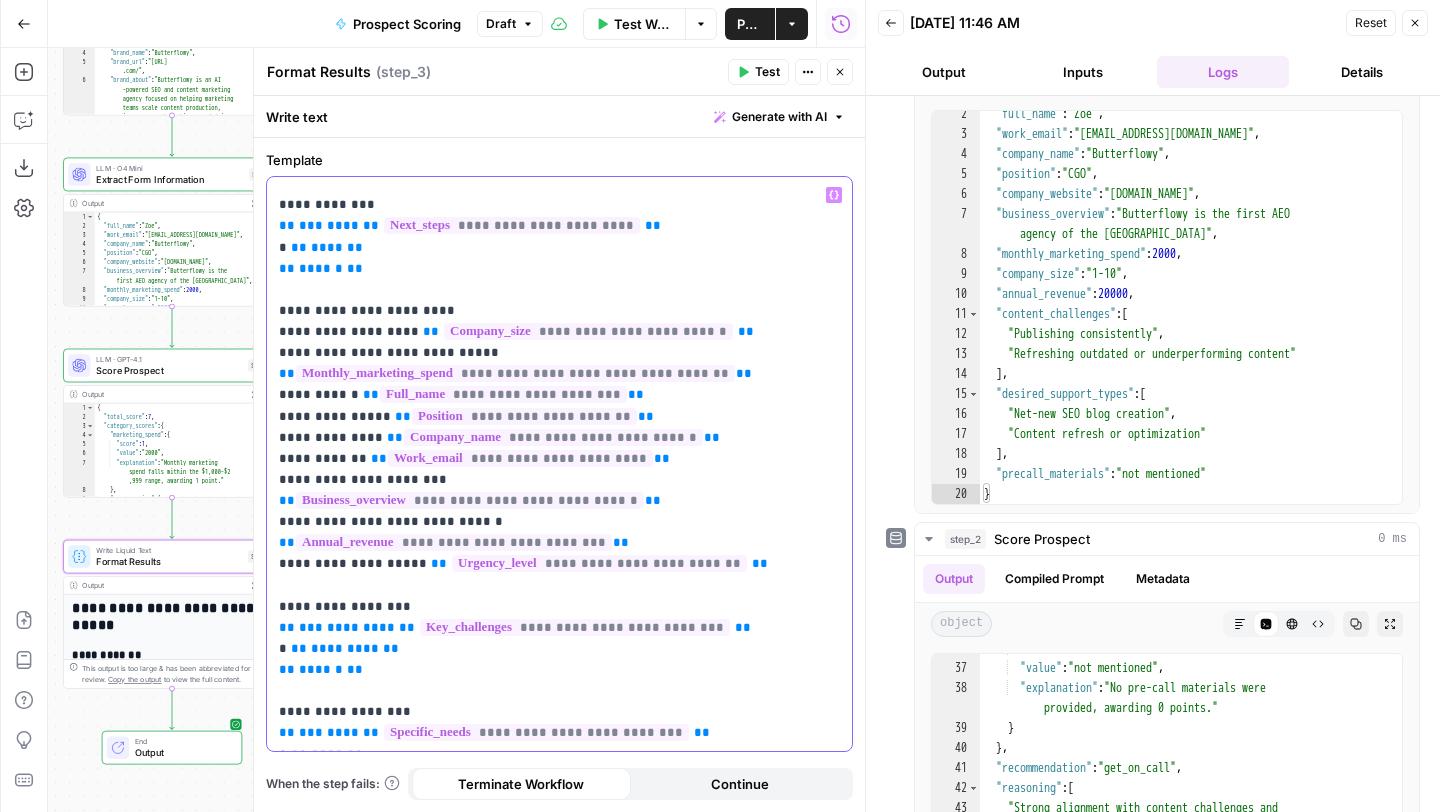 click on "**********" at bounding box center (575, 627) 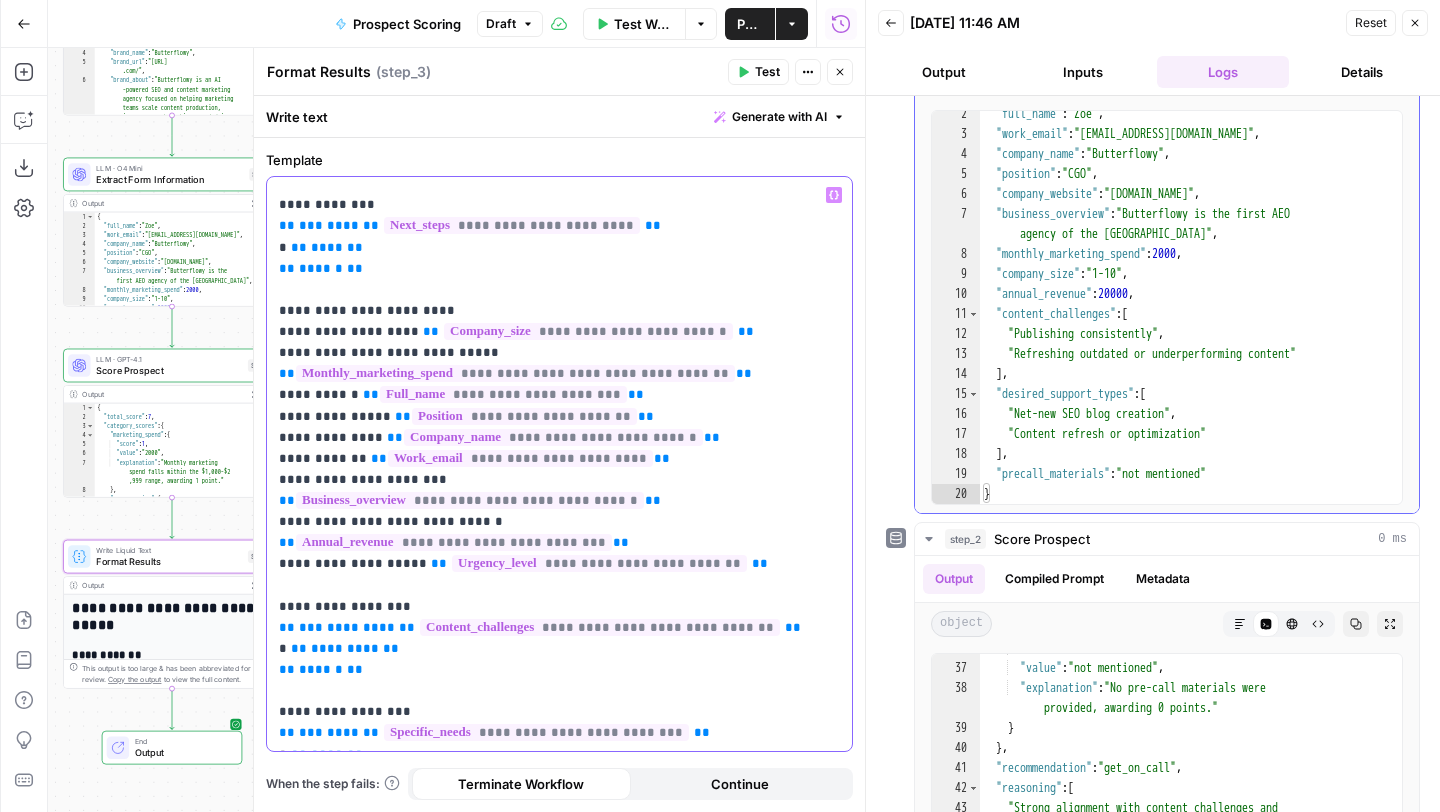 scroll, scrollTop: 204, scrollLeft: 0, axis: vertical 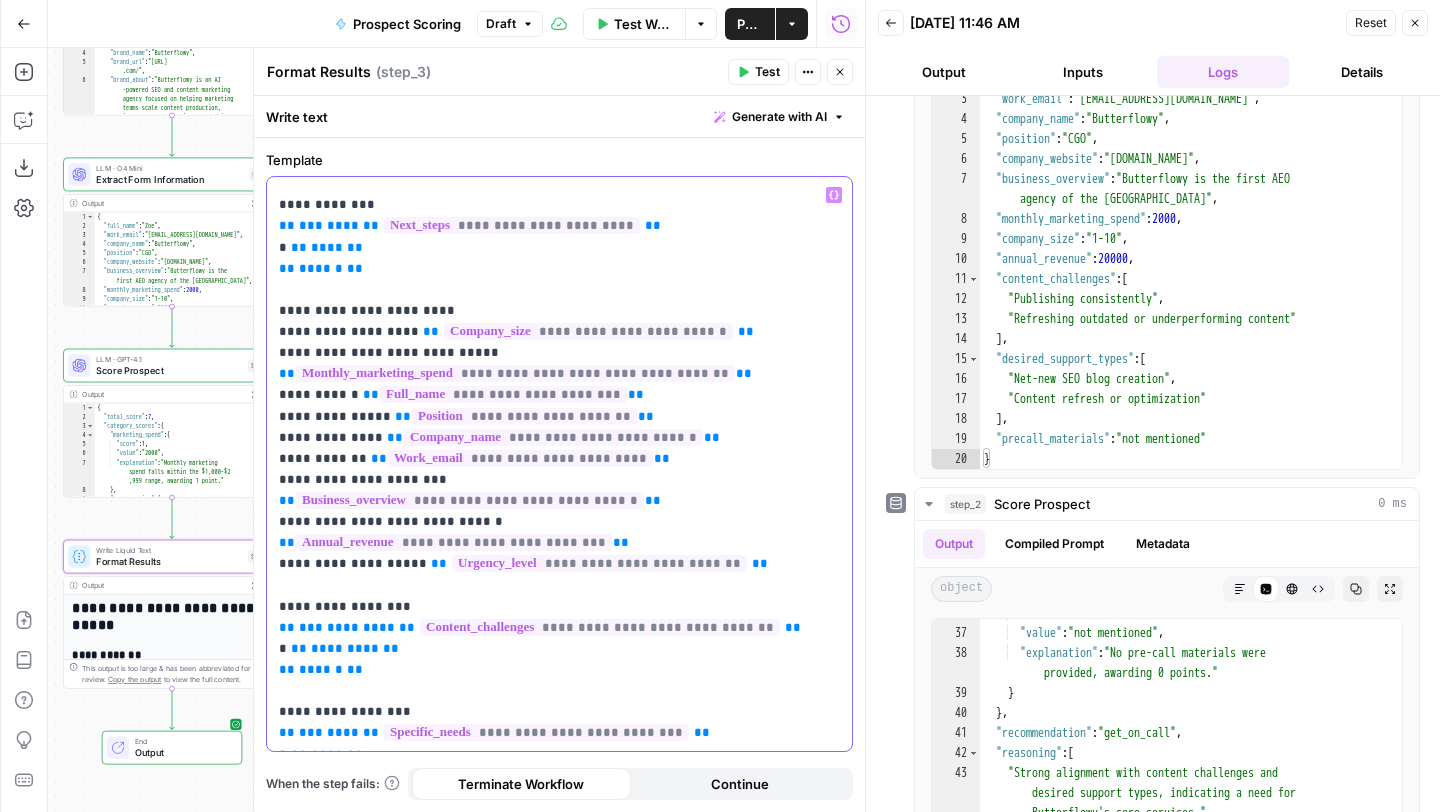 click on "**********" at bounding box center (536, 732) 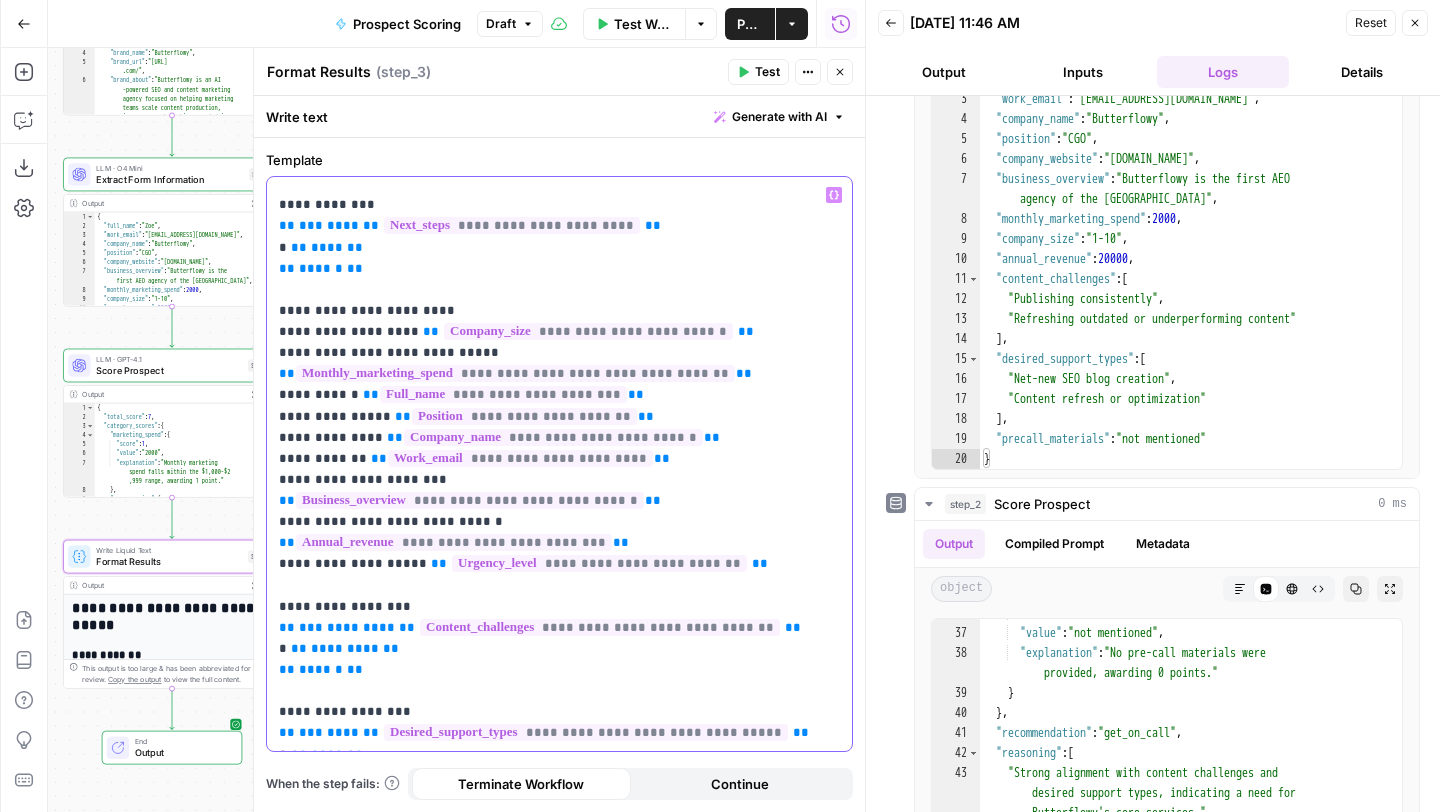 click on "**********" at bounding box center (552, 279) 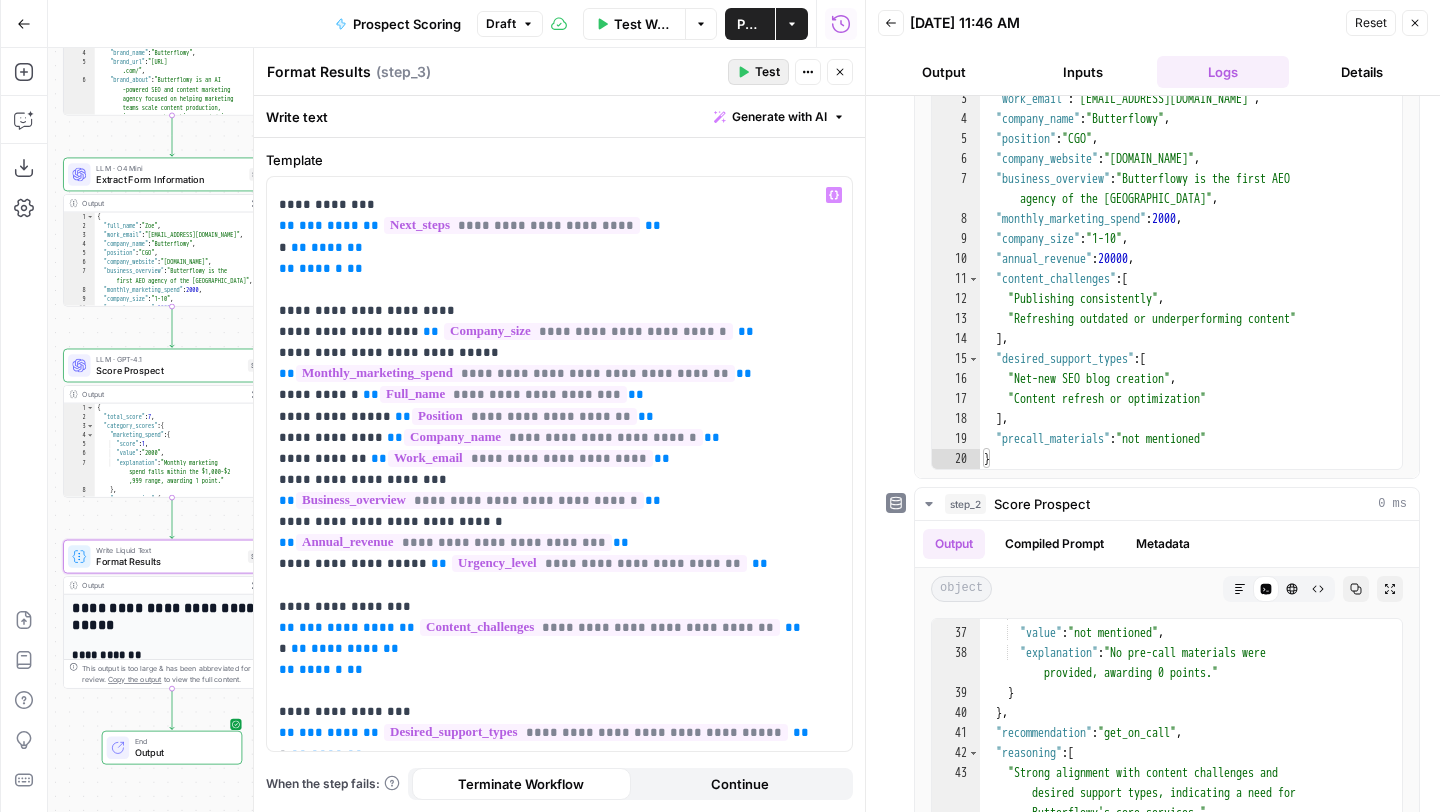 click on "Test" at bounding box center [767, 72] 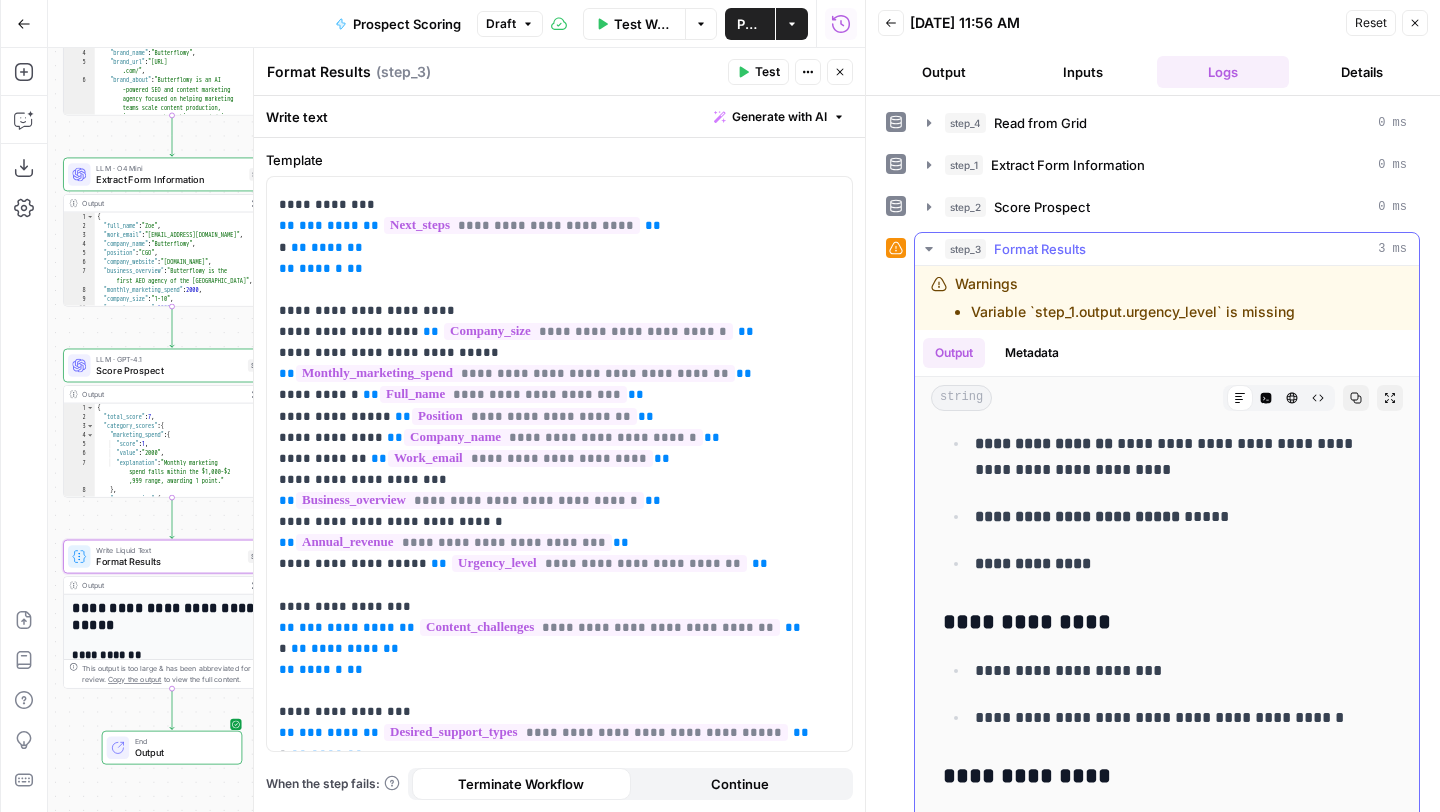 scroll, scrollTop: 1502, scrollLeft: 0, axis: vertical 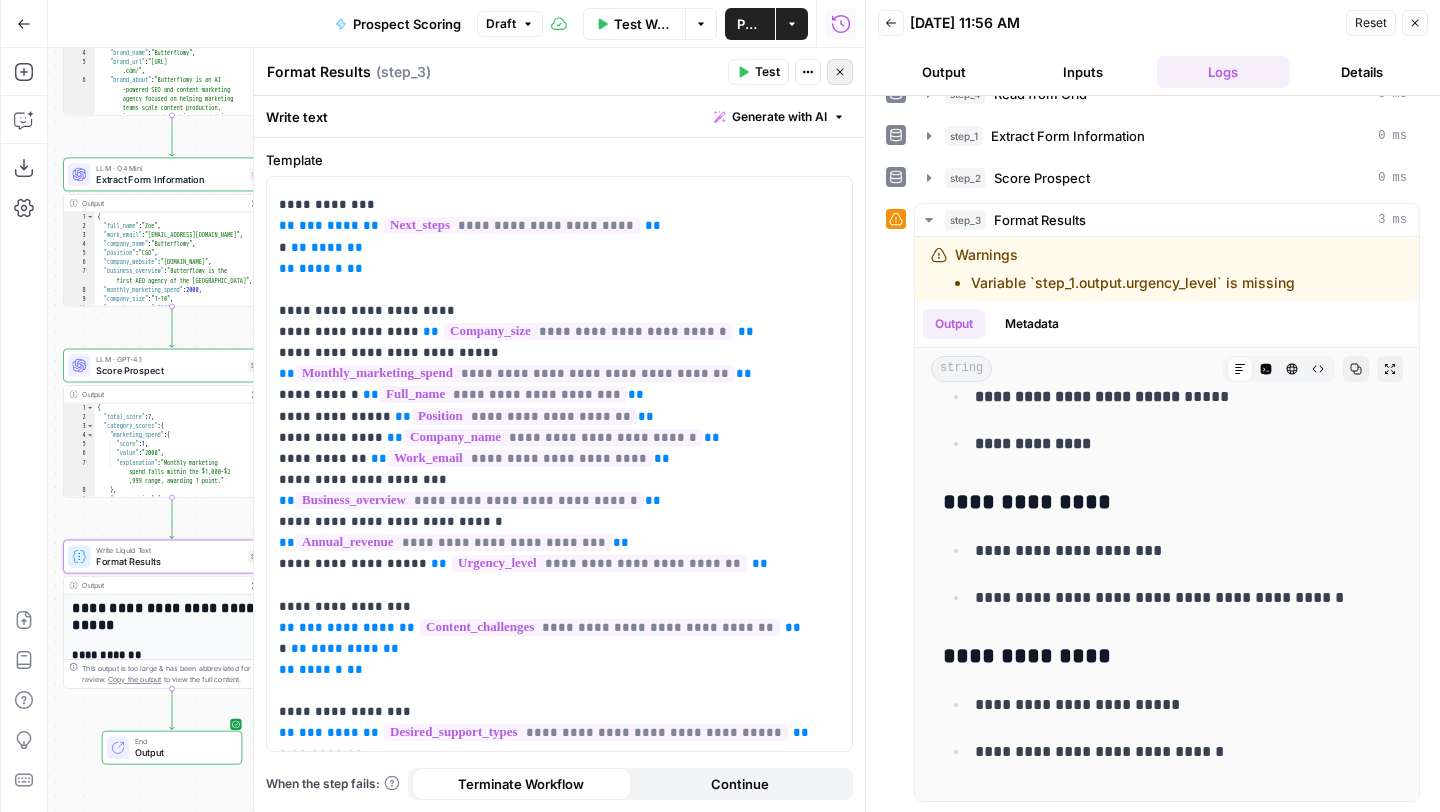 click 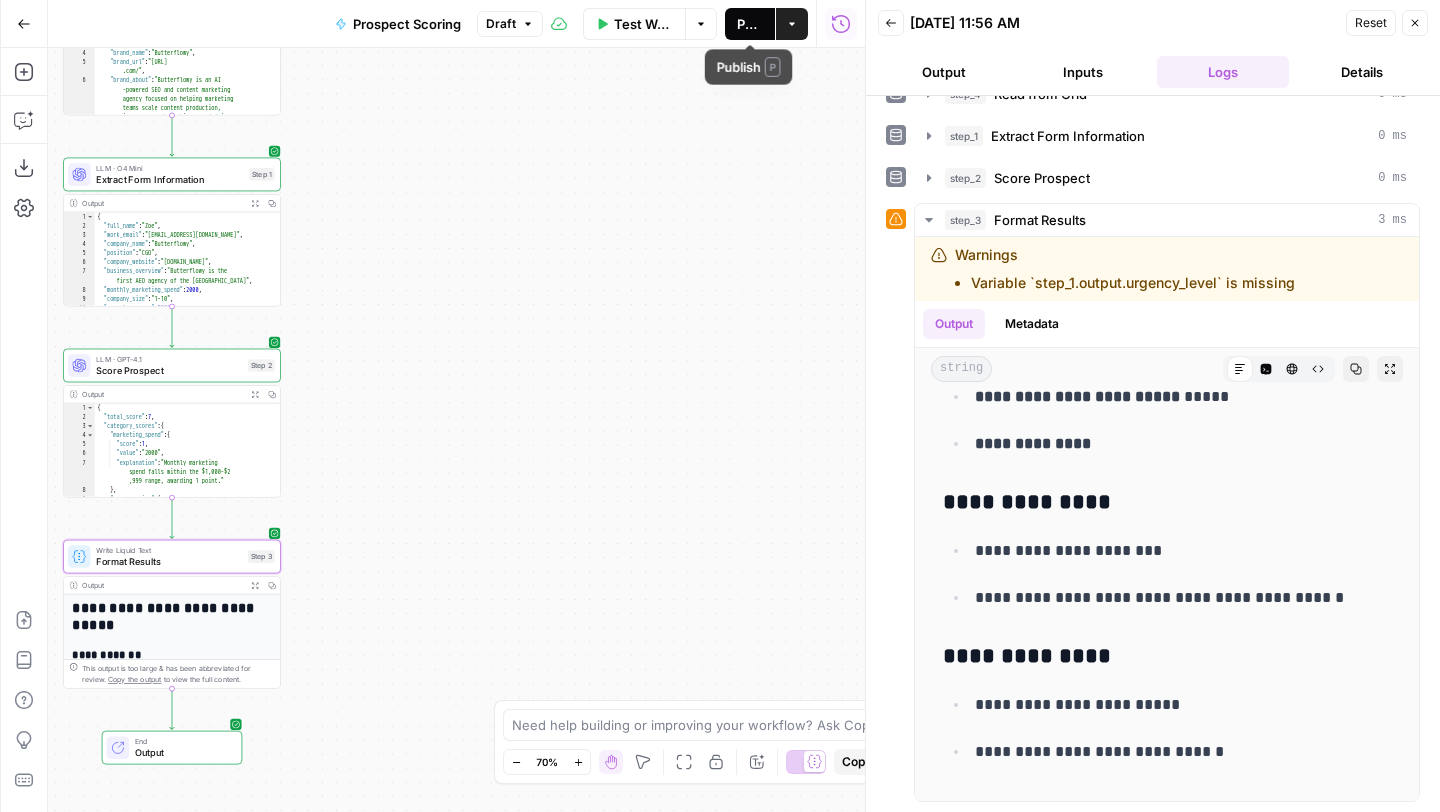 click on "Publish" at bounding box center [750, 24] 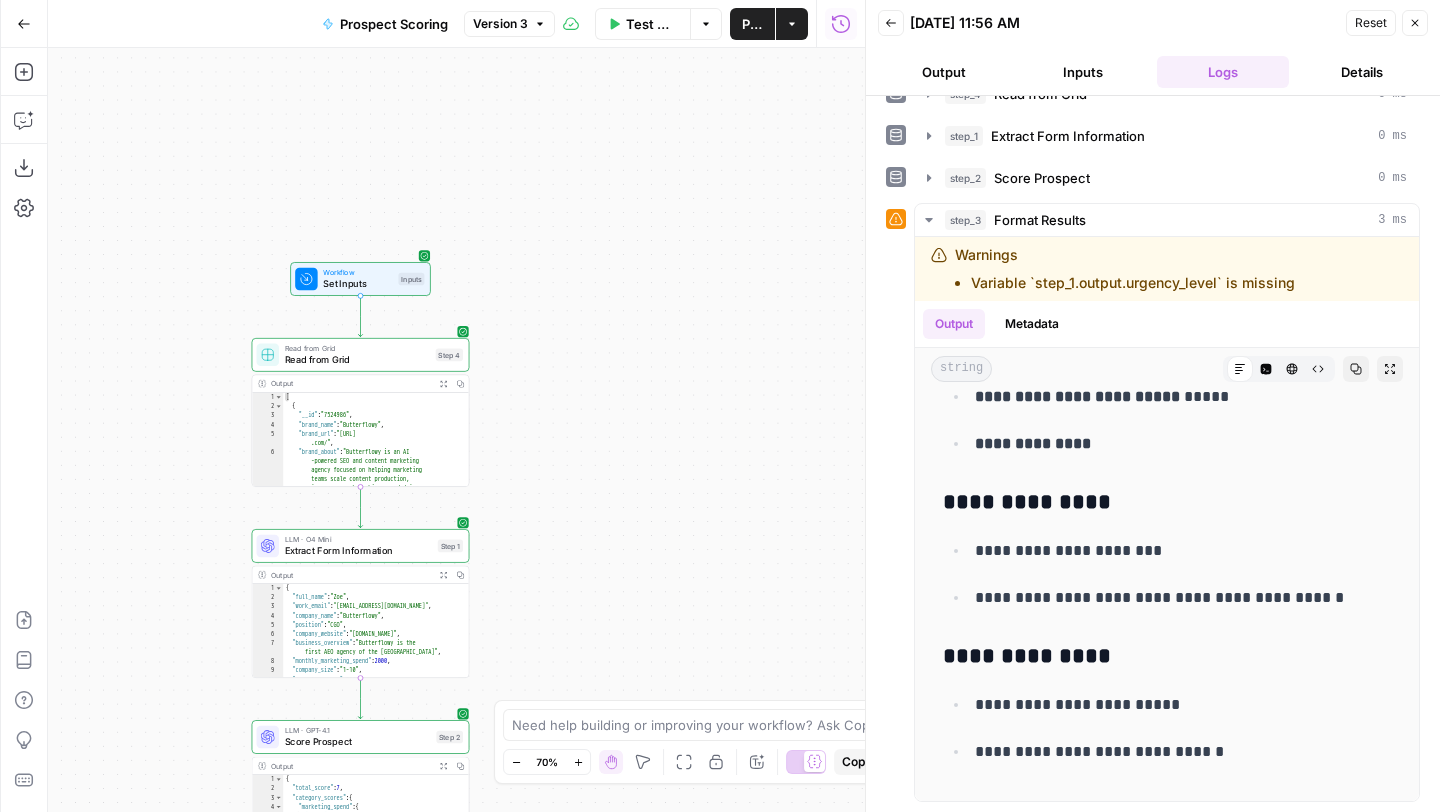 click on "Workflow Set Inputs Inputs Read from Grid Read from Grid Step 4 Output Expand Output Copy 1 2 3 4 5 6 [    {      "__id" :  "7524986" ,      "brand_name" :  "Butterflowy" ,      "brand_url" :  "https://www.butterflowy          .com/" ,      "brand_about" :  "Butterflowy is an AI          -powered SEO and content marketing           agency focused on helping marketing           teams scale content production,           improve search rankings, and drive           sustainable growth. Their services           include: \n - **SEO Audits & Strategy          **: Data-driven analysis to uncover           growth opportunities. \n - **Content           Creation & Optimization**:           Developing SEO-optimized content to           attract and engage target audiences          . \n - **Content Refresh**: Updating           outdated content to reclaim lost           rankings and improve relevance. \n" at bounding box center (456, 430) 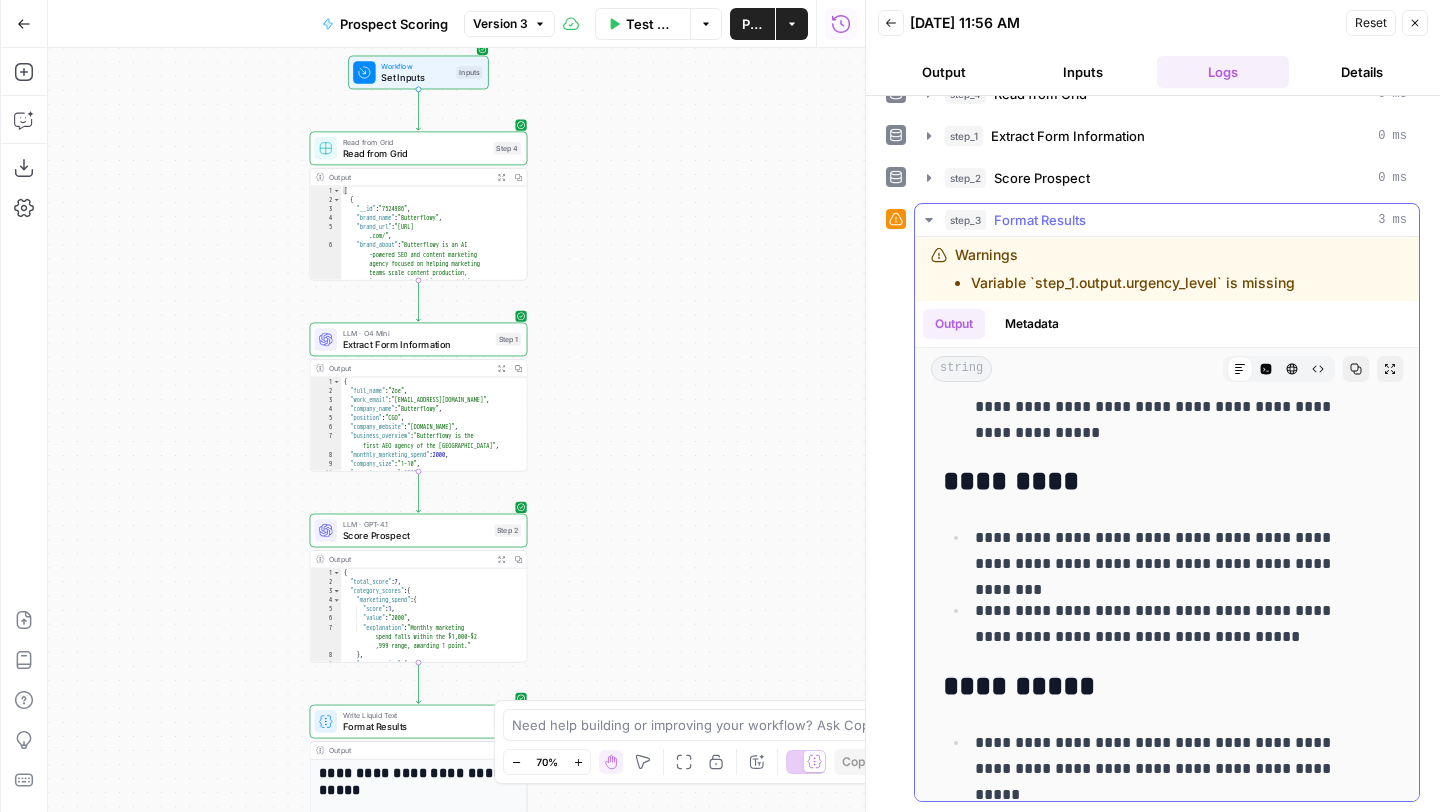 scroll, scrollTop: 0, scrollLeft: 0, axis: both 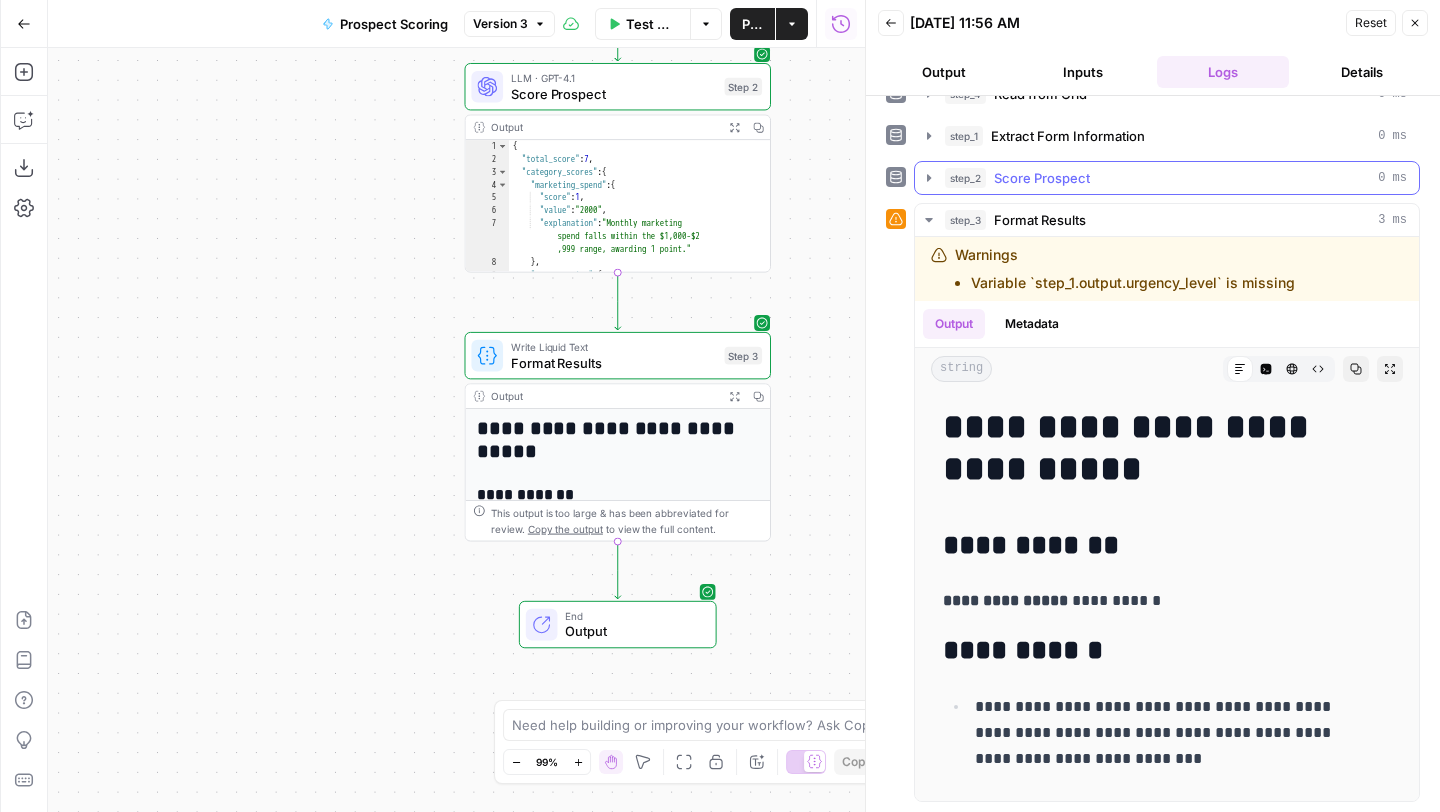 click on "step_2 Score Prospect 0 ms" at bounding box center [1176, 178] 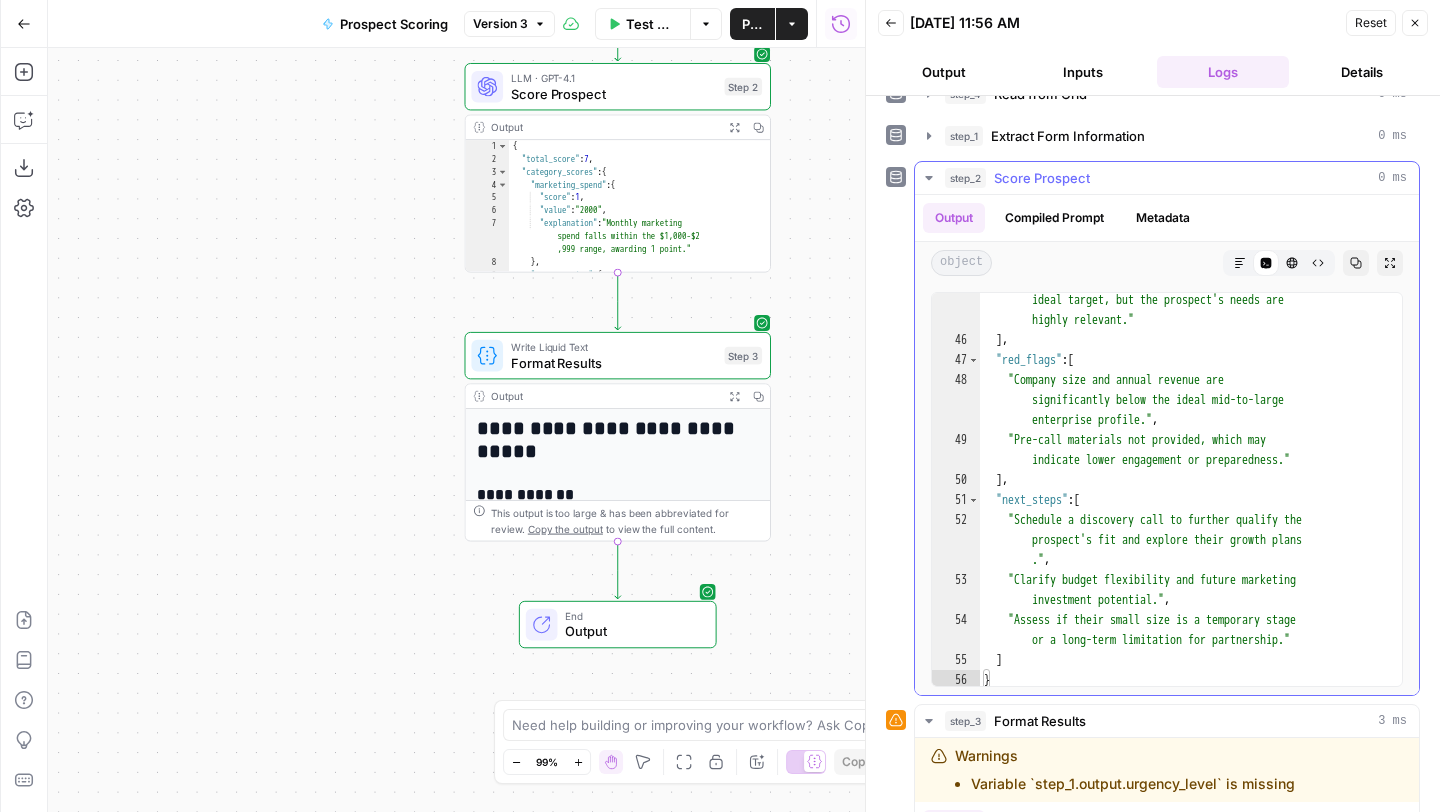 scroll, scrollTop: 1267, scrollLeft: 0, axis: vertical 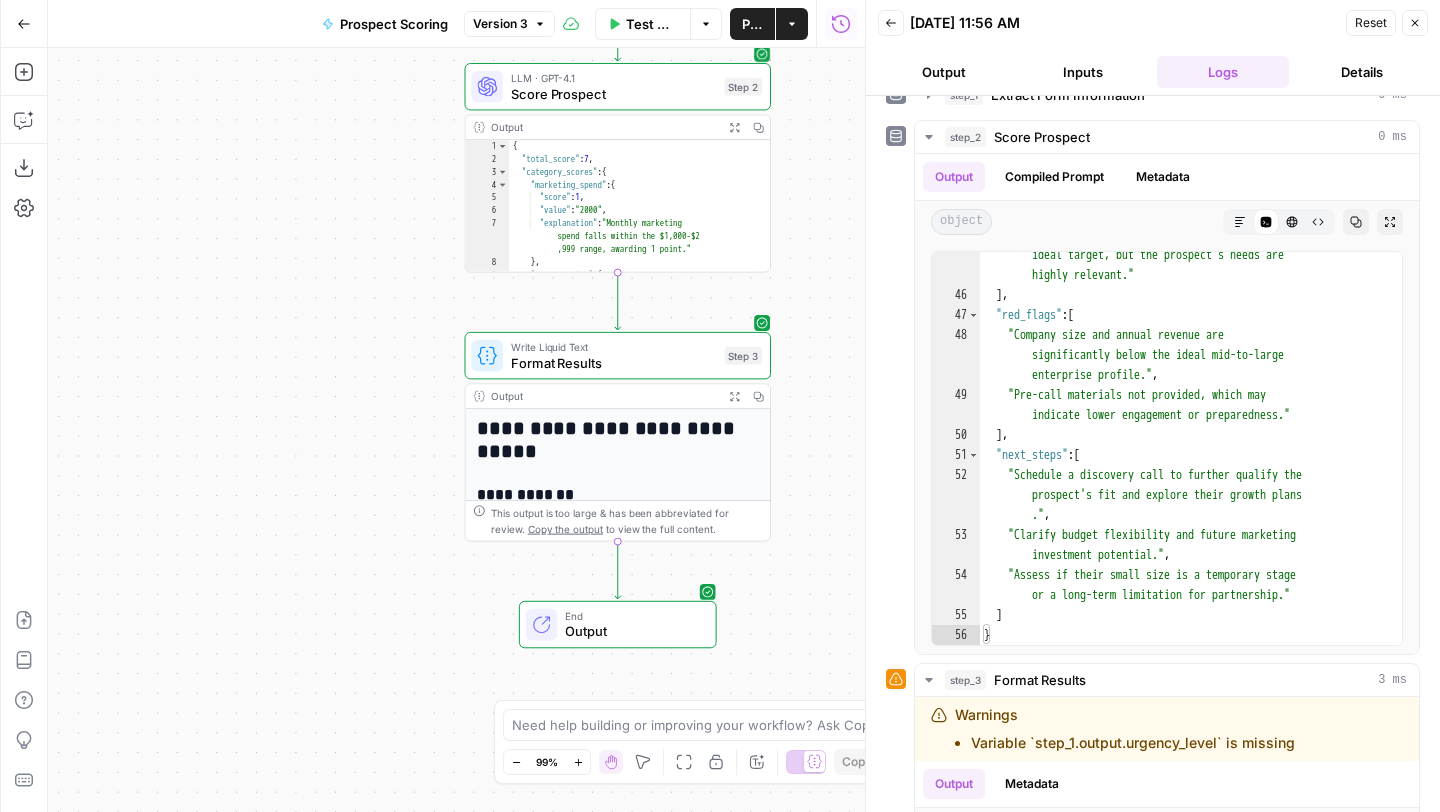 click on "Score Prospect" at bounding box center (614, 94) 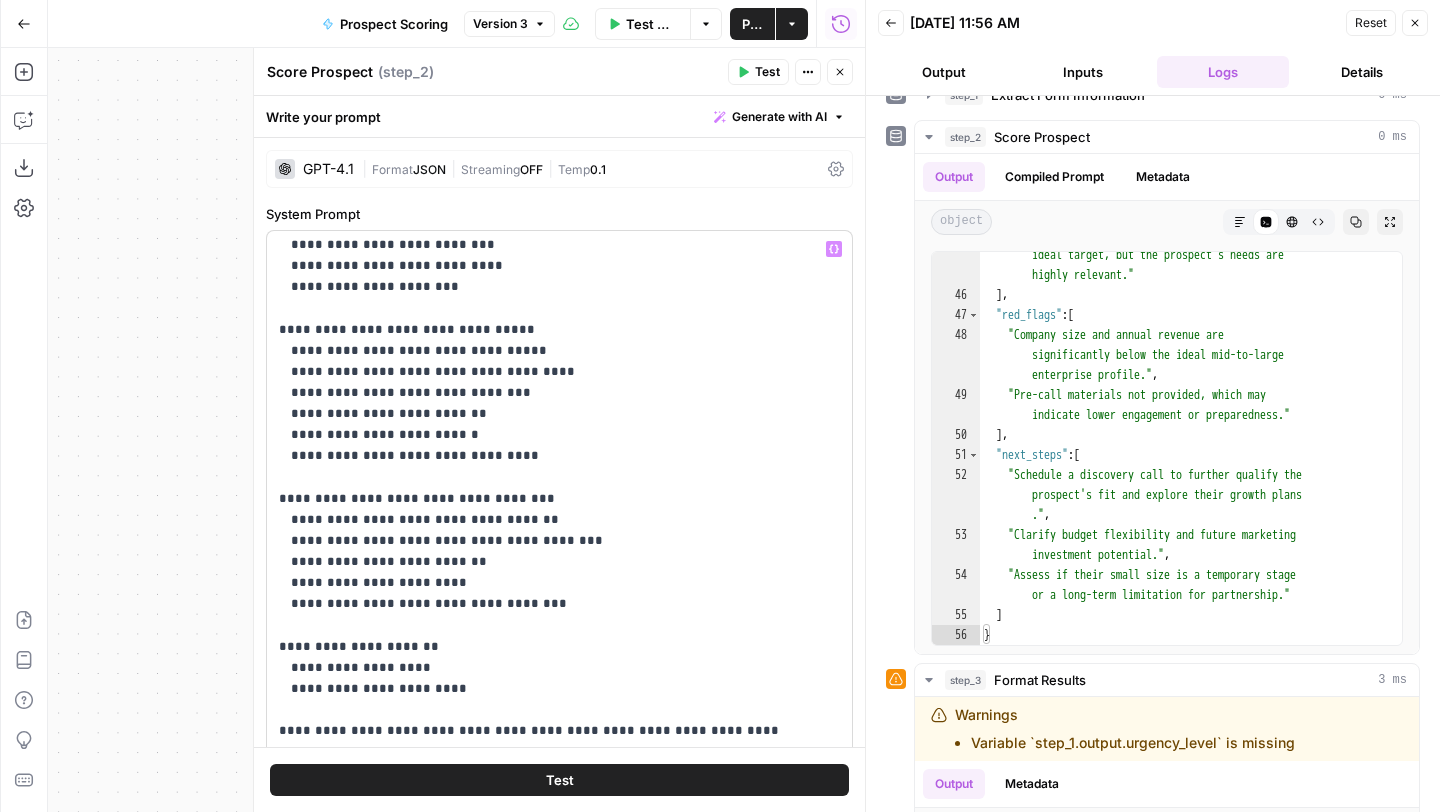 scroll, scrollTop: 807, scrollLeft: 0, axis: vertical 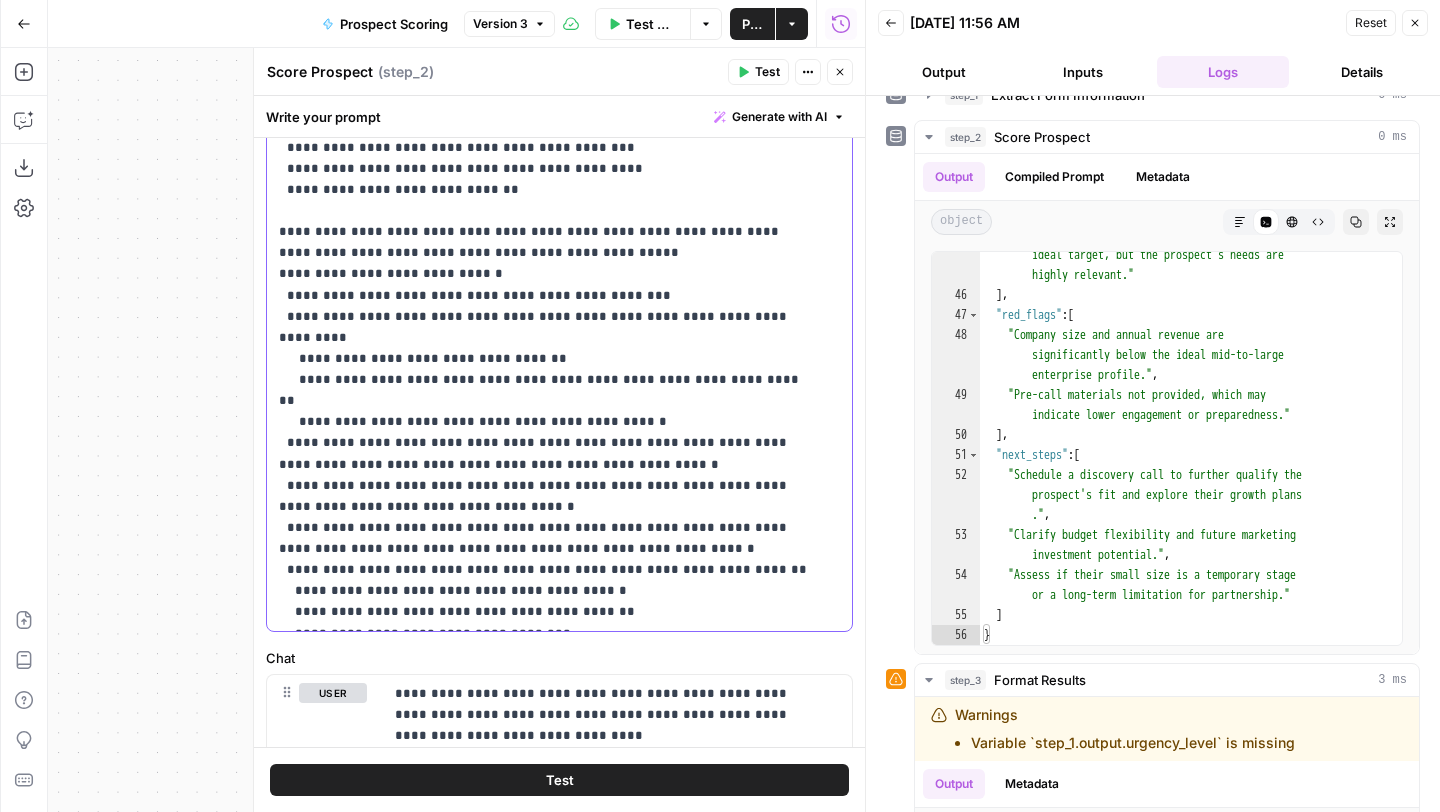 click on "**********" at bounding box center (544, -180) 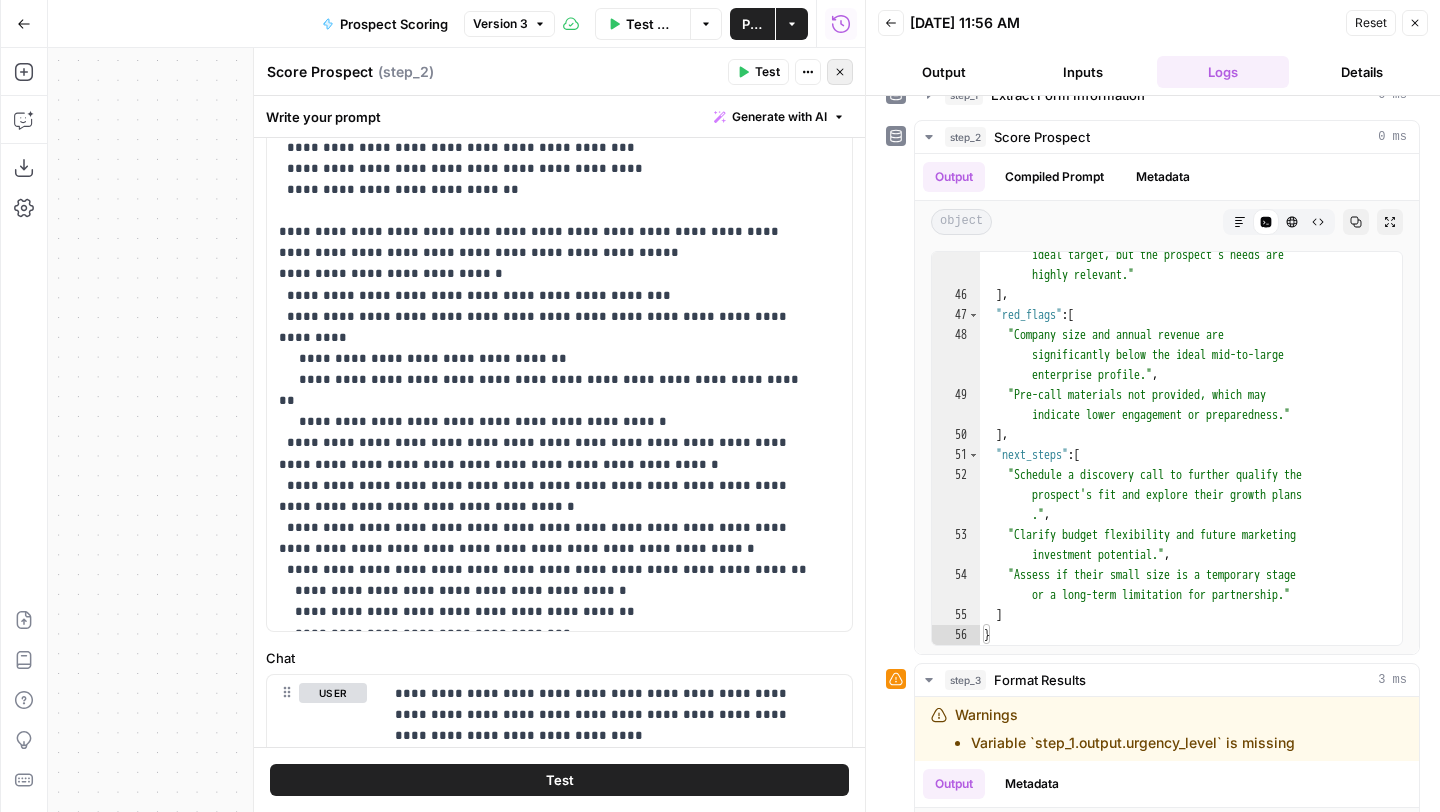 click 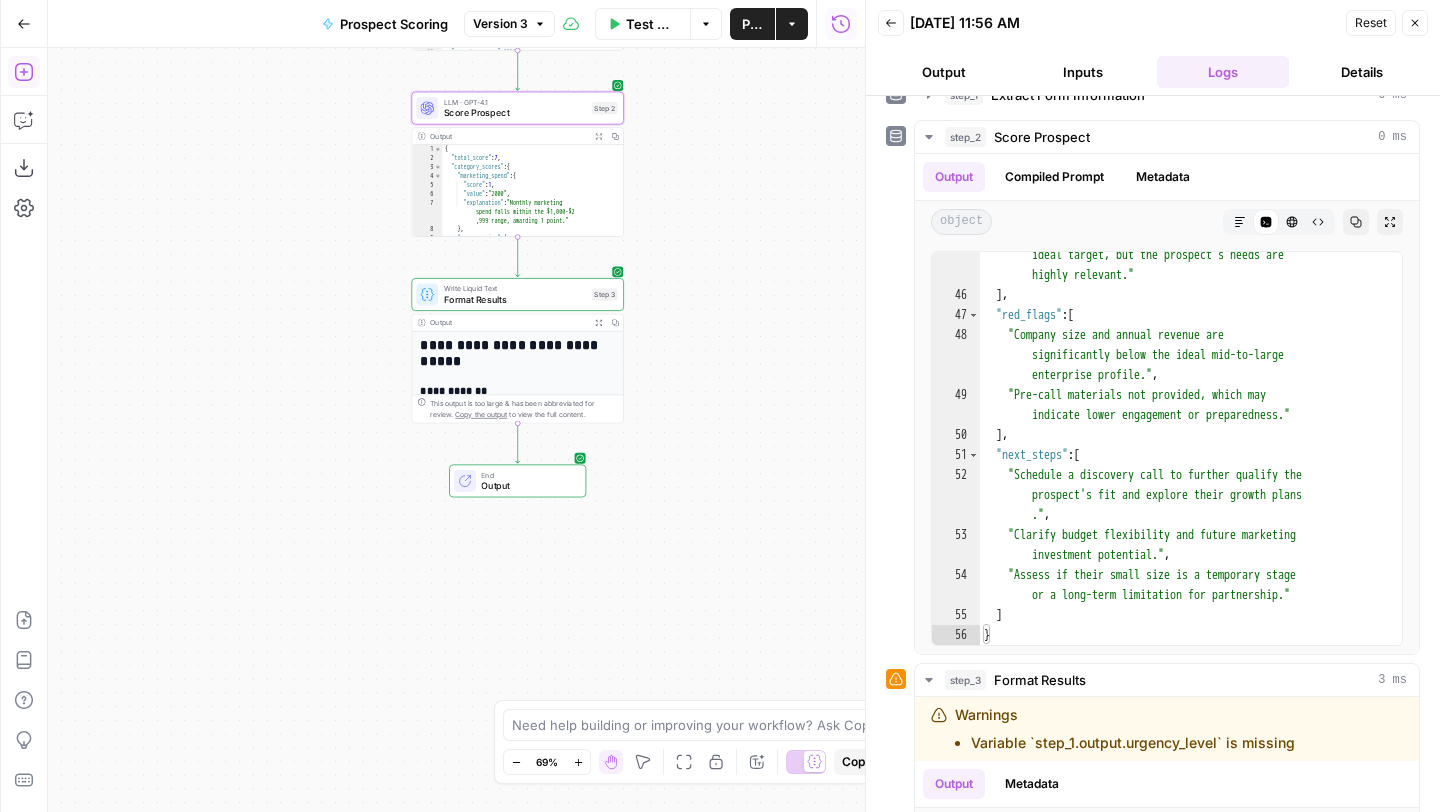 click 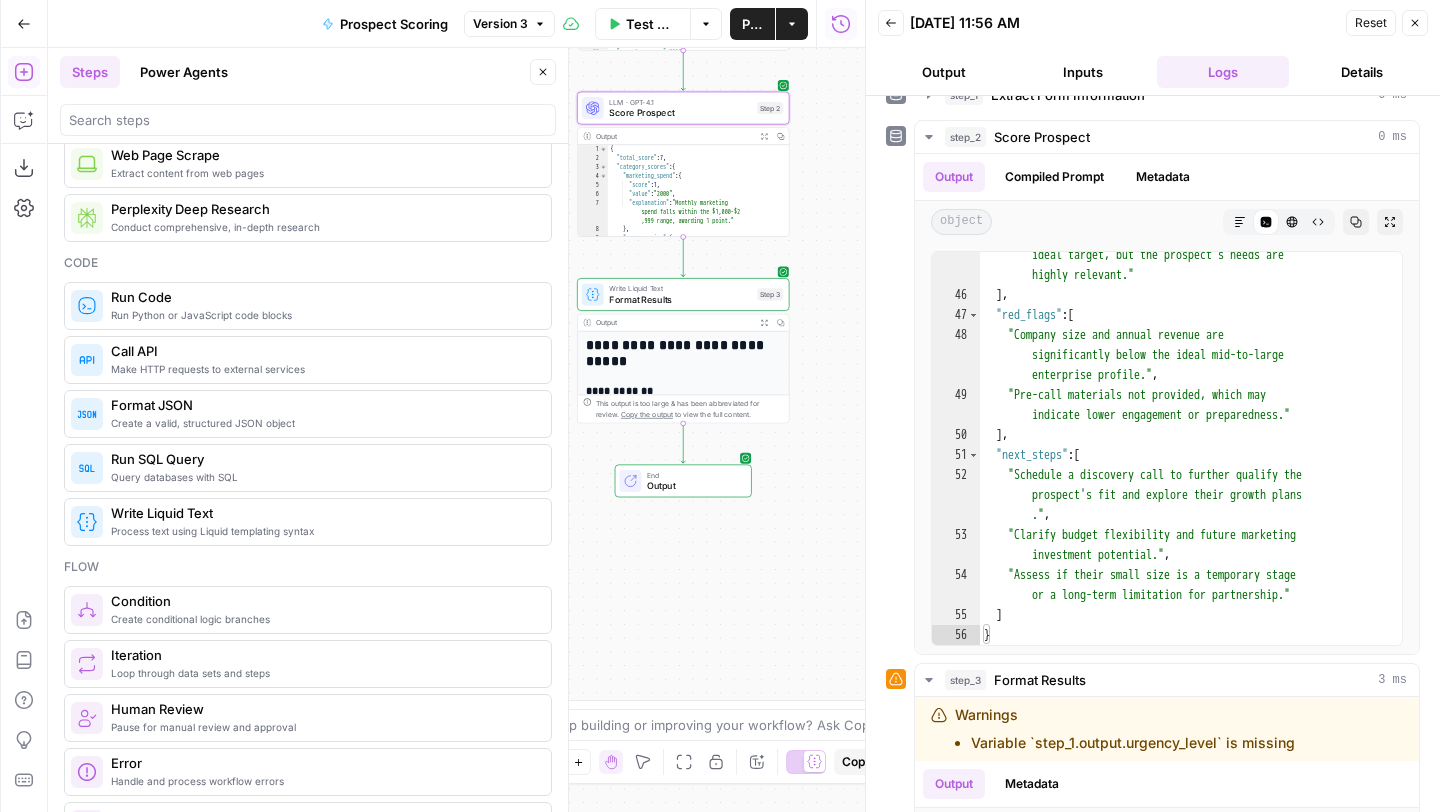 scroll, scrollTop: 309, scrollLeft: 0, axis: vertical 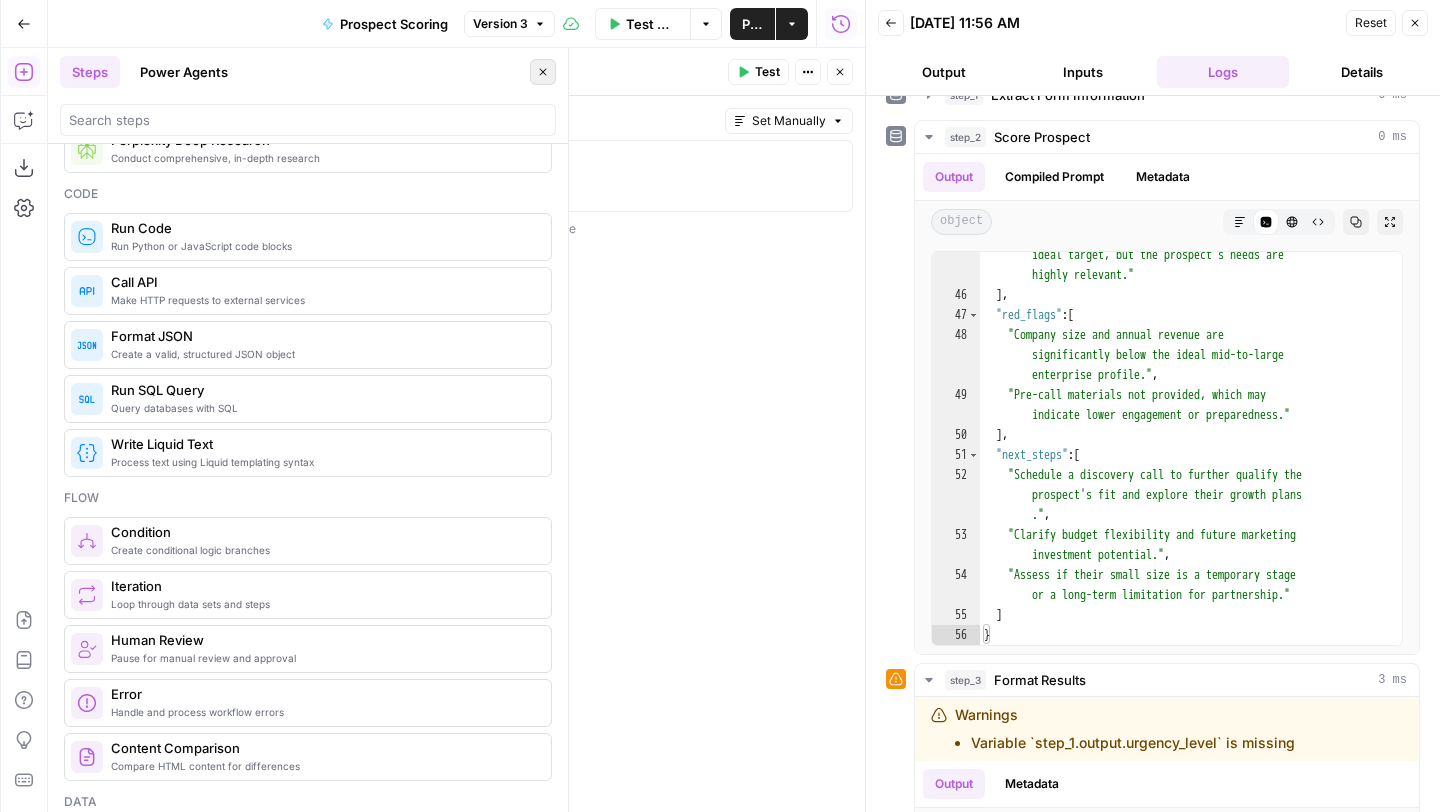 click on "Close" at bounding box center (543, 72) 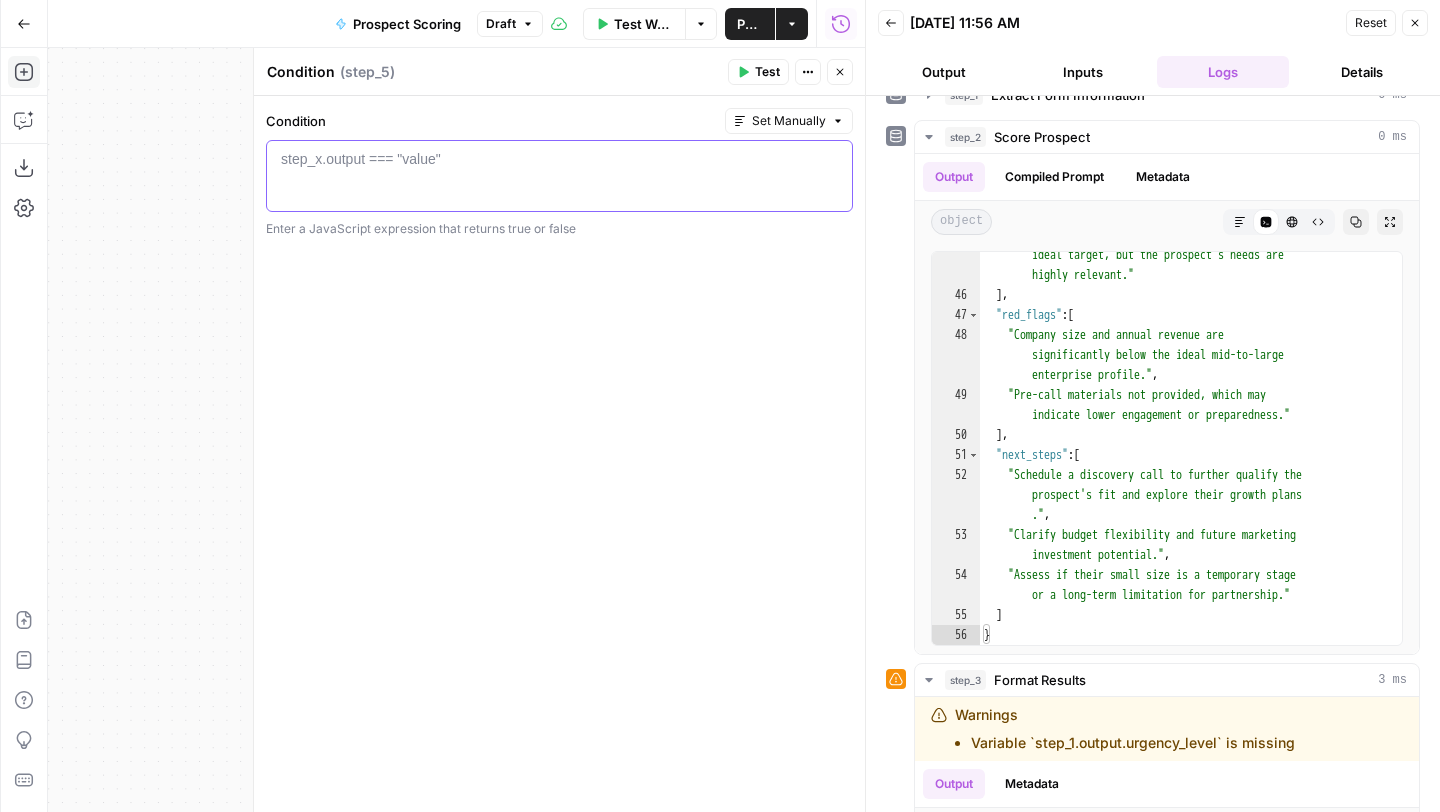 click at bounding box center (559, 194) 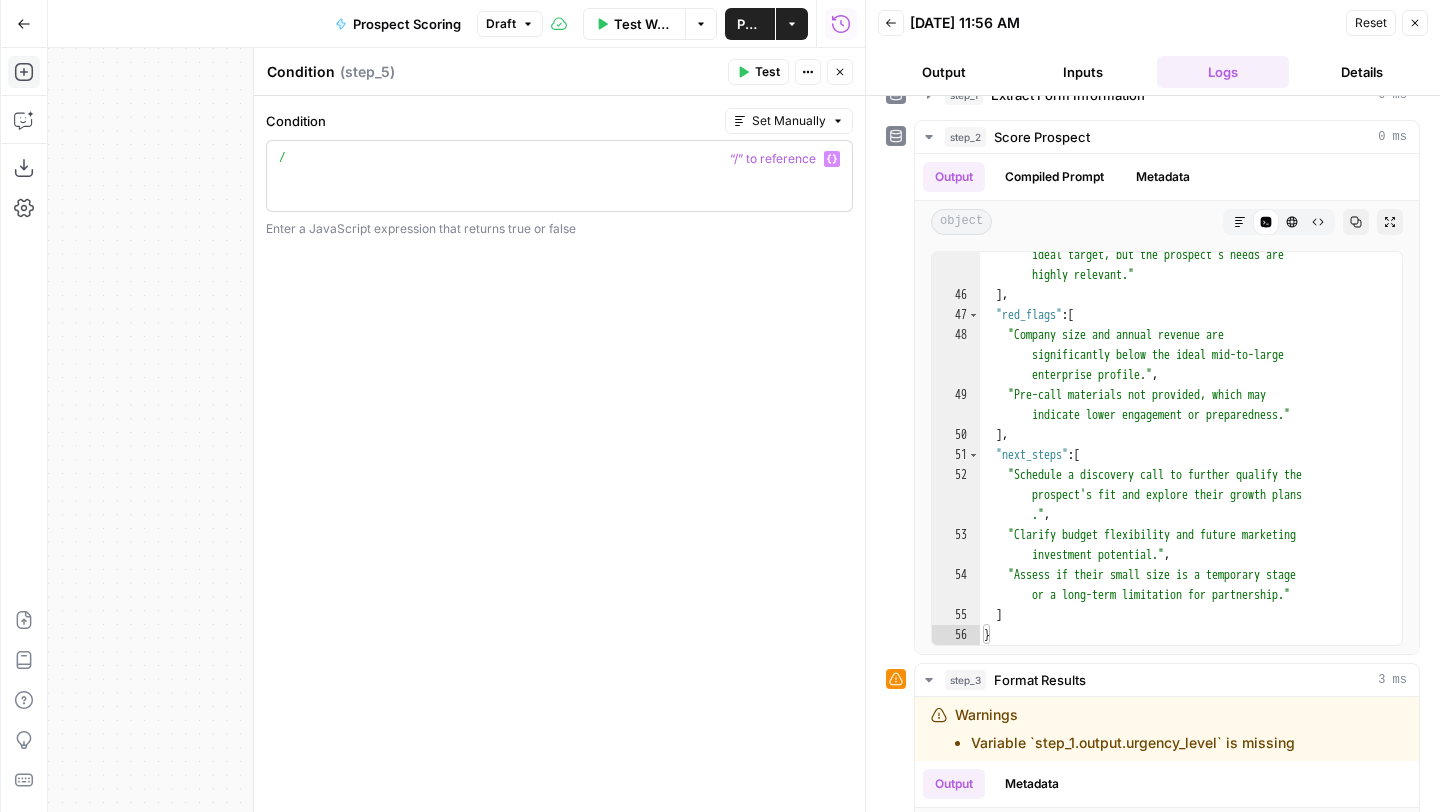 scroll, scrollTop: 8, scrollLeft: 0, axis: vertical 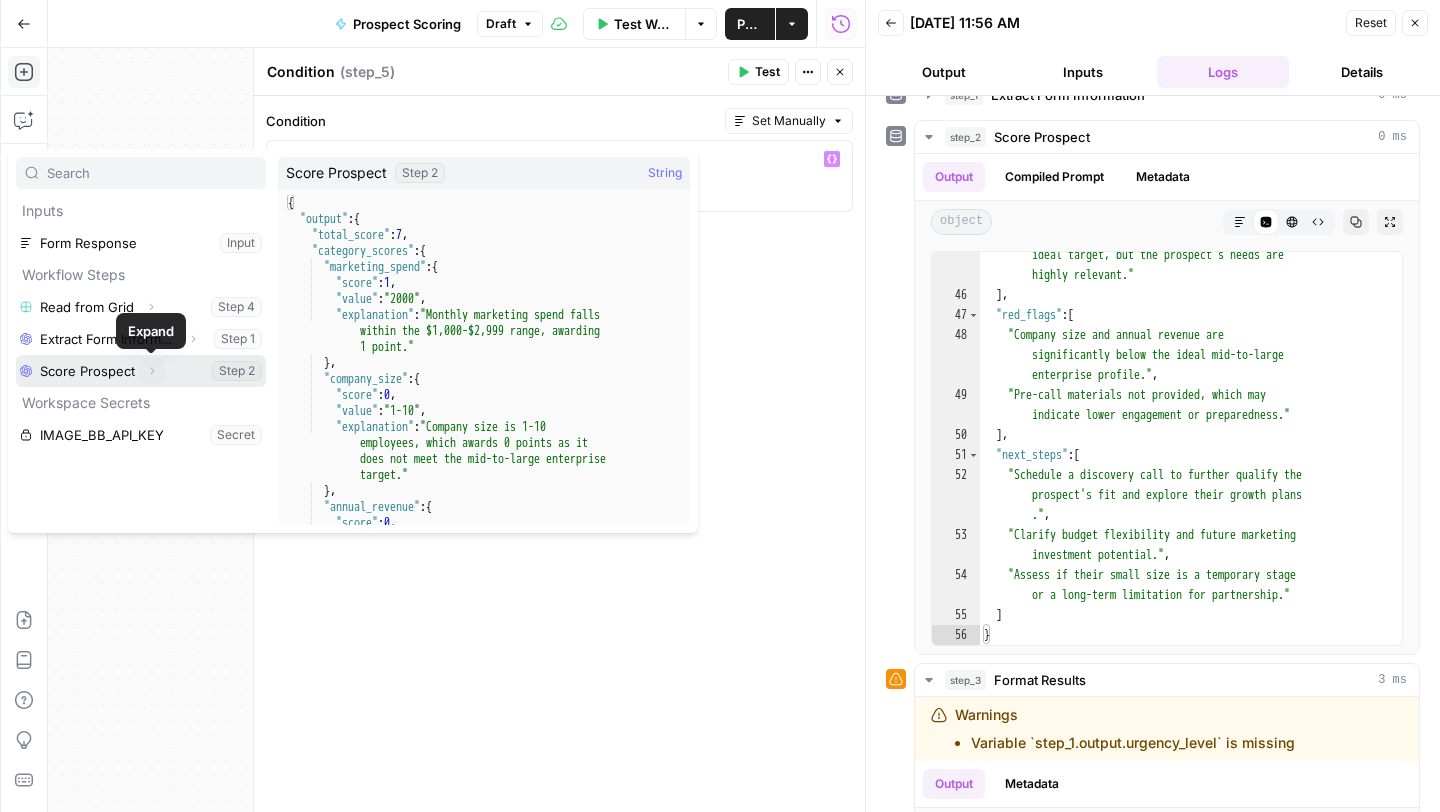 click 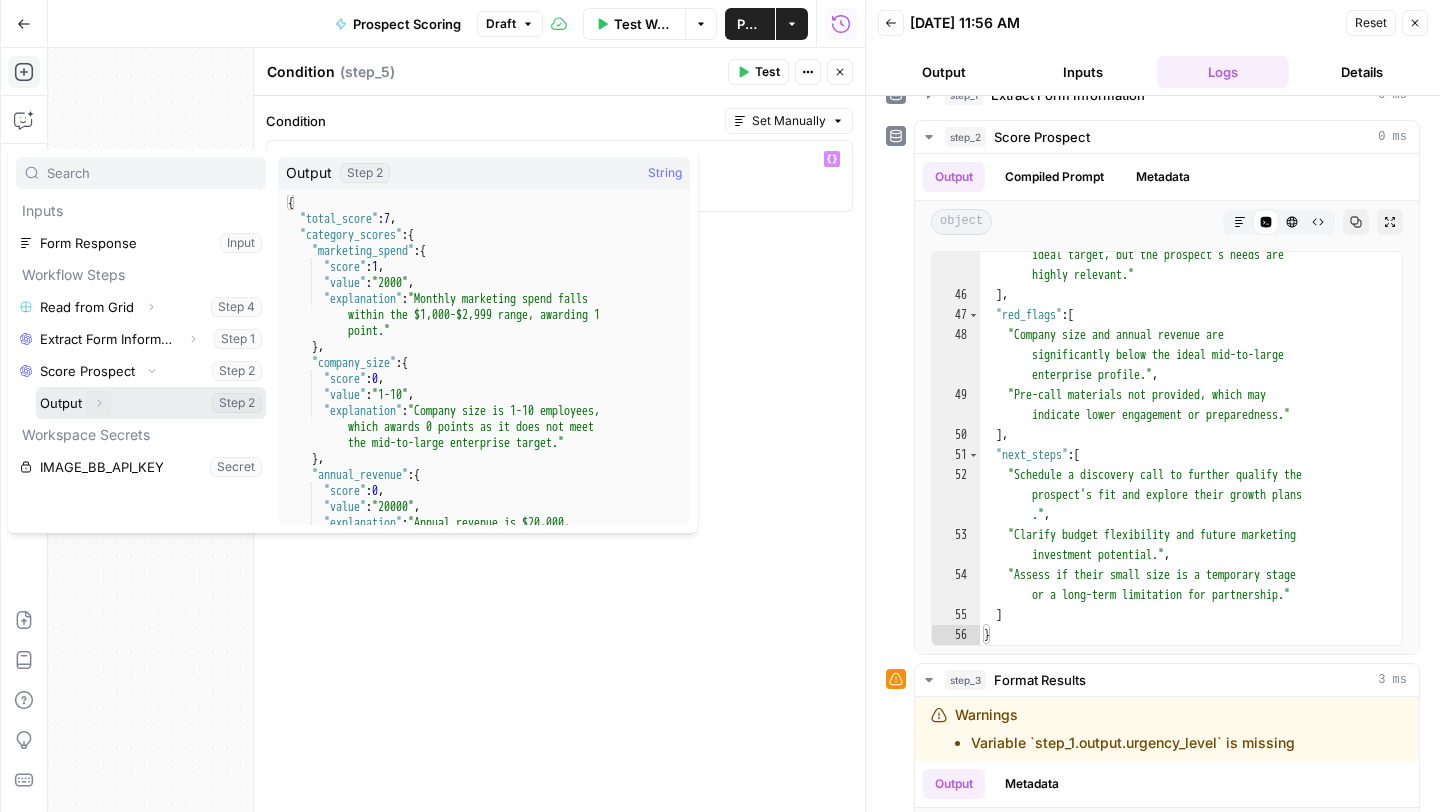 click 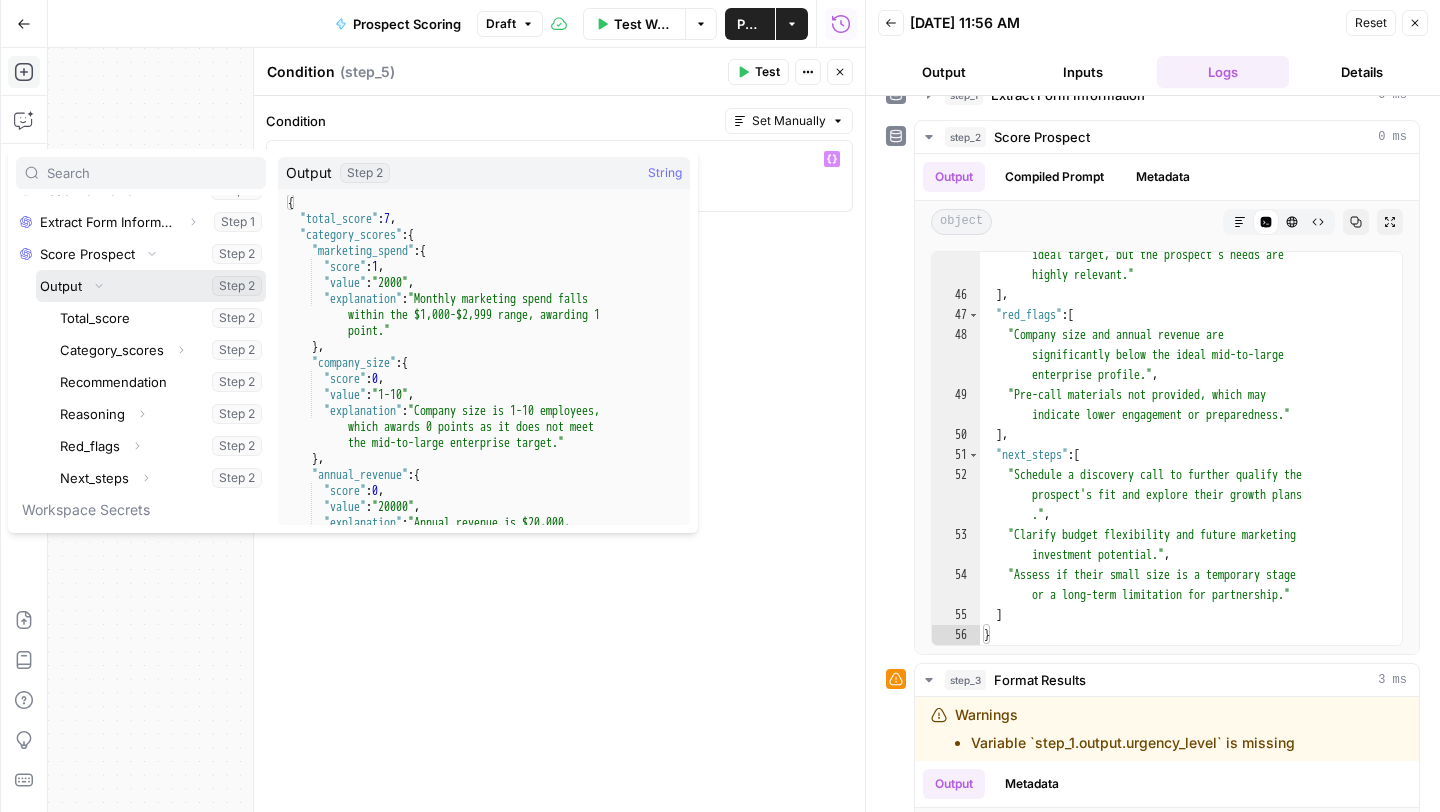scroll, scrollTop: 121, scrollLeft: 0, axis: vertical 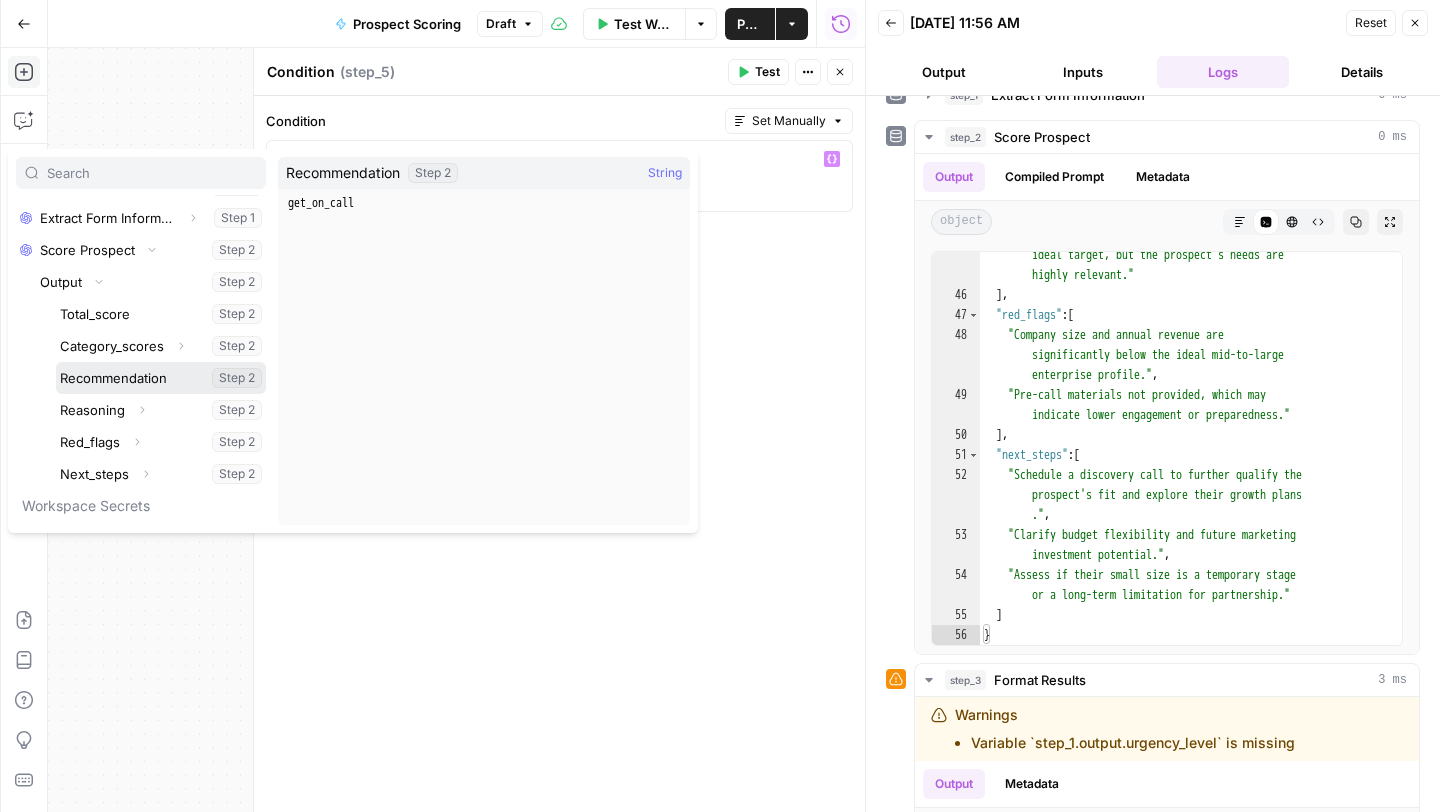 click at bounding box center [161, 378] 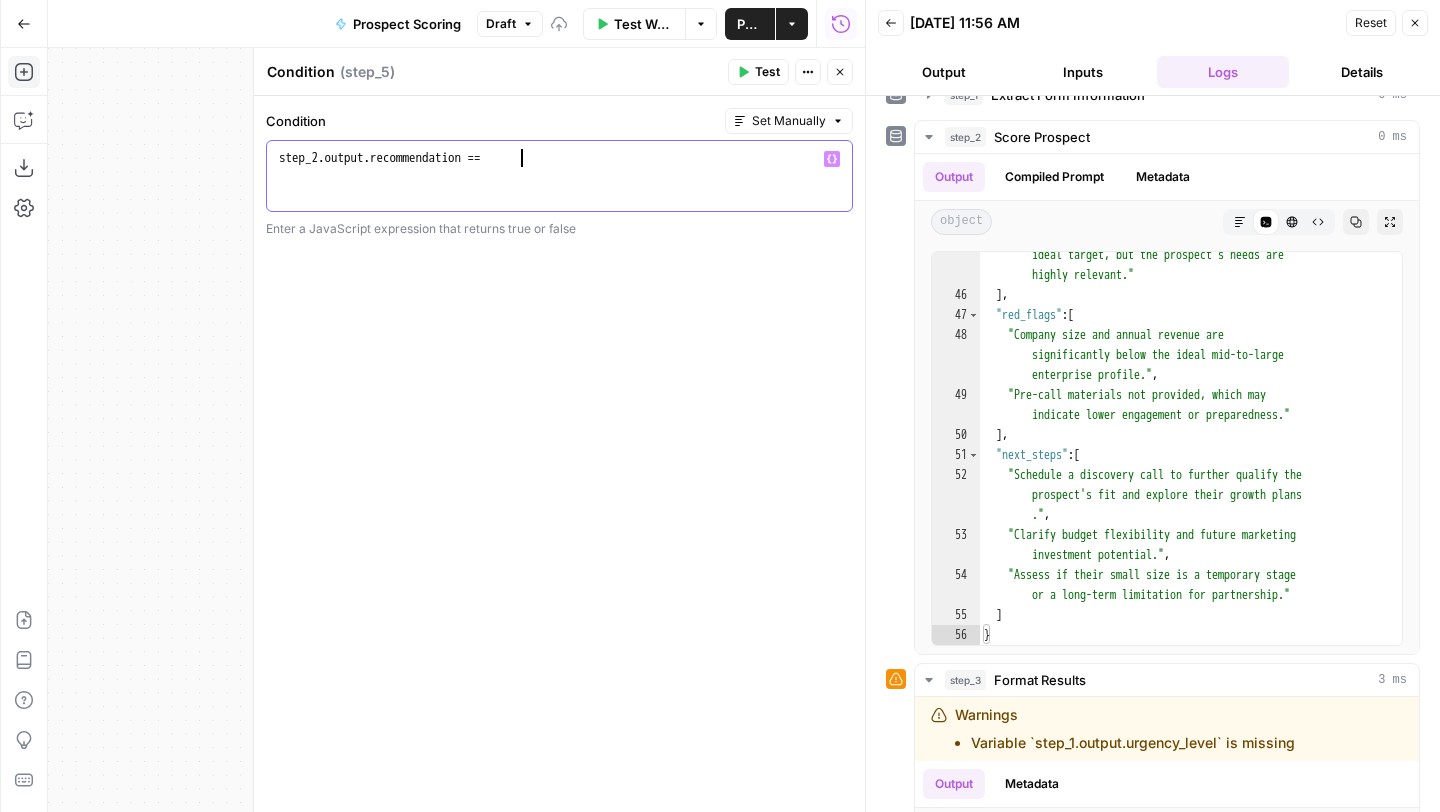 scroll, scrollTop: 8, scrollLeft: 18, axis: both 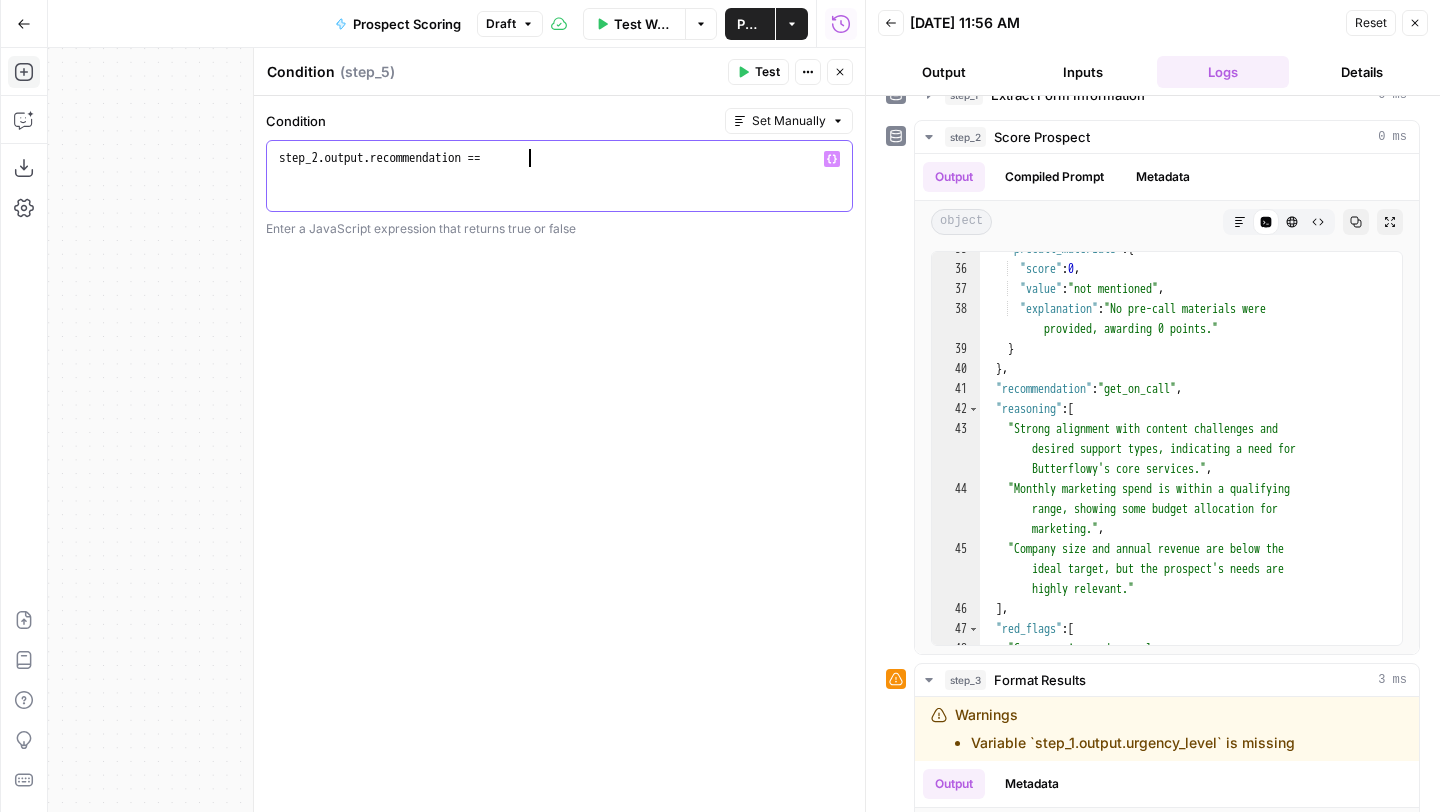 click on "step_2 . output . recommendation   ==" at bounding box center [559, 194] 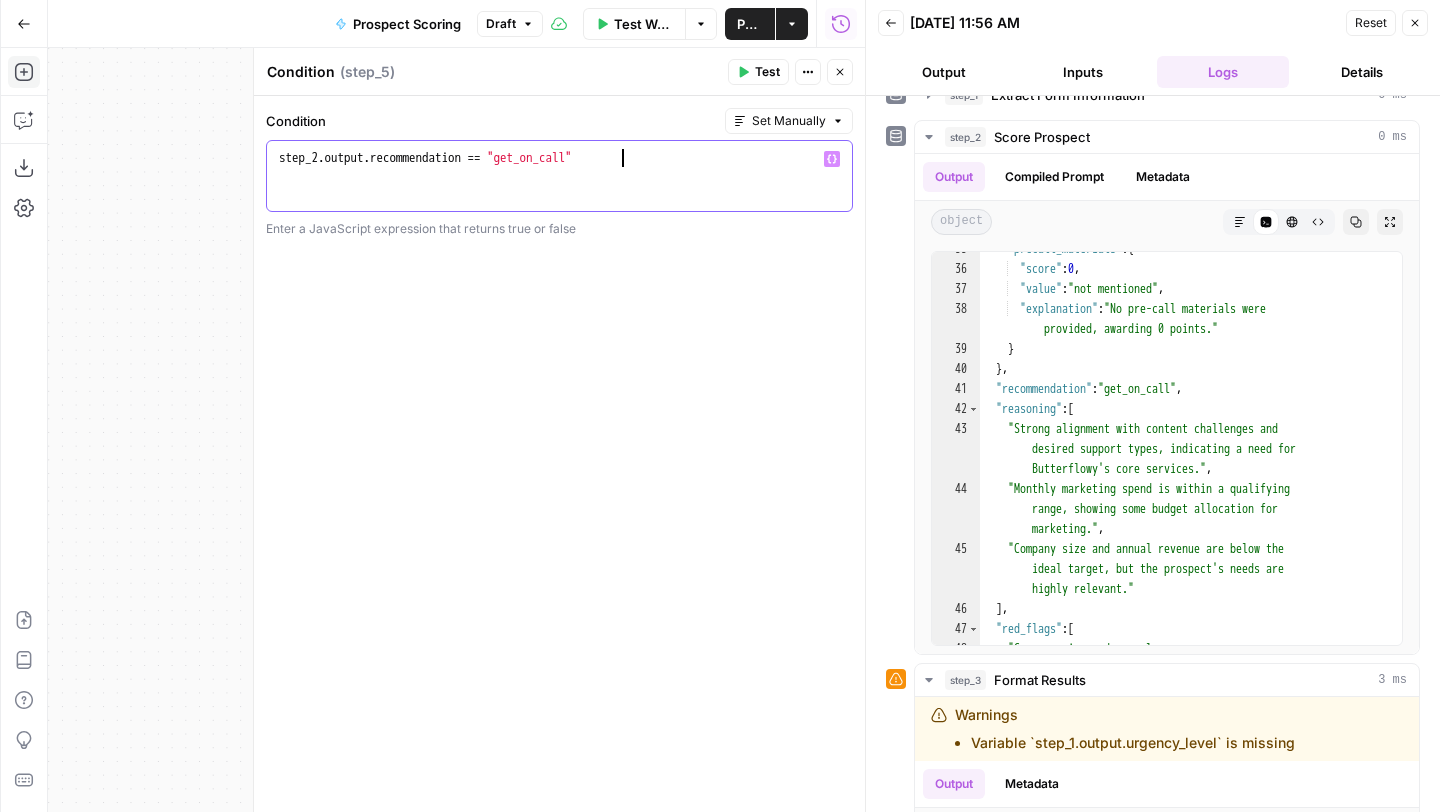 scroll, scrollTop: 8, scrollLeft: 25, axis: both 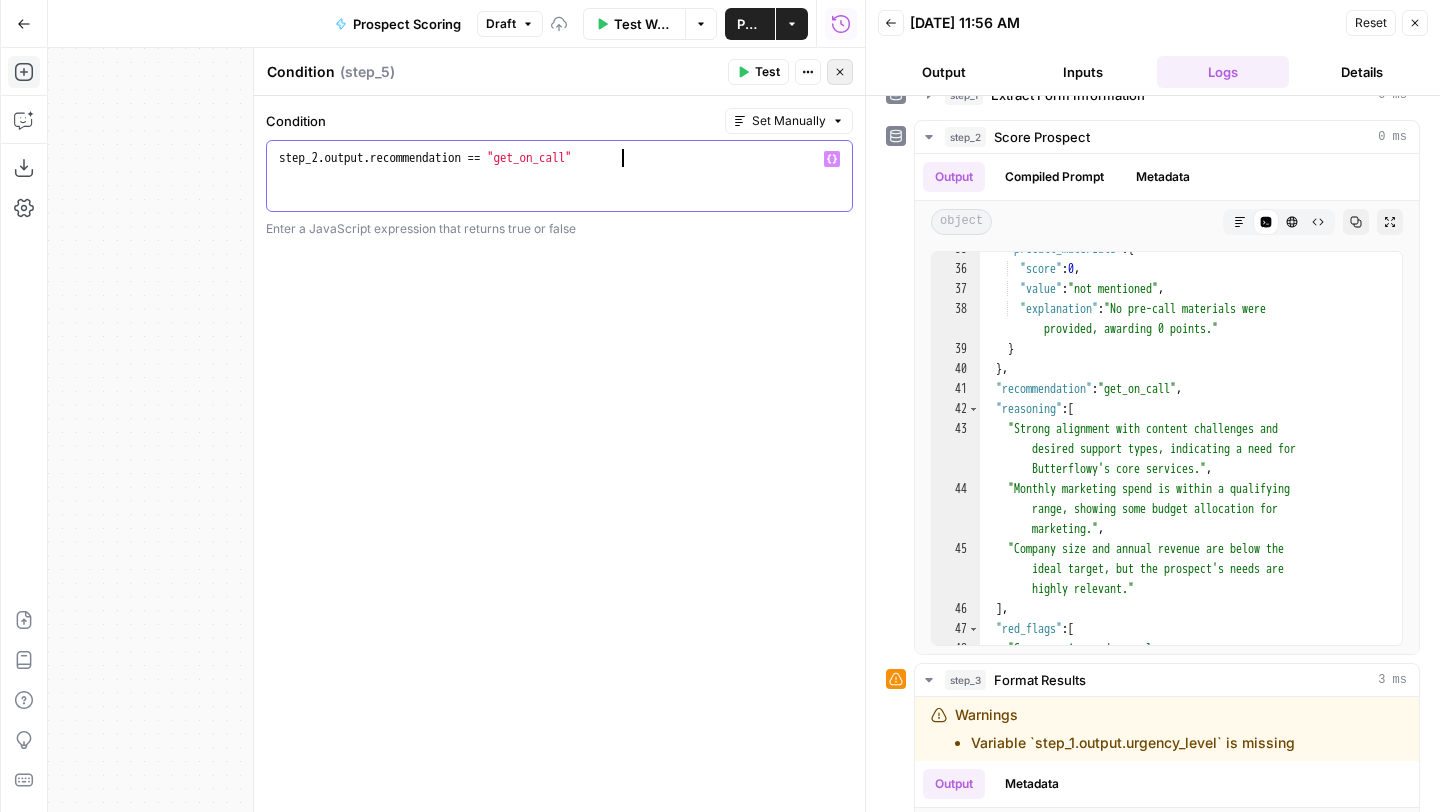 type on "**********" 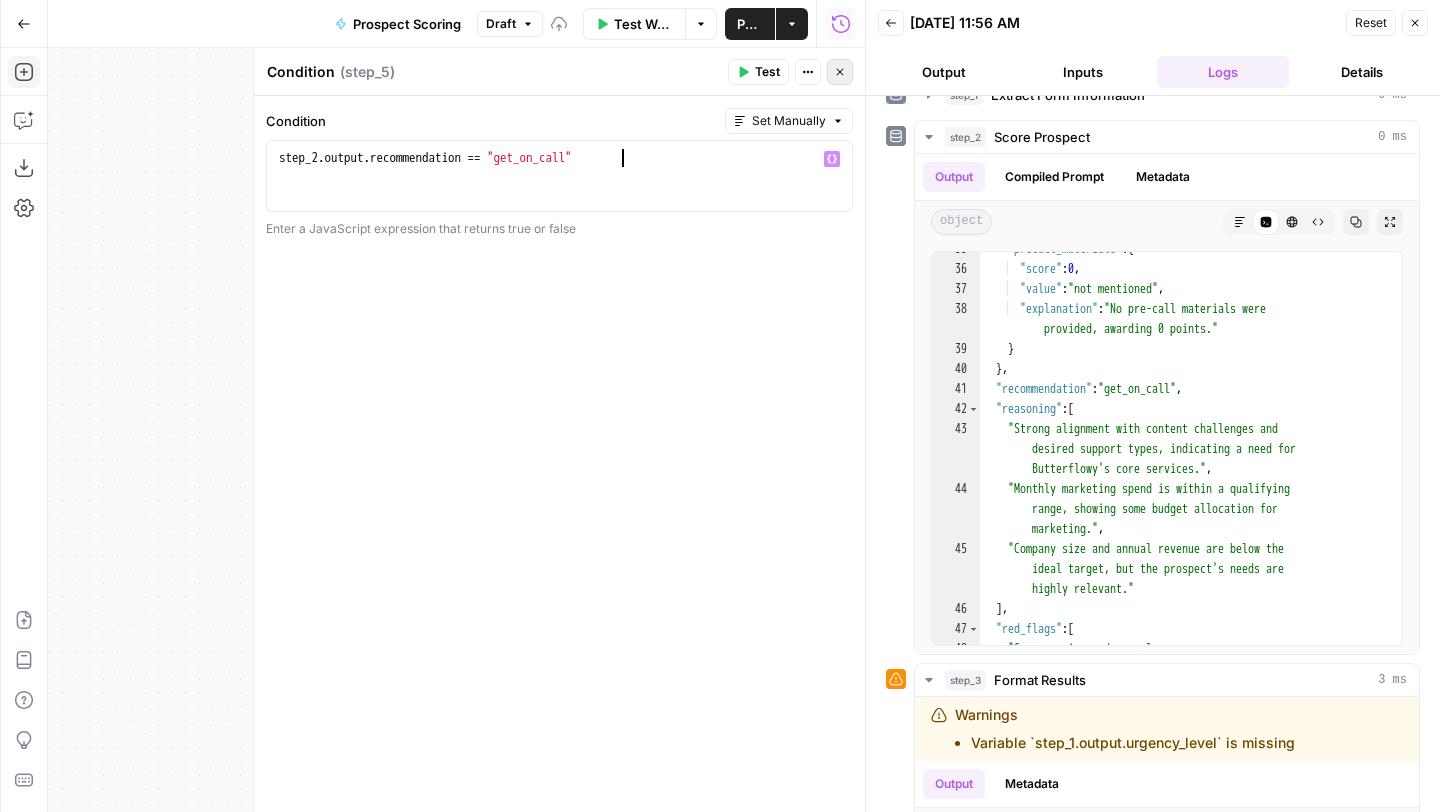click on "Close" at bounding box center [840, 72] 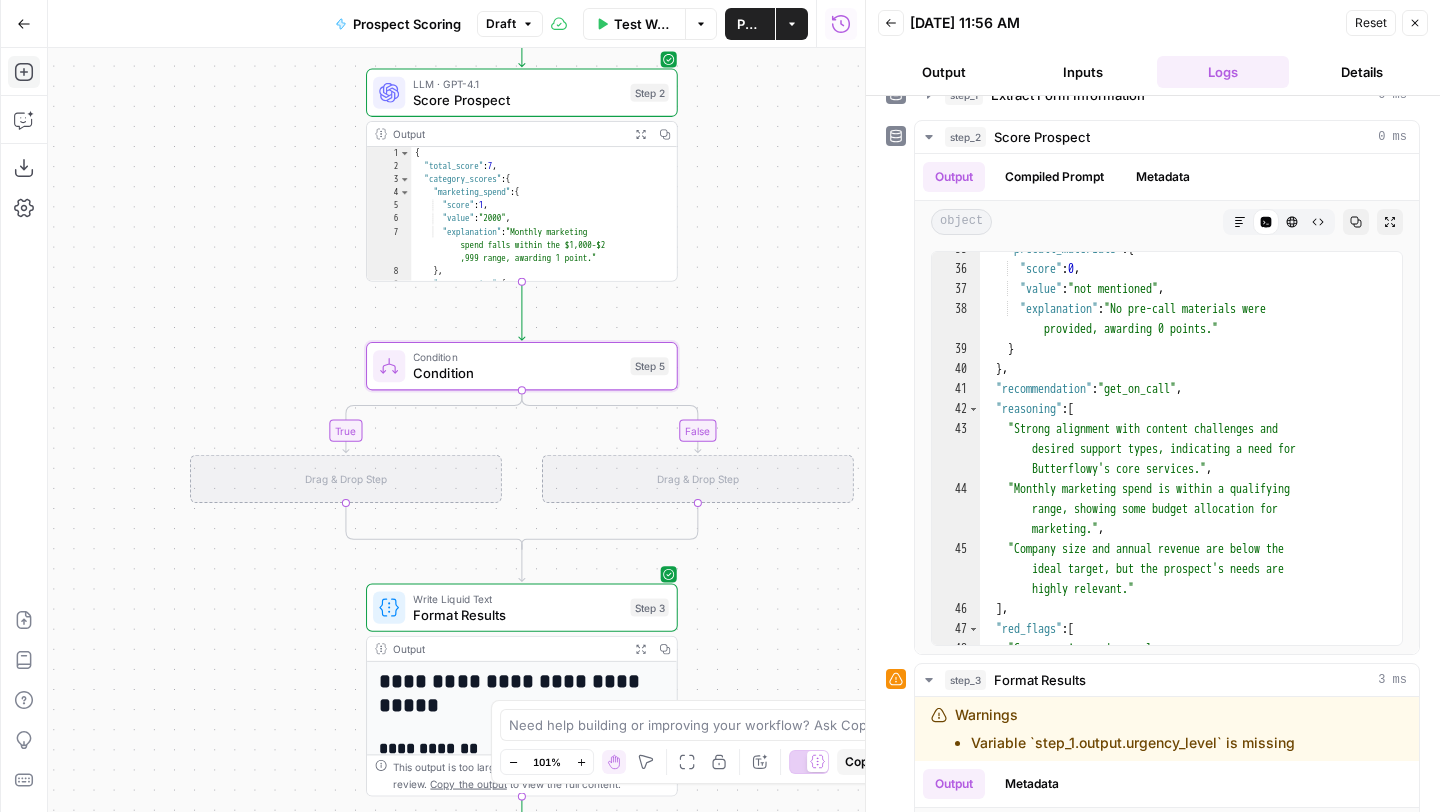 click on "true false Workflow Set Inputs Inputs Read from Grid Read from Grid Step 4 Output Expand Output Copy 1 2 3 4 5 6 [    {      "__id" :  "7524986" ,      "brand_name" :  "Butterflowy" ,      "brand_url" :  "https://www.butterflowy          .com/" ,      "brand_about" :  "Butterflowy is an AI          -powered SEO and content marketing           agency focused on helping marketing           teams scale content production,           improve search rankings, and drive           sustainable growth. Their services           include: \n - **SEO Audits & Strategy          **: Data-driven analysis to uncover           growth opportunities. \n - **Content           Creation & Optimization**:           Developing SEO-optimized content to           attract and engage target audiences          . \n - **Content Refresh**: Updating           outdated content to reclaim lost           \n -" at bounding box center [456, 430] 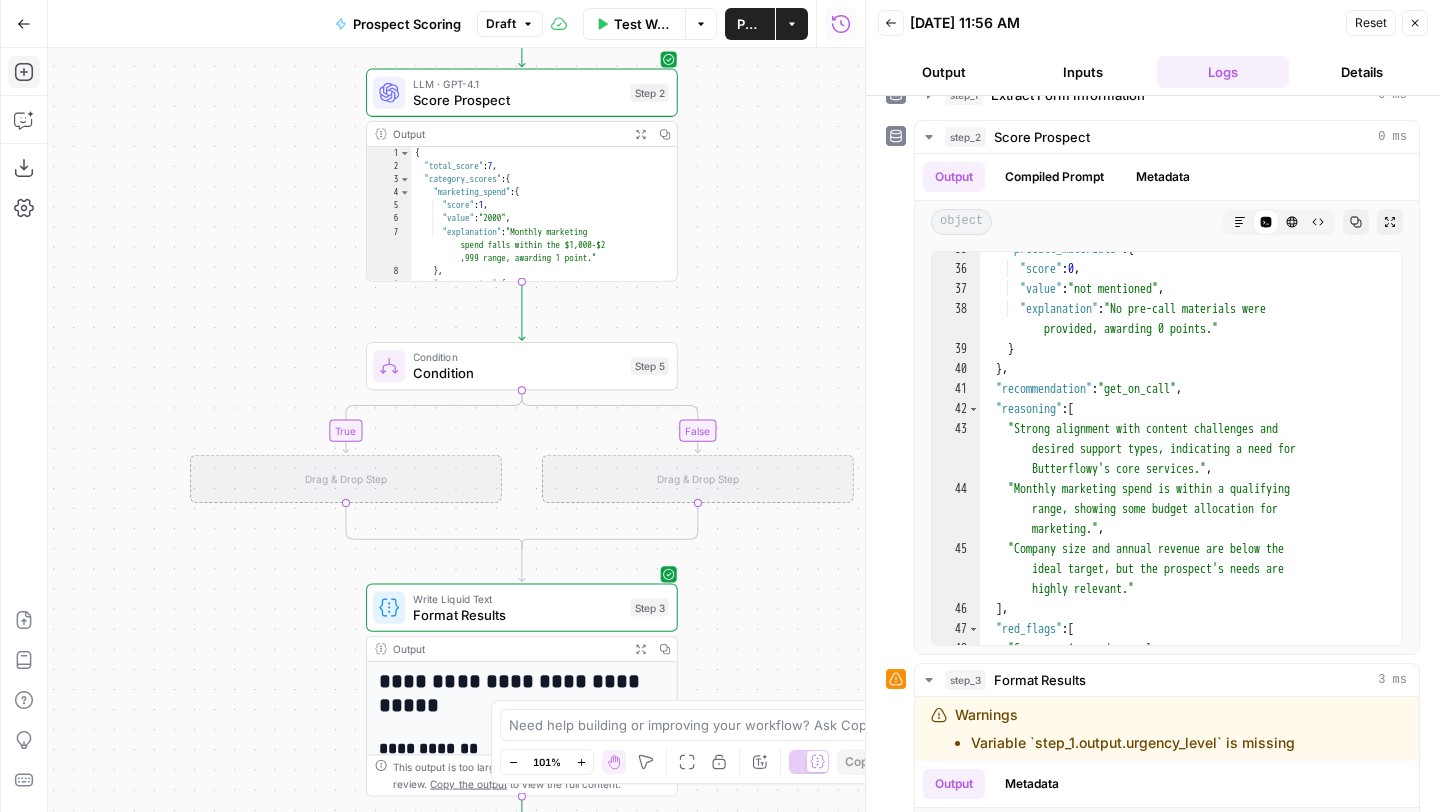 click on "Drag & Drop Step" at bounding box center (698, 479) 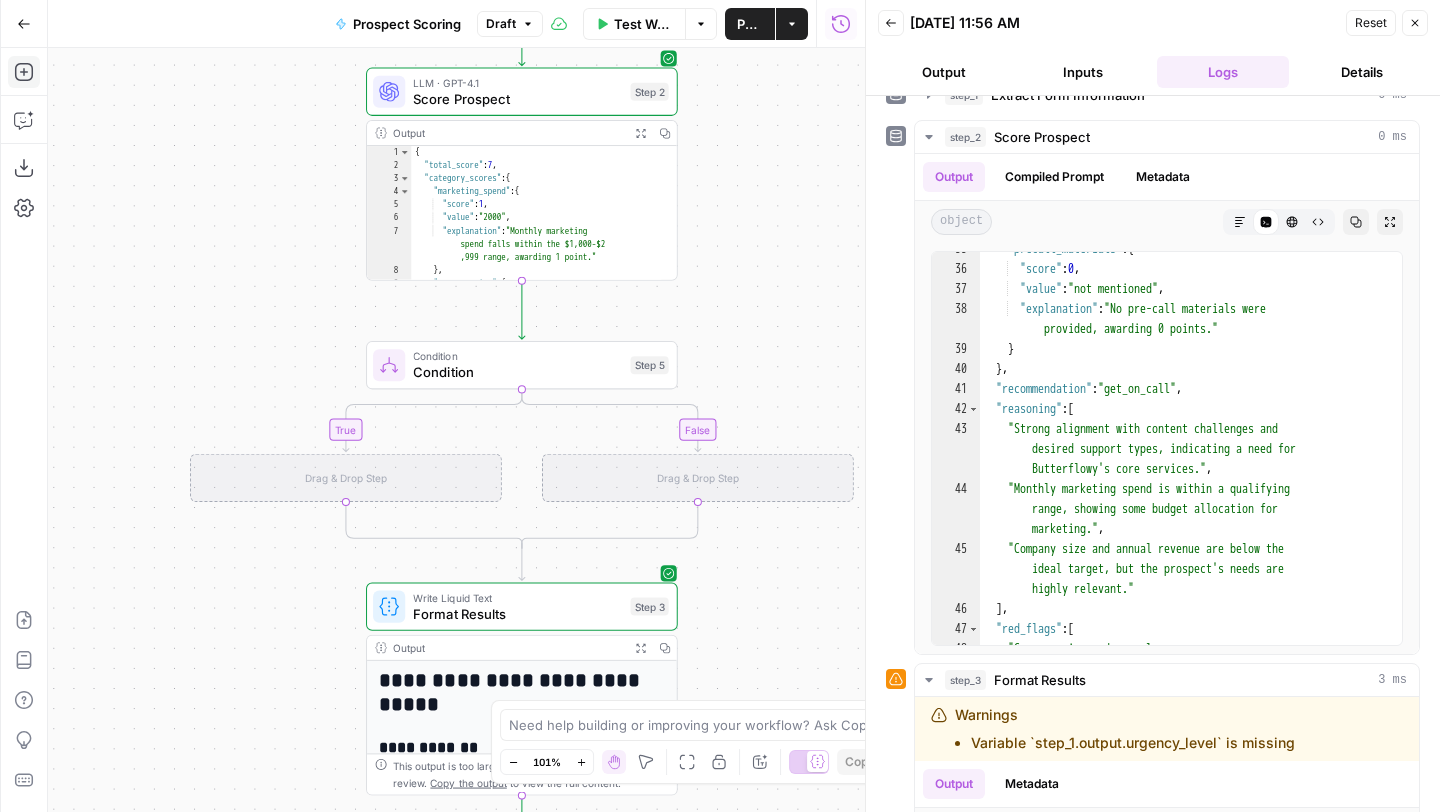 click on "Add Steps Copilot Download as JSON Settings Import JSON AirOps Academy Help Give Feedback Shortcuts" at bounding box center [24, 430] 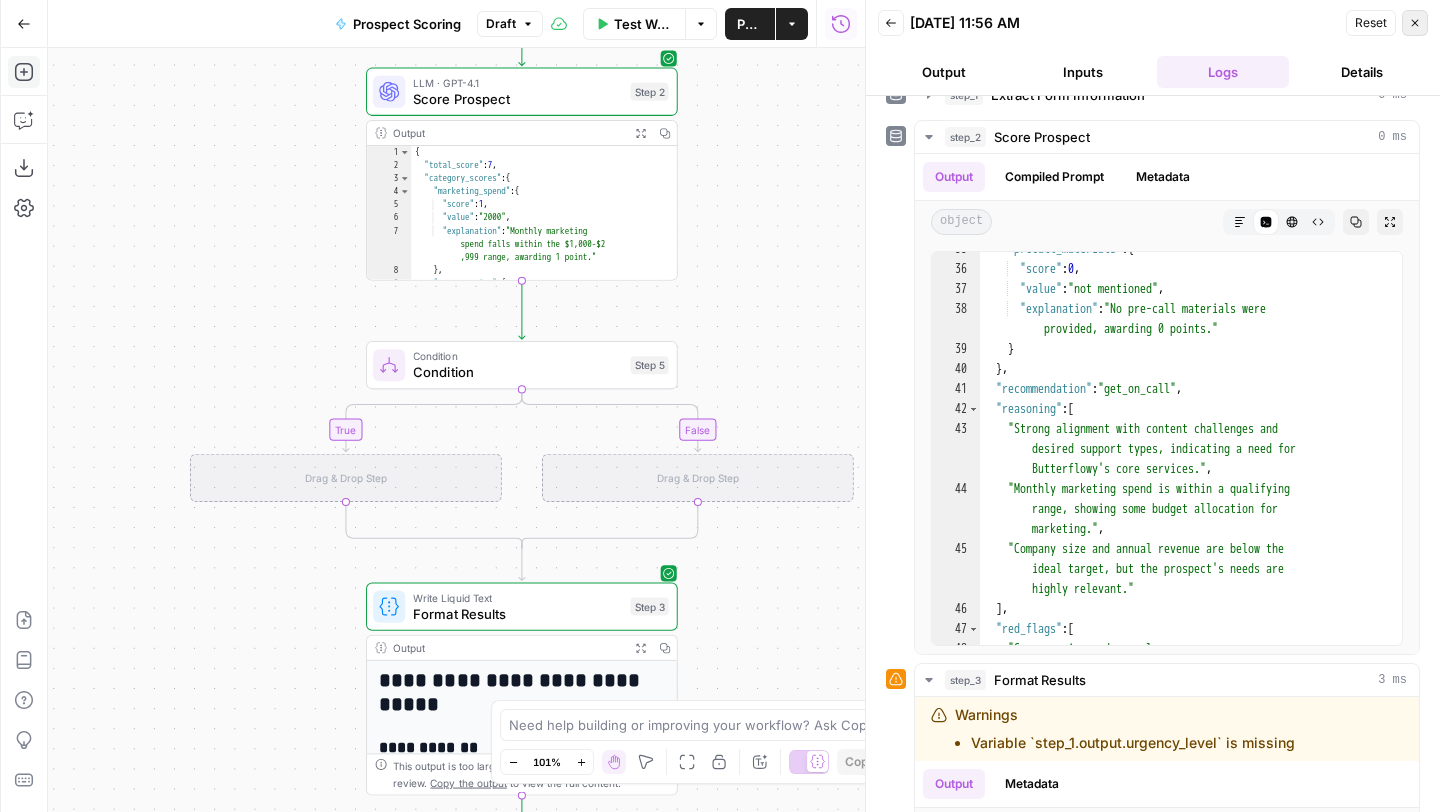 click 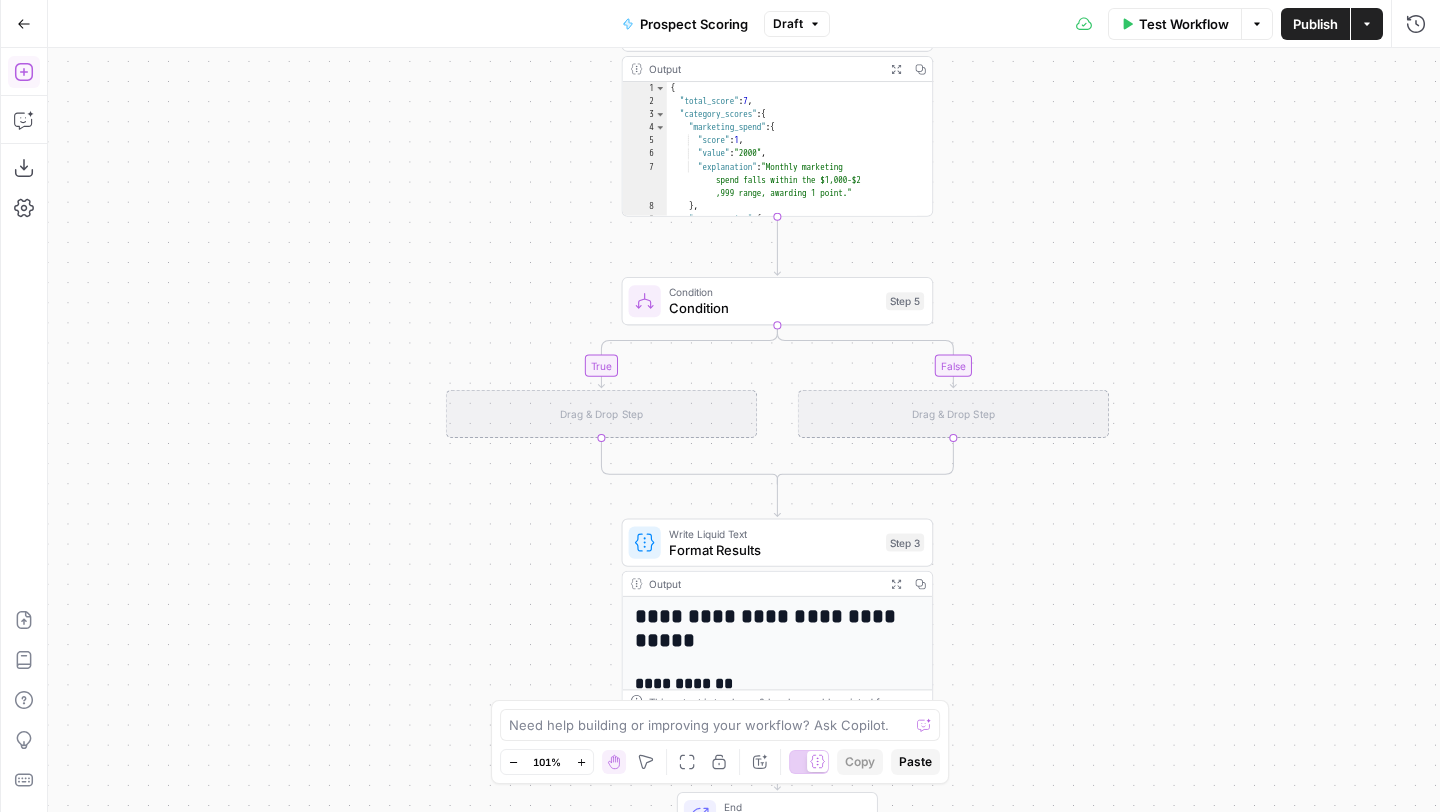 click 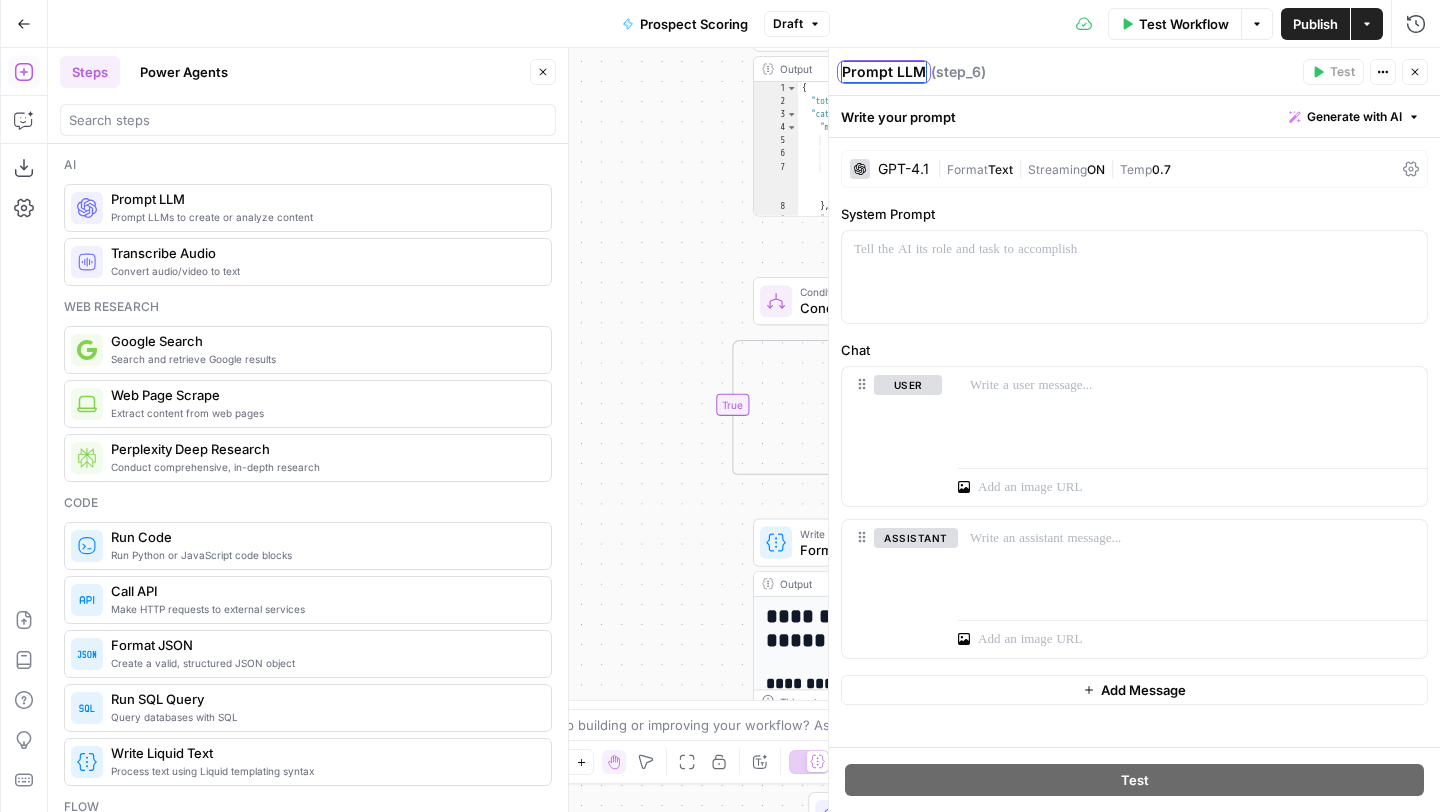 click on "Prompt LLM" at bounding box center (884, 72) 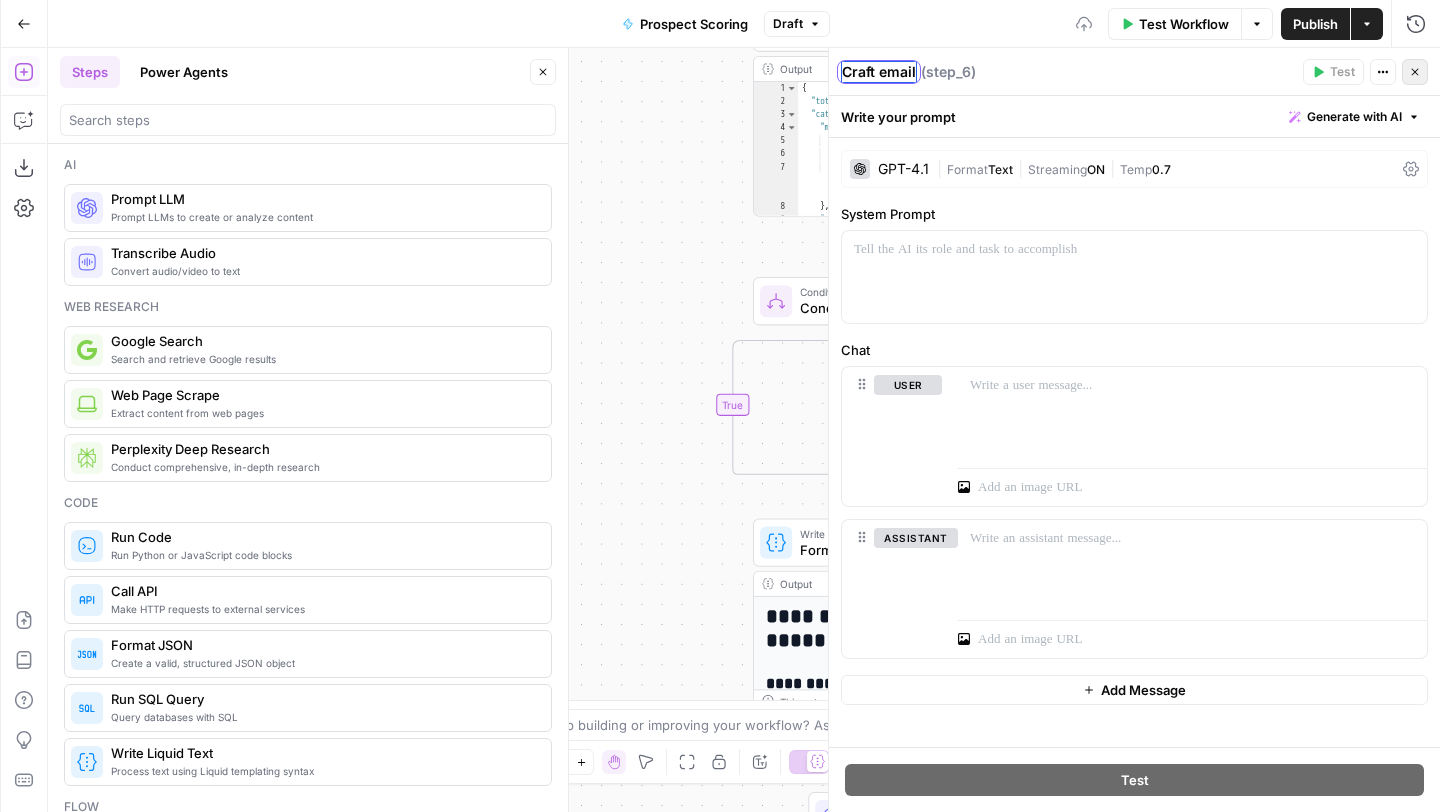 type on "Craft email" 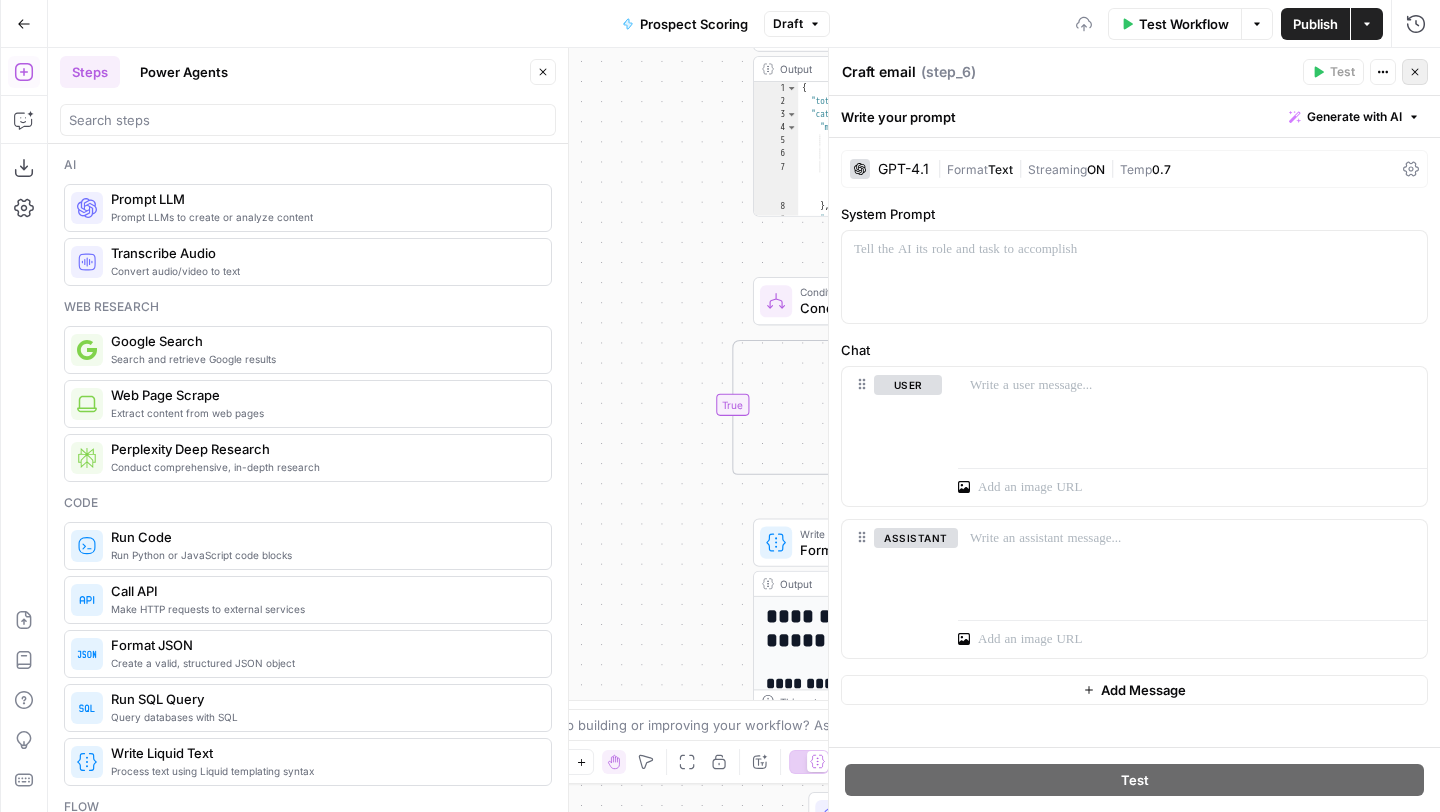 click on "Close" at bounding box center (1415, 72) 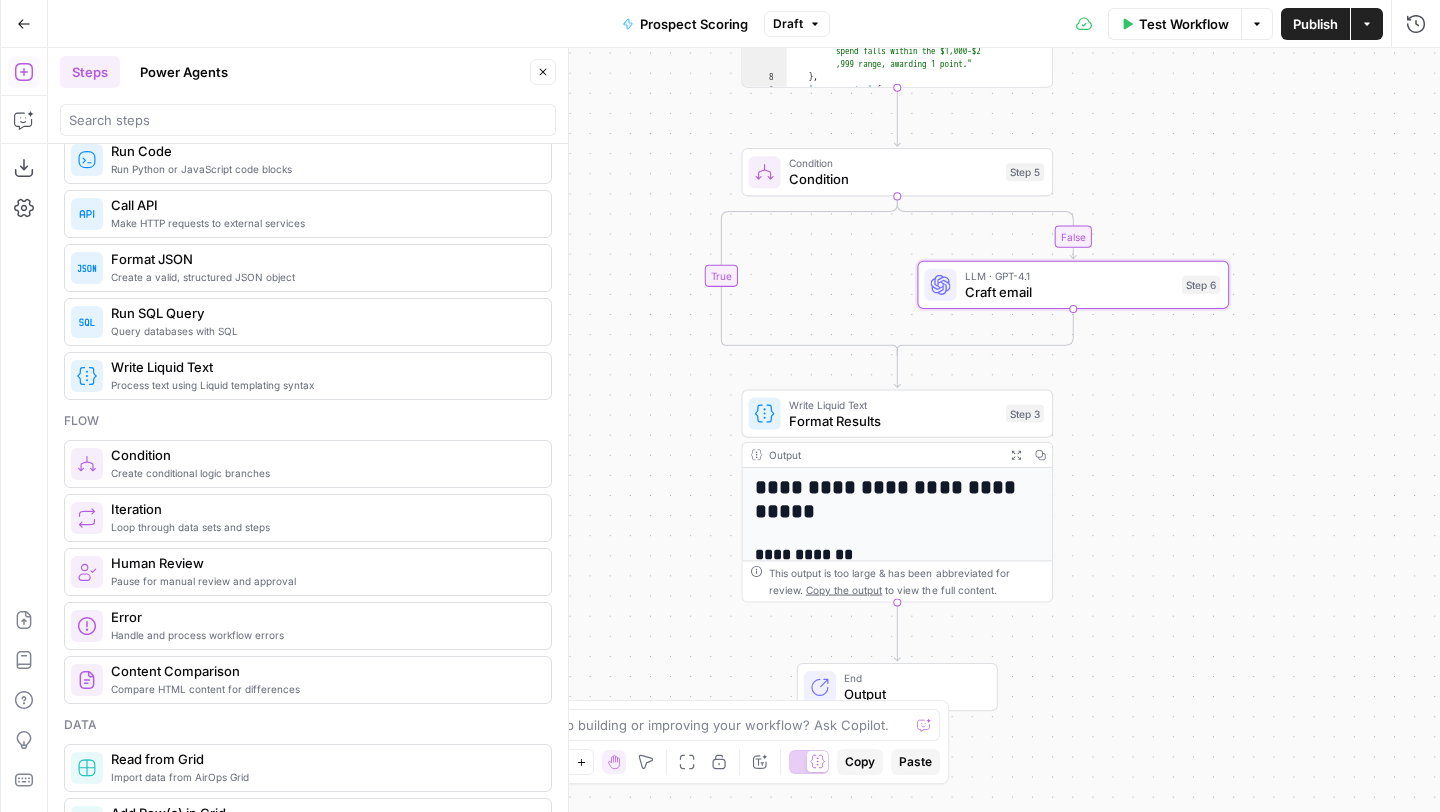 scroll, scrollTop: 388, scrollLeft: 0, axis: vertical 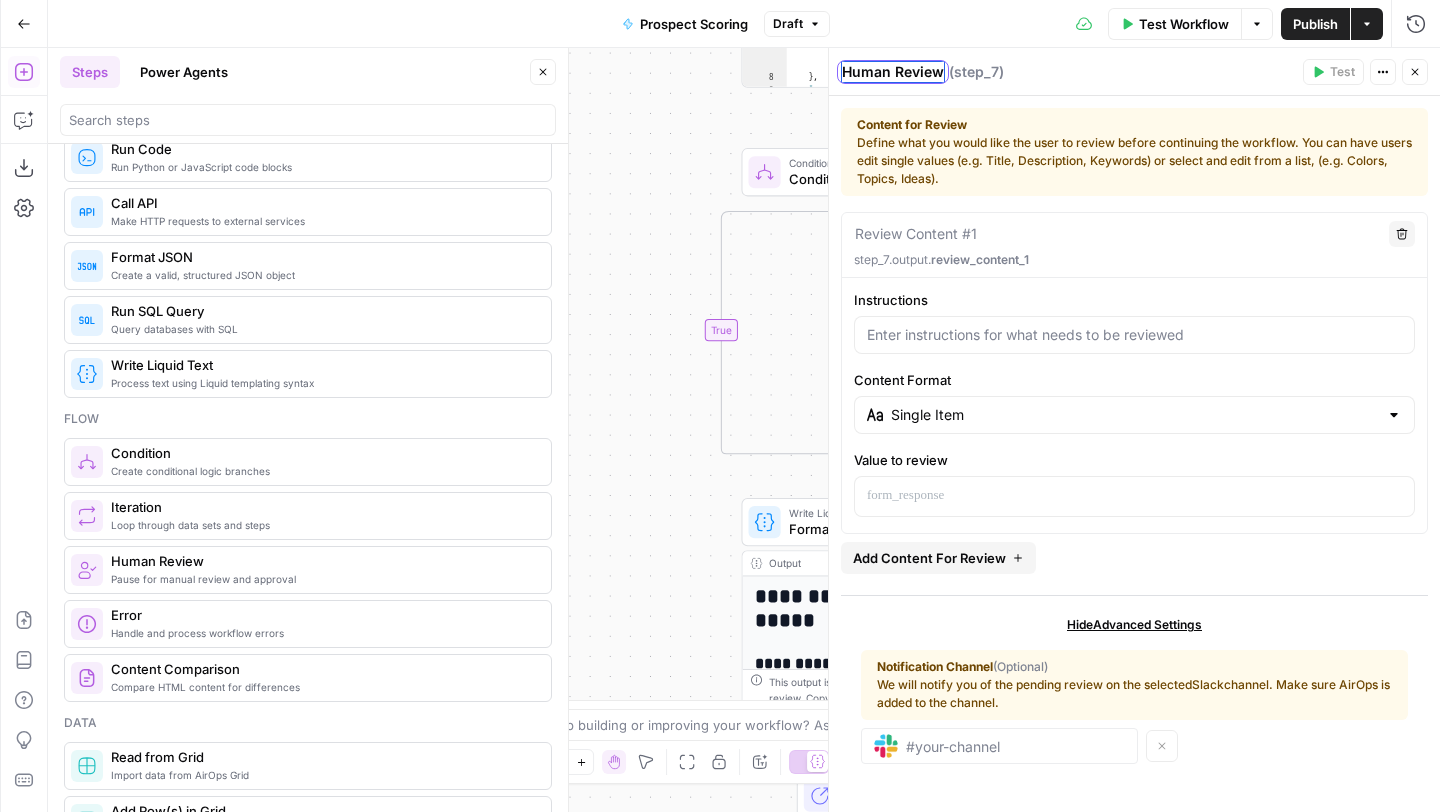 click on "Human Review" at bounding box center (893, 72) 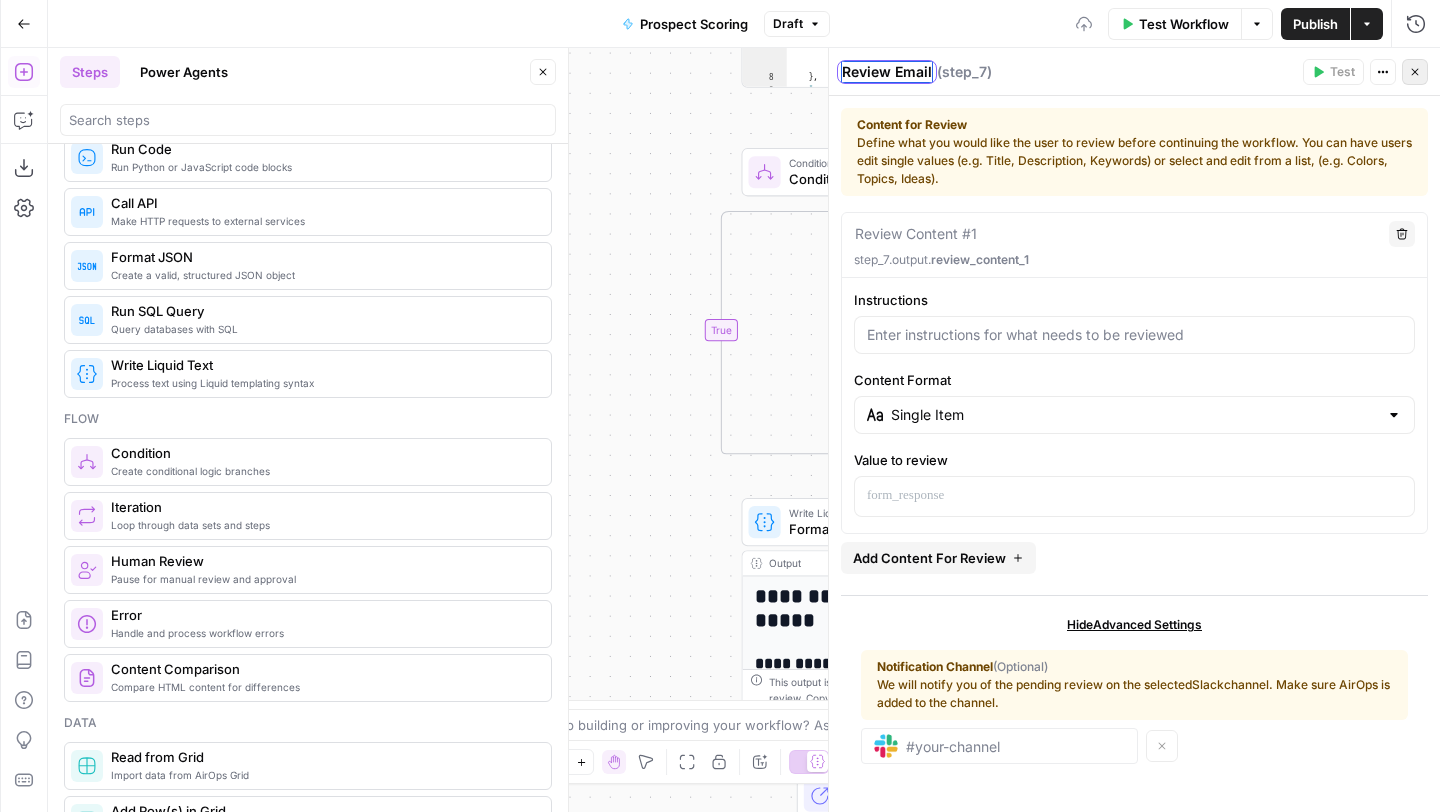 type on "Review Email" 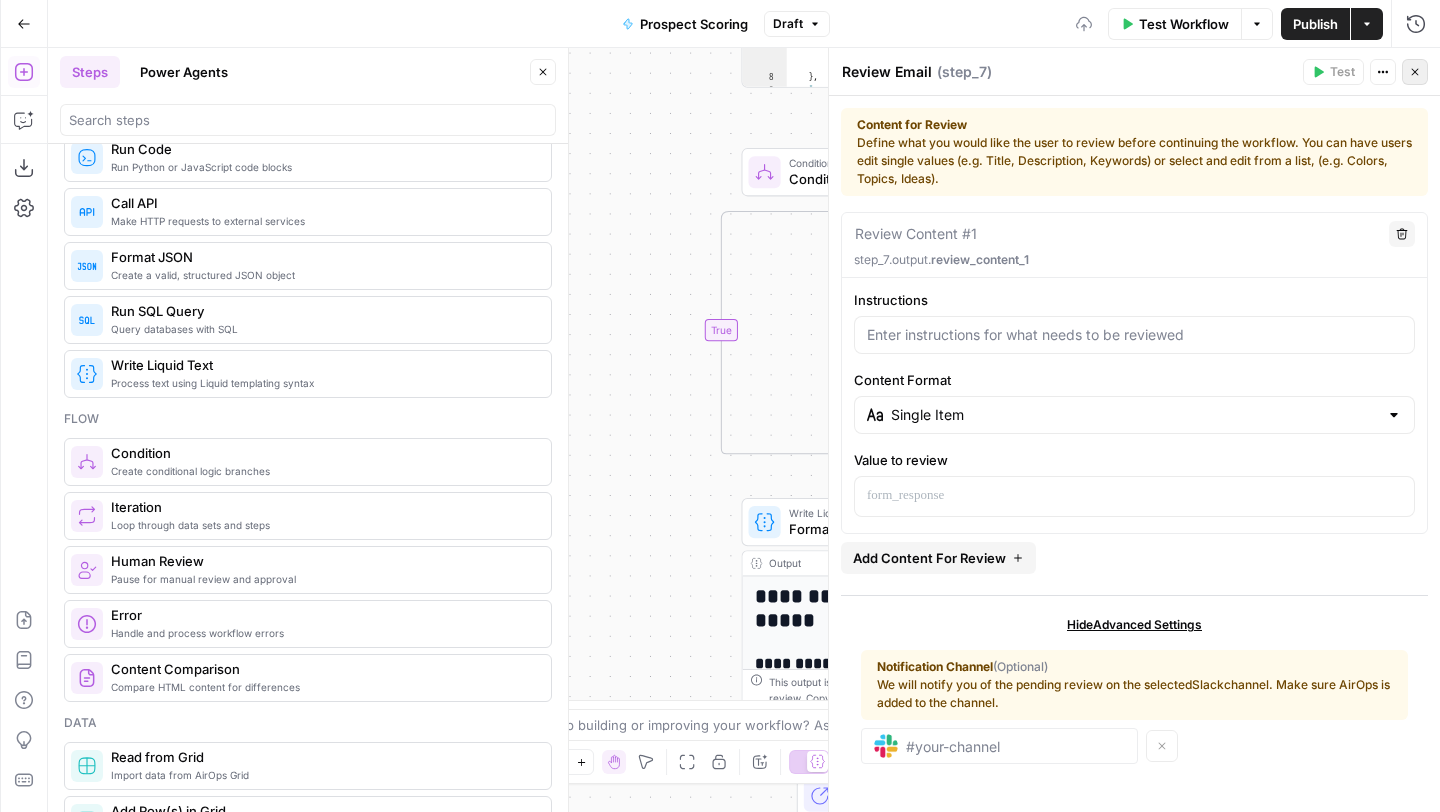 click 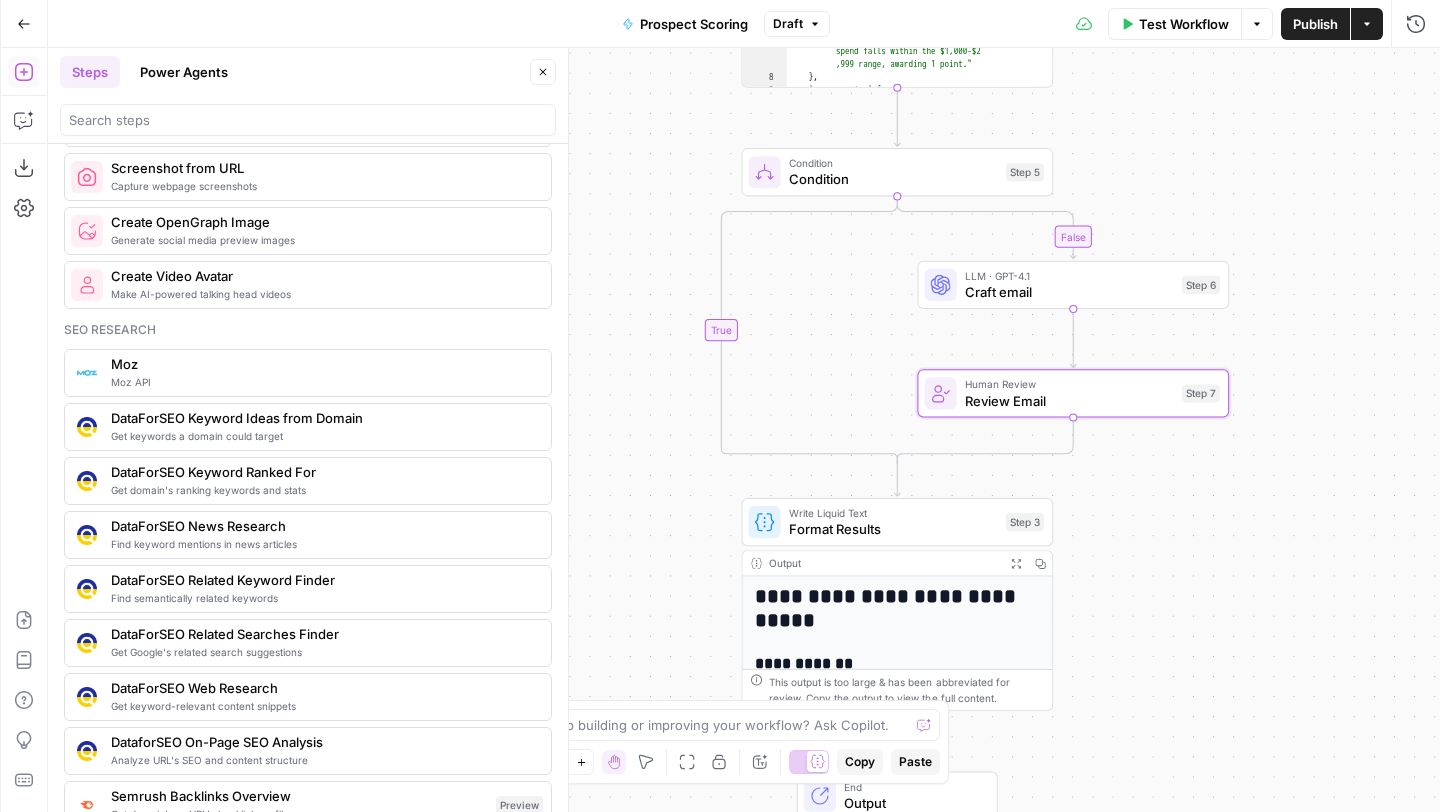 scroll, scrollTop: 1934, scrollLeft: 0, axis: vertical 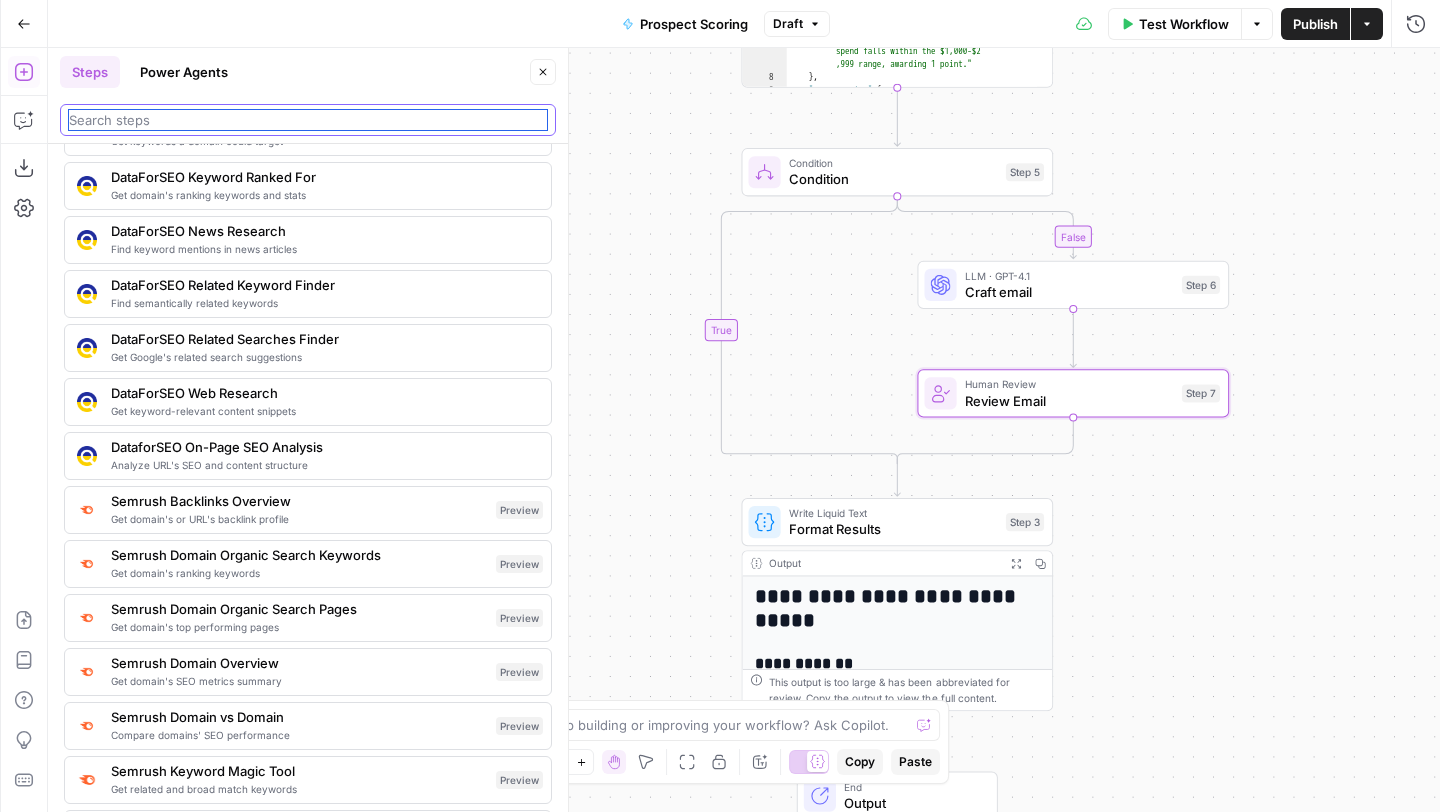 click at bounding box center (308, 120) 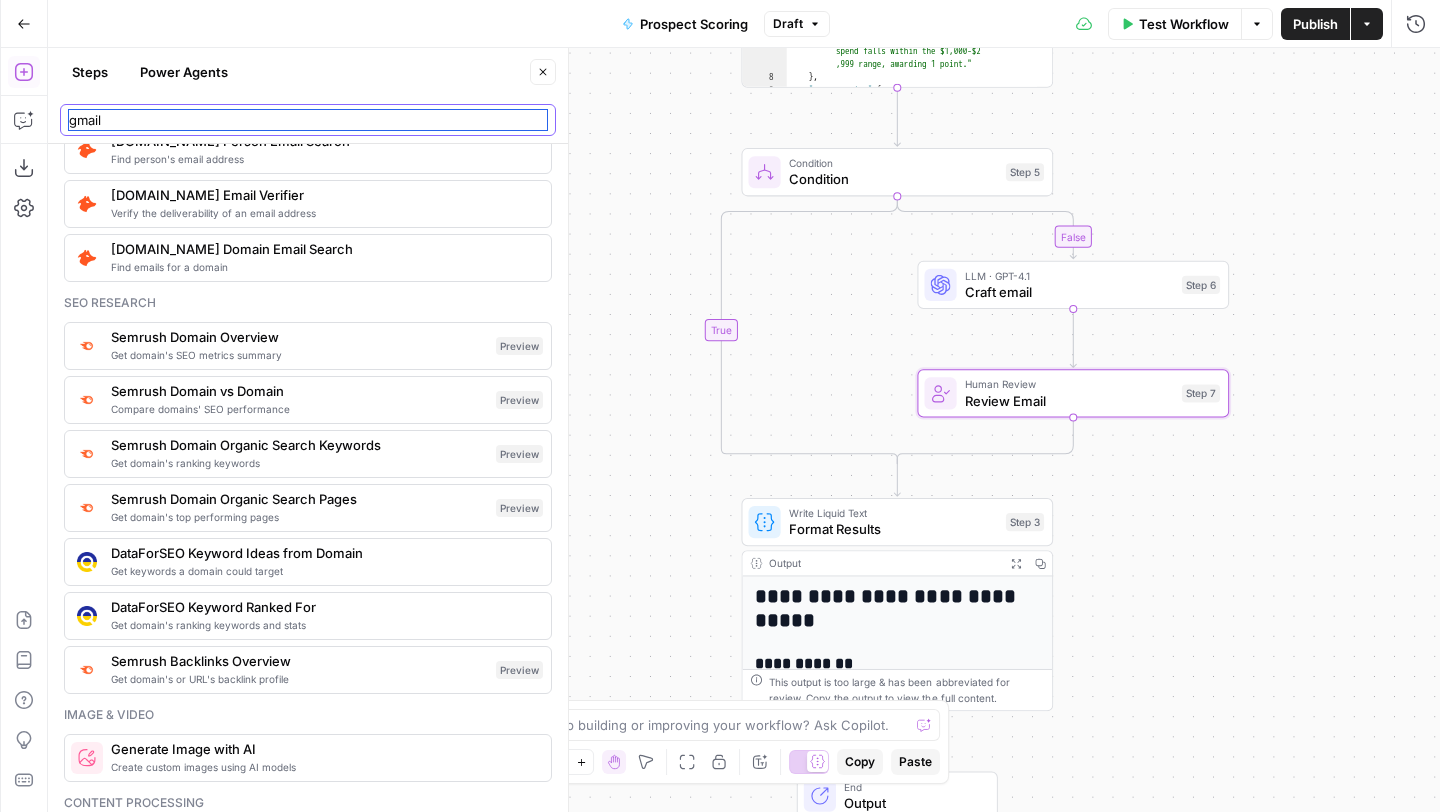 scroll, scrollTop: 0, scrollLeft: 0, axis: both 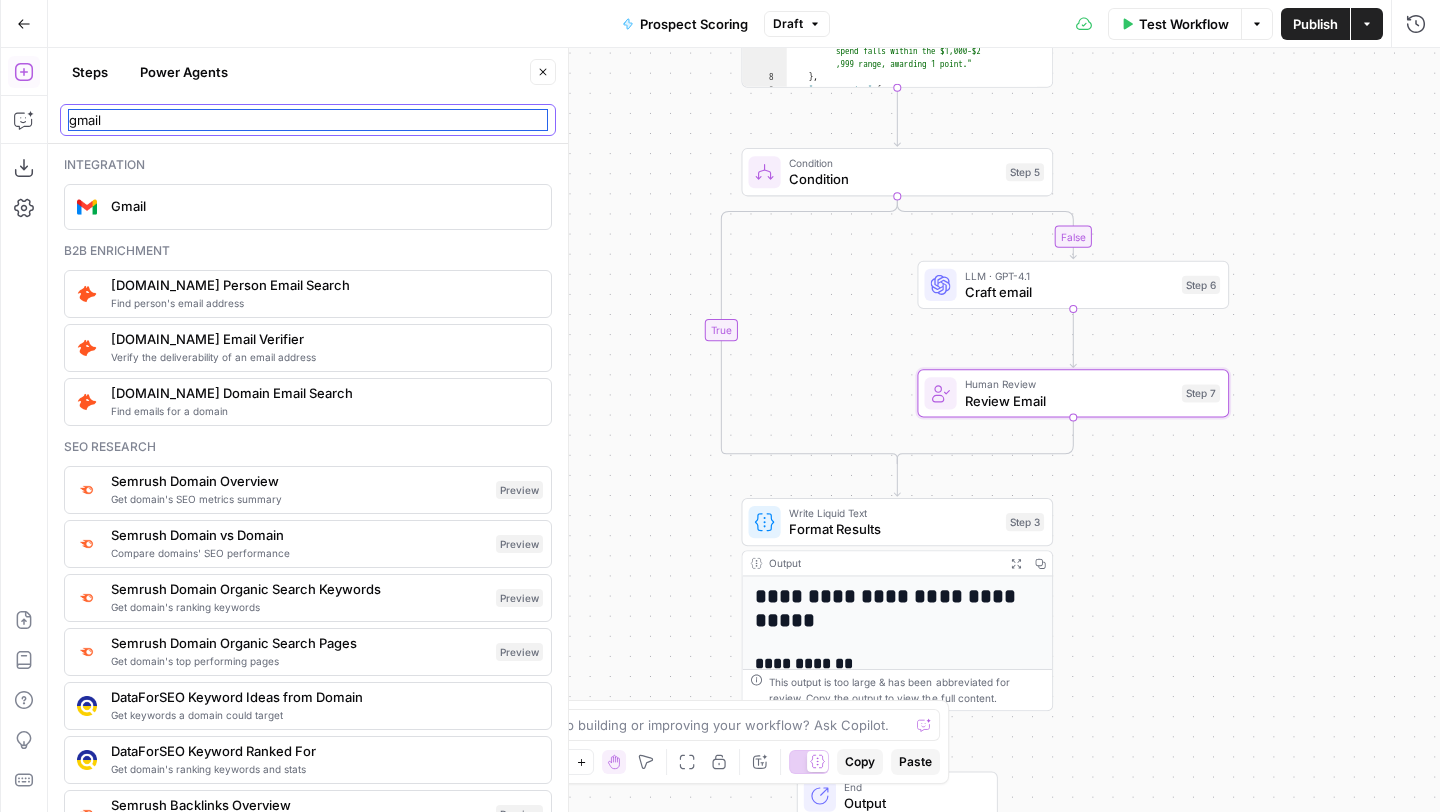 type on "gmail" 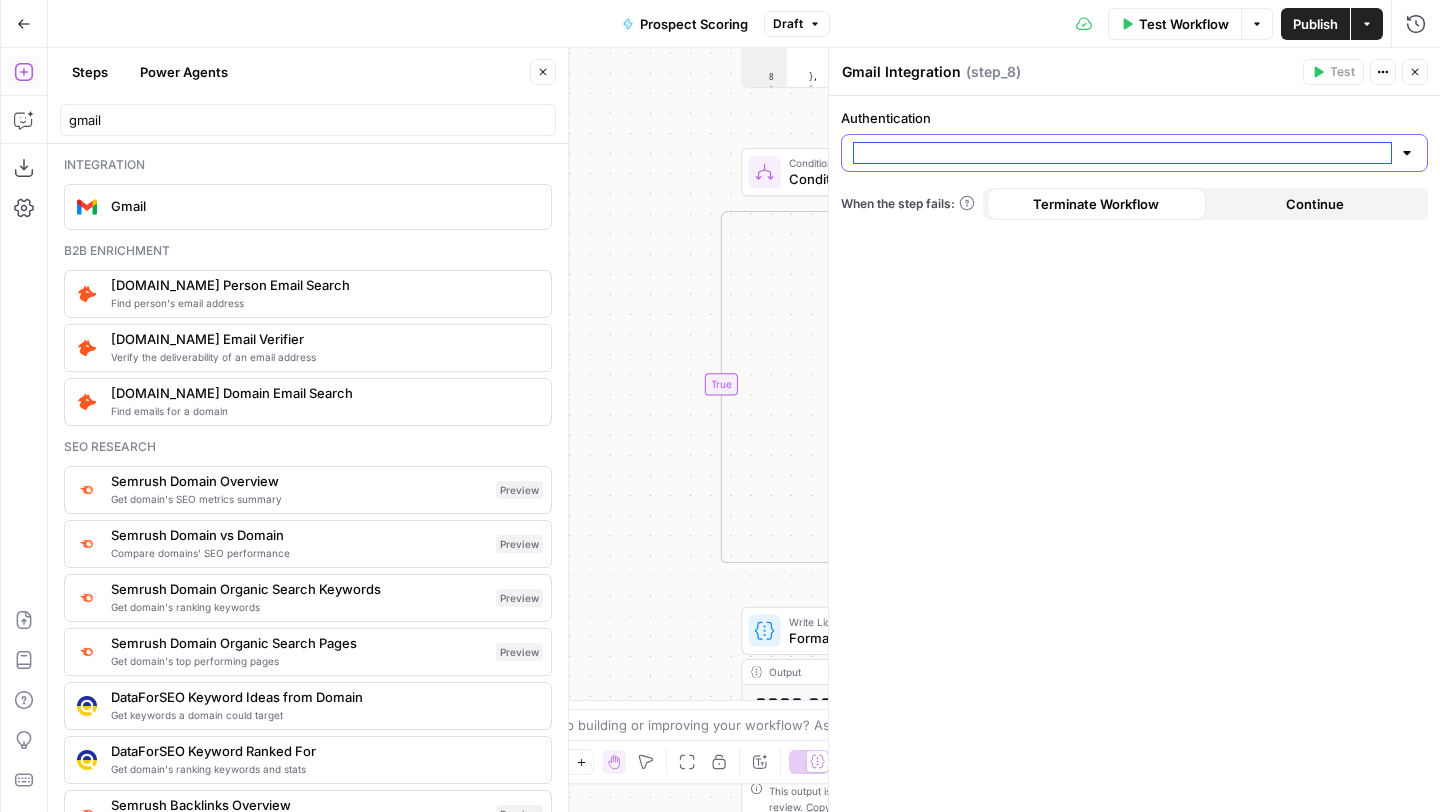 click on "Authentication" at bounding box center [1122, 153] 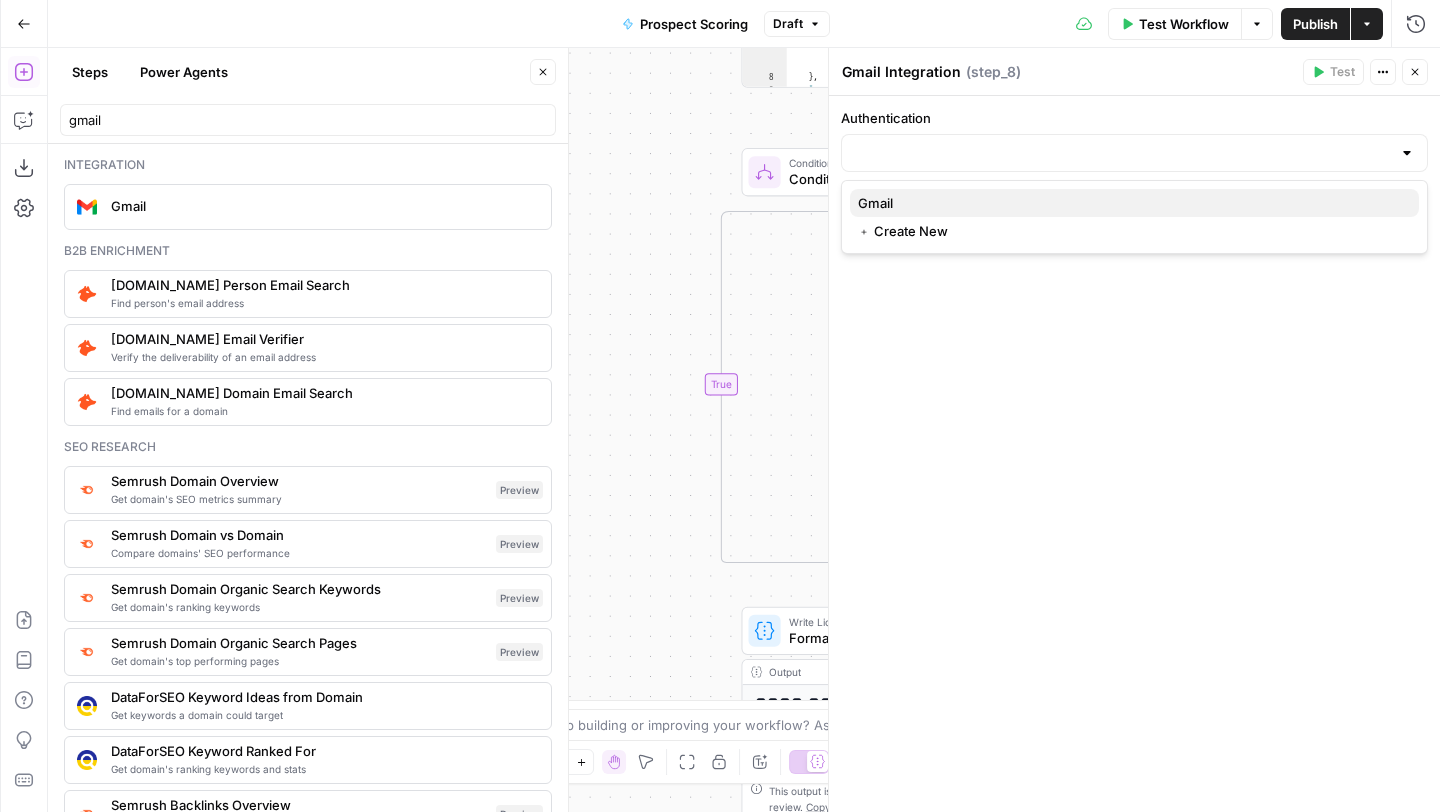 click on "Gmail" at bounding box center [1134, 203] 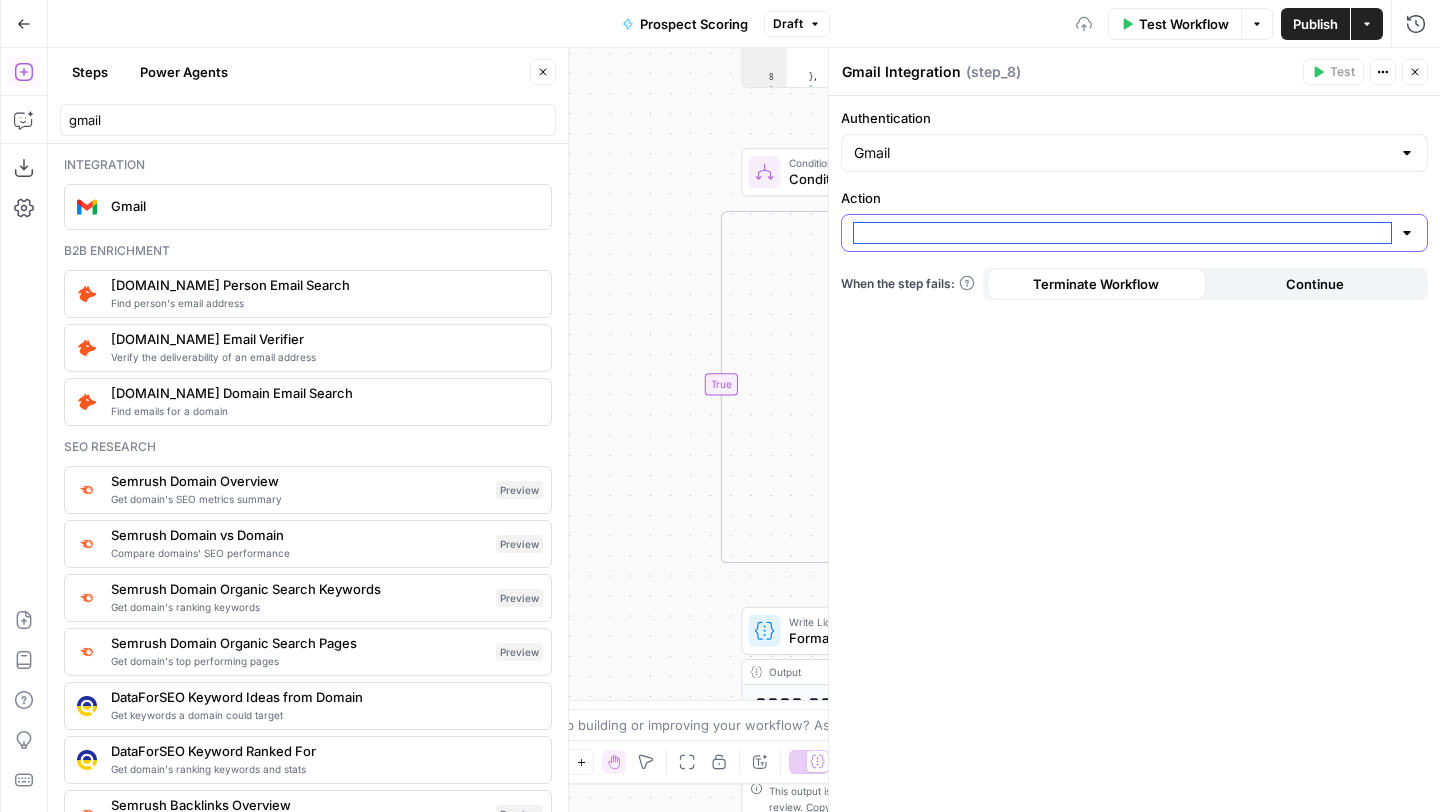 click on "Action" at bounding box center [1122, 233] 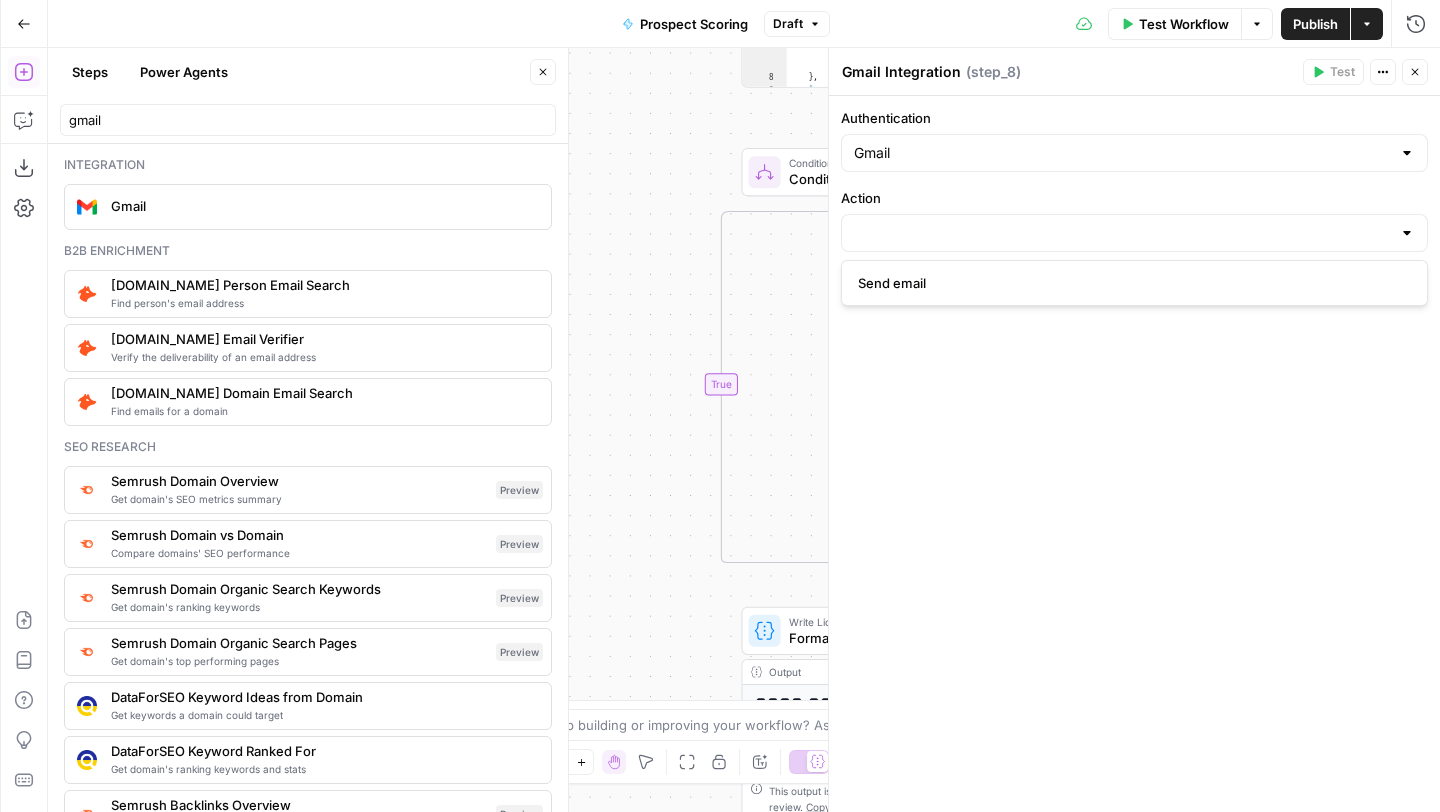 click on "Send email" at bounding box center [892, 283] 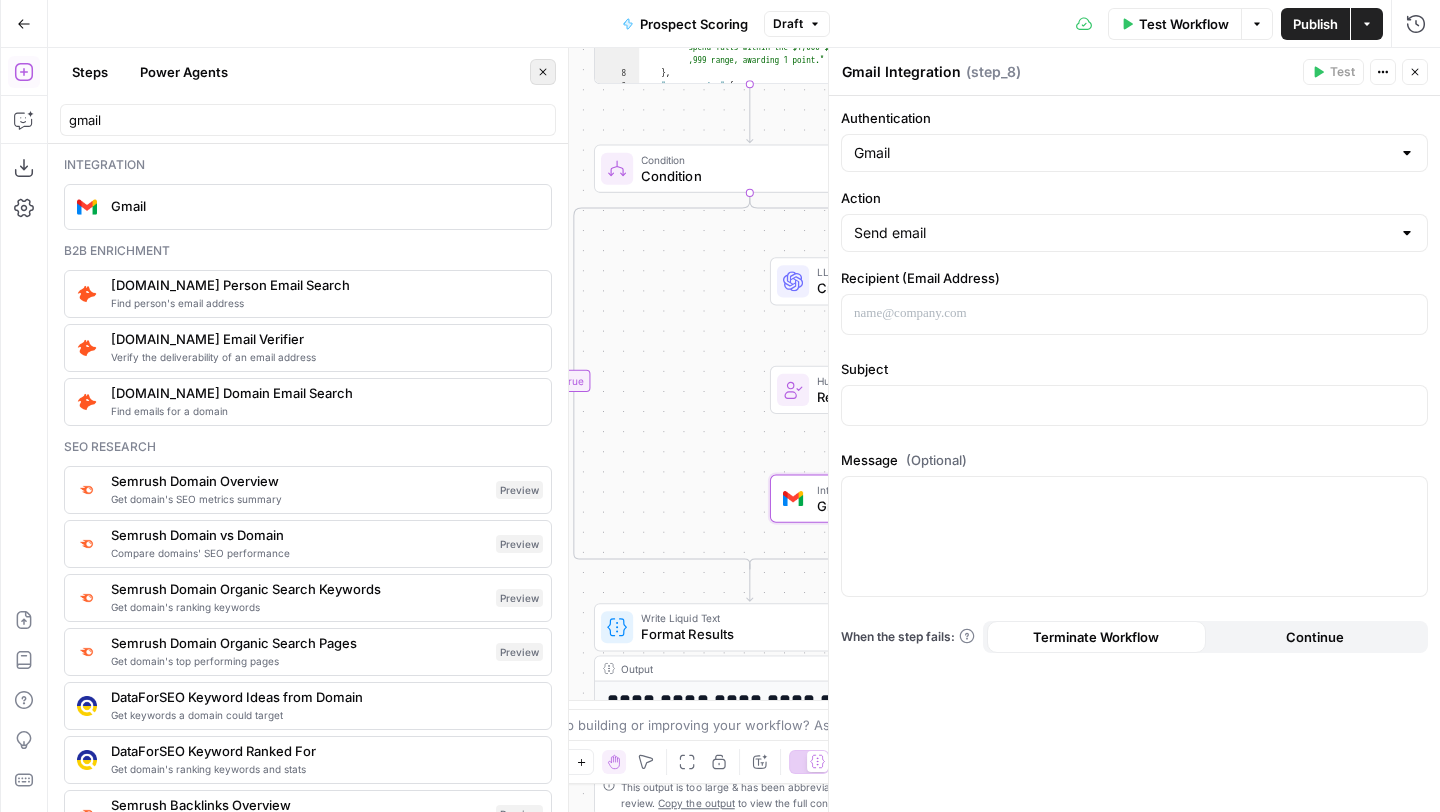click 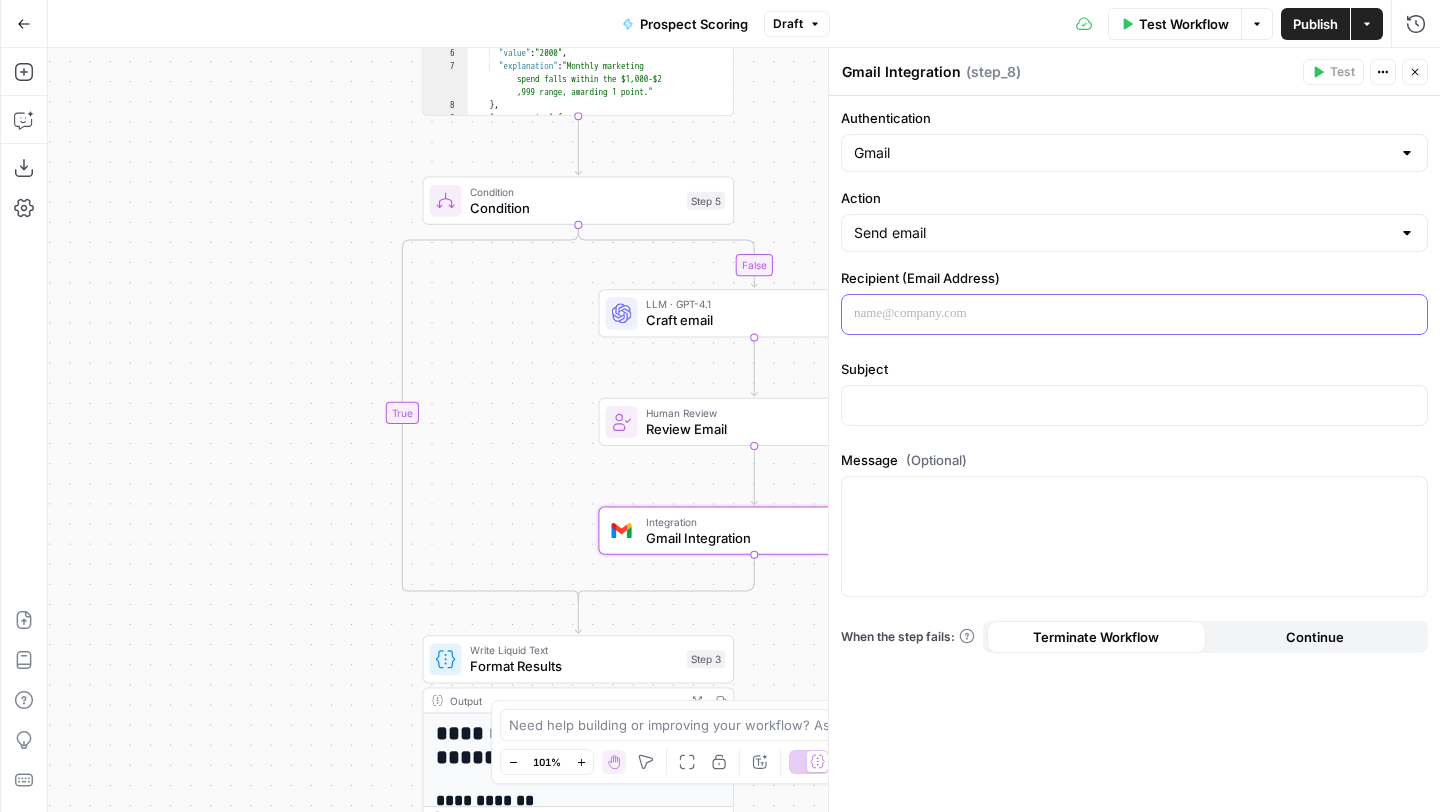 click at bounding box center [1134, 313] 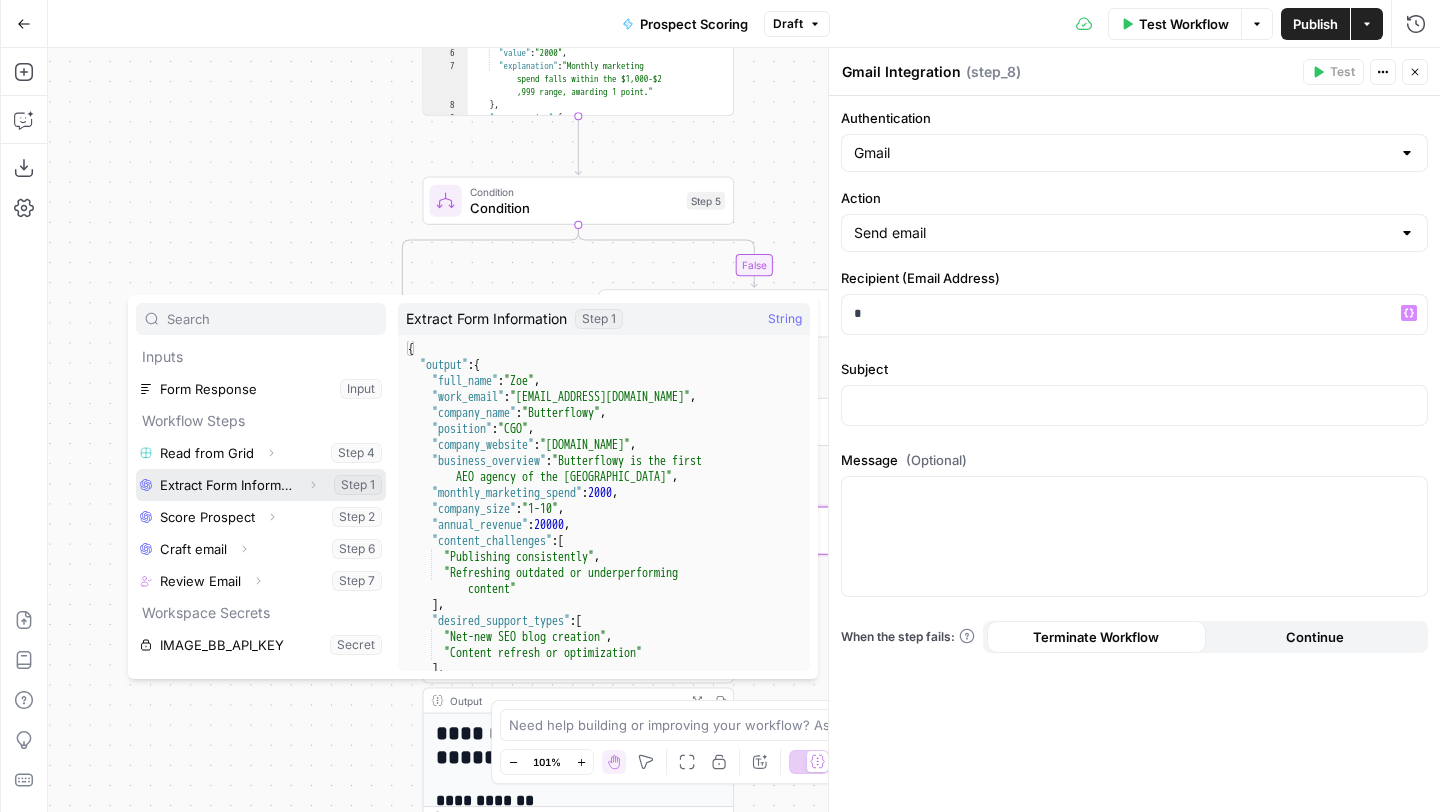 click 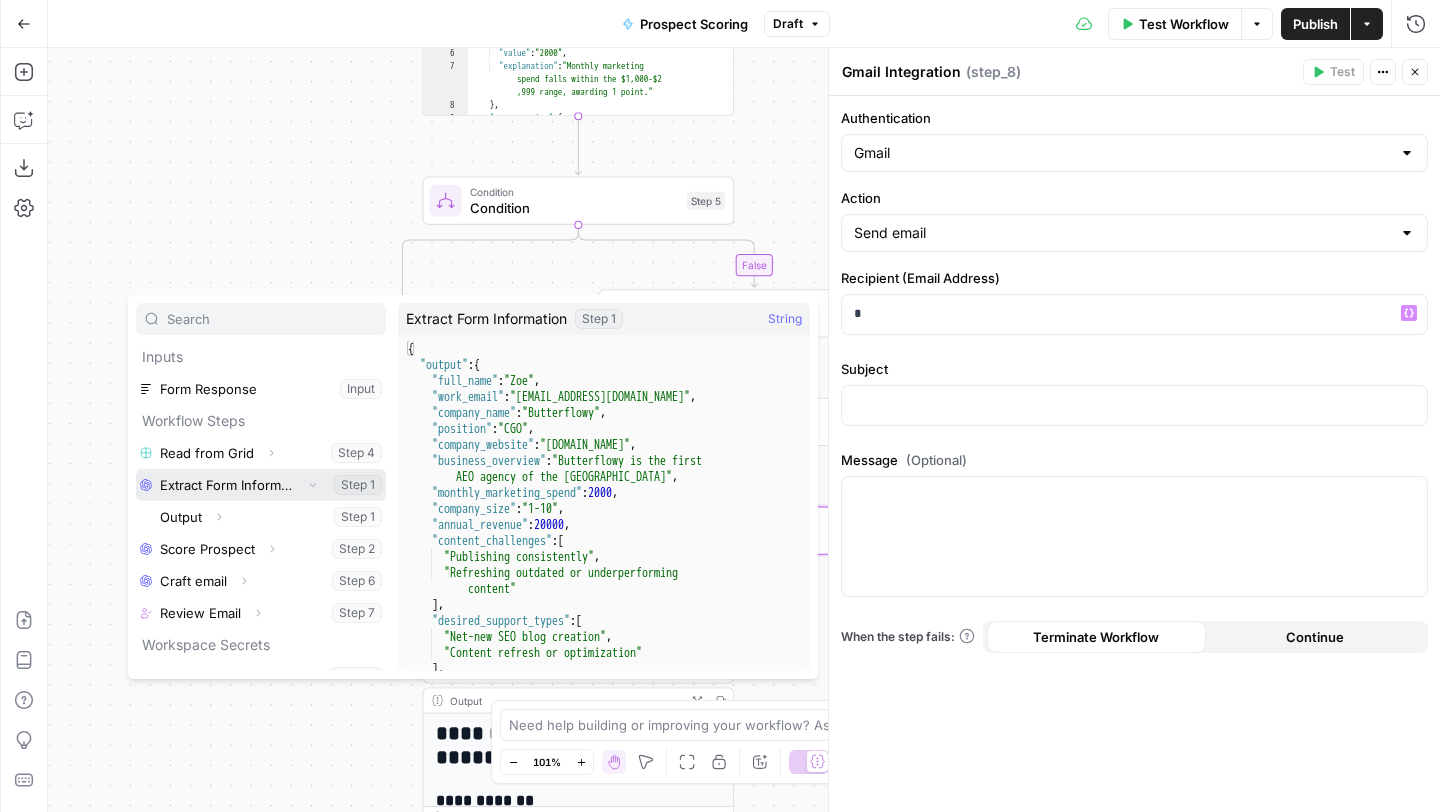 scroll, scrollTop: 22, scrollLeft: 0, axis: vertical 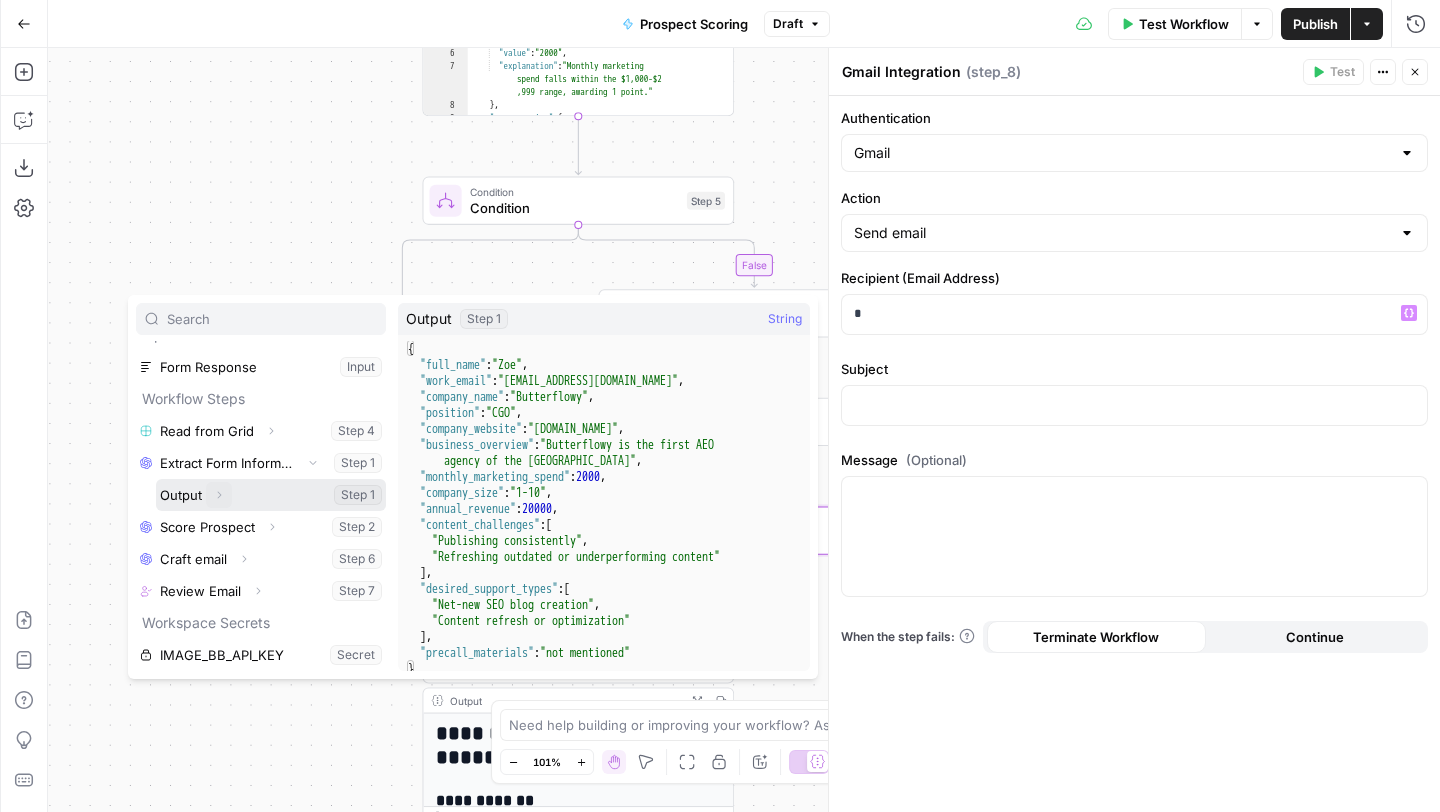click on "Expand" at bounding box center [219, 495] 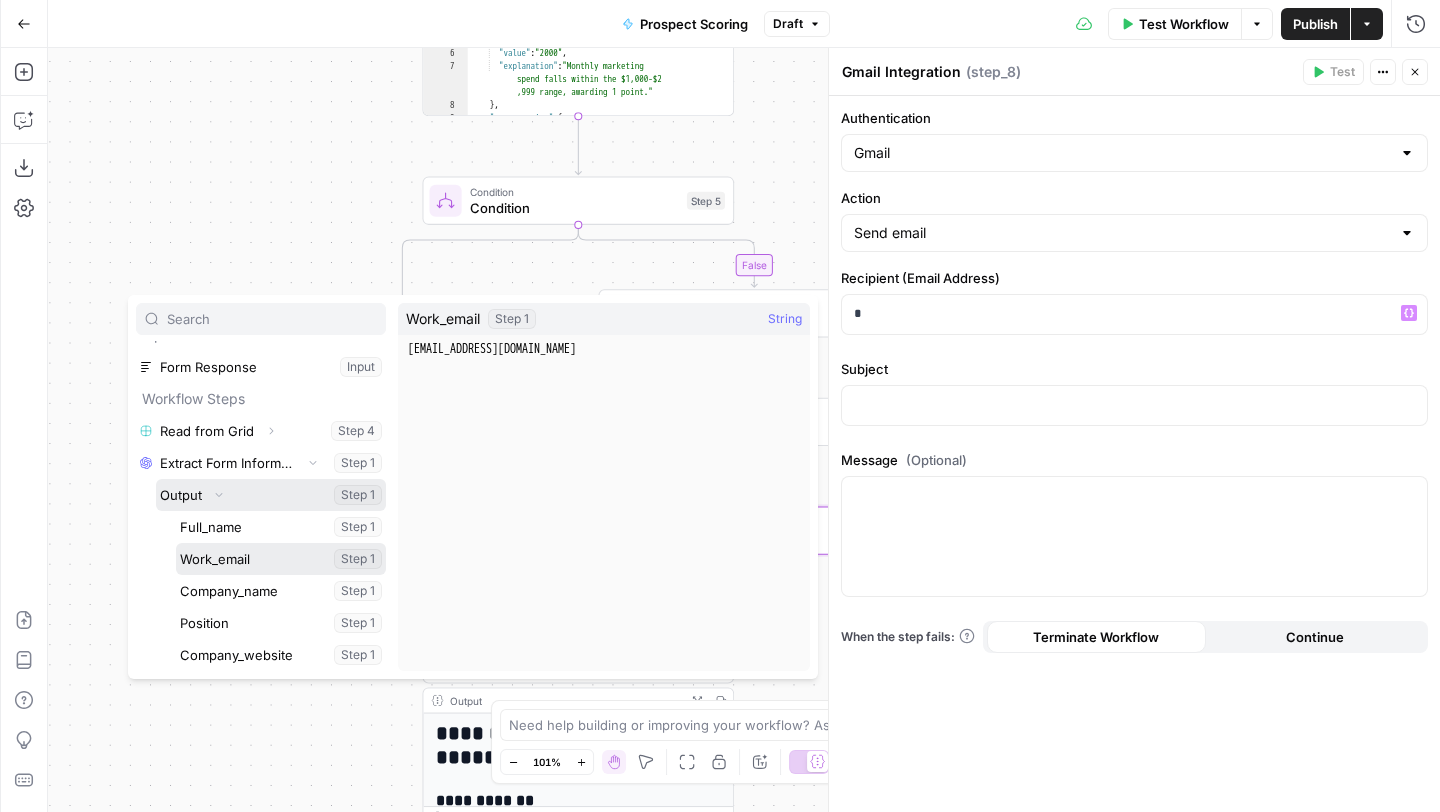 scroll, scrollTop: 56, scrollLeft: 0, axis: vertical 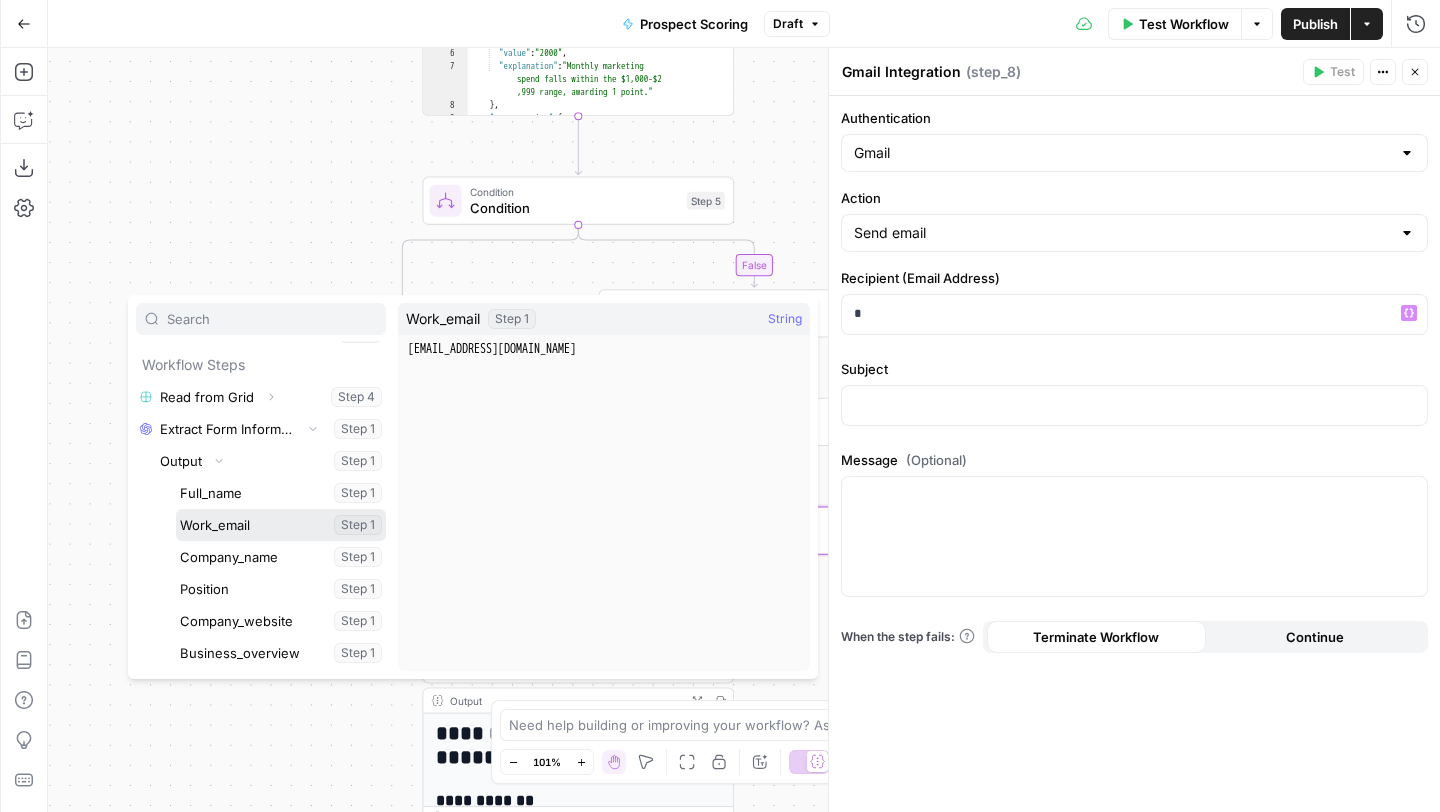 click at bounding box center [281, 525] 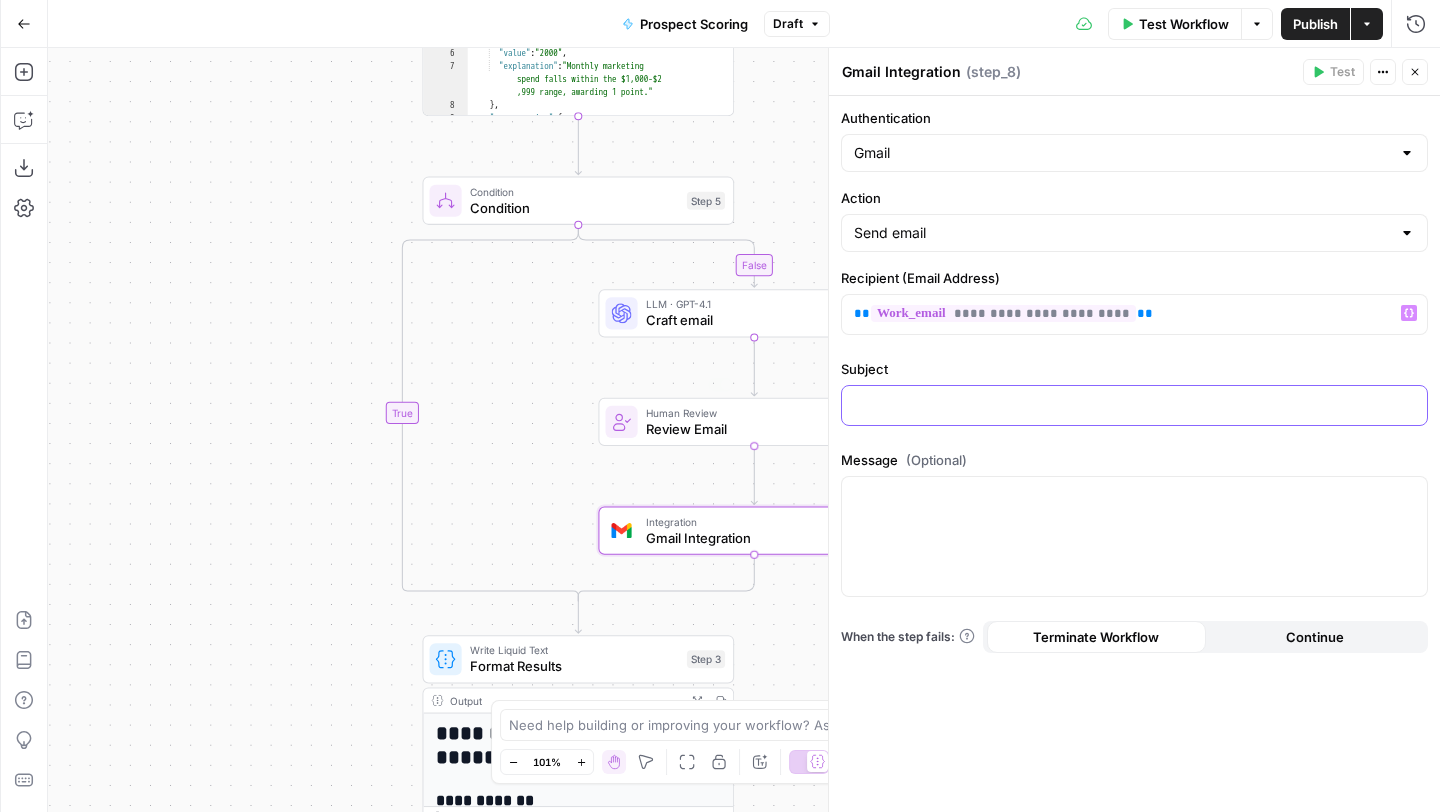 click at bounding box center [1134, 404] 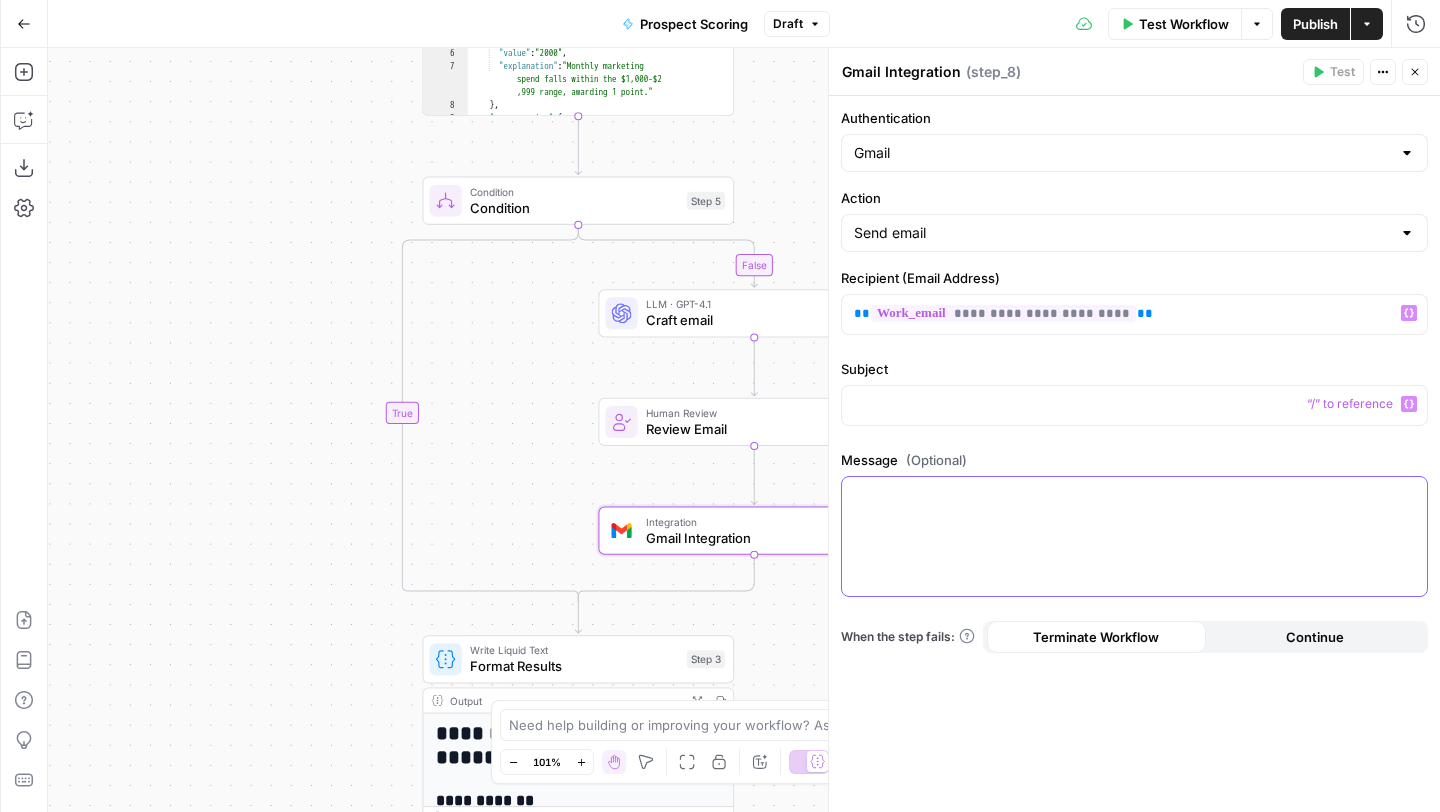 click at bounding box center (1134, 536) 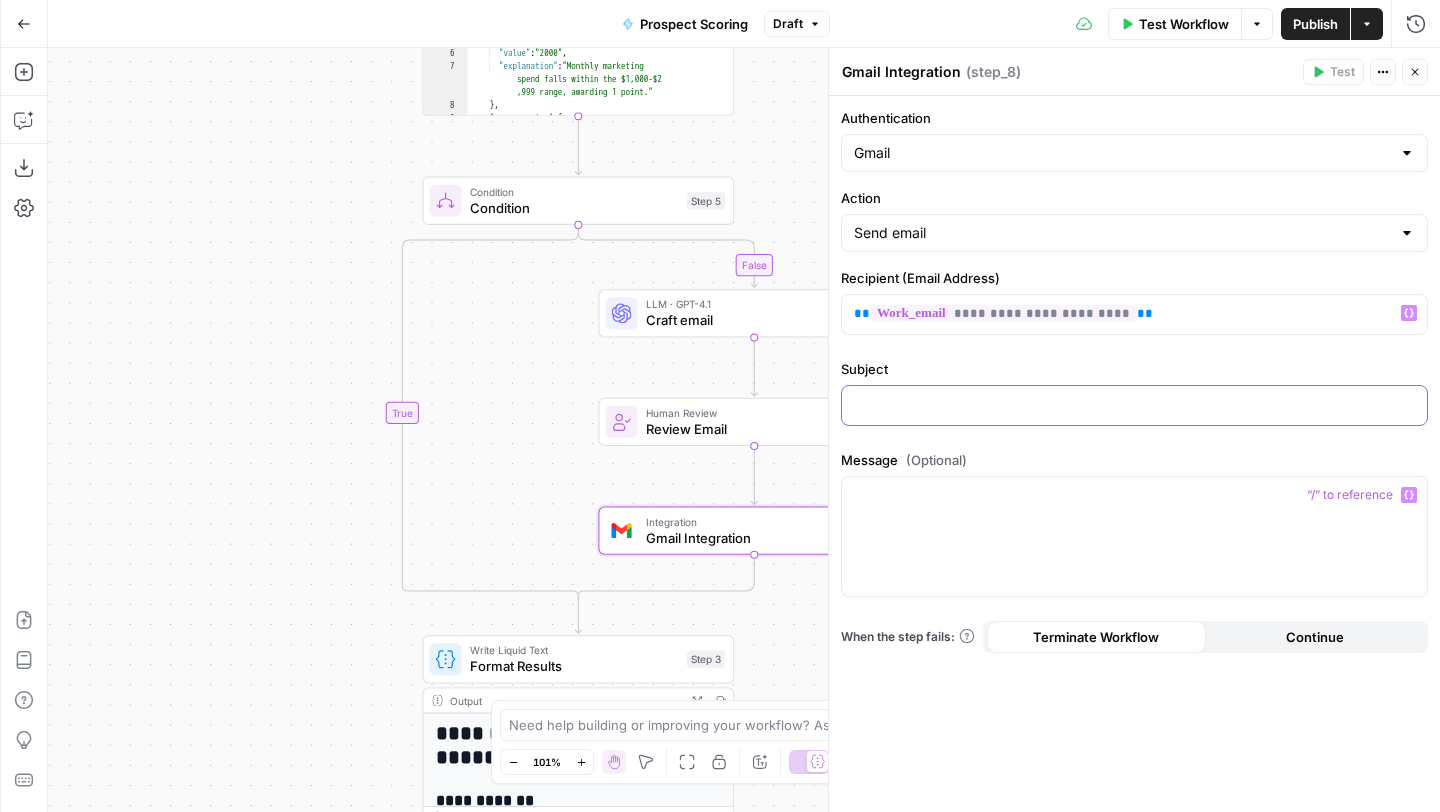 click at bounding box center (1134, 404) 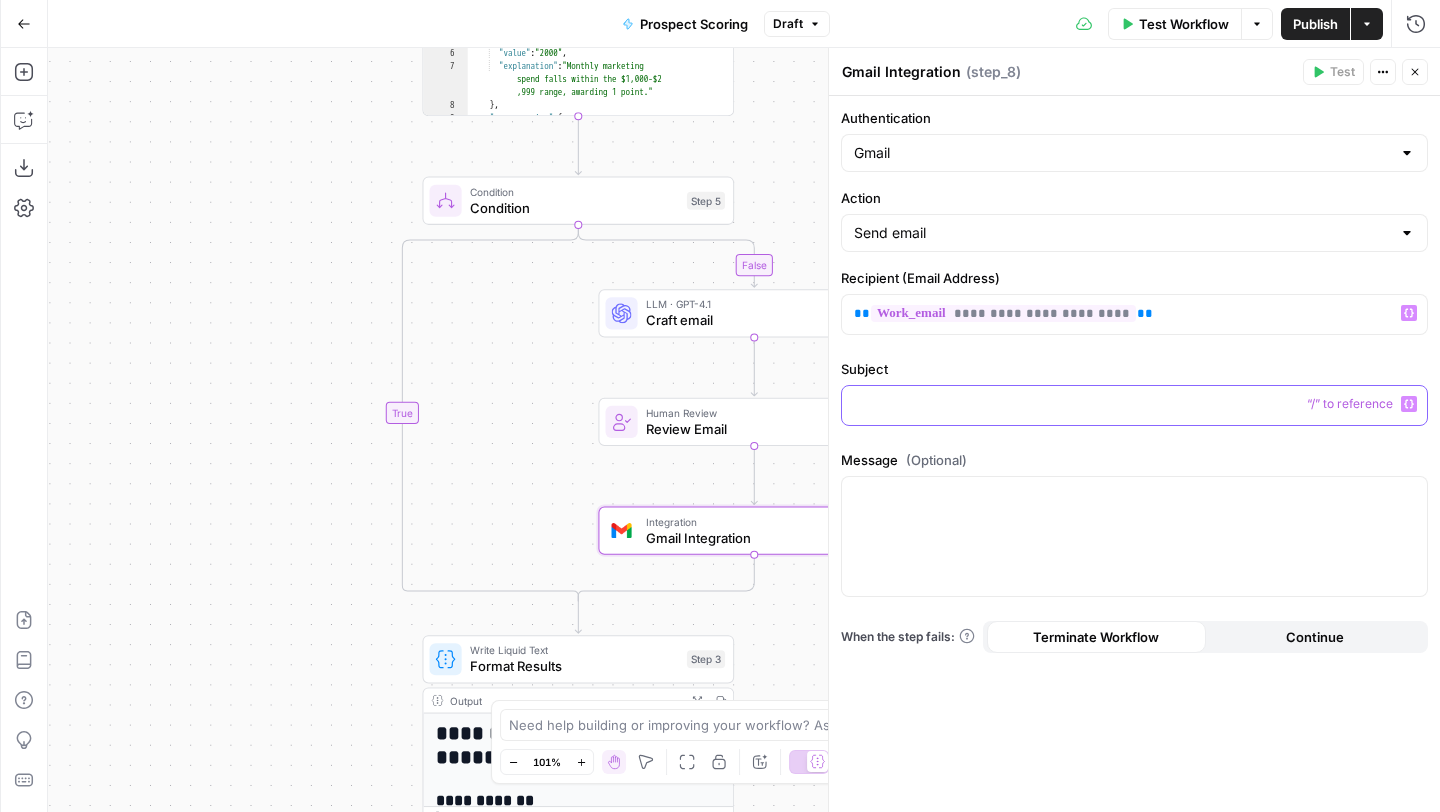type 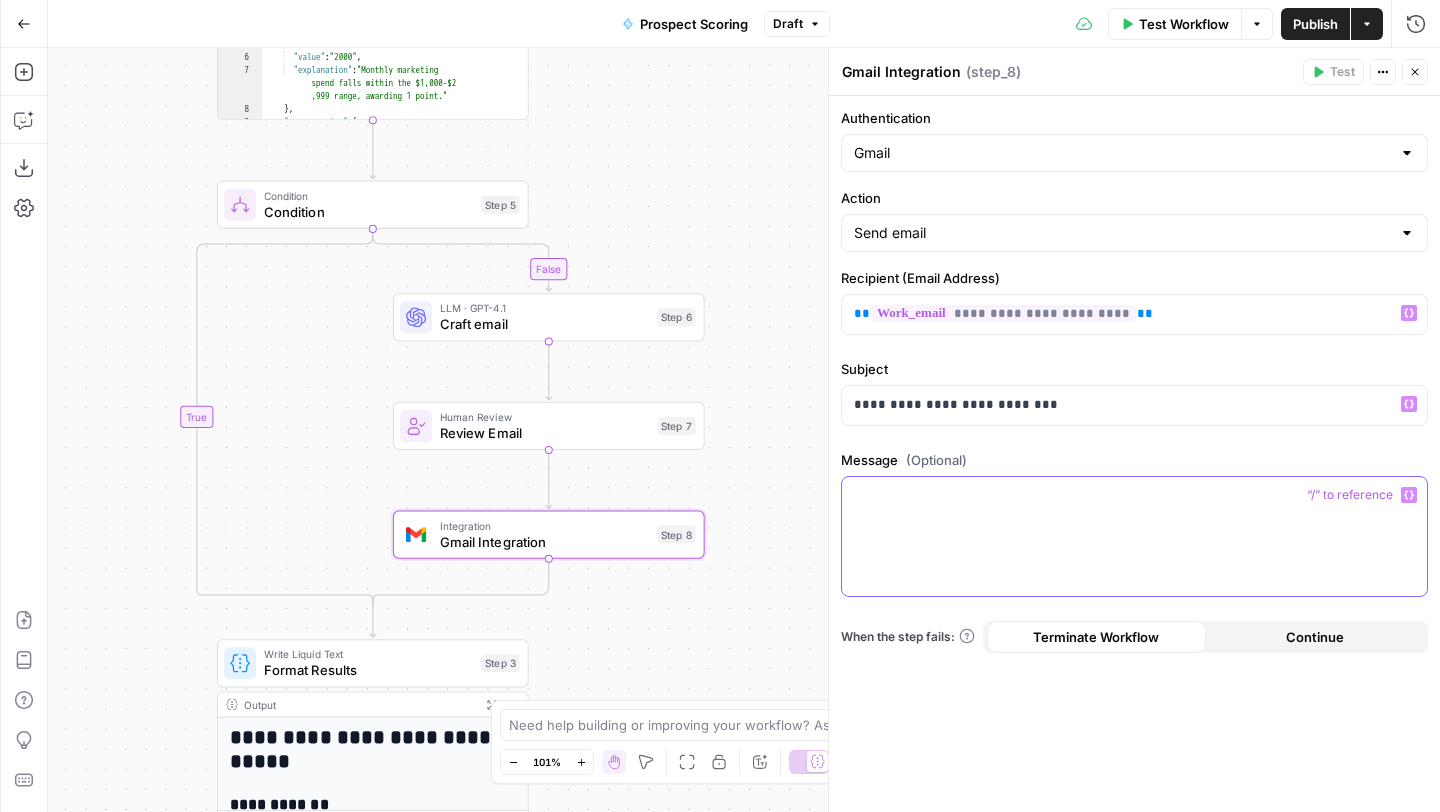 click at bounding box center (1134, 536) 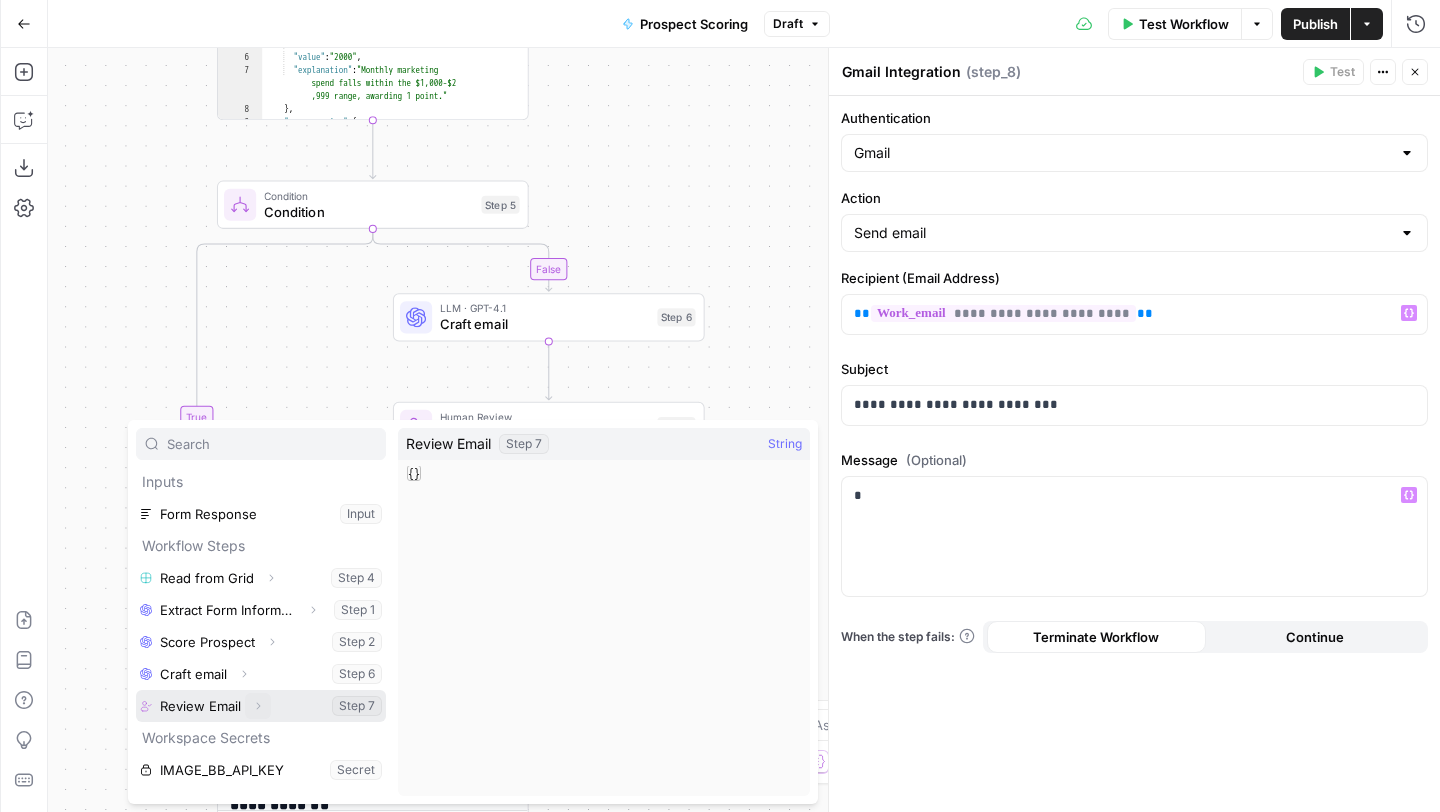 click 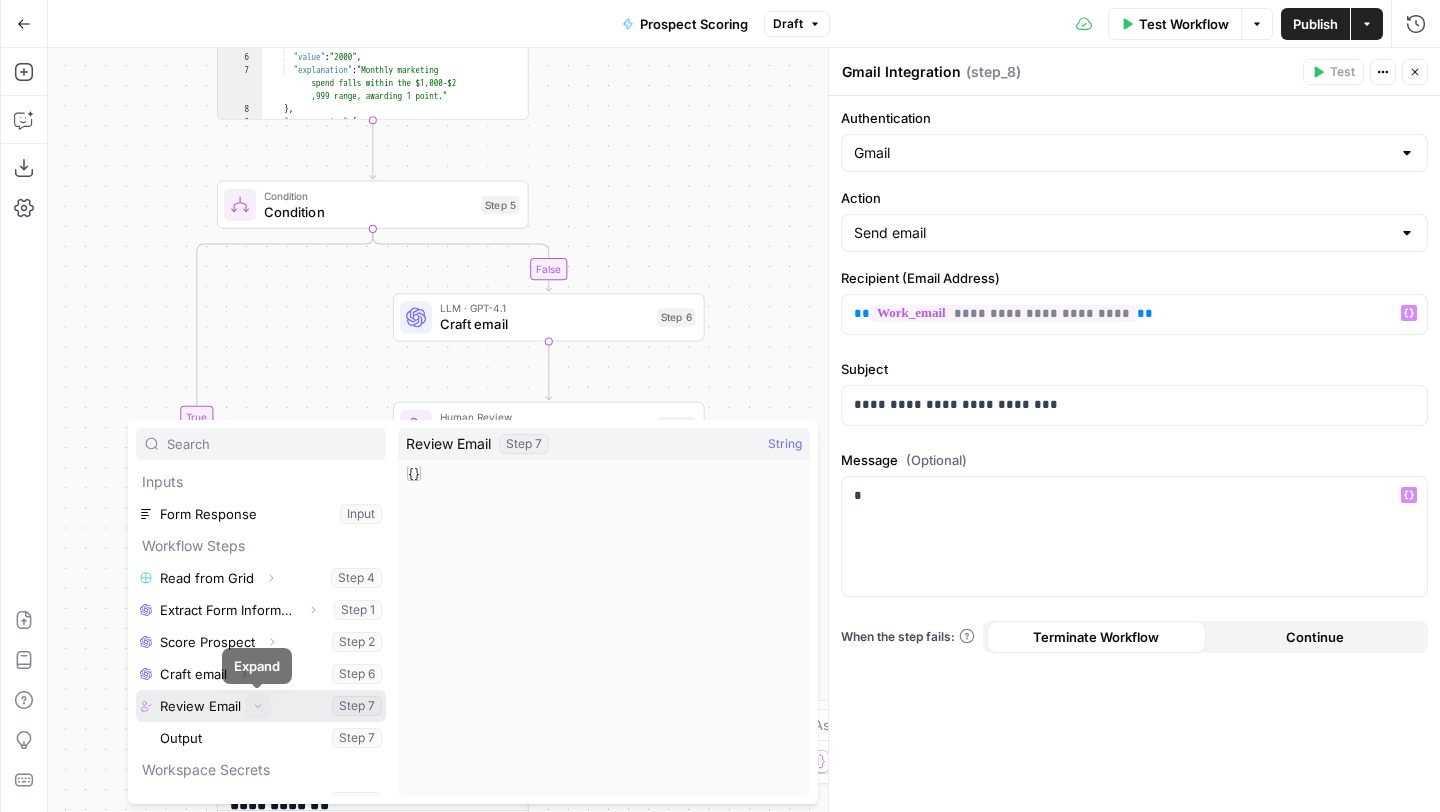 scroll, scrollTop: 22, scrollLeft: 0, axis: vertical 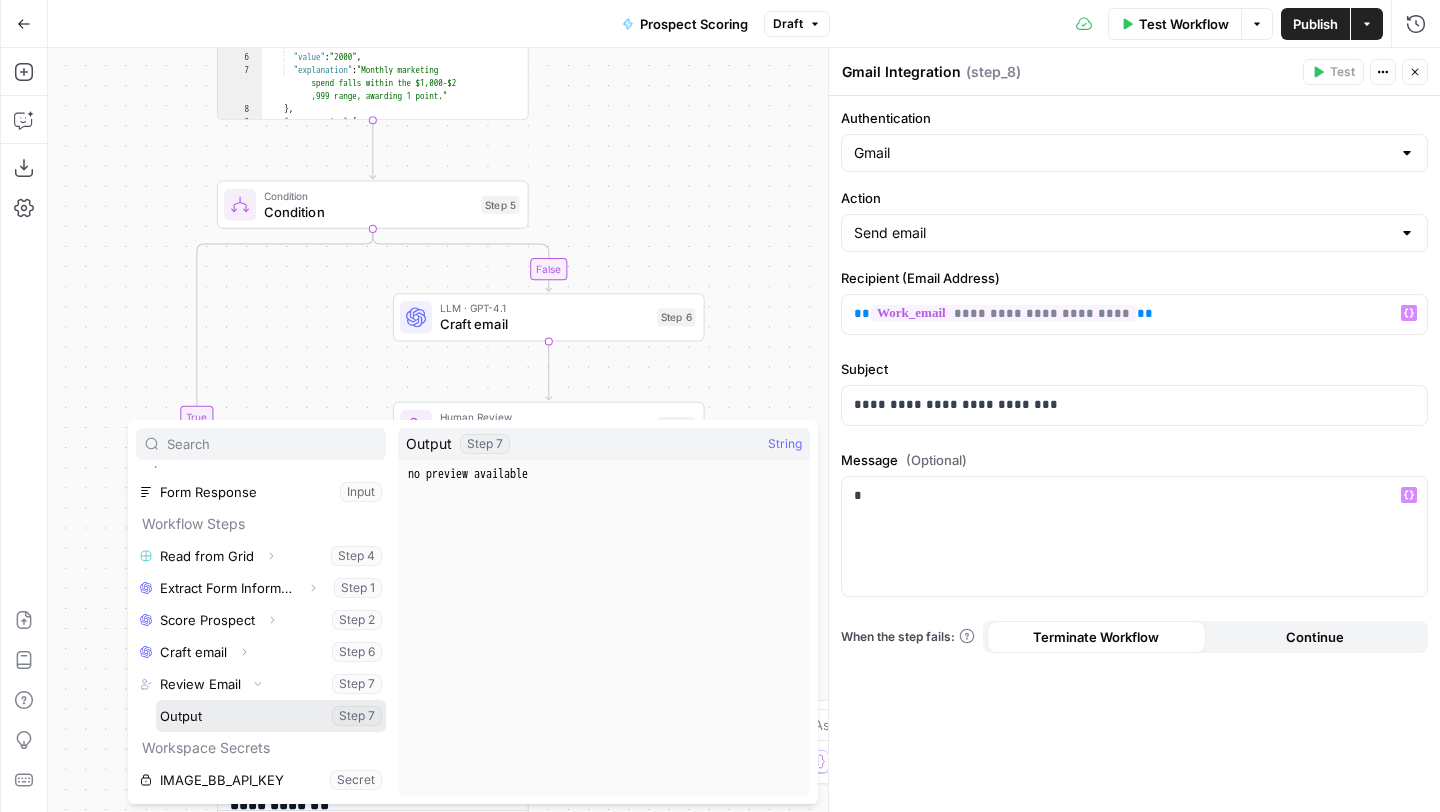 click at bounding box center [271, 716] 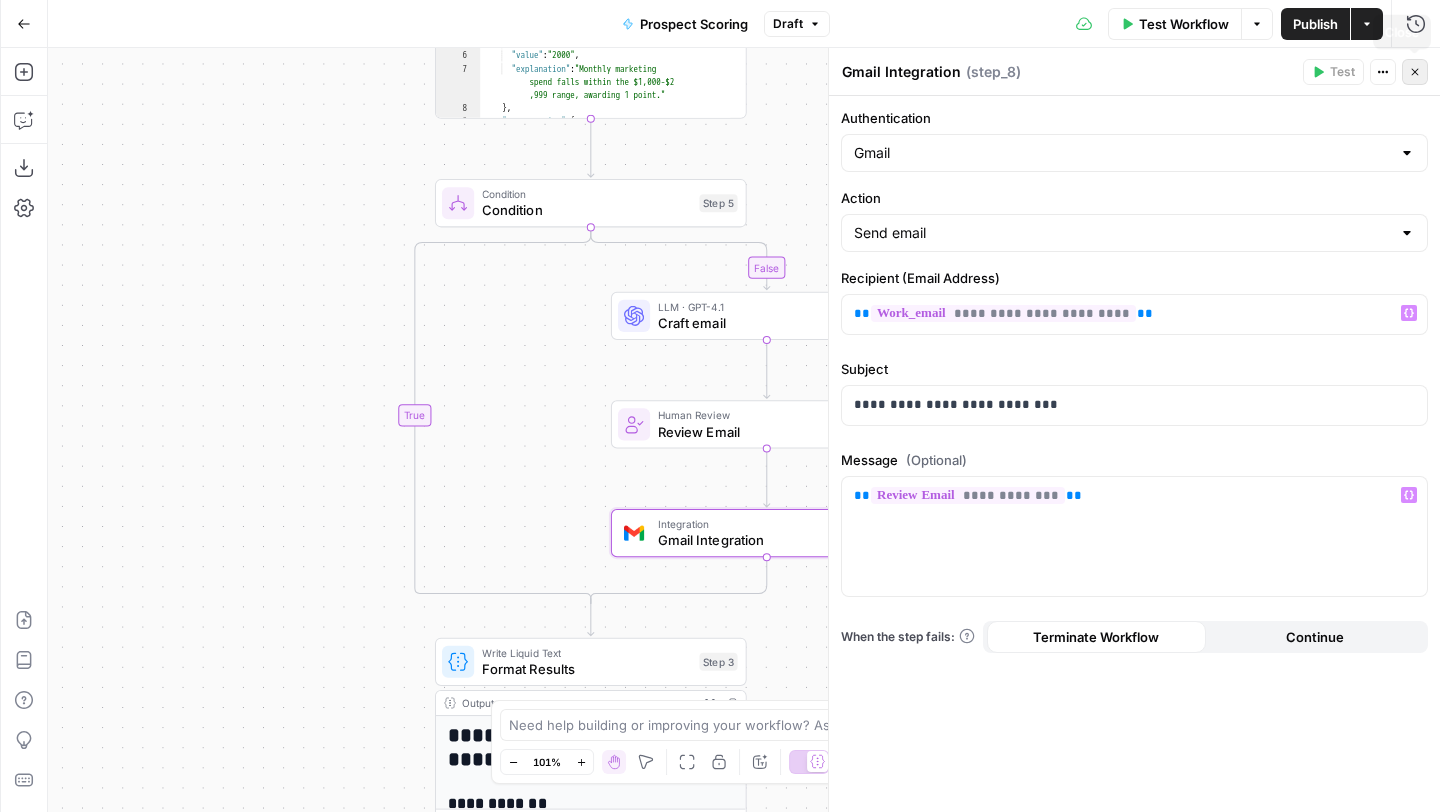 click 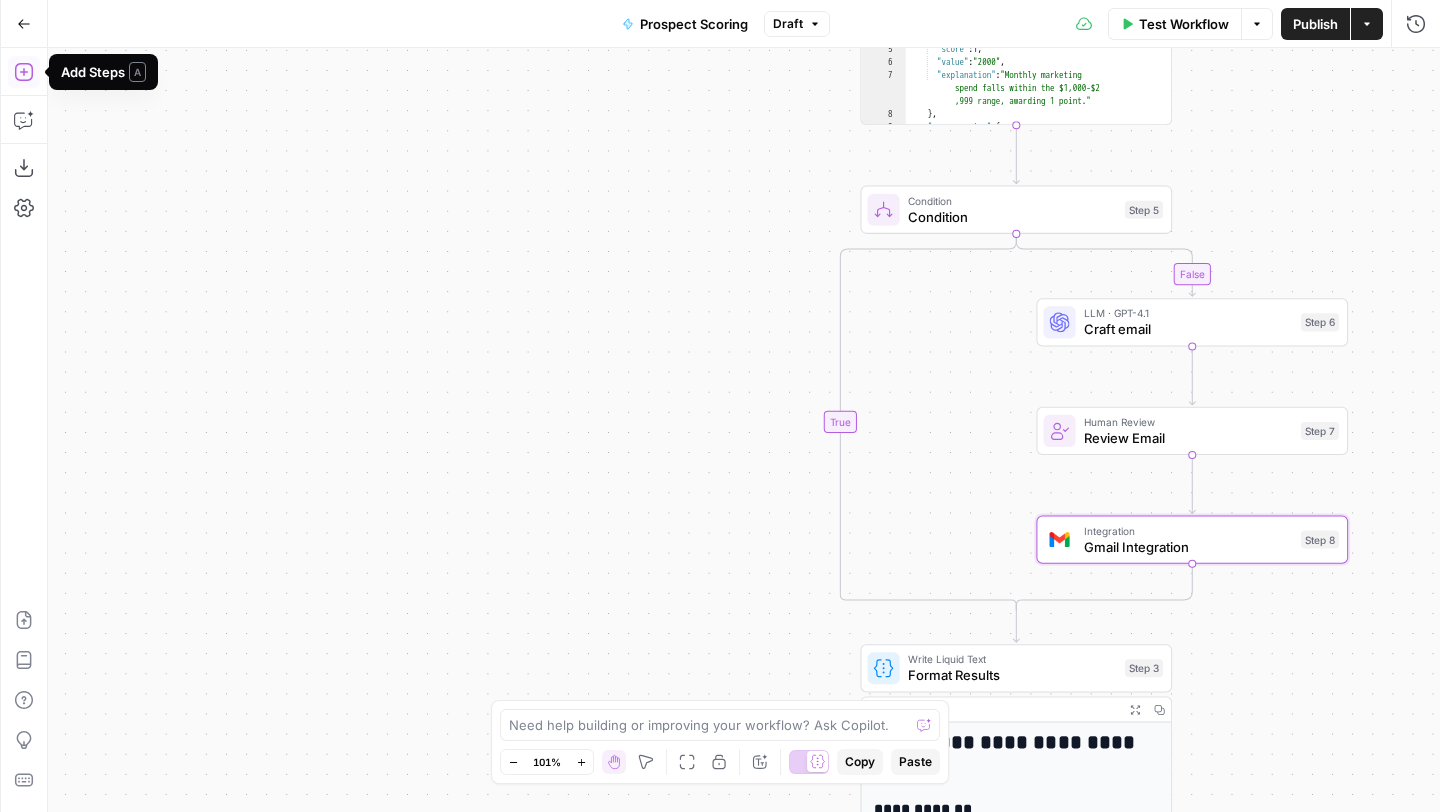 click 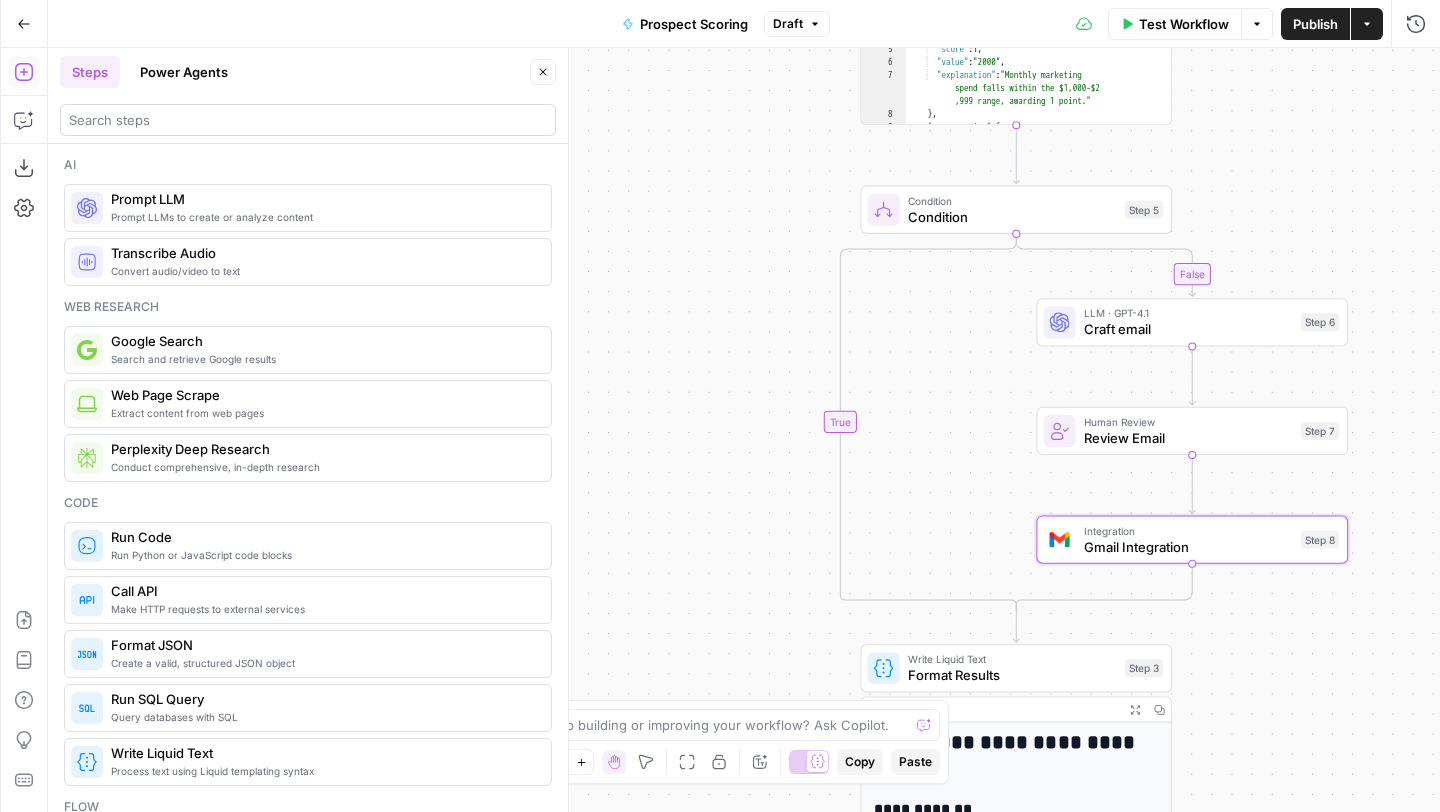 click at bounding box center (308, 120) 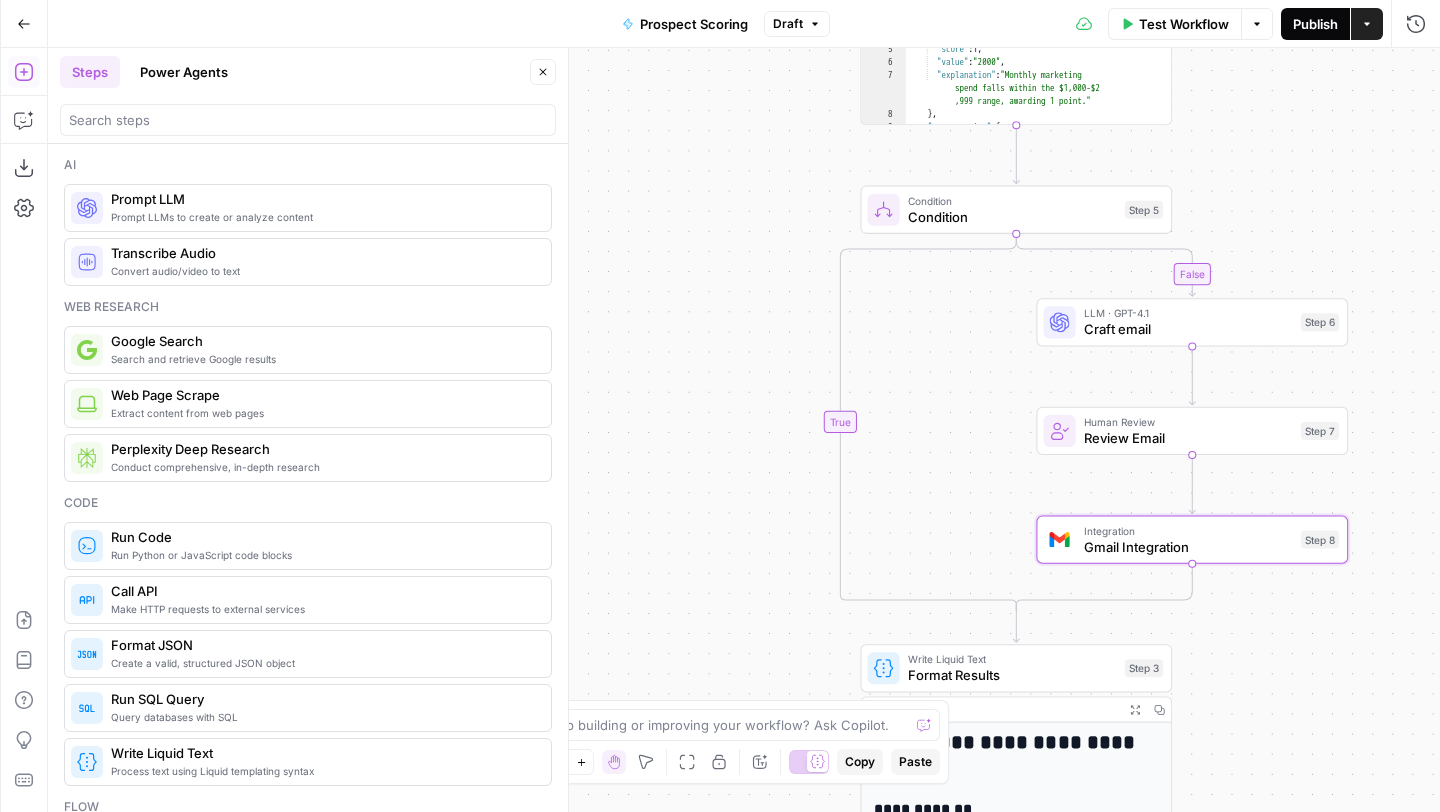 click on "Publish" at bounding box center [1315, 24] 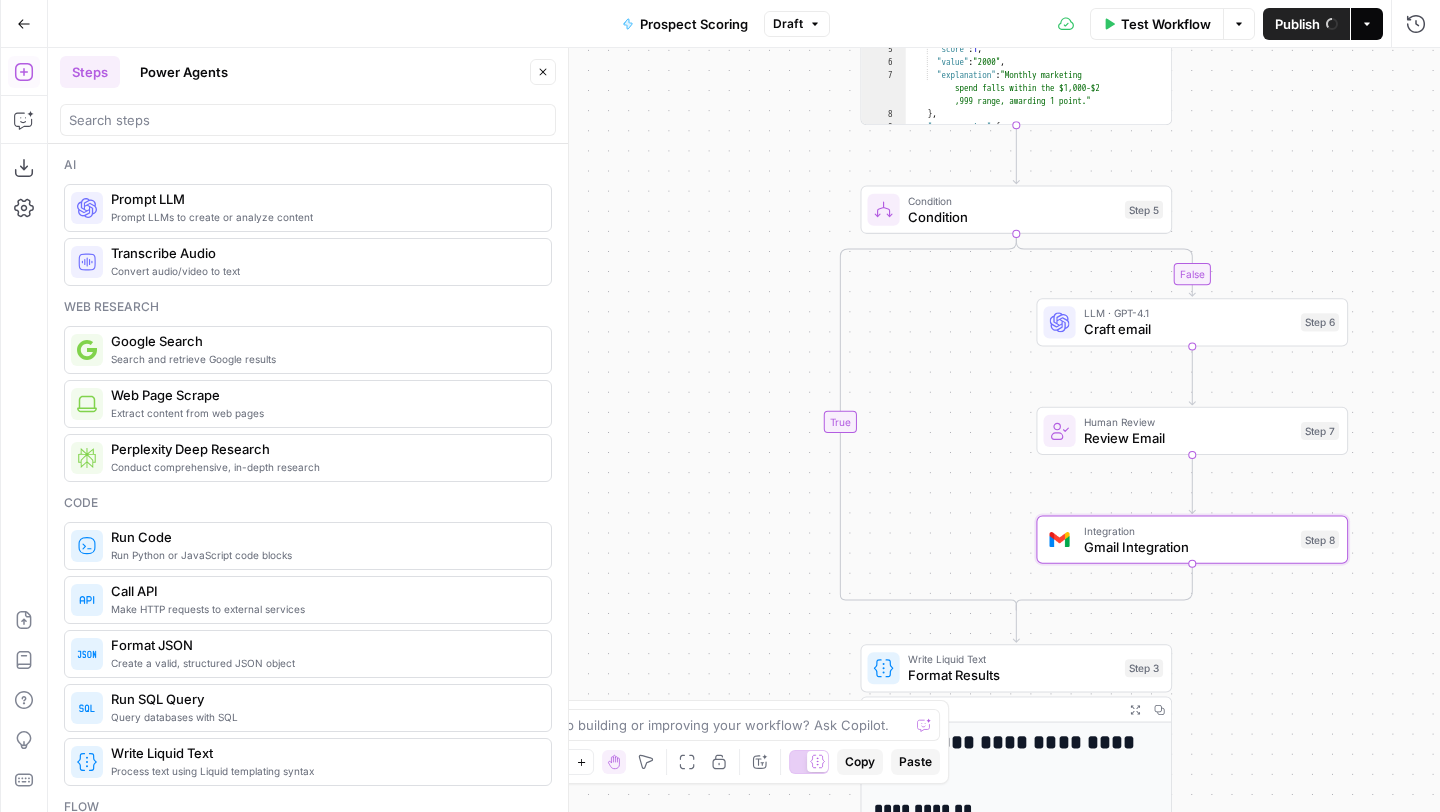 click 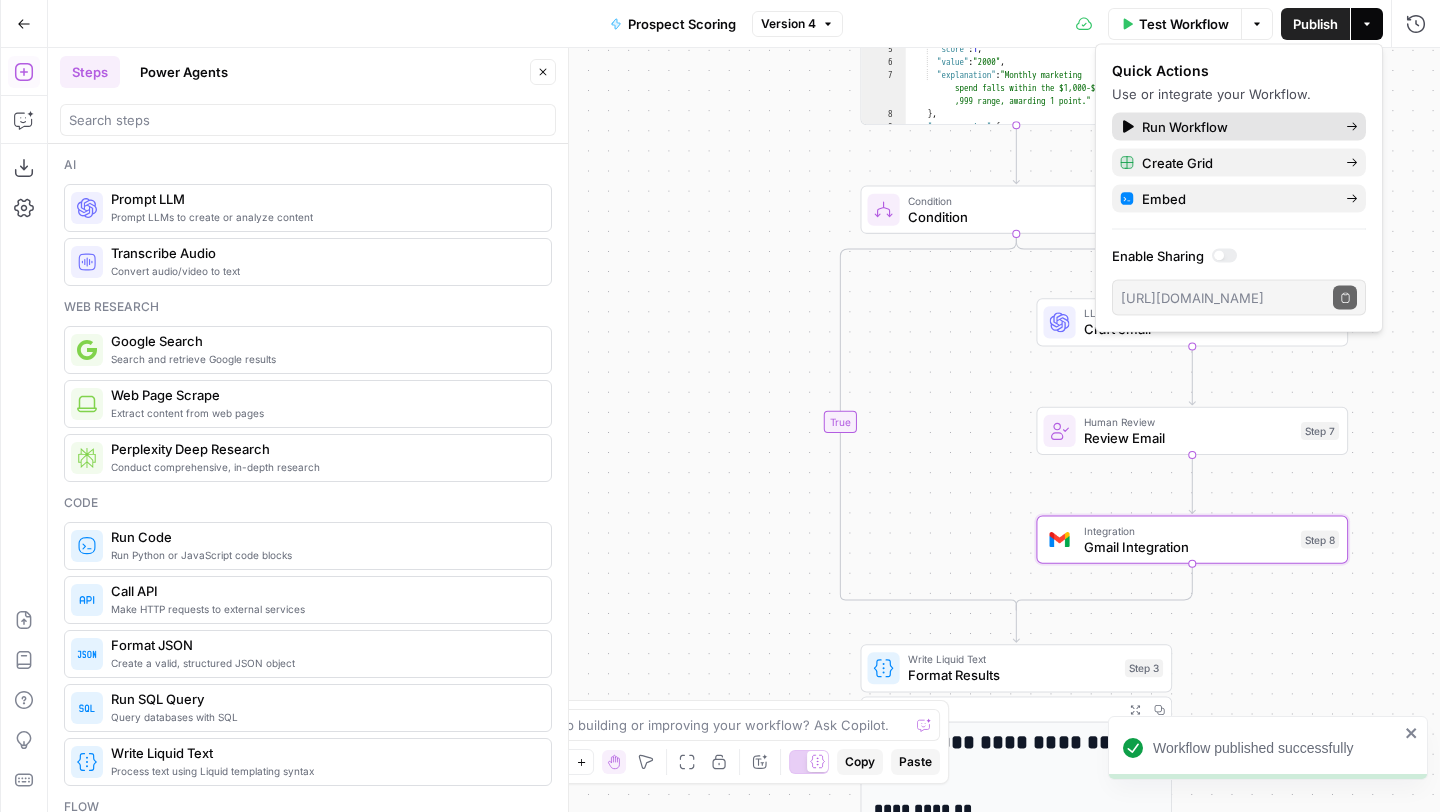 click on "Run Workflow" at bounding box center [1185, 127] 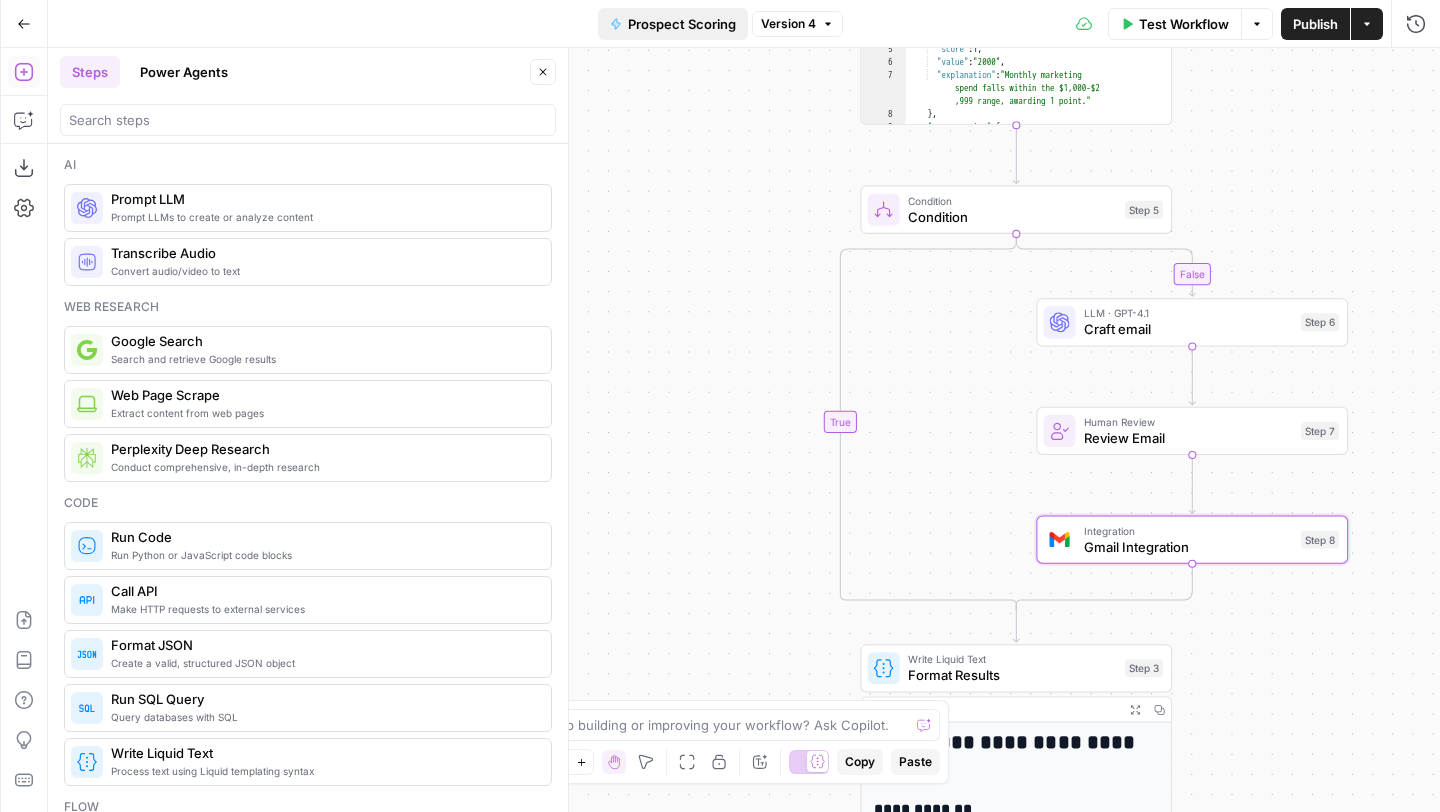 click on "Prospect Scoring" at bounding box center [673, 24] 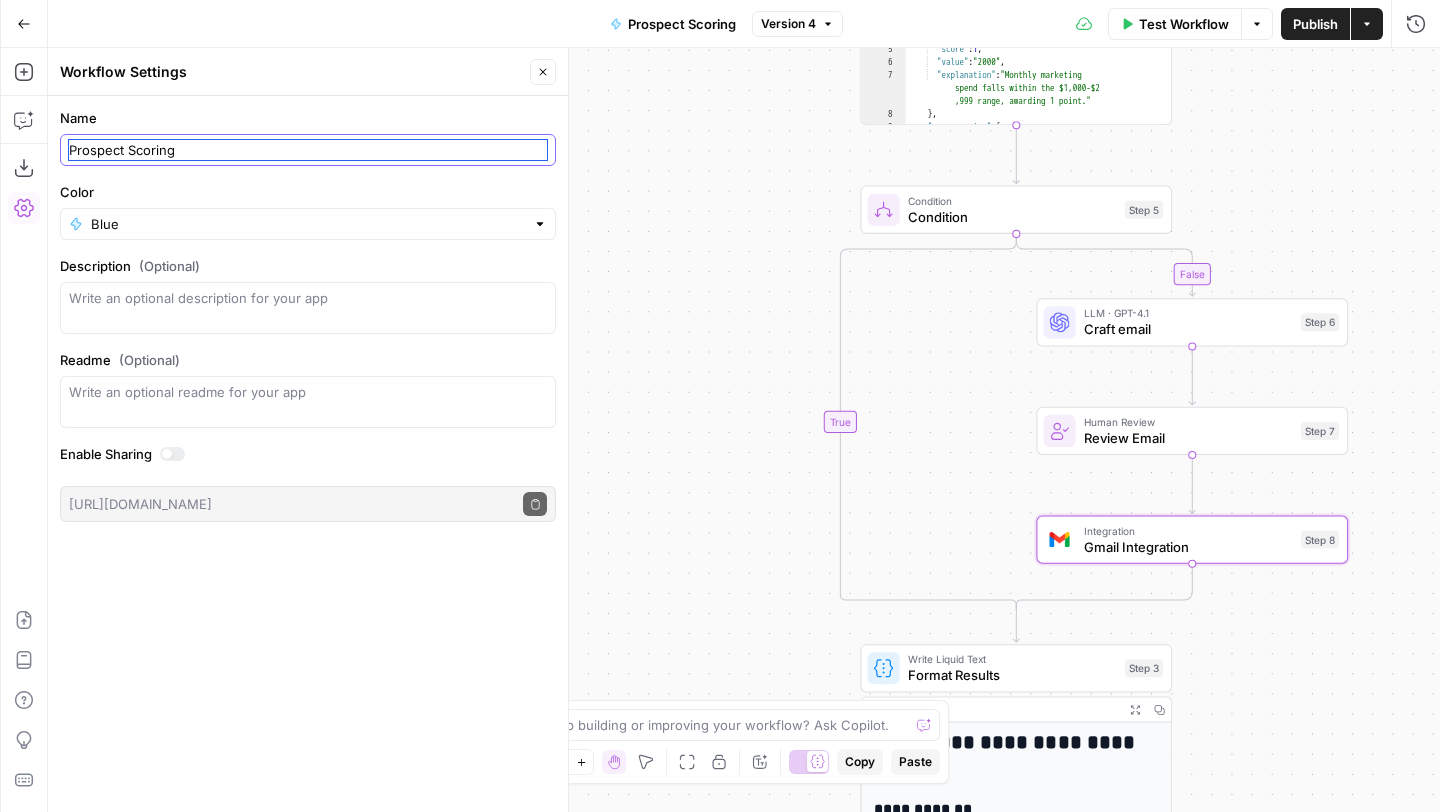 click on "Prospect Scoring" at bounding box center (308, 150) 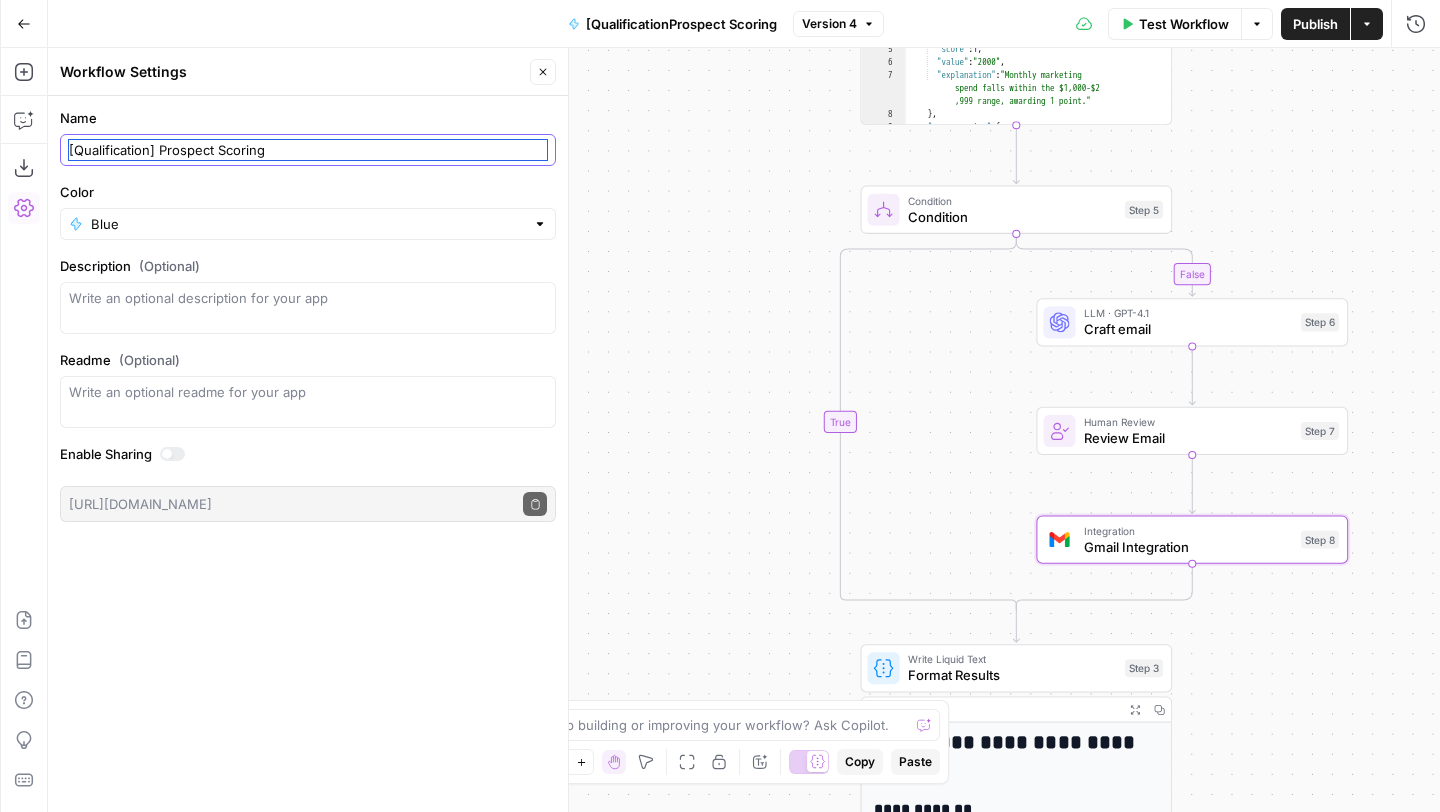 type on "[Qualification] Prospect Scoring" 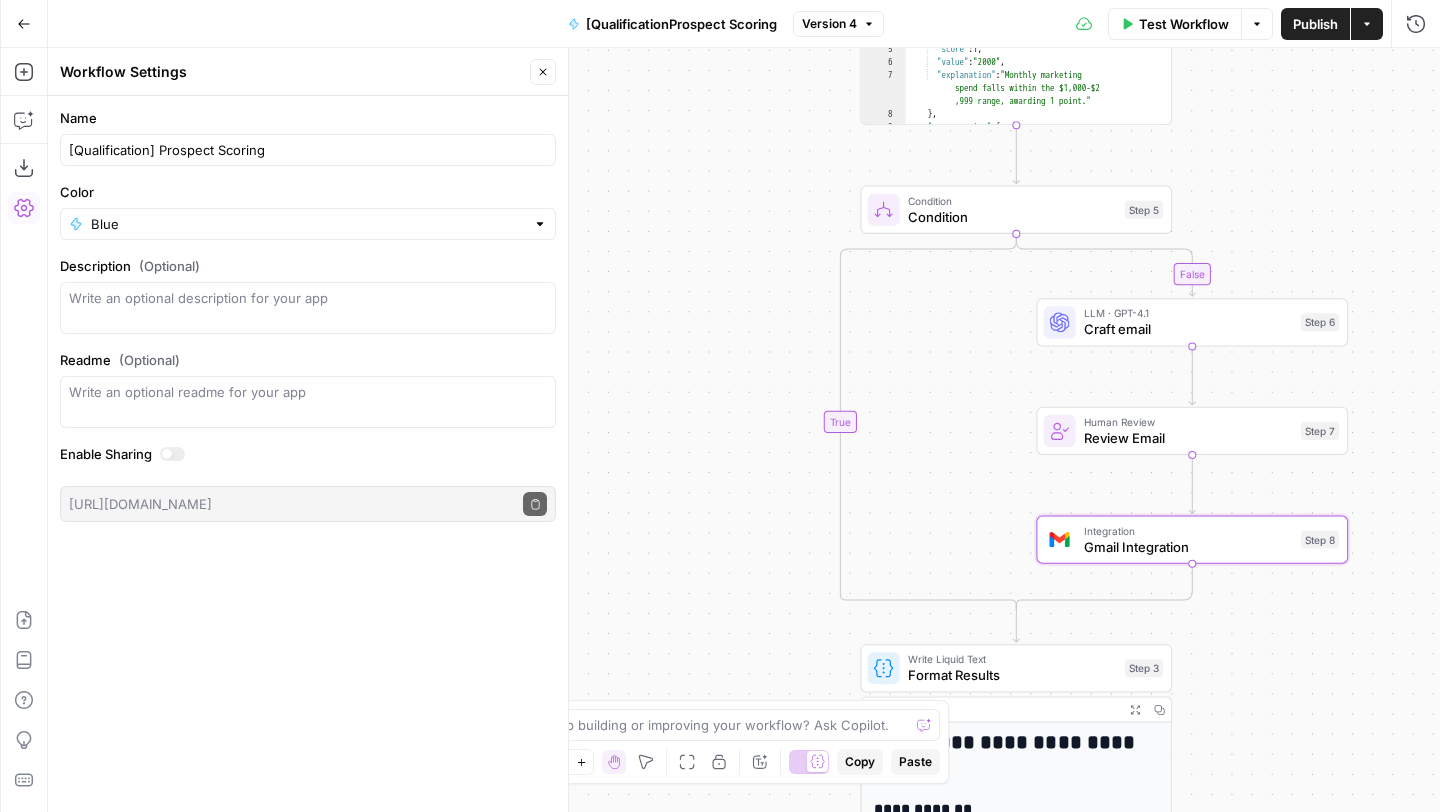 click on "false true Workflow Set Inputs Inputs Read from Grid Read from Grid Step 4 Output Expand Output Copy 1 2 3 4 5 6 [    {      "__id" :  "7524986" ,      "brand_name" :  "Butterflowy" ,      "brand_url" :  "https://www.butterflowy          .com/" ,      "brand_about" :  "Butterflowy is an AI          -powered SEO and content marketing           agency focused on helping marketing           teams scale content production,           improve search rankings, and drive           sustainable growth. Their services           include: \n - **SEO Audits & Strategy          **: Data-driven analysis to uncover           growth opportunities. \n - **Content           Creation & Optimization**:           Developing SEO-optimized content to           attract and engage target audiences          . \n - **Content Refresh**: Updating           outdated content to reclaim lost           \n -" at bounding box center (744, 430) 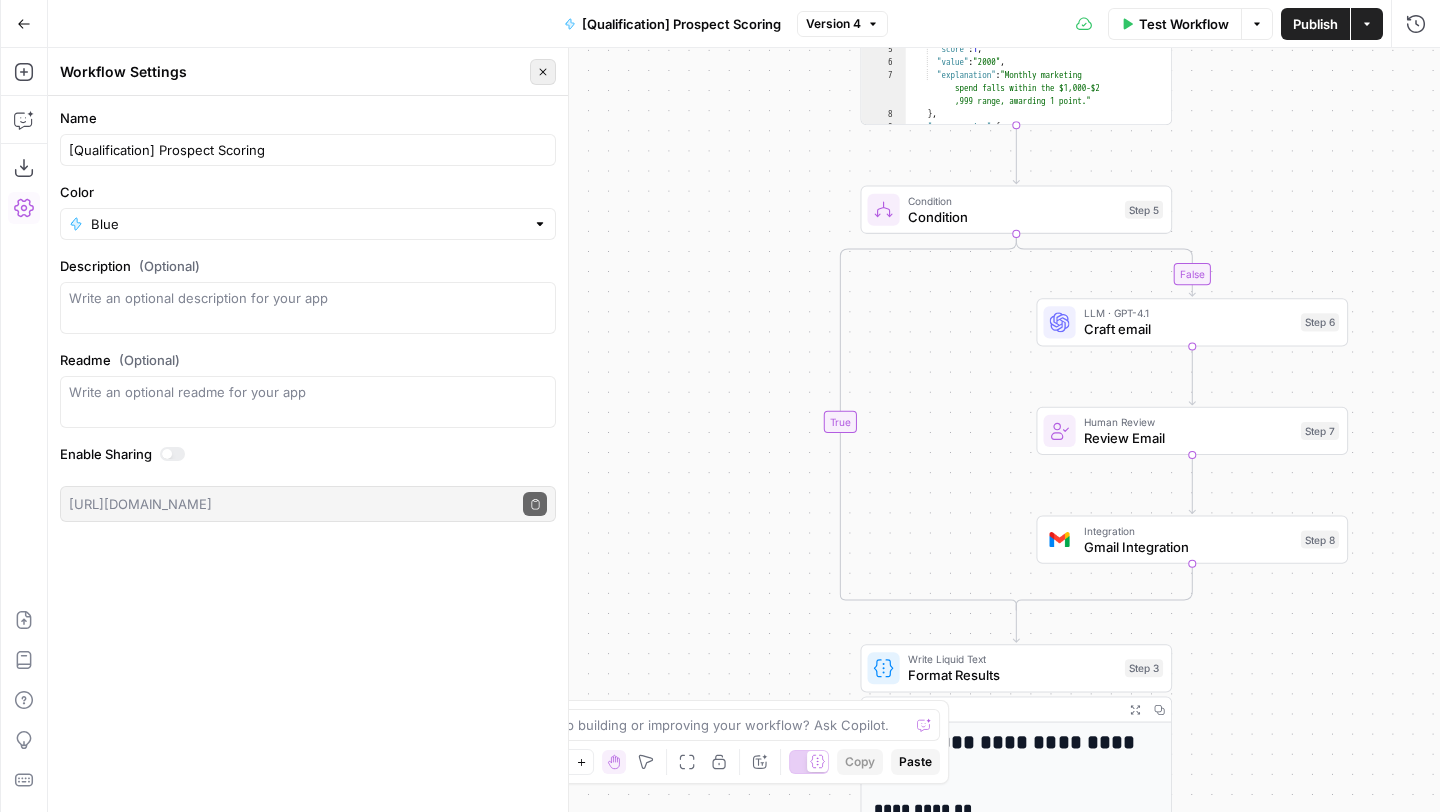 click 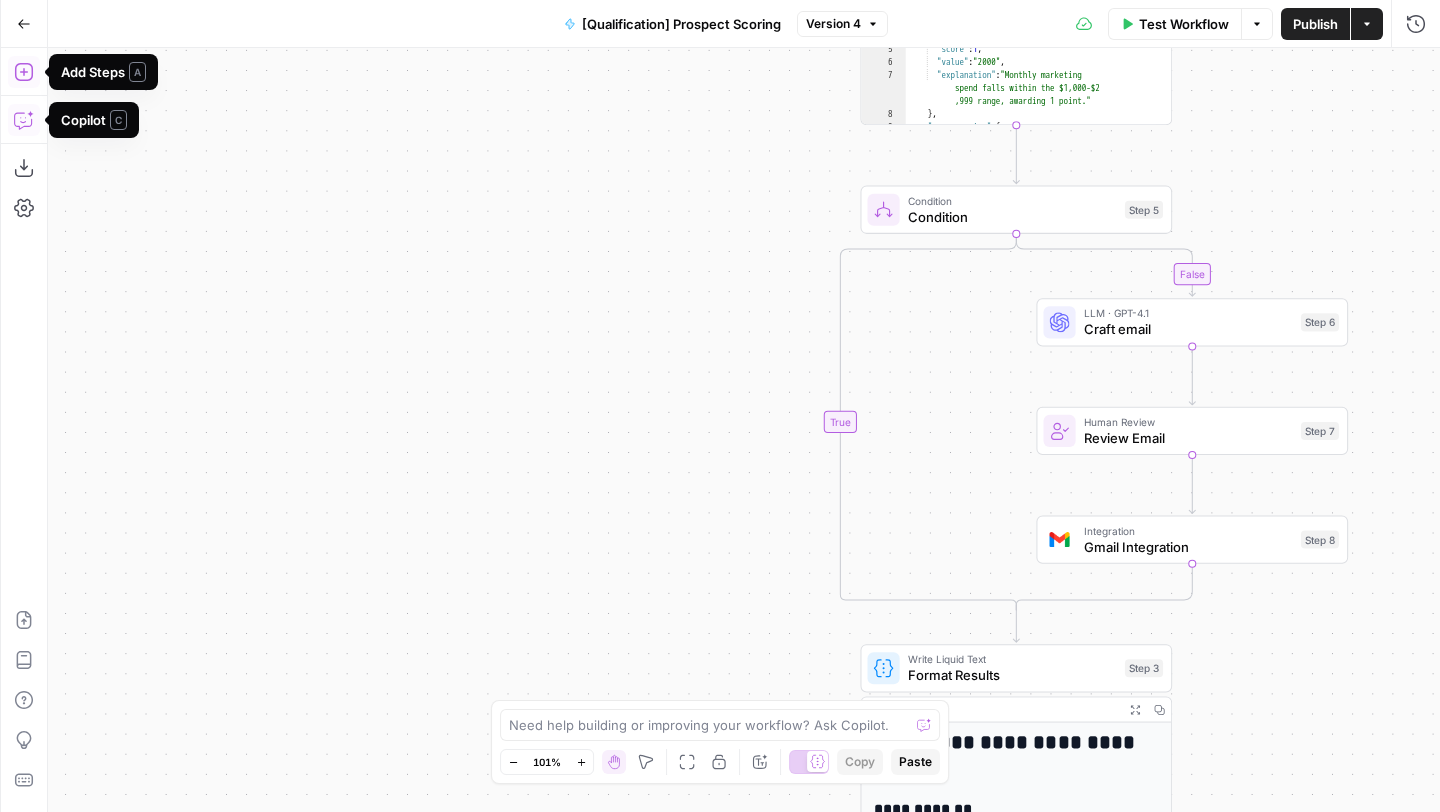 click 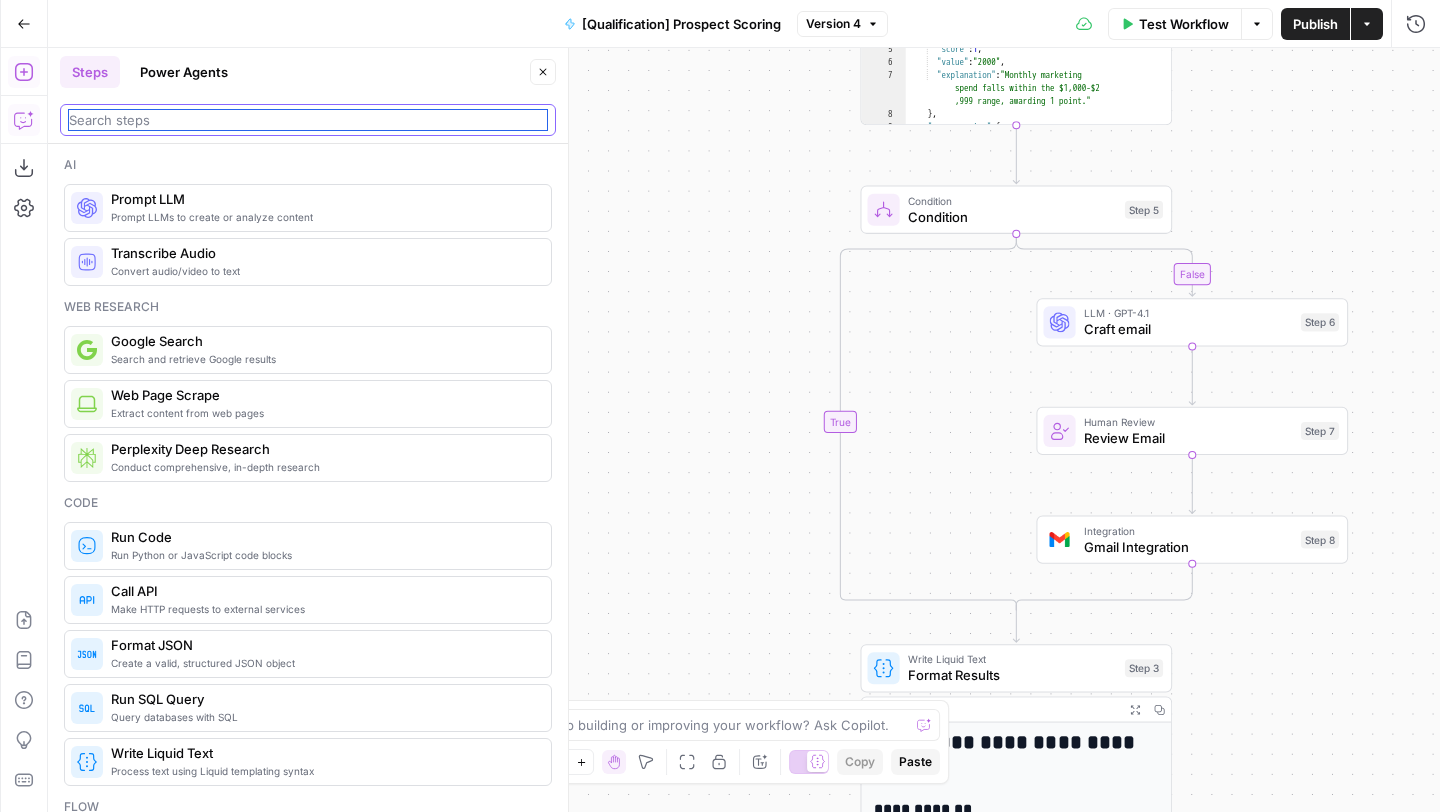 click at bounding box center [308, 120] 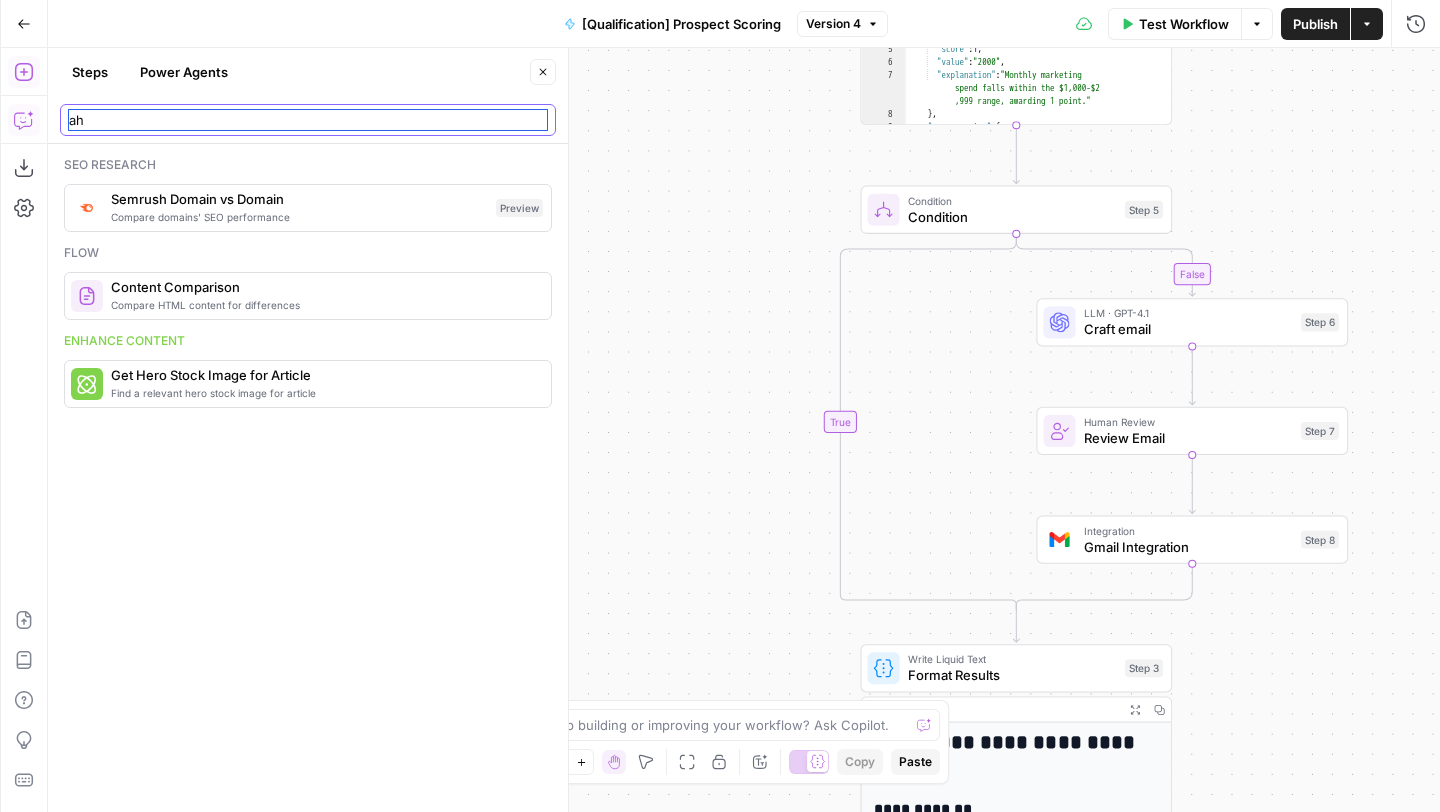 type on "a" 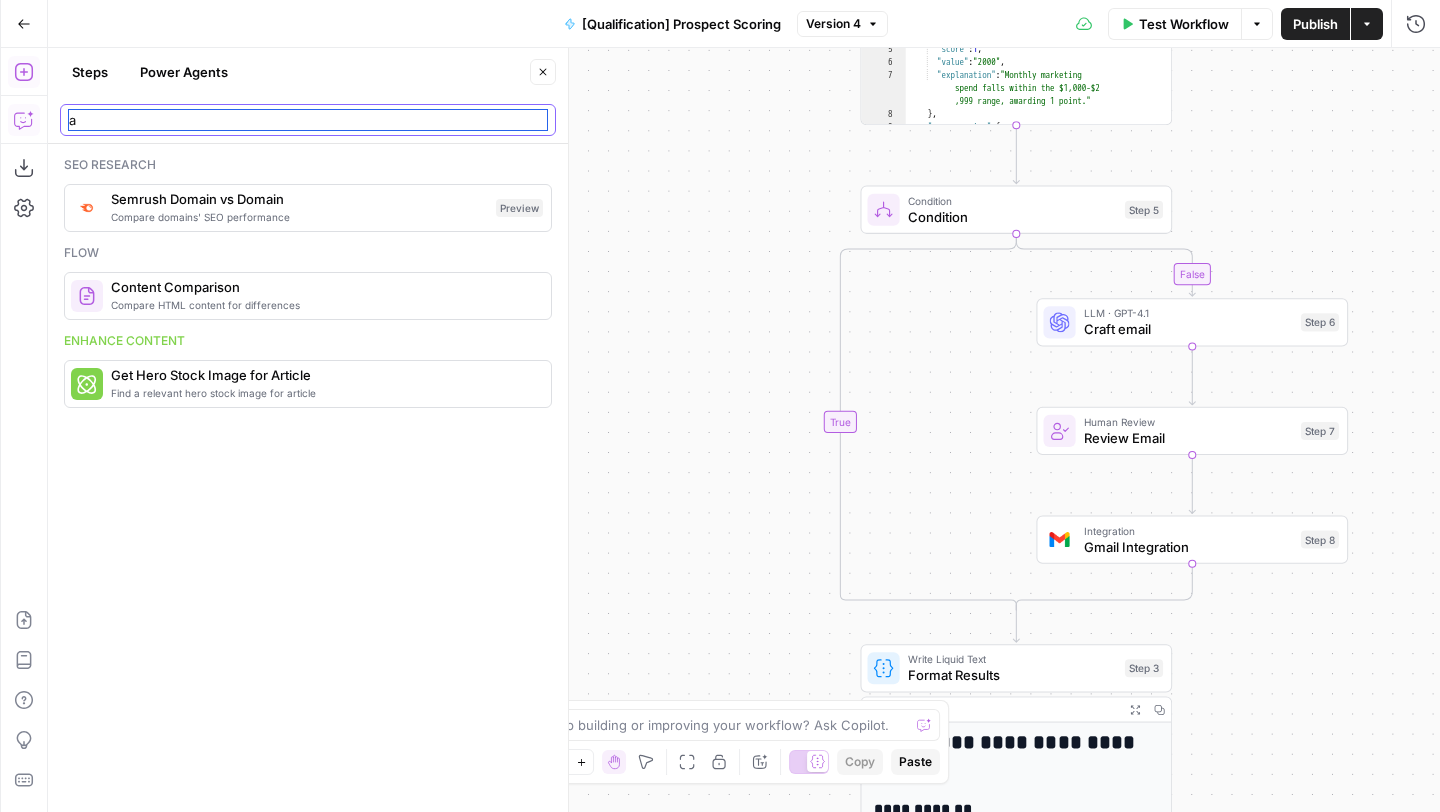 type 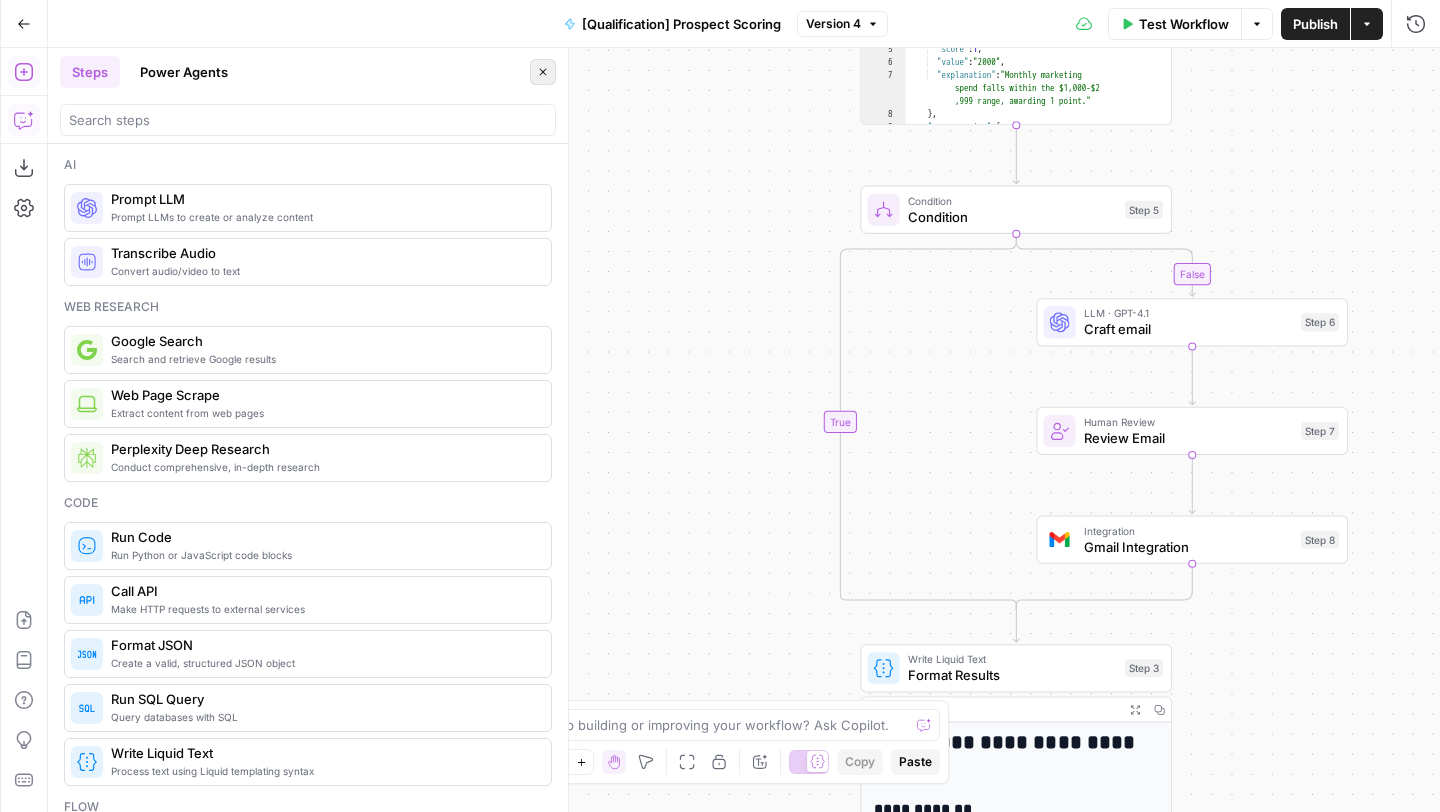 click on "Close" at bounding box center [543, 72] 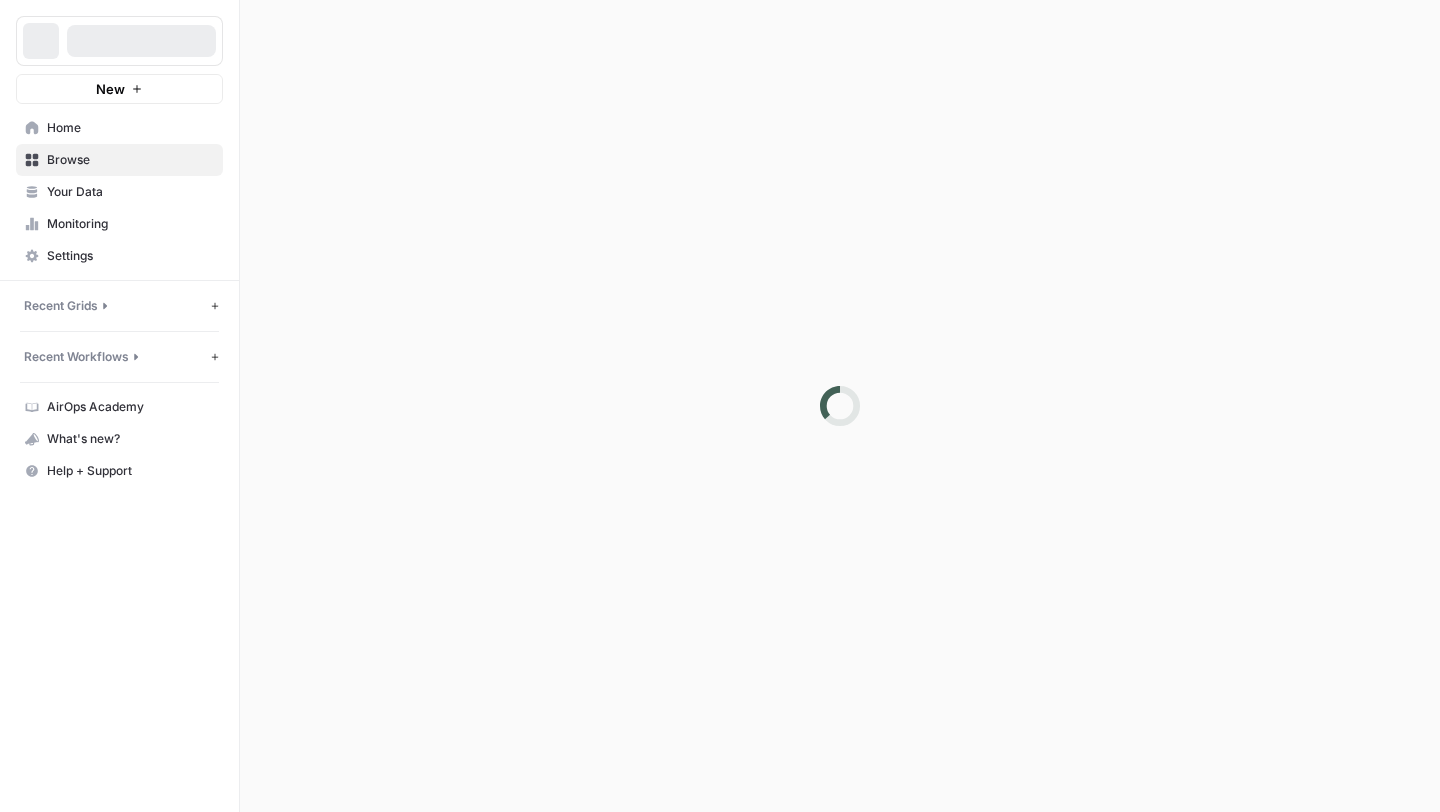 scroll, scrollTop: 0, scrollLeft: 0, axis: both 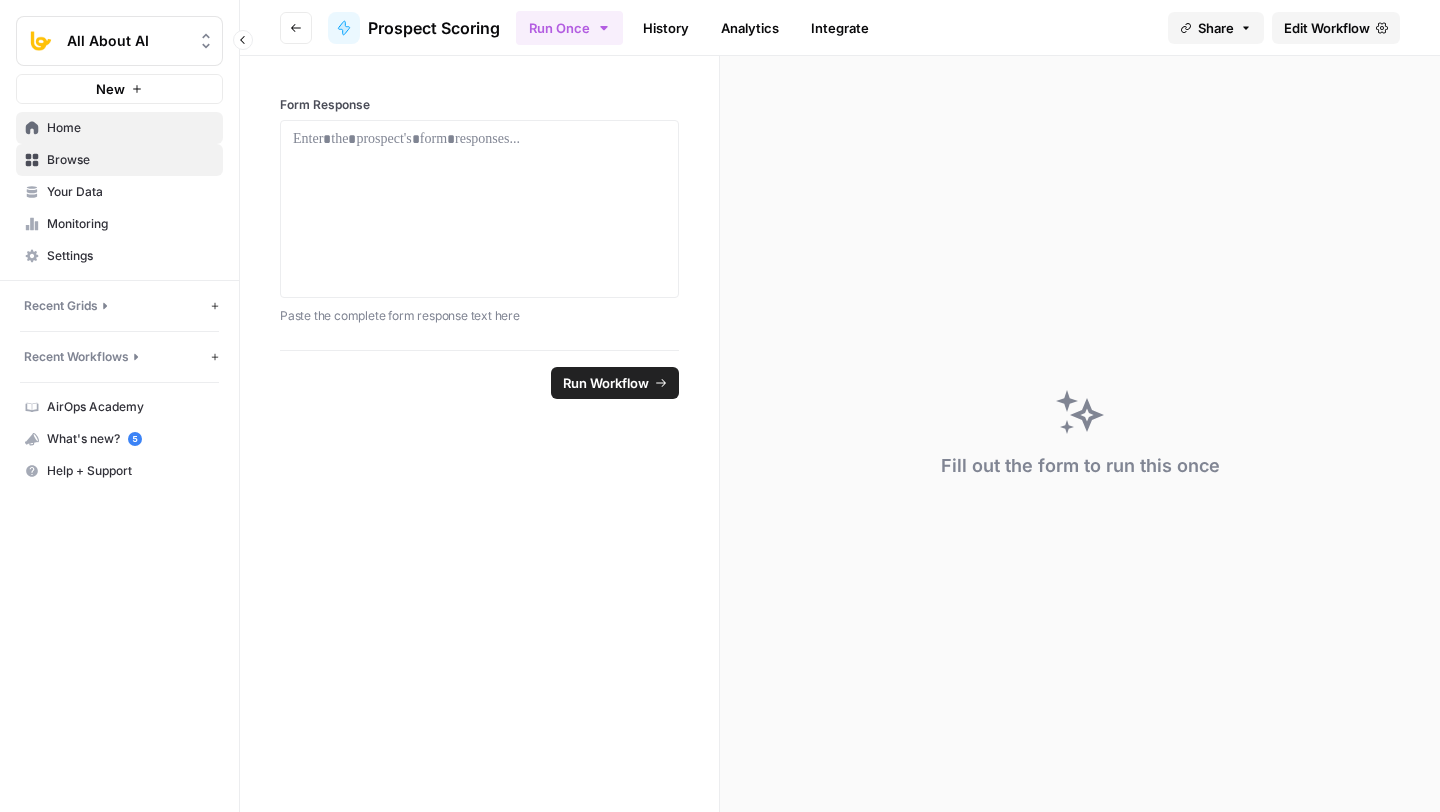 click on "Home" at bounding box center (130, 128) 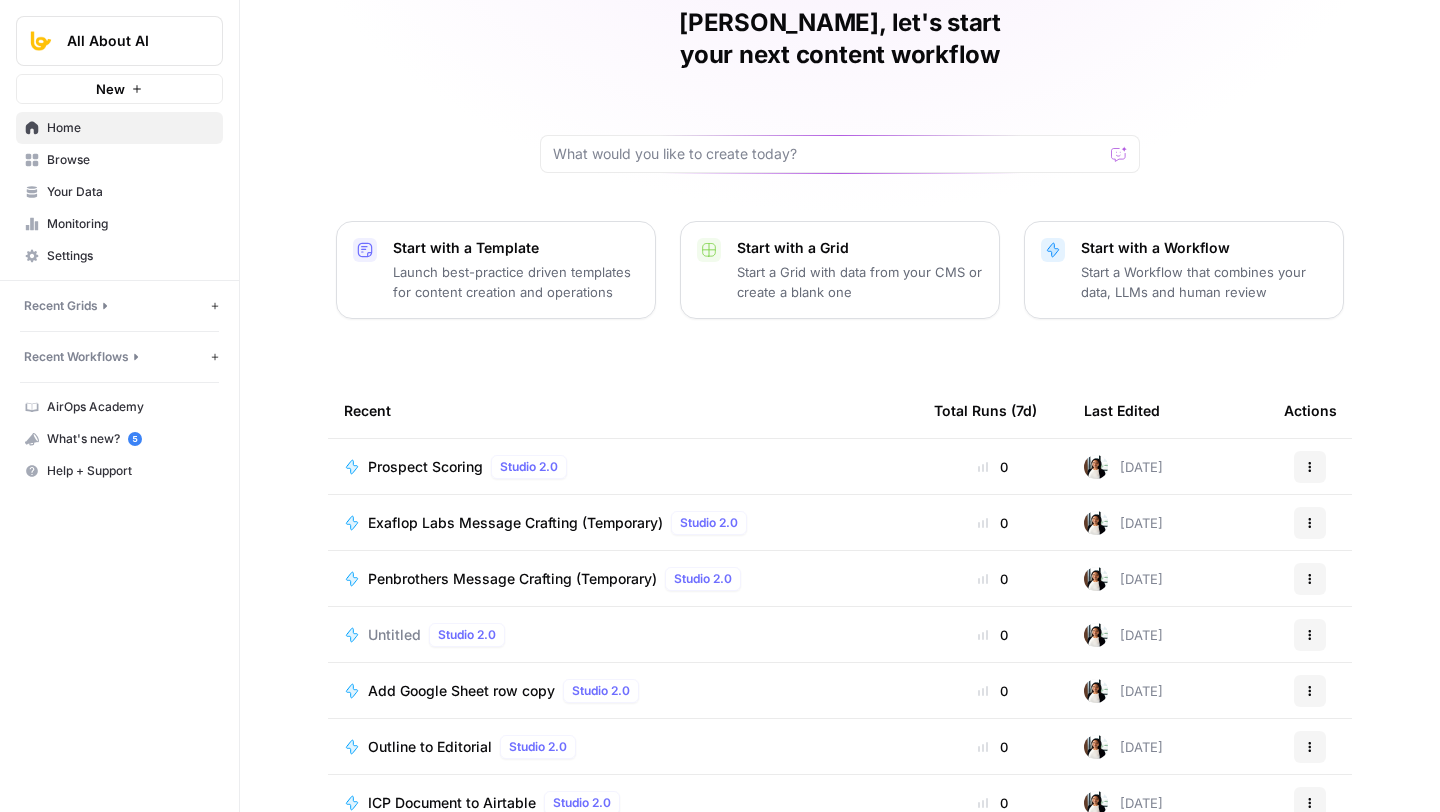 scroll, scrollTop: 108, scrollLeft: 0, axis: vertical 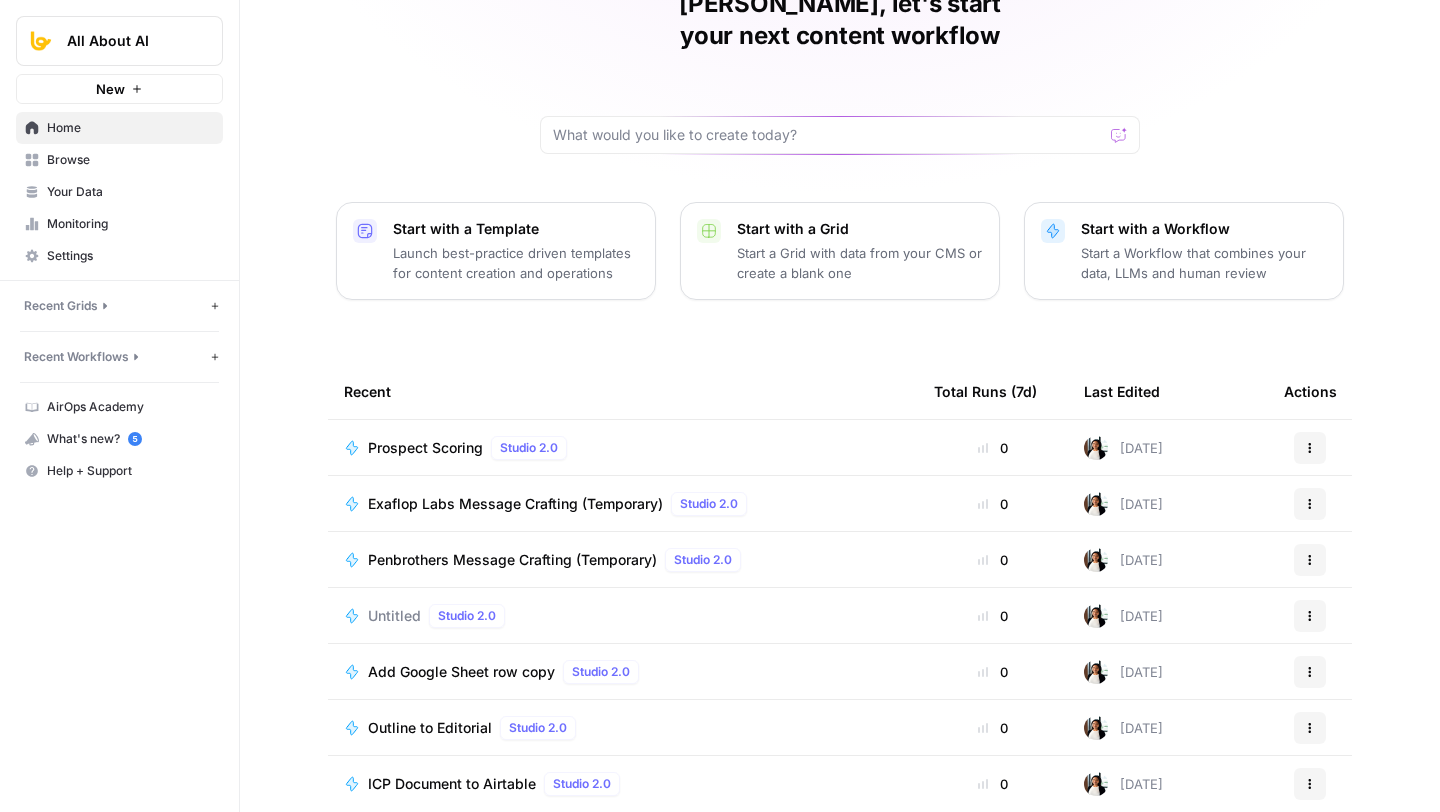 click on "Recent" at bounding box center [367, 391] 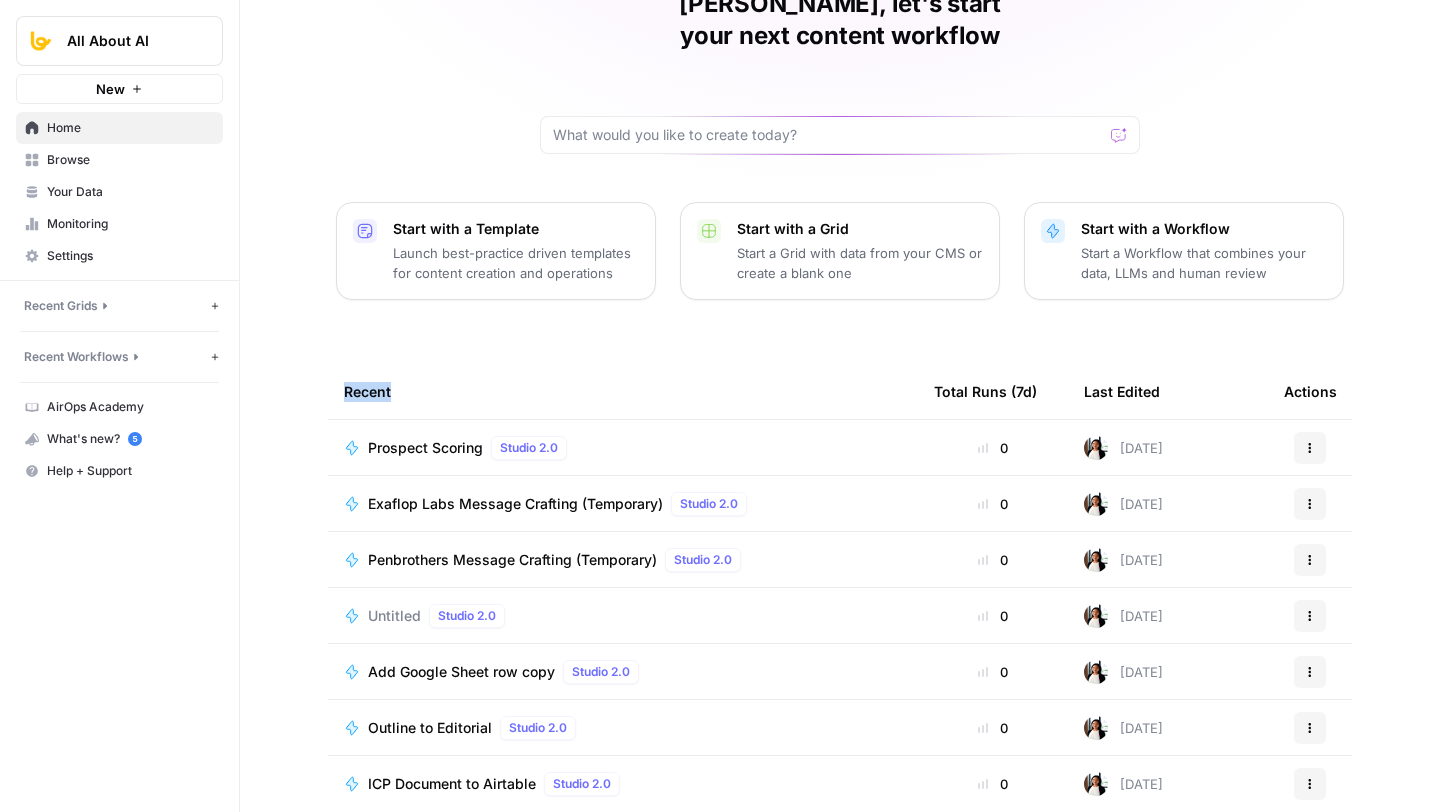 click on "Recent" at bounding box center (367, 391) 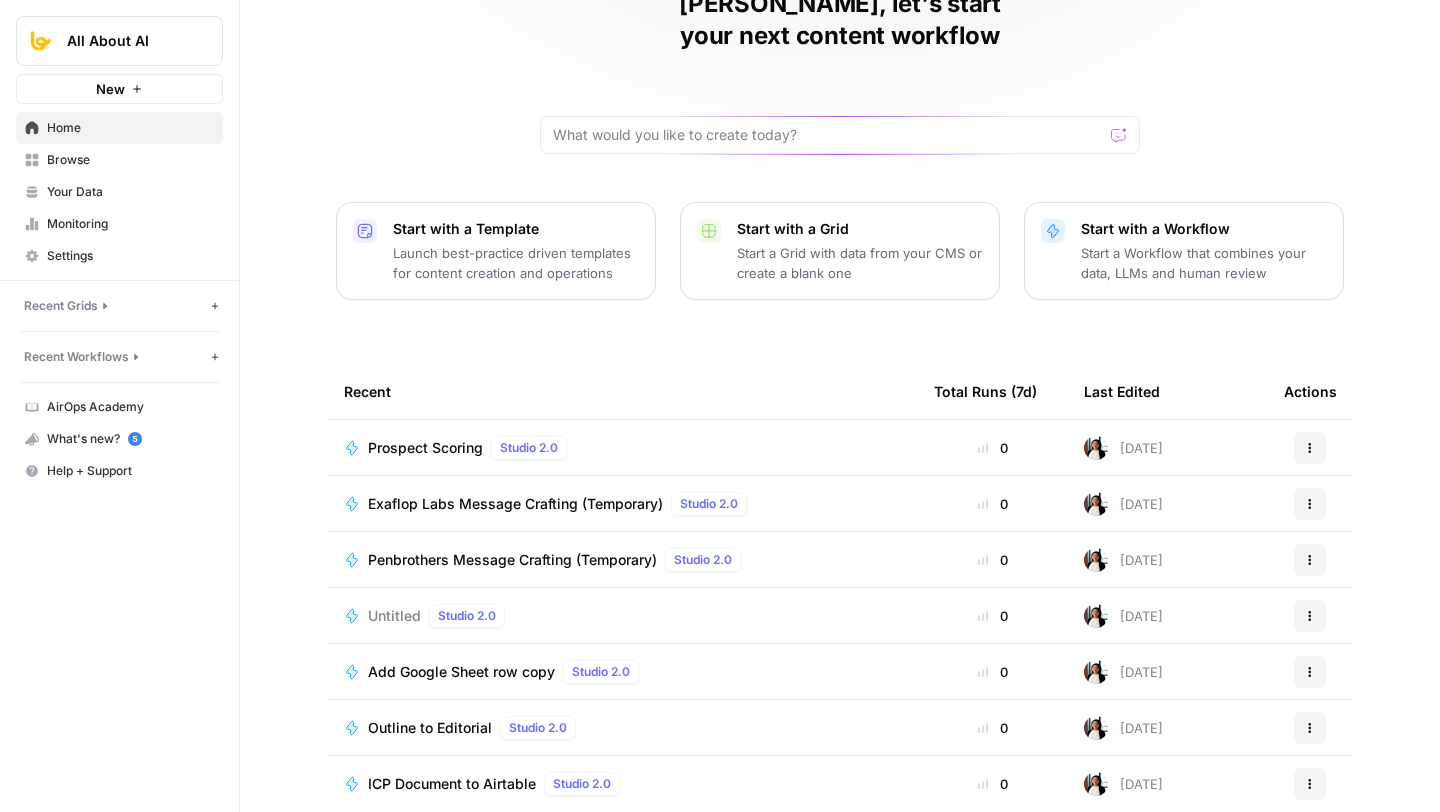 click on "Recent" at bounding box center [367, 391] 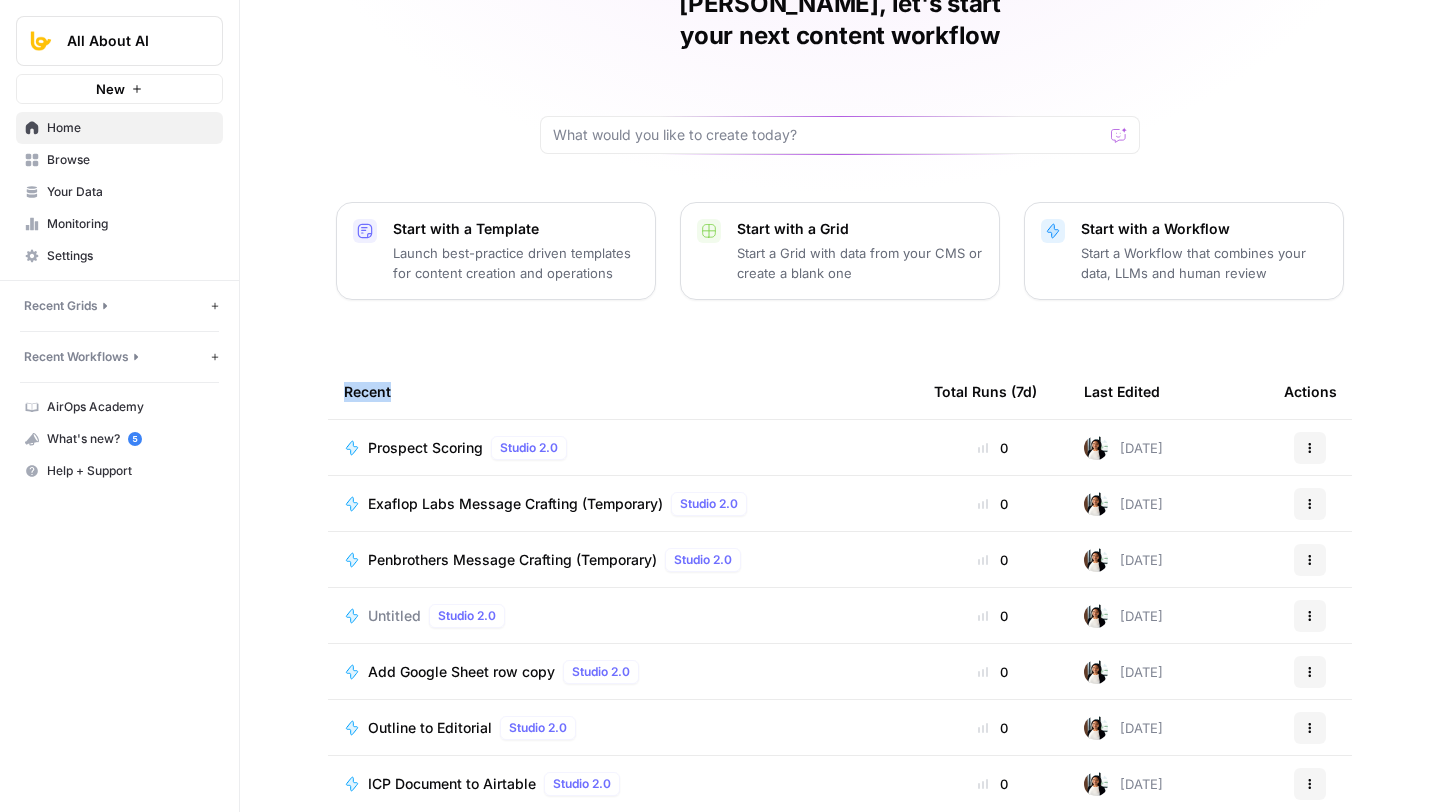 click on "Recent" at bounding box center (367, 391) 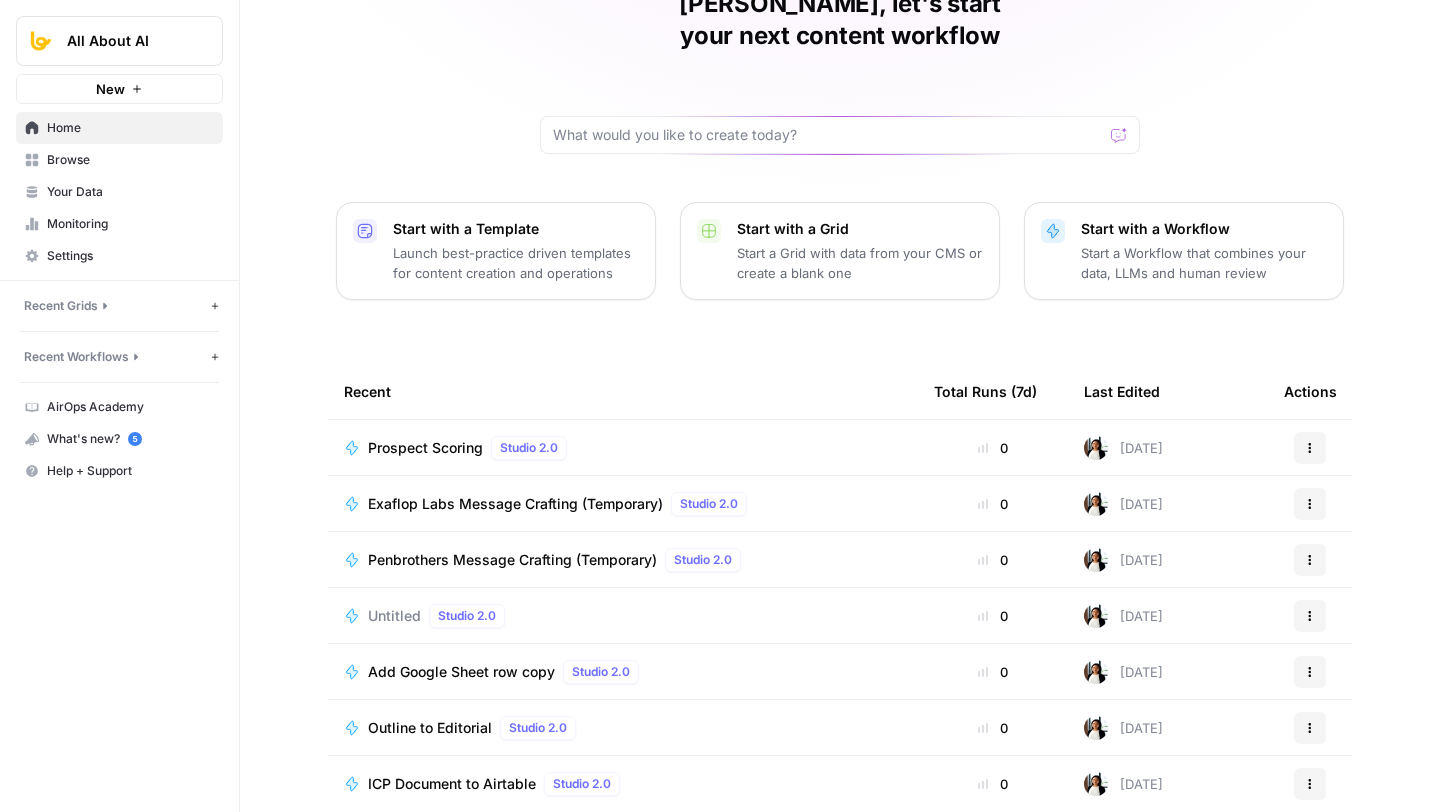 click on "Recent" at bounding box center (367, 391) 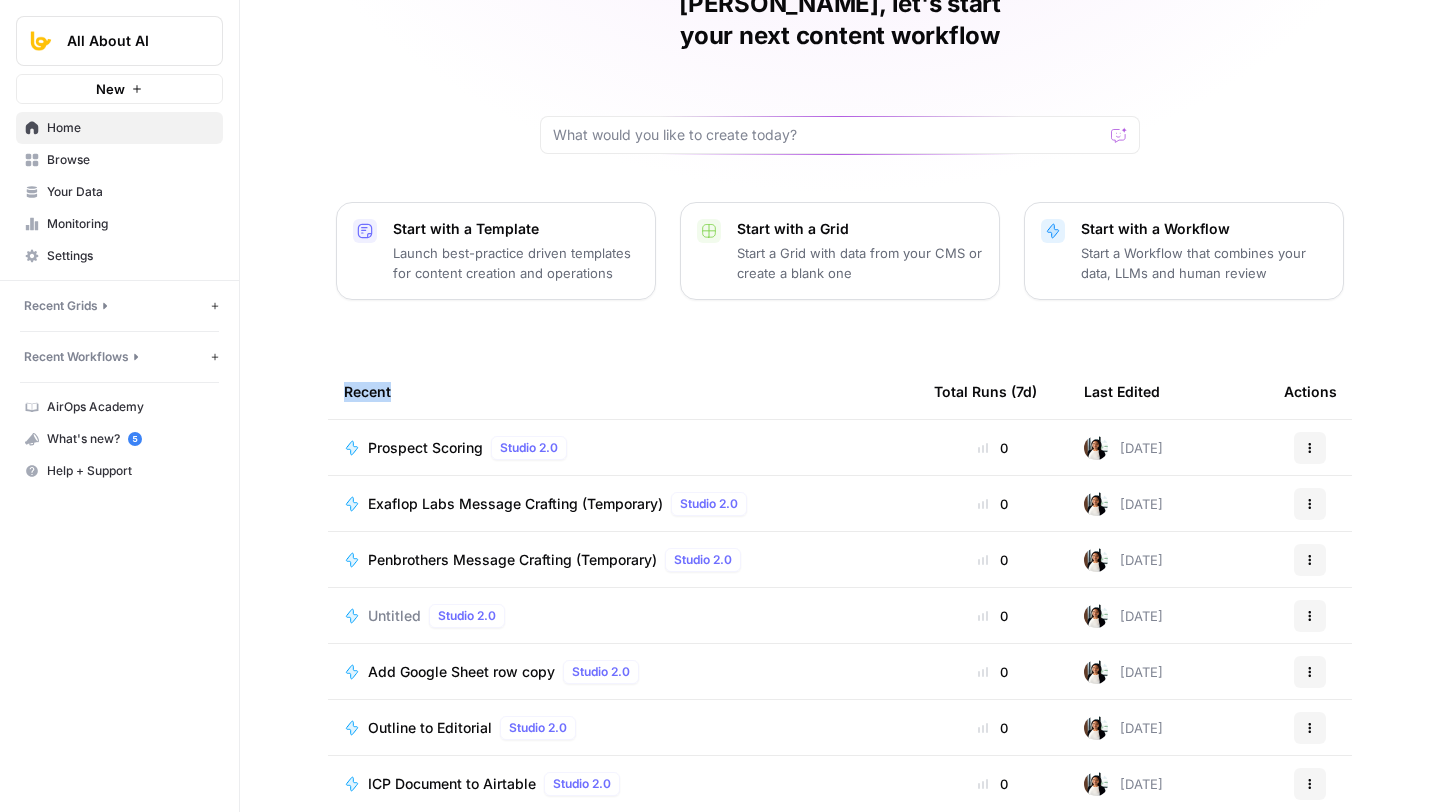 click on "Recent" at bounding box center [367, 391] 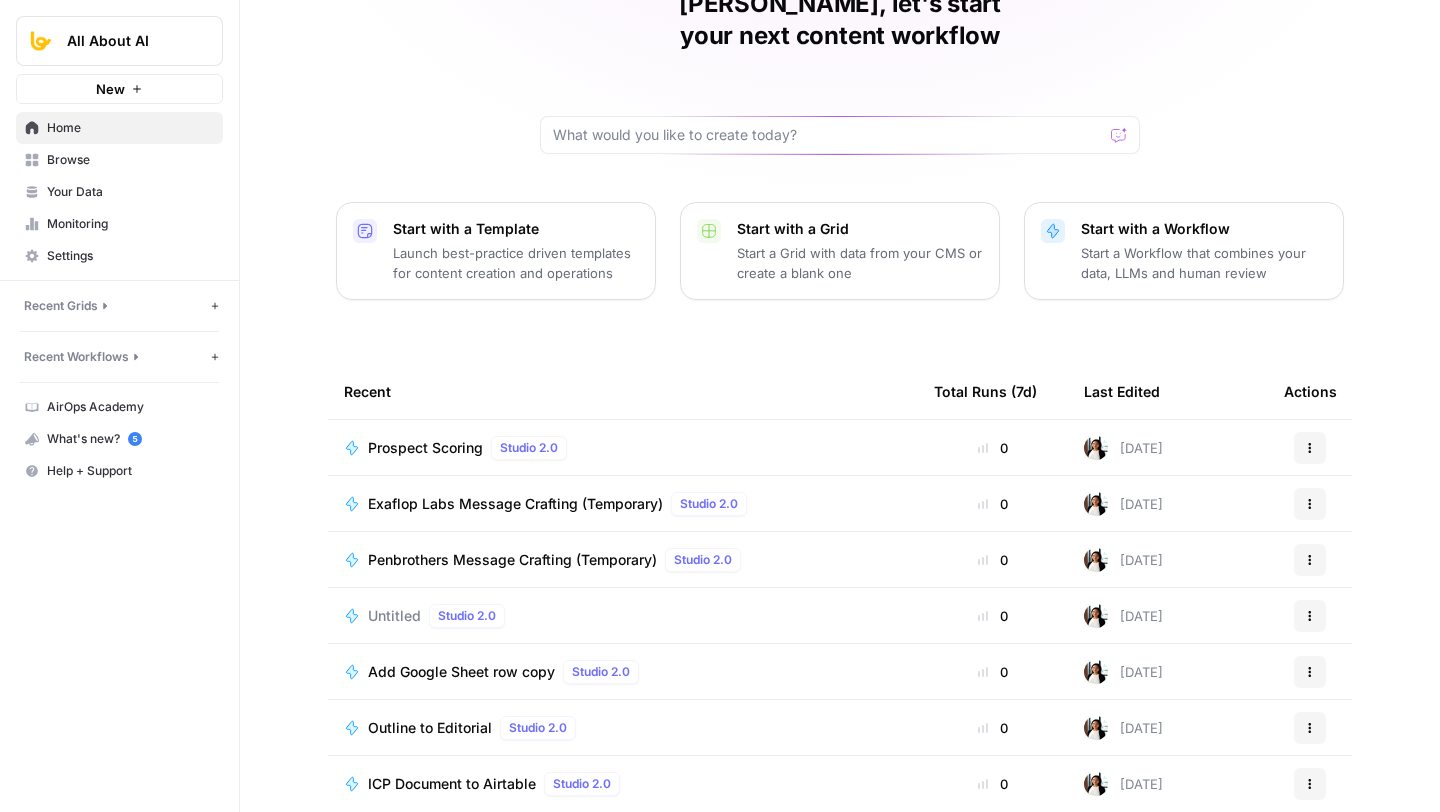 click on "Recent" at bounding box center (367, 391) 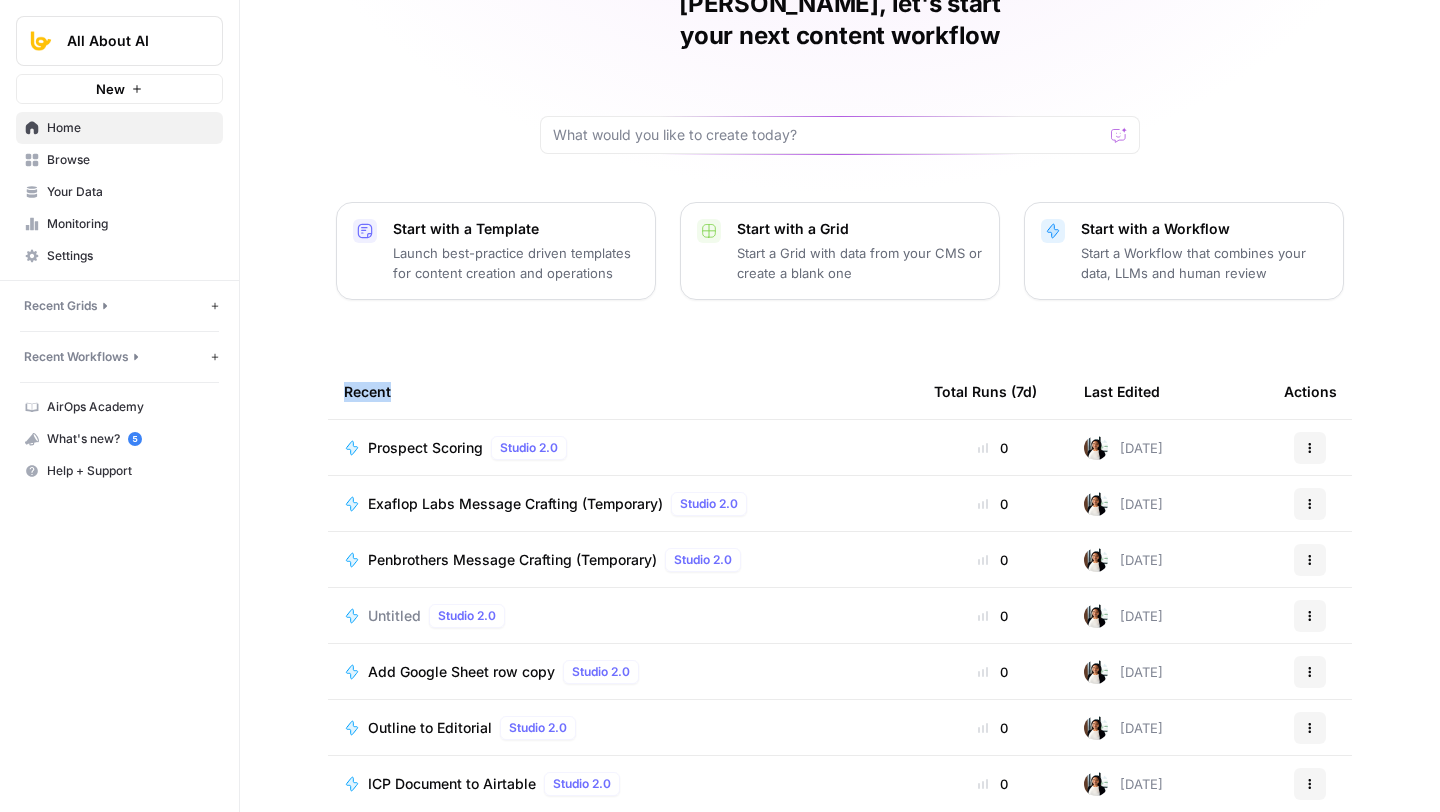 click on "Recent" at bounding box center [367, 391] 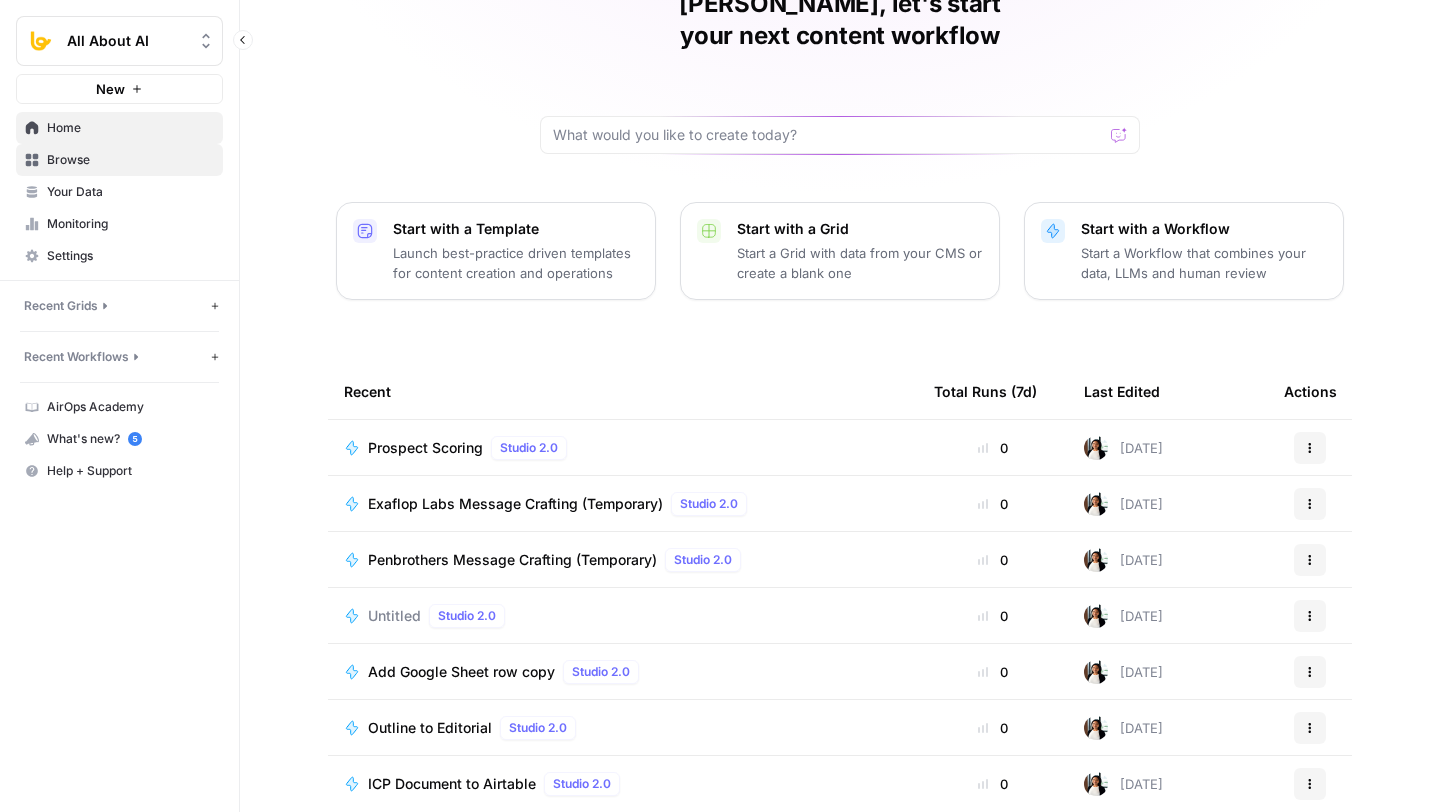 click on "Browse" at bounding box center (130, 160) 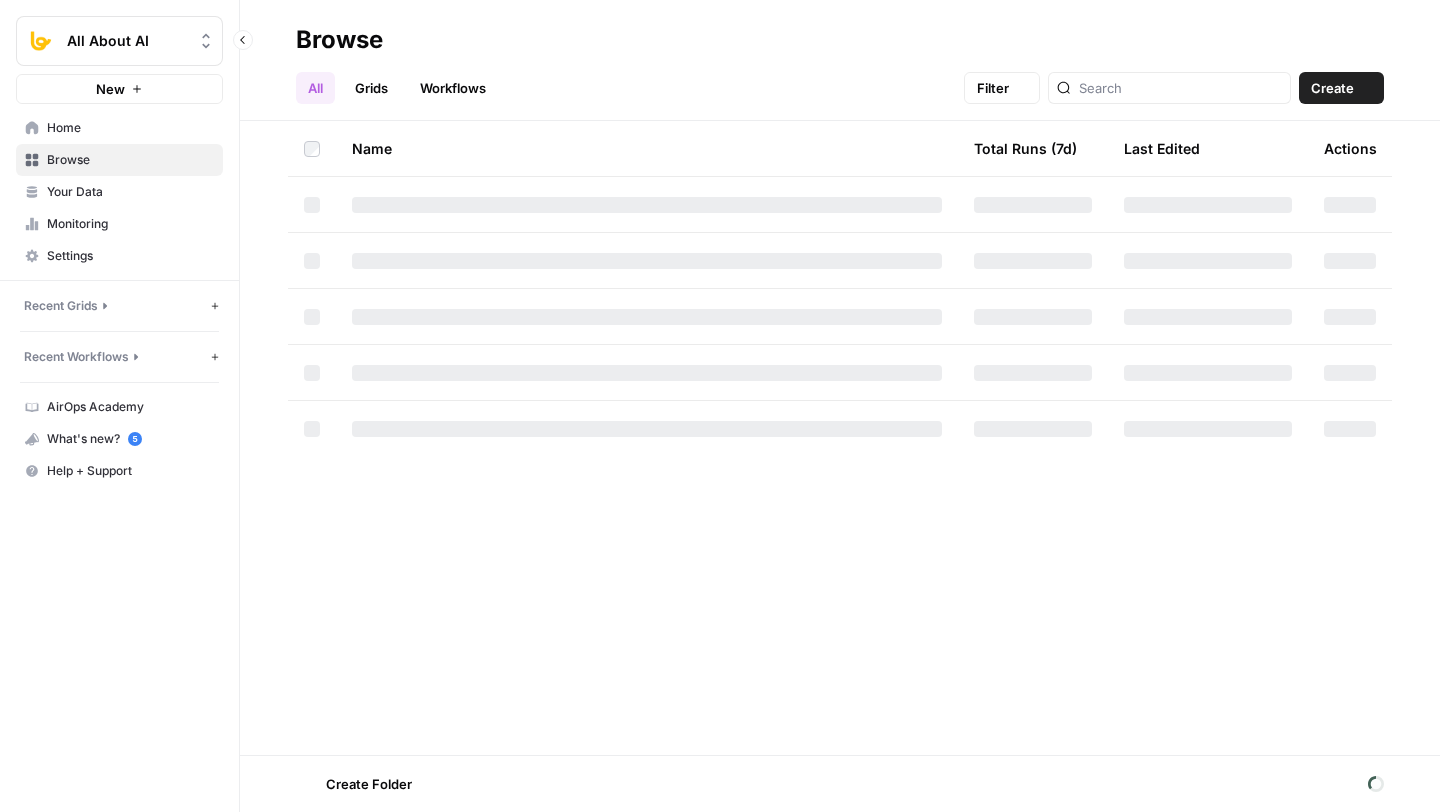 scroll, scrollTop: 0, scrollLeft: 0, axis: both 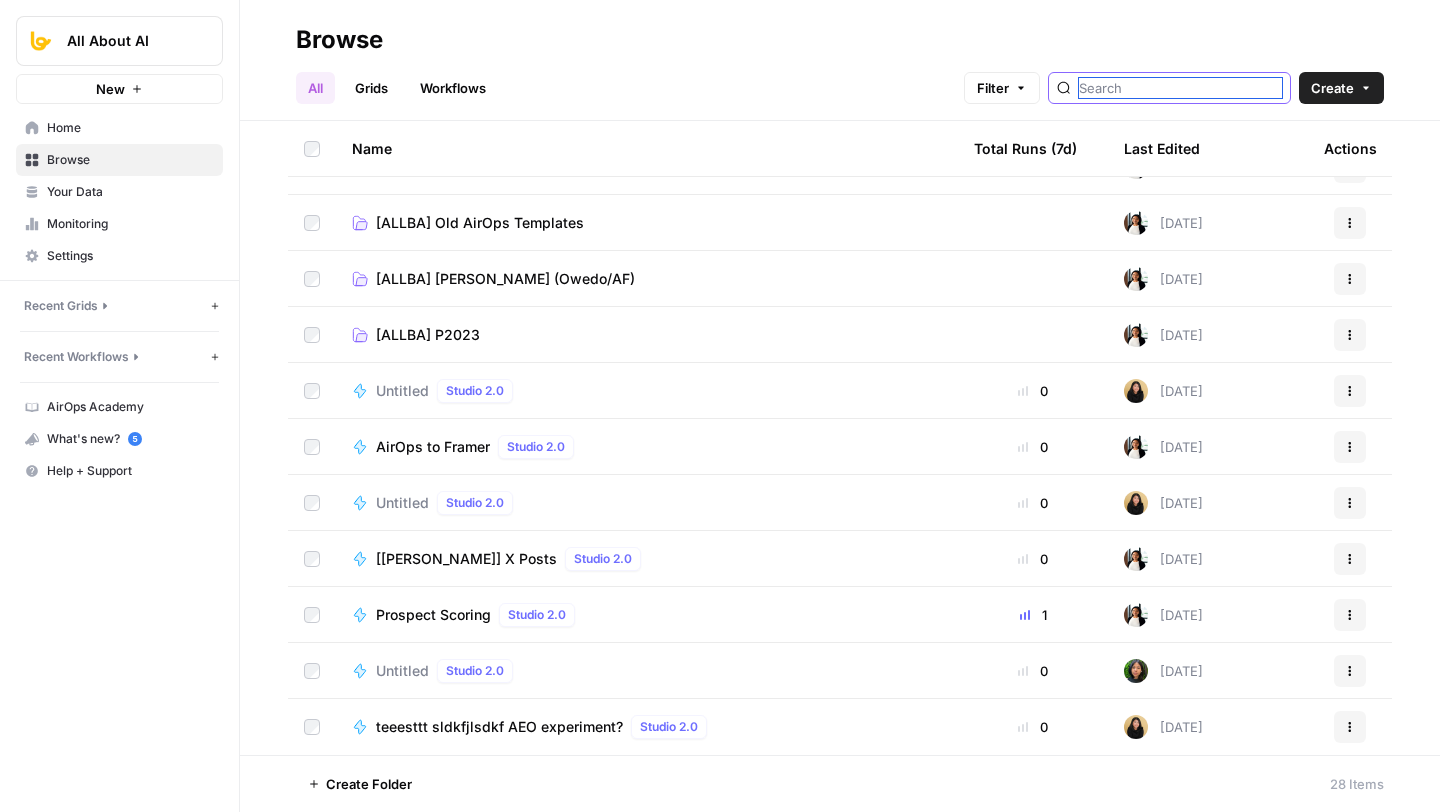 click at bounding box center [1180, 88] 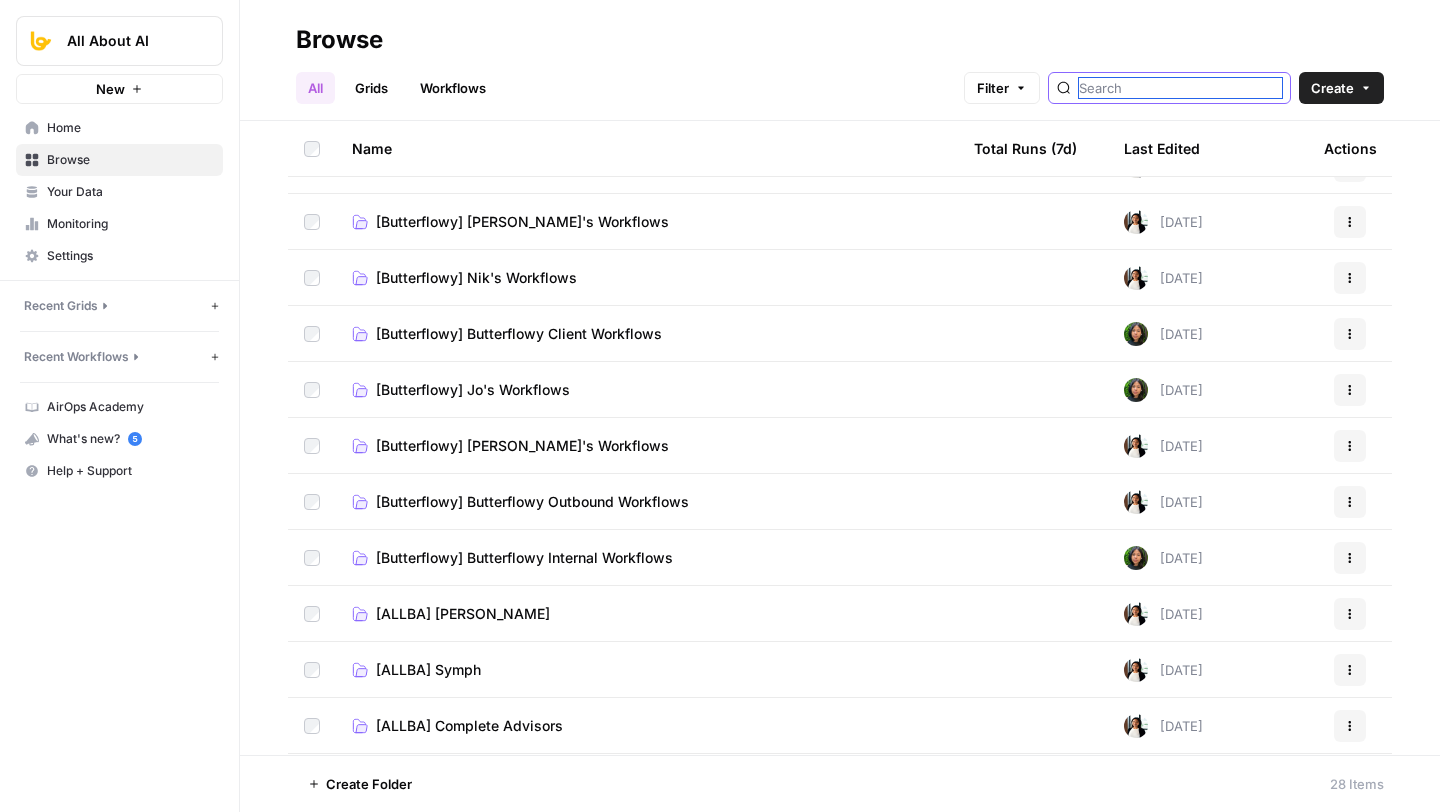 scroll, scrollTop: 0, scrollLeft: 0, axis: both 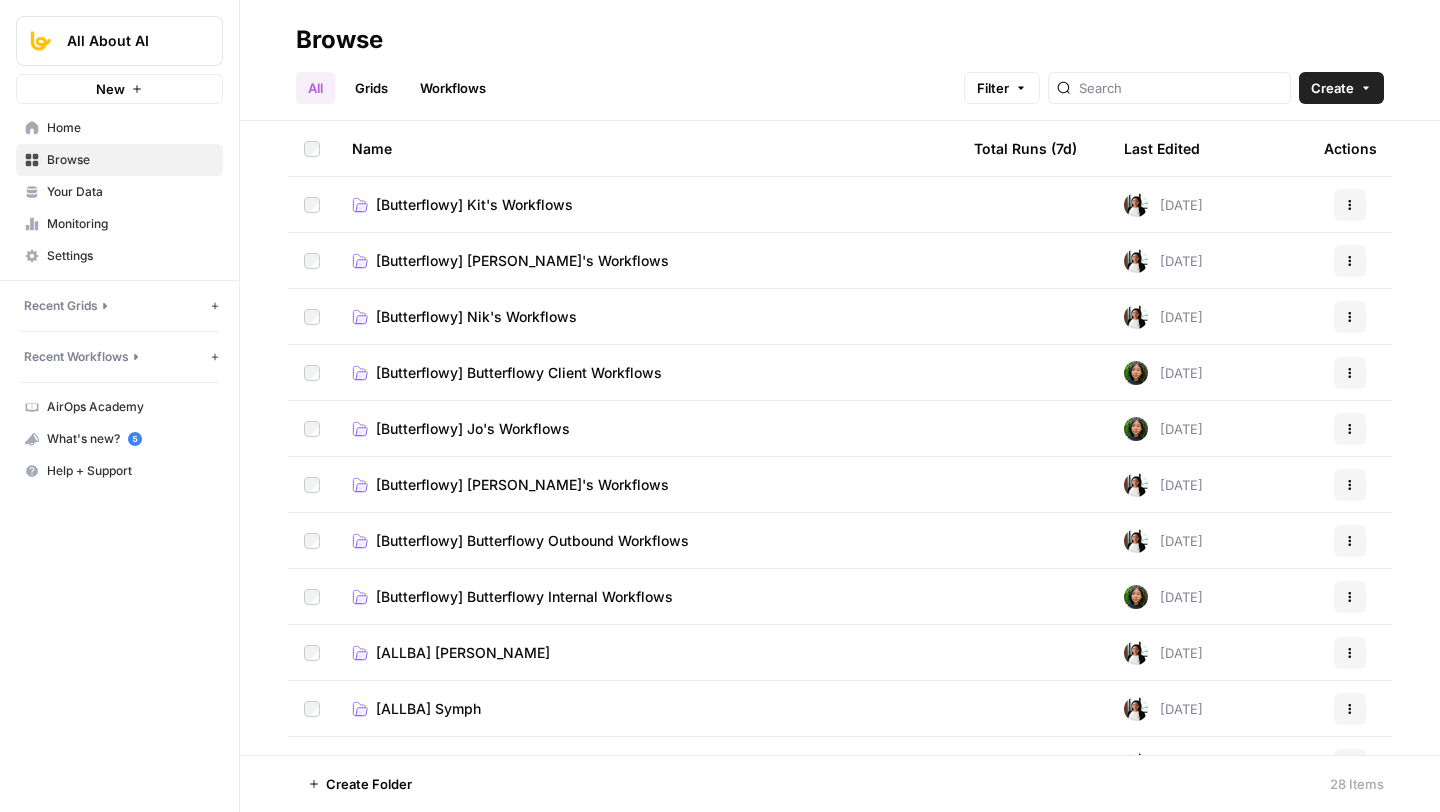 click on "[Butterflowy] Butterflowy Internal Workflows" at bounding box center [524, 597] 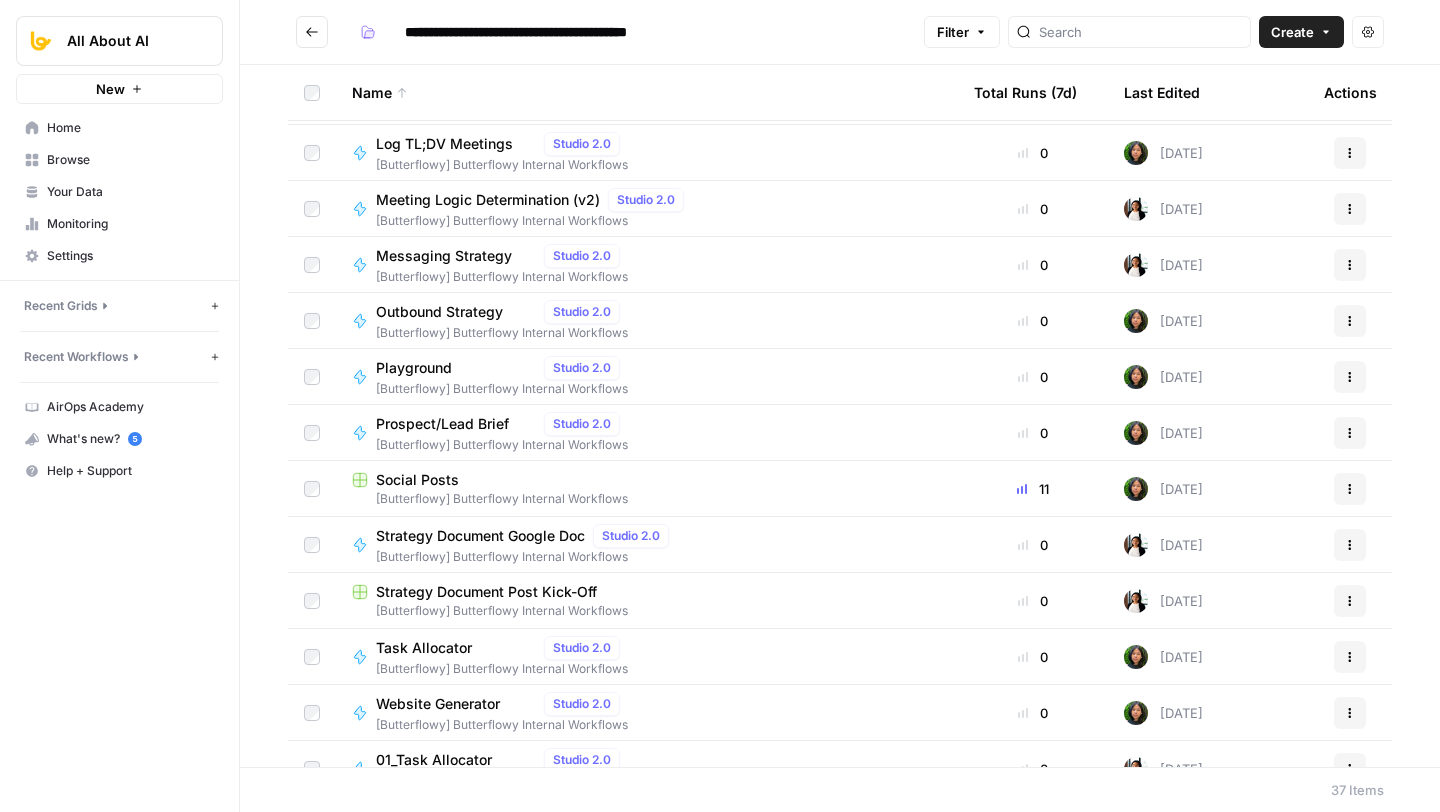 scroll, scrollTop: 1395, scrollLeft: 0, axis: vertical 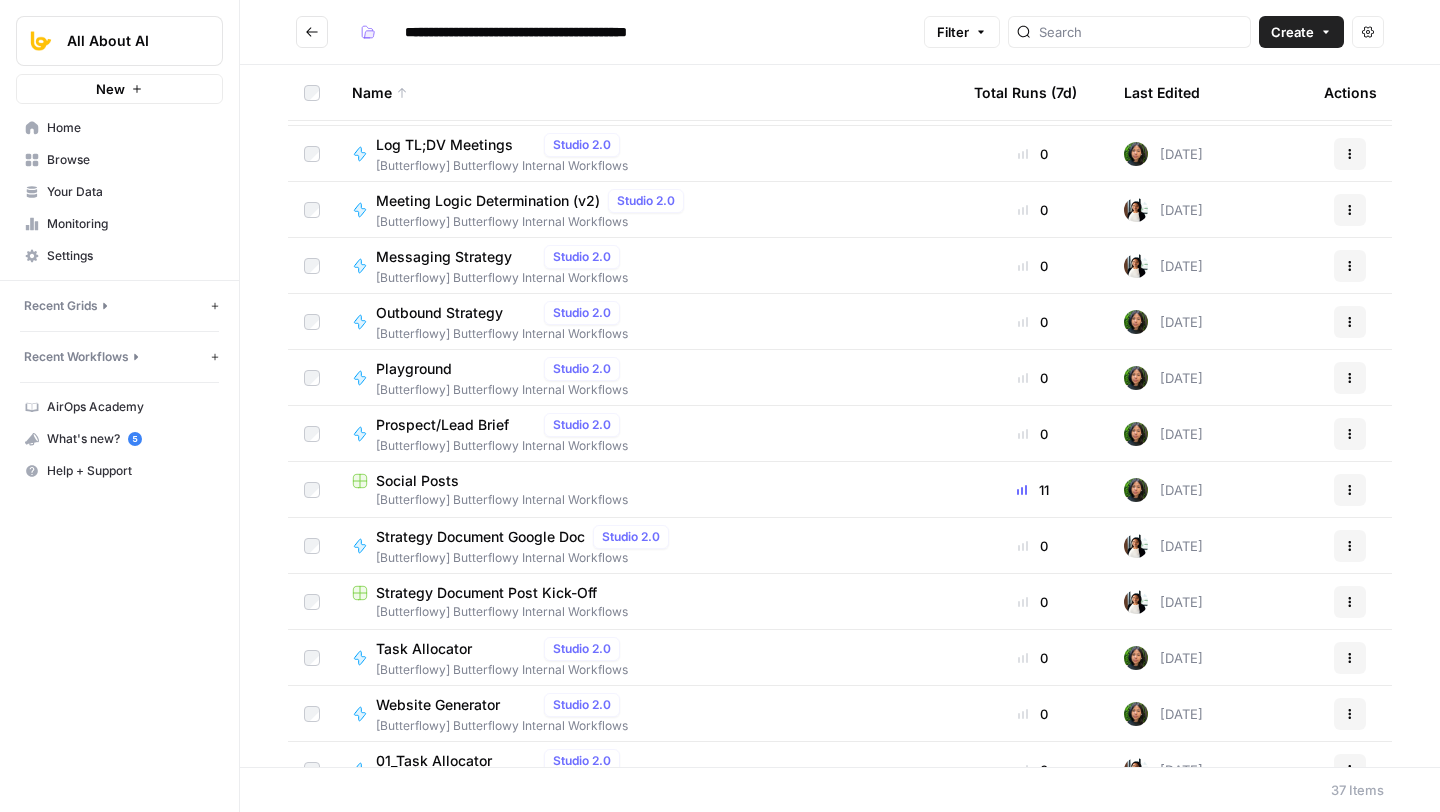 click on "Task Allocator Studio 2.0" at bounding box center [502, 649] 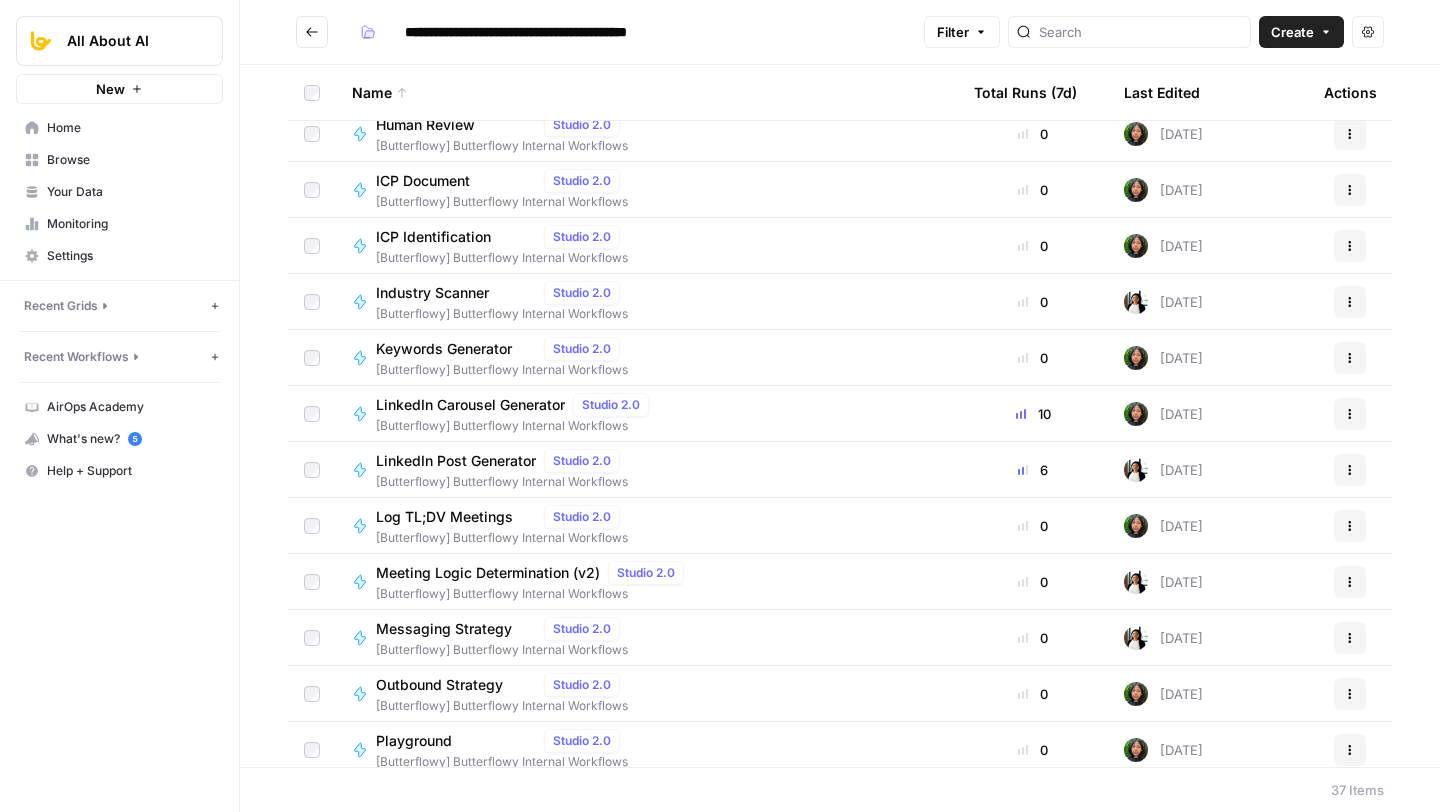 scroll, scrollTop: 981, scrollLeft: 0, axis: vertical 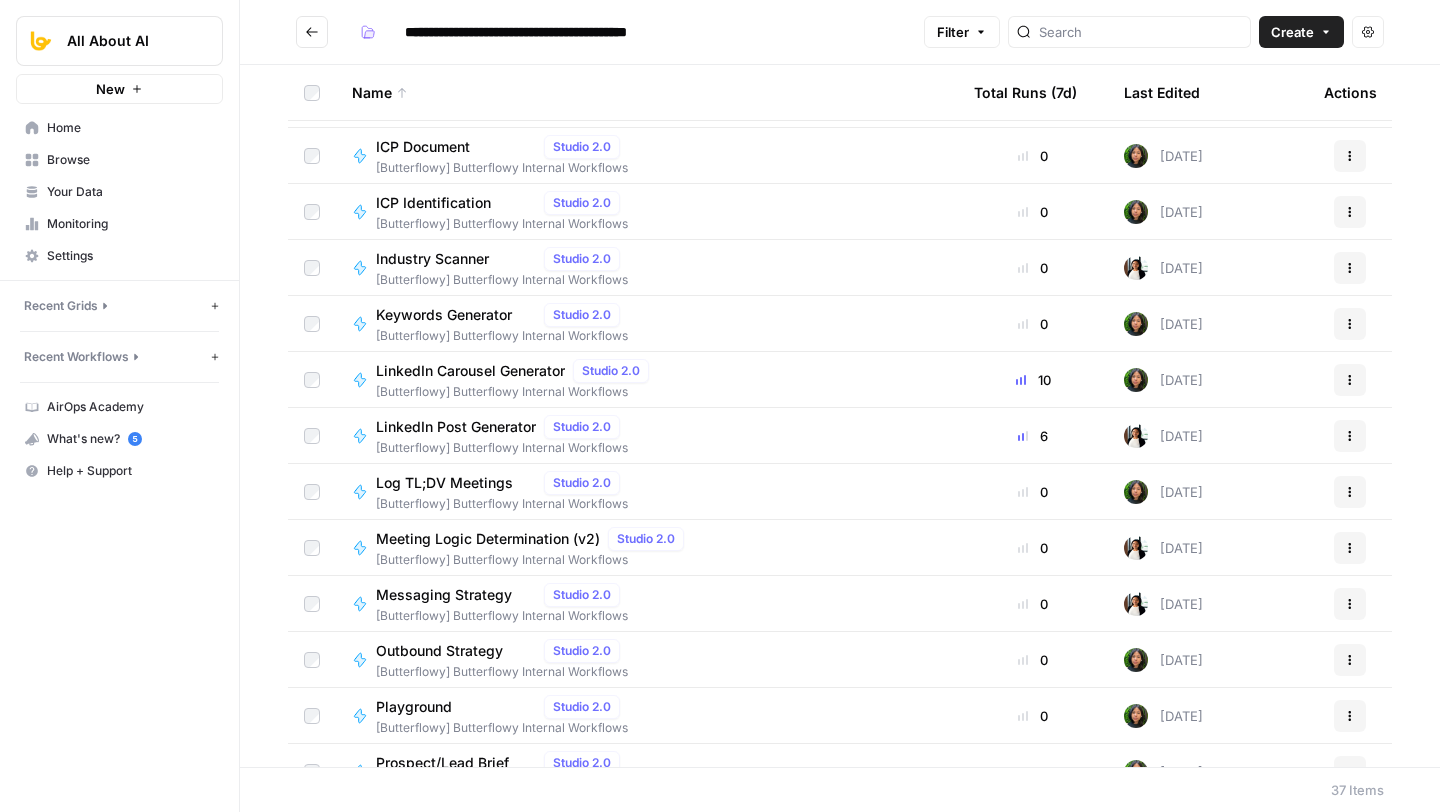 click on "Meeting Logic Determination (v2)" at bounding box center [488, 539] 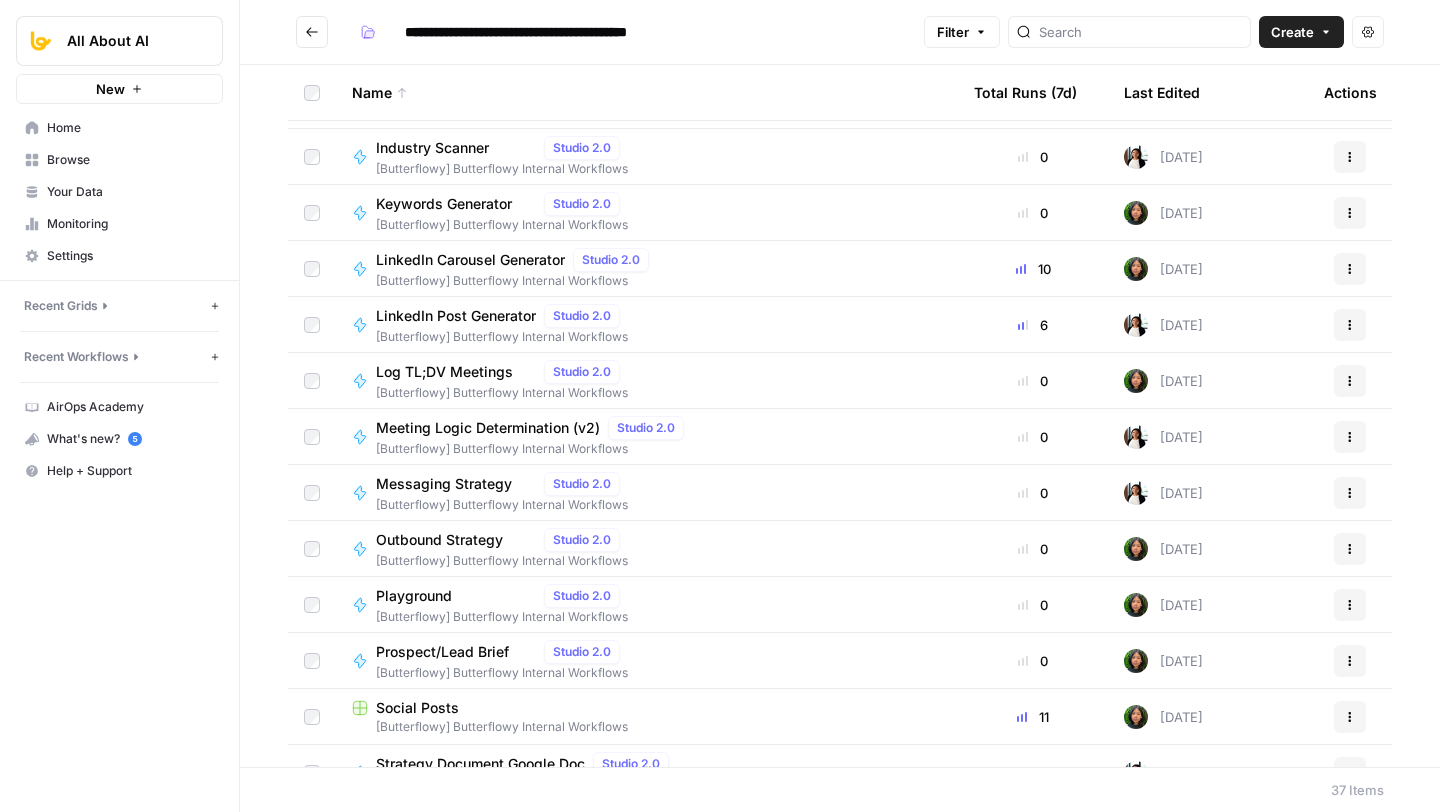 scroll, scrollTop: 1339, scrollLeft: 0, axis: vertical 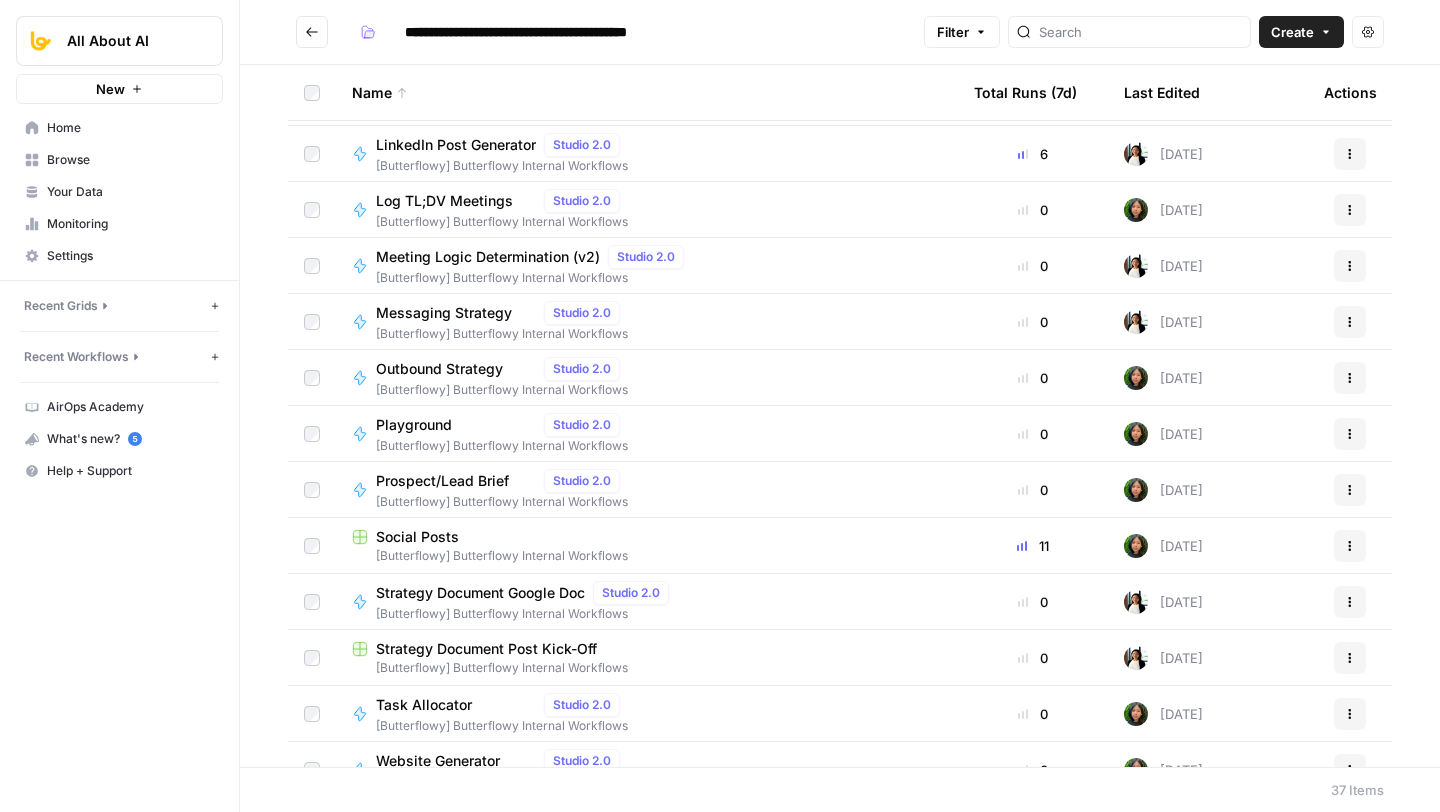 click on "Prospect/Lead Brief" at bounding box center [456, 481] 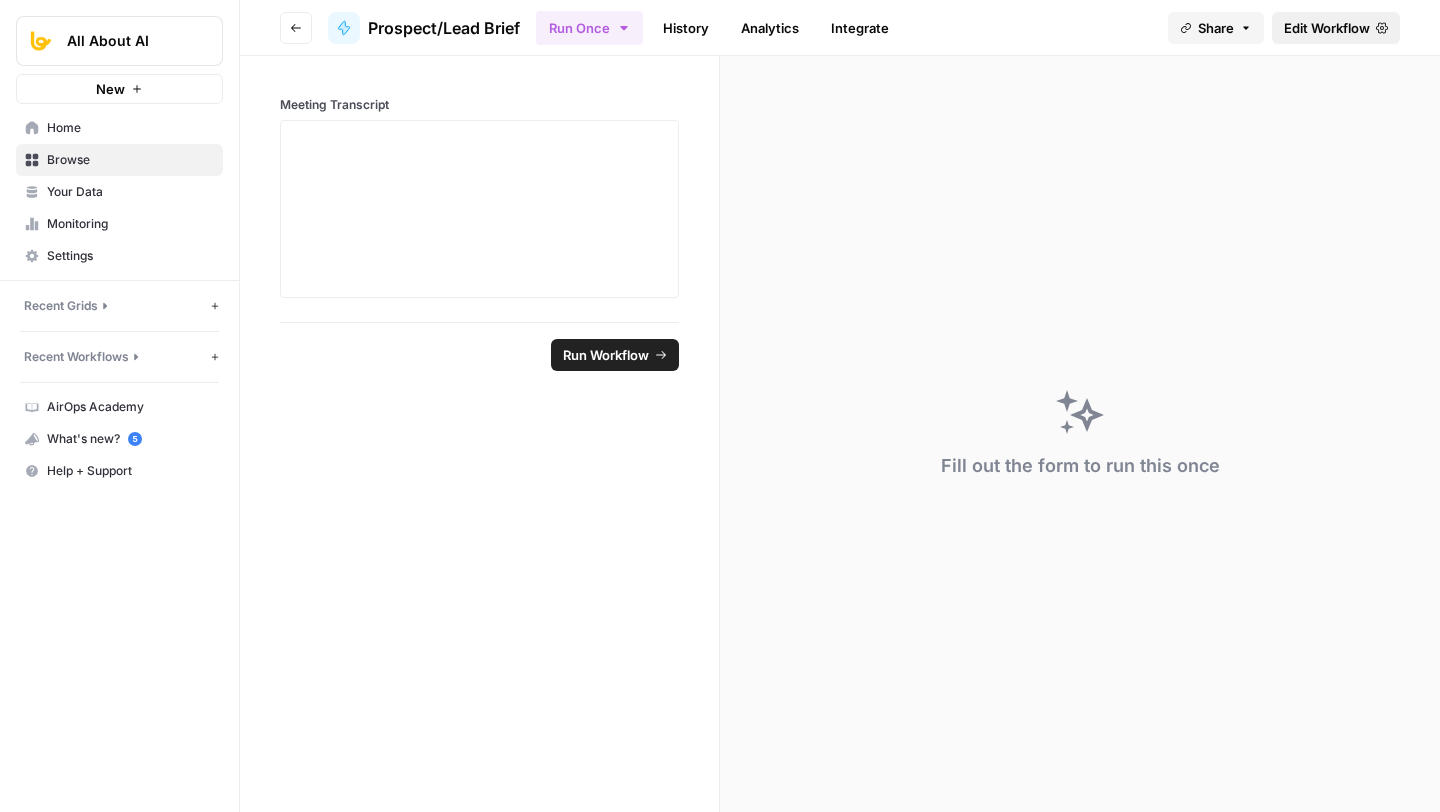 click on "Edit Workflow" at bounding box center [1327, 28] 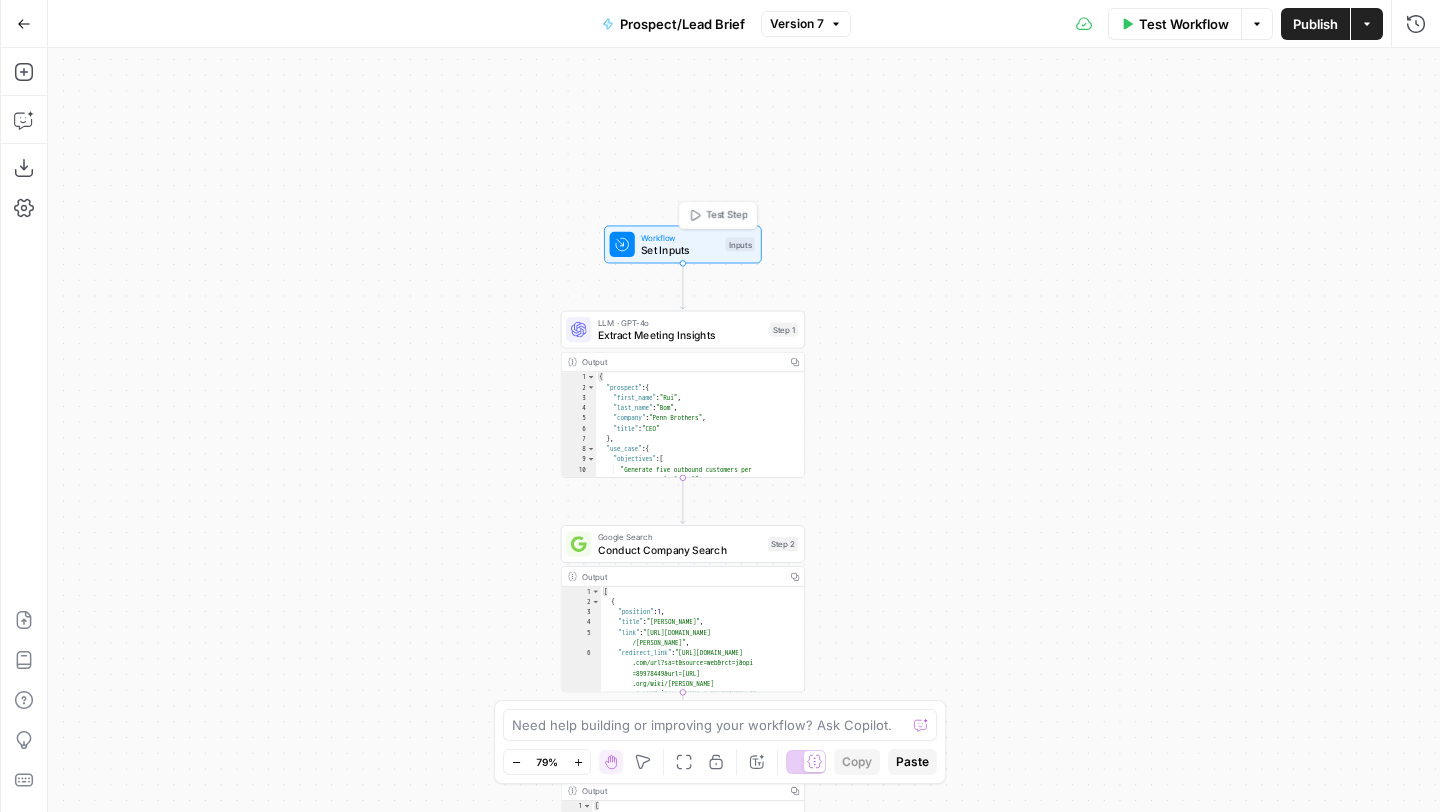 click 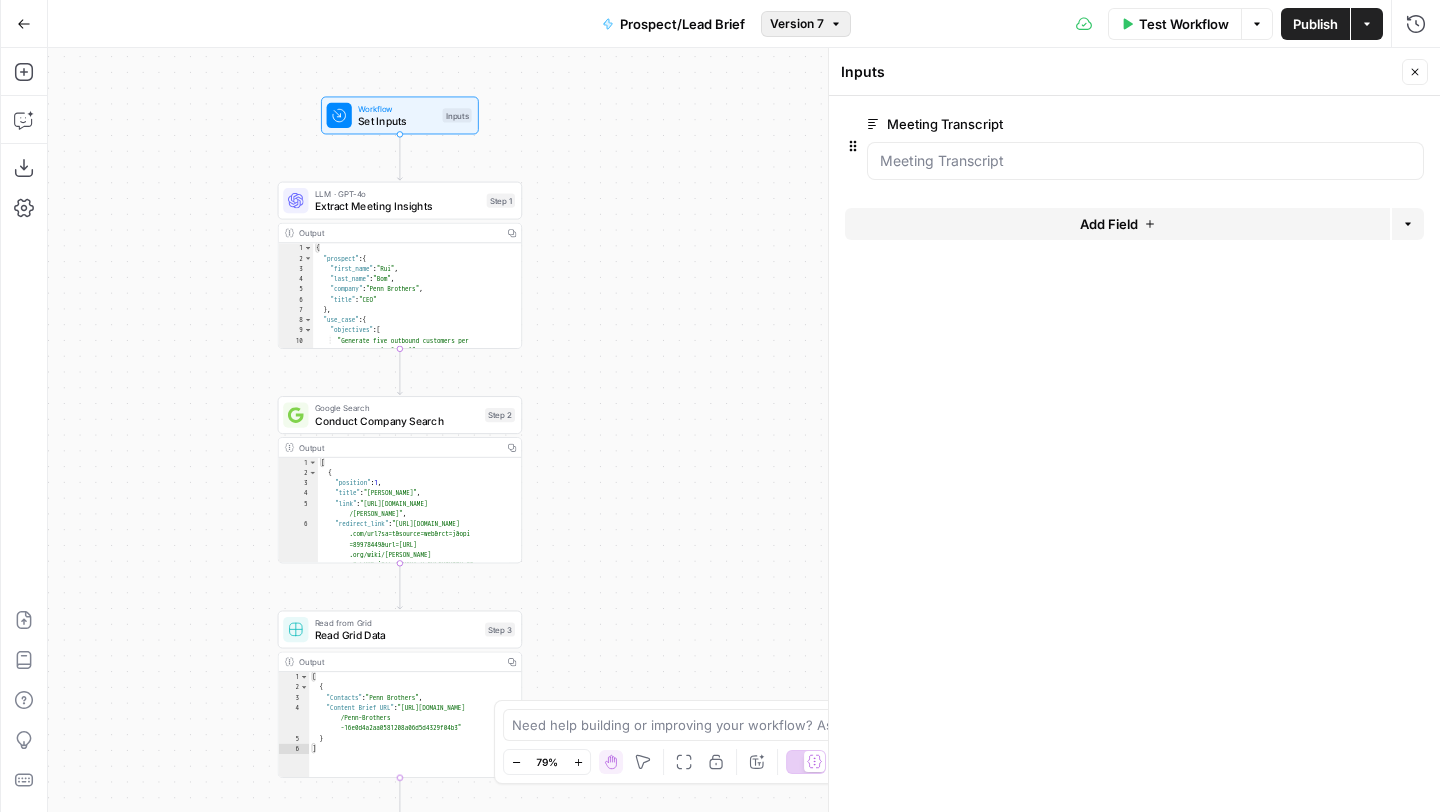 click on "Version 7" at bounding box center [797, 24] 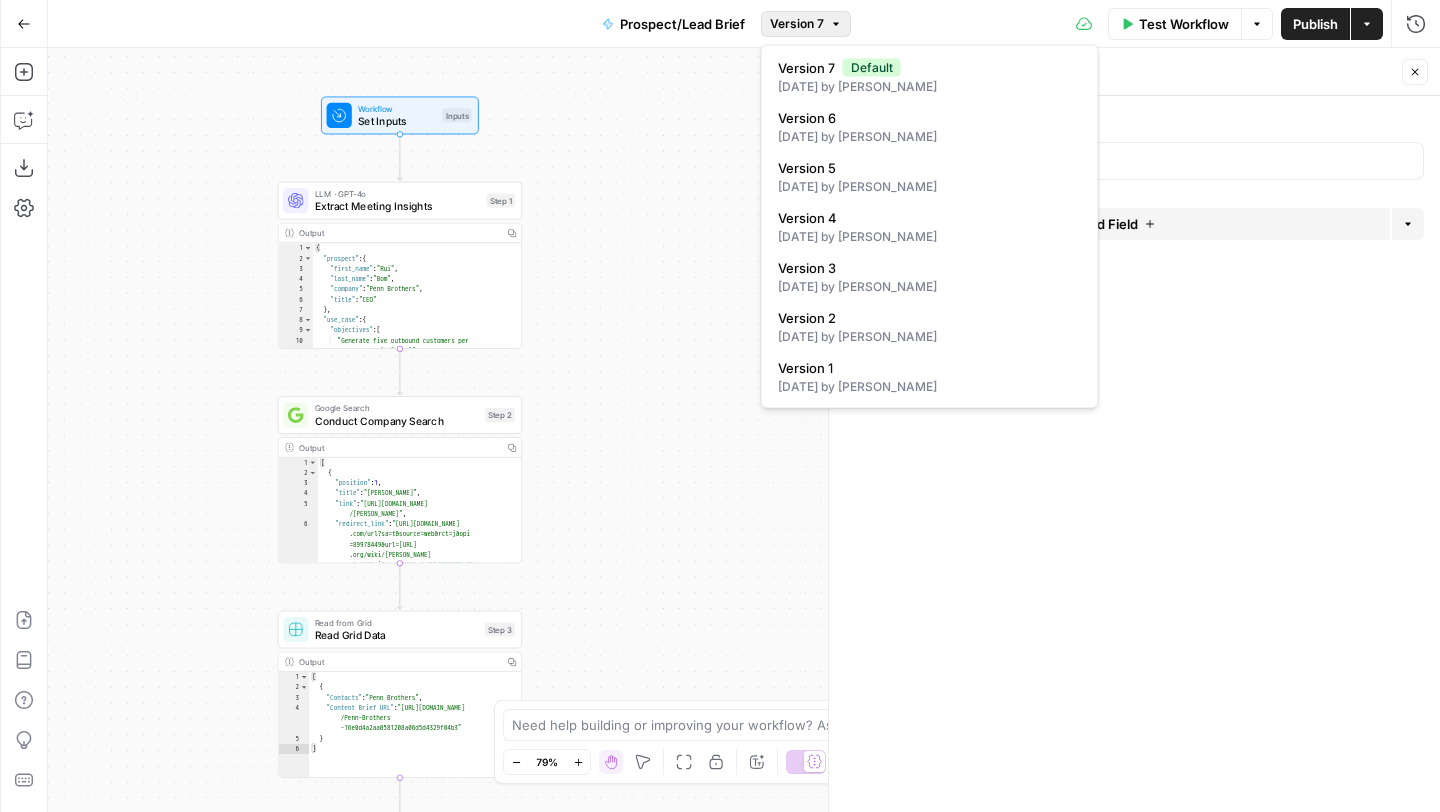 click on "Version 7" at bounding box center [797, 24] 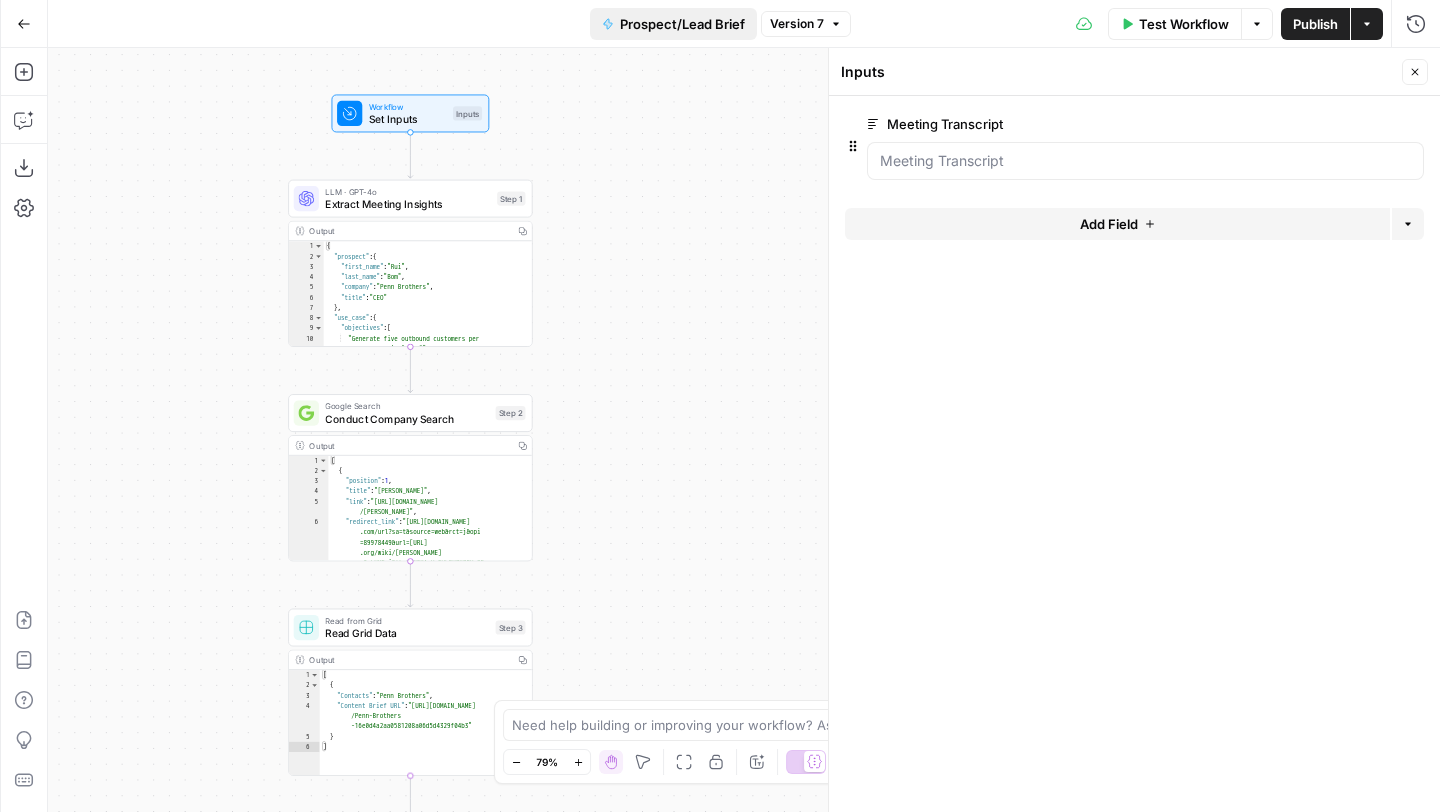 click on "Prospect/Lead Brief" at bounding box center (682, 24) 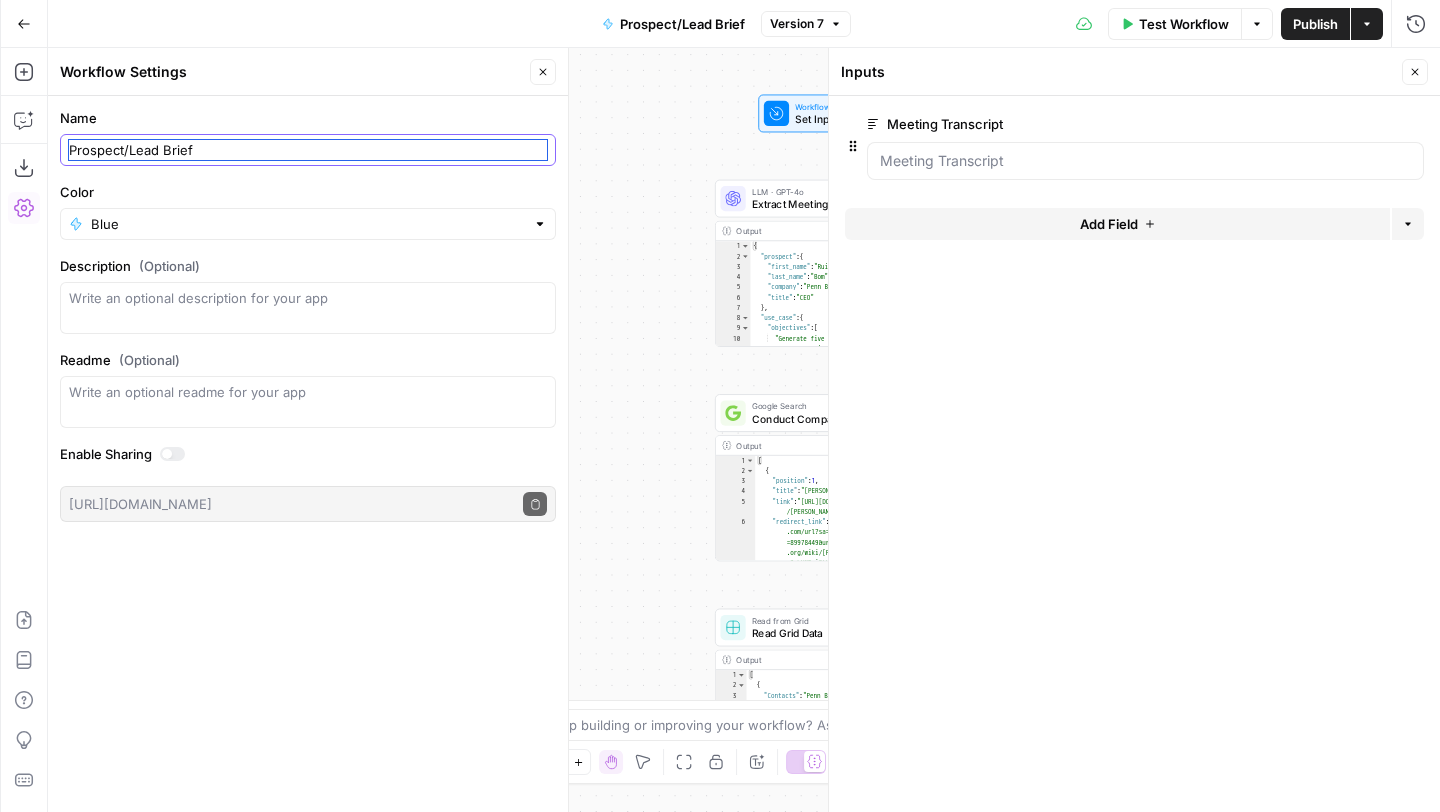 click on "Prospect/Lead Brief" at bounding box center [308, 150] 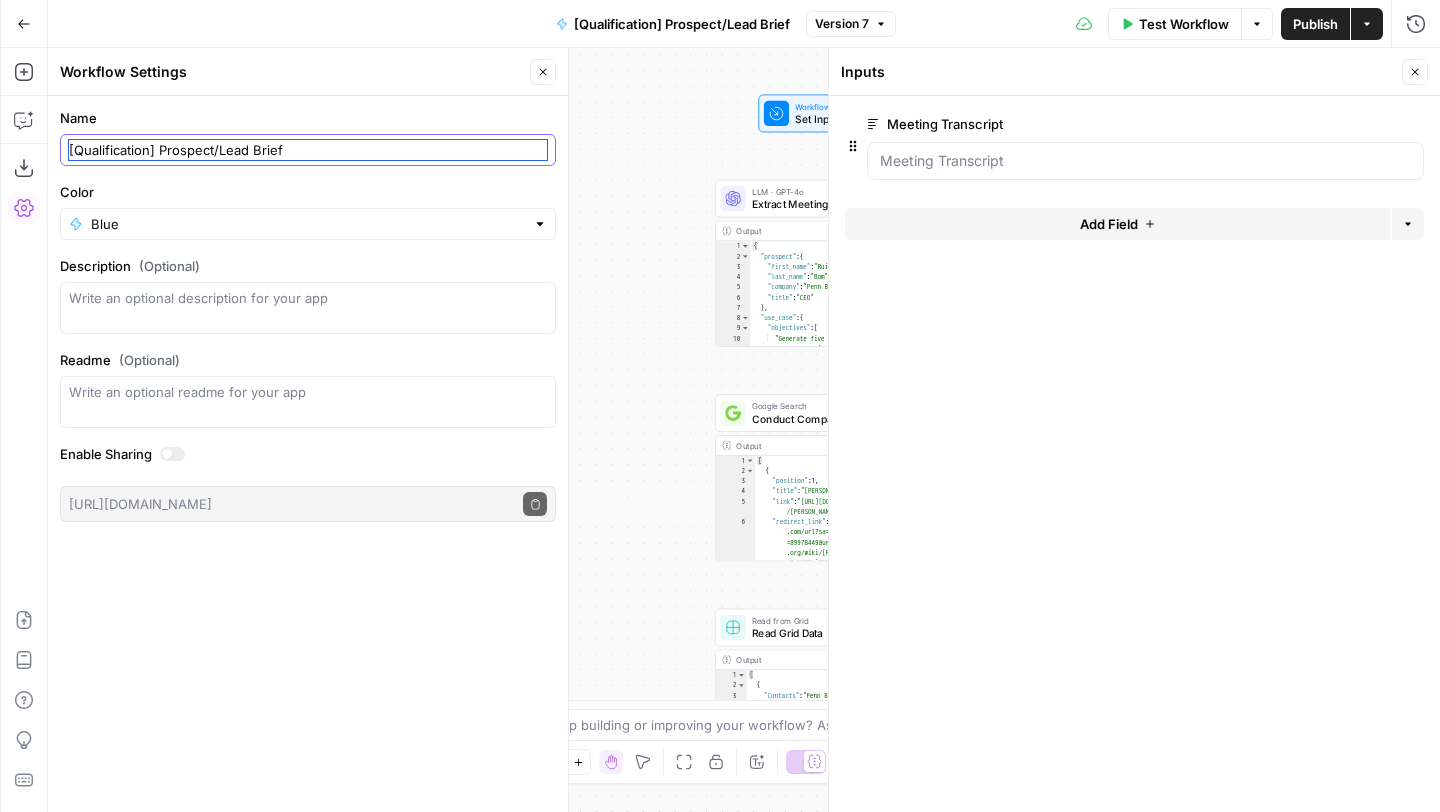 type on "[Qualification] Prospect/Lead Brief" 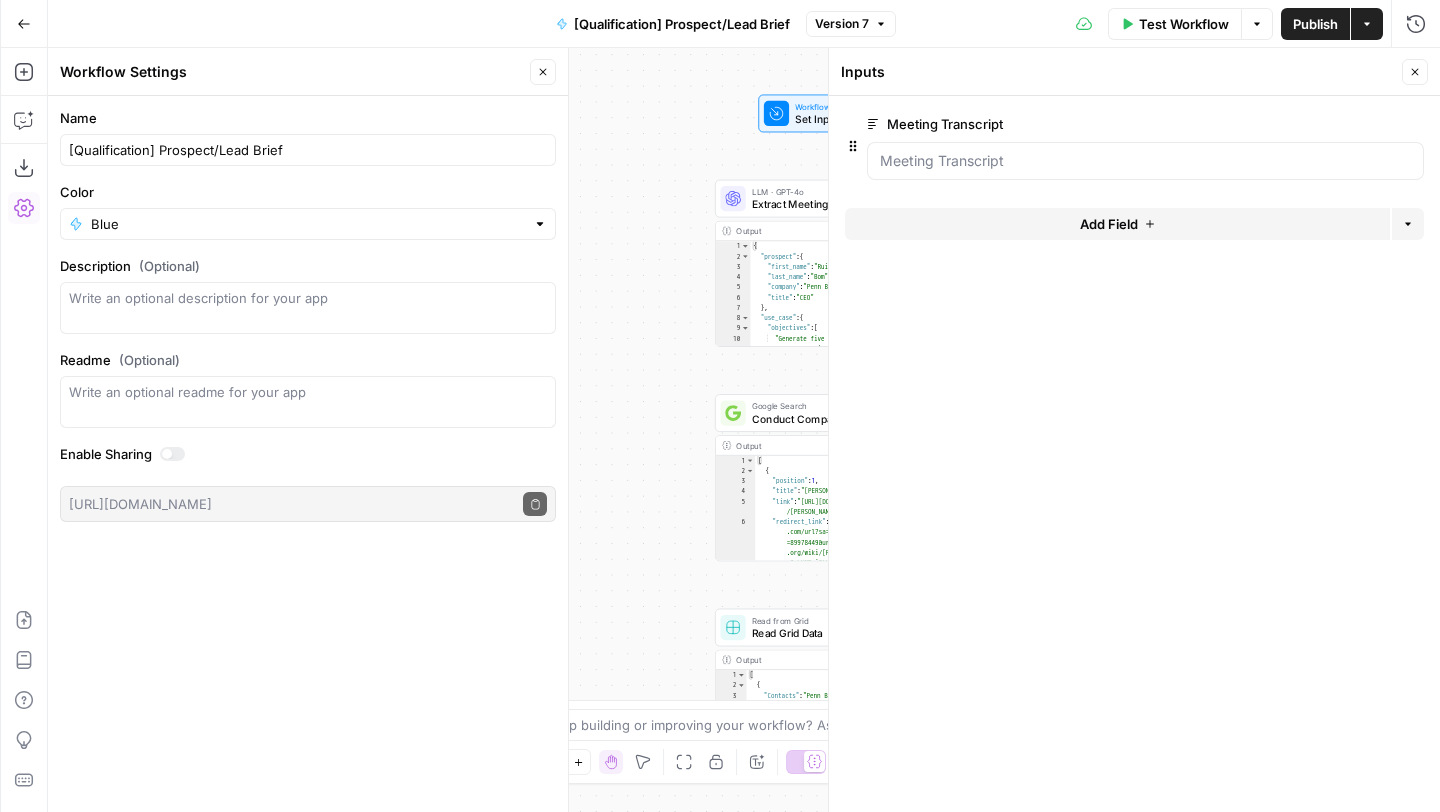 click on "true false Workflow Set Inputs Inputs LLM · GPT-4o Extract Meeting Insights Step 1 Output Copy 1 2 3 4 5 6 7 8 9 10 11 {    "prospect" :  {      "first_name" :  "Rui" ,      "last_name" :  "Bom" ,      "company" :  "Penn Brothers" ,      "title" :  "CEO"    } ,    "use_case" :  {      "objectives" :  [         "Generate five outbound customers per             quarter in 2025" ,         "Optimize lead quality and conversion             rate" ,     XXXXXXXXXXXXXXXXXXXXXXXXXXXXXXXXXXXXXXXXXXXXXXXXXXXXXXXXXXXXXXXXXXXXXXXXXXXXXXXXXXXXXXXXXXXXXXXXXXXXXXXXXXXXXXXXXXXXXXXXXXXXXXXXXXXXXXXXXXXXXXXXXXXXXXXXXXXXXXXXXXXXXXXXXXXXXXXXXXXXXXXXXXXXXXXXXXXXXXXXXXXXXXXXXXXXXXXXXXXXXXXXXXXXXXXXXXXXXXXXXXXXXXXXXXXXXXXXXXXXXXXXXXXXXXXXXXXXXXXXXXXXXXXXXXXXXXXXXXXXXXXXXXXXXXXXXXXXXXXXXXXXXXXXXXXXXXXXXXXXXXXXXXXXXXXXXXXXXXXXXXXXXXXXXXXXXXXXXXXXXXXXXXXXXXXXXXXXXXXXXXXXXXXXXXXXXXXXXXXXXXXXXXXXXXXXXXXXXXXXXXXXXXXXXXXXXXXXXXXXXXXXXXXXXXXXXXXXXXXXXXXXXXXXXXXXXXXXXXXXXXXXXXXXXXXX Google Search Conduct Company Search" at bounding box center (744, 430) 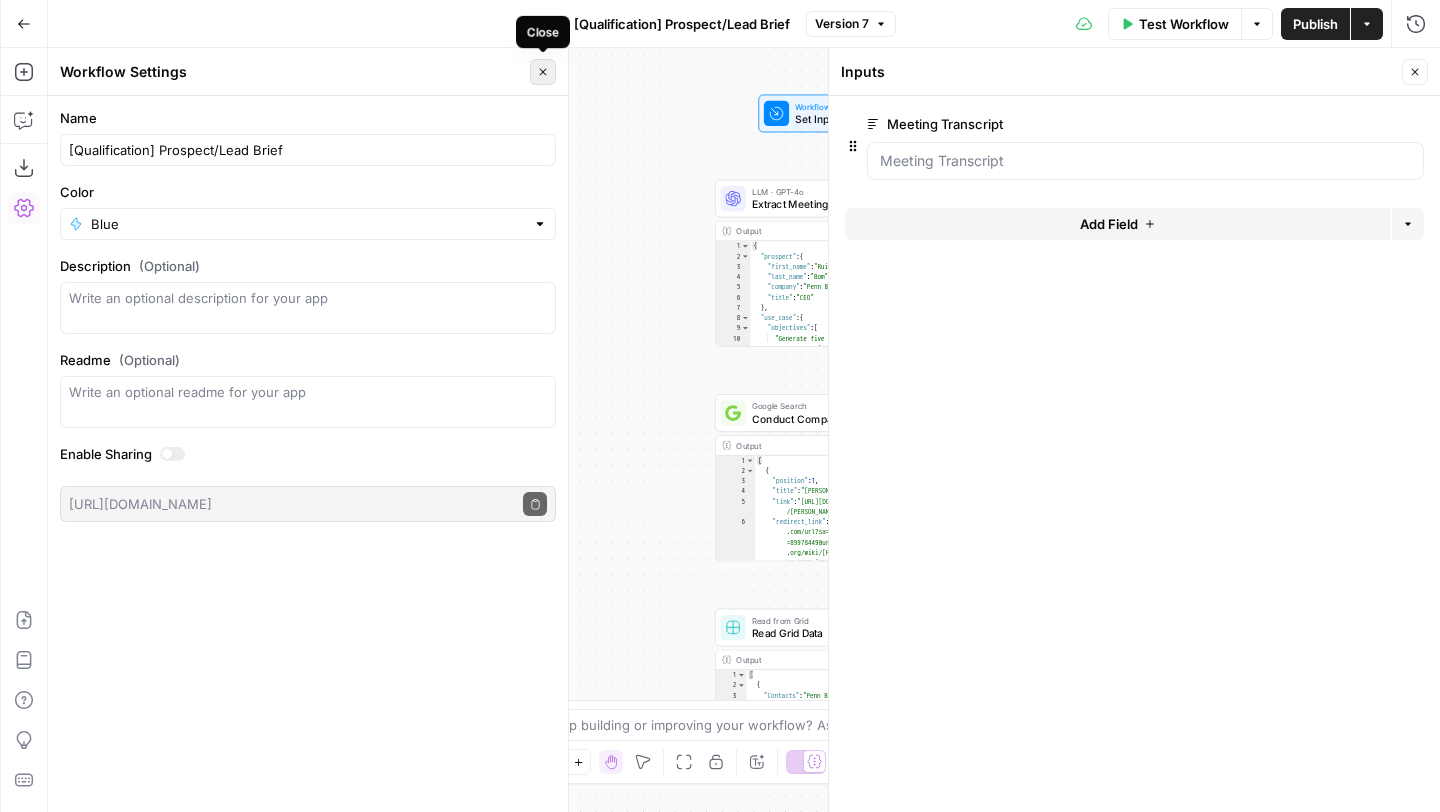 click on "Close" at bounding box center [543, 72] 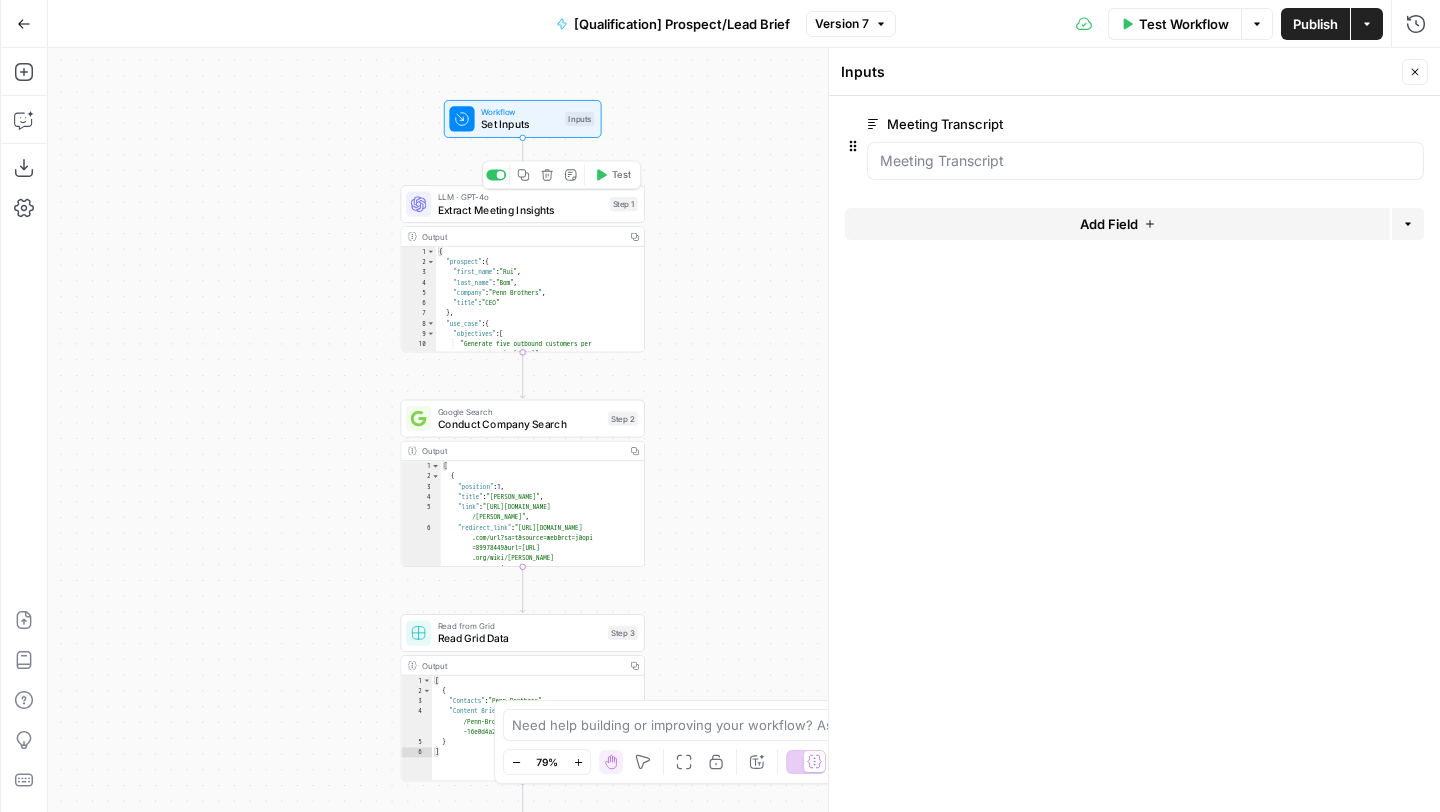 click on "true false Workflow Set Inputs Inputs LLM · GPT-4o Extract Meeting Insights Step 1 Copy step Delete step Edit Note Test Output Copy 1 2 3 4 5 6 7 8 9 10 11 {    "prospect" :  {      "first_name" :  "Rui" ,      "last_name" :  "Bom" ,      "company" :  "Penn Brothers" ,      "title" :  "CEO"    } ,    "use_case" :  {      "objectives" :  [         "Generate five outbound customers per             quarter in 2025" ,         "Optimize lead quality and conversion             rate" ,     XXXXXXXXXXXXXXXXXXXXXXXXXXXXXXXXXXXXXXXXXXXXXXXXXXXXXXXXXXXXXXXXXXXXXXXXXXXXXXXXXXXXXXXXXXXXXXXXXXXXXXXXXXXXXXXXXXXXXXXXXXXXXXXXXXXXXXXXXXXXXXXXXXXXXXXXXXXXXXXXXXXXXXXXXXXXXXXXXXXXXXXXXXXXXXXXXXXXXXXXXXXXXXXXXXXXXXXXXXXXXXXXXXXXXXXXXXXXXXXXXXXXXXXXXXXXXXXXXXXXXXXXXXXXXXXXXXXXXXXXXXXXXXXXXXXXXXXXXXXXXXXXXXXXXXXXXXXXXXXXXXXXXXXXXXXXXXXXXXXXXXXXXXXXXXXXXXXXXXXXXXXXXXXXXXXXXXXXXXXXXXXXXXXXXXXXXXXXXXXXXXXXXXXXXXXXXXXXXXXXXXXXXXXXXXXXXXXXXXXXXXXXXXXXXXXXXXXXXXXXXXXXXXXXXXXXXXXXXXXXXXXXXXXXXXXXXXXXXXXXXXXXXXXXXXXX" at bounding box center [744, 430] 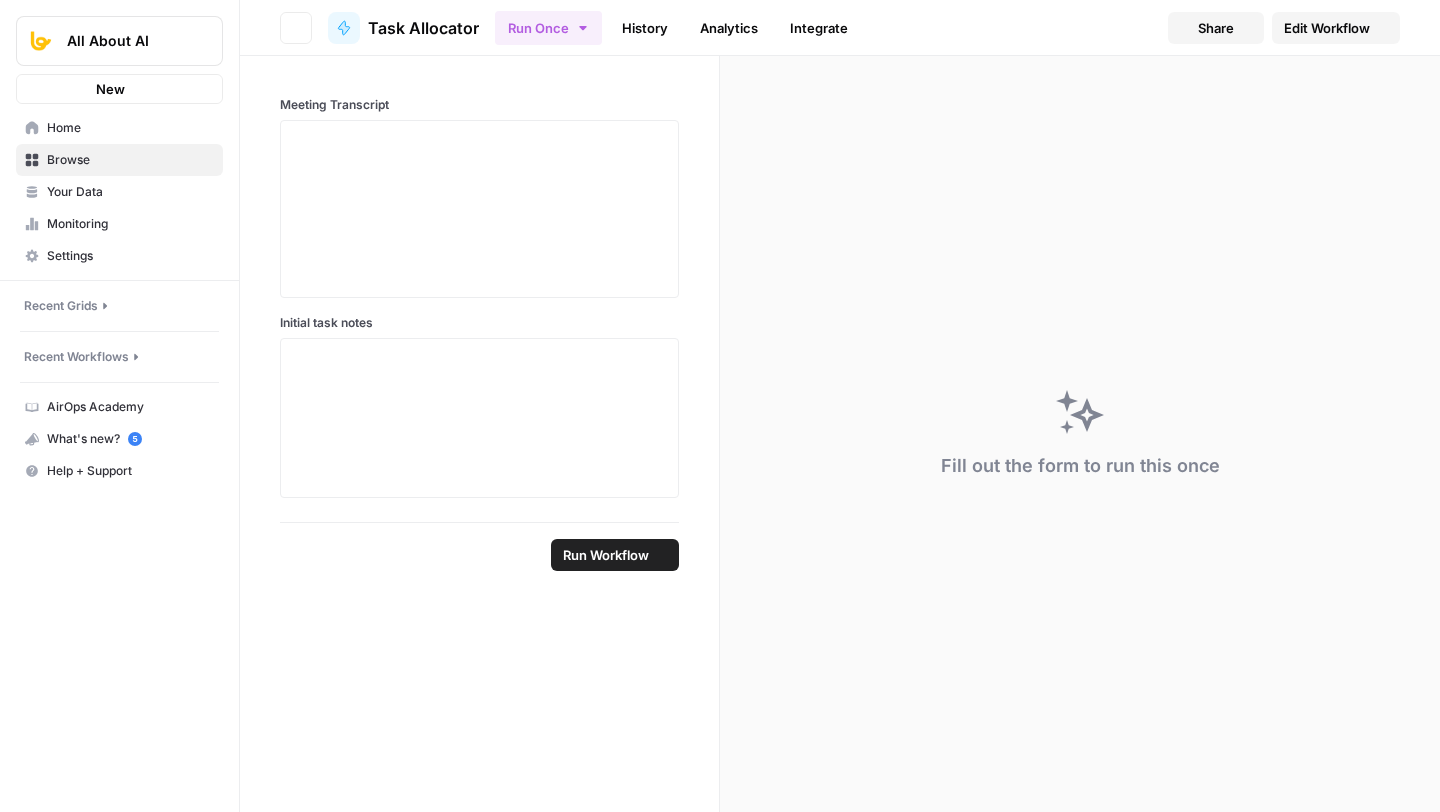 scroll, scrollTop: 0, scrollLeft: 0, axis: both 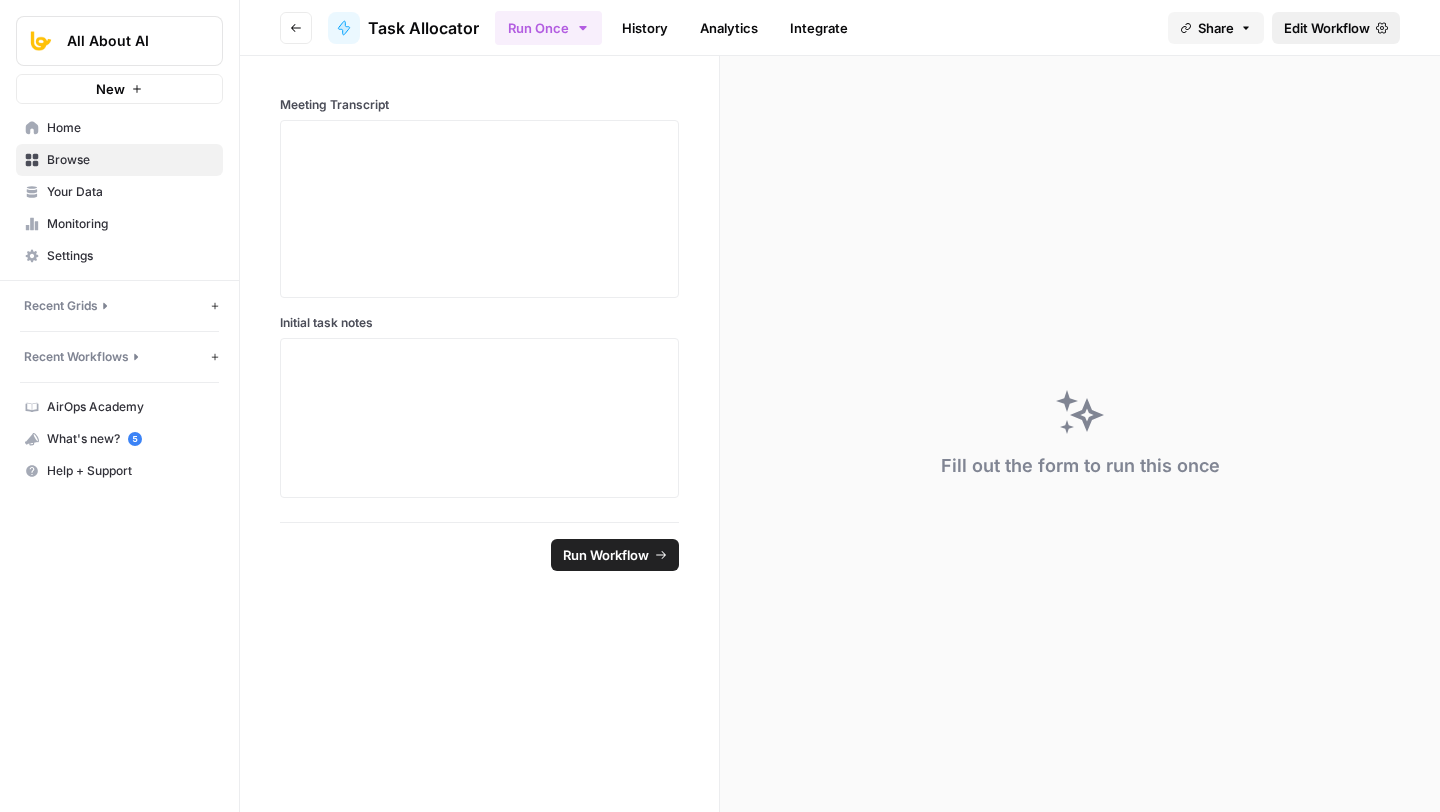 click on "Edit Workflow" at bounding box center [1327, 28] 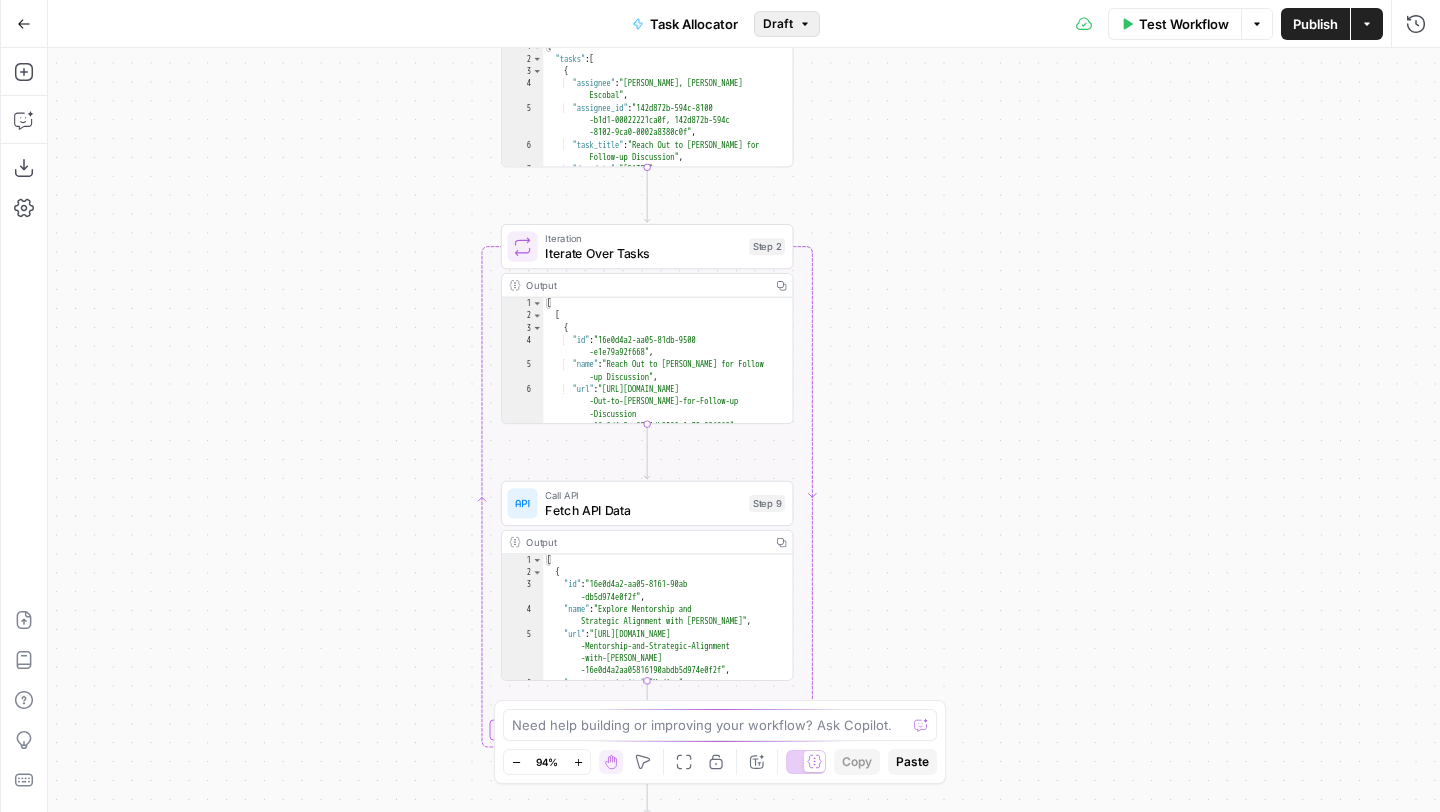 click on "Draft" at bounding box center (778, 24) 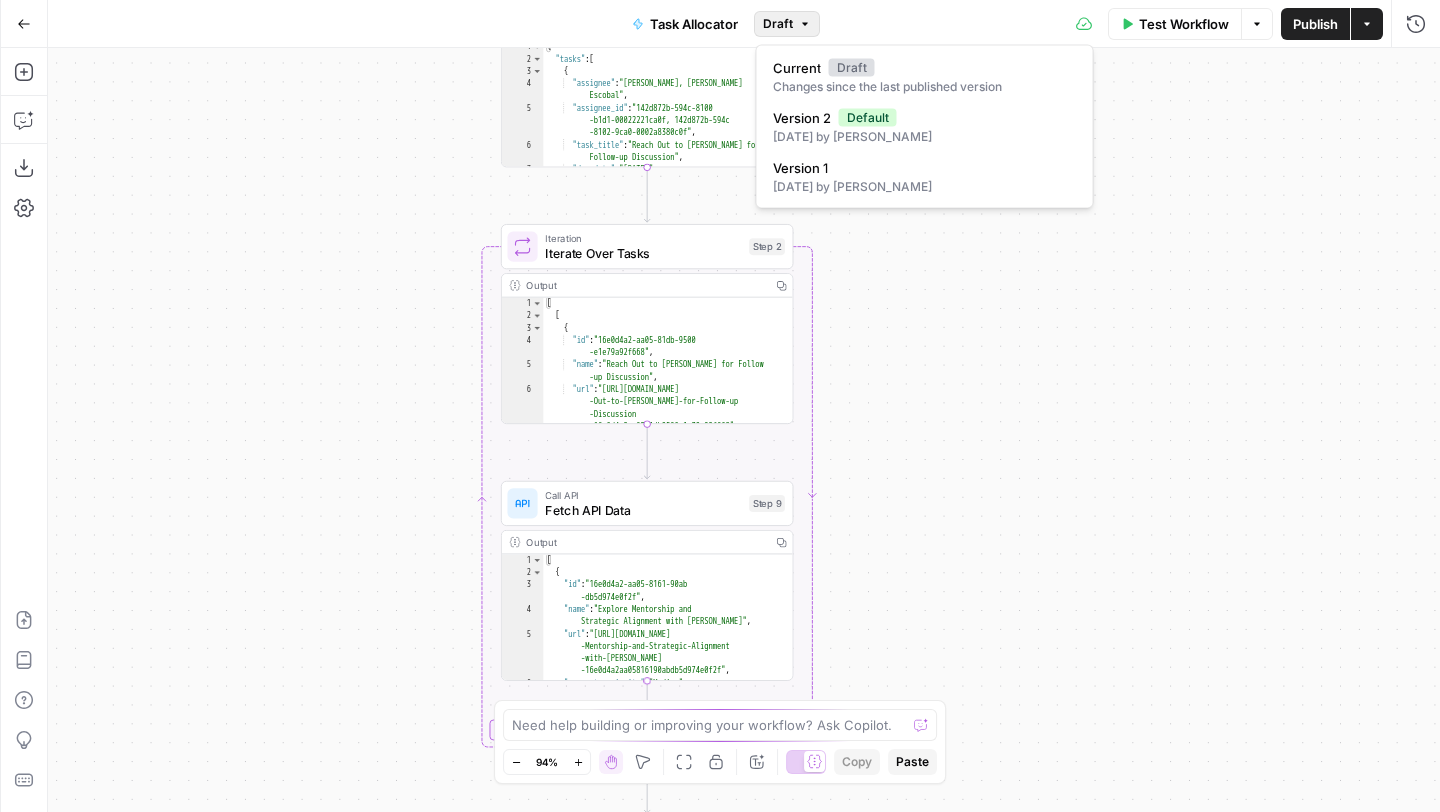 click on "Draft" at bounding box center (778, 24) 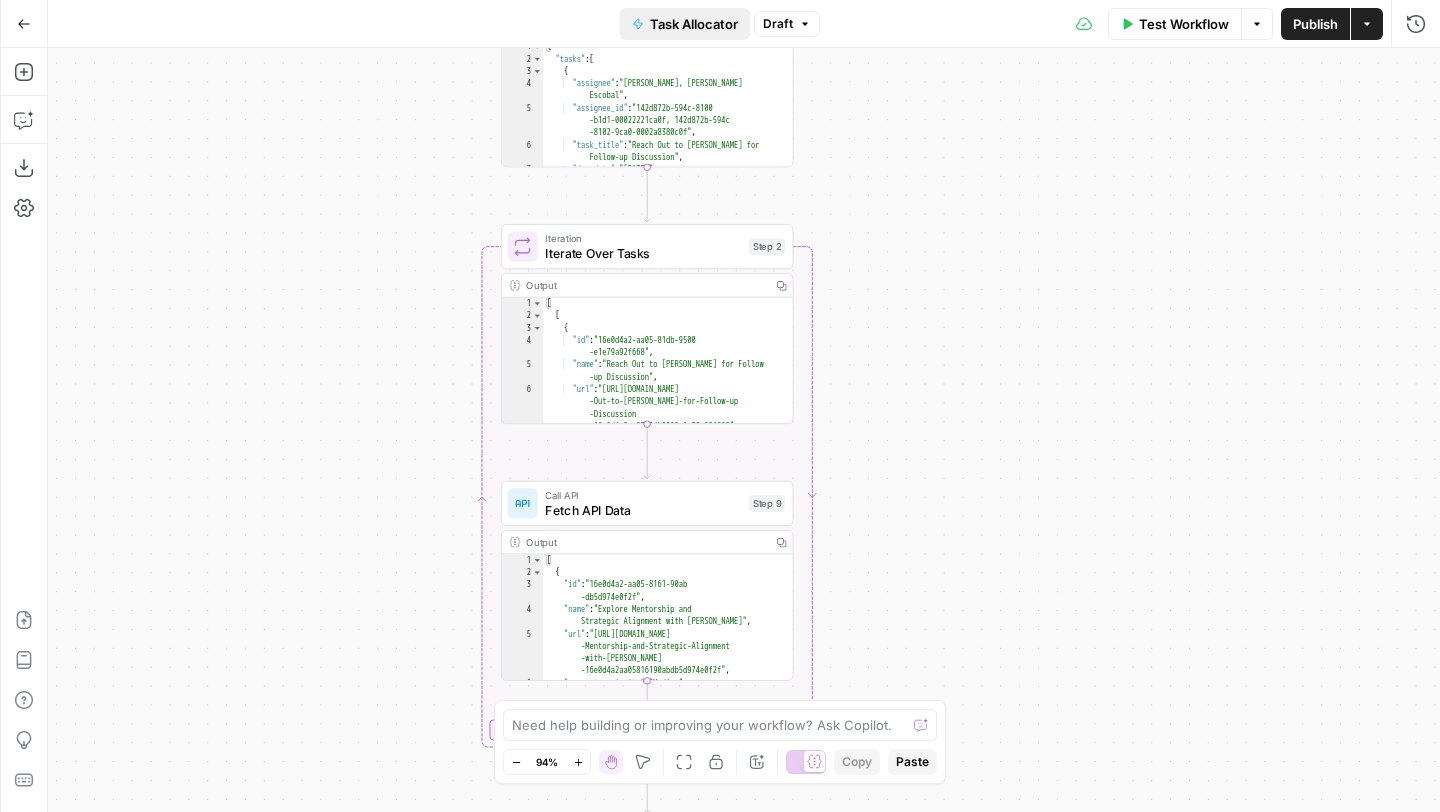 click on "Task Allocator" at bounding box center (694, 24) 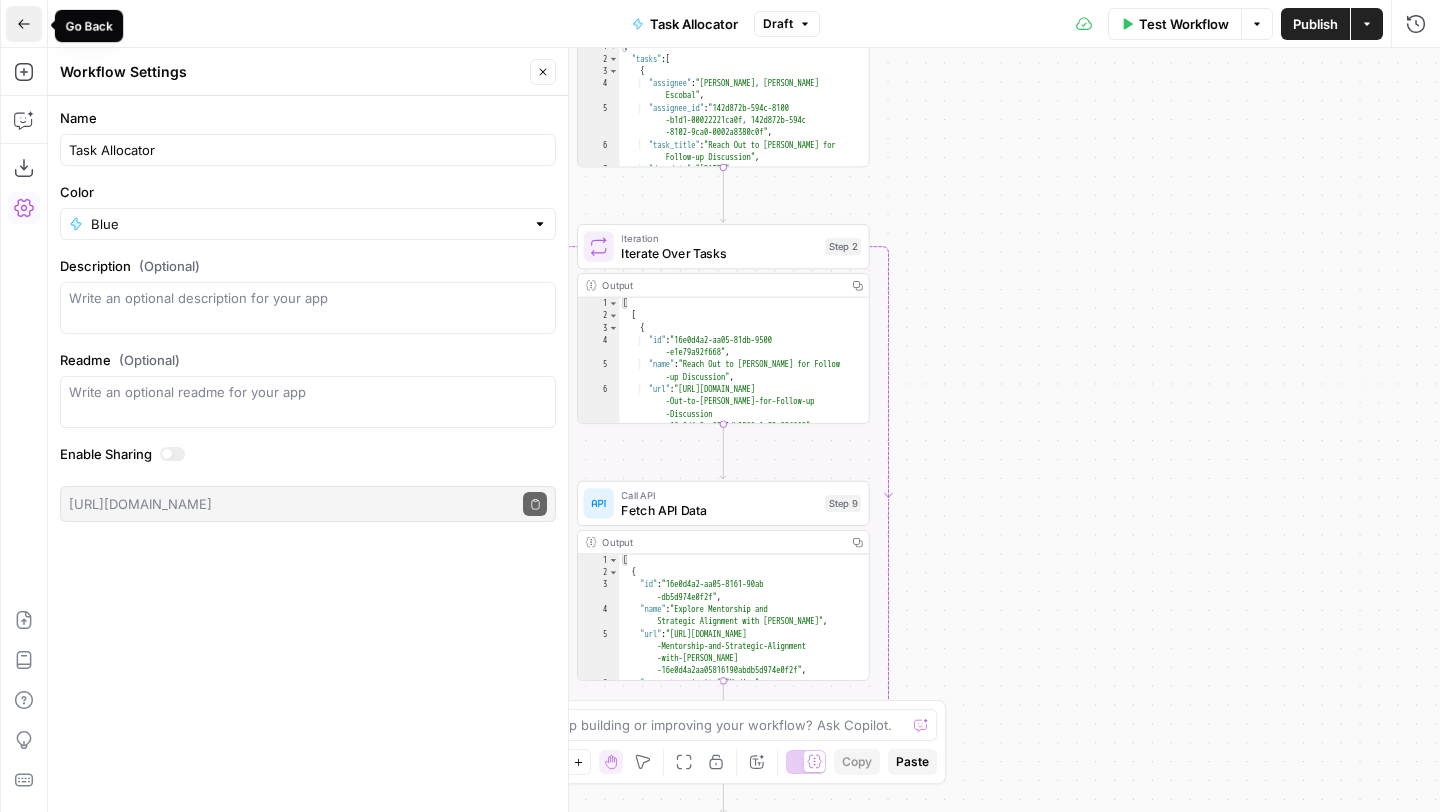 click 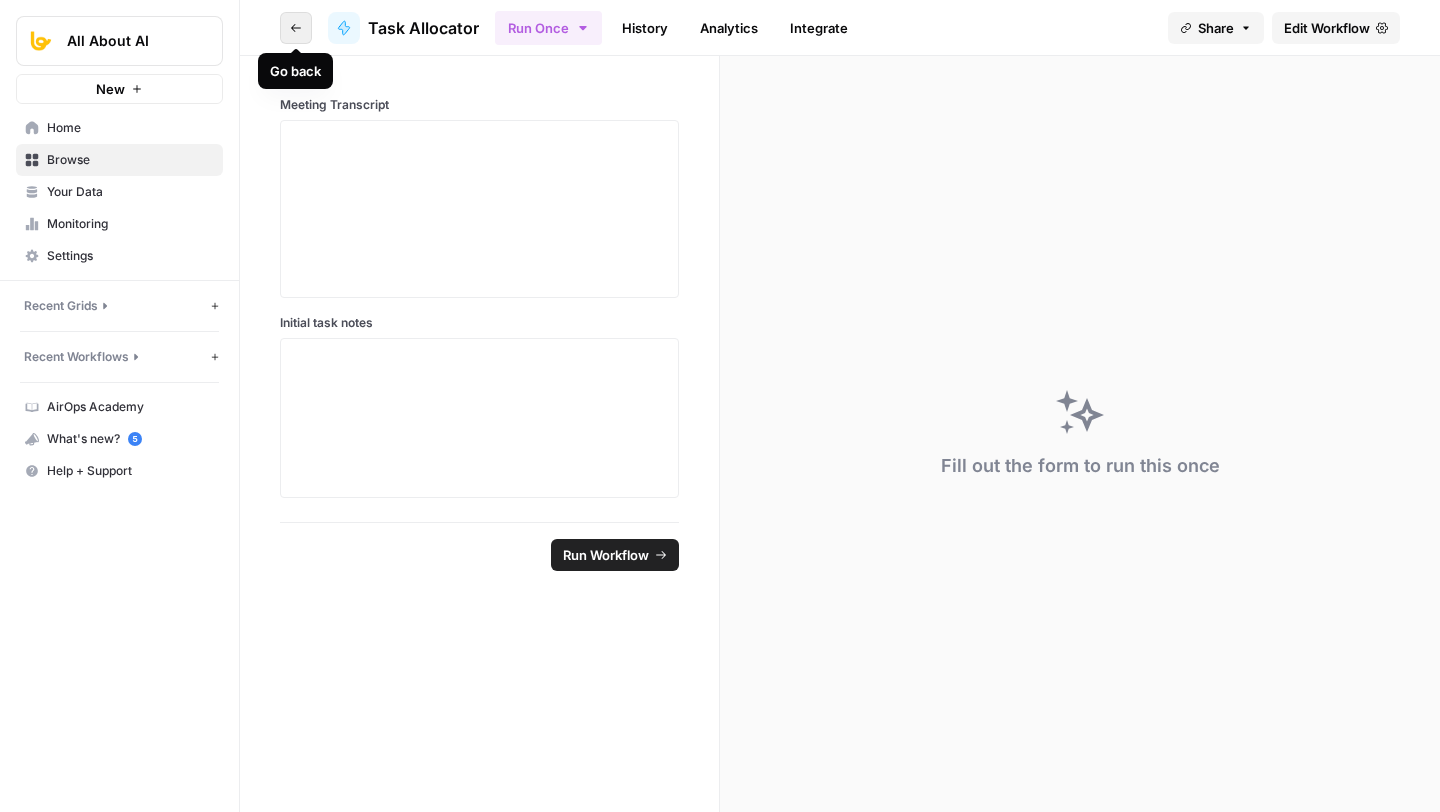 click on "Go back" at bounding box center (296, 28) 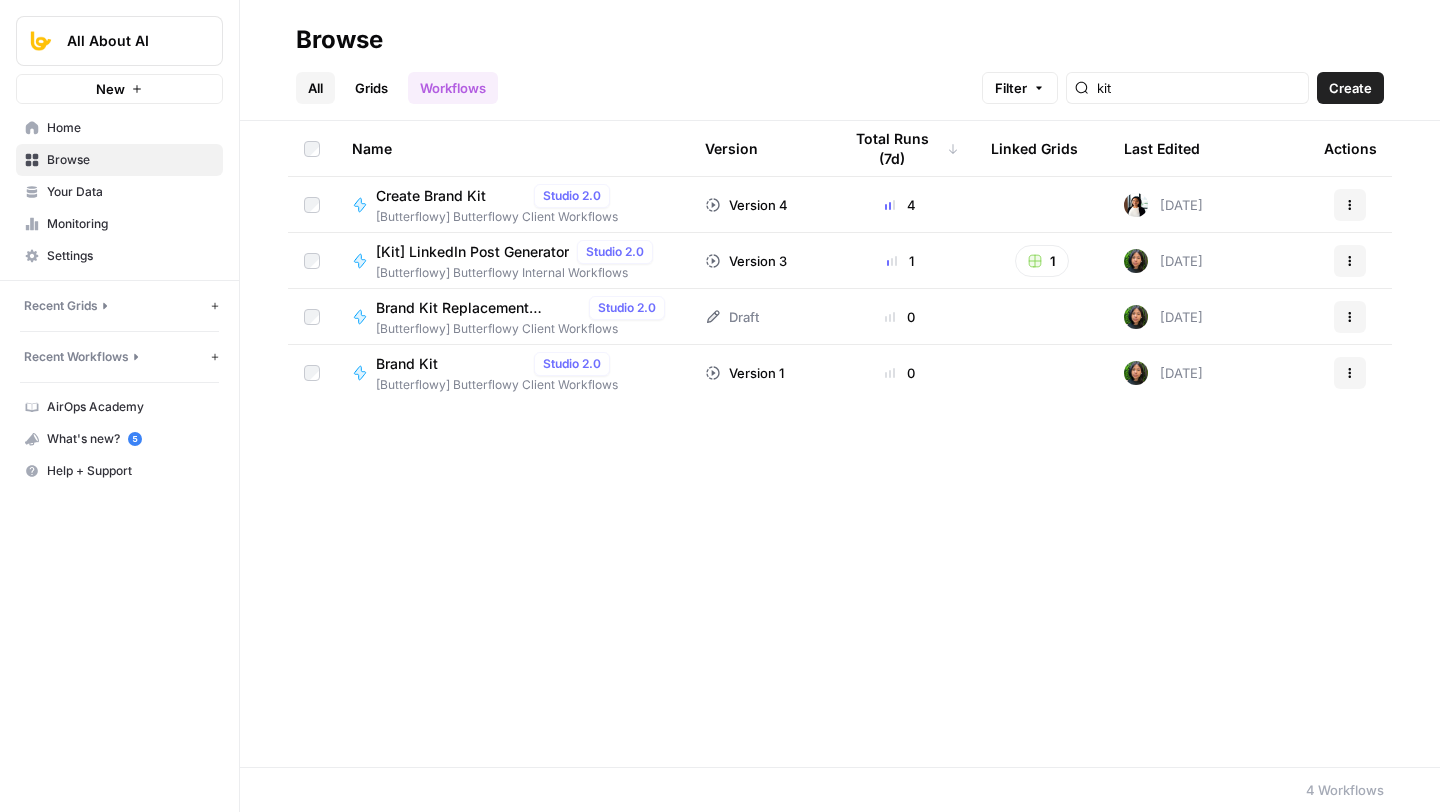 click on "All" at bounding box center [315, 88] 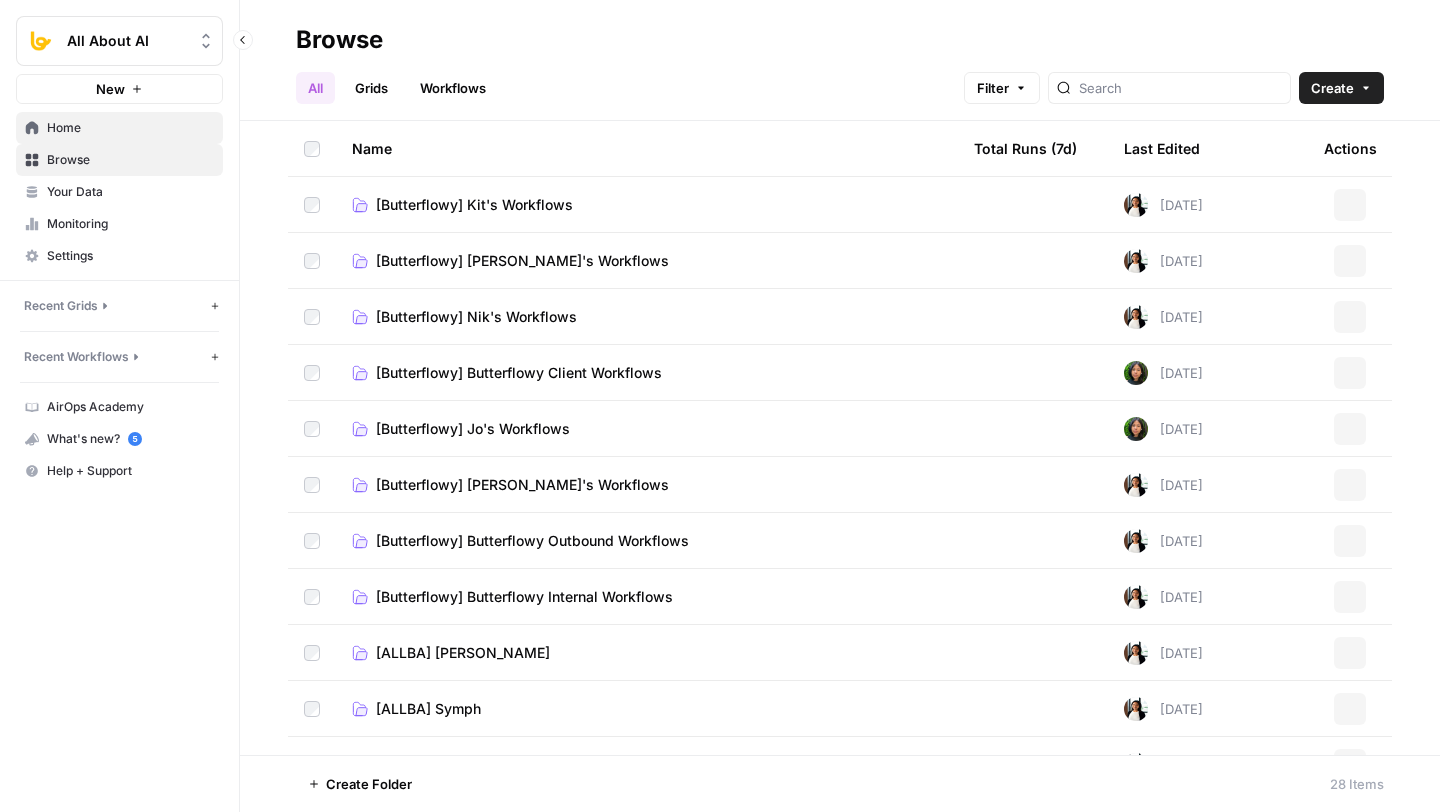 click on "Home" at bounding box center (130, 128) 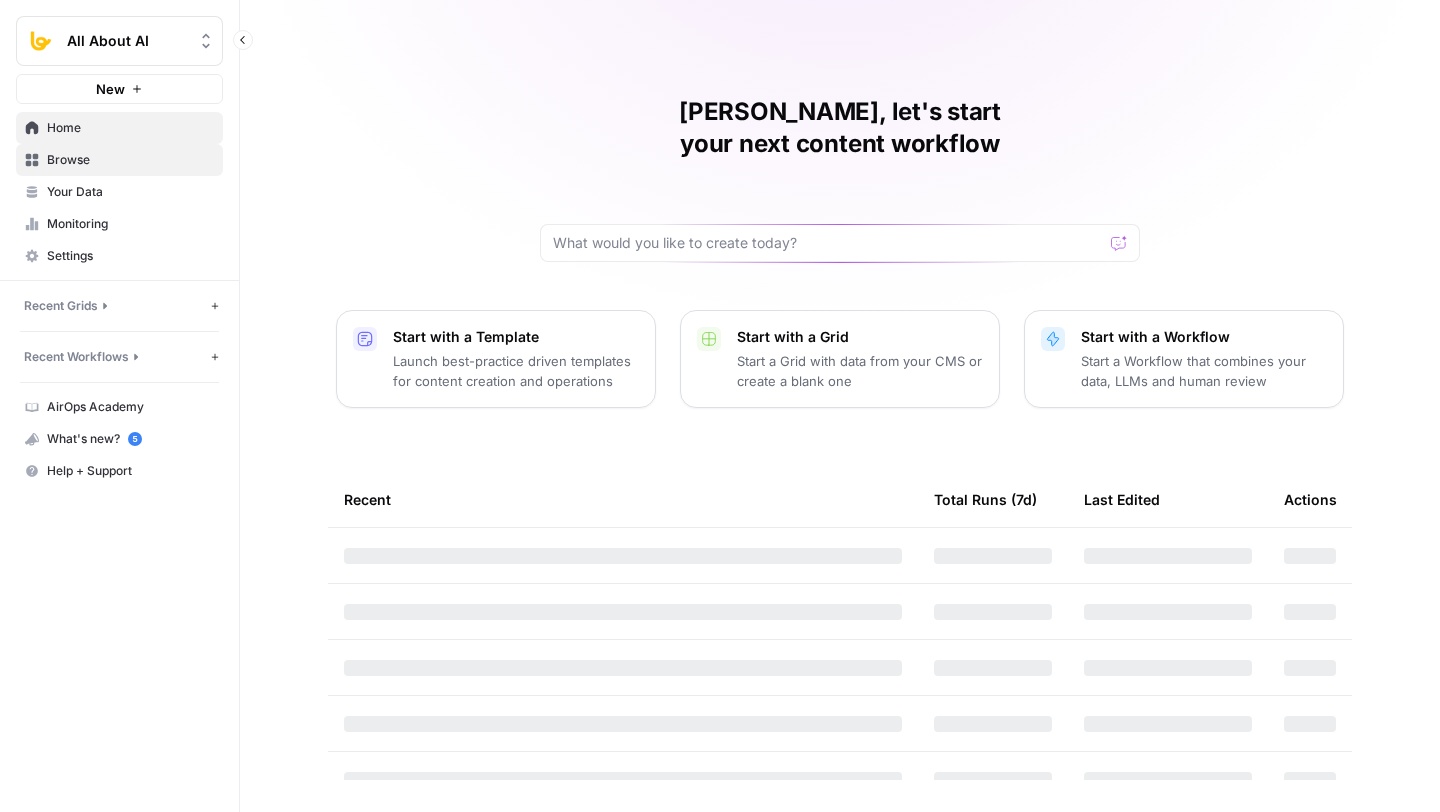 click on "Browse" at bounding box center (130, 160) 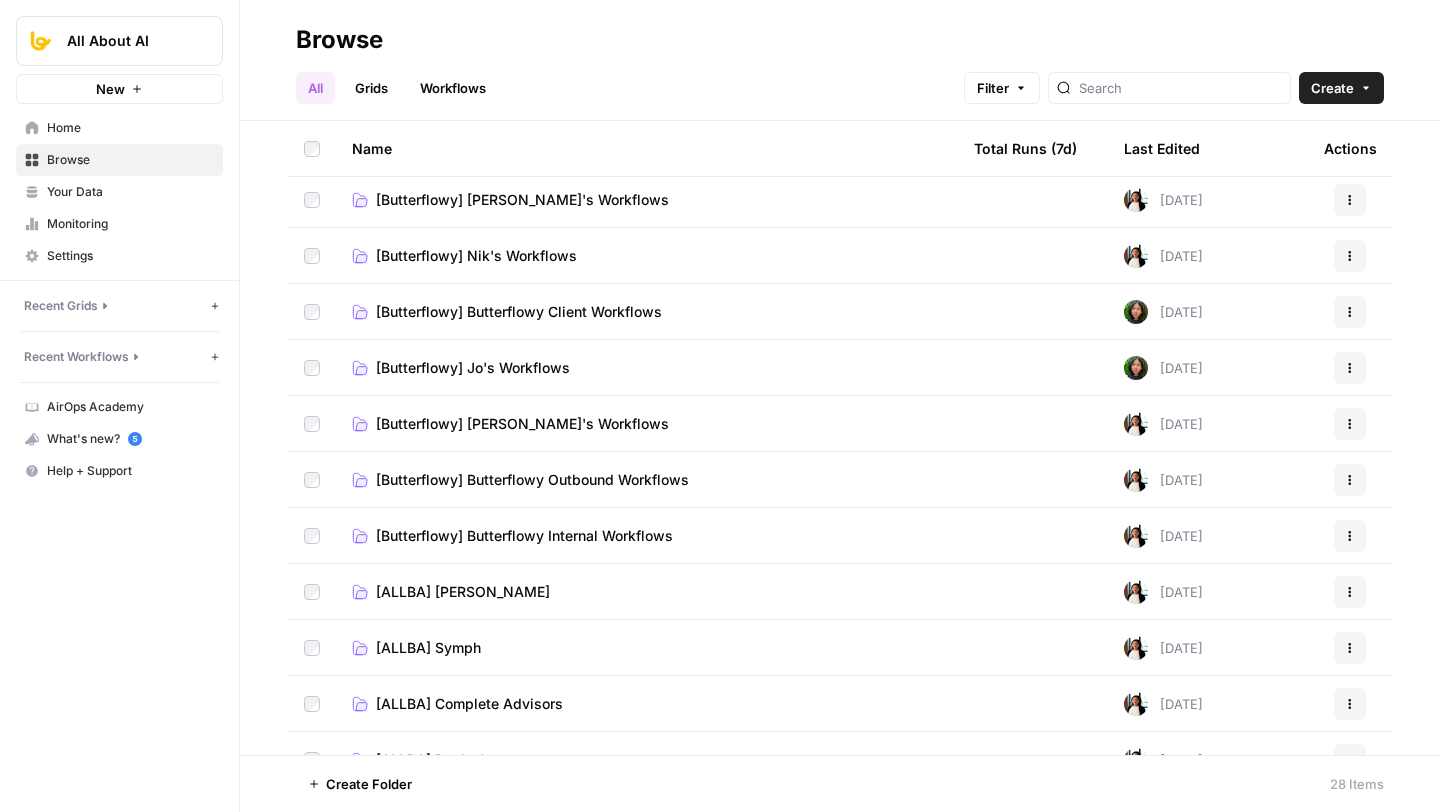 scroll, scrollTop: 74, scrollLeft: 0, axis: vertical 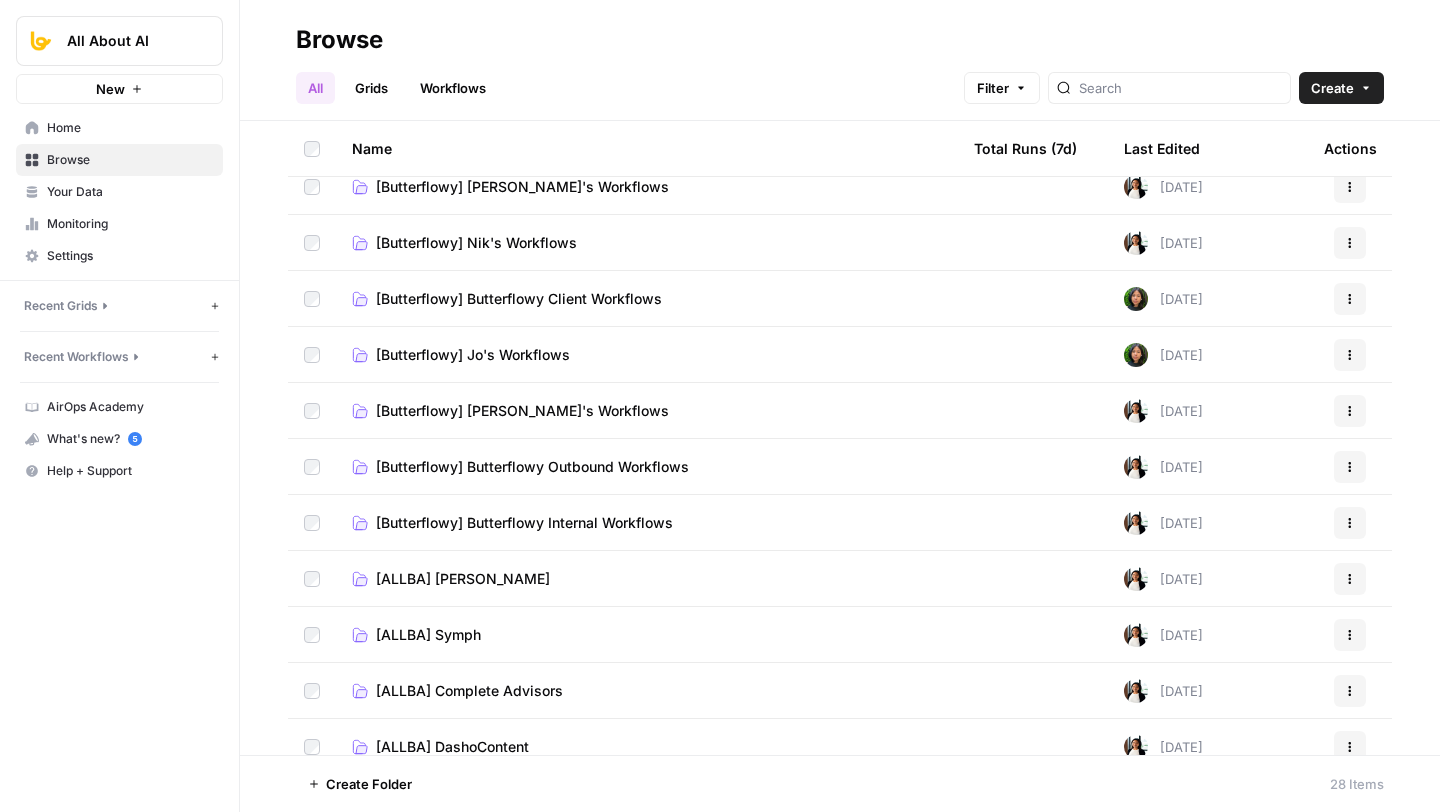 click on "[Butterflowy] Butterflowy Internal Workflows" at bounding box center (524, 523) 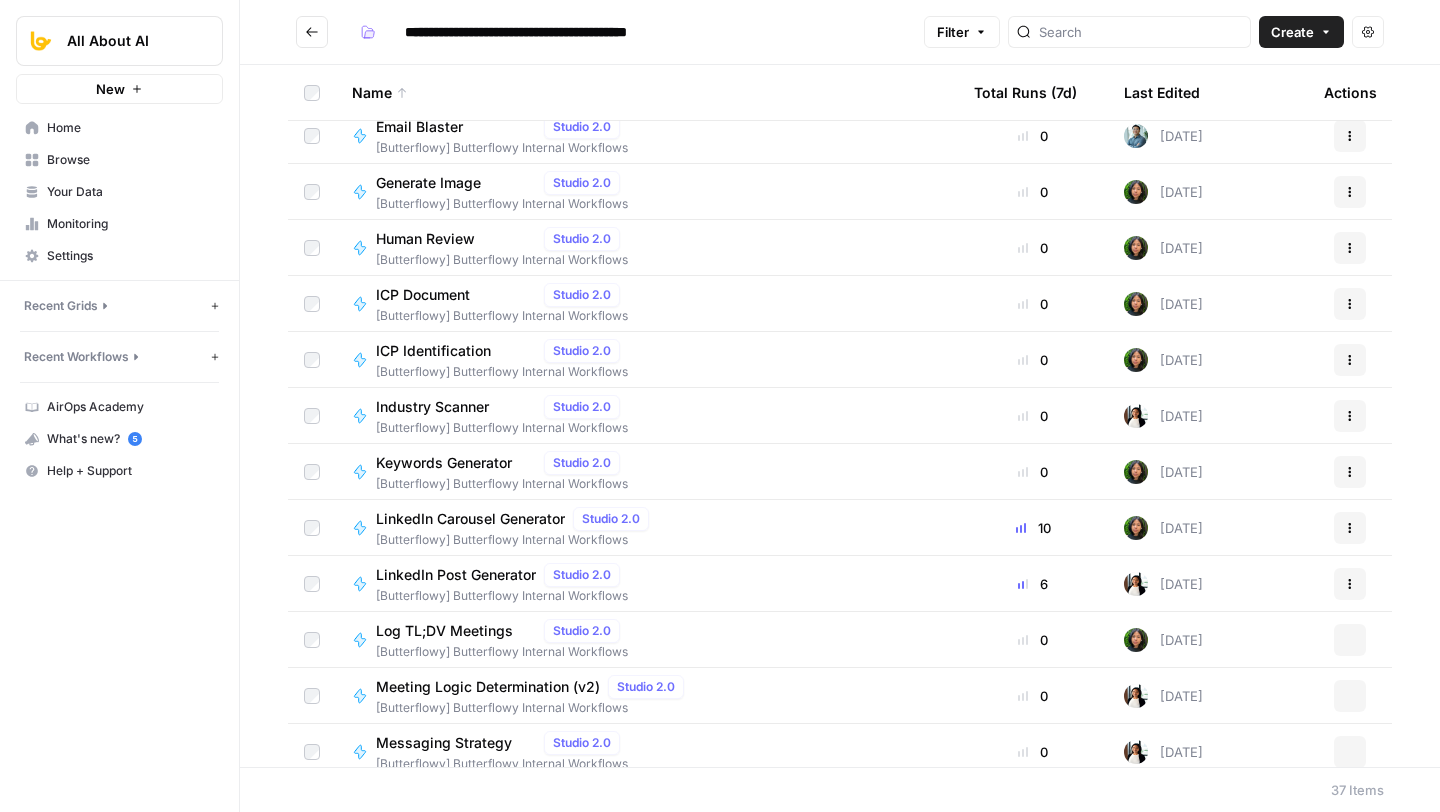 scroll, scrollTop: 1005, scrollLeft: 0, axis: vertical 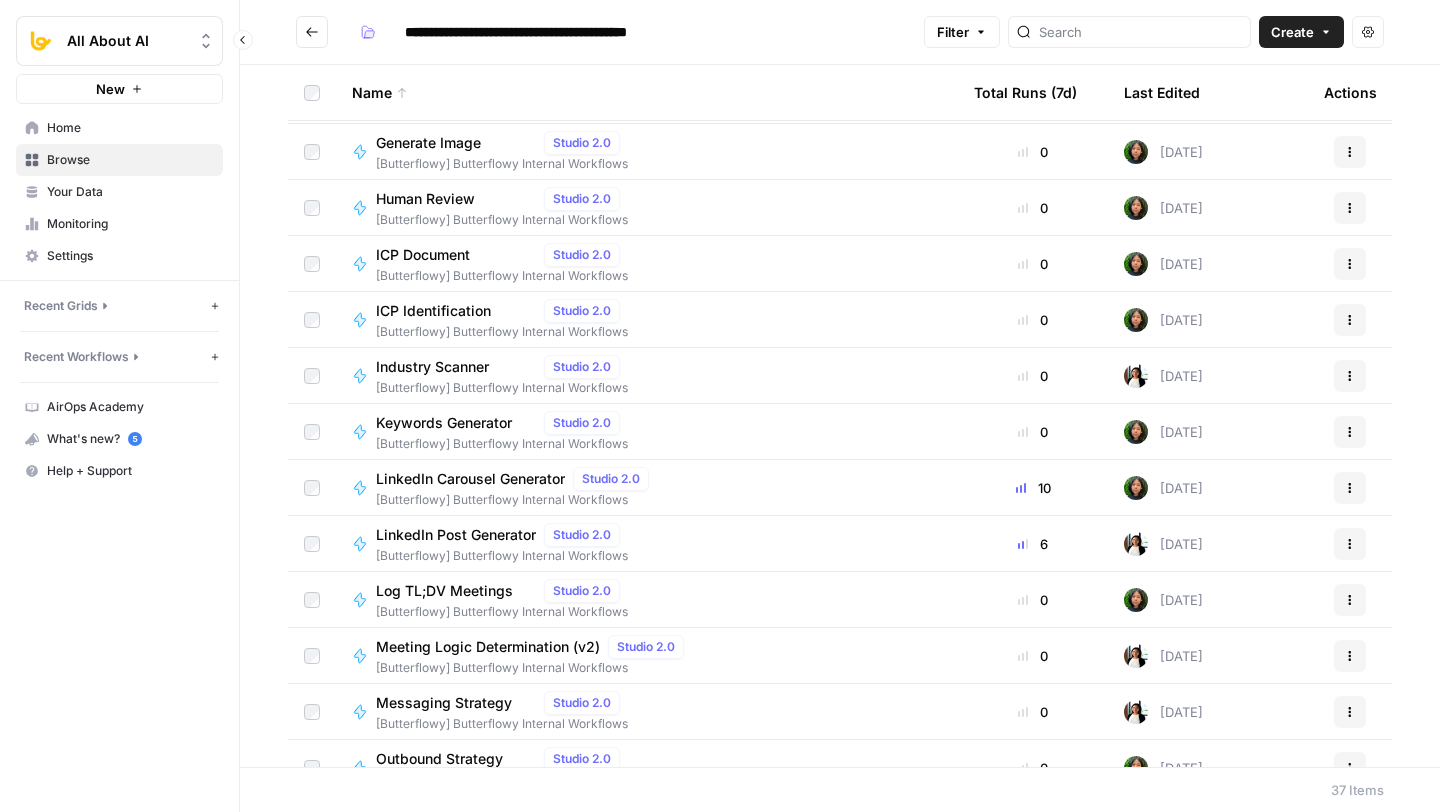 click on "Browse" at bounding box center (130, 160) 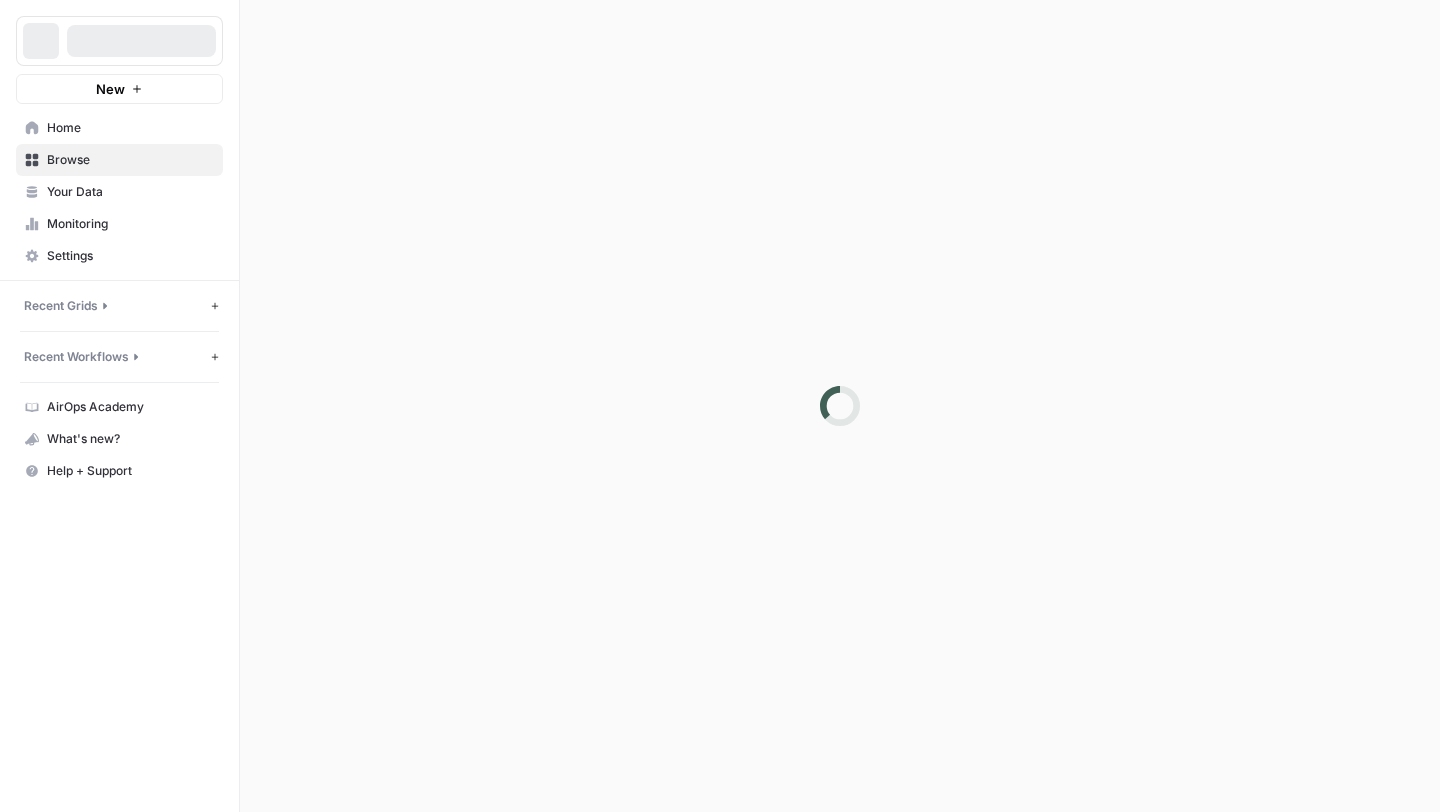 scroll, scrollTop: 0, scrollLeft: 0, axis: both 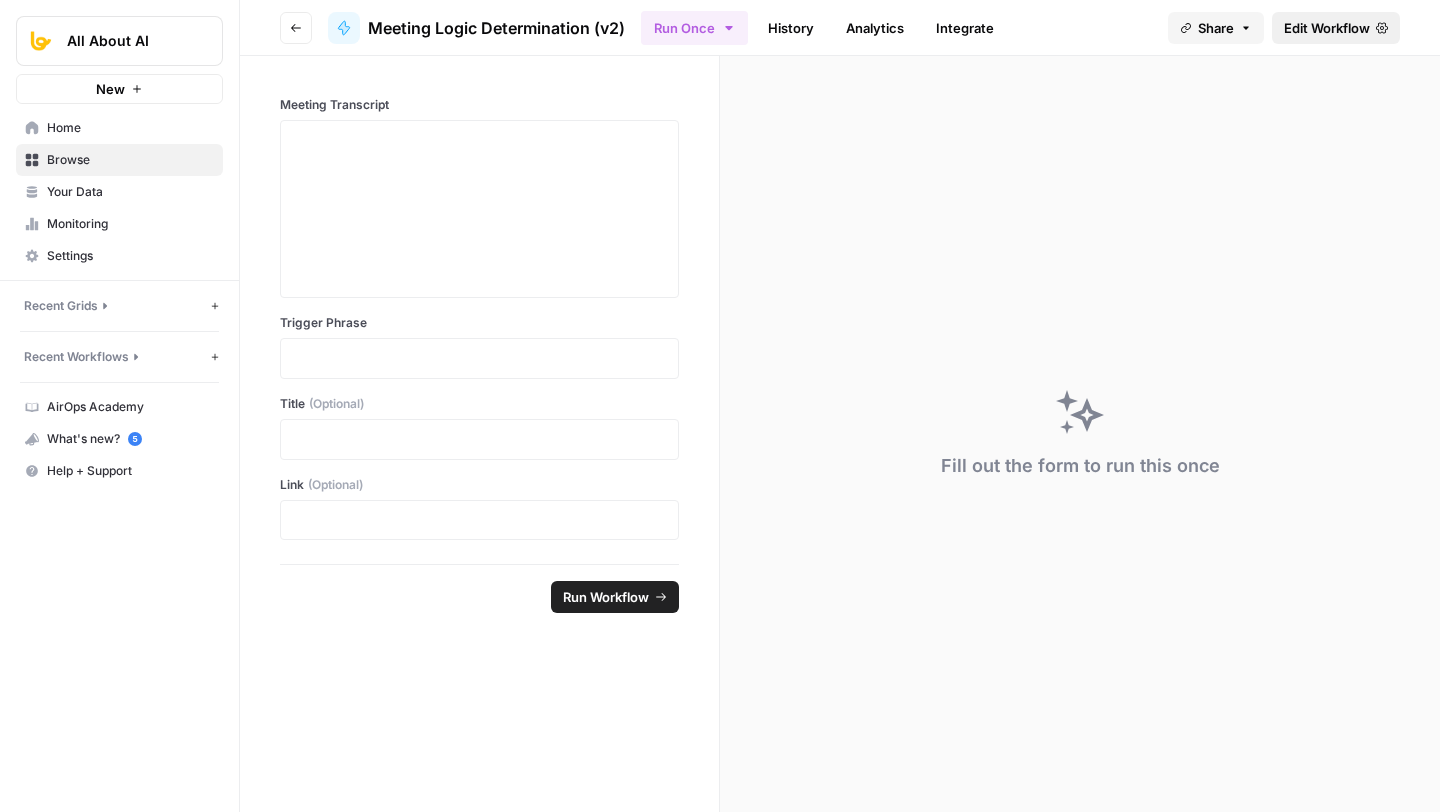 click on "Edit Workflow" at bounding box center [1327, 28] 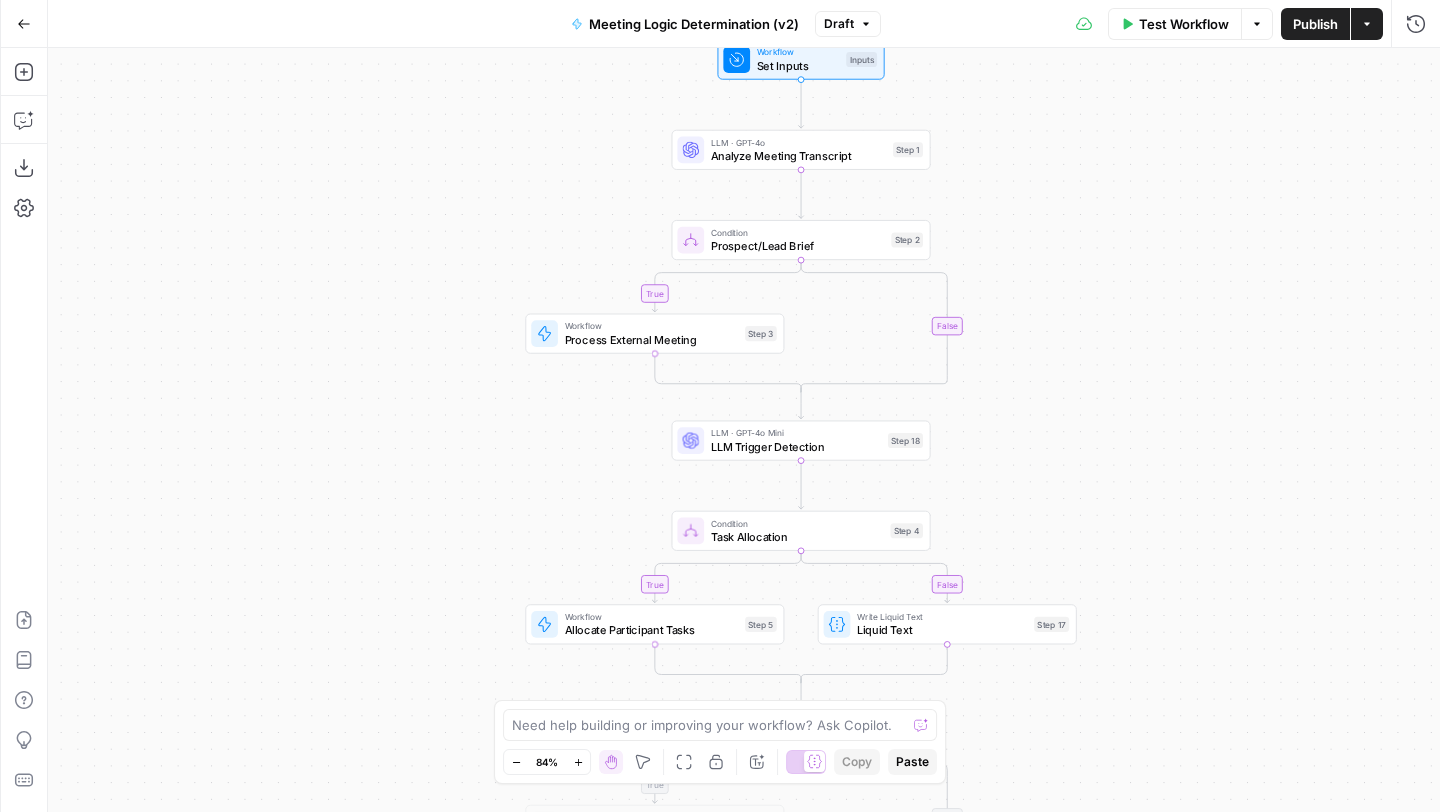 click on "Process External Meeting" at bounding box center [652, 339] 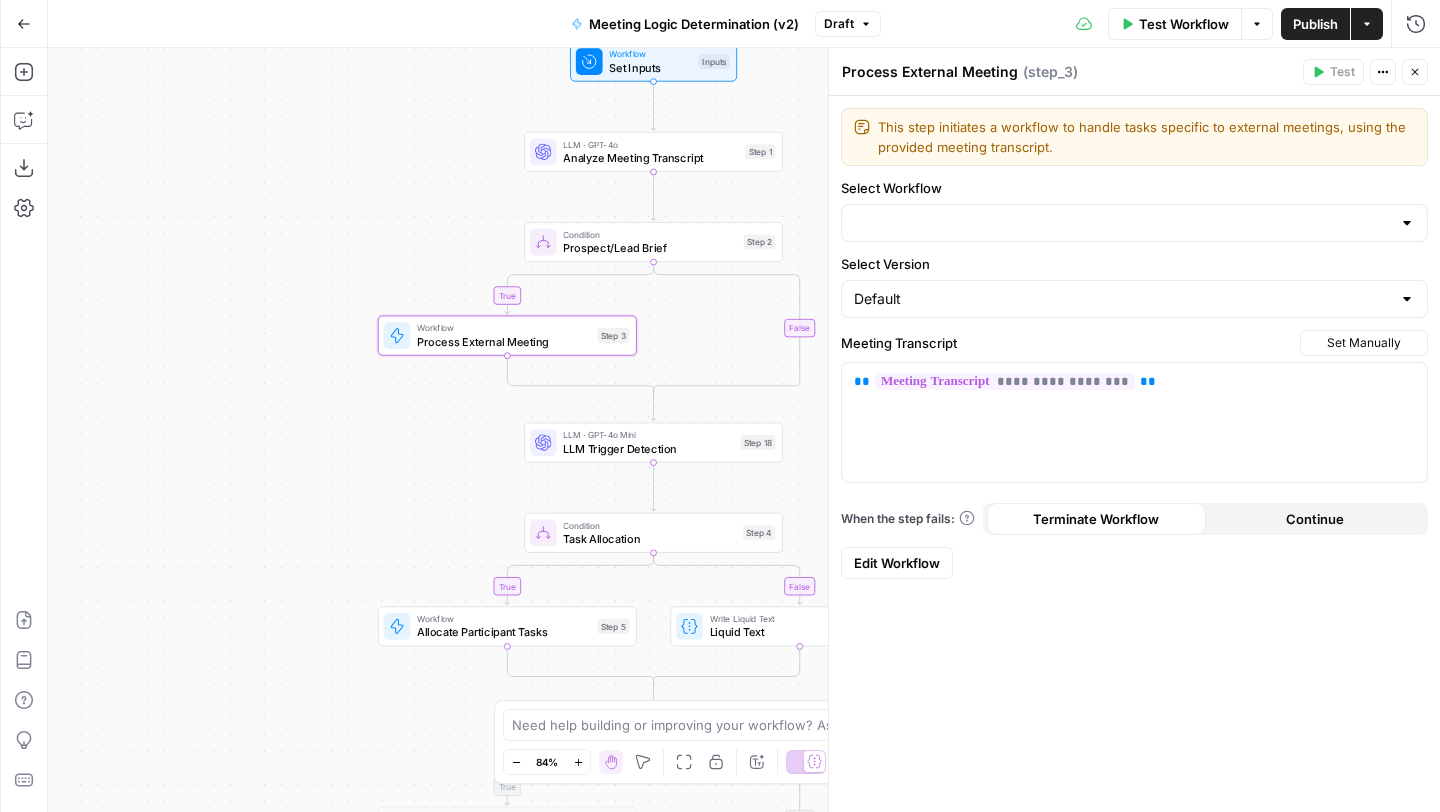 type on "Prospect/Lead Brief" 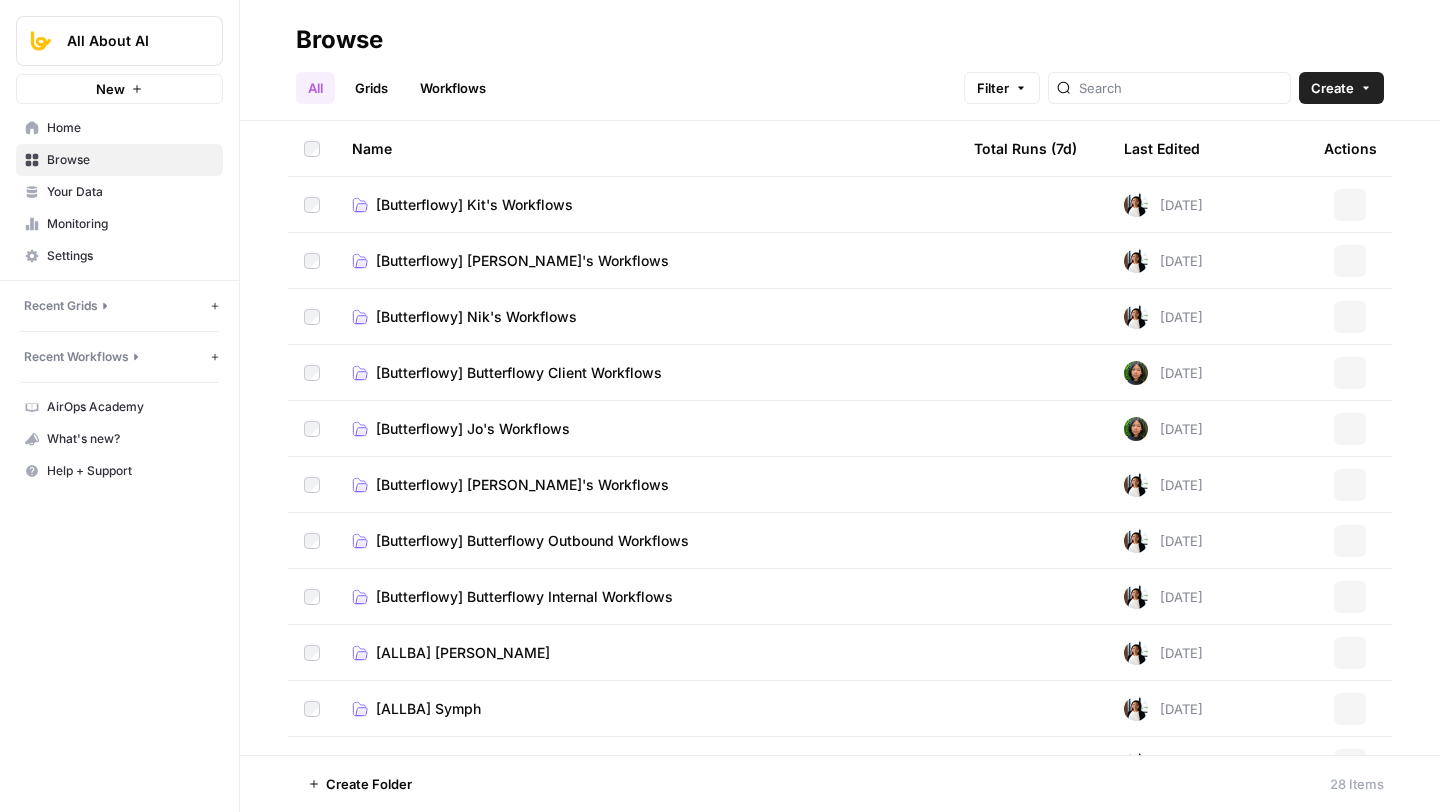 scroll, scrollTop: 0, scrollLeft: 0, axis: both 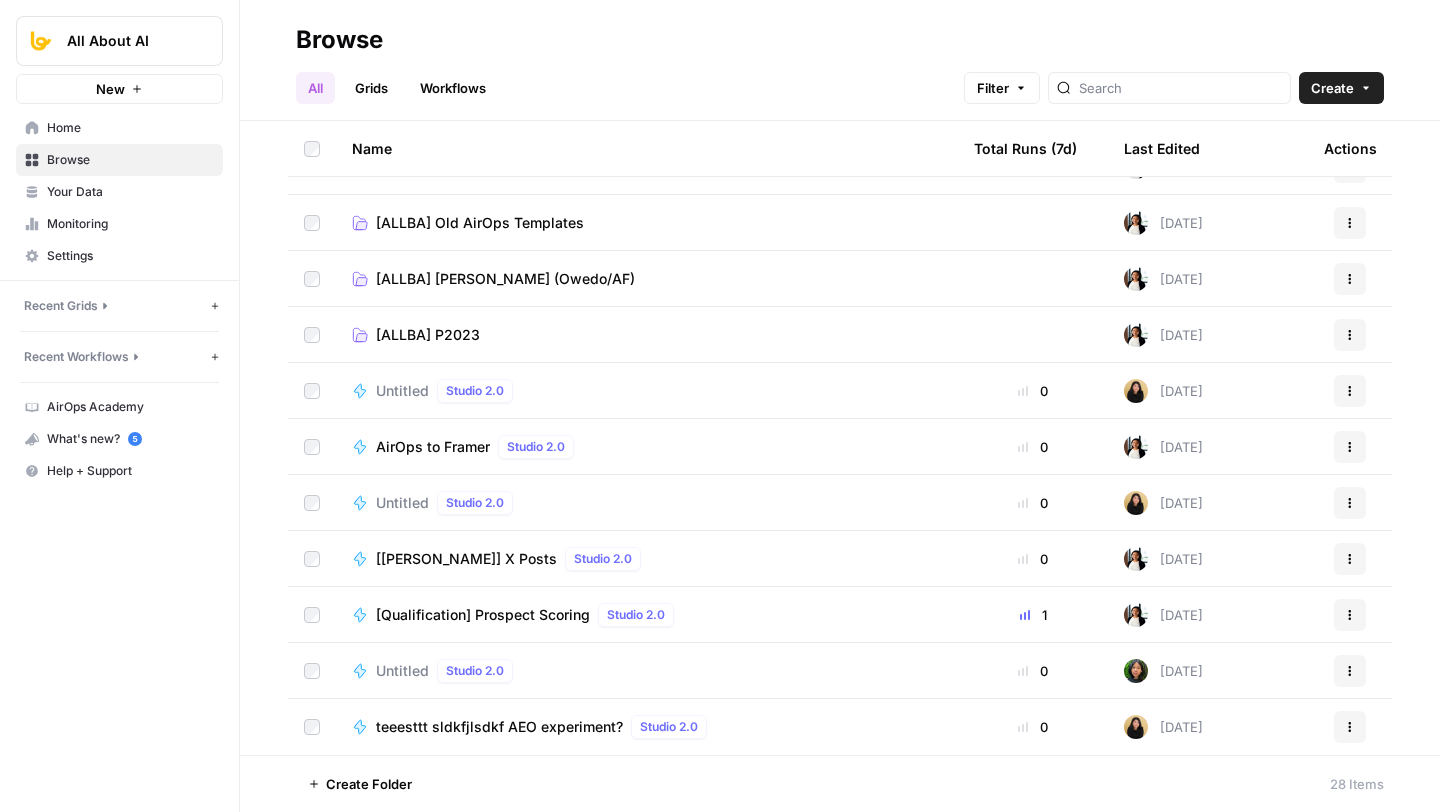click on "[[PERSON_NAME]] X Posts" at bounding box center (466, 559) 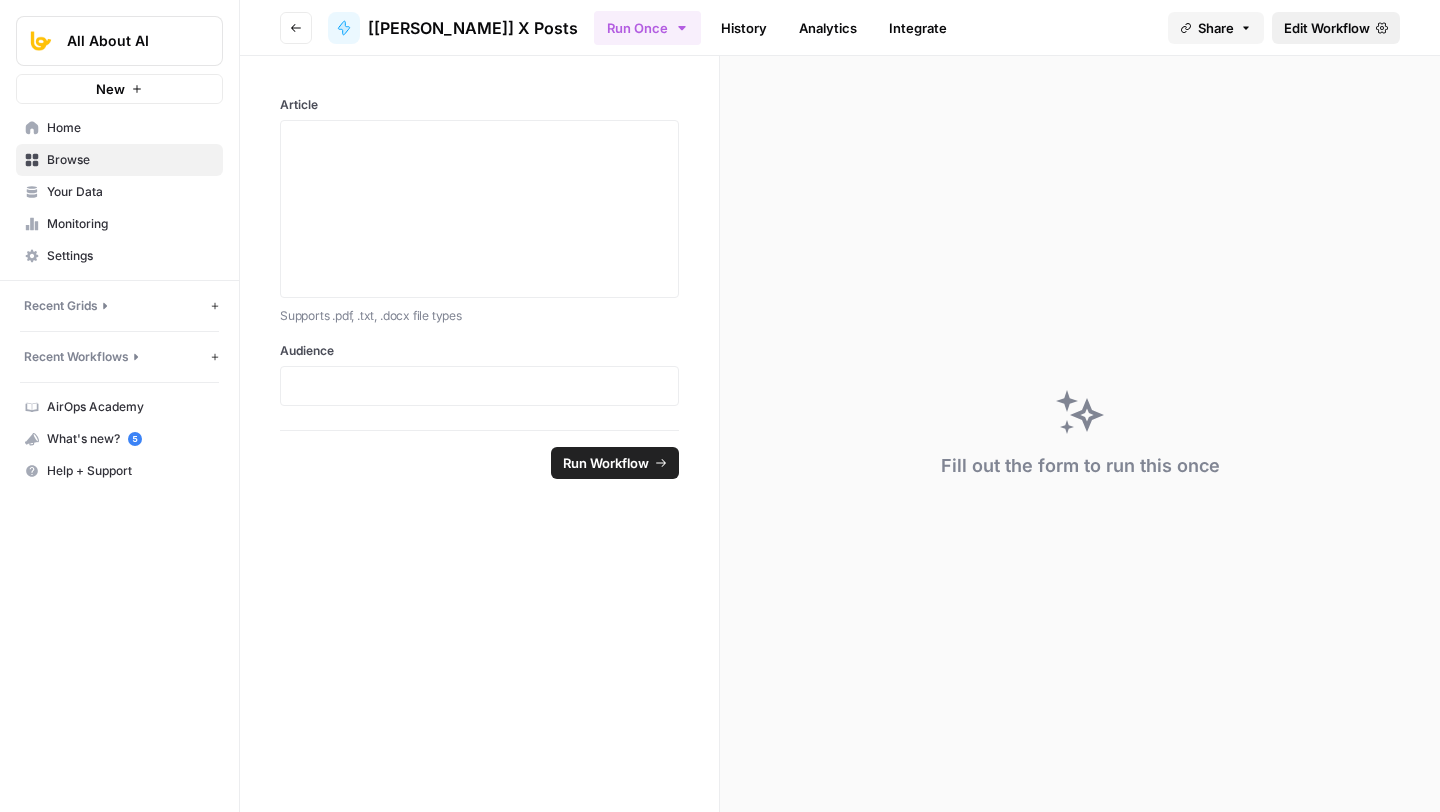 click on "Edit Workflow" at bounding box center [1327, 28] 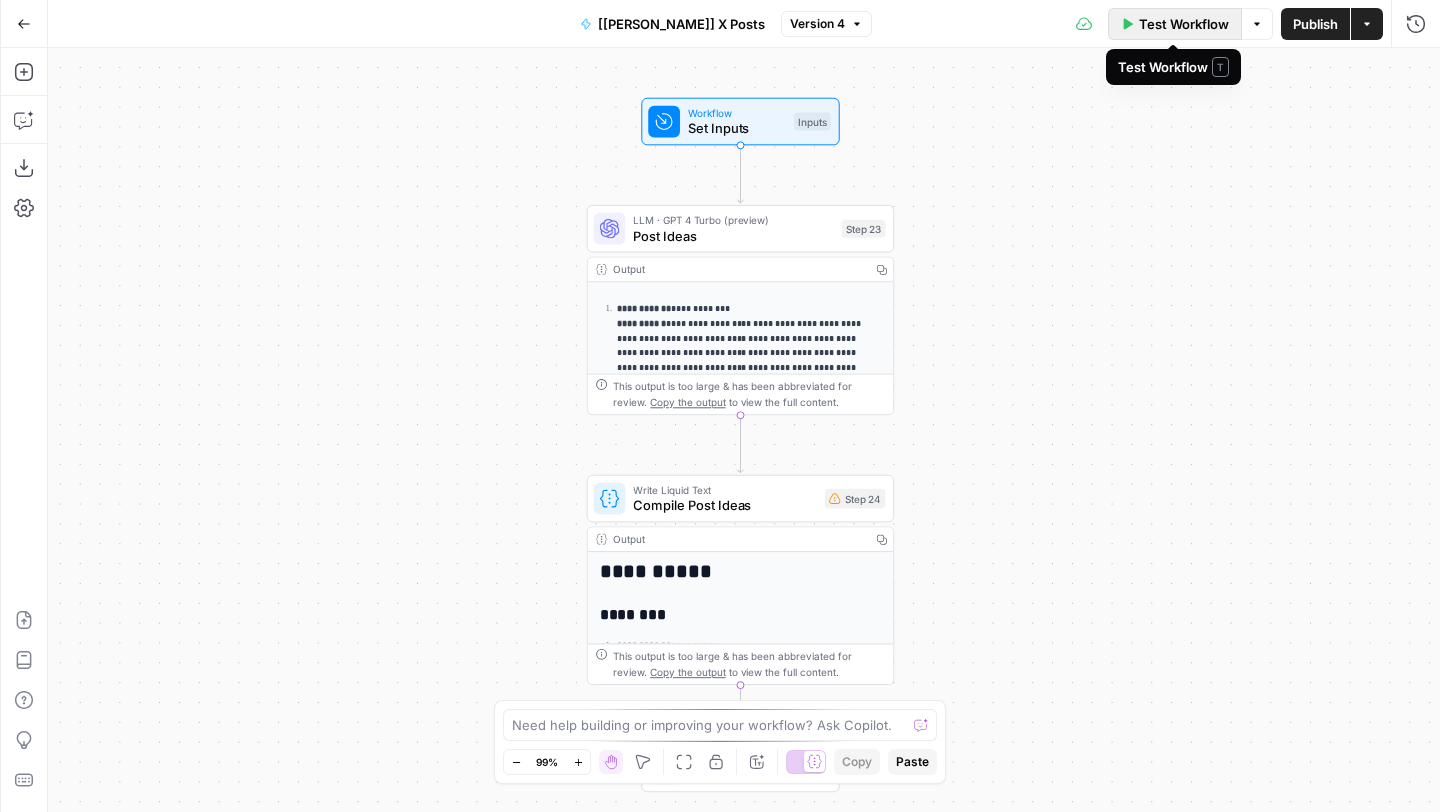 click on "Test Workflow" at bounding box center [1184, 24] 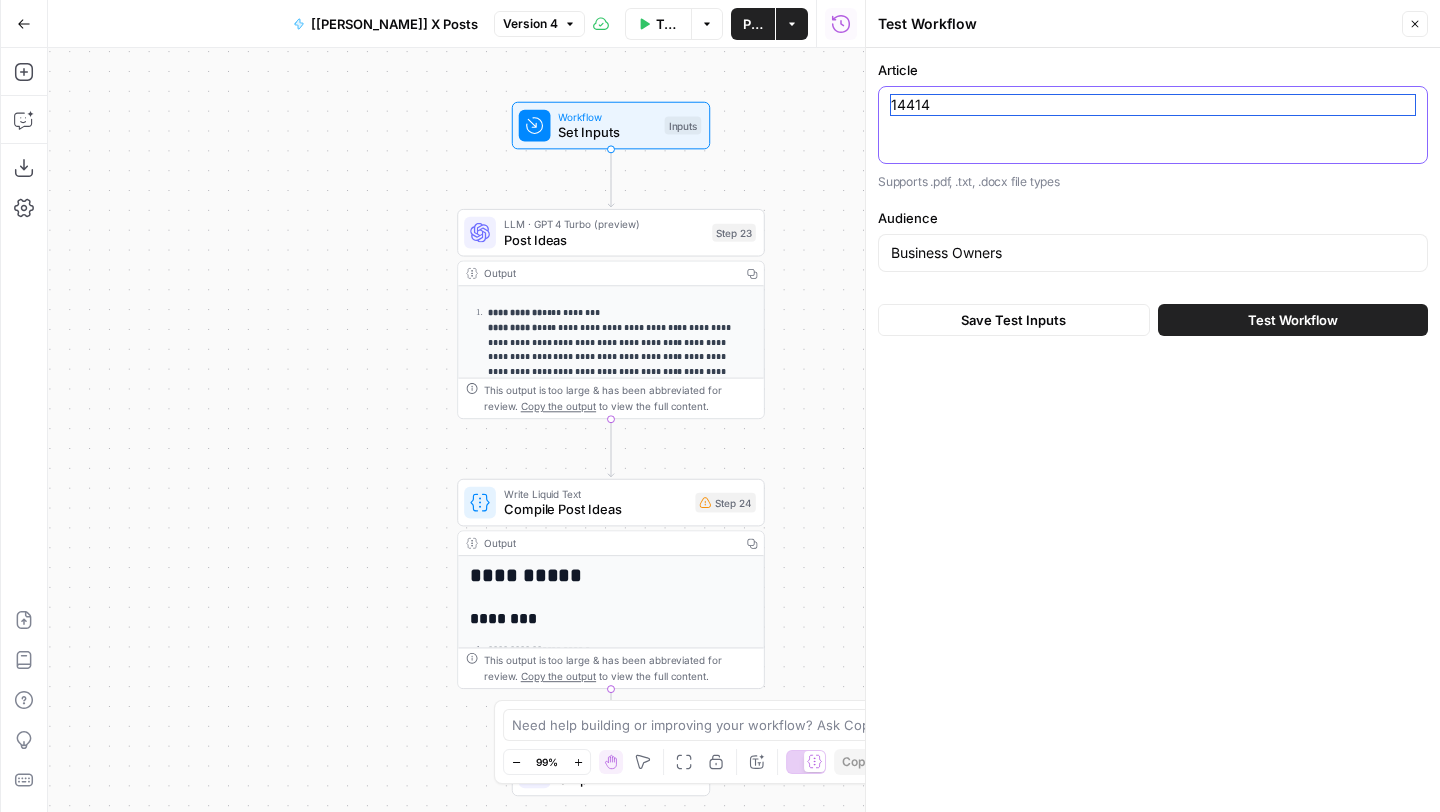 click on "14414" at bounding box center (1153, 105) 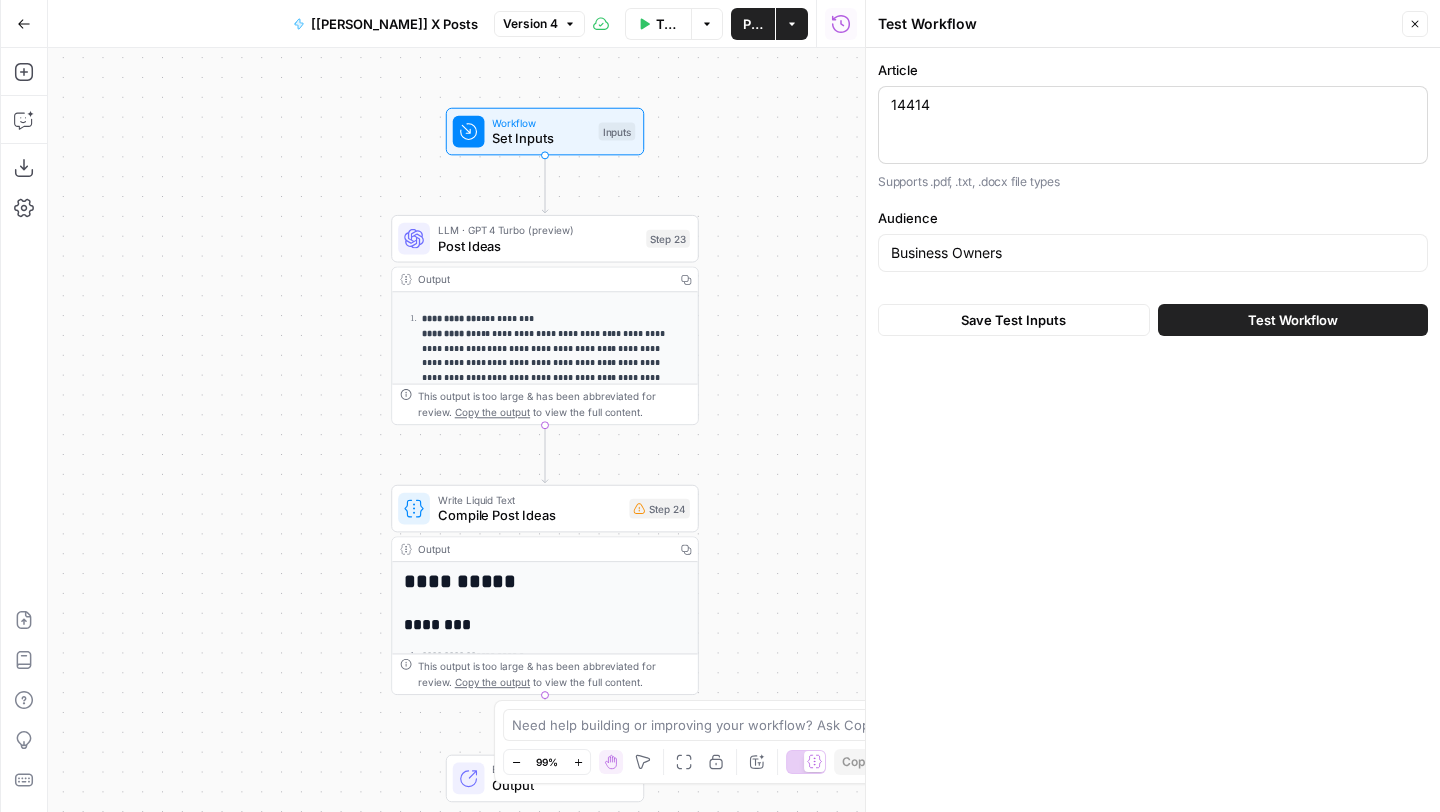 click on "14414 14414" at bounding box center (1153, 125) 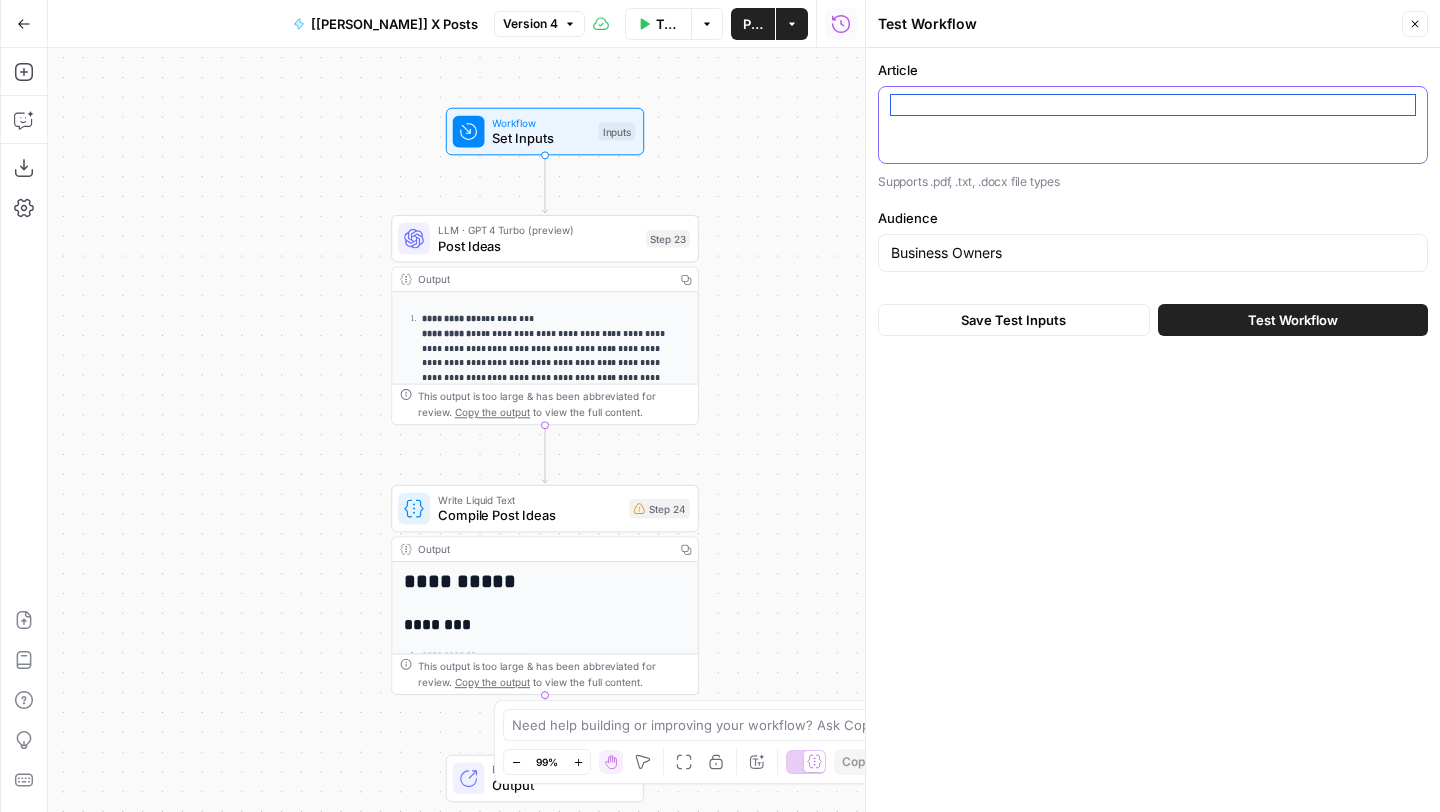 type 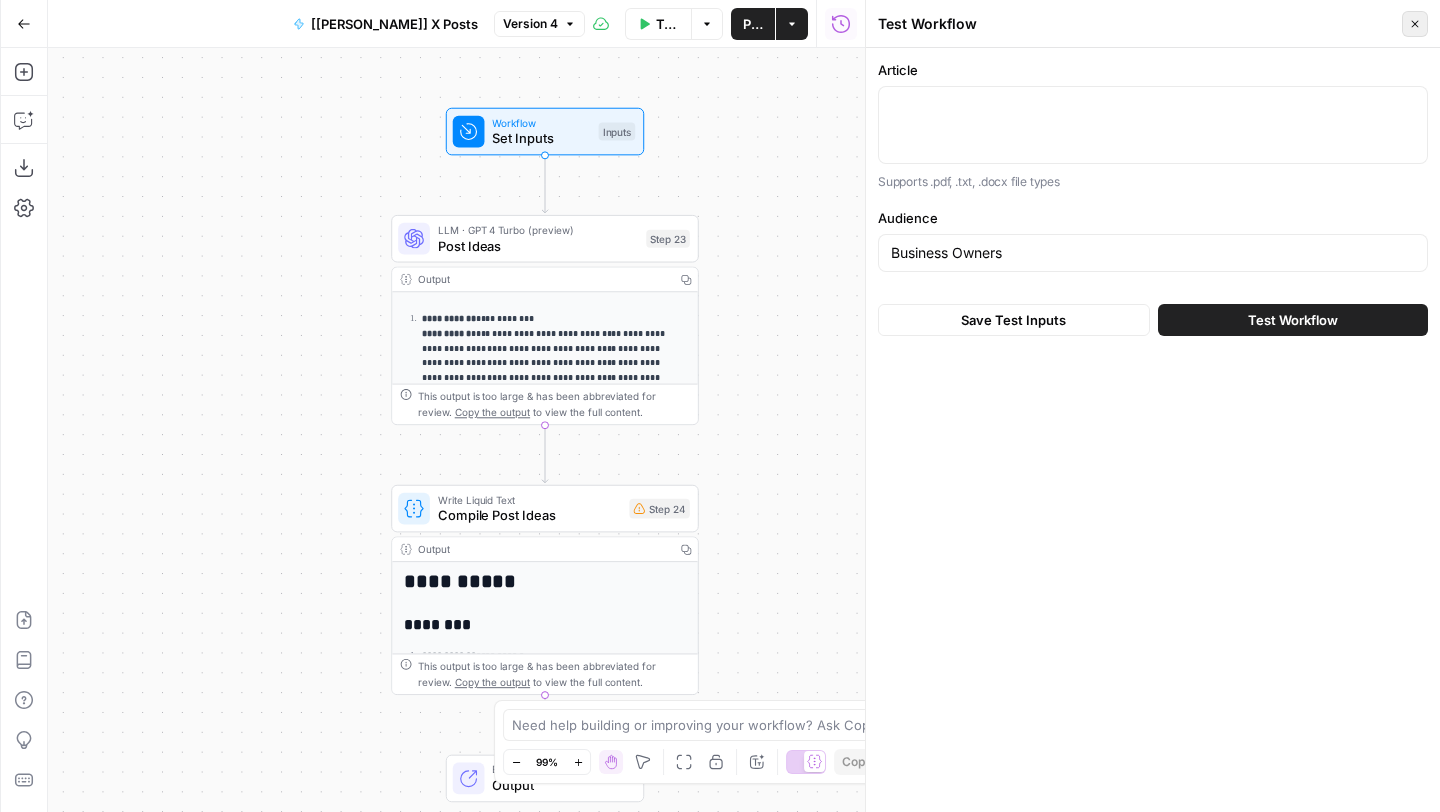 click 